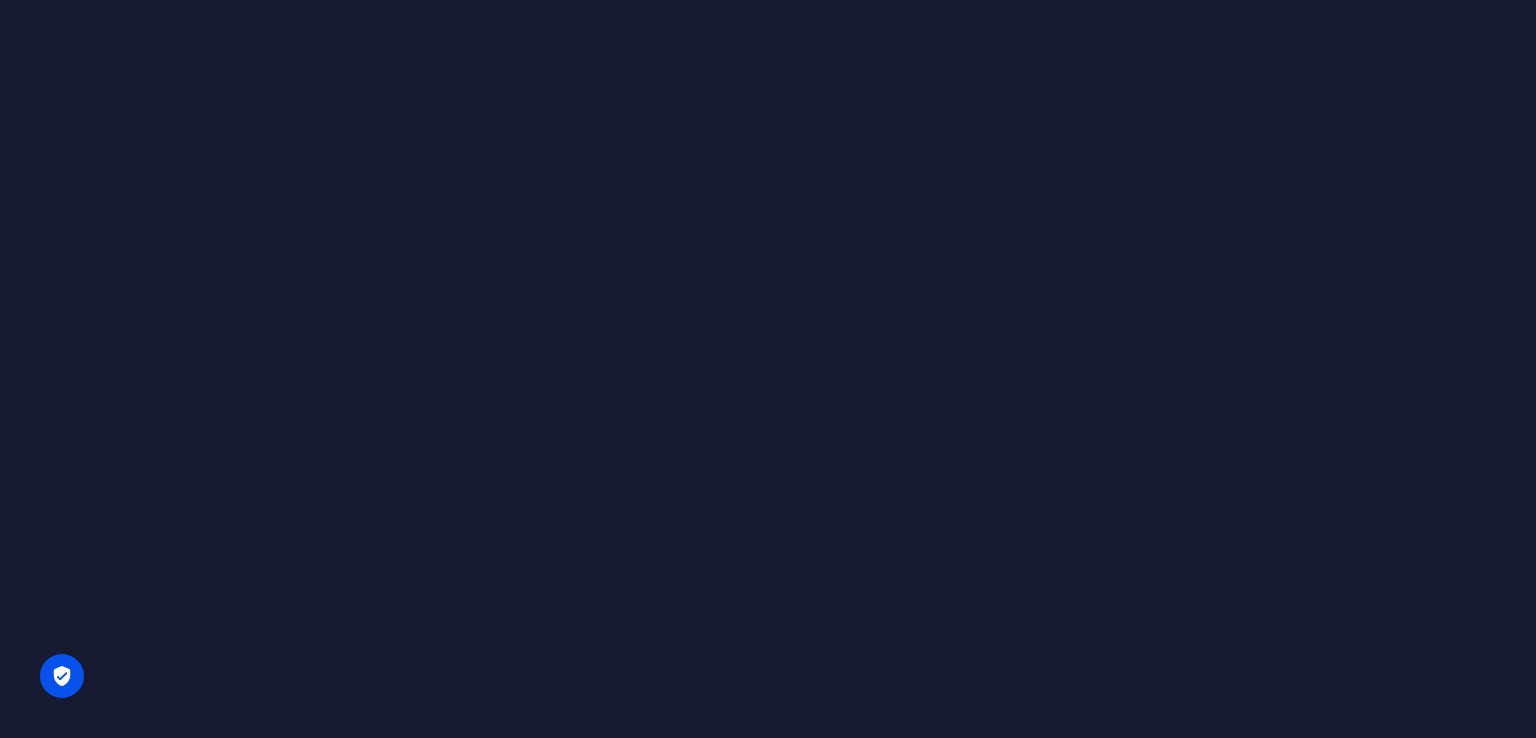 scroll, scrollTop: 0, scrollLeft: 0, axis: both 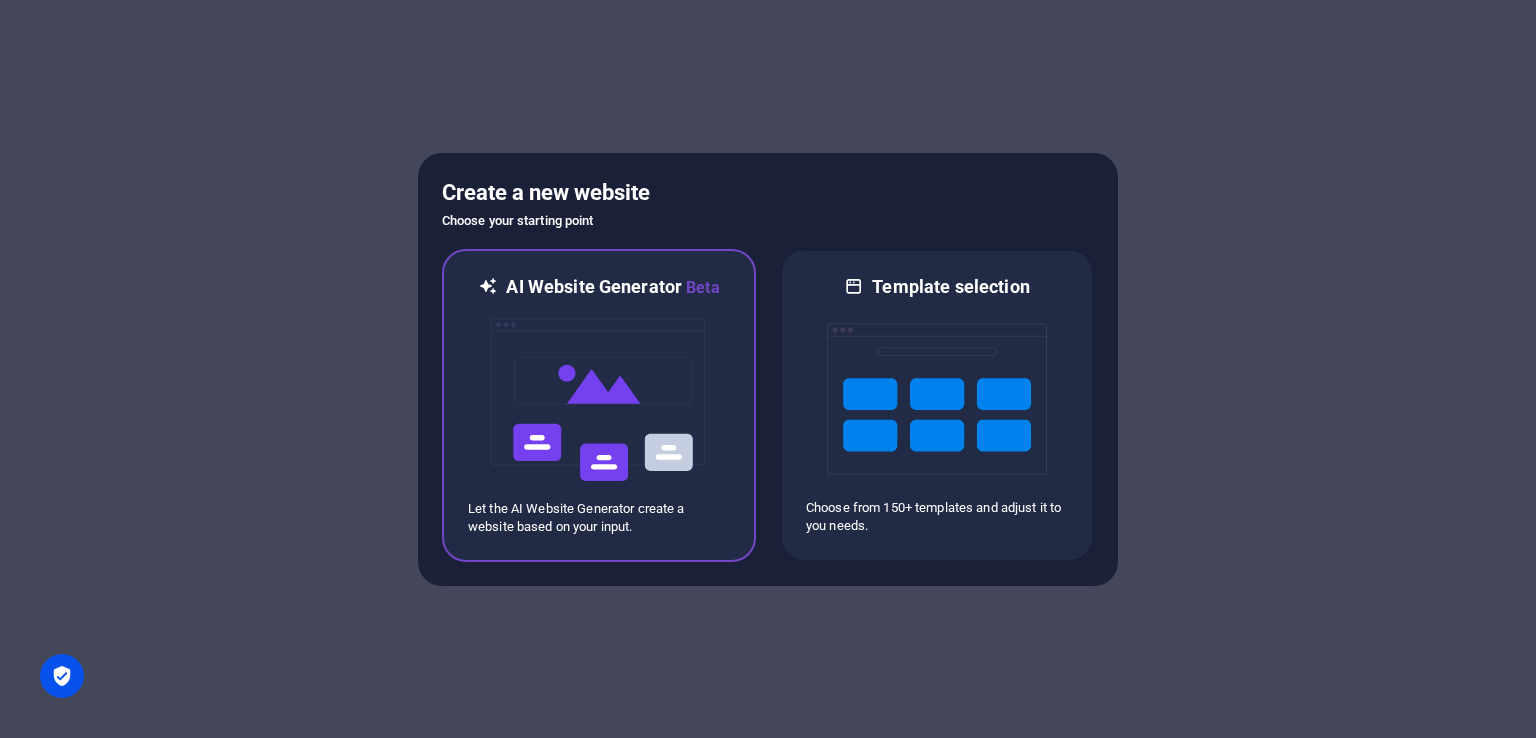 click at bounding box center [599, 400] 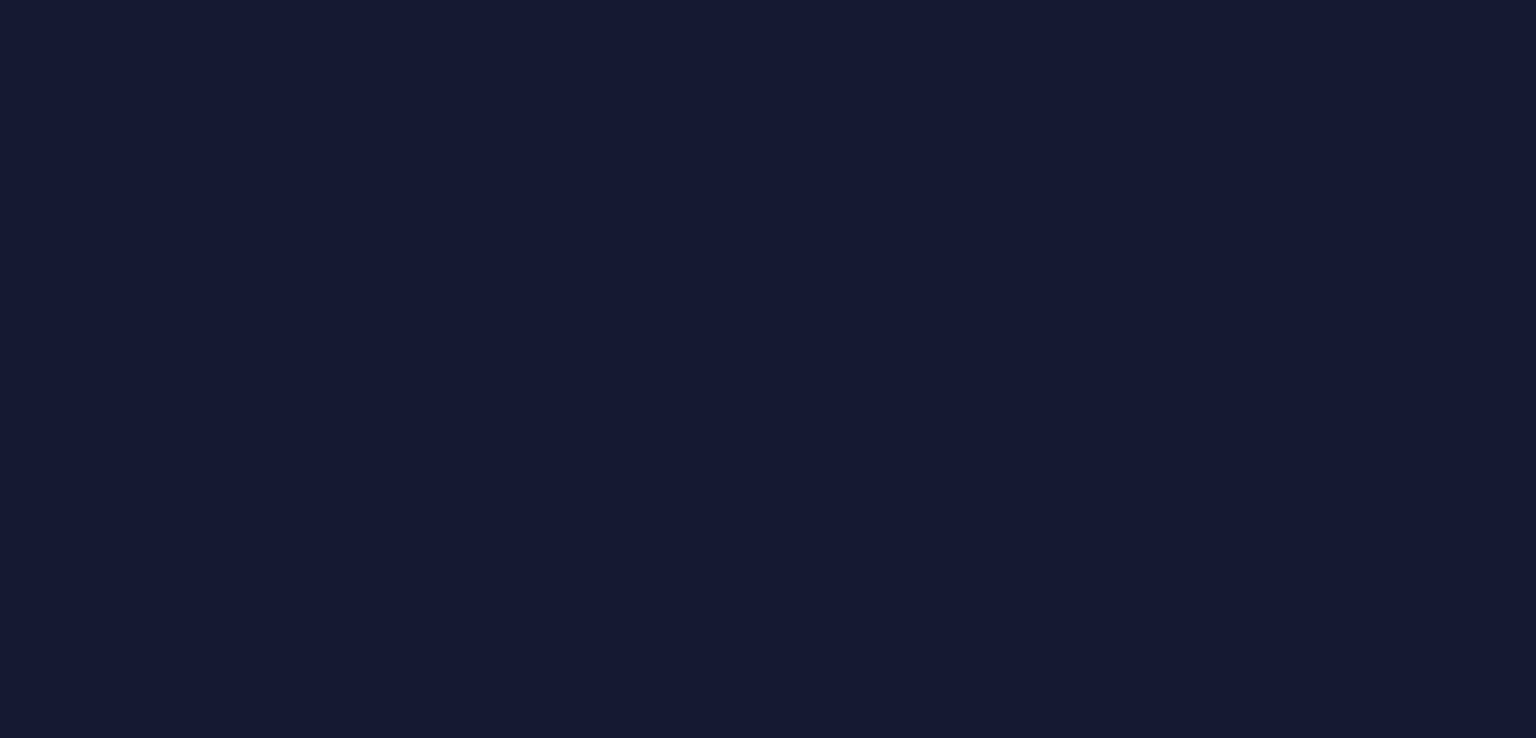 scroll, scrollTop: 0, scrollLeft: 0, axis: both 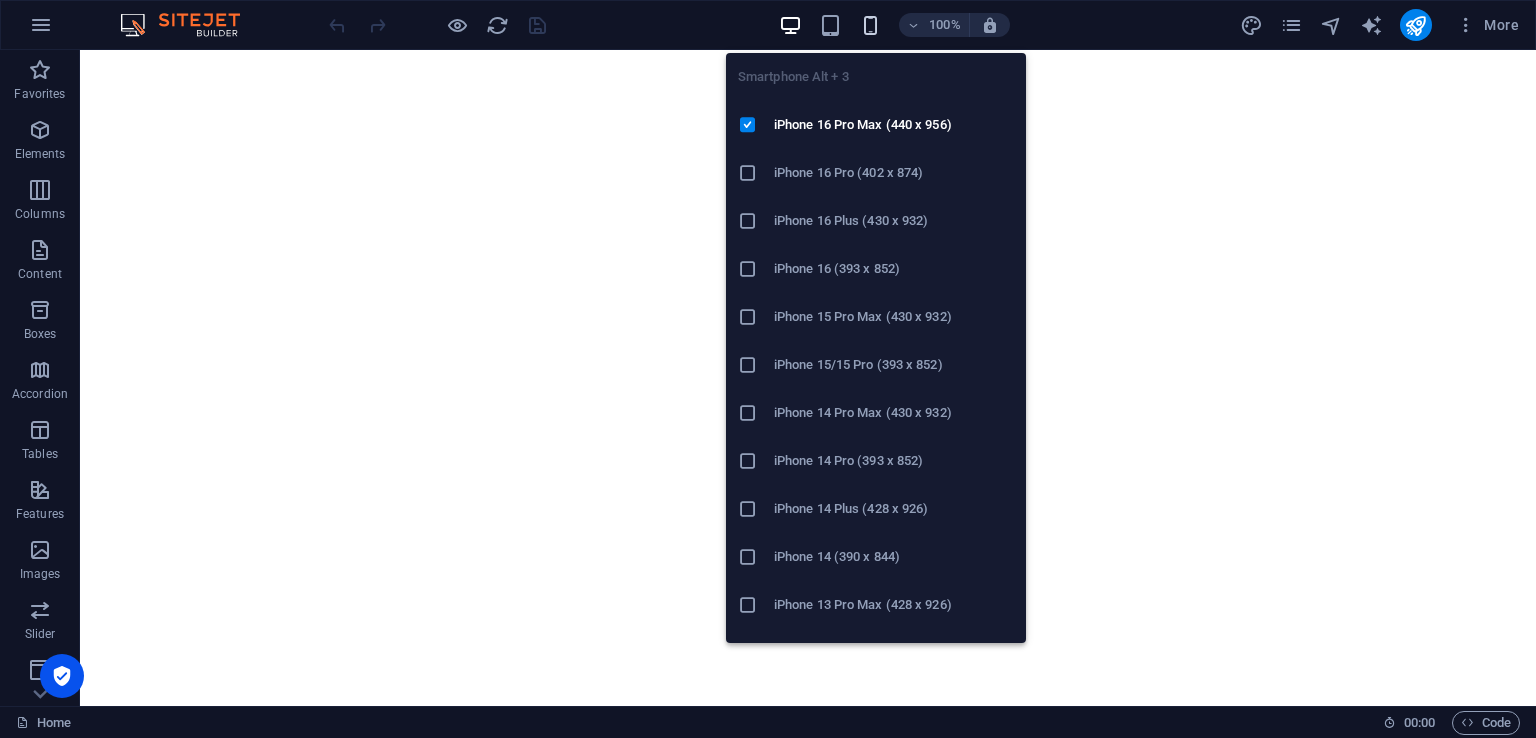 click at bounding box center [870, 25] 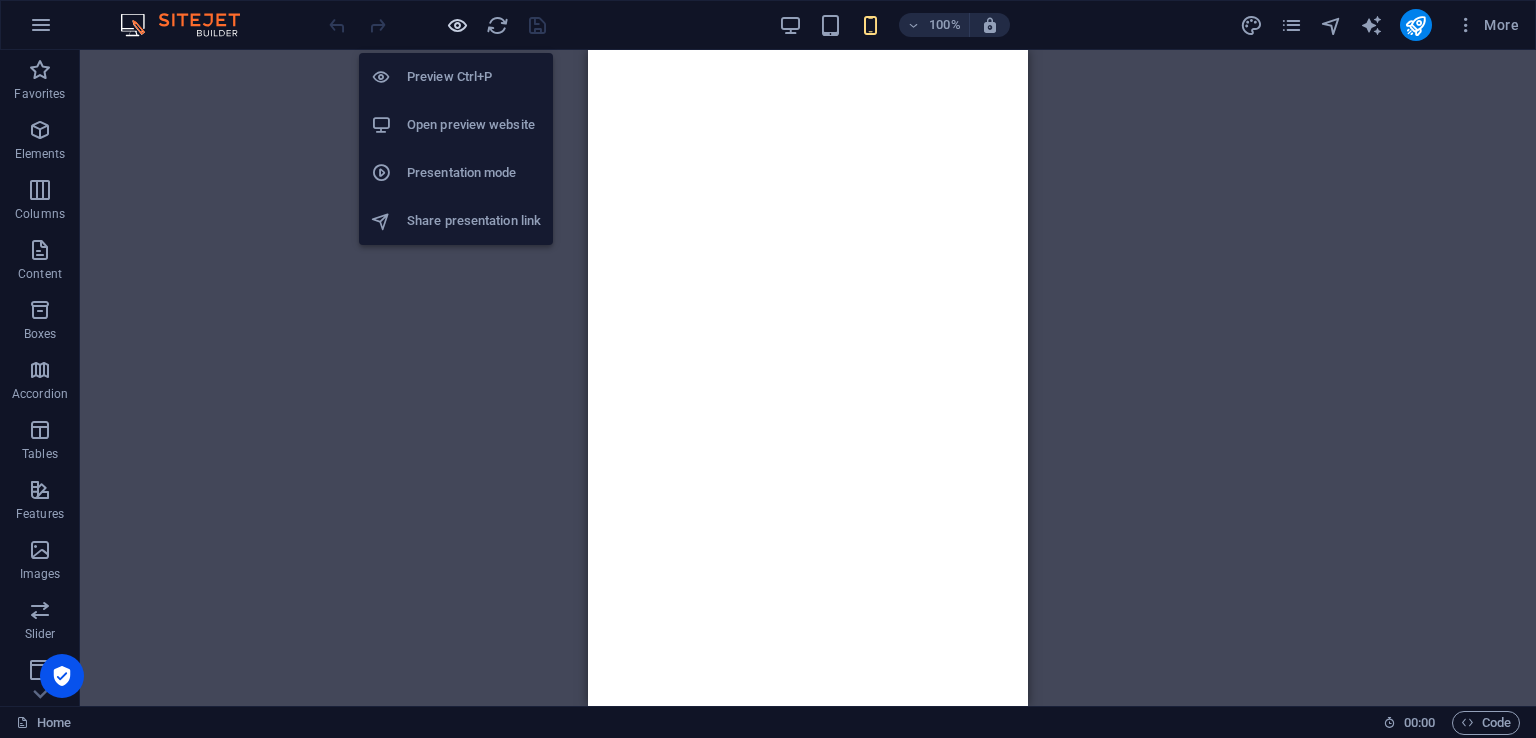 click at bounding box center [457, 25] 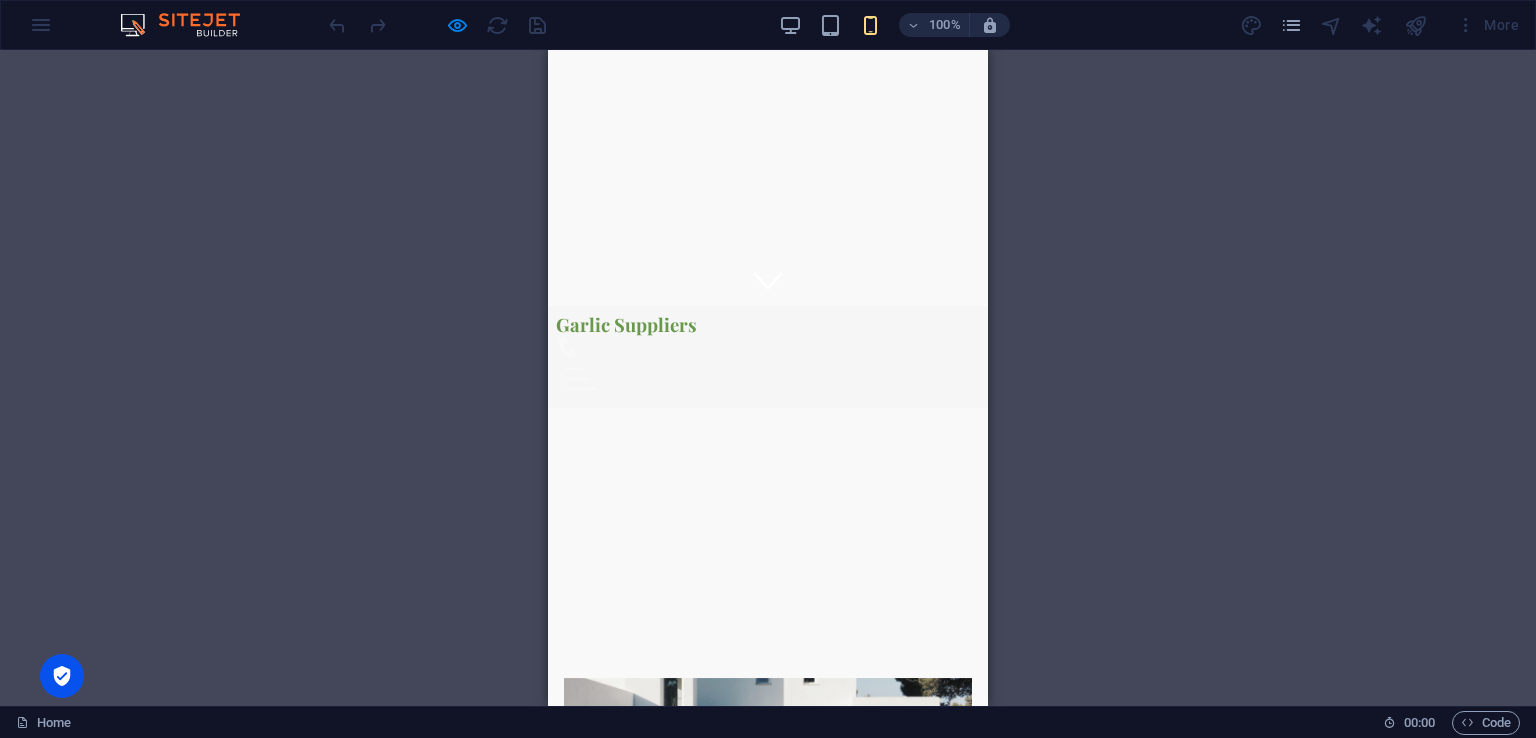 scroll, scrollTop: 500, scrollLeft: 0, axis: vertical 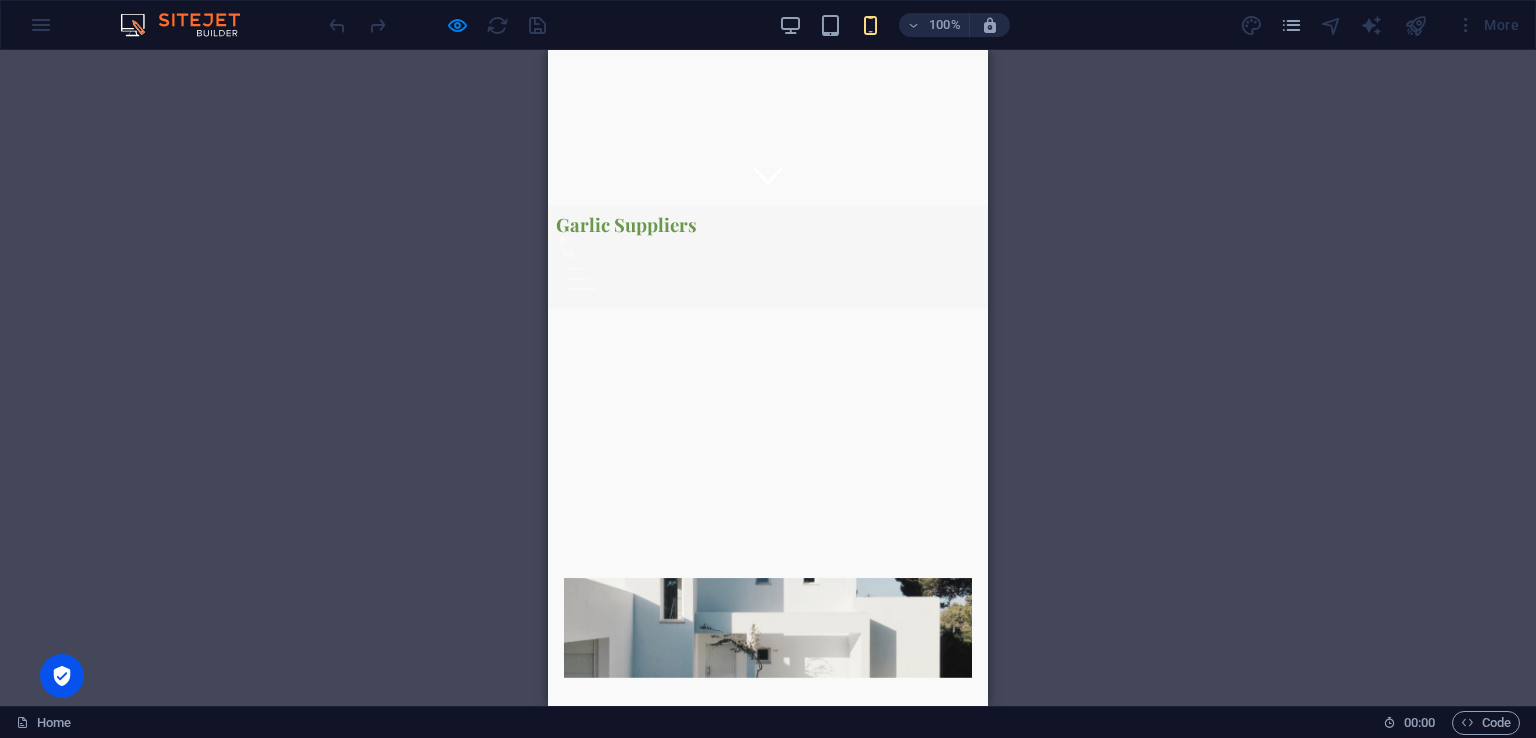 click 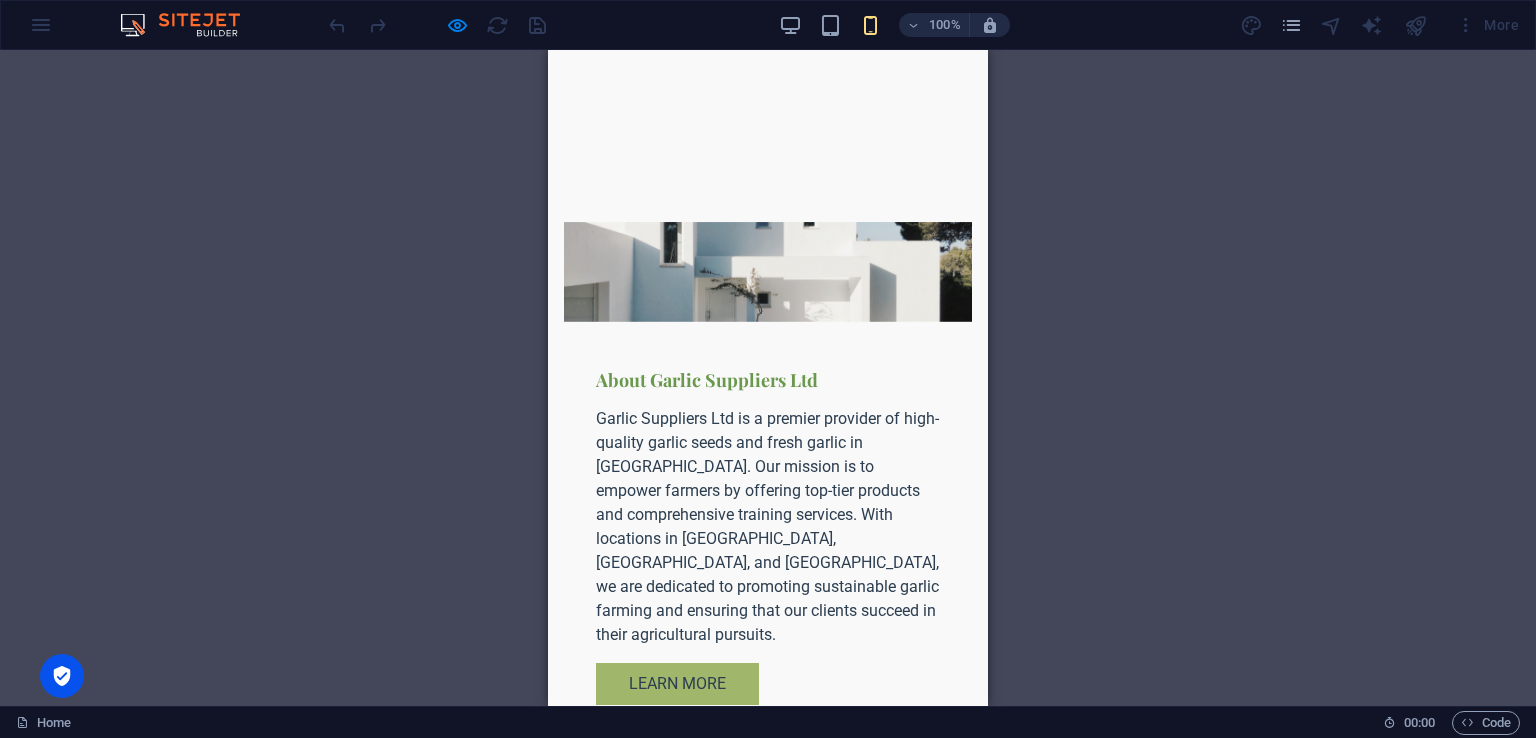 scroll, scrollTop: 1056, scrollLeft: 0, axis: vertical 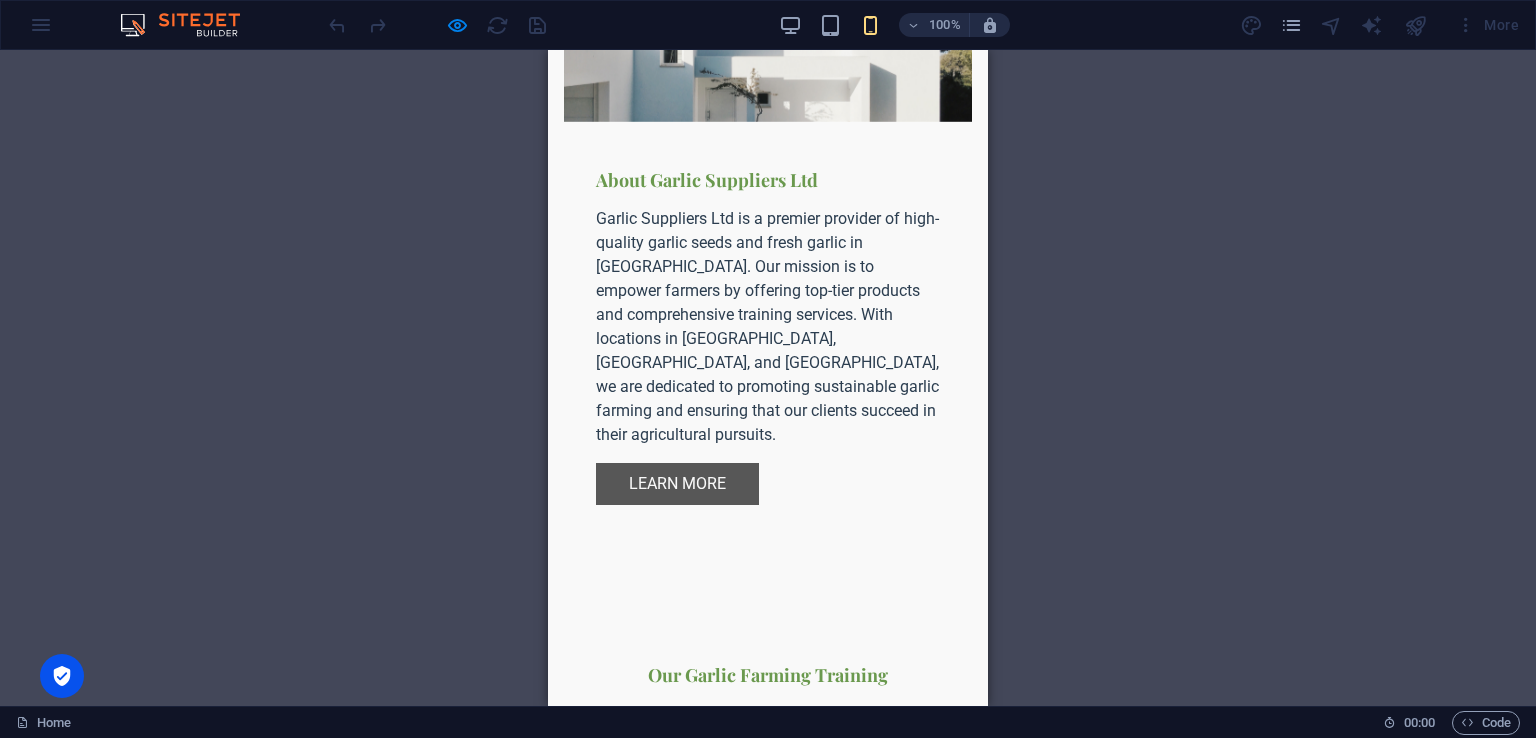 click on "Learn More" at bounding box center (677, 484) 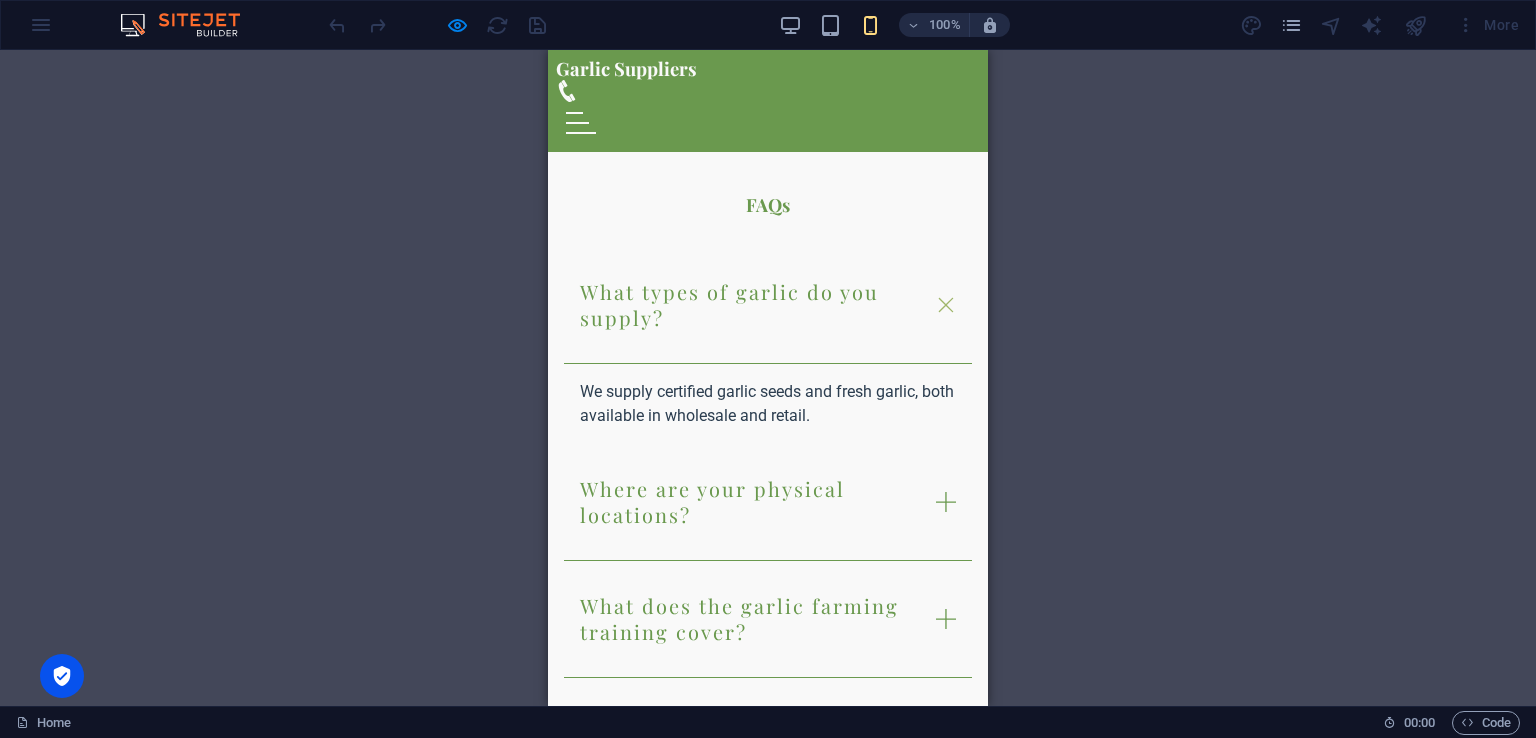 scroll, scrollTop: 3291, scrollLeft: 0, axis: vertical 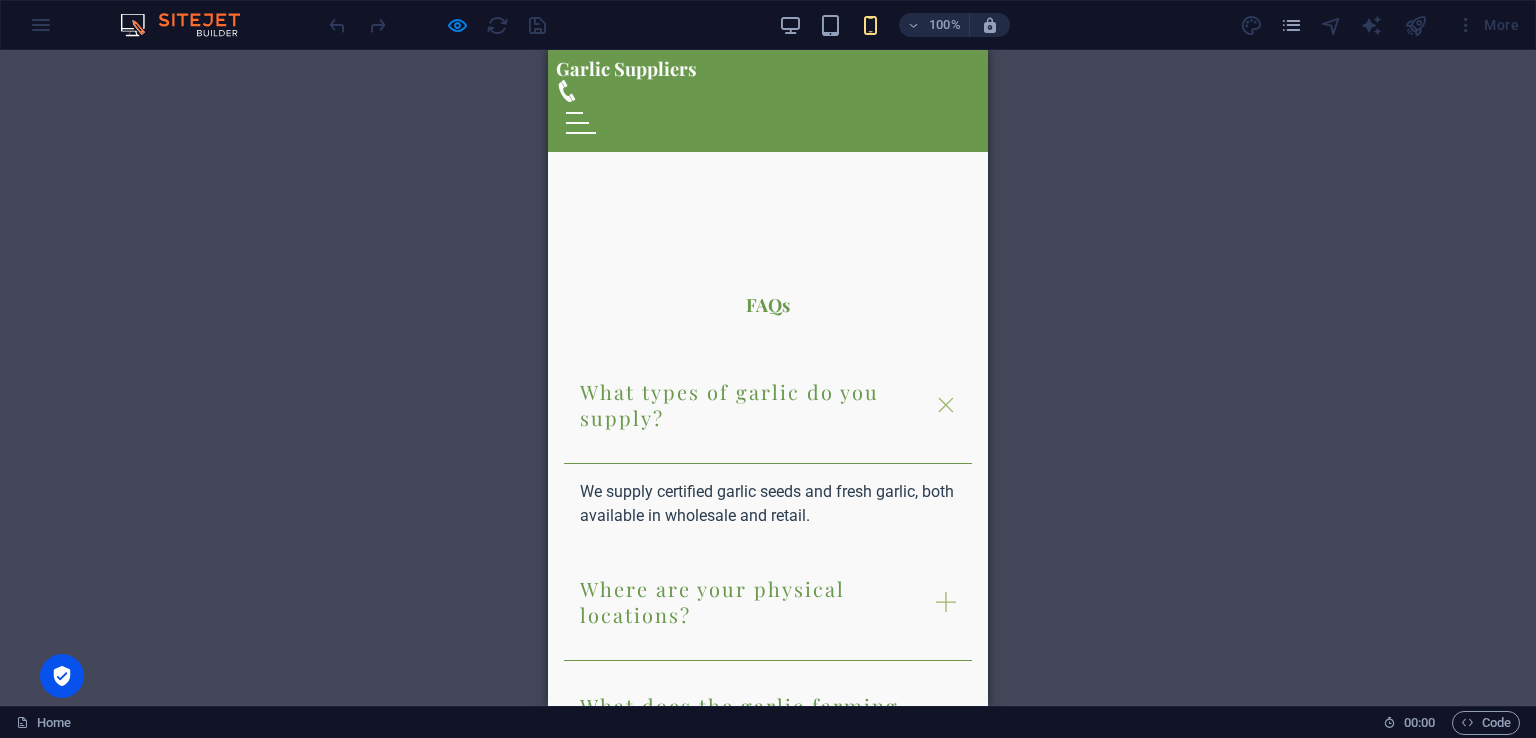 click on "Where are your physical locations?" at bounding box center (768, 602) 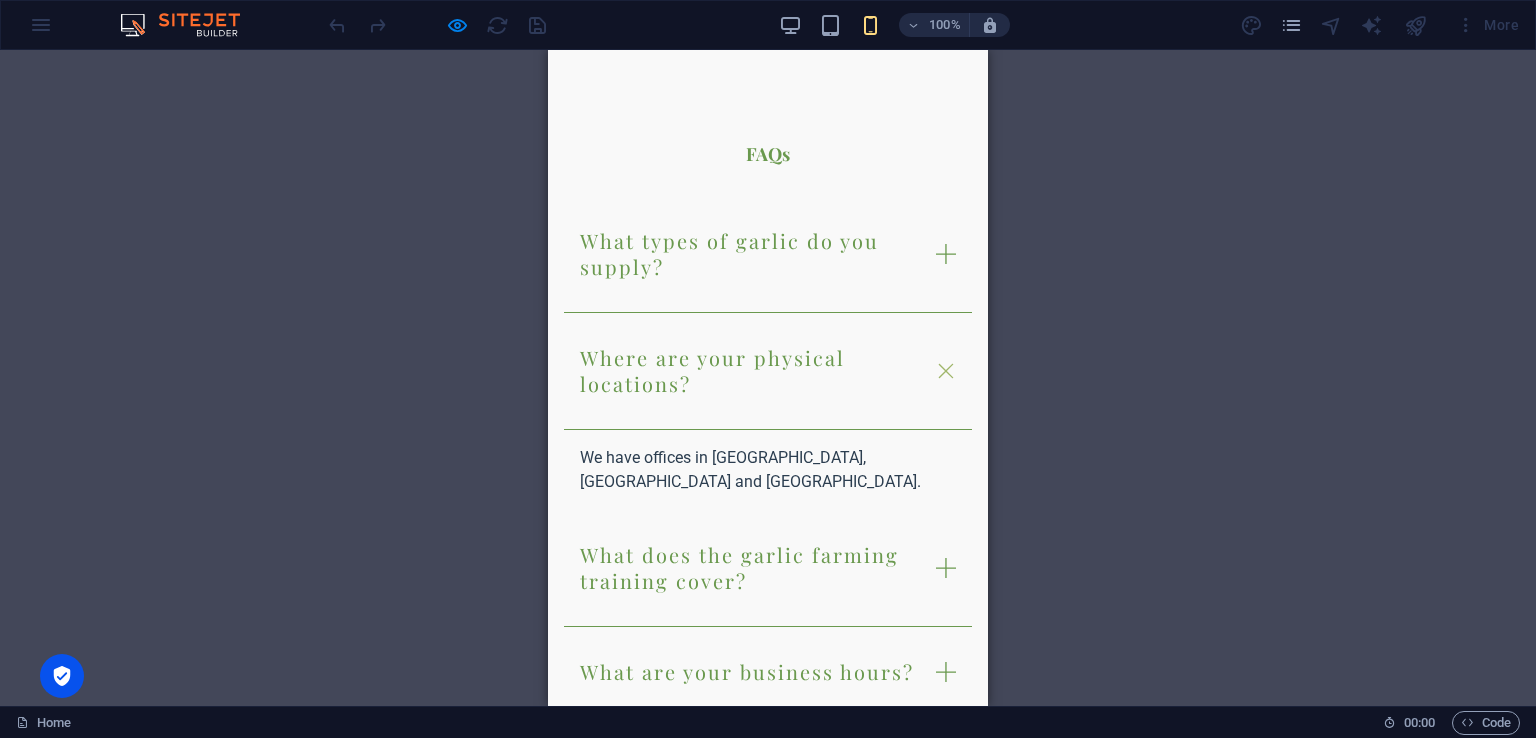 scroll, scrollTop: 3491, scrollLeft: 0, axis: vertical 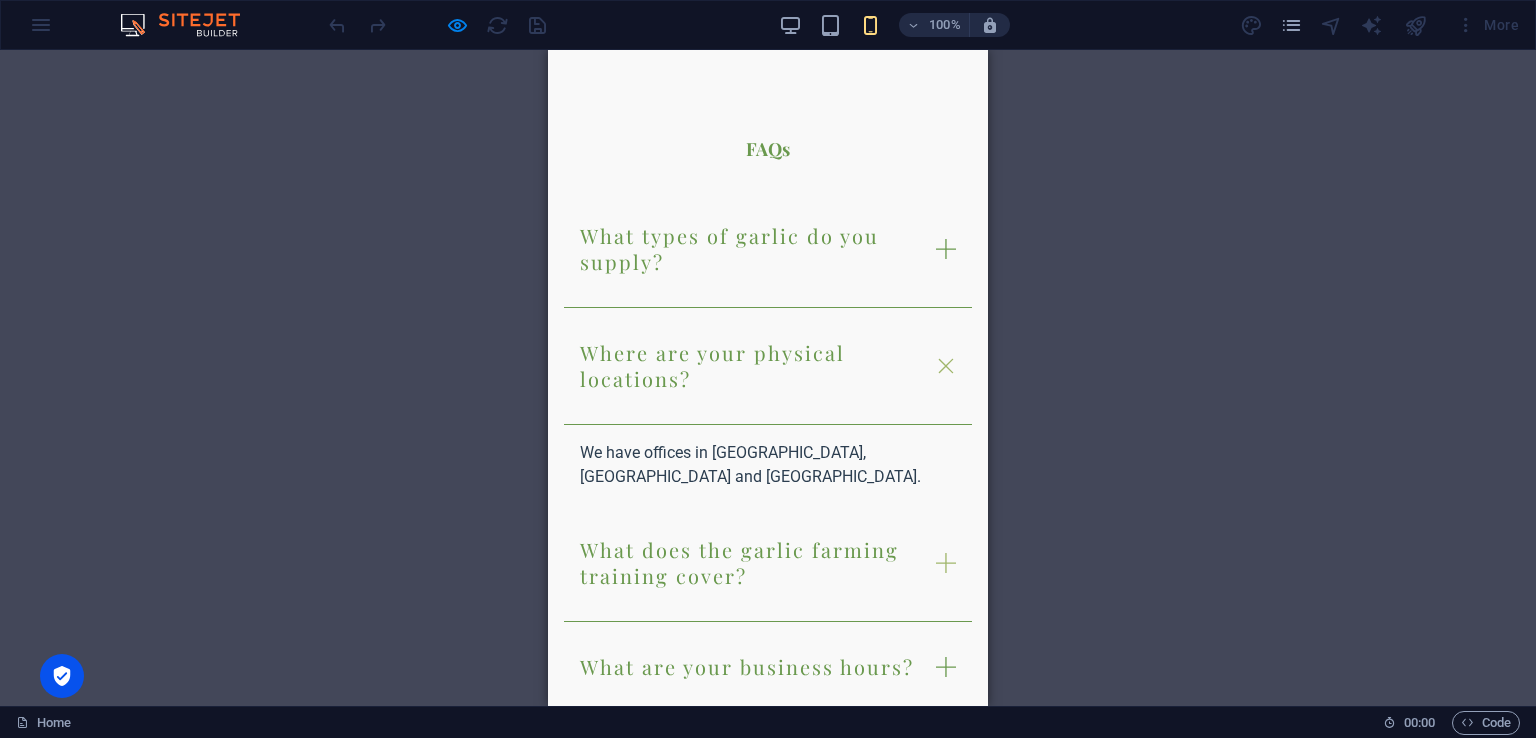 click on "What does the garlic farming training cover?" at bounding box center (768, 563) 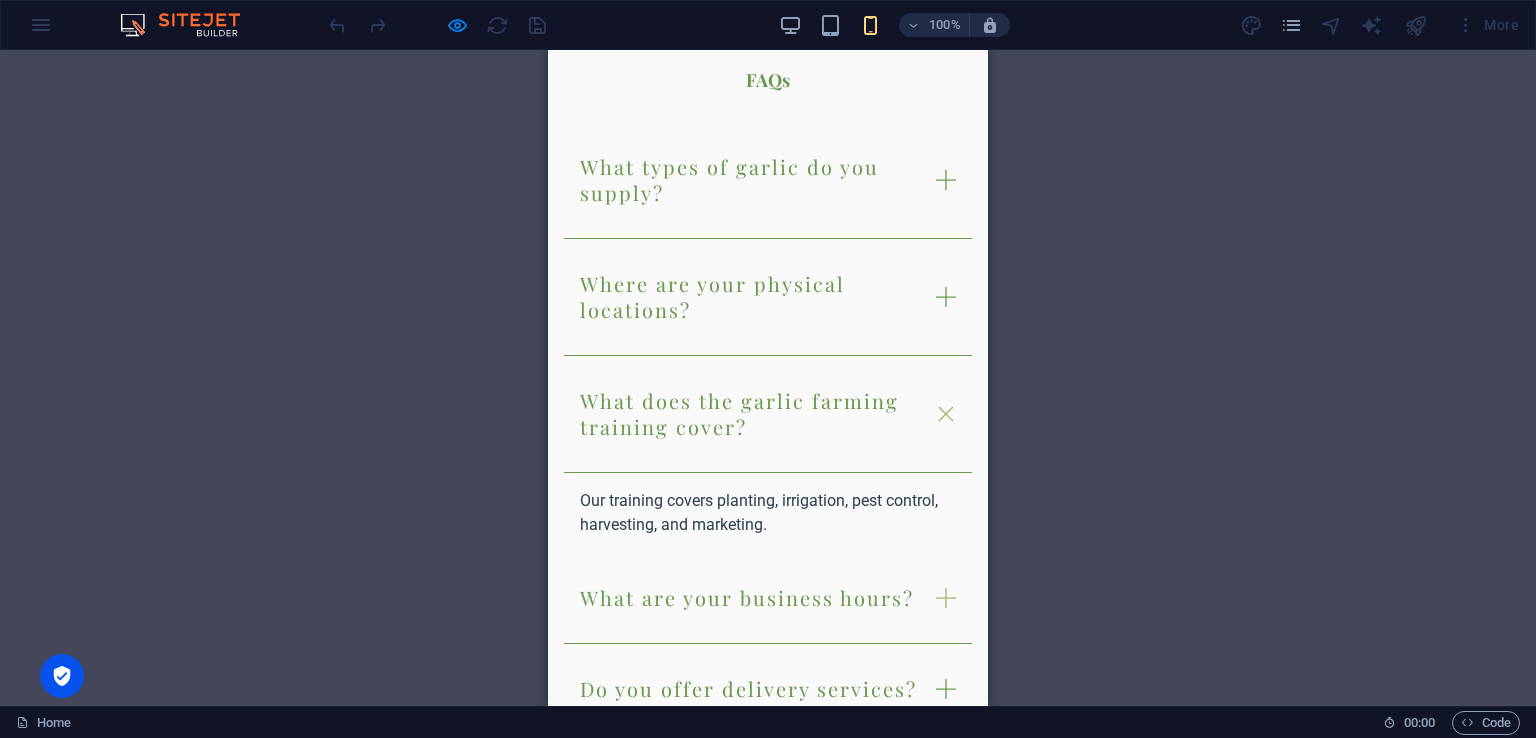 scroll, scrollTop: 3591, scrollLeft: 0, axis: vertical 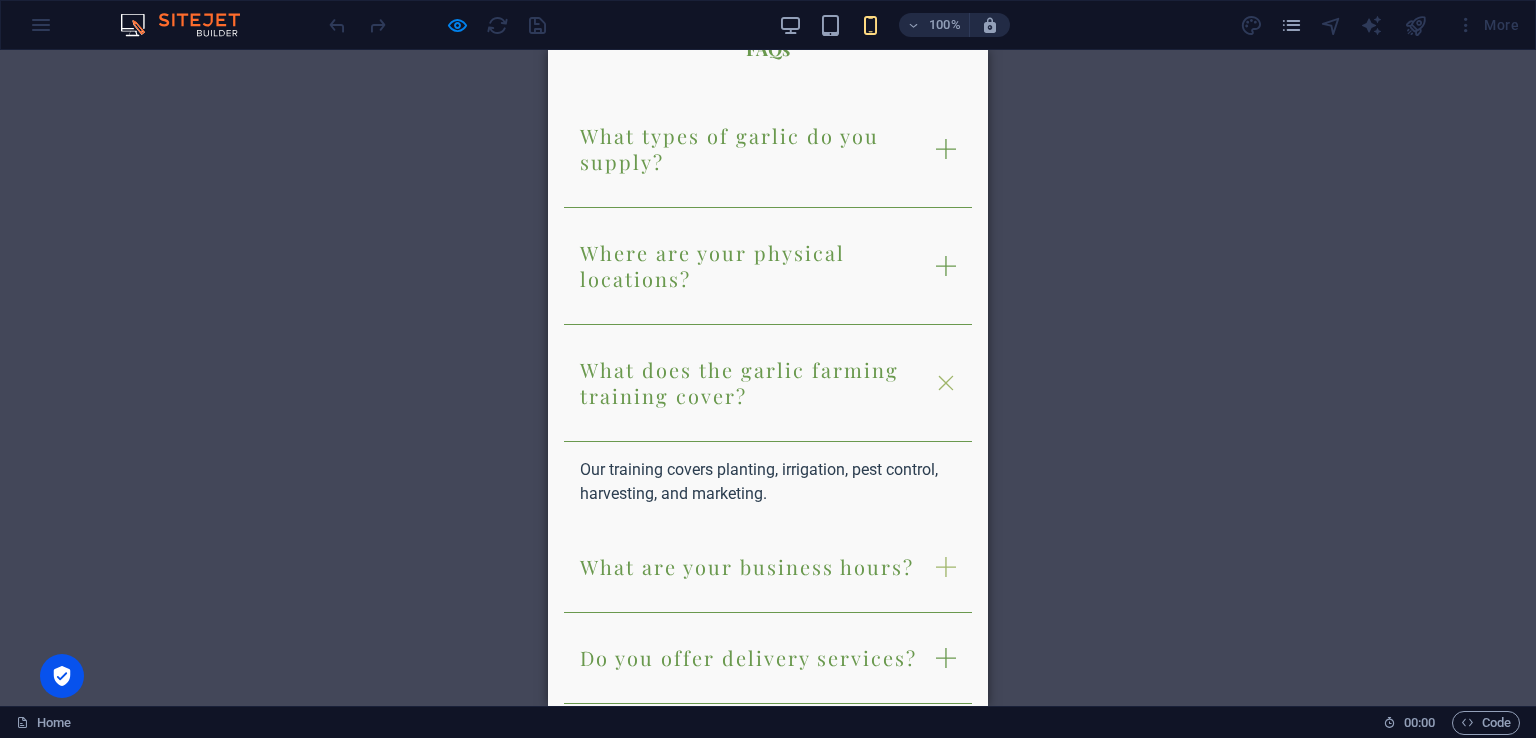 click on "What are your business hours?" at bounding box center (768, 567) 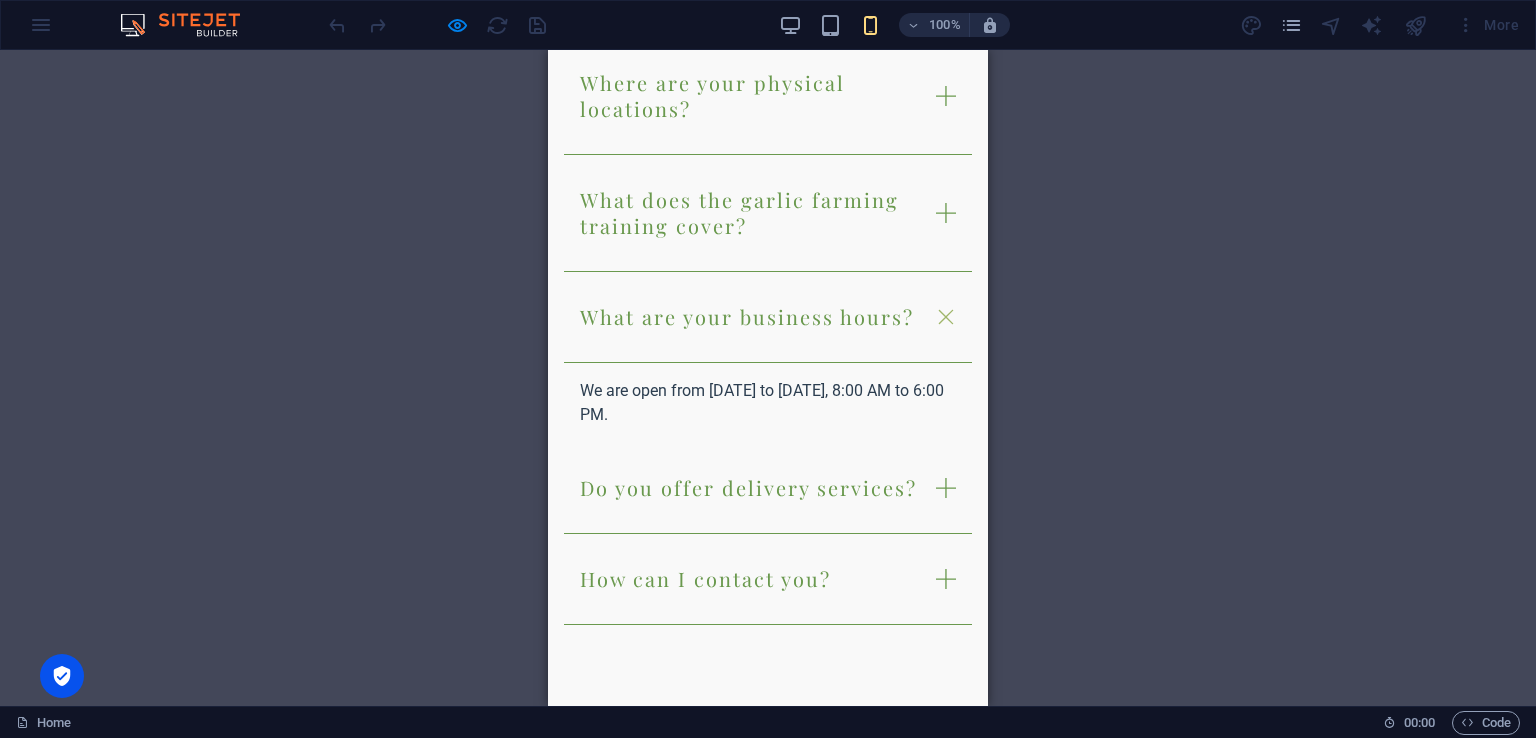 scroll, scrollTop: 3791, scrollLeft: 0, axis: vertical 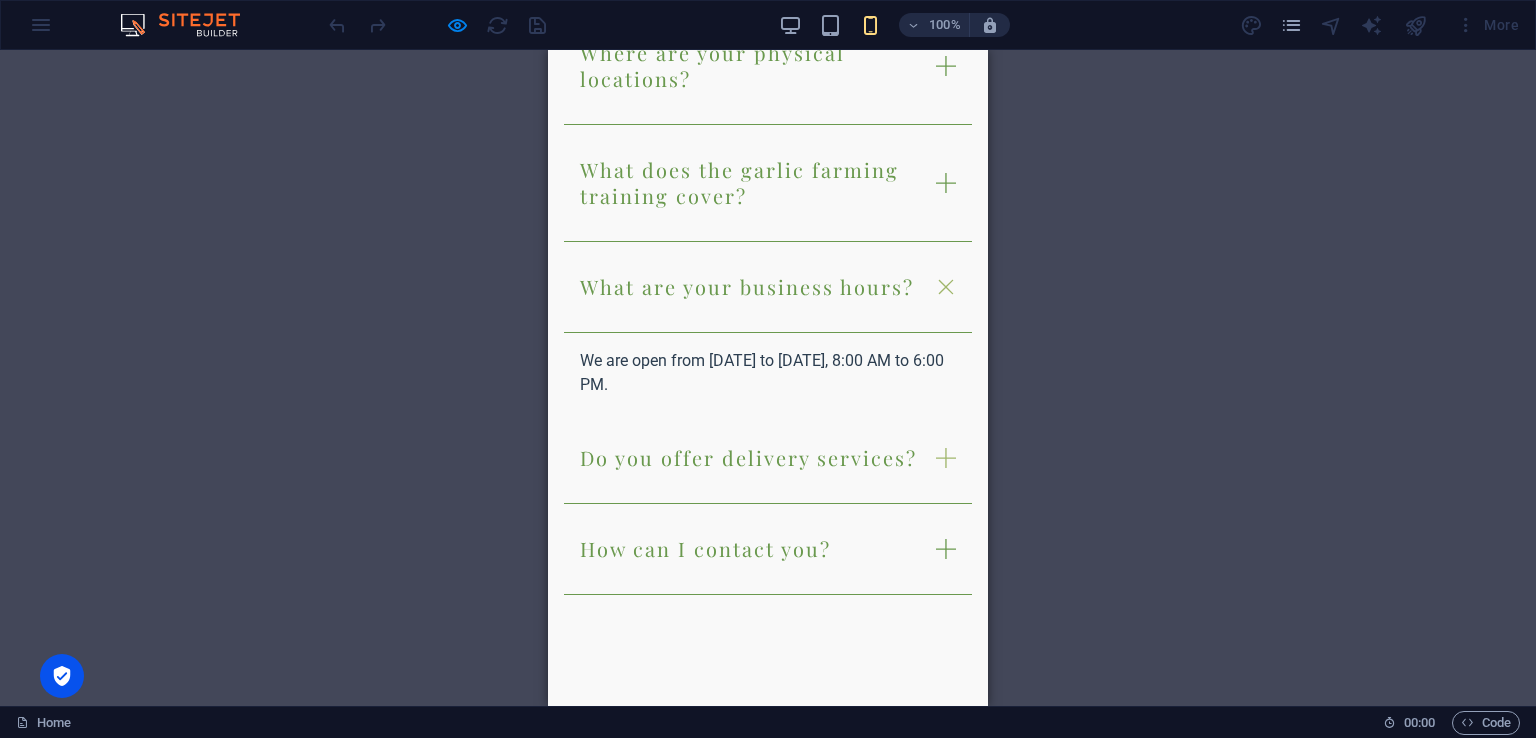 click on "Do you offer delivery services?" at bounding box center (768, 458) 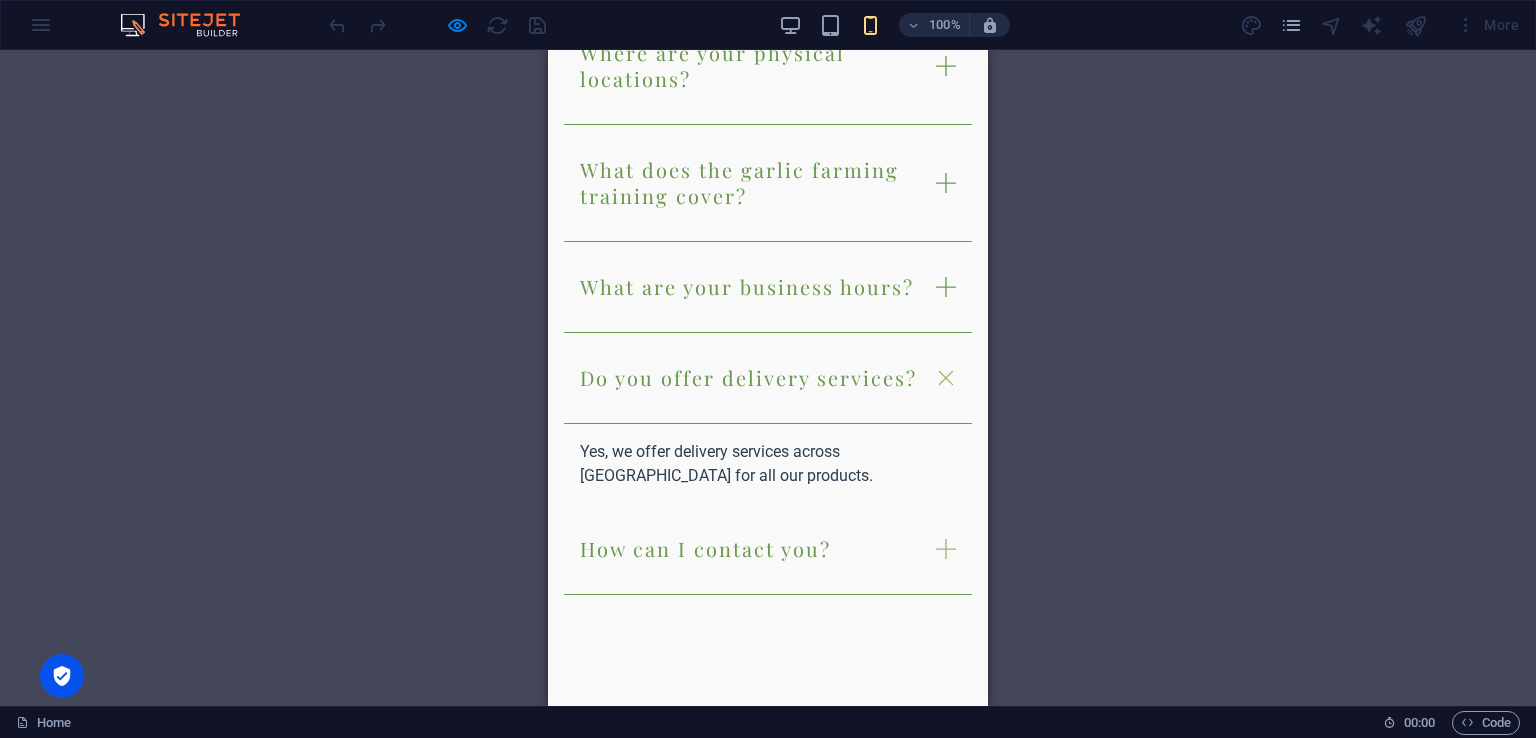 click on "How can I contact you?" at bounding box center [768, 549] 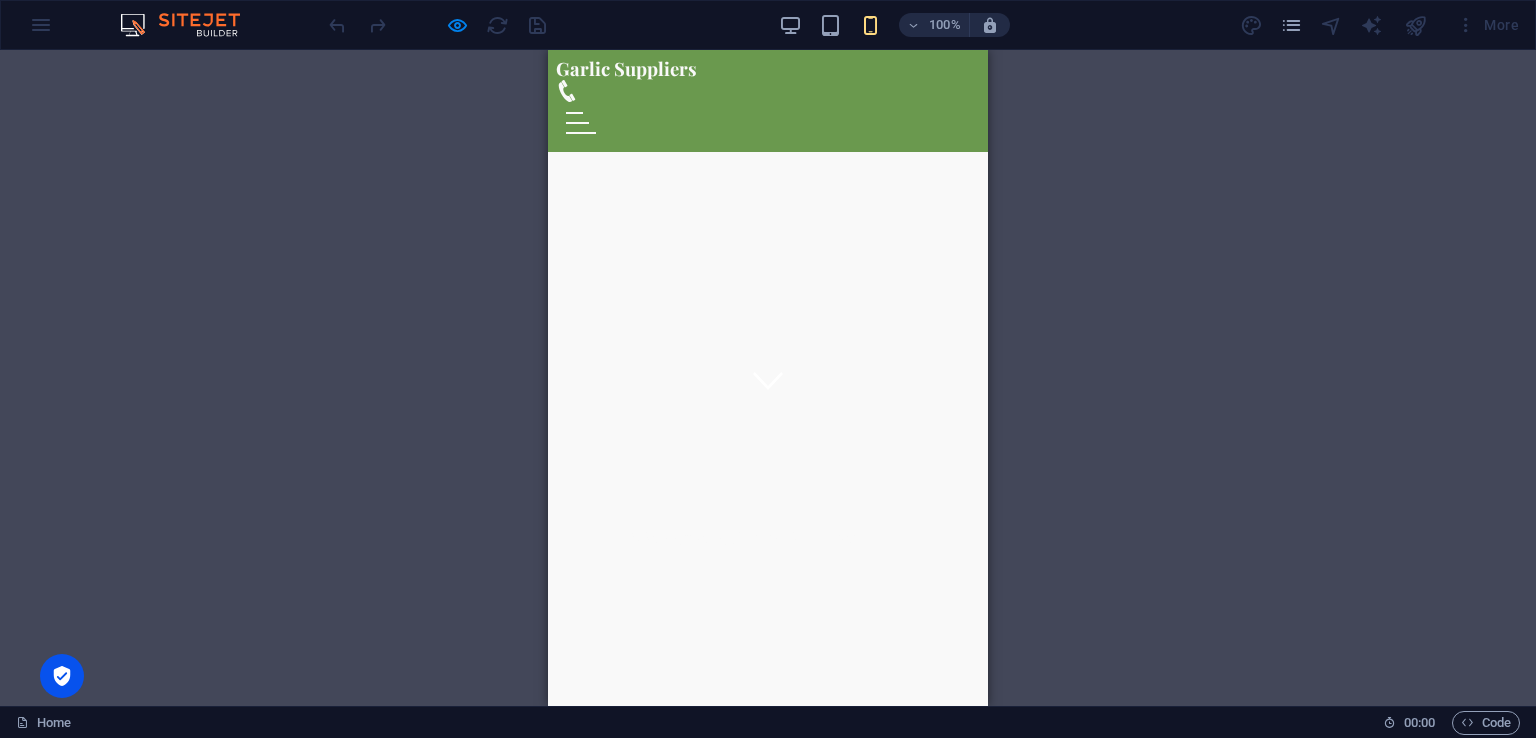 scroll, scrollTop: 0, scrollLeft: 0, axis: both 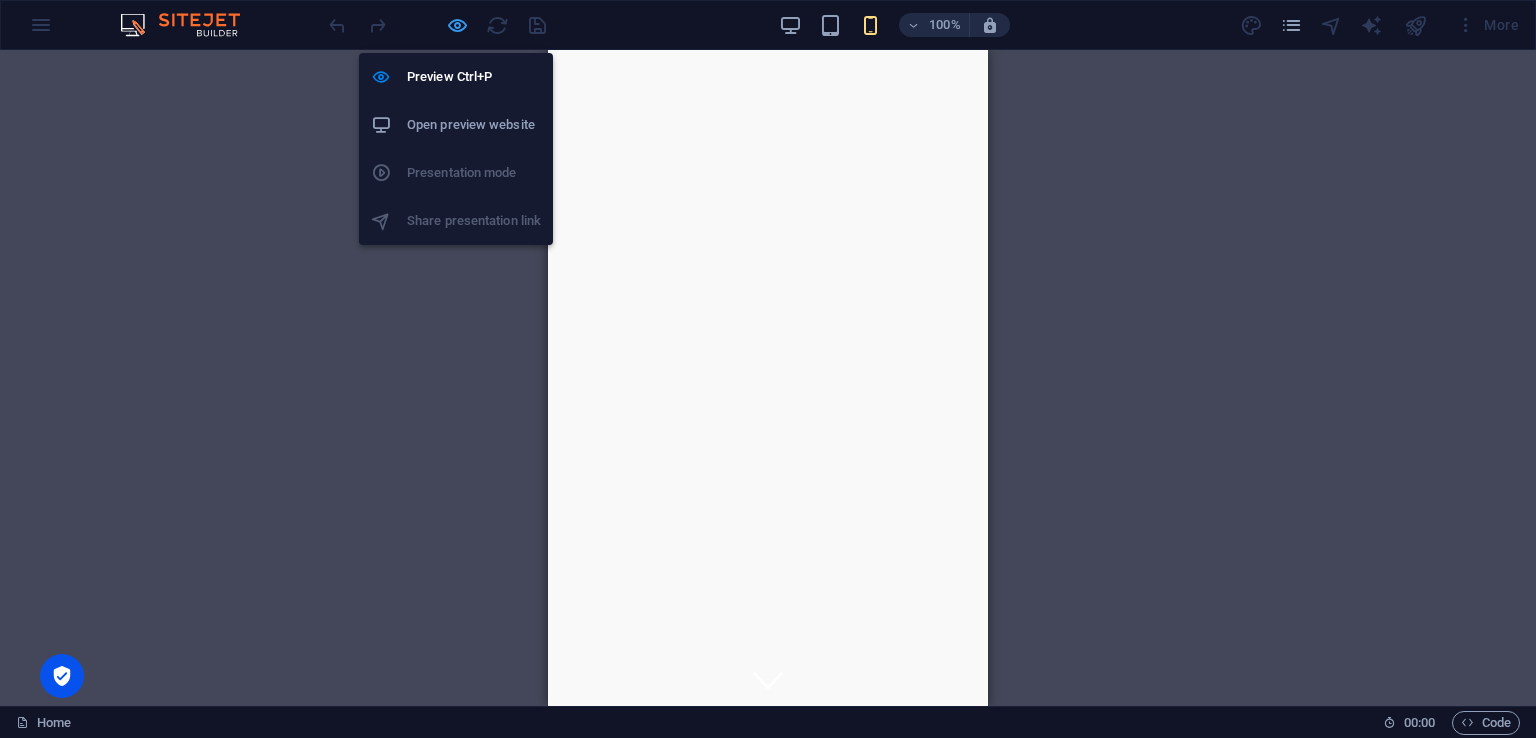 click at bounding box center [457, 25] 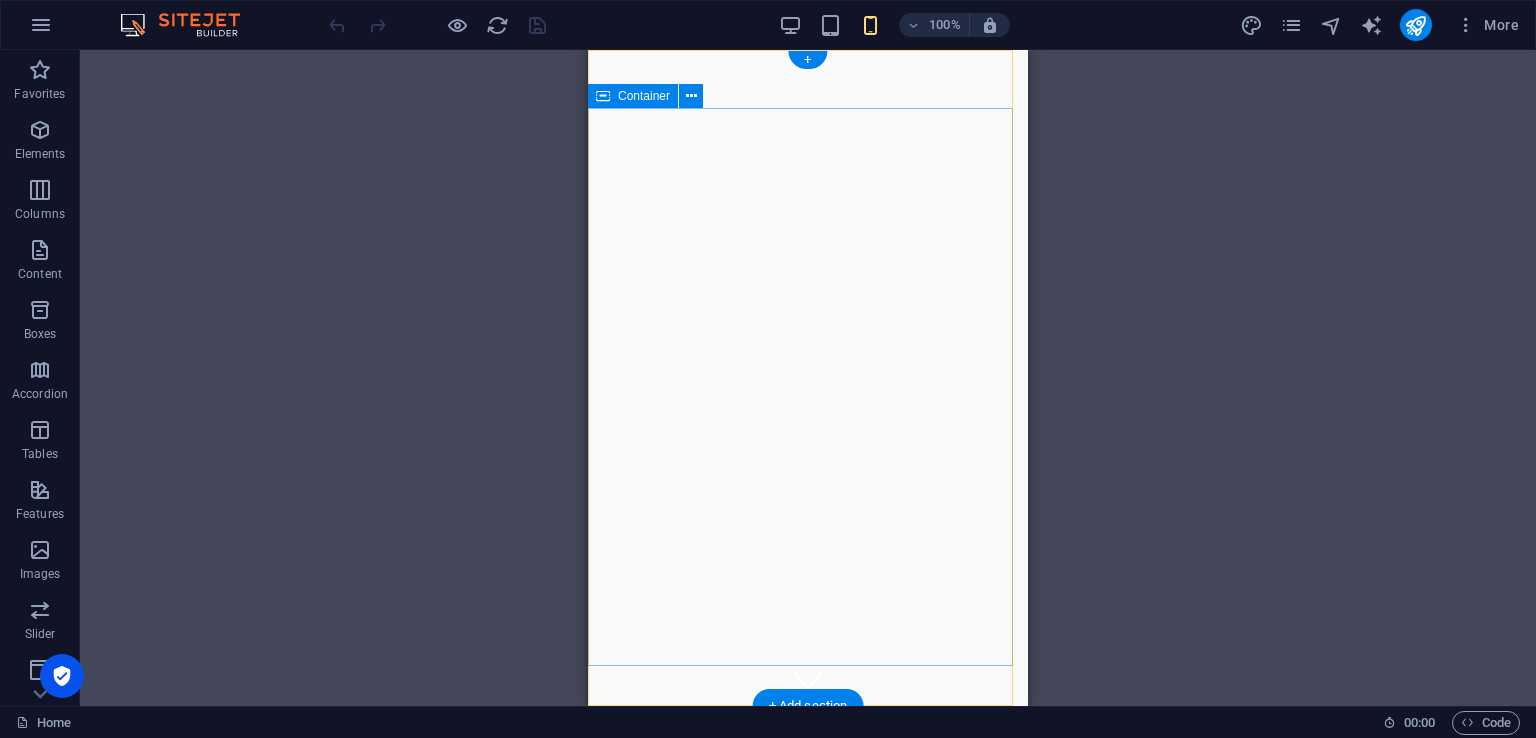 click on "Welcome to Garlic Suppliers Ltd!" at bounding box center (808, 891) 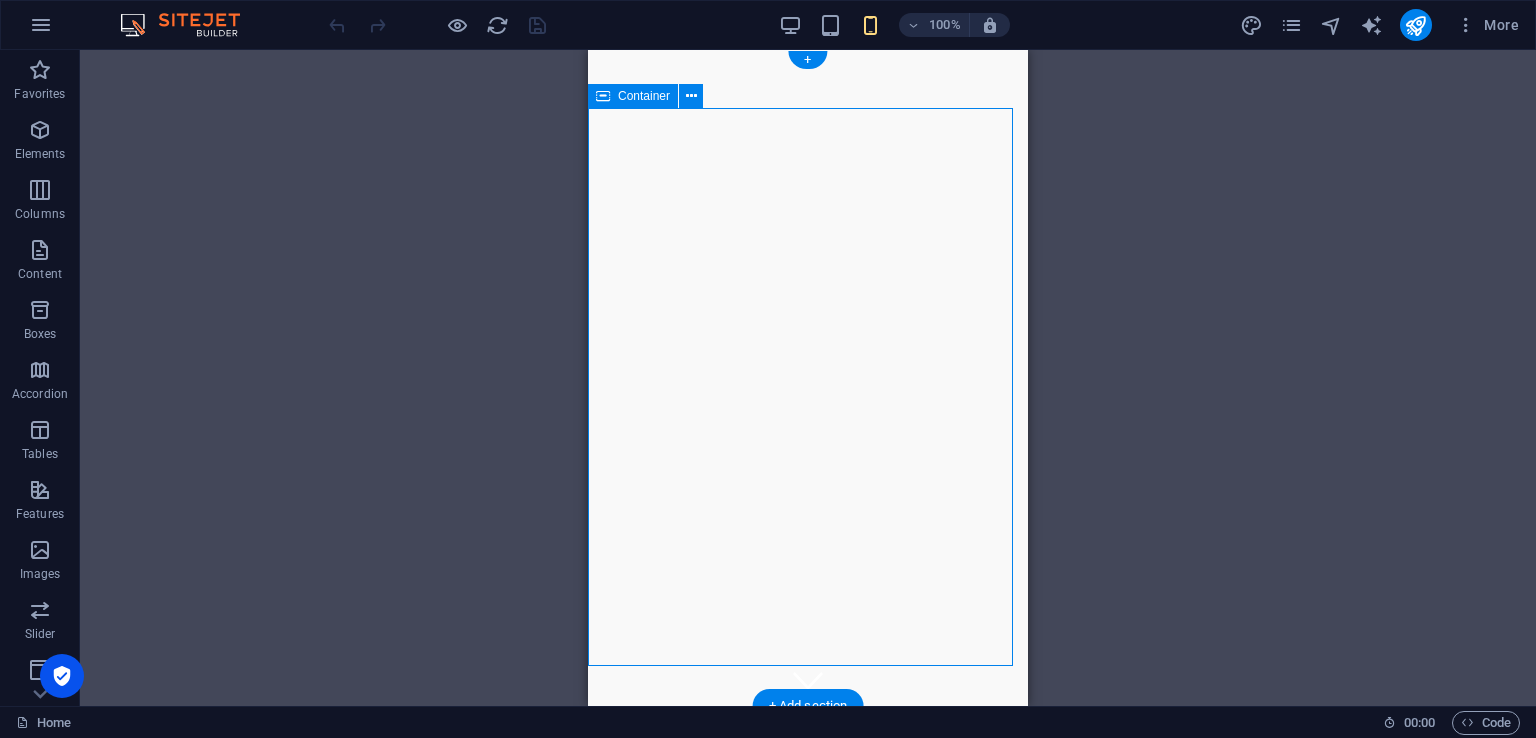 click on "Welcome to Garlic Suppliers Ltd!" at bounding box center [808, 891] 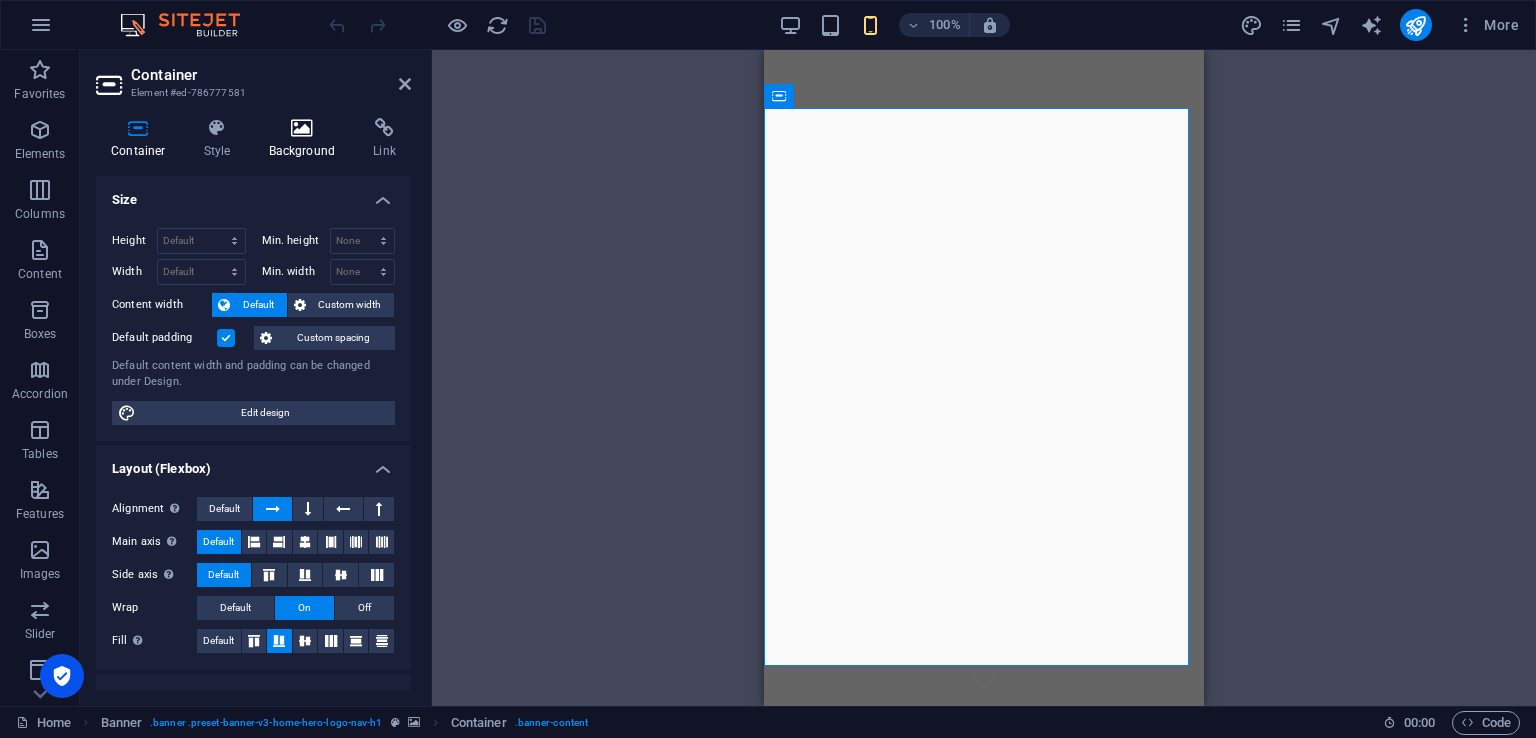 click at bounding box center [302, 128] 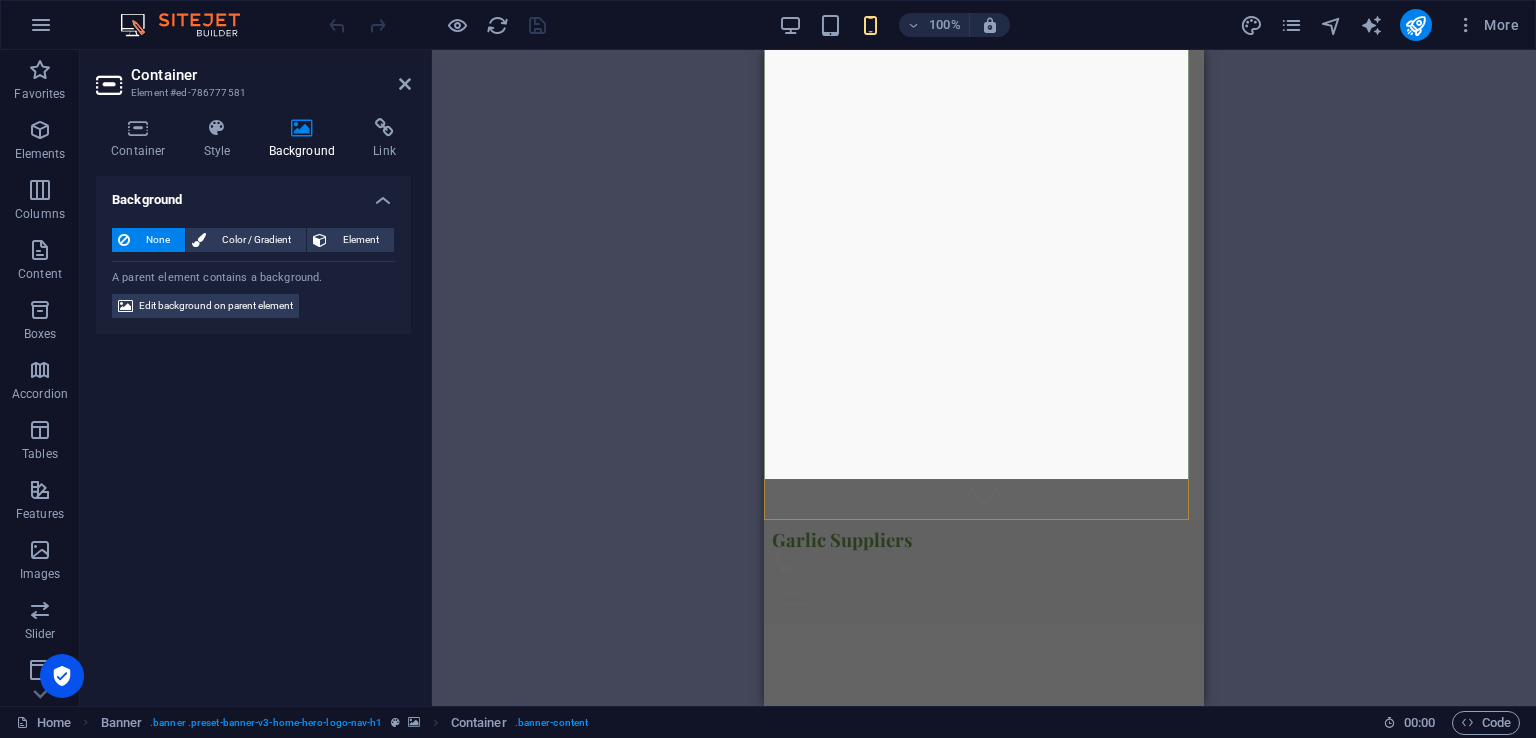 scroll, scrollTop: 200, scrollLeft: 0, axis: vertical 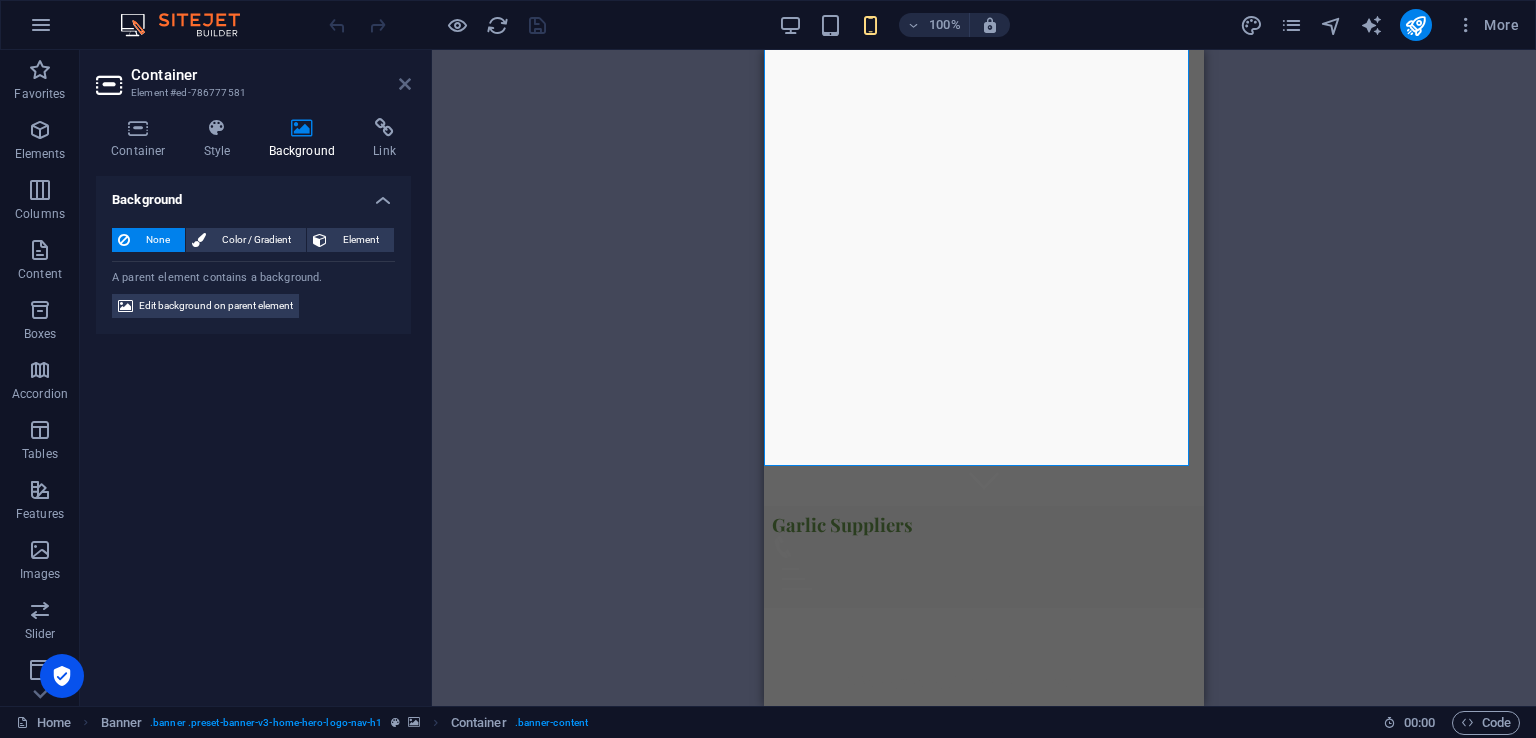 click at bounding box center [405, 84] 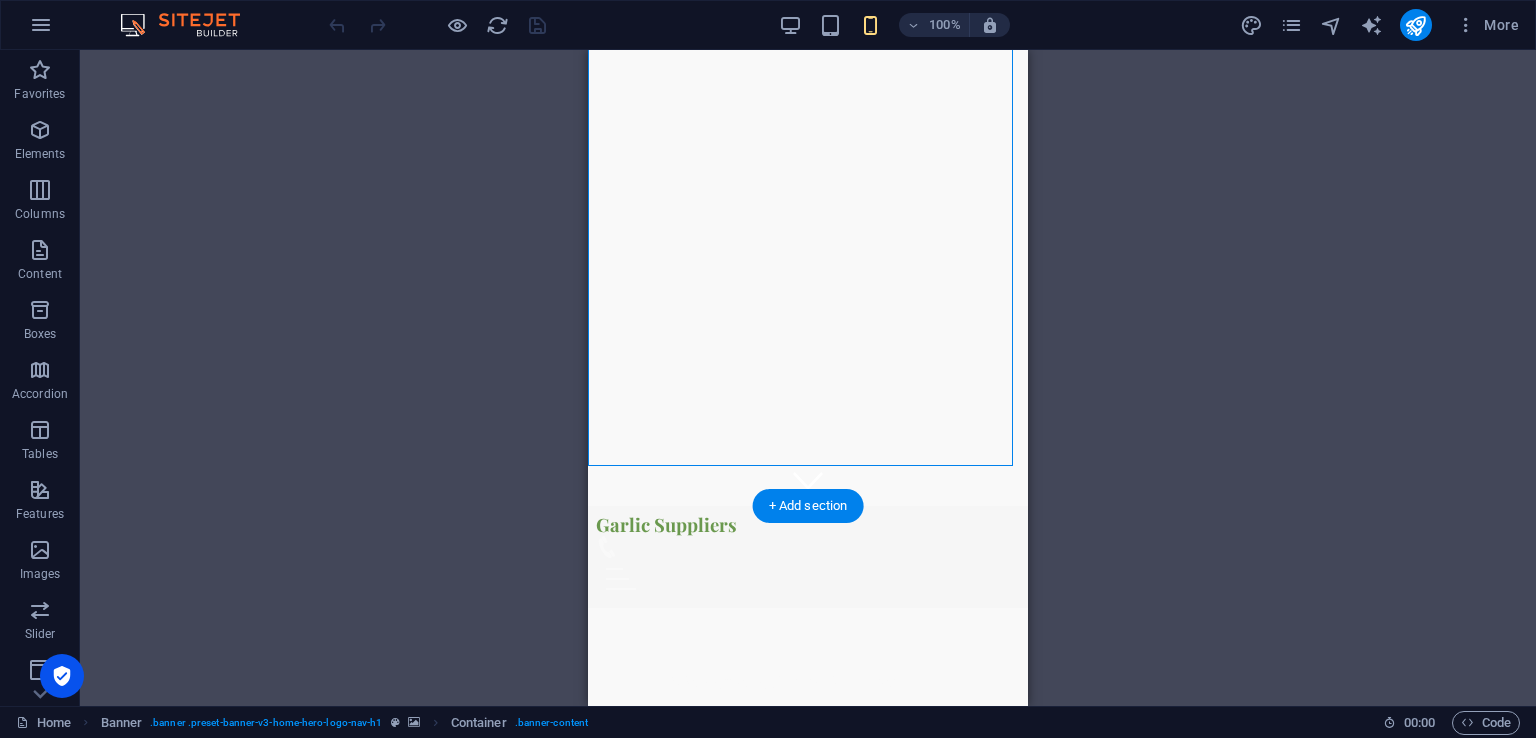 click at bounding box center (375, -150) 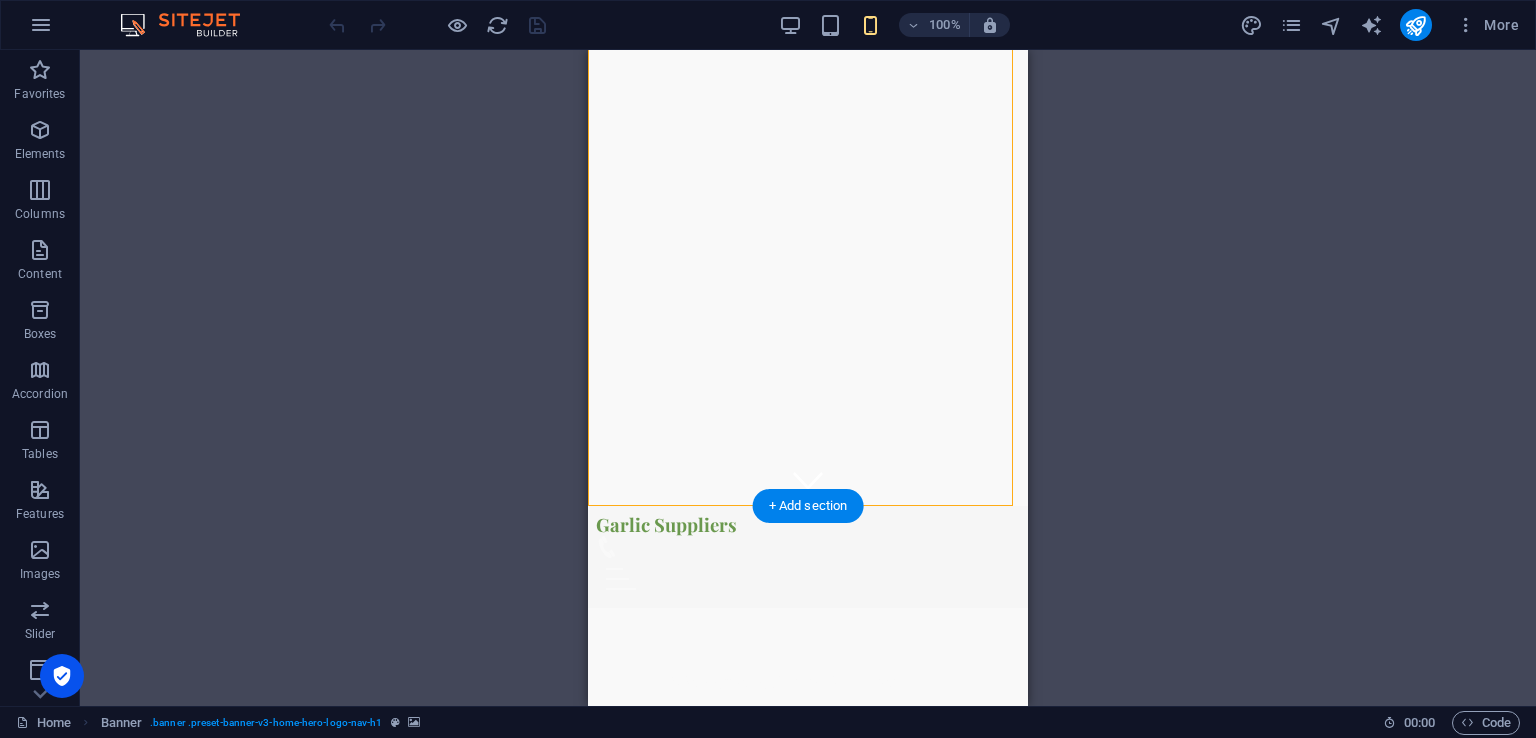 drag, startPoint x: 724, startPoint y: 484, endPoint x: 877, endPoint y: 218, distance: 306.86316 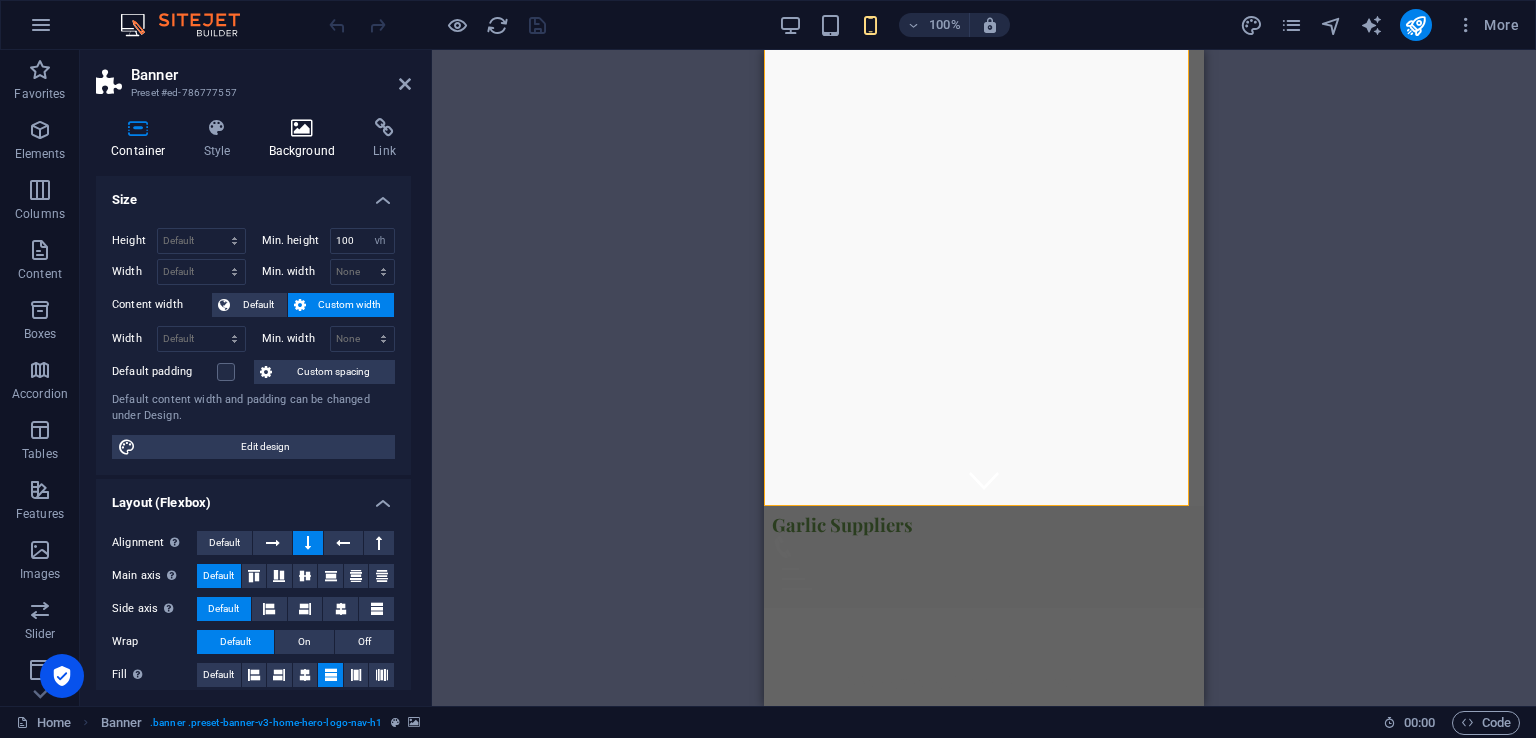 click on "Background" at bounding box center (306, 139) 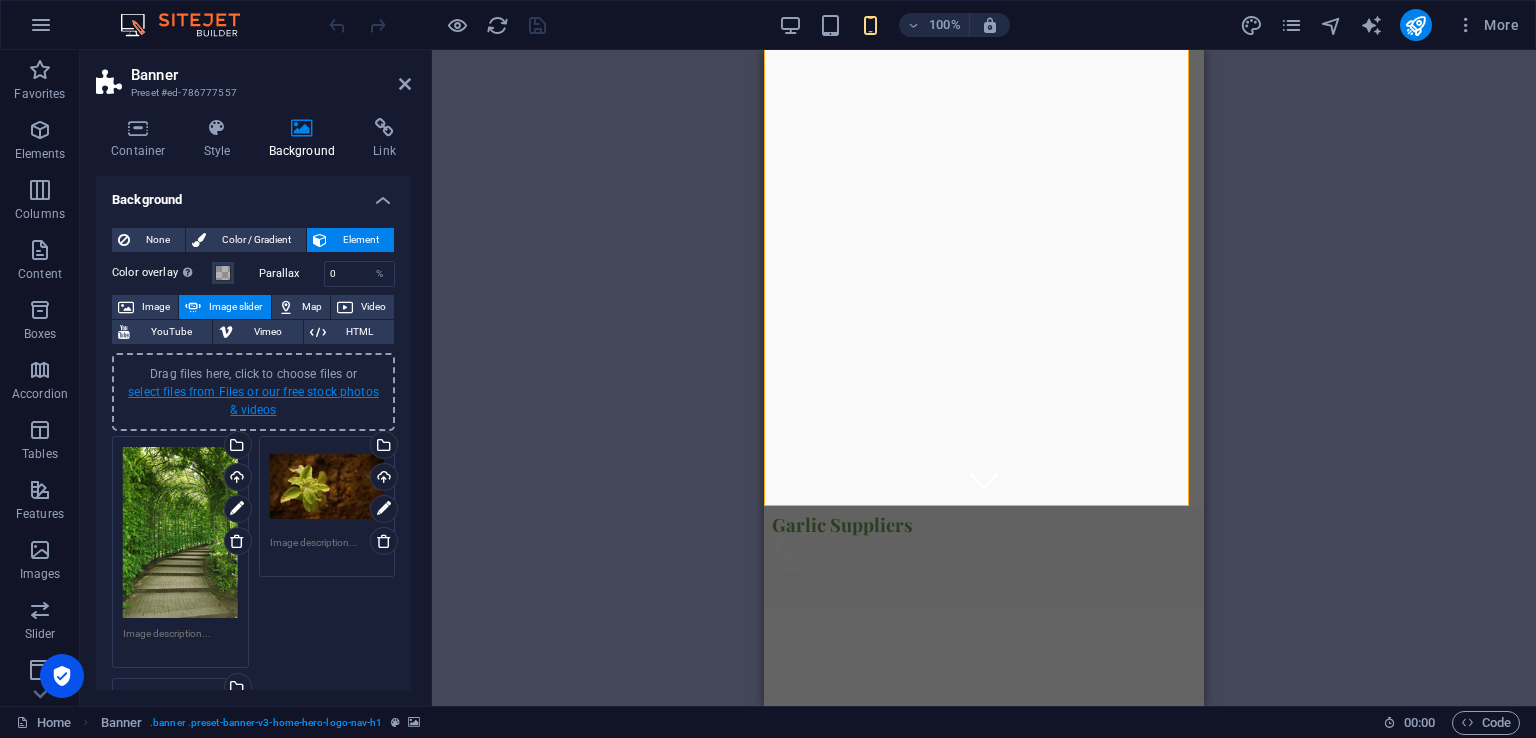 click on "select files from Files or our free stock photos & videos" at bounding box center (253, 401) 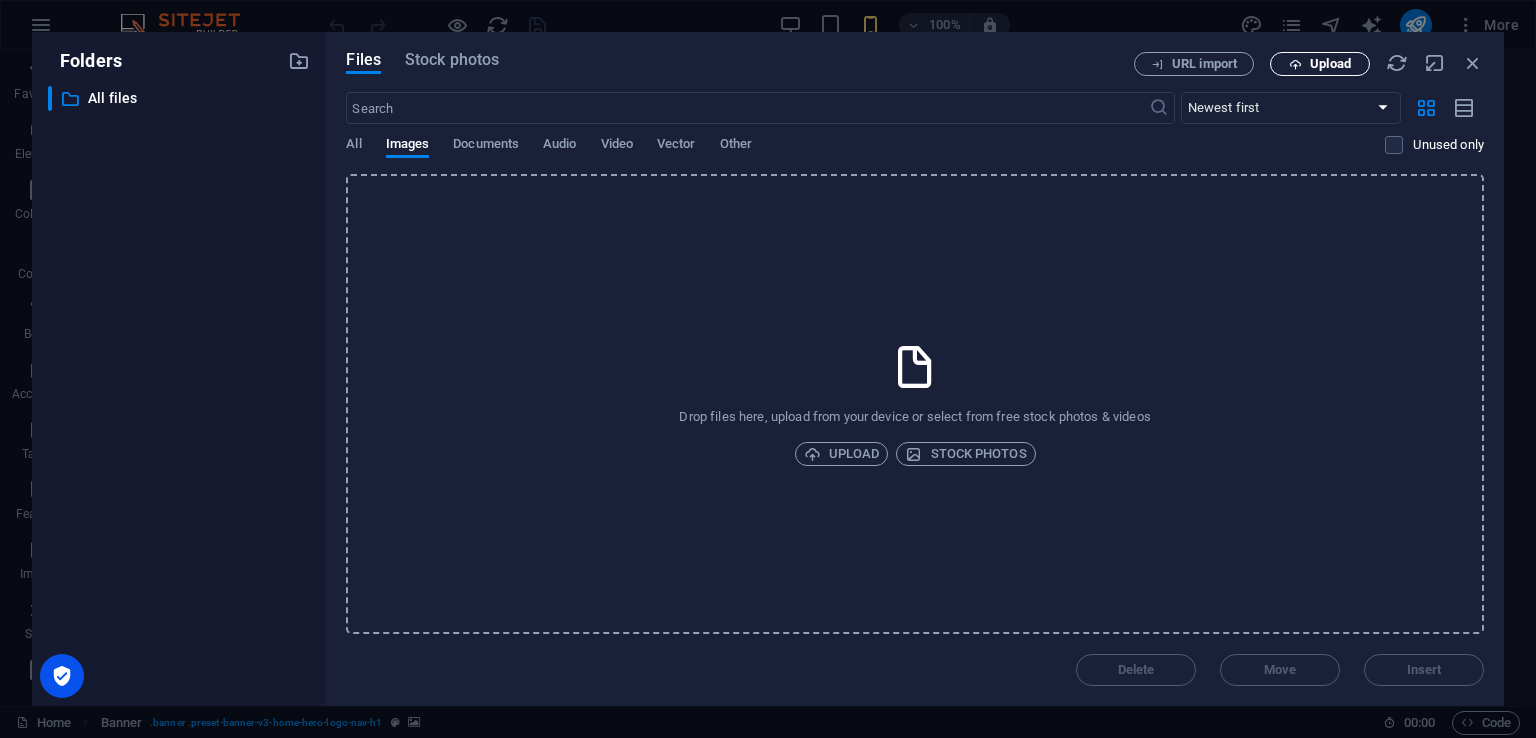 click on "Upload" at bounding box center (1320, 64) 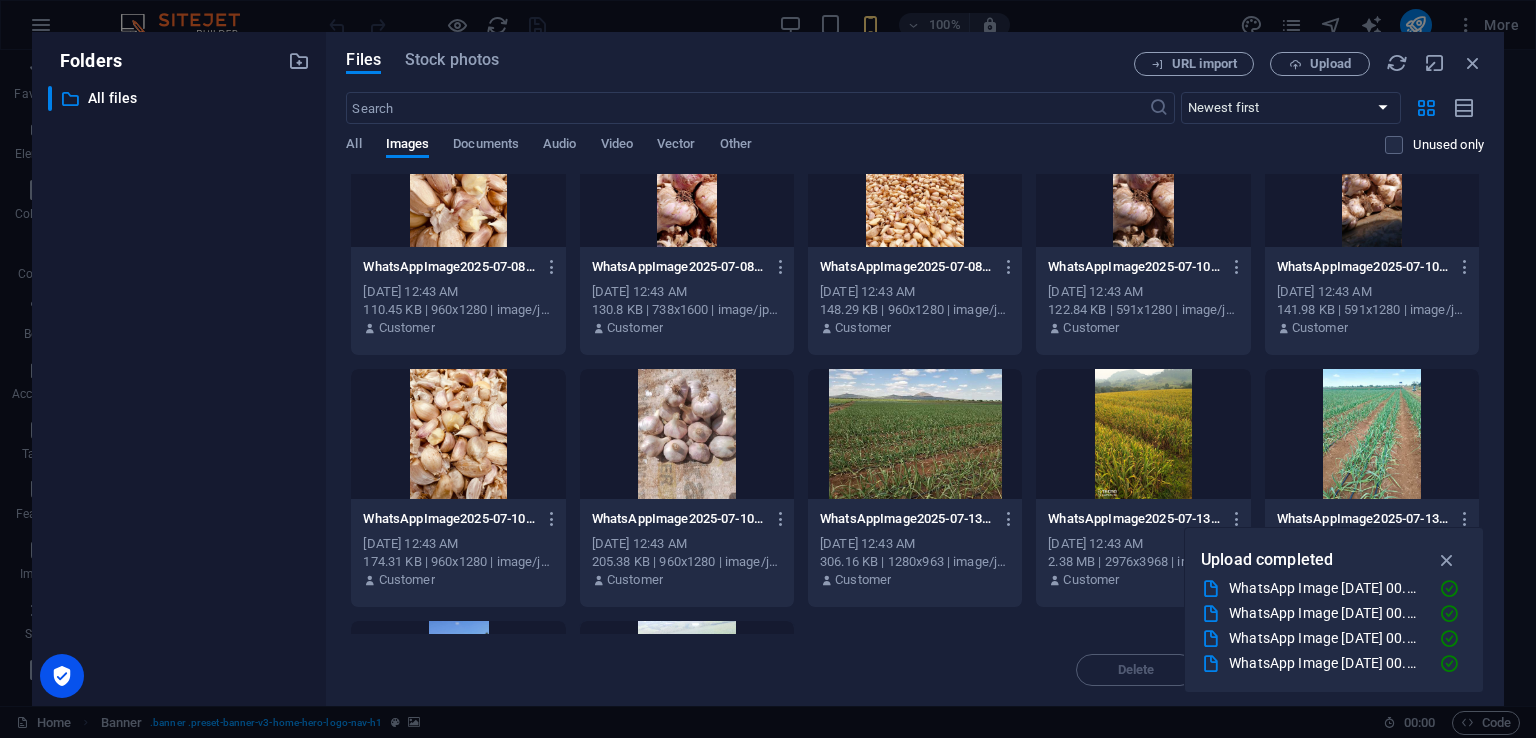 scroll, scrollTop: 0, scrollLeft: 0, axis: both 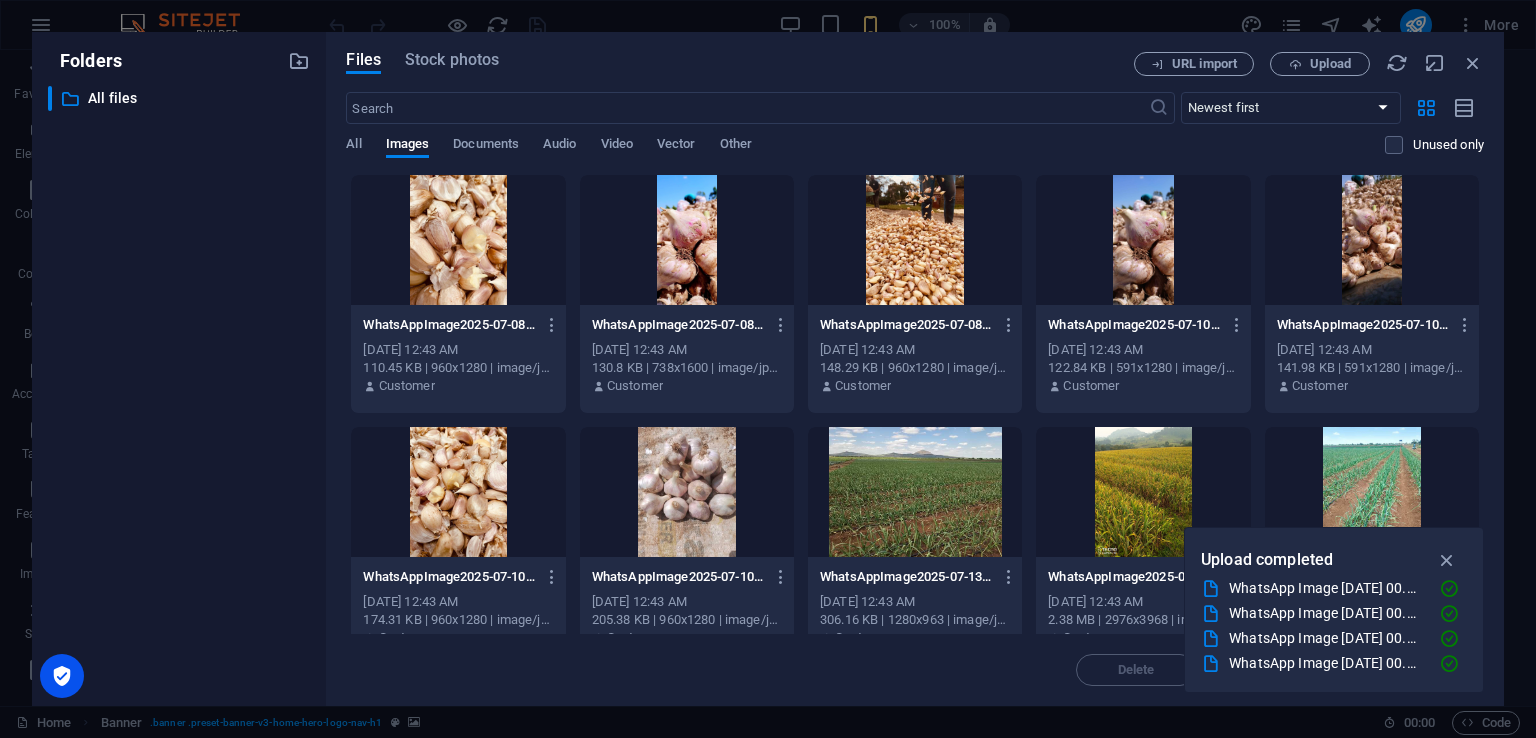 click at bounding box center [915, 492] 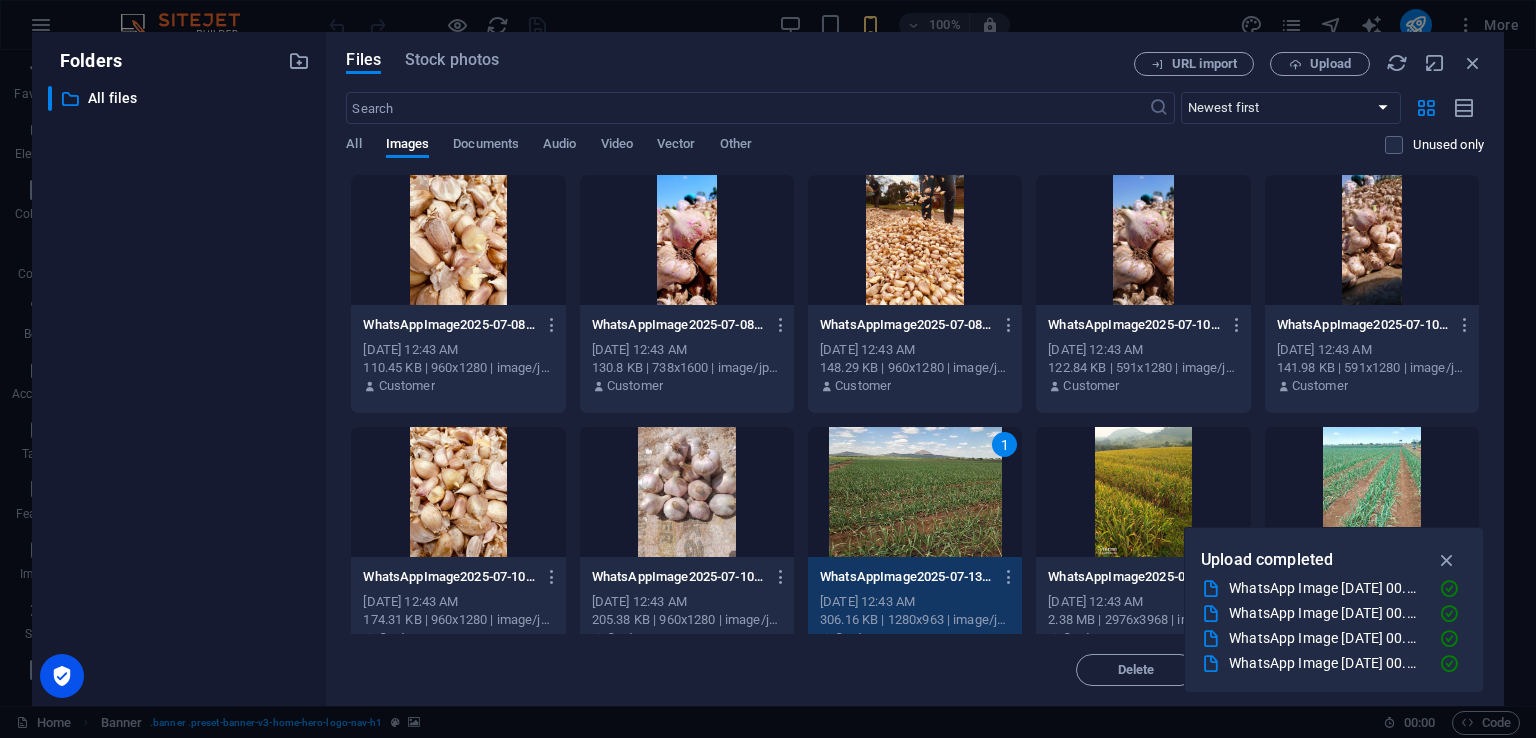 click at bounding box center [1143, 492] 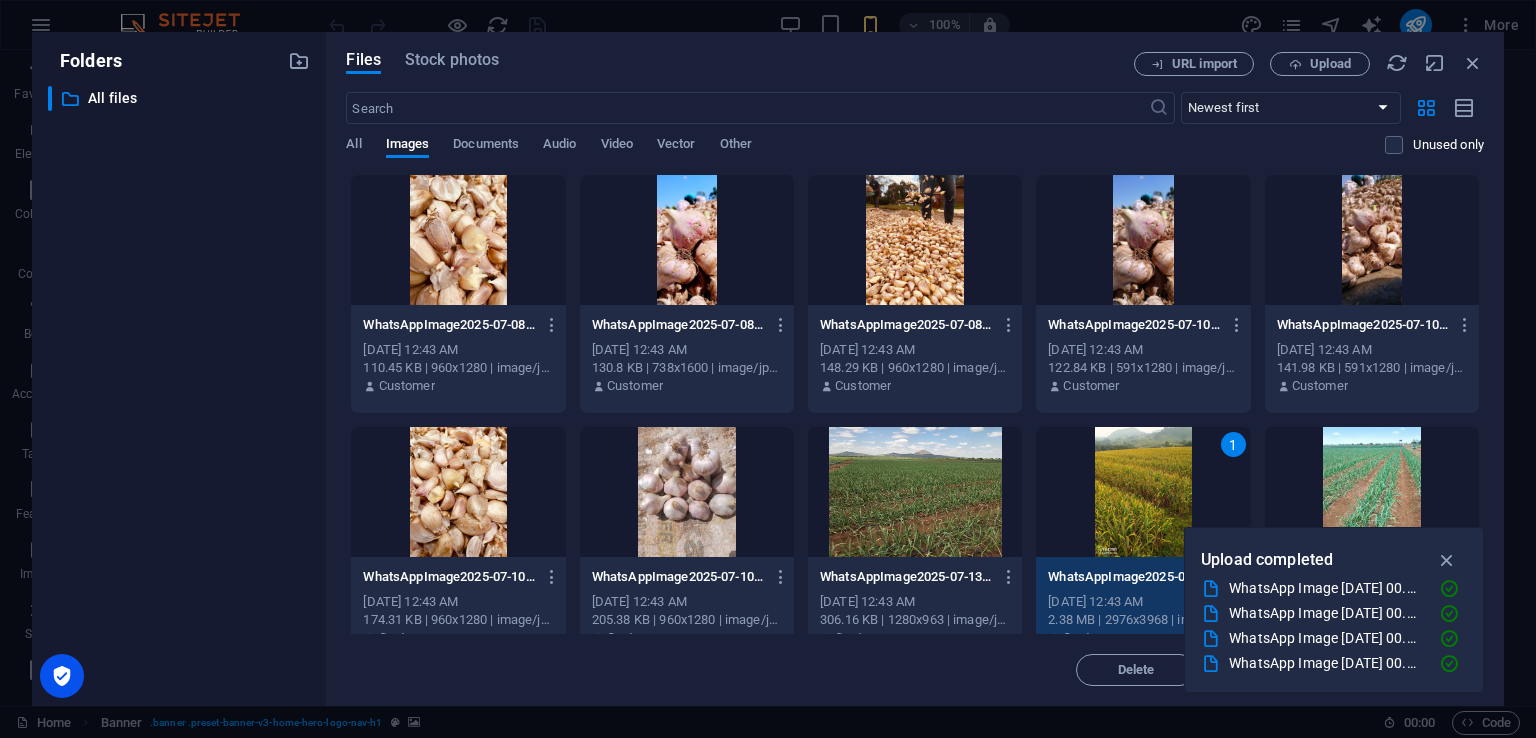 click at bounding box center [915, 492] 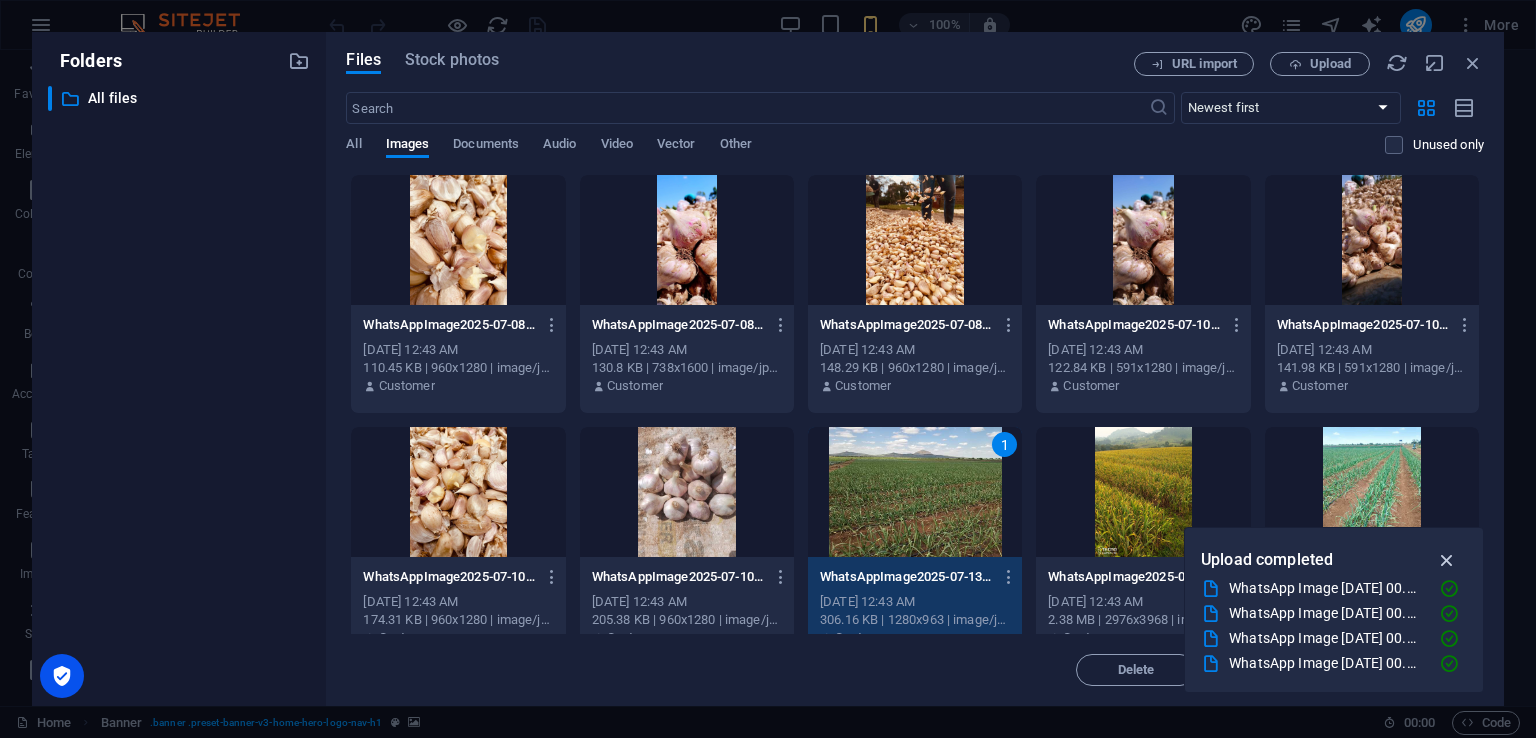 click at bounding box center [1447, 560] 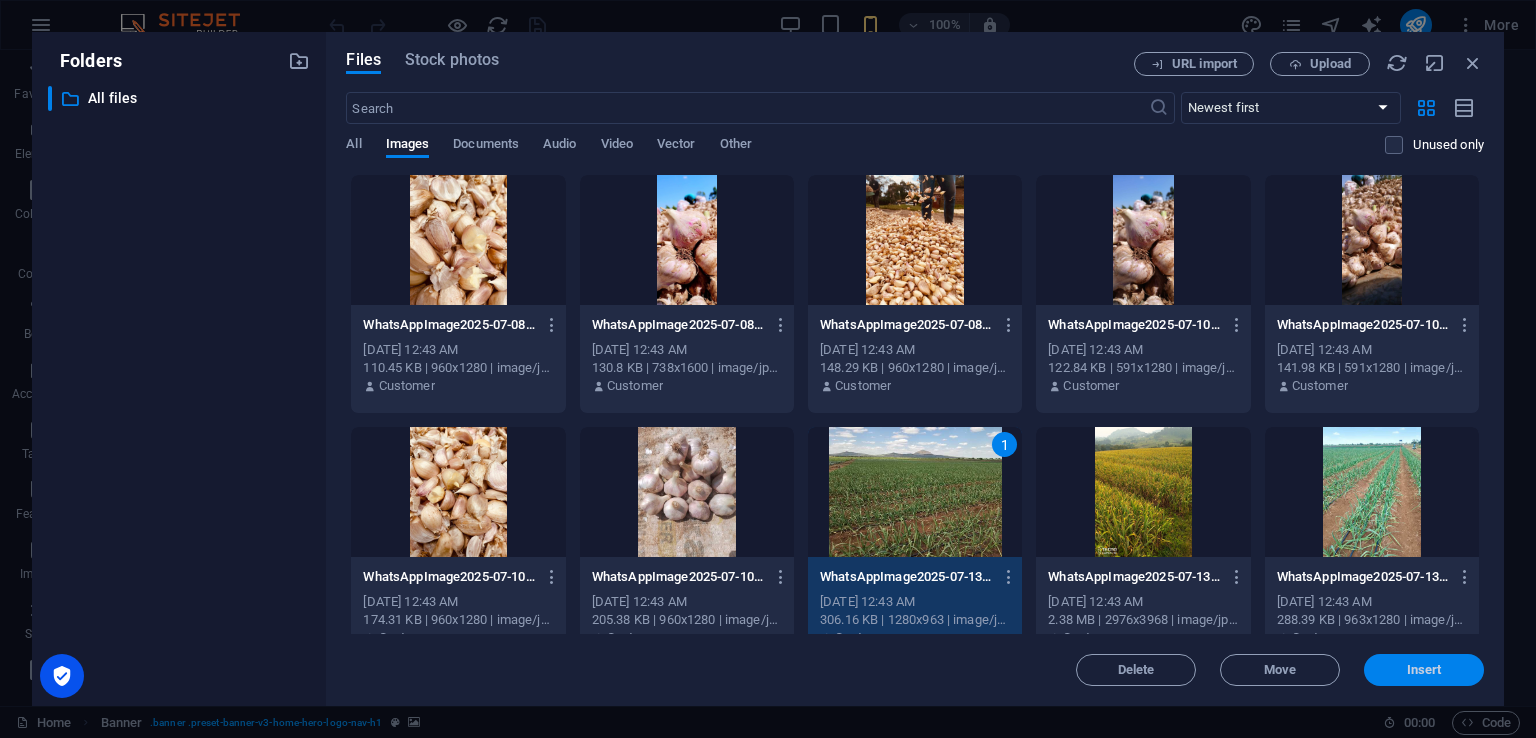 click on "Insert" at bounding box center (1424, 670) 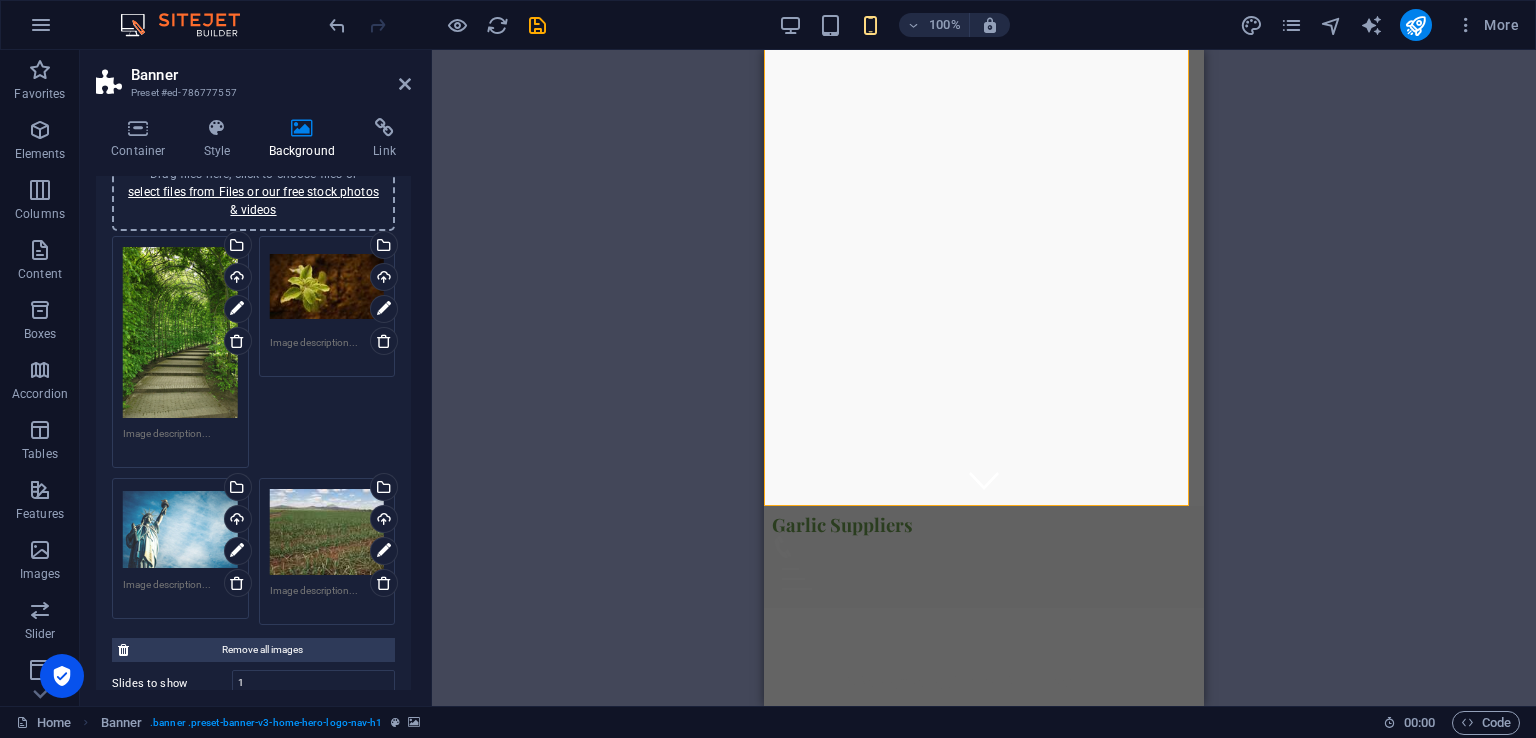 scroll, scrollTop: 0, scrollLeft: 0, axis: both 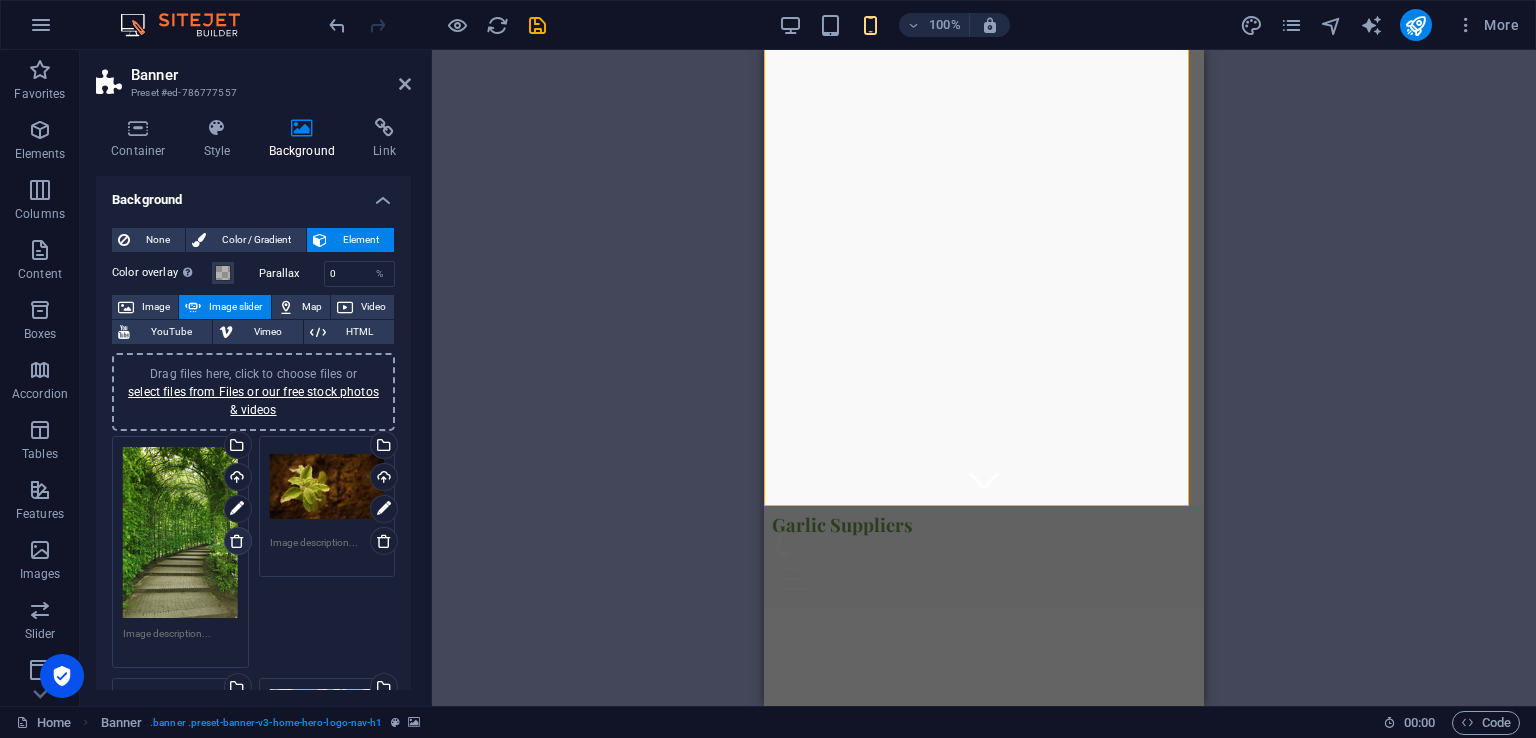 click at bounding box center (237, 541) 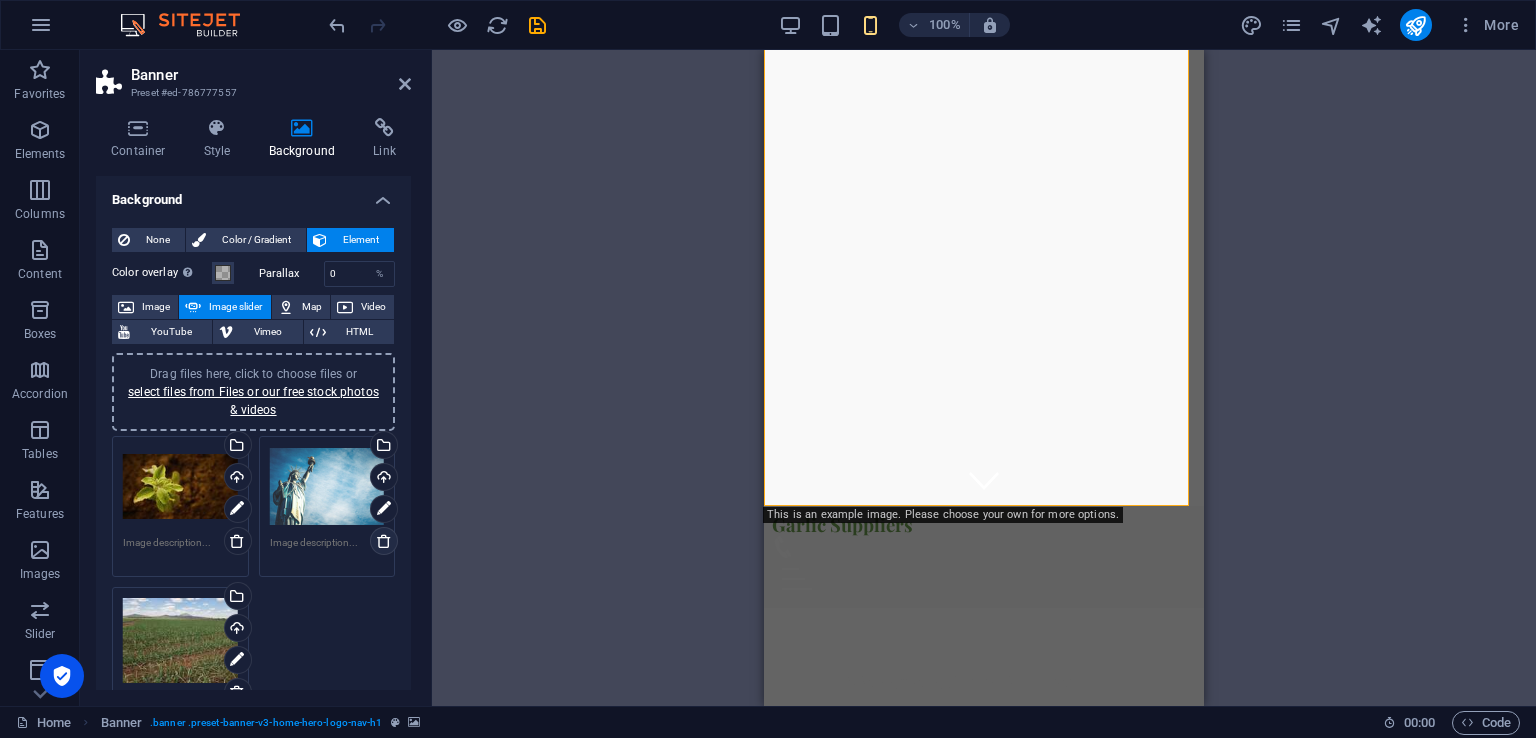 click at bounding box center (384, 541) 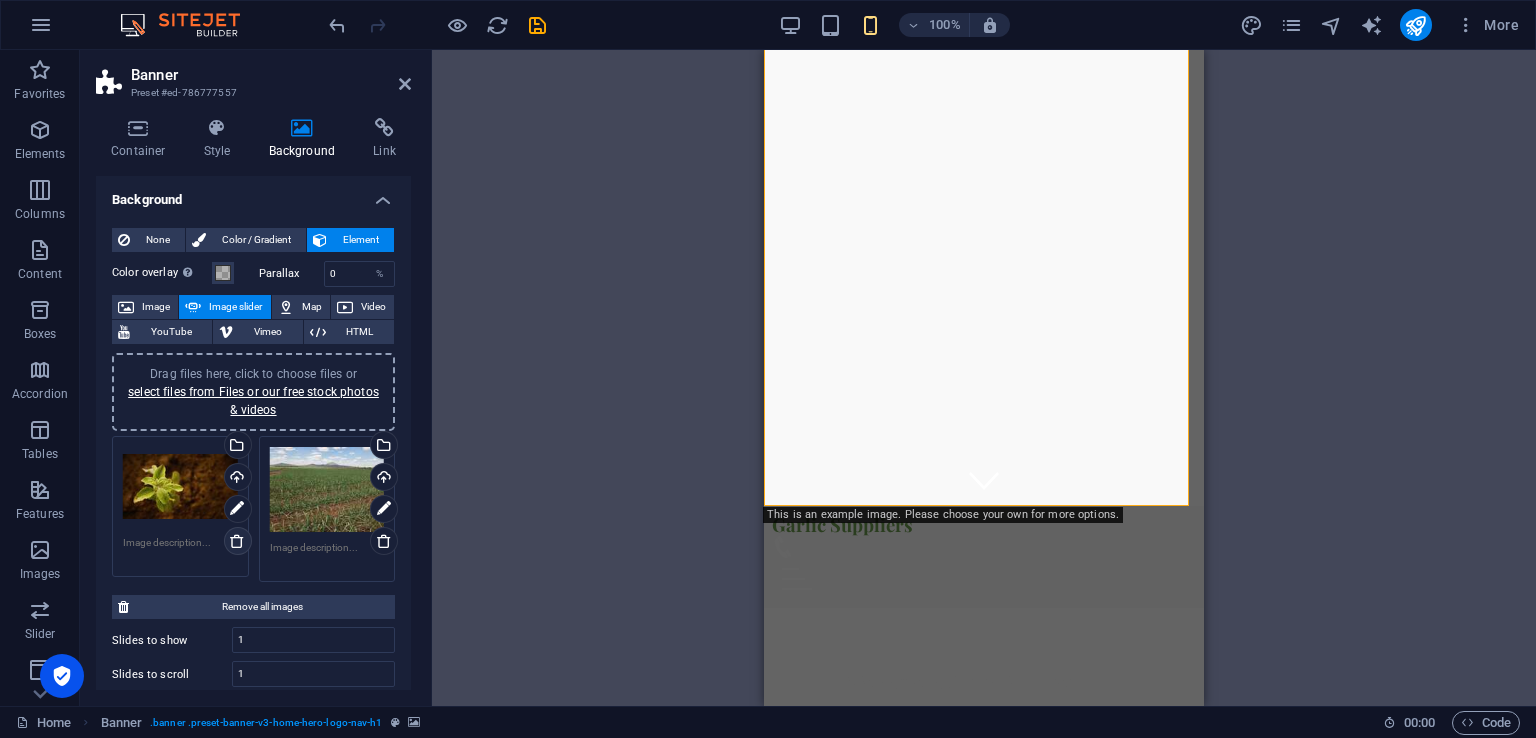 click at bounding box center [237, 541] 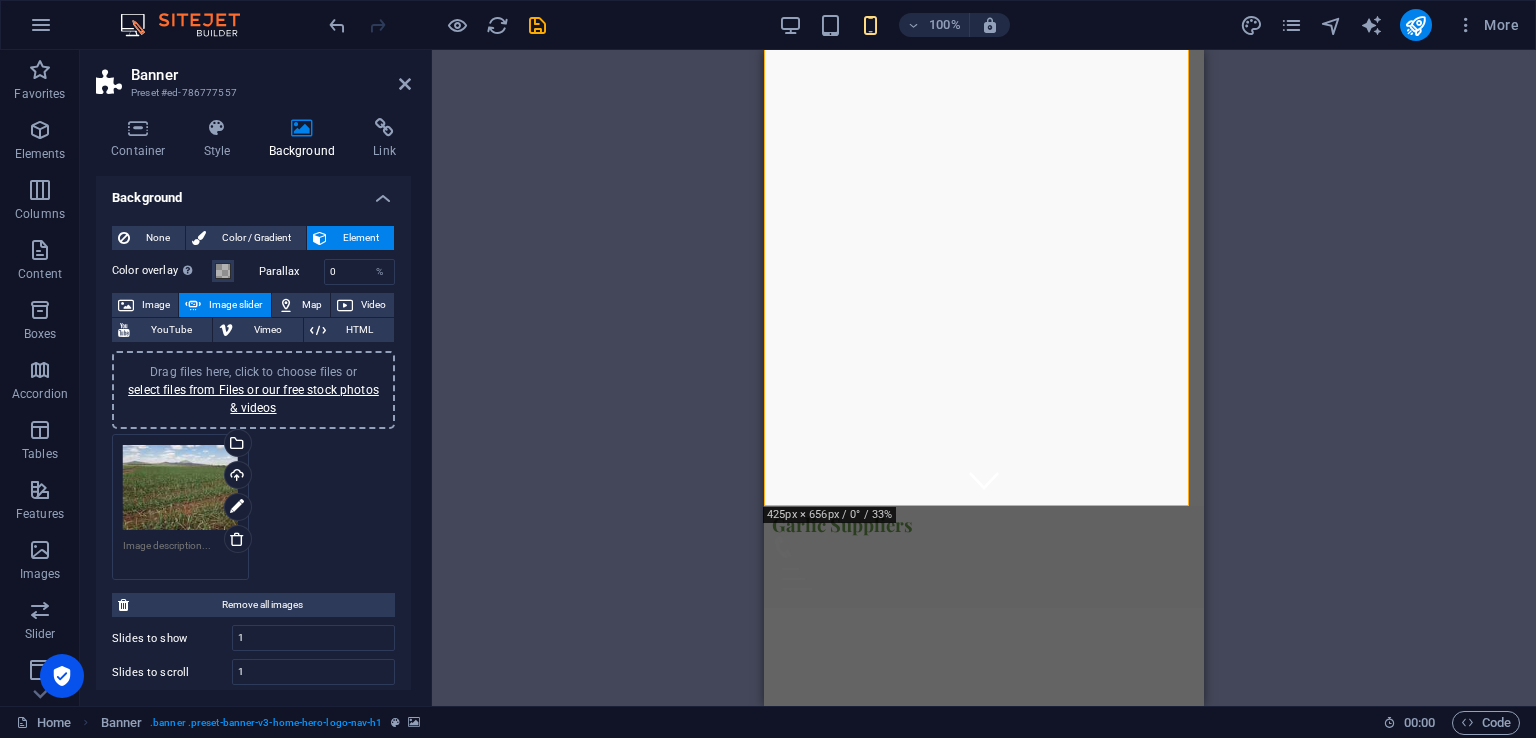 scroll, scrollTop: 0, scrollLeft: 0, axis: both 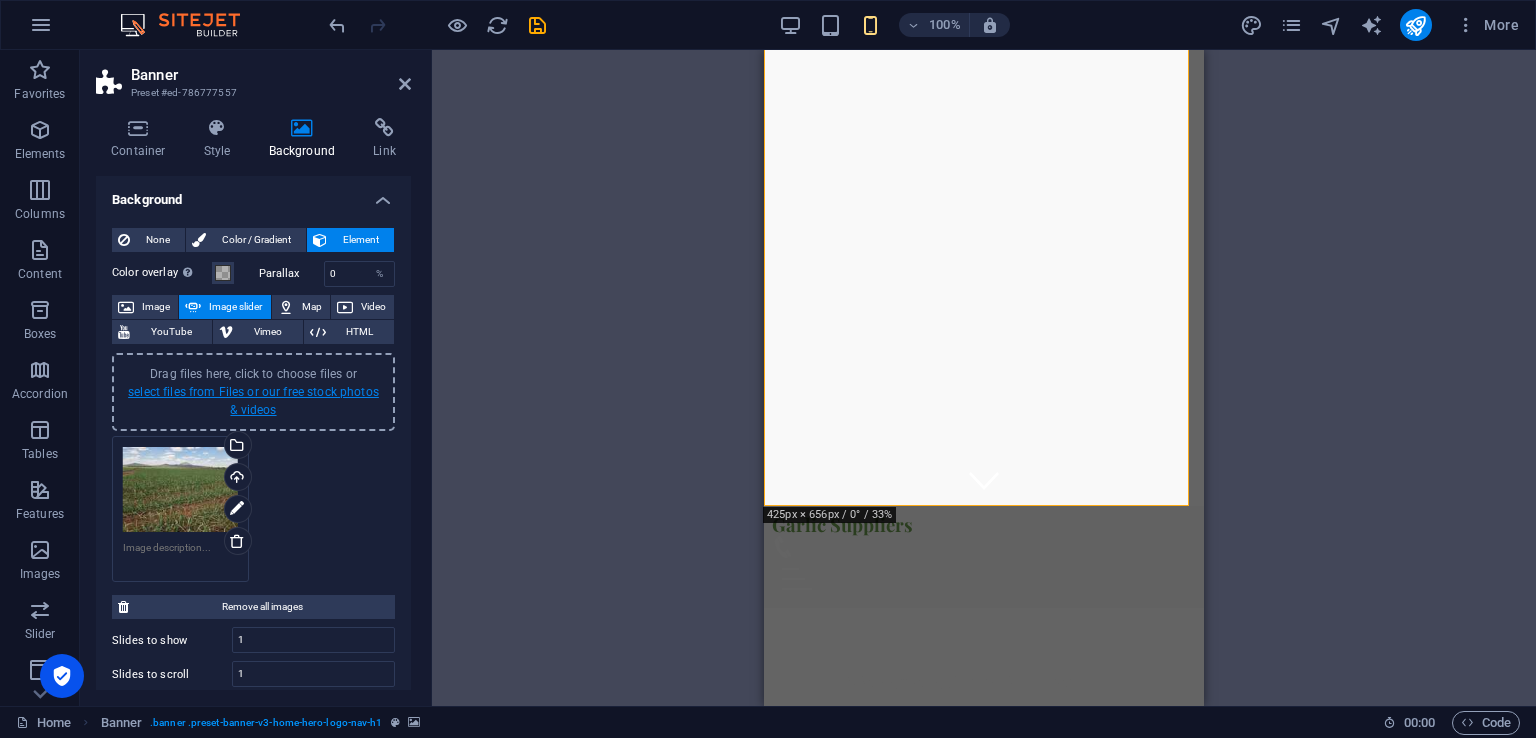 click on "select files from Files or our free stock photos & videos" at bounding box center (253, 401) 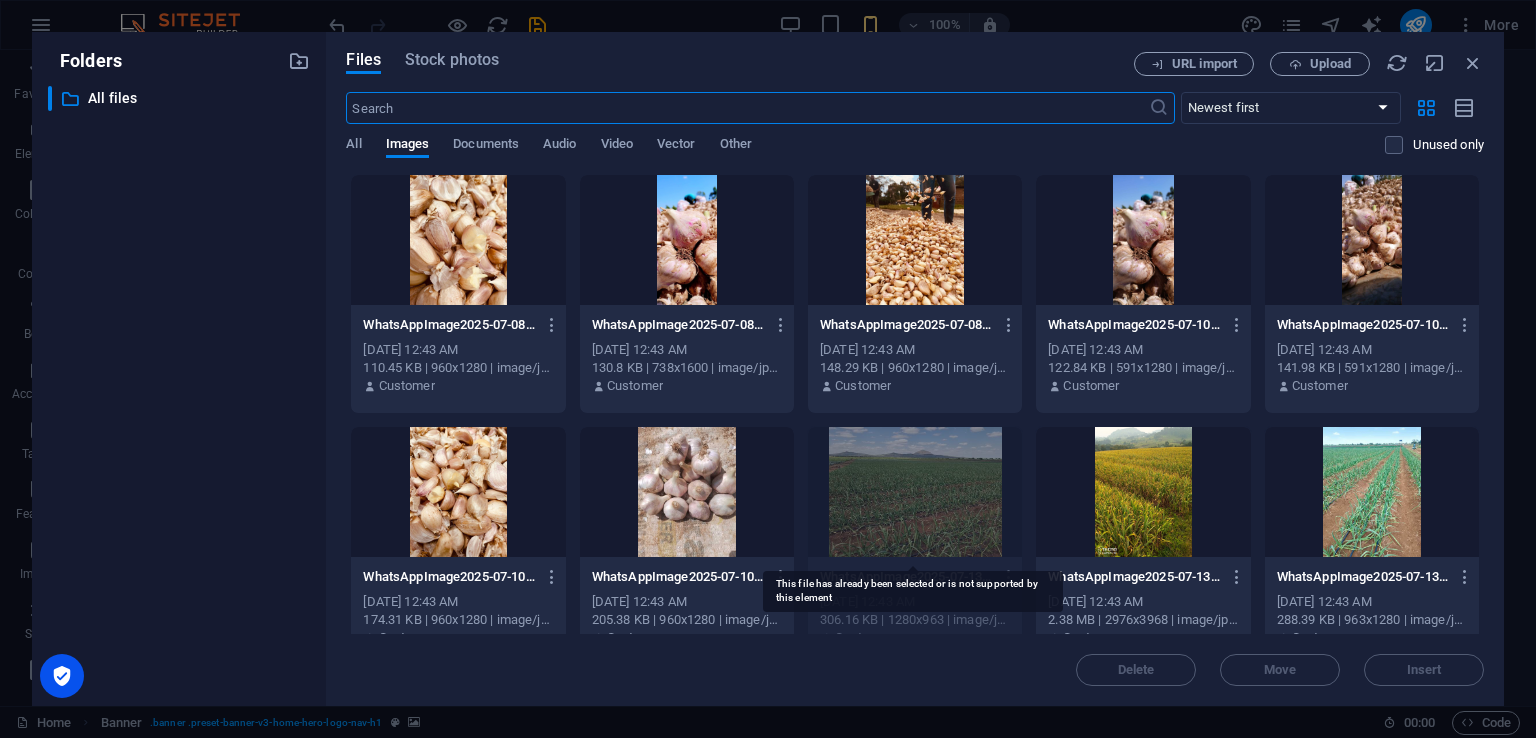 click at bounding box center (915, 492) 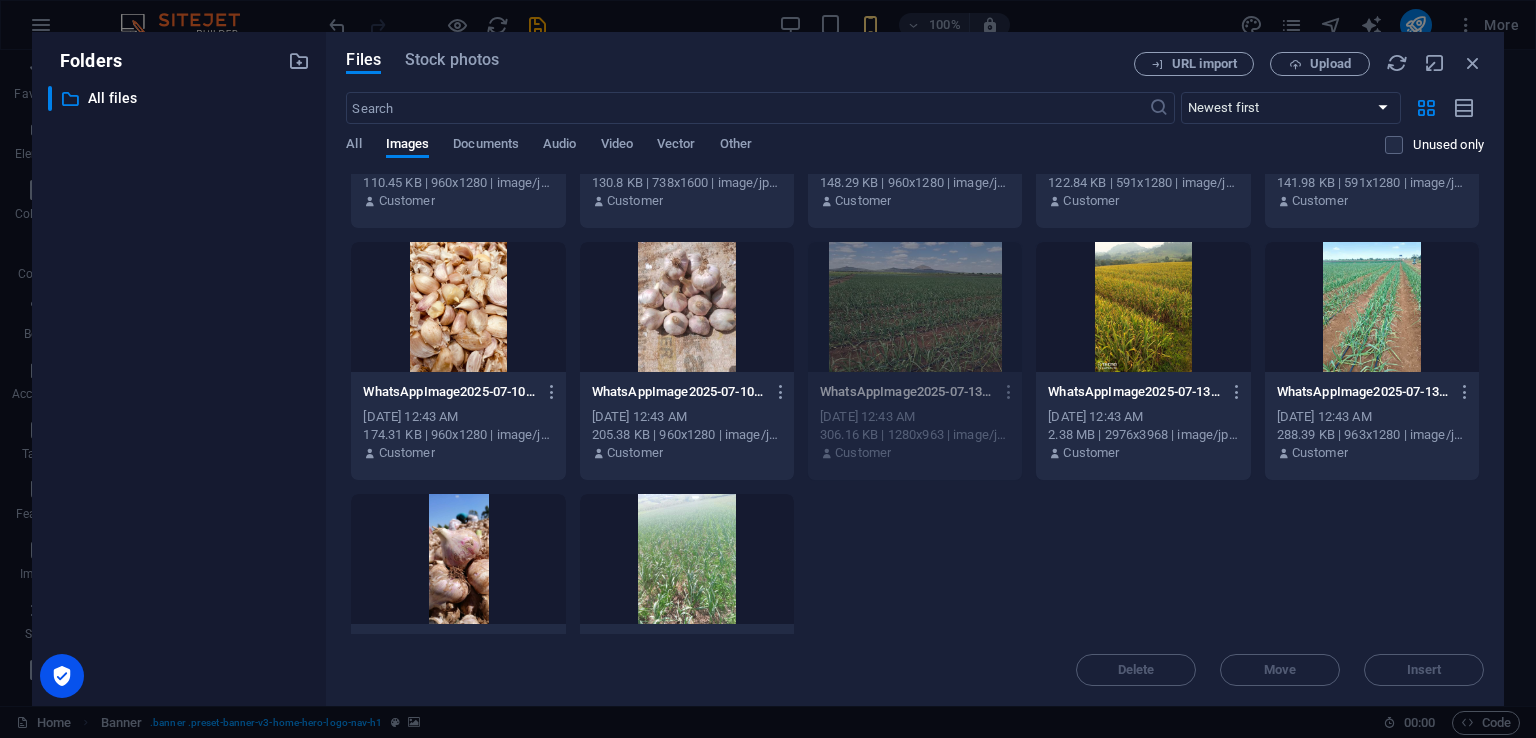 scroll, scrollTop: 284, scrollLeft: 0, axis: vertical 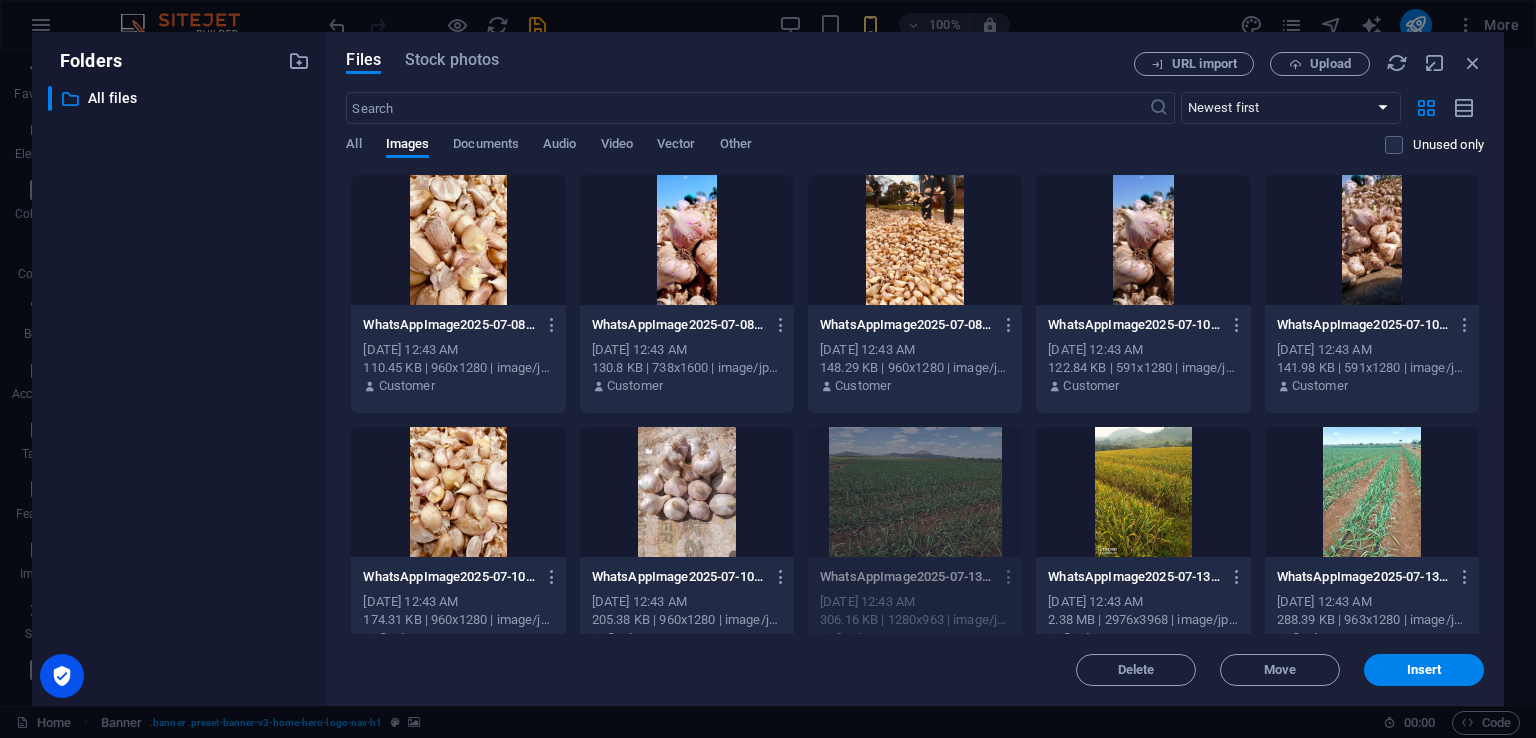 click at bounding box center (915, 240) 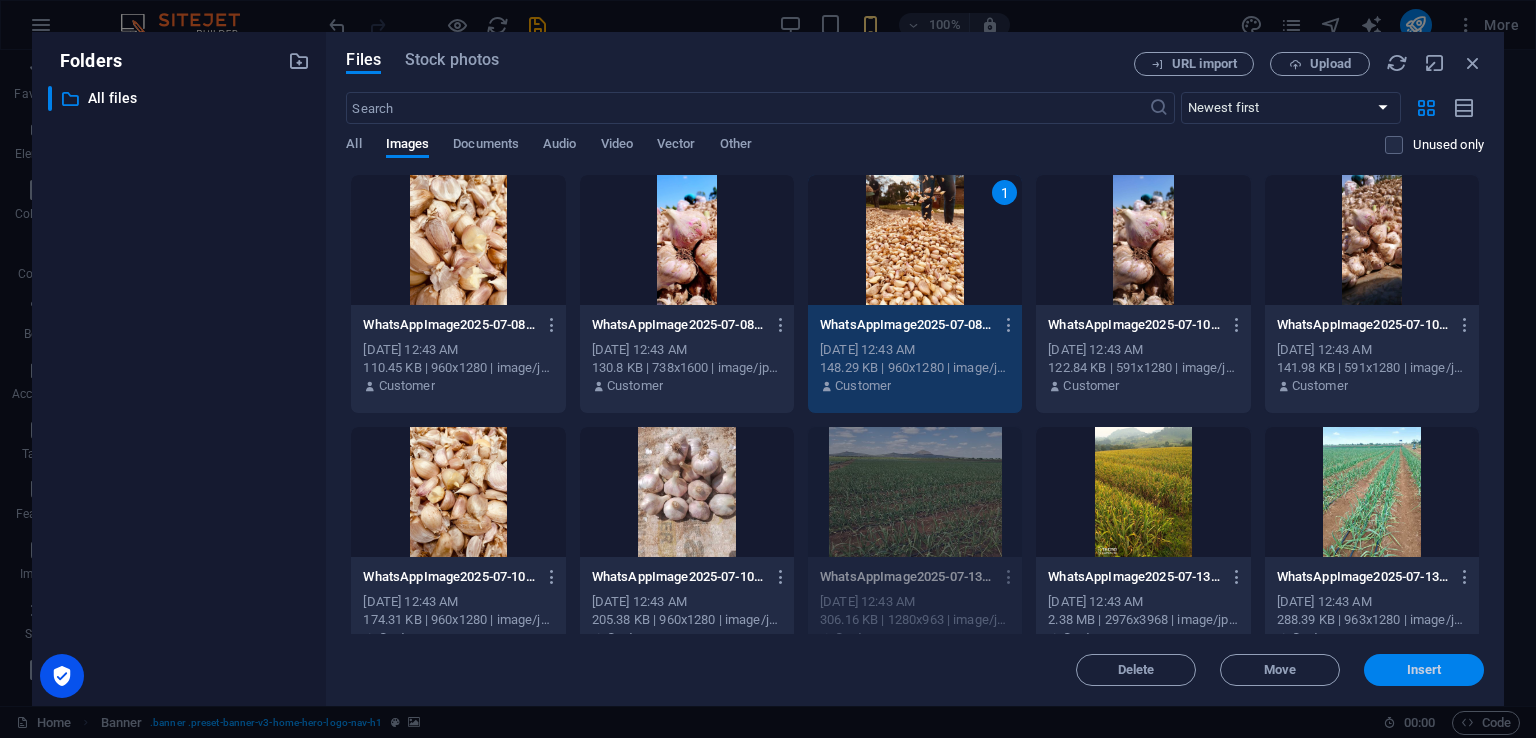 click on "Insert" at bounding box center [1424, 670] 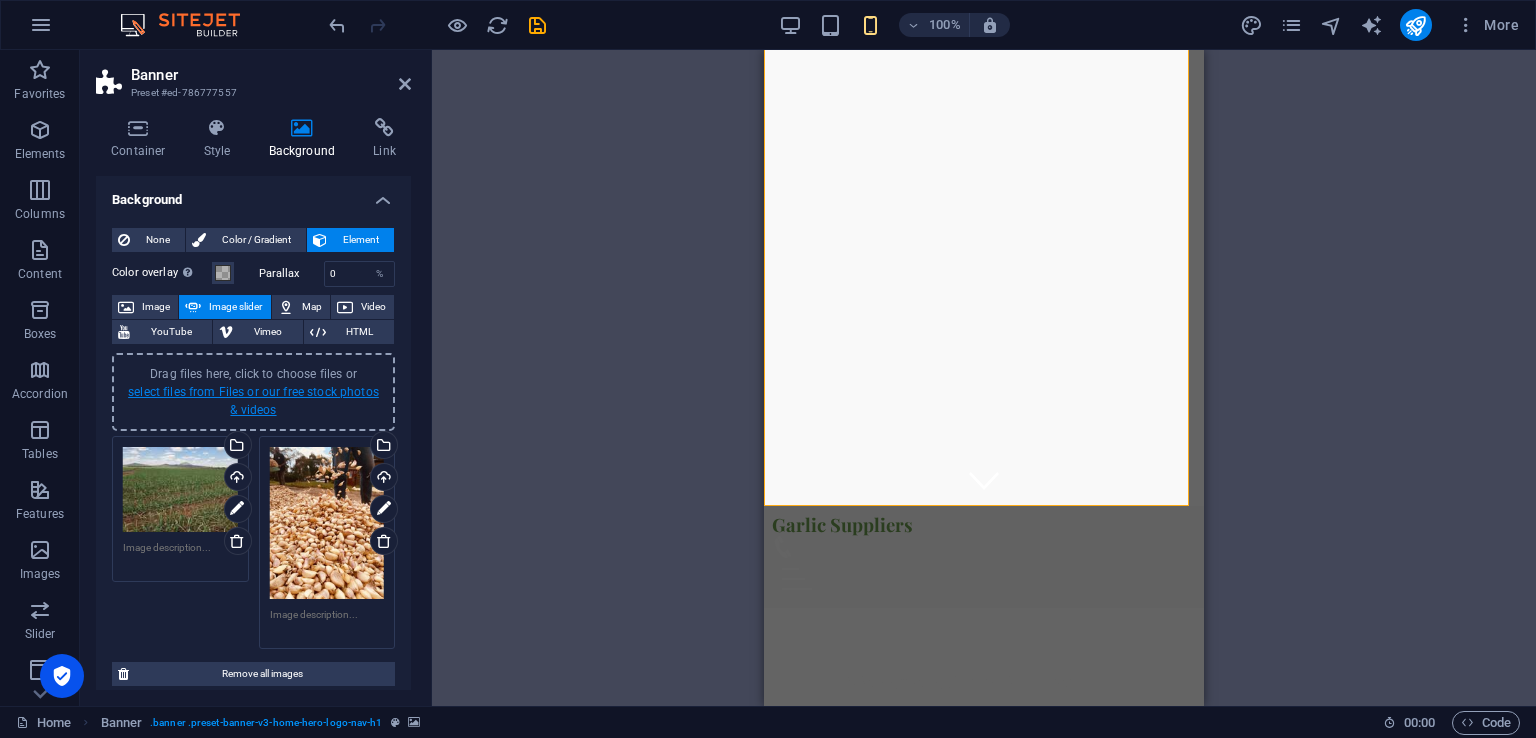 click on "select files from Files or our free stock photos & videos" at bounding box center (253, 401) 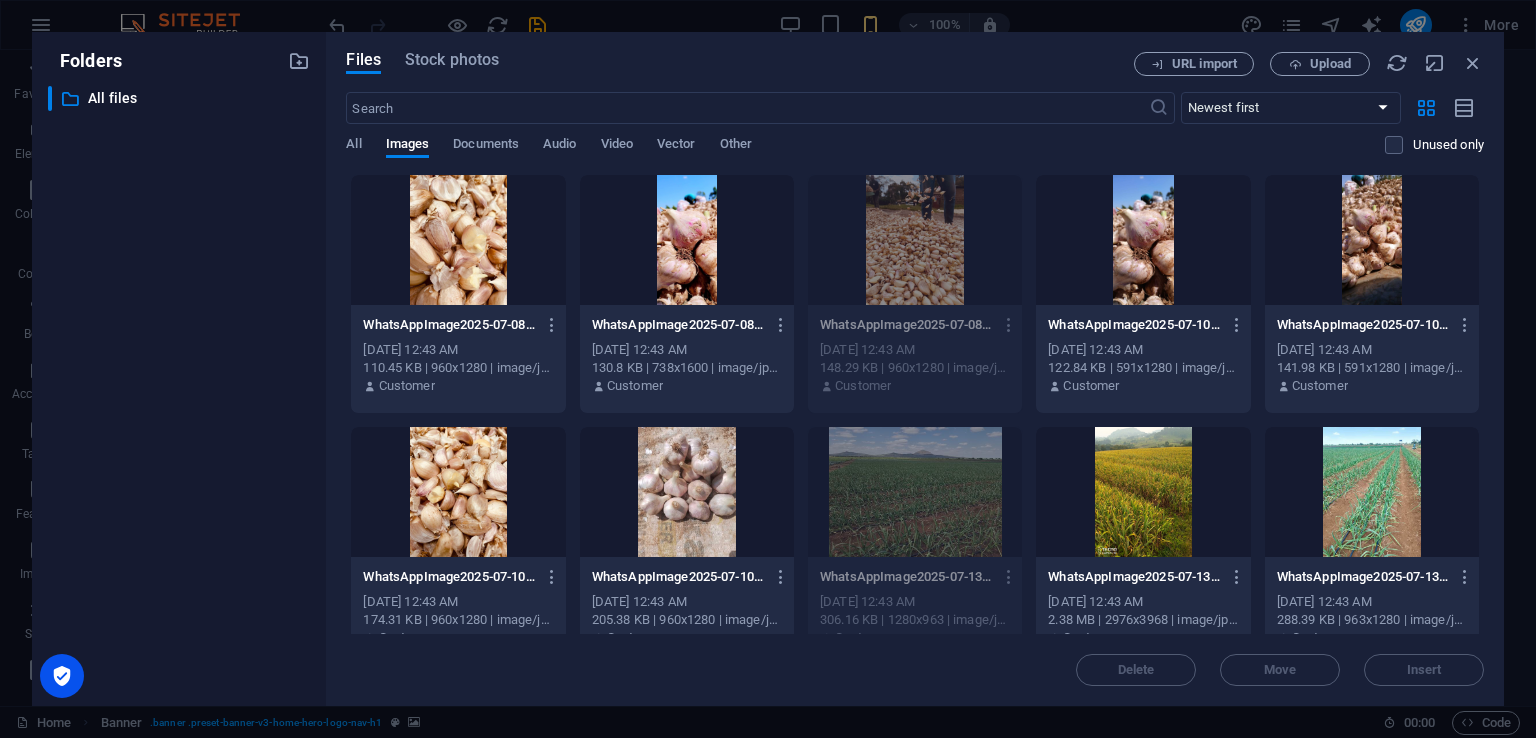 click at bounding box center (1372, 492) 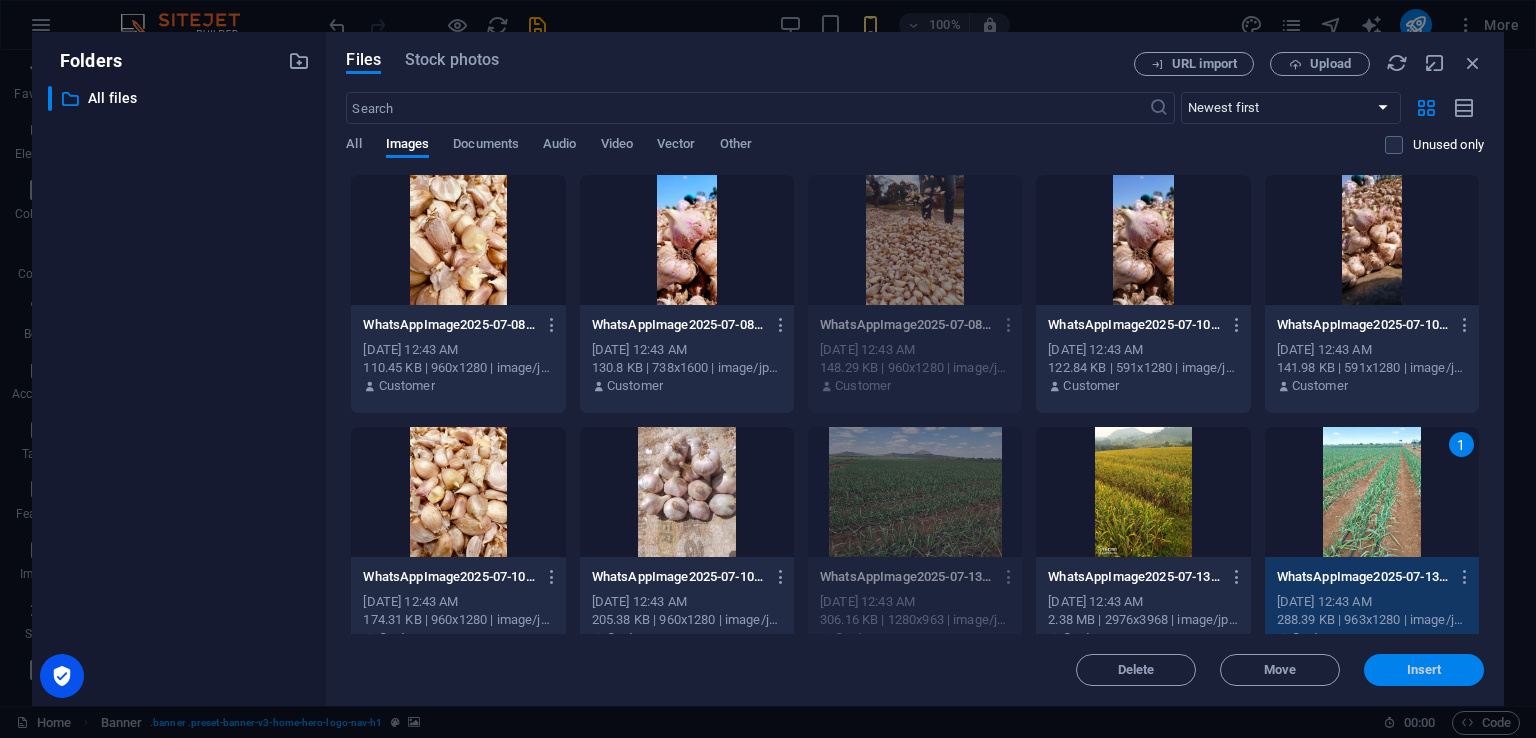 click on "Insert" at bounding box center (1424, 670) 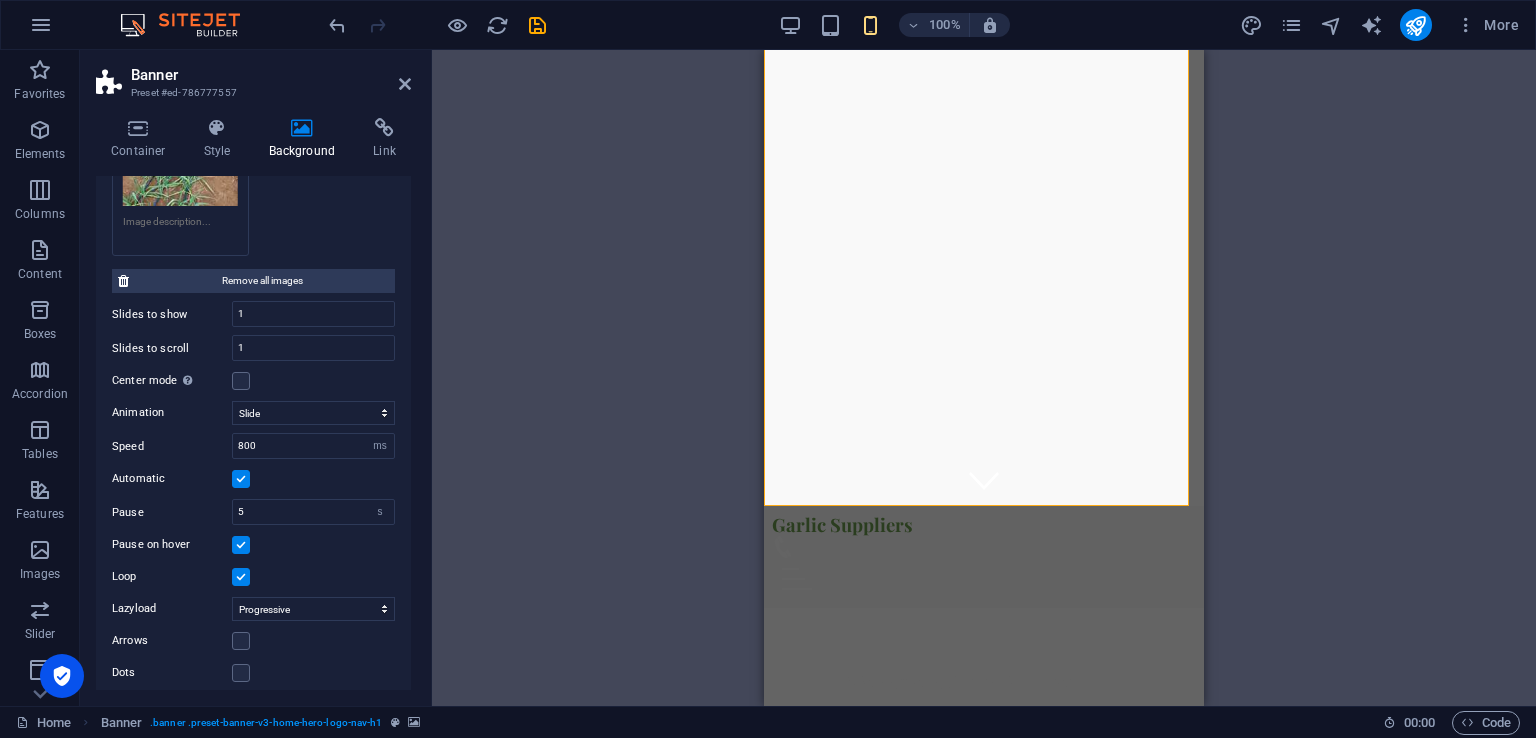 scroll, scrollTop: 619, scrollLeft: 0, axis: vertical 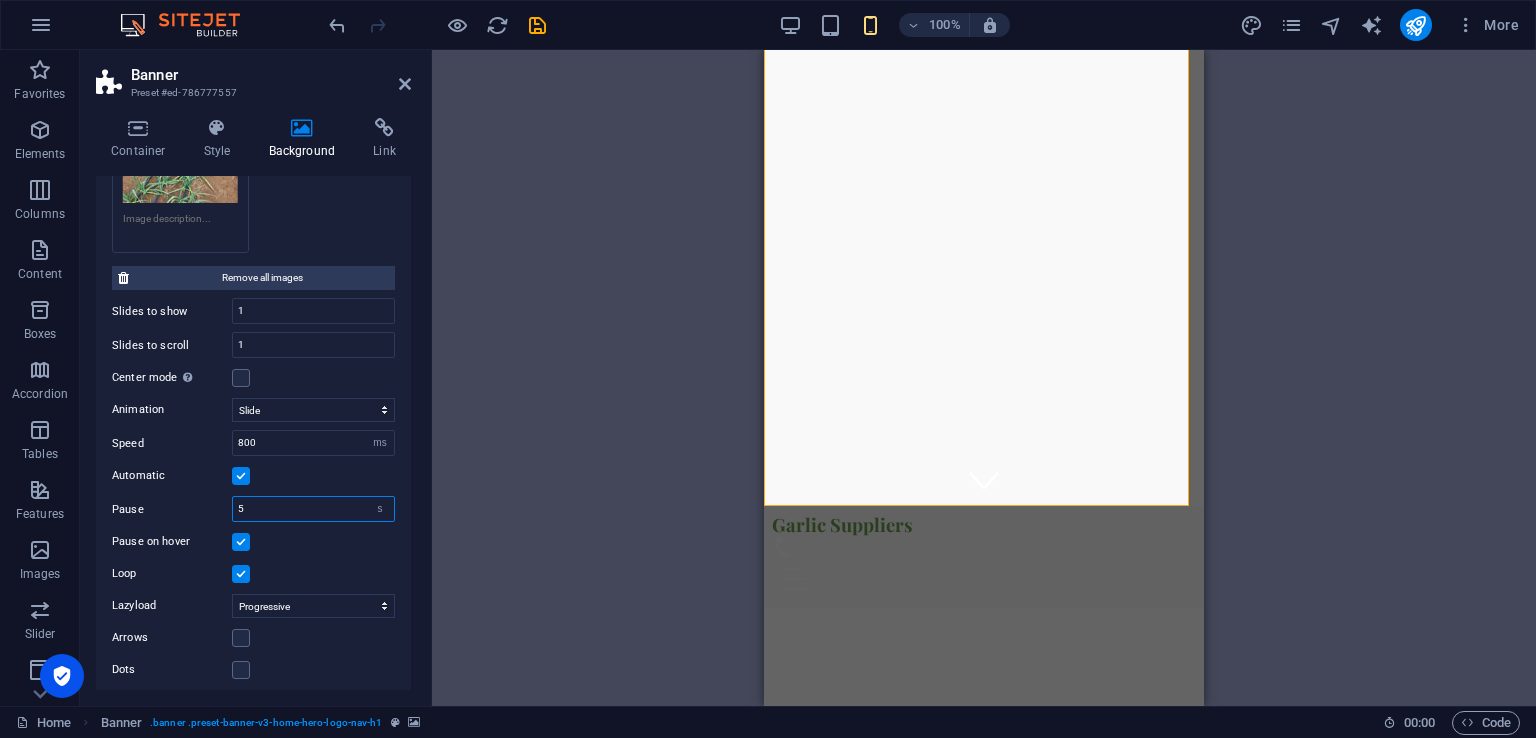 click on "5" at bounding box center [313, 509] 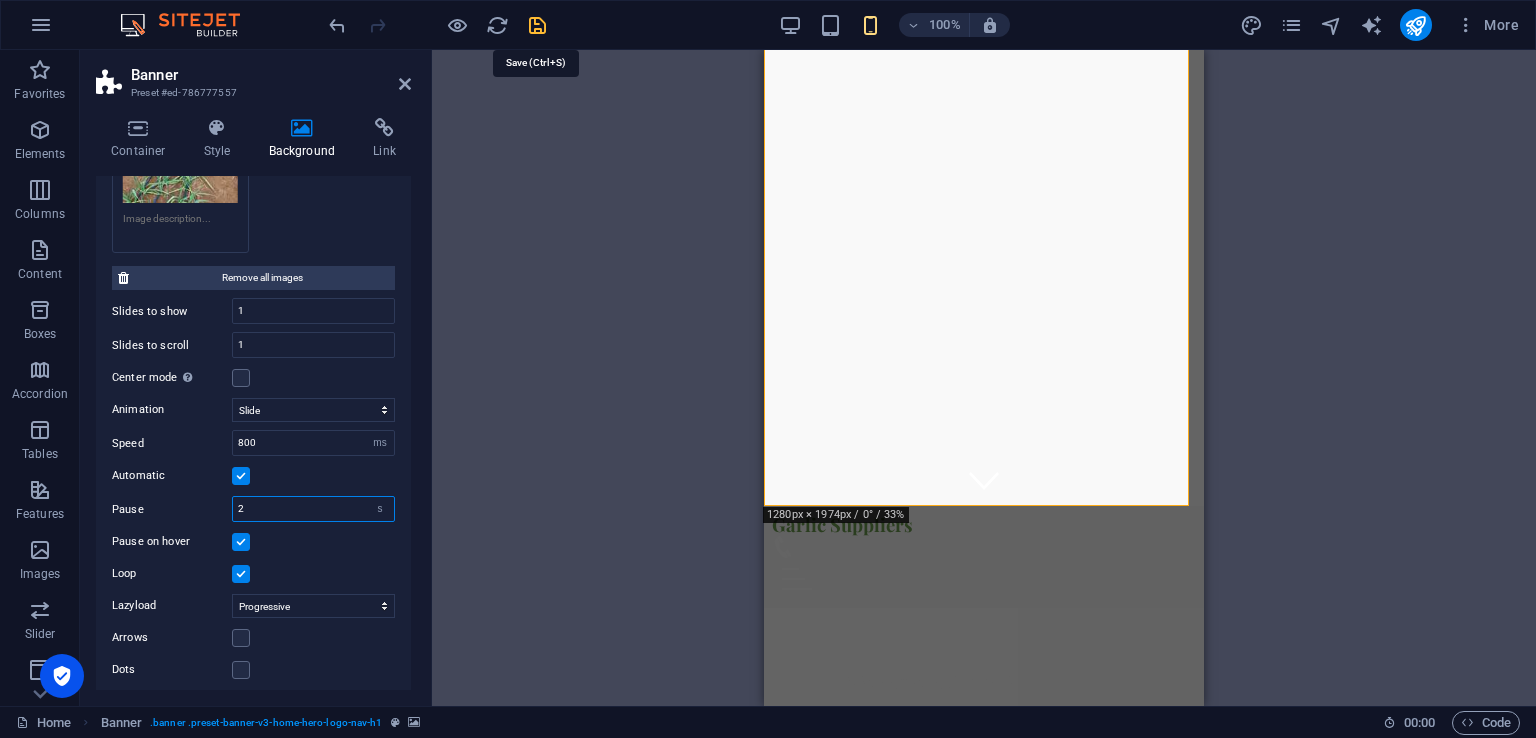 type on "2" 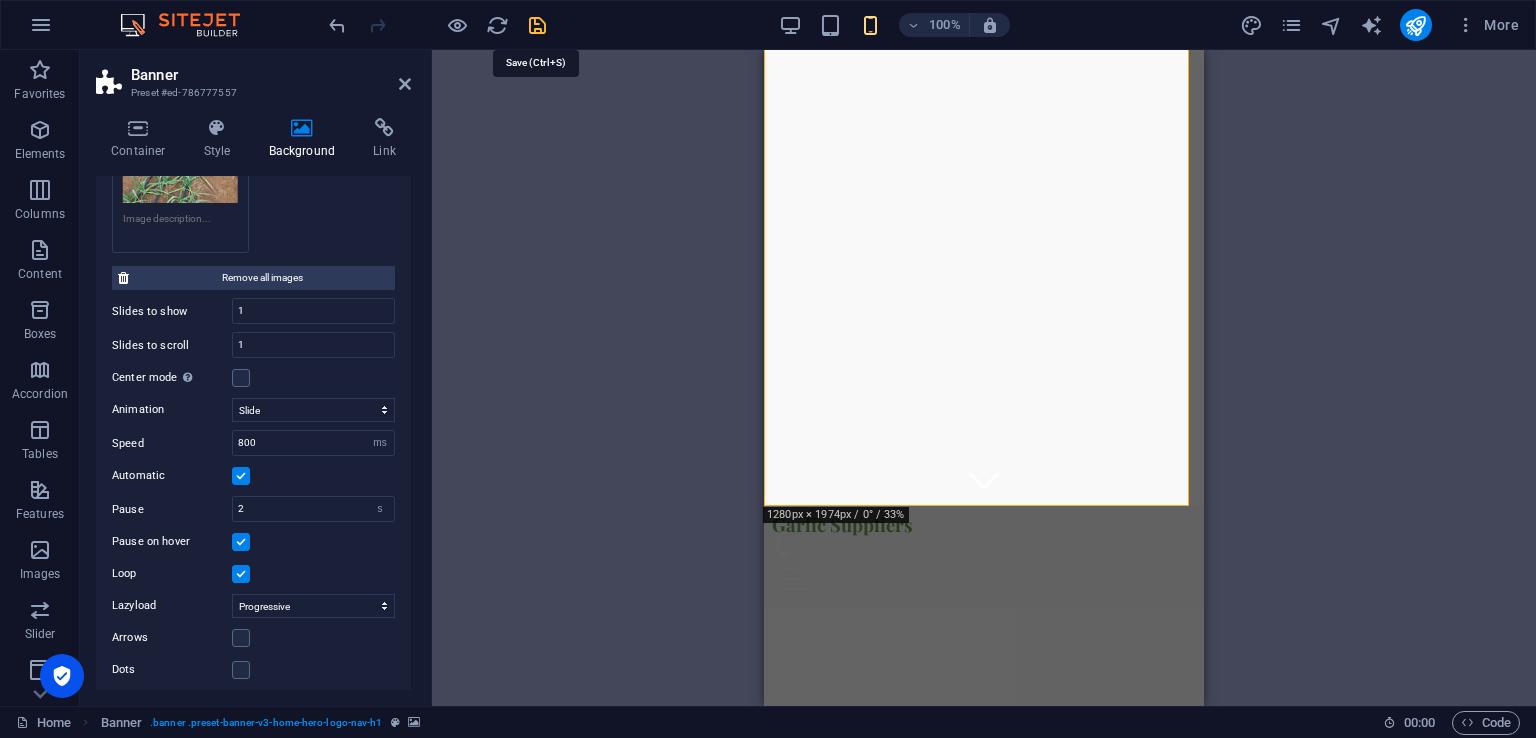 click at bounding box center (537, 25) 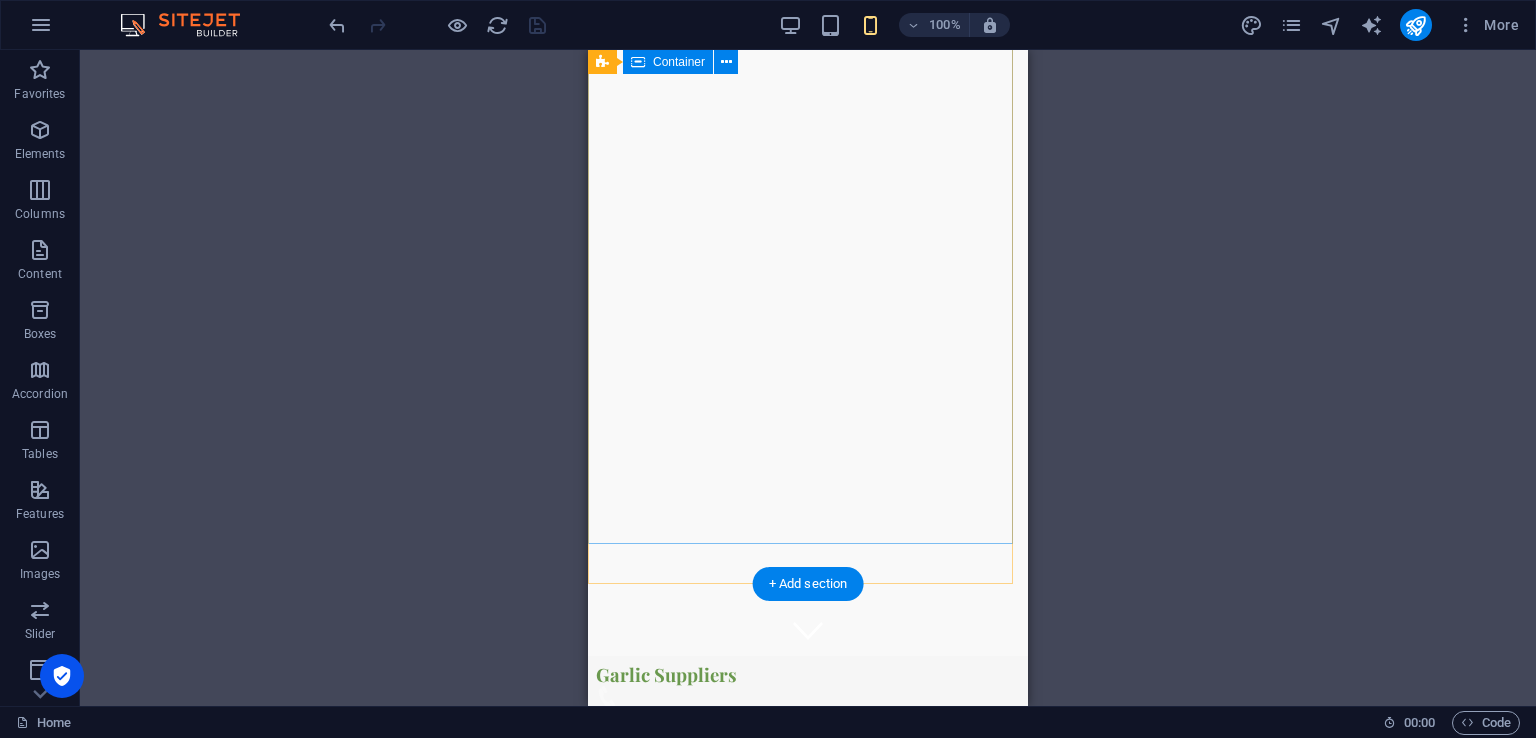 scroll, scrollTop: 0, scrollLeft: 0, axis: both 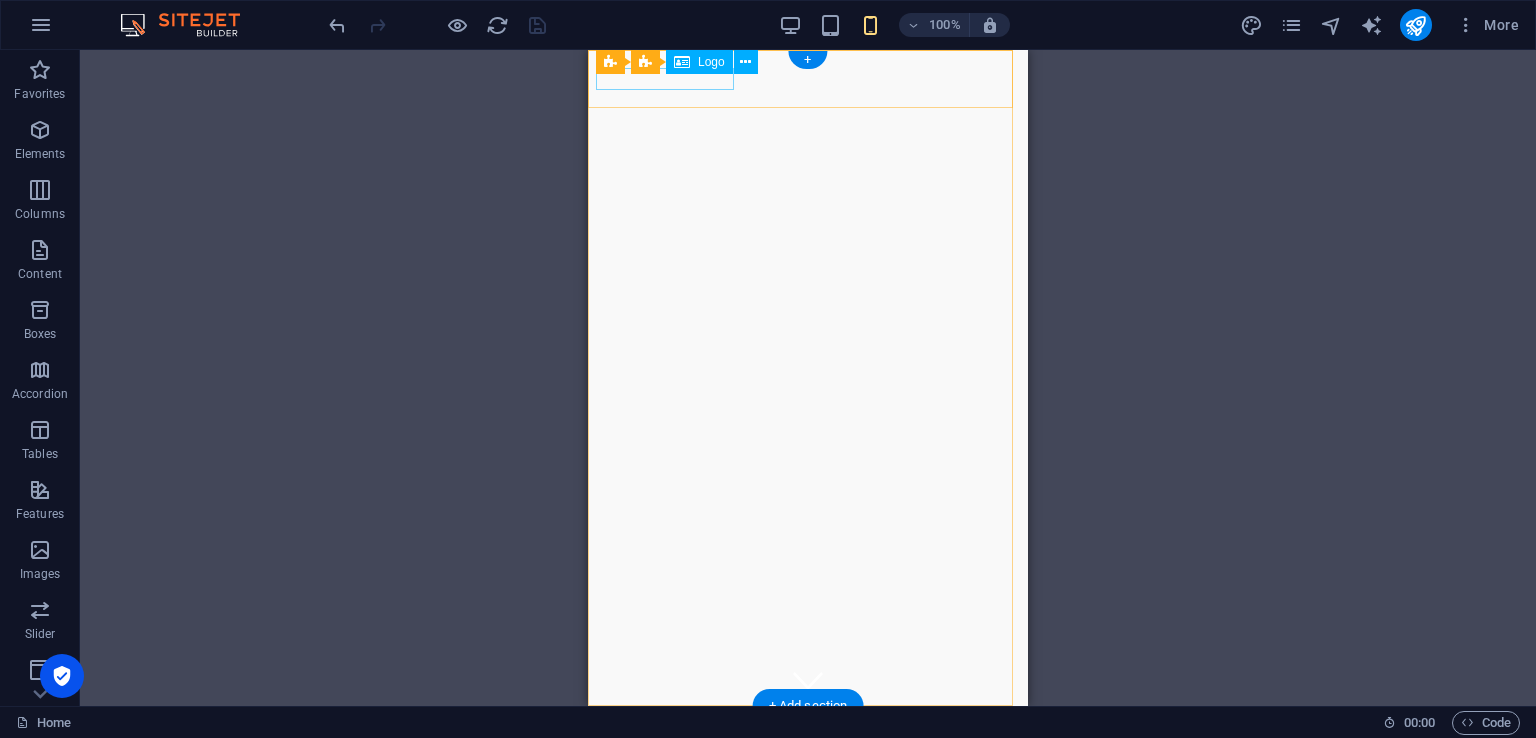click on "Garlic Suppliers" at bounding box center [808, 725] 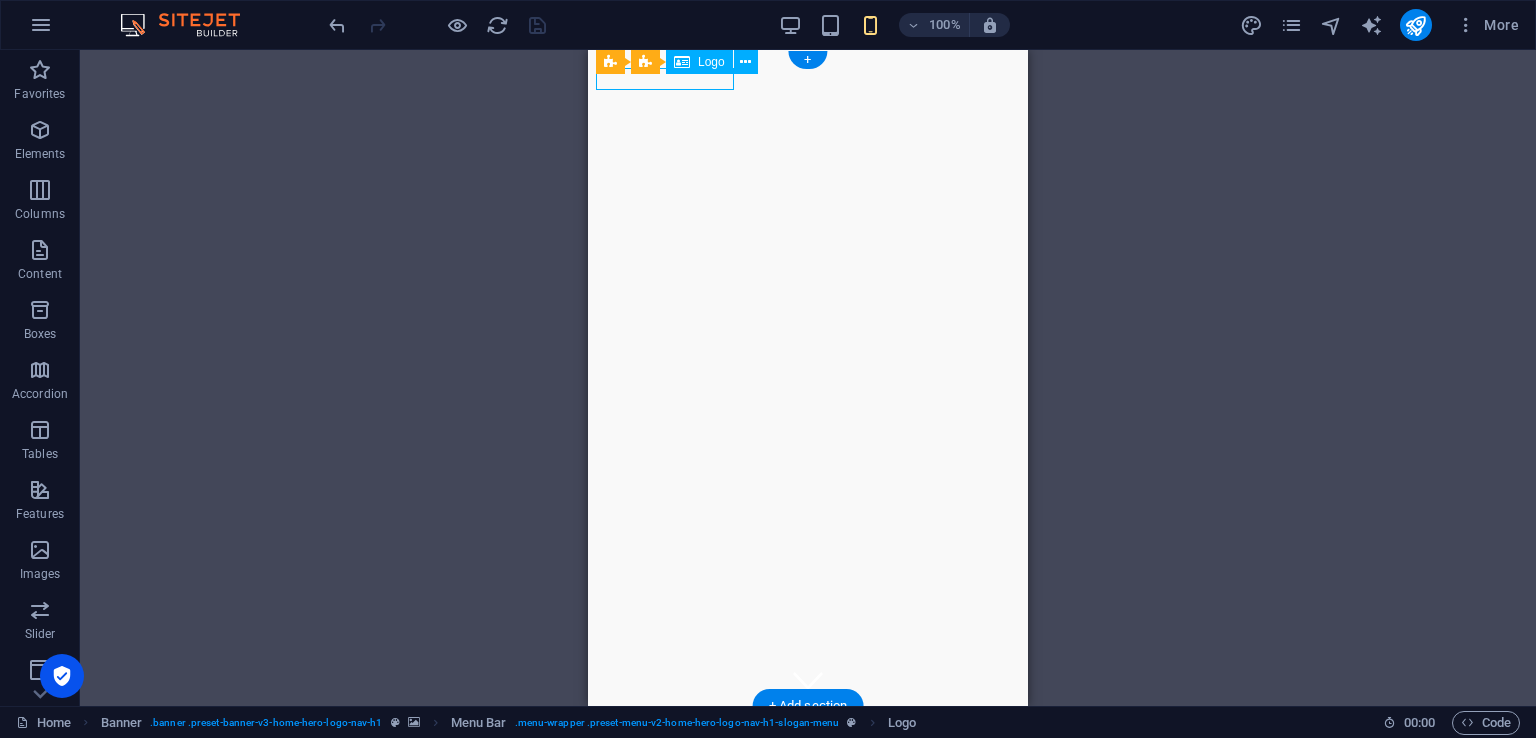 click on "Garlic Suppliers" at bounding box center [808, 725] 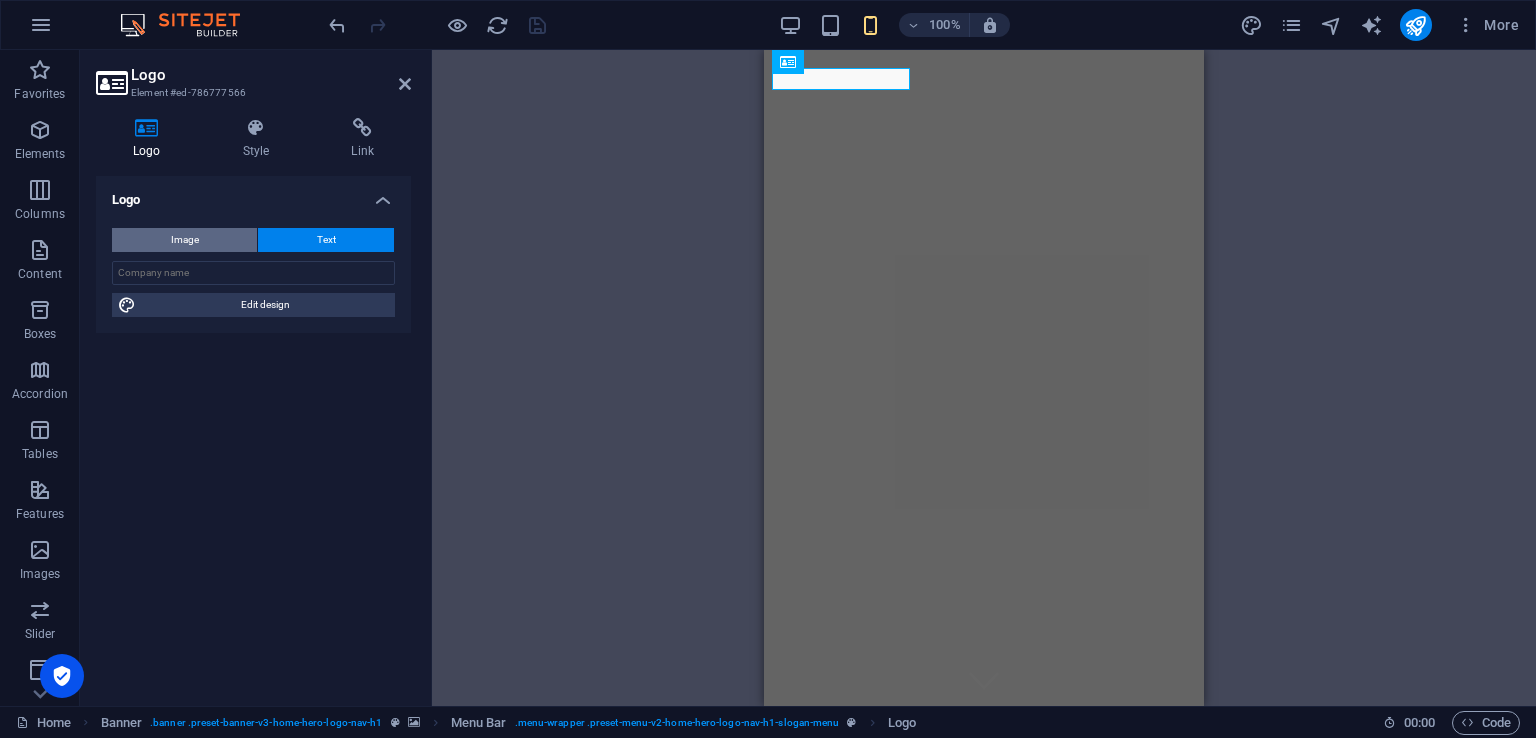 click on "Image" at bounding box center [184, 240] 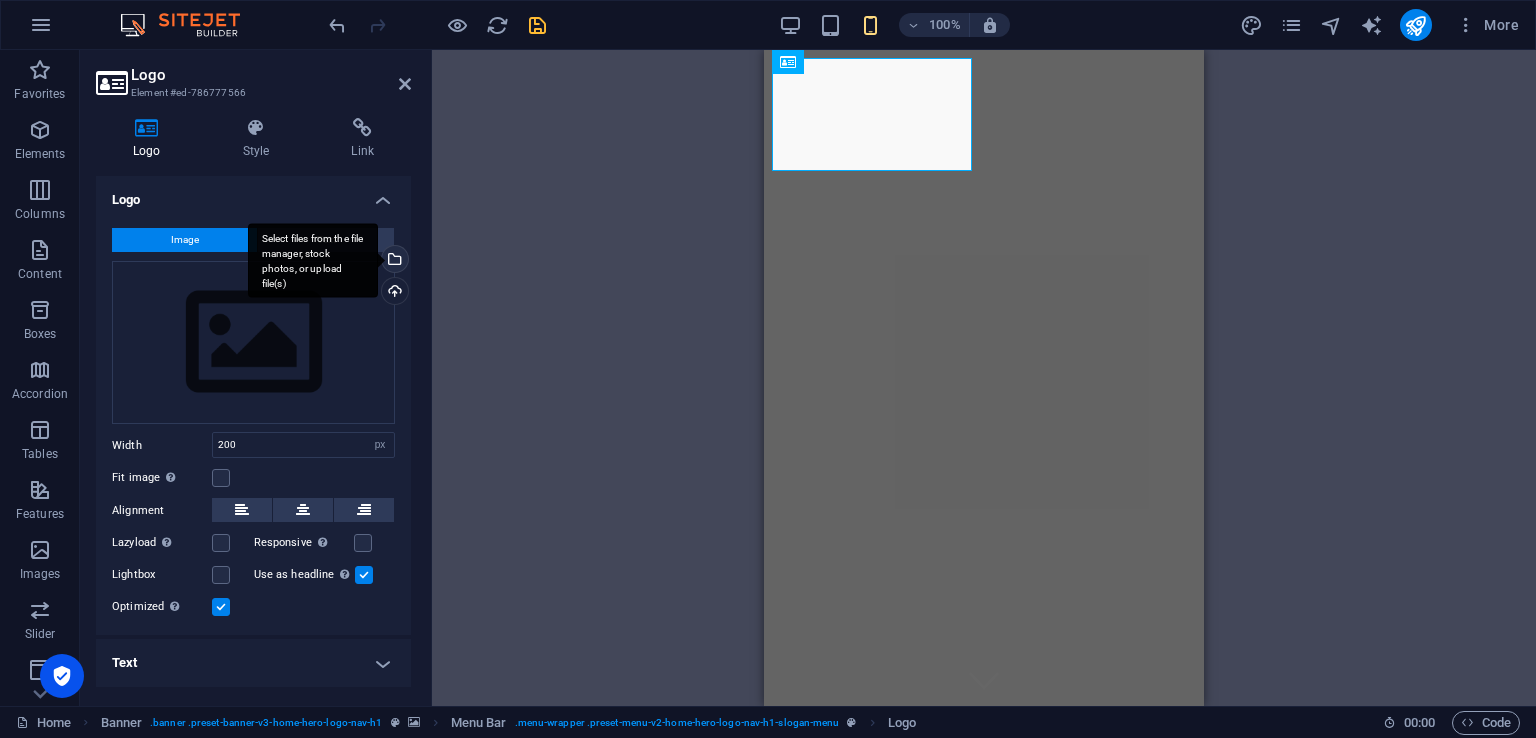 click on "Select files from the file manager, stock photos, or upload file(s)" at bounding box center [393, 261] 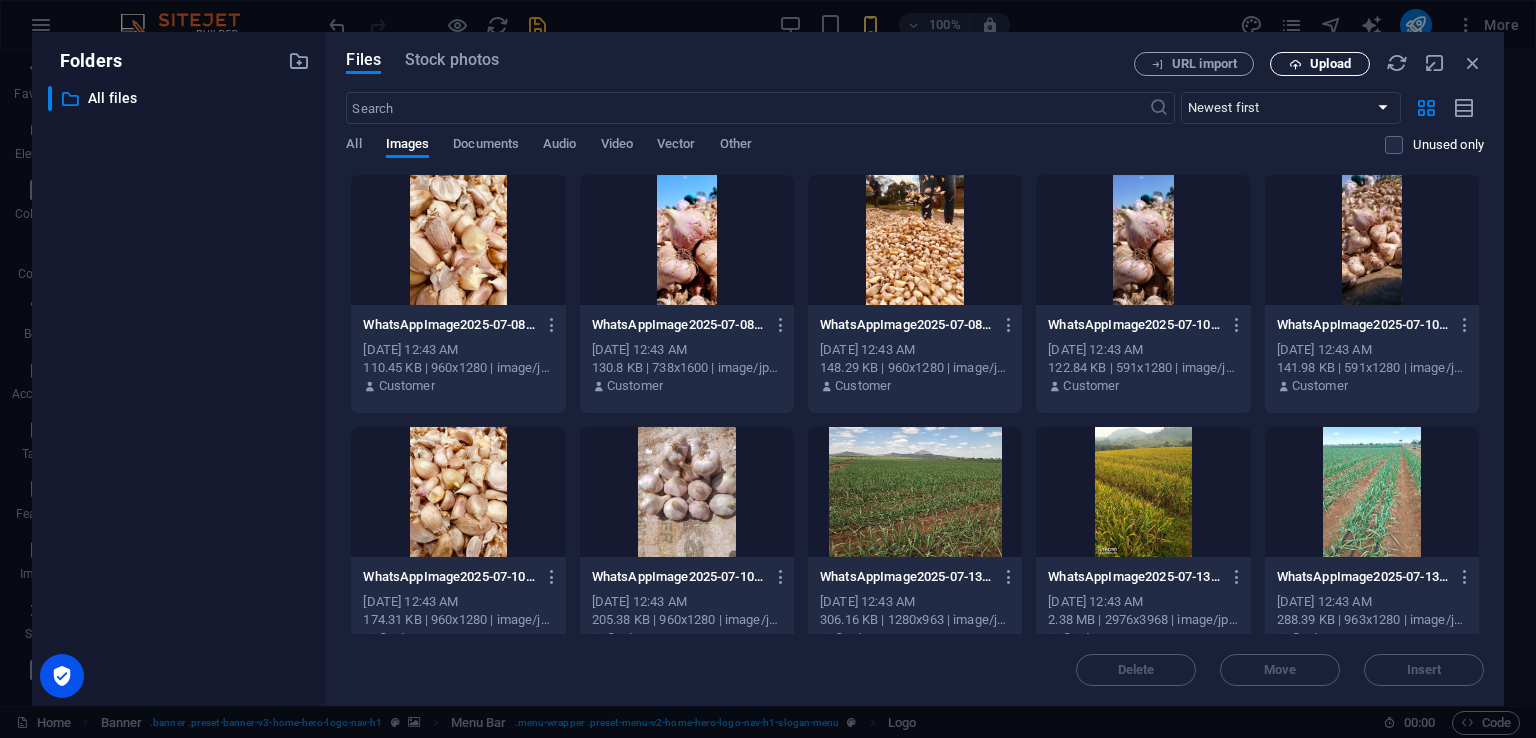 click on "Upload" at bounding box center (1320, 64) 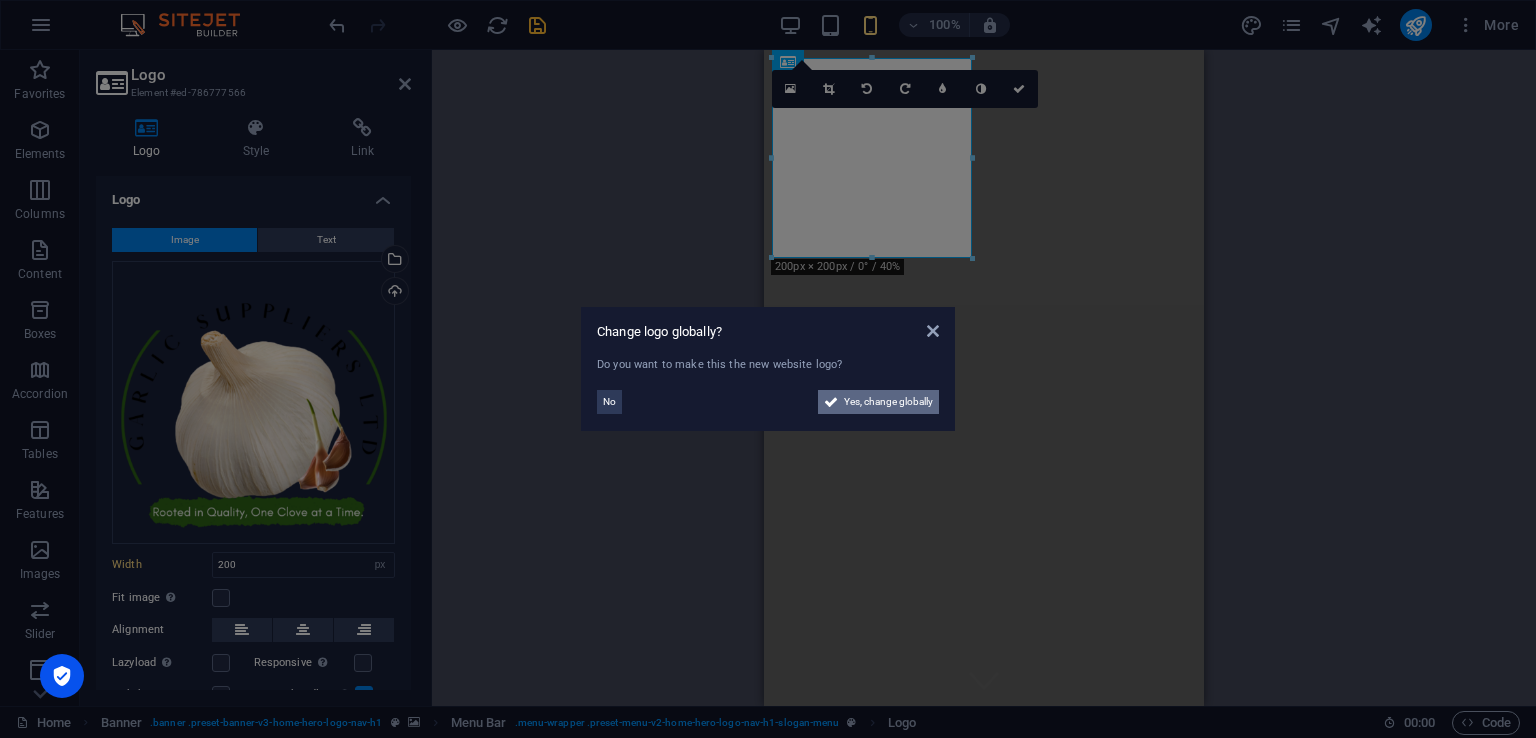click on "Yes, change globally" at bounding box center (888, 402) 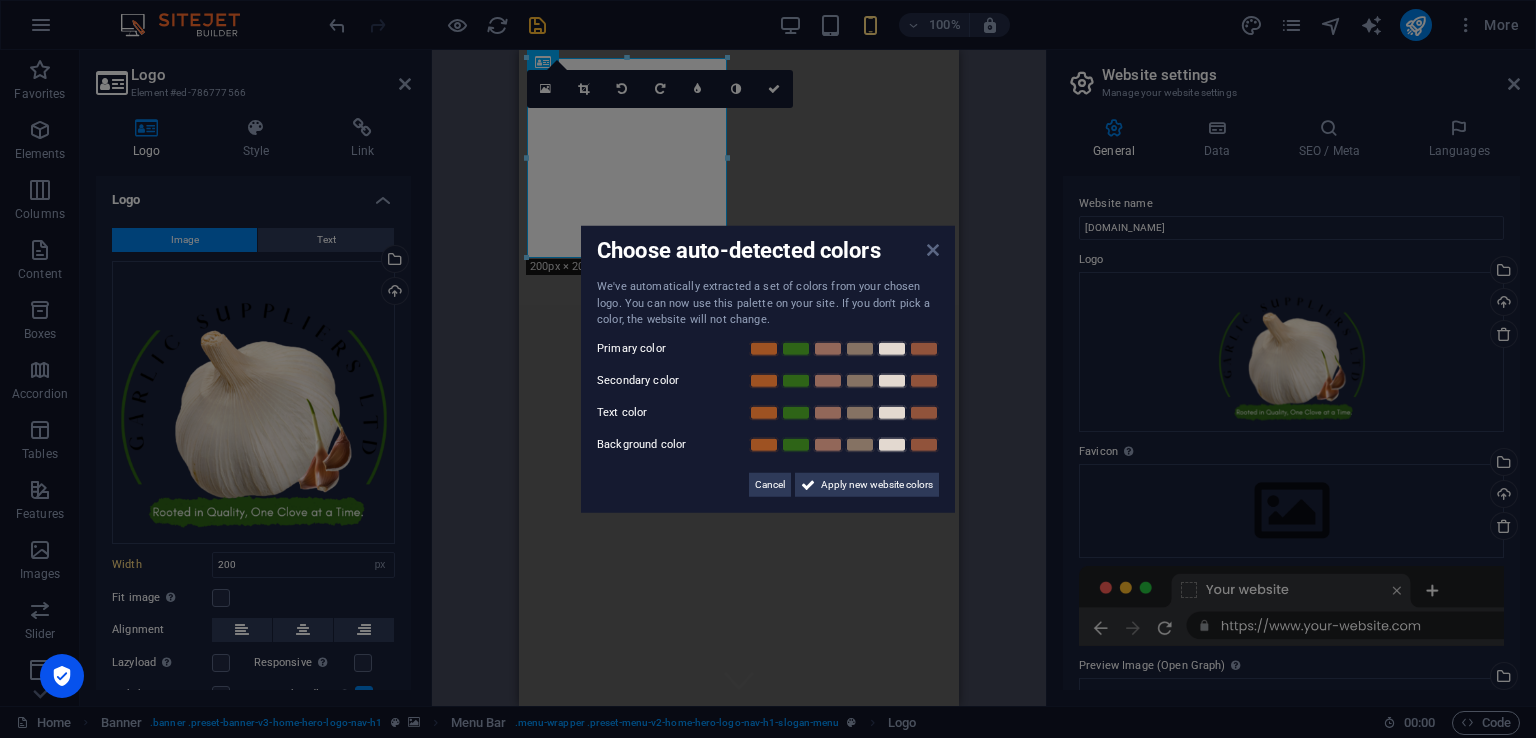 click at bounding box center (933, 250) 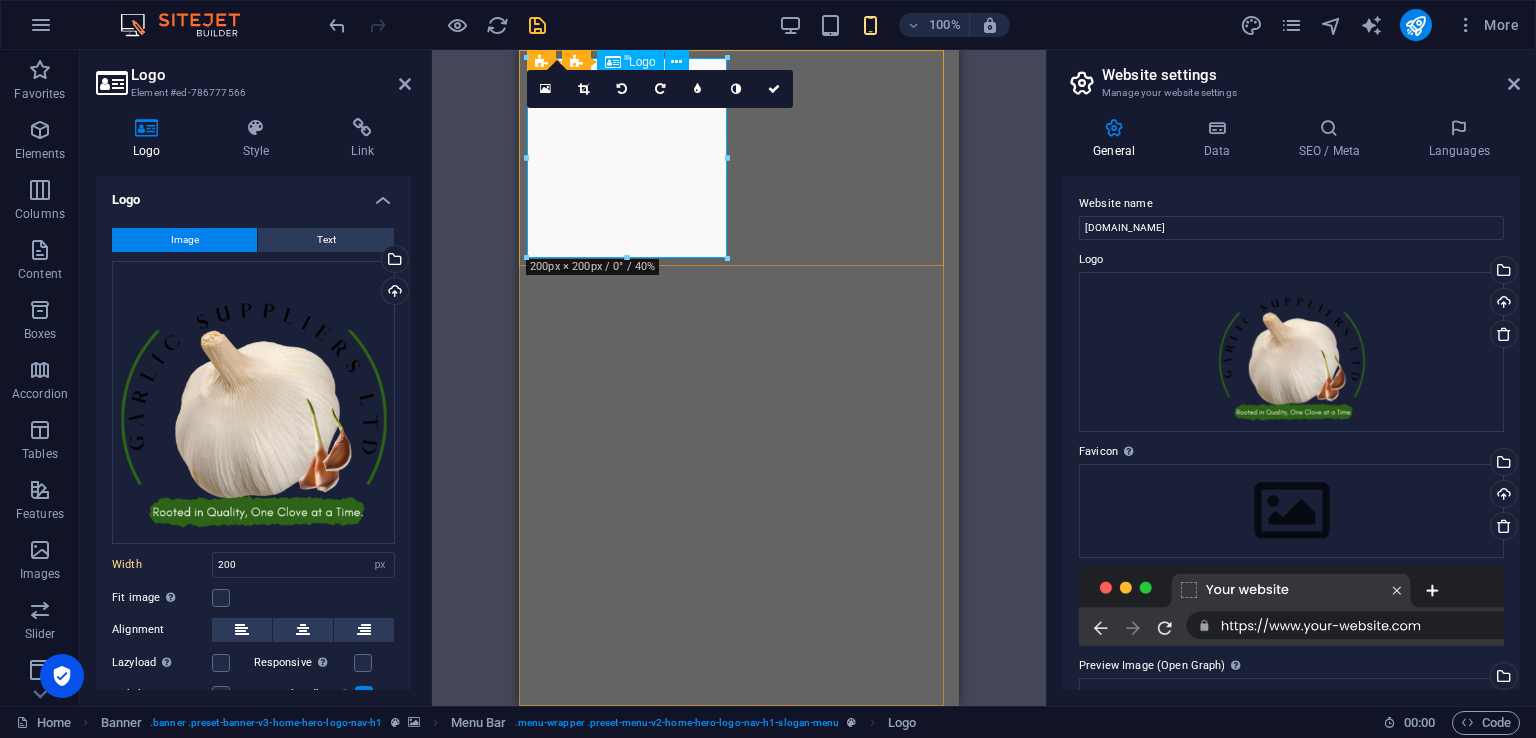 click at bounding box center [739, 814] 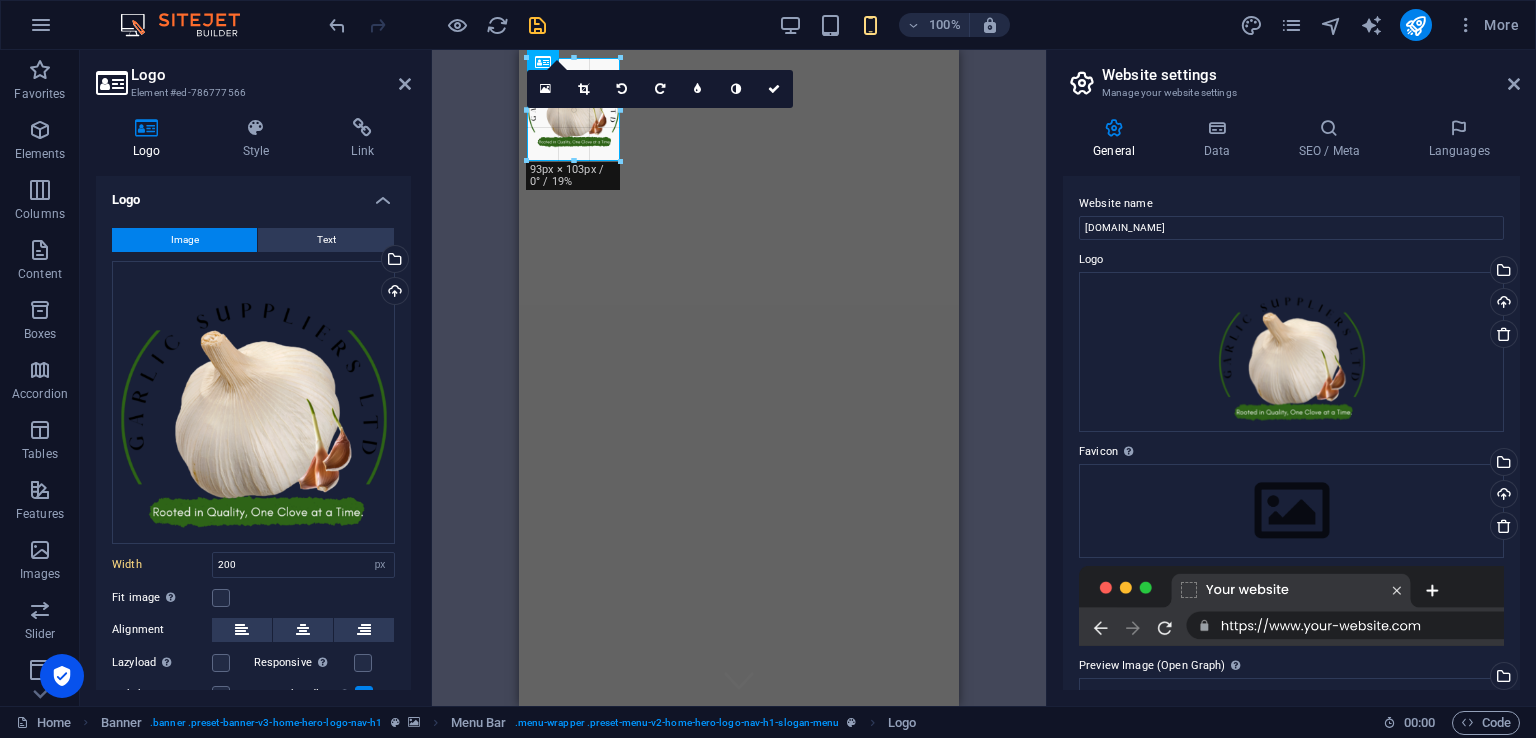 drag, startPoint x: 729, startPoint y: 260, endPoint x: 616, endPoint y: 60, distance: 229.71504 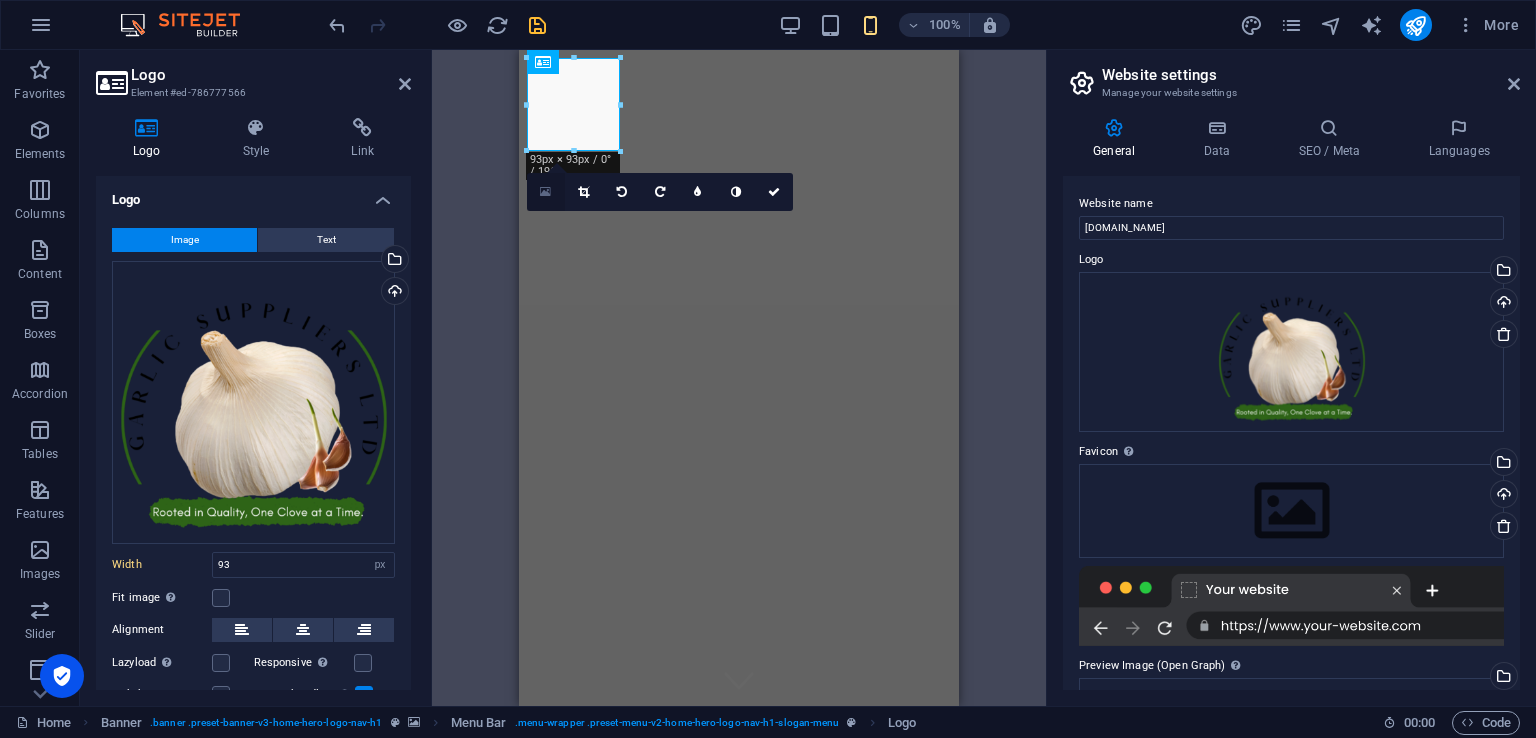 click at bounding box center (546, 192) 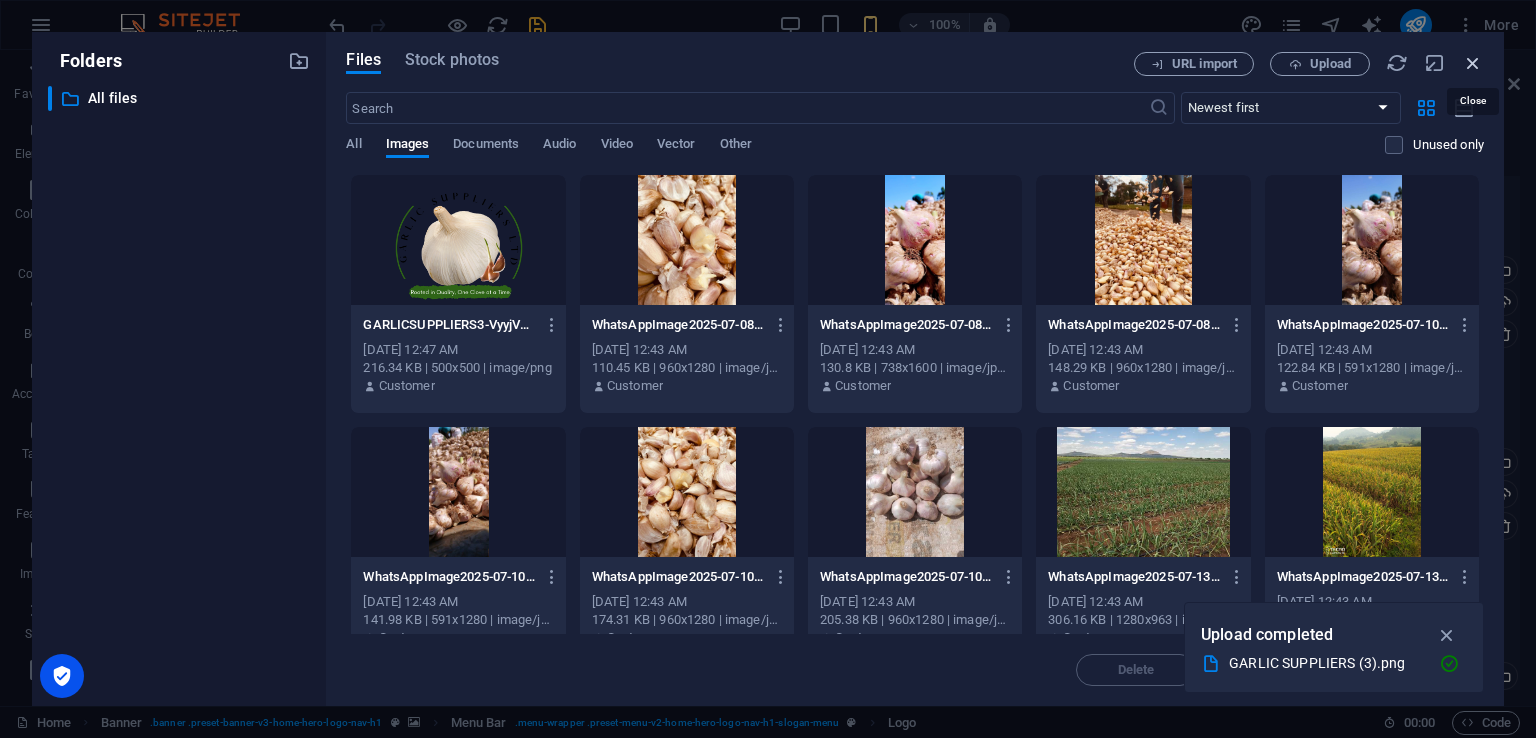 click at bounding box center (1473, 63) 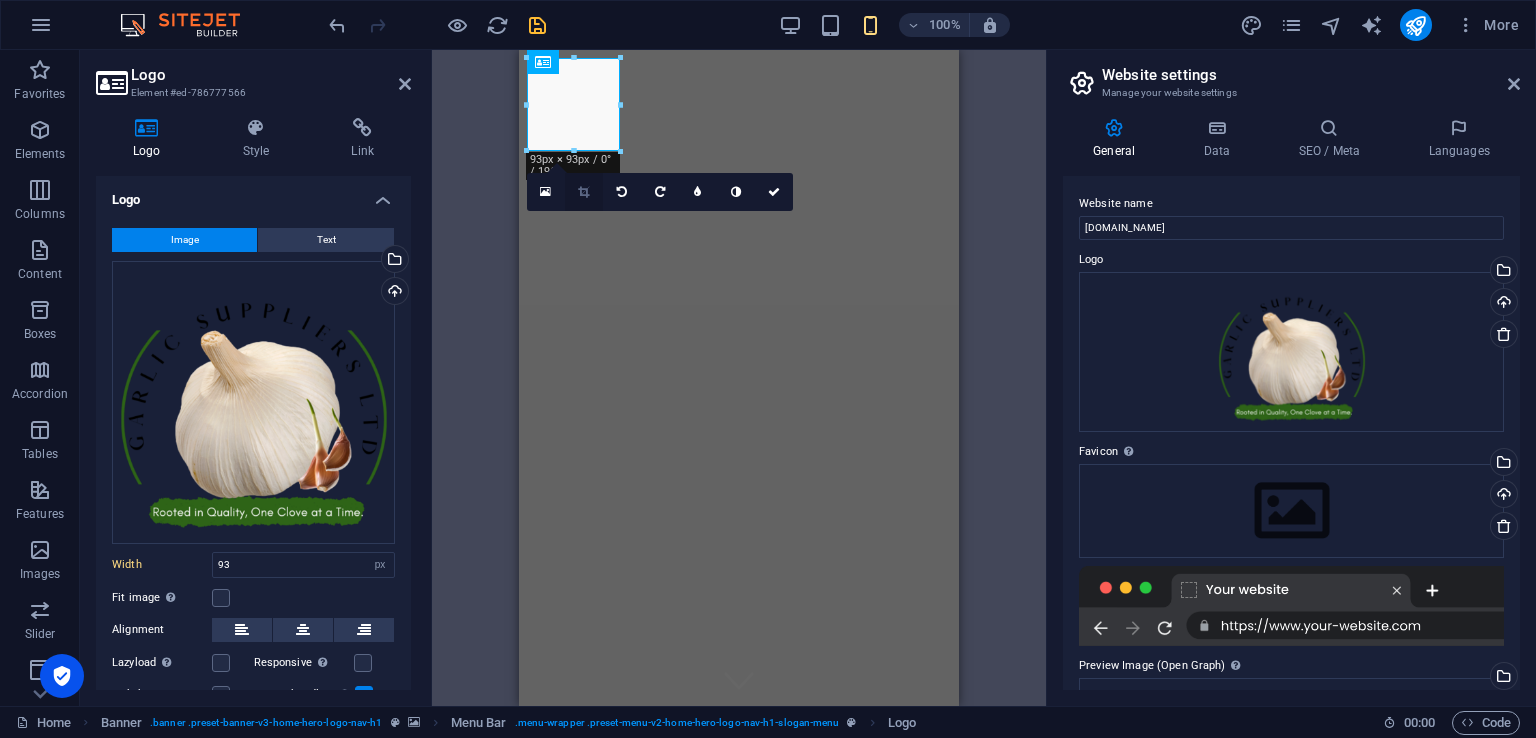 click at bounding box center (584, 192) 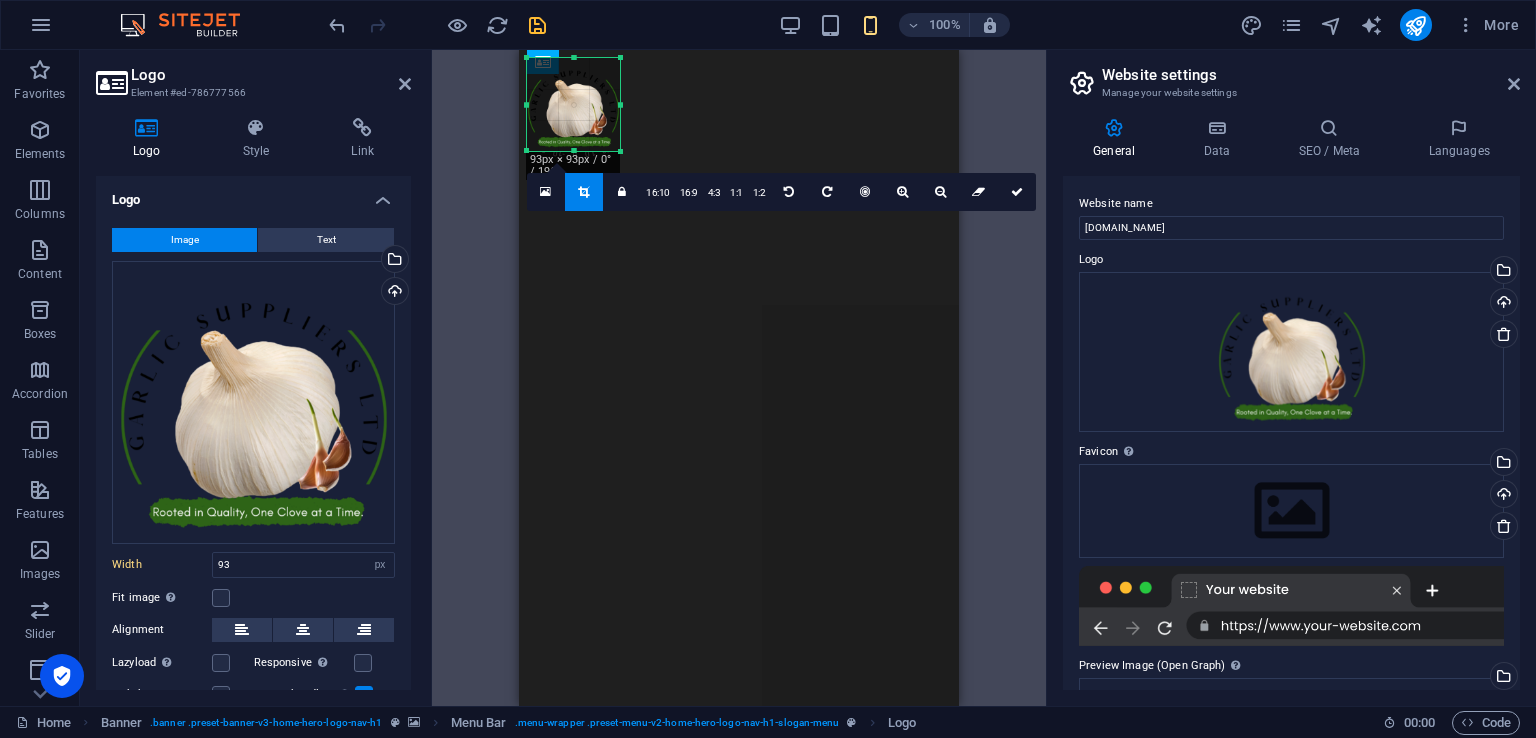 click on "180 170 160 150 140 130 120 110 100 90 80 70 60 50 40 30 20 10 0 -10 -20 -30 -40 -50 -60 -70 -80 -90 -100 -110 -120 -130 -140 -150 -160 -170 93px × 93px / 0° / 19% 16:10 16:9 4:3 1:1 1:2 0" at bounding box center (573, 104) 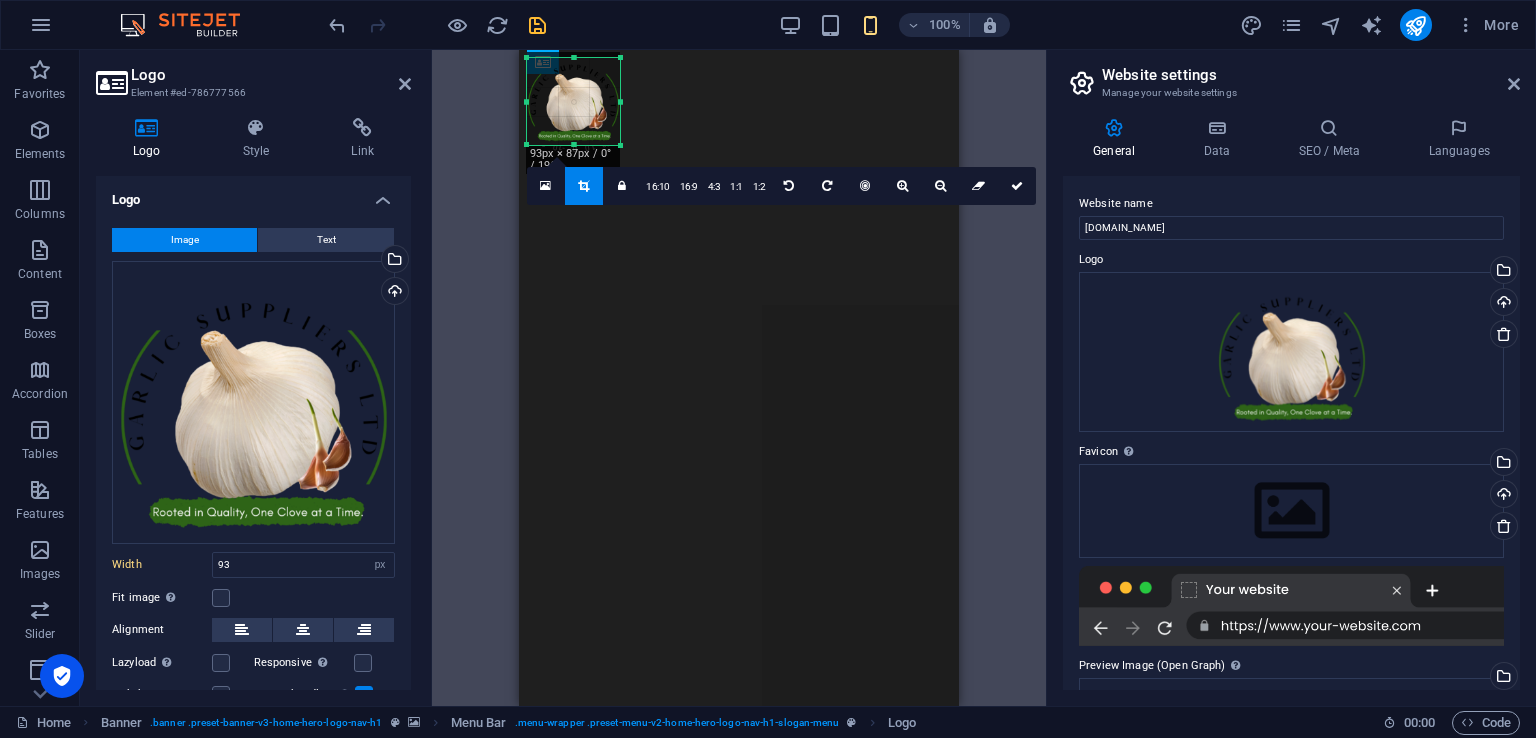 click on "180 170 160 150 140 130 120 110 100 90 80 70 60 50 40 30 20 10 0 -10 -20 -30 -40 -50 -60 -70 -80 -90 -100 -110 -120 -130 -140 -150 -160 -170 93px × 87px / 0° / 19% 16:10 16:9 4:3 1:1 1:2 0" at bounding box center (573, 101) 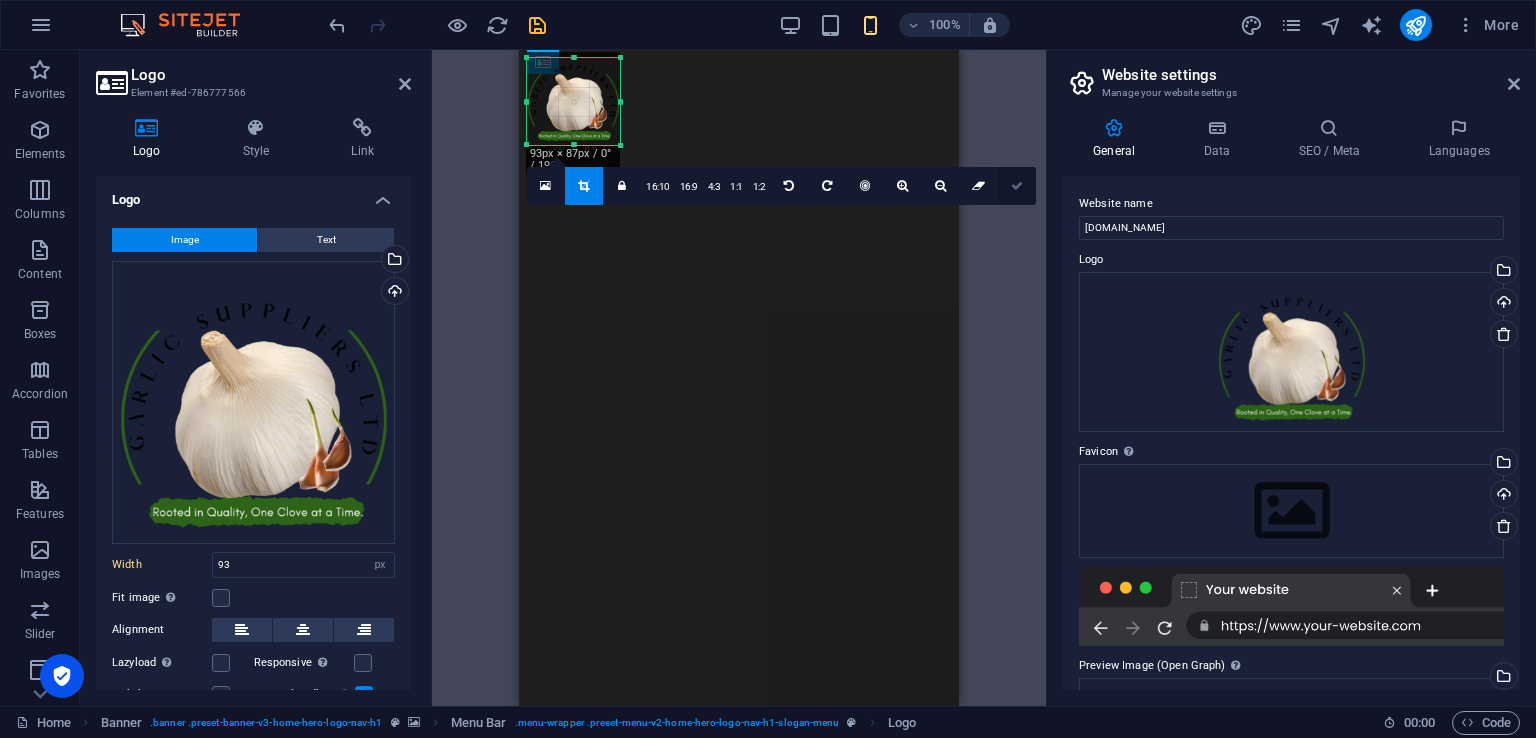 click at bounding box center [1017, 186] 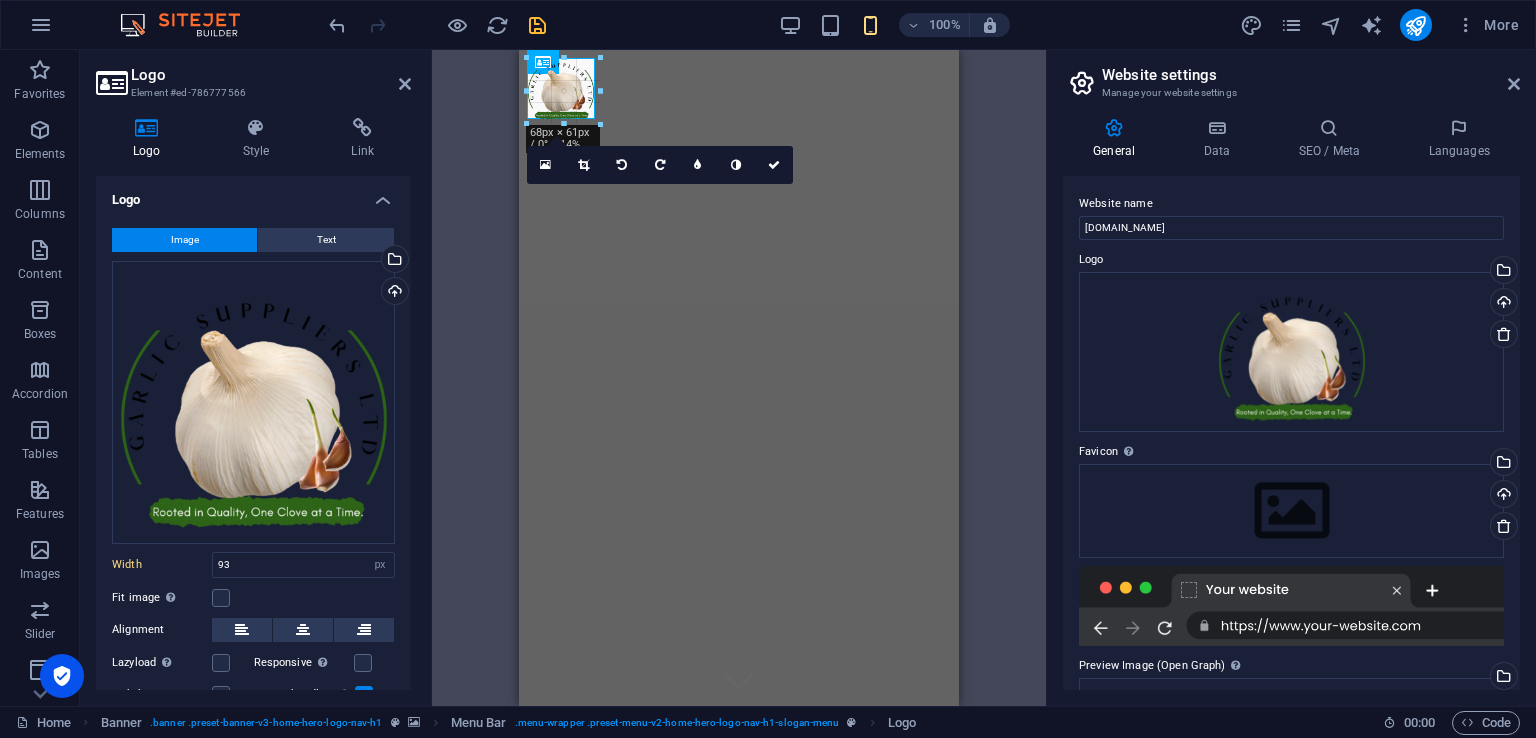 drag, startPoint x: 624, startPoint y: 151, endPoint x: 599, endPoint y: 116, distance: 43.011627 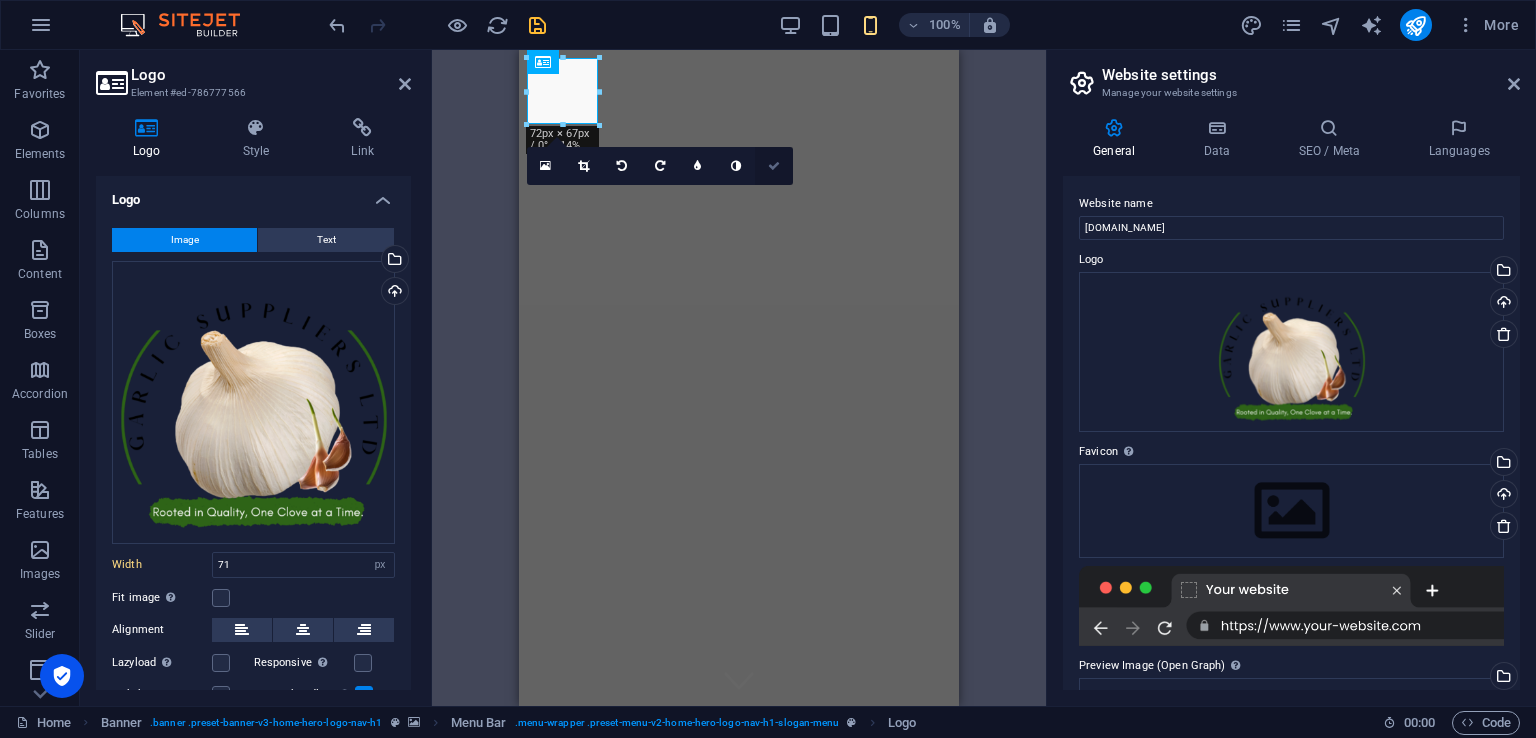 click at bounding box center (774, 166) 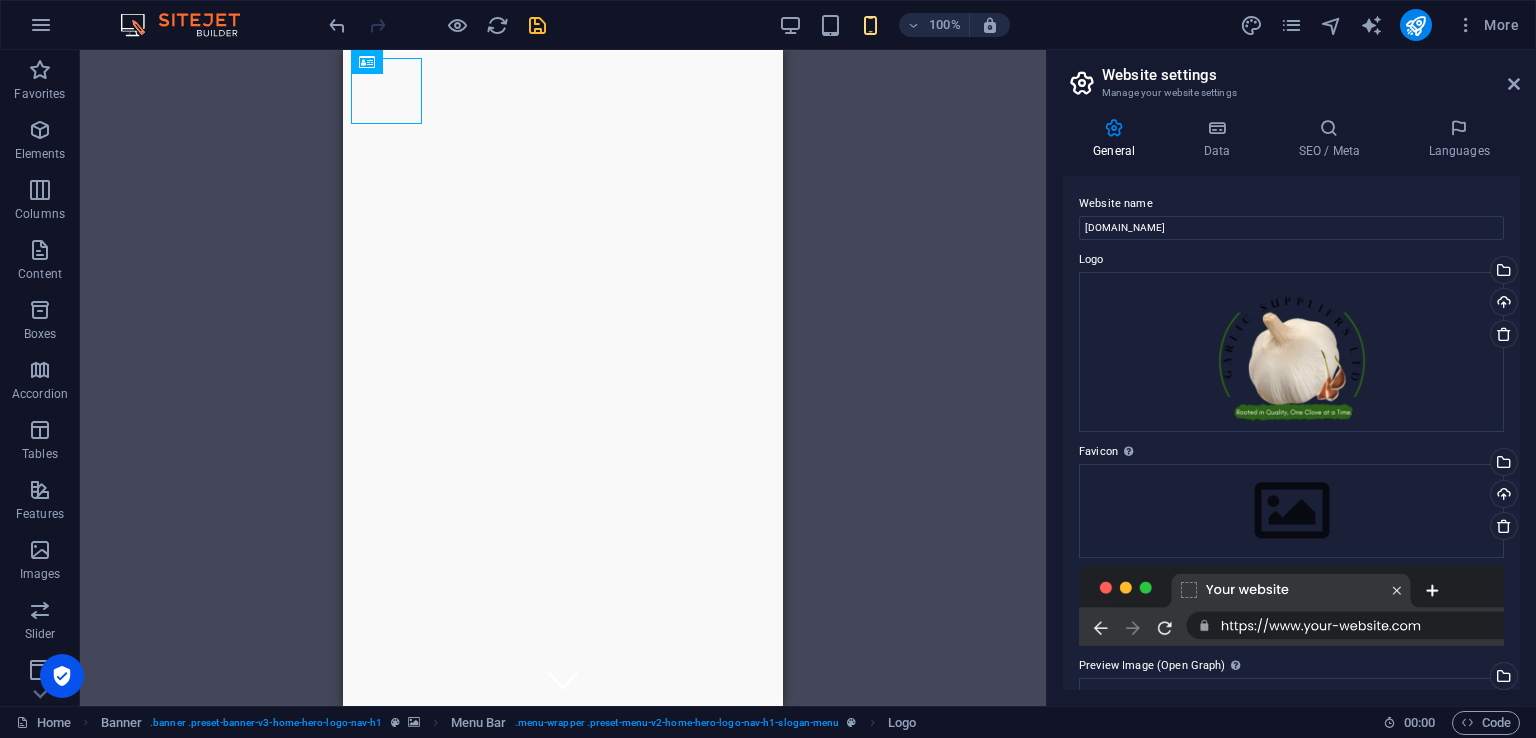 click on "H2   Banner   Container   Menu   Banner   Menu Bar   Icon   Preset   Container   Text   Container   Container   Container   Opening Hours   Container   Spacer   Input   Contact Form   Form   H2   Text   H3   Accordion   H3   Container   Text   Container   Container   Text   Container   H3   Container   Accordion   H3   Text   Slider   Slider   Spacer   Container   Unequal Columns   Text   Boxes   Container   Container   Container   Spacer   Container   Container   Icon   Placeholder   Container   Menu Bar   Banner   Logo   HTML" at bounding box center (563, 378) 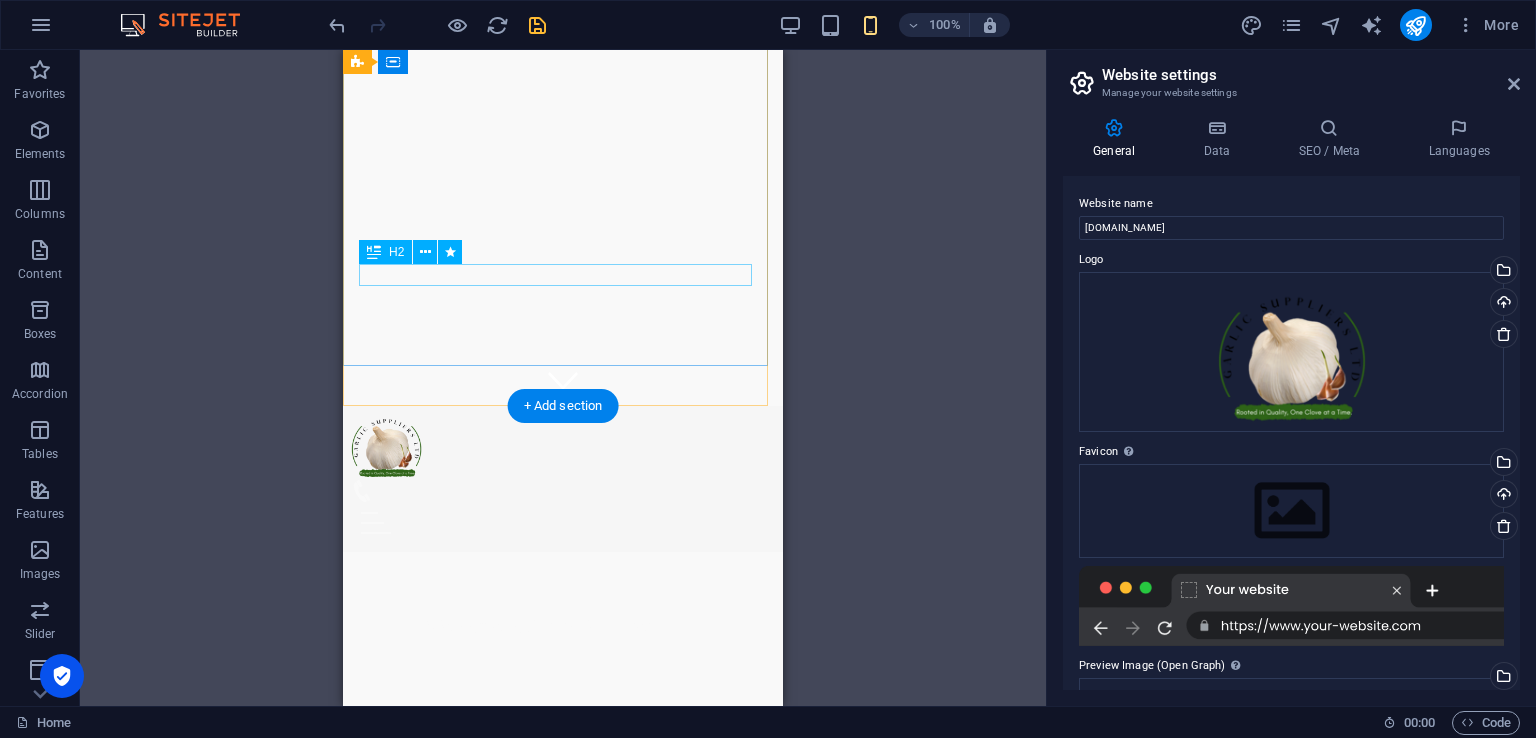scroll, scrollTop: 600, scrollLeft: 0, axis: vertical 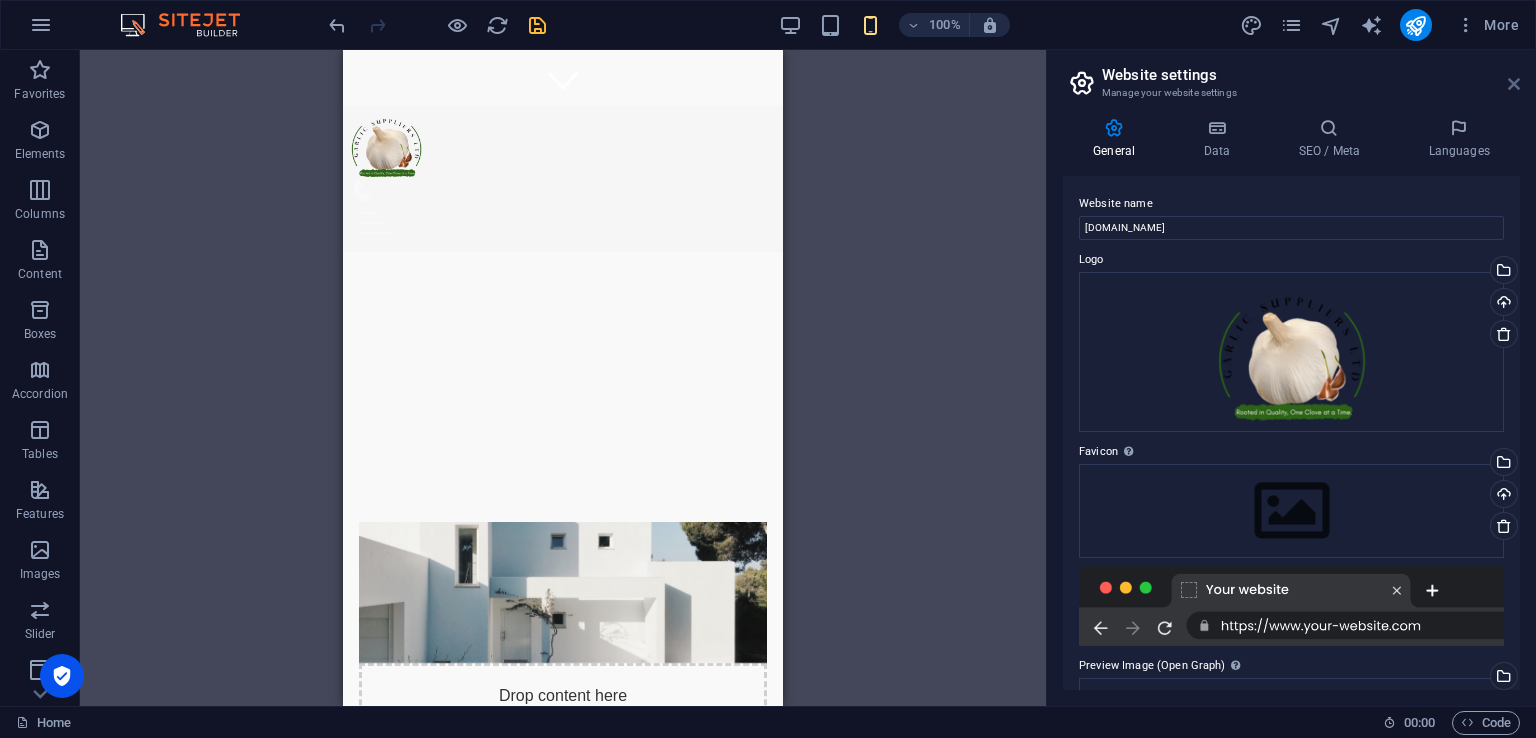 click at bounding box center (1514, 84) 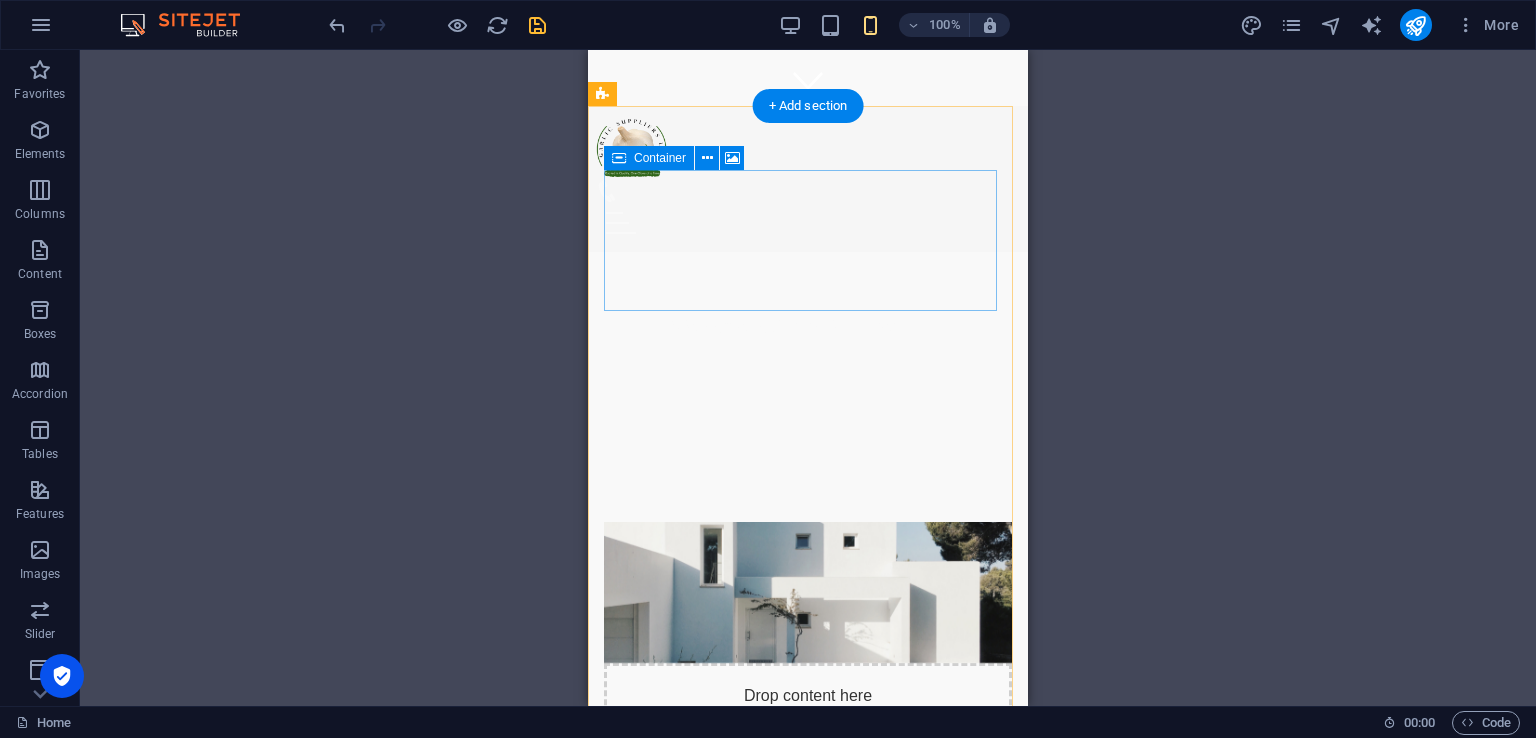 click on "Drop content here or  Add elements  Paste clipboard" at bounding box center [808, 734] 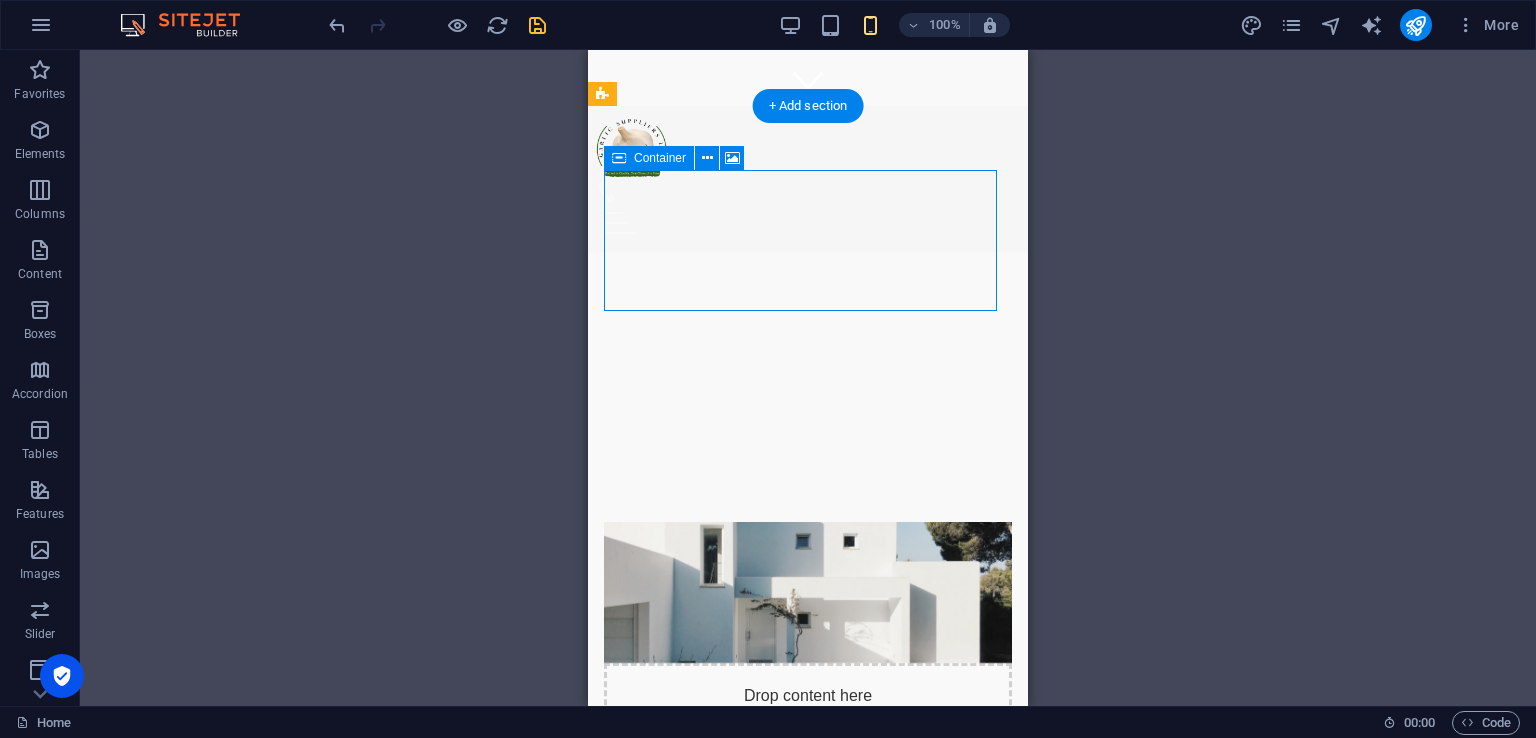 click on "Drop content here or  Add elements  Paste clipboard" at bounding box center [808, 734] 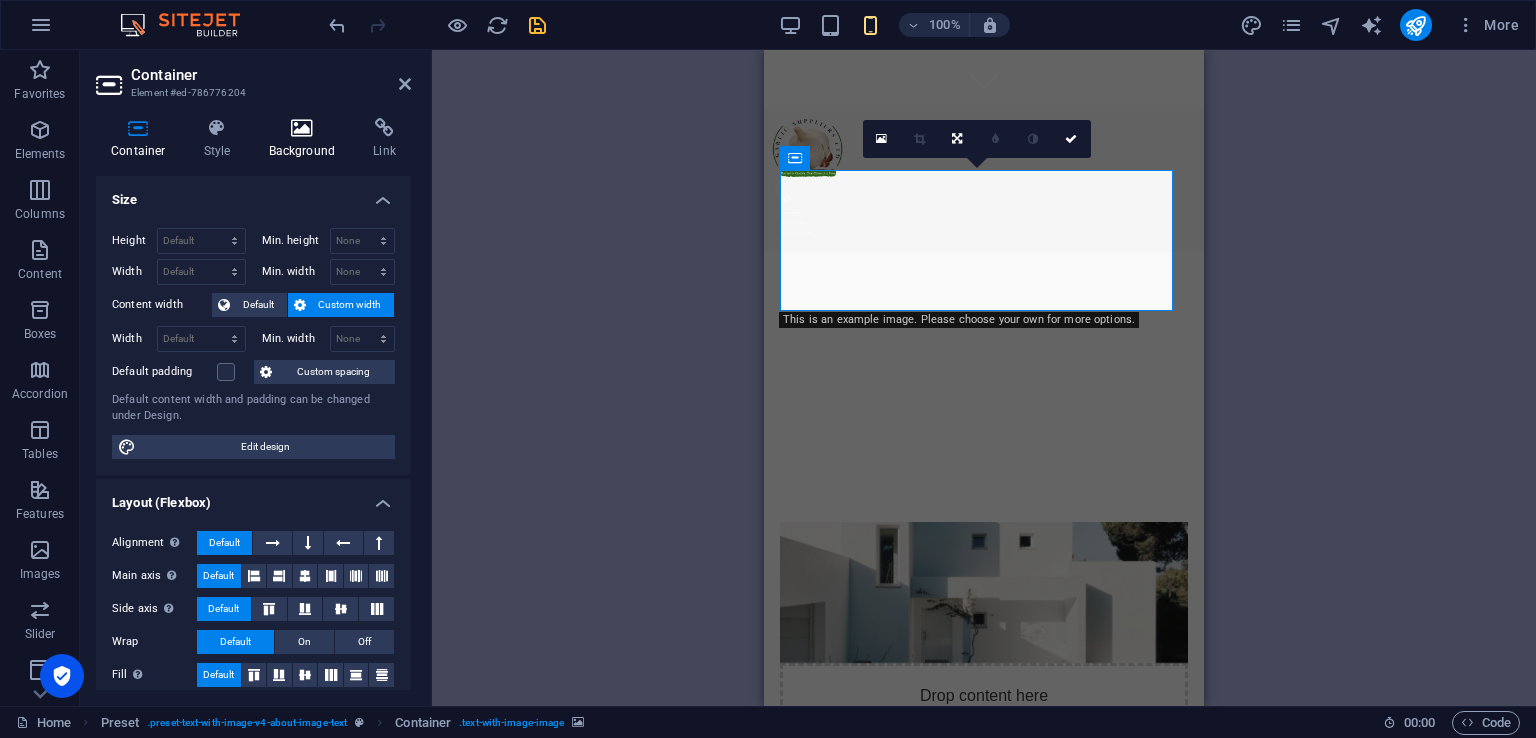click on "Background" at bounding box center [306, 139] 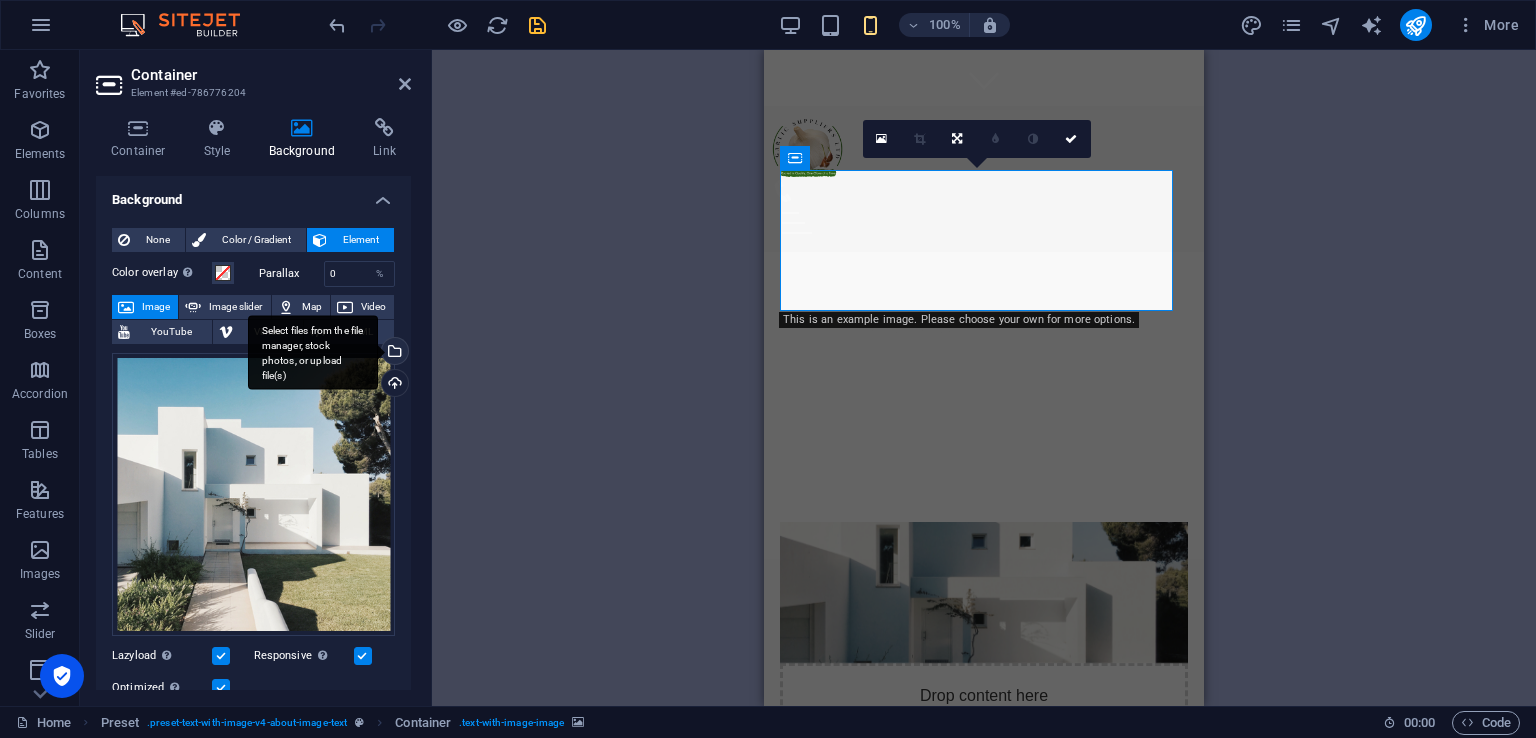 click on "Select files from the file manager, stock photos, or upload file(s)" at bounding box center [393, 353] 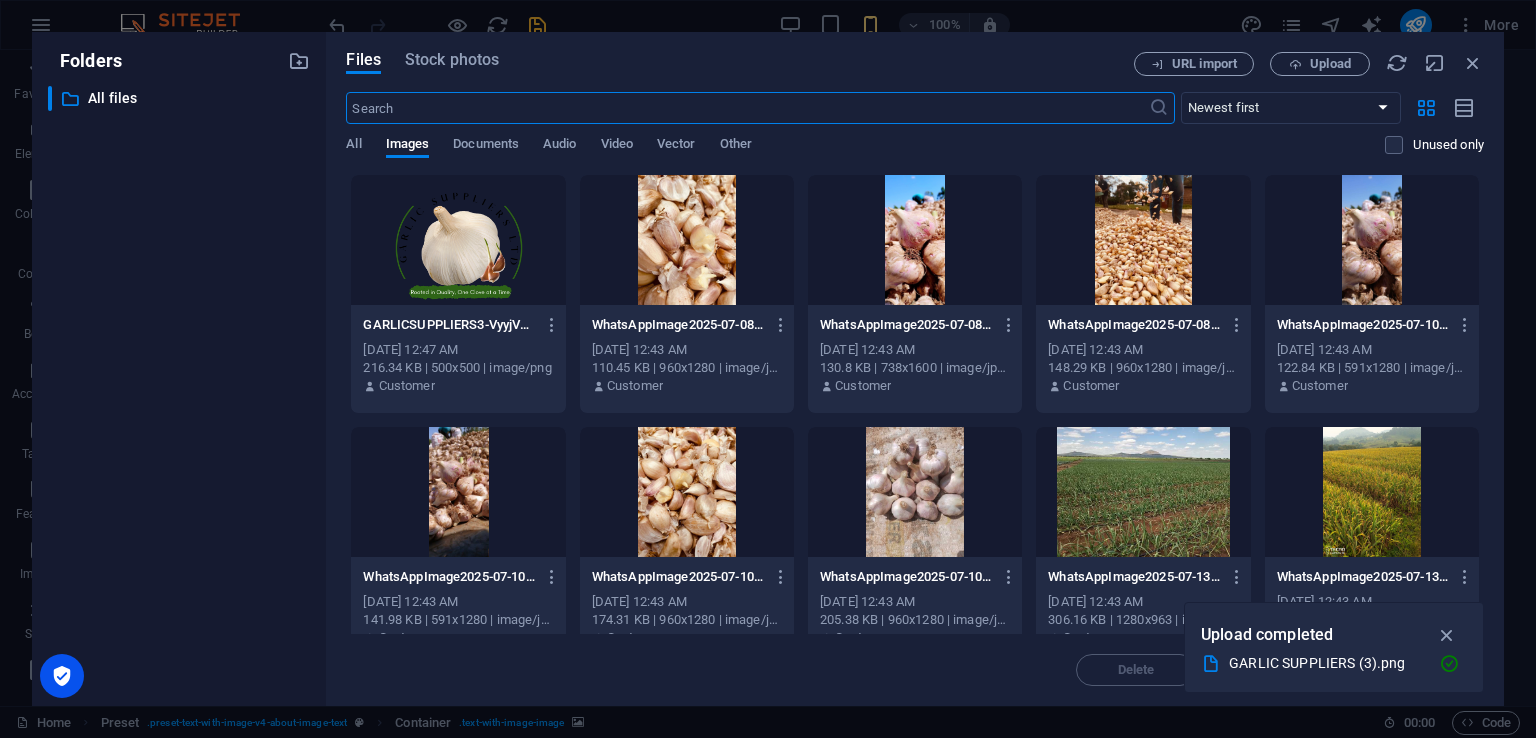 click at bounding box center [915, 492] 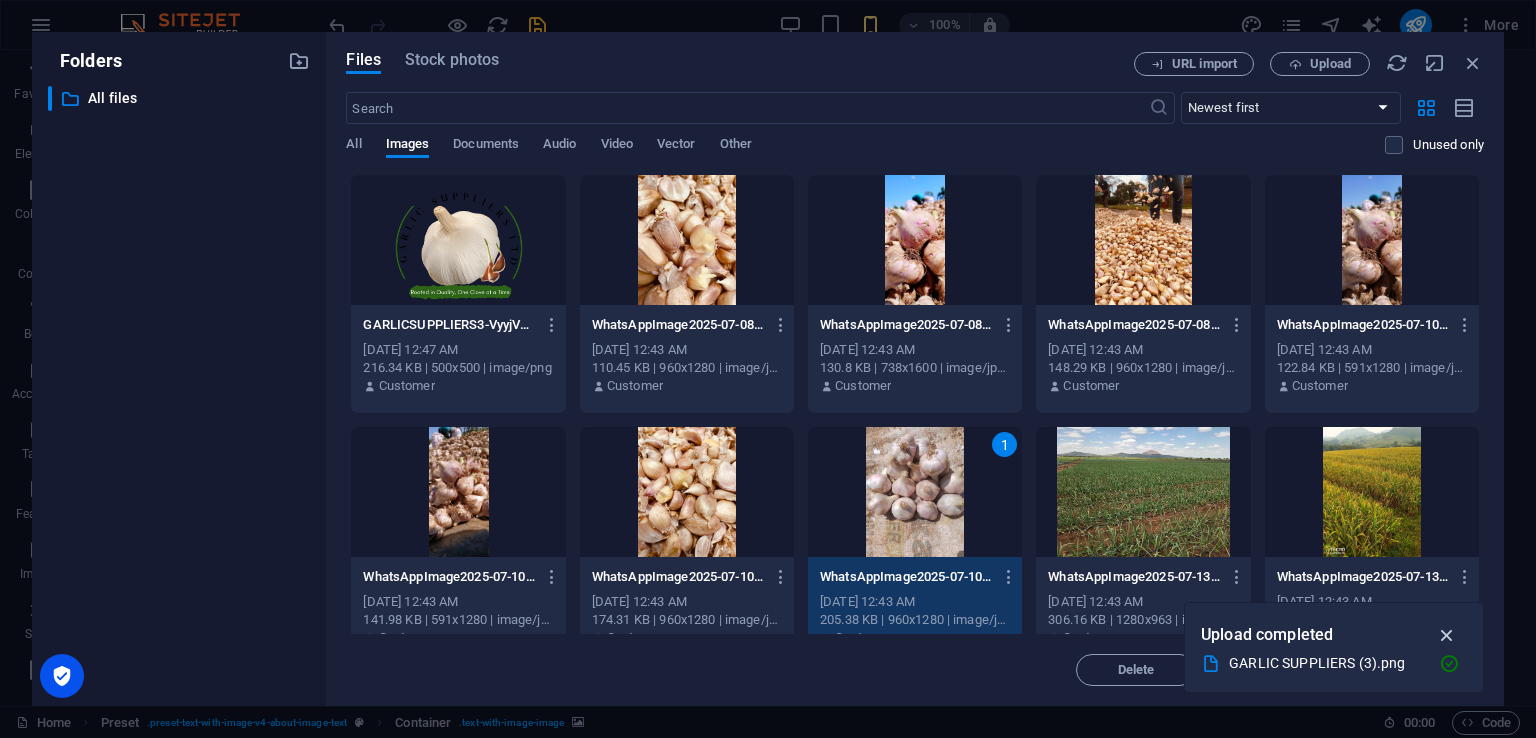 click at bounding box center [1447, 635] 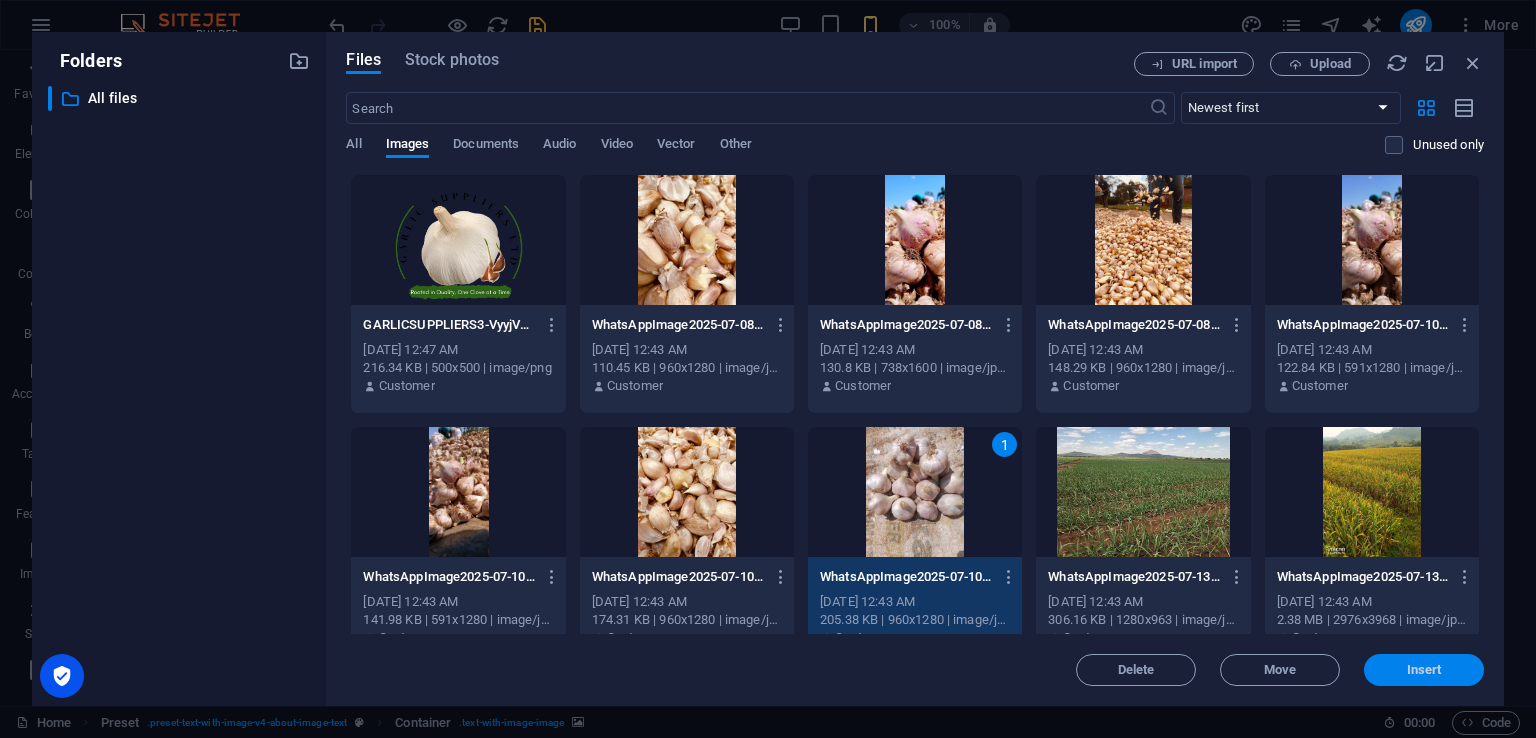 click on "Insert" at bounding box center (1424, 670) 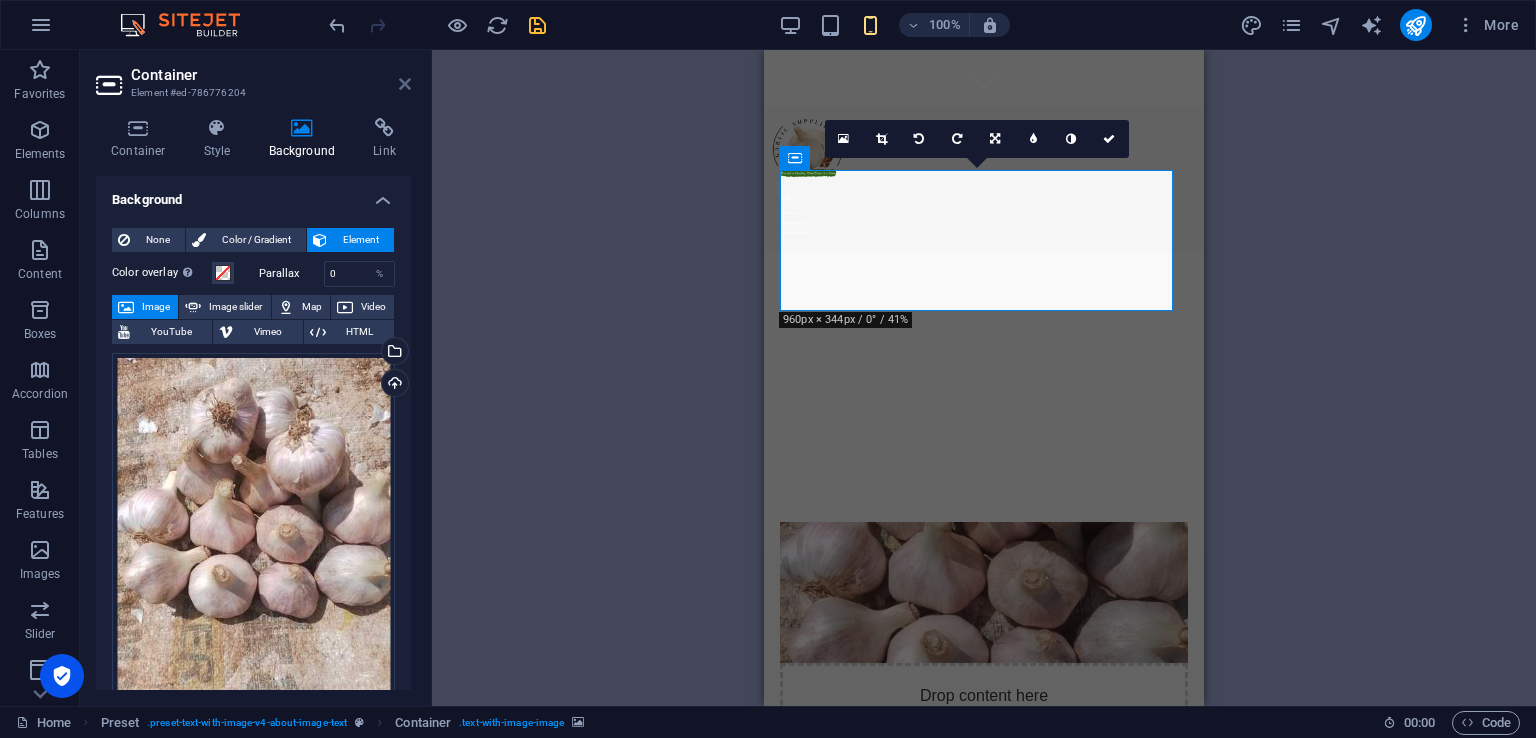 click at bounding box center (405, 84) 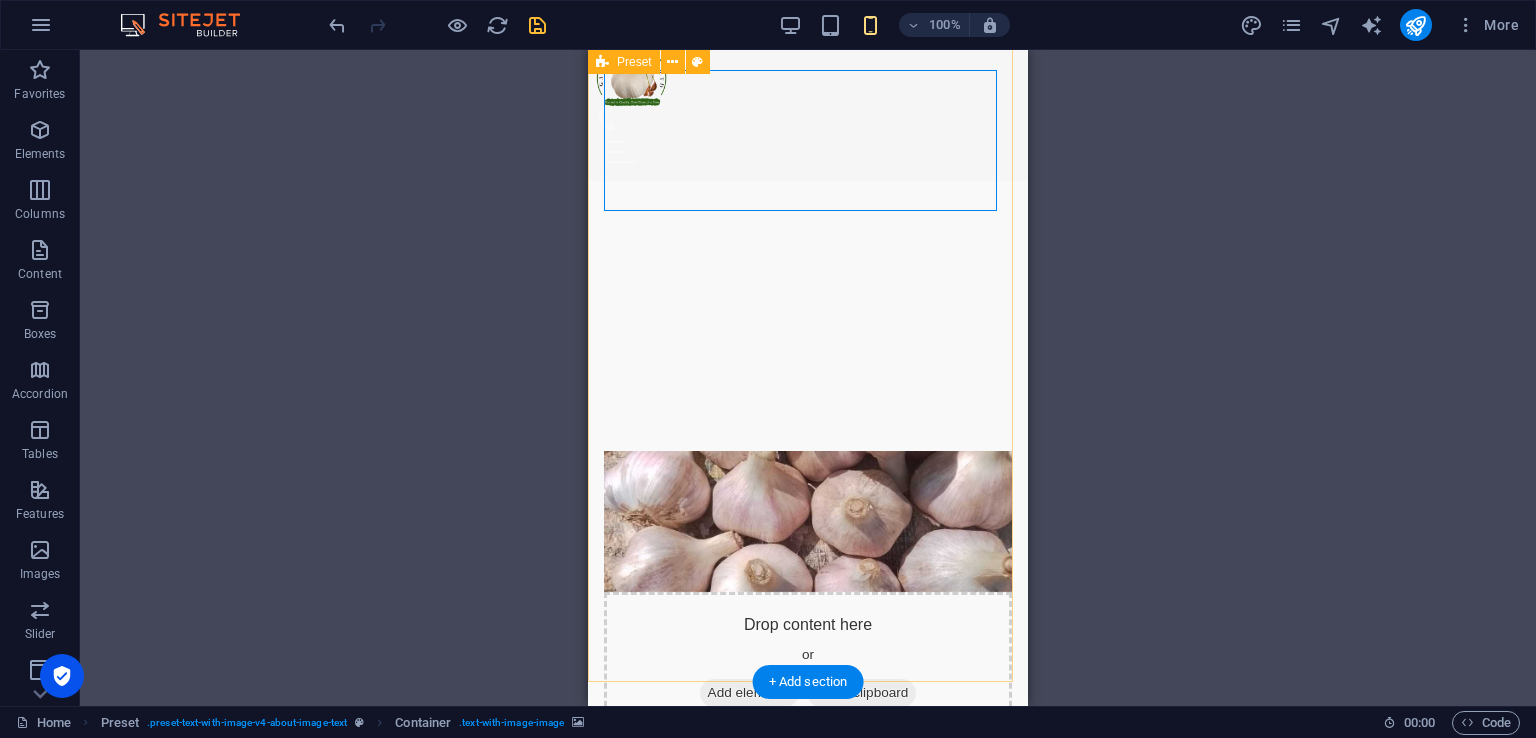 scroll, scrollTop: 700, scrollLeft: 0, axis: vertical 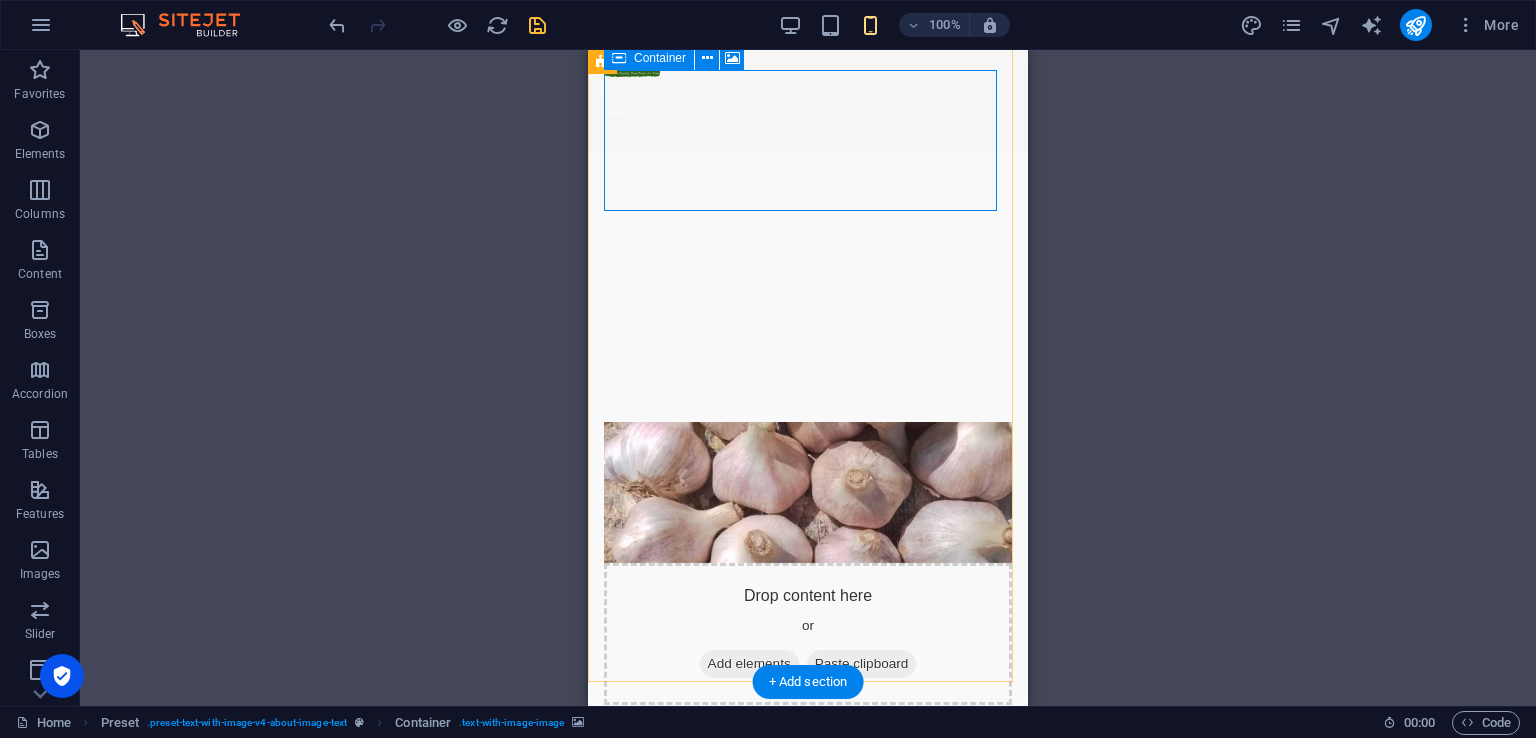 click on "Add elements" at bounding box center (749, 664) 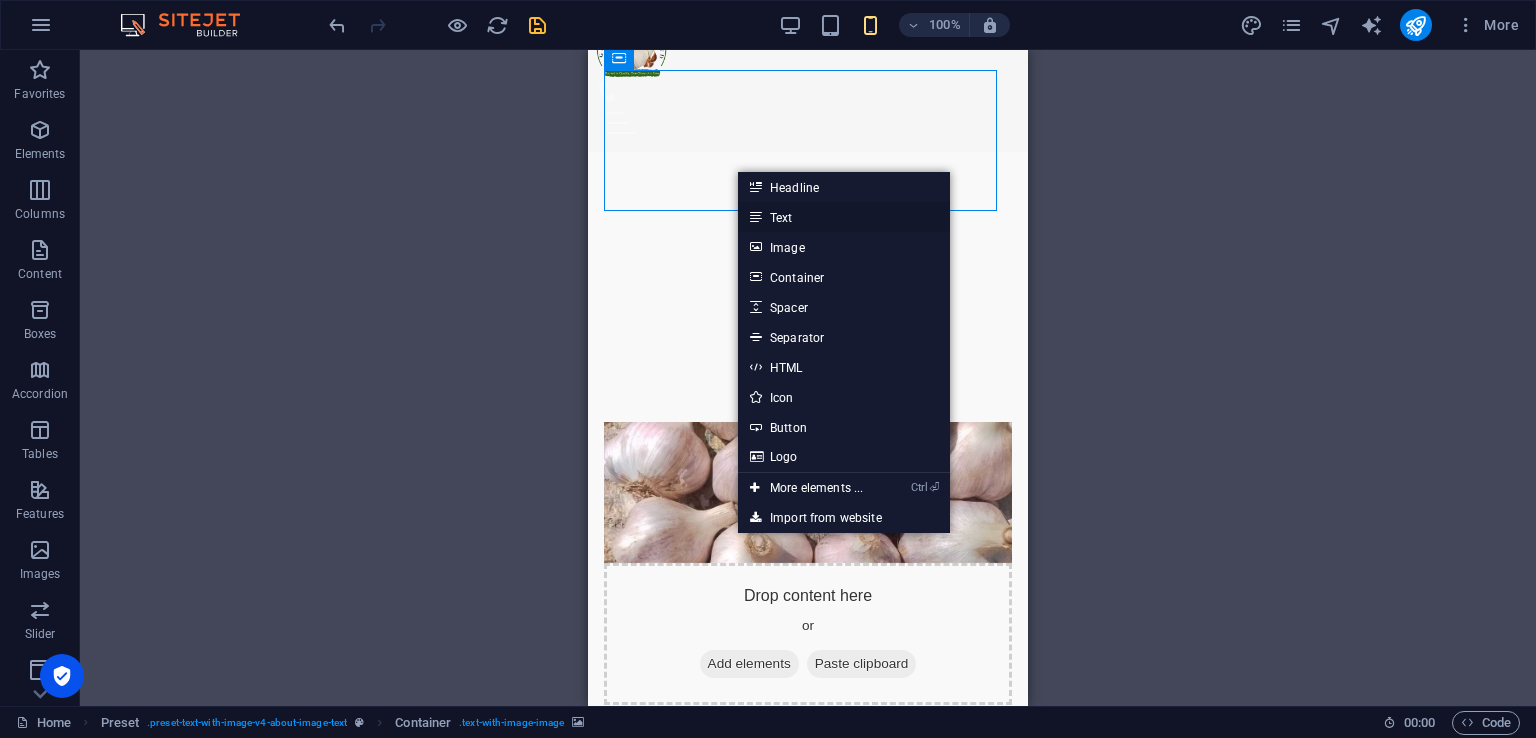 click on "Text" at bounding box center (844, 217) 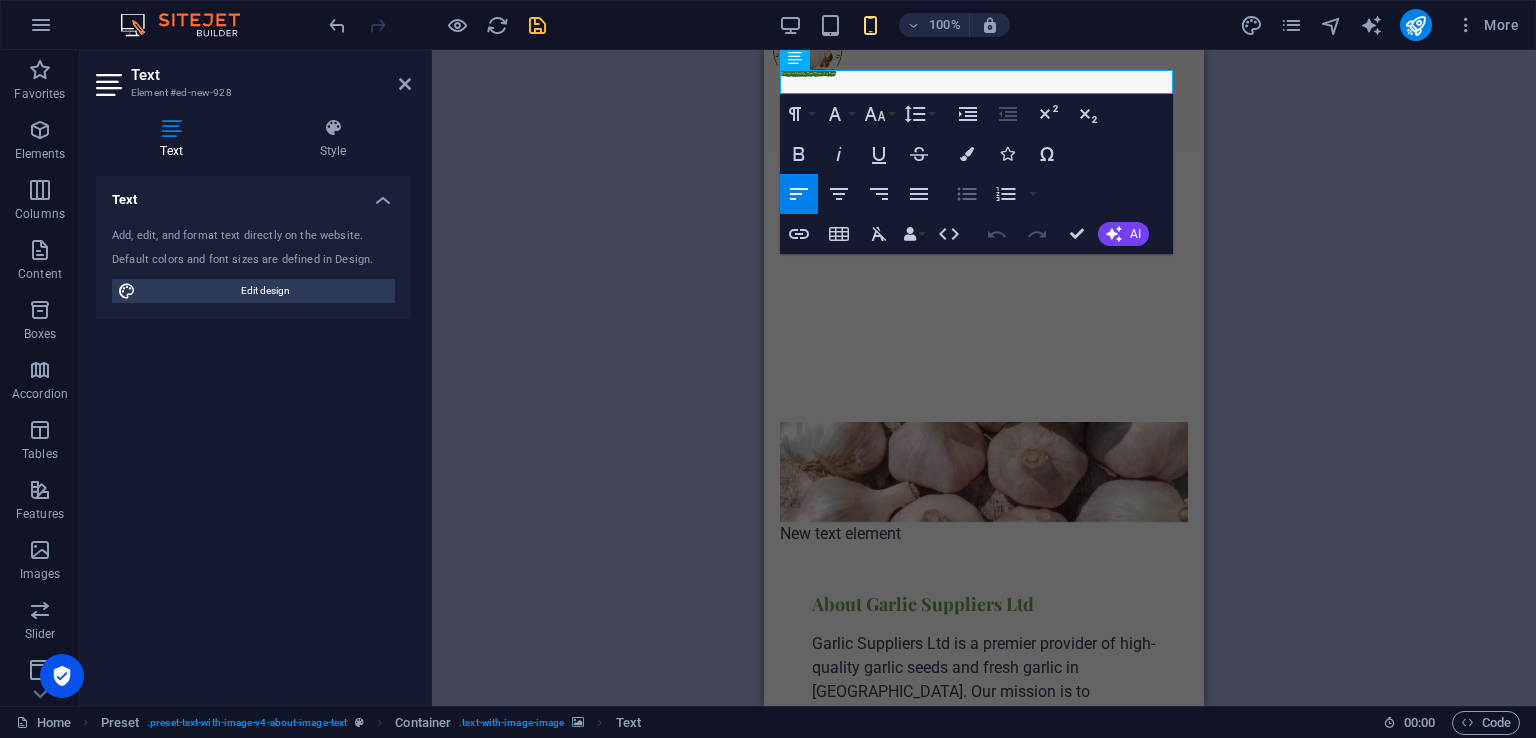type 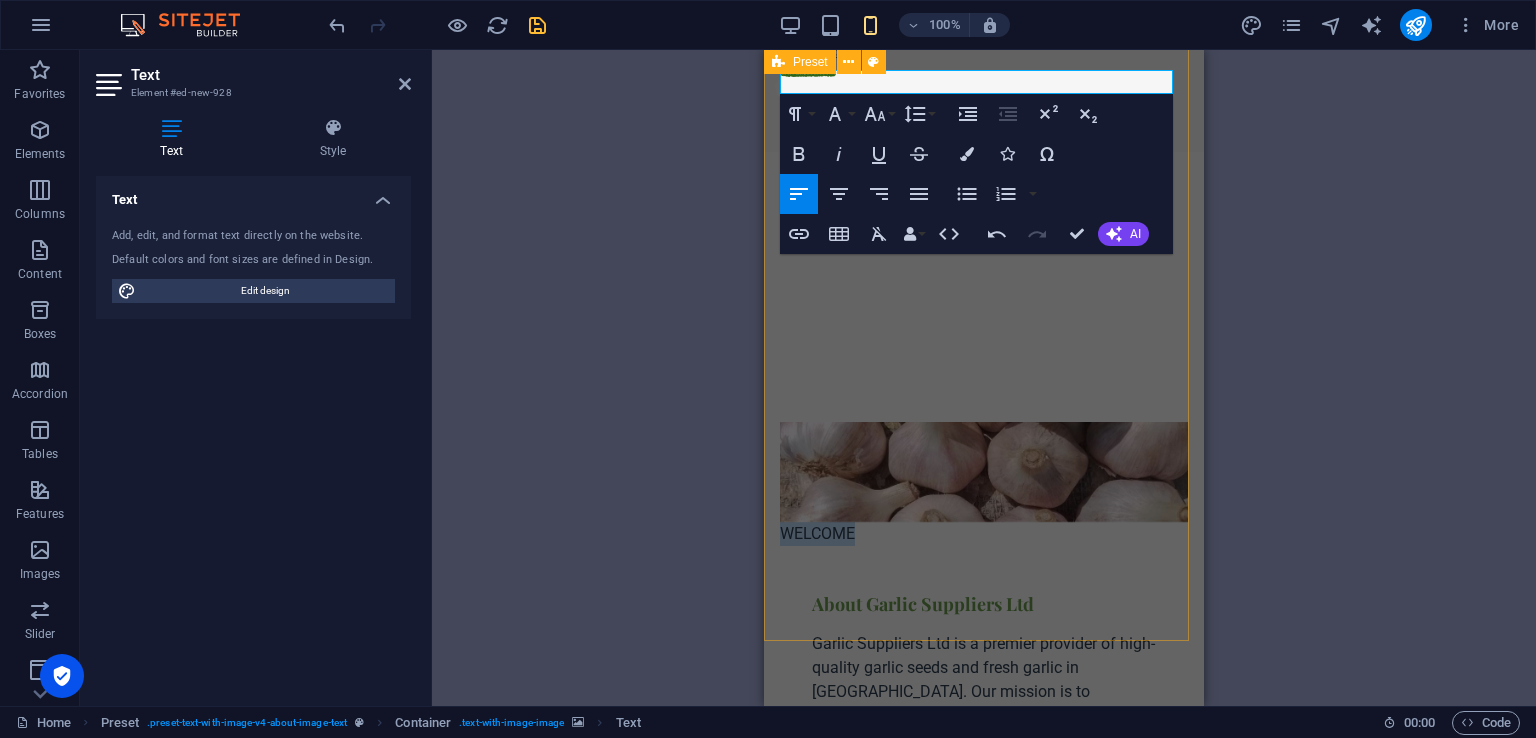 drag, startPoint x: 868, startPoint y: 79, endPoint x: 1623, endPoint y: 151, distance: 758.42535 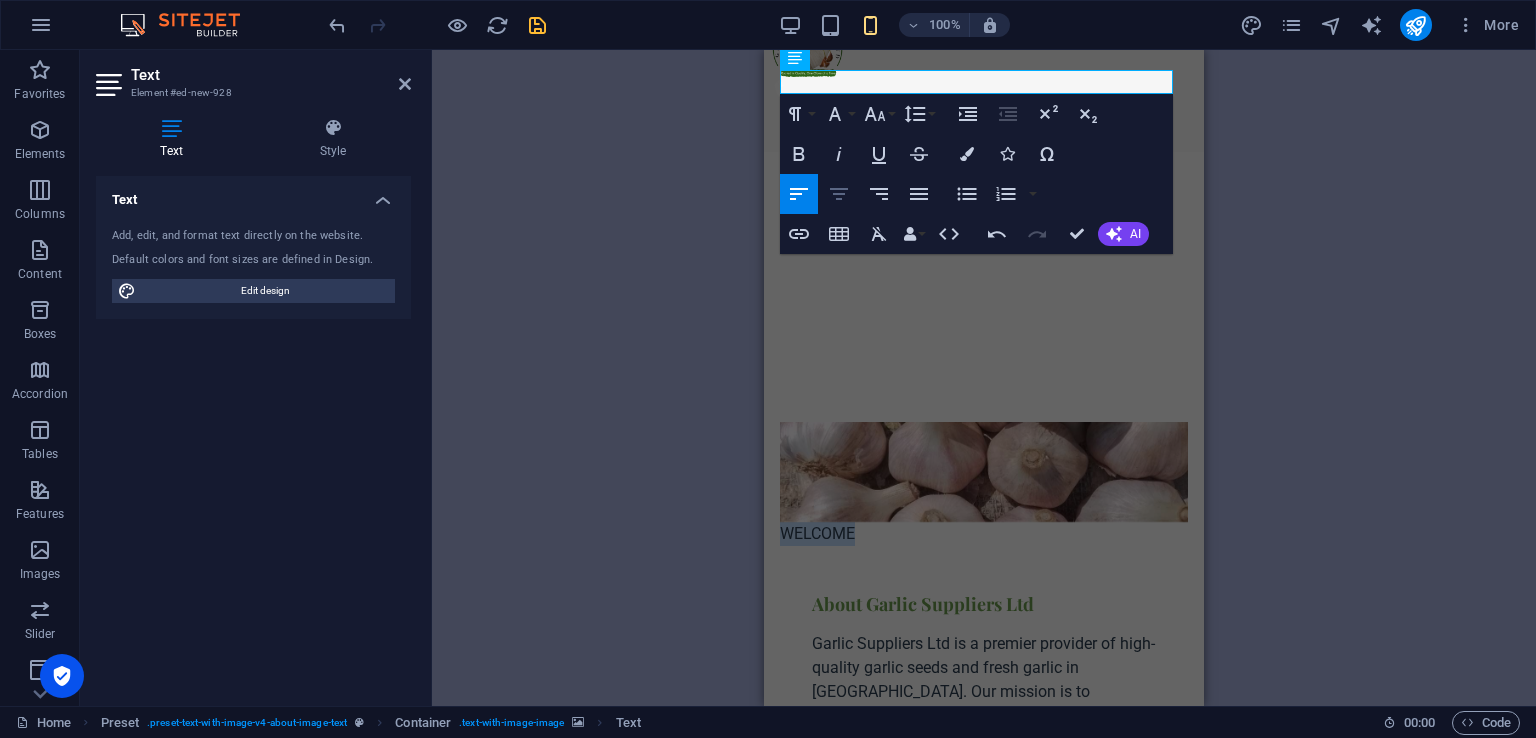 click 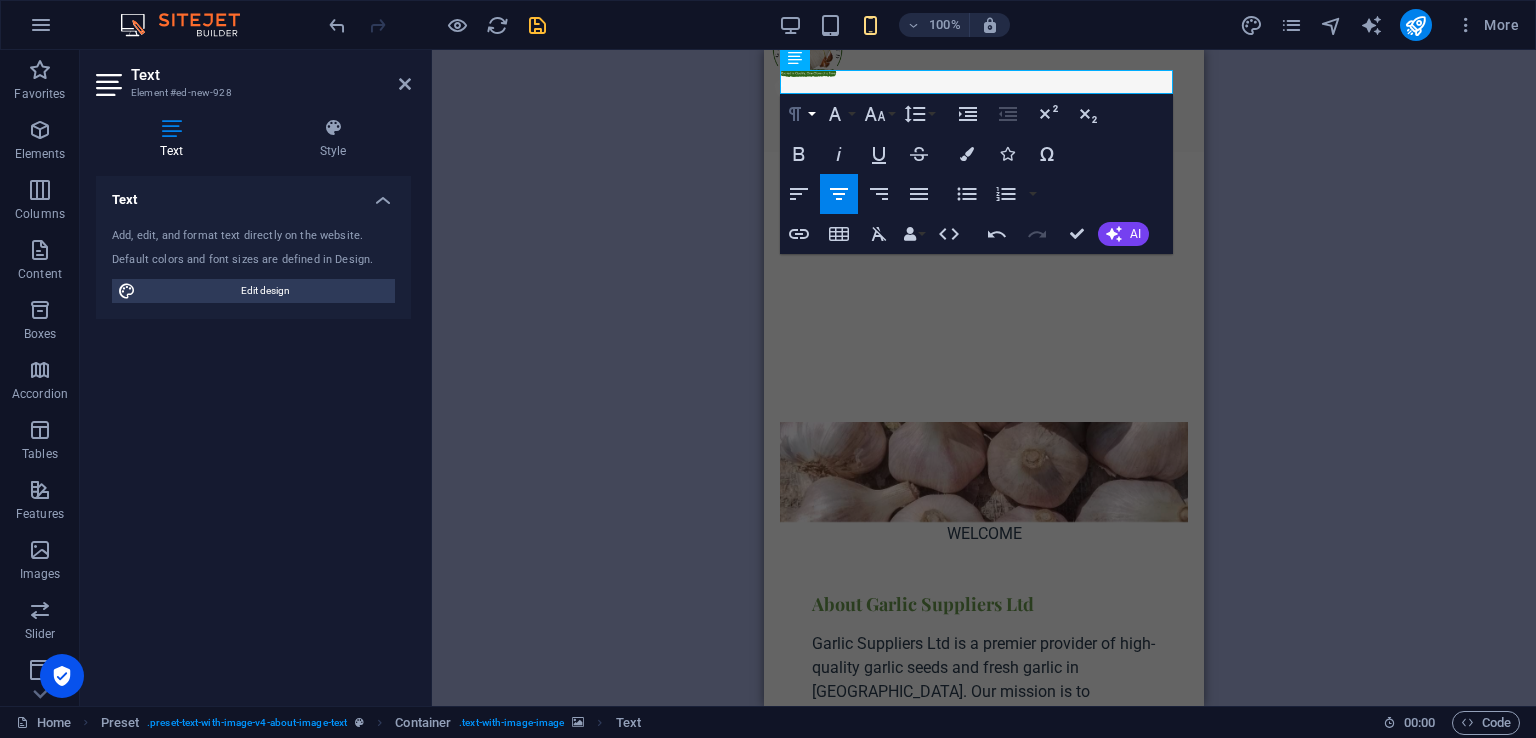 click 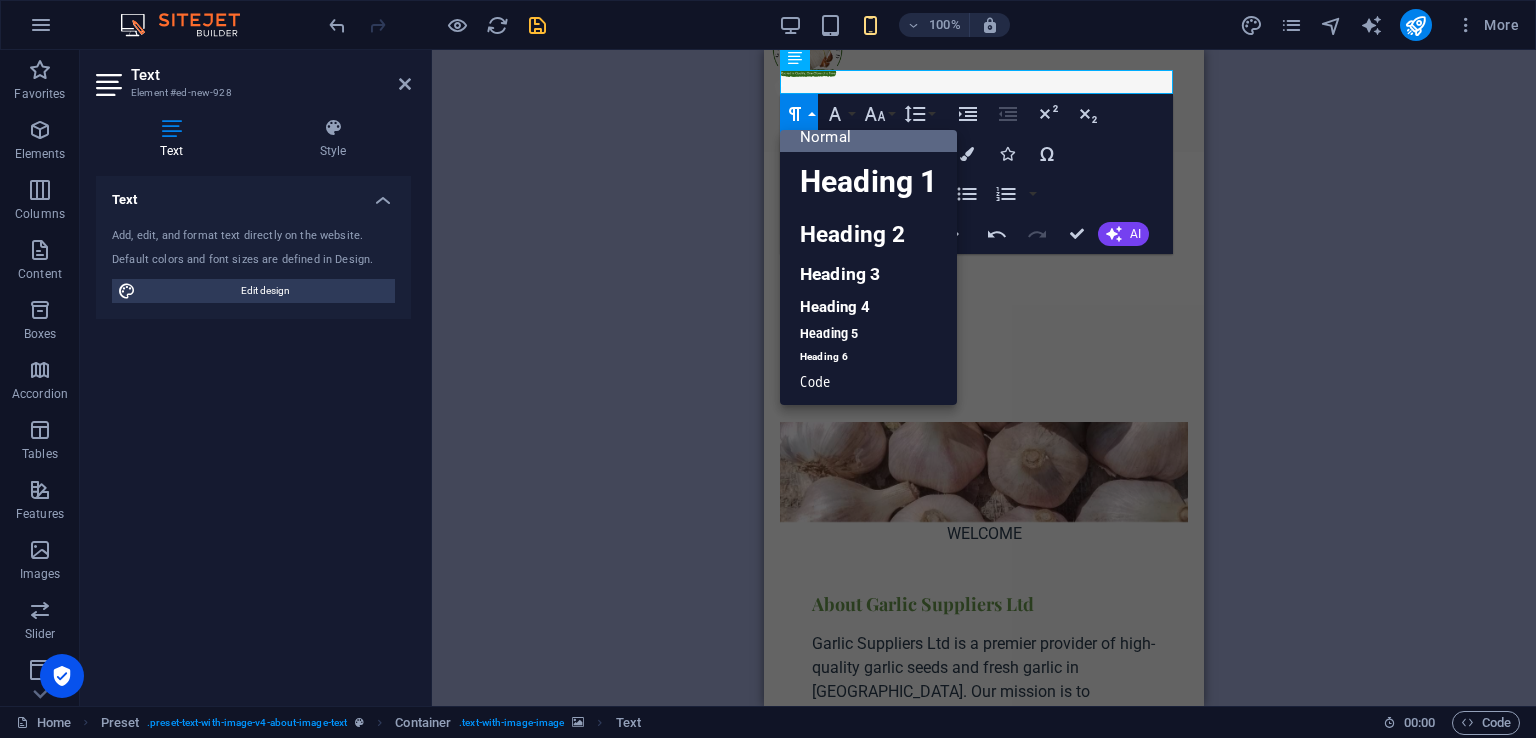 scroll, scrollTop: 16, scrollLeft: 0, axis: vertical 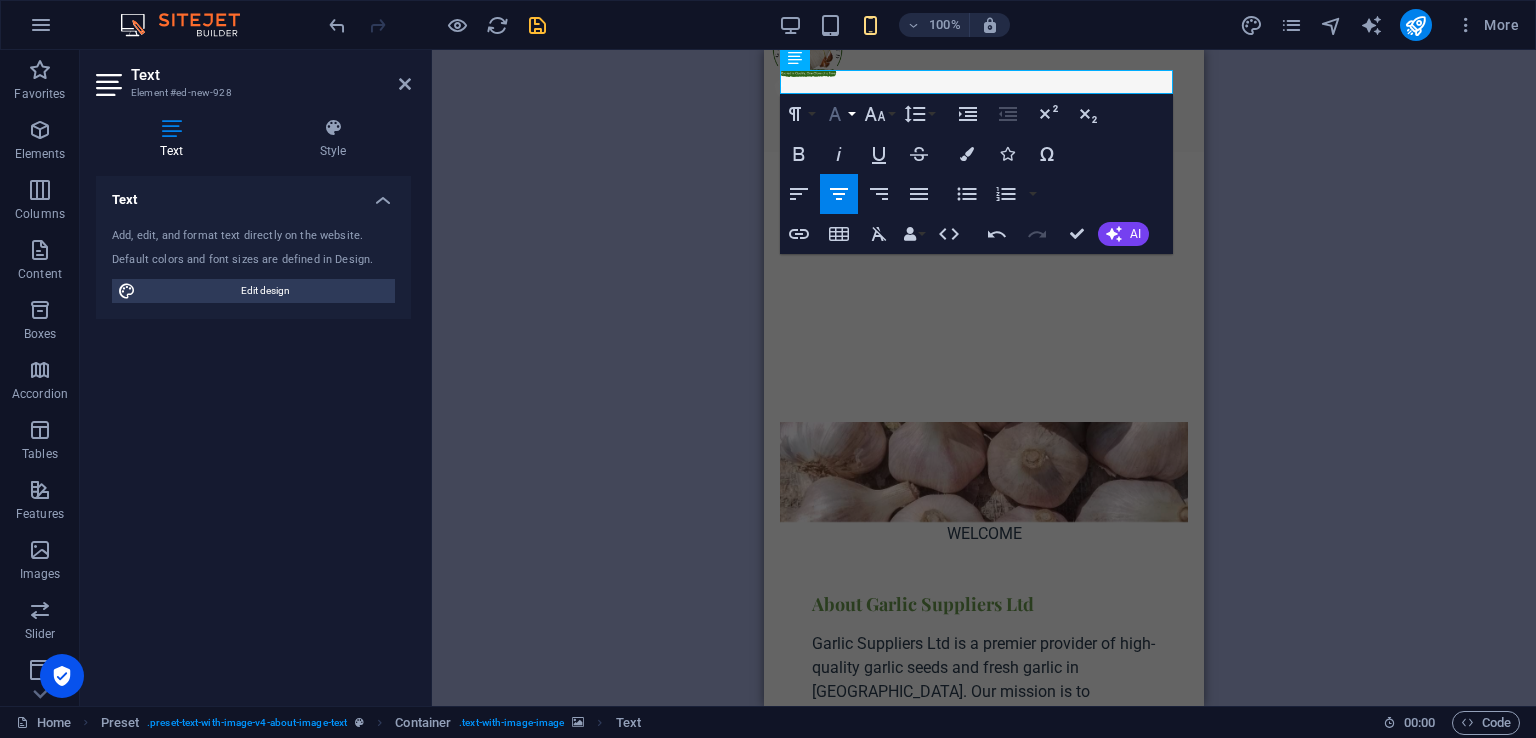 click on "Font Family" at bounding box center [839, 114] 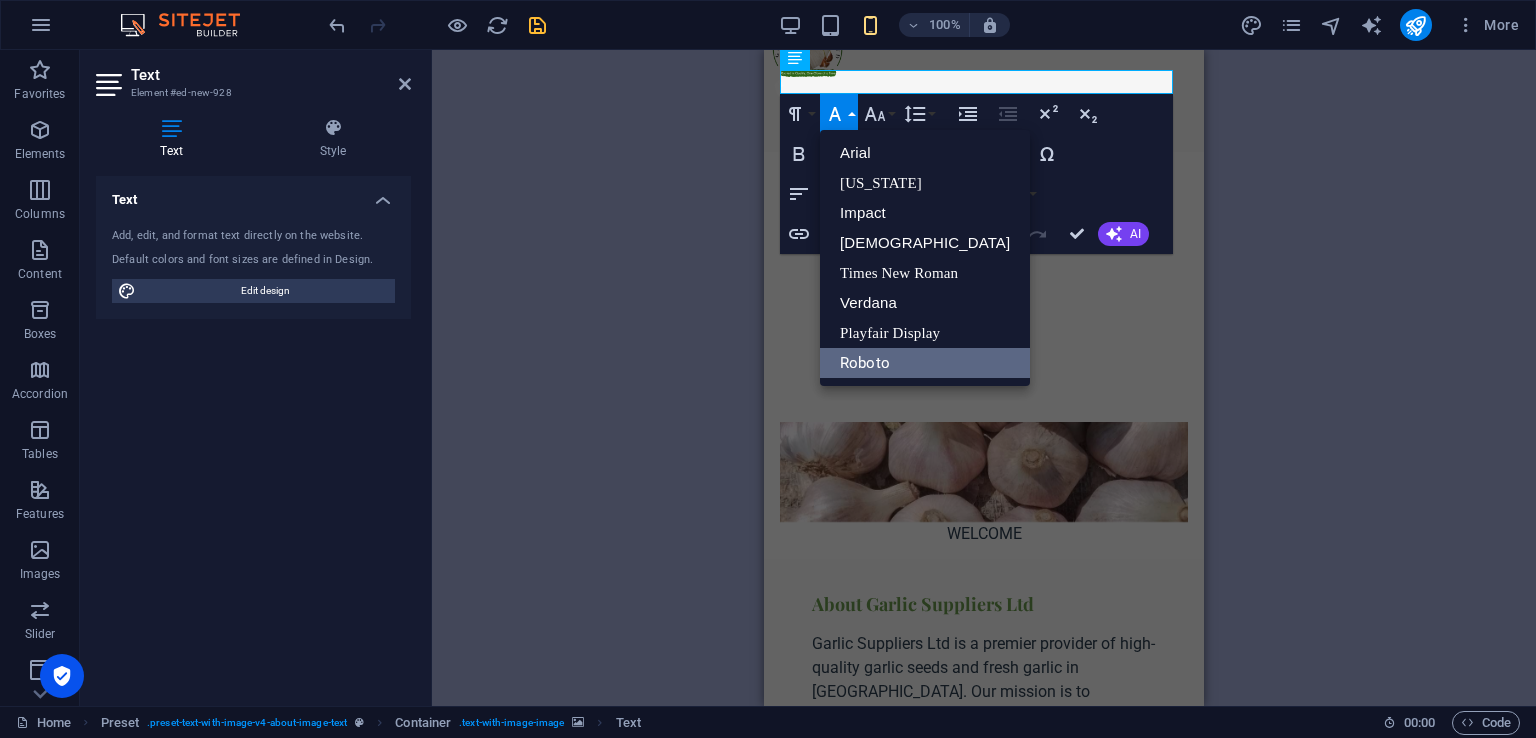 scroll, scrollTop: 0, scrollLeft: 0, axis: both 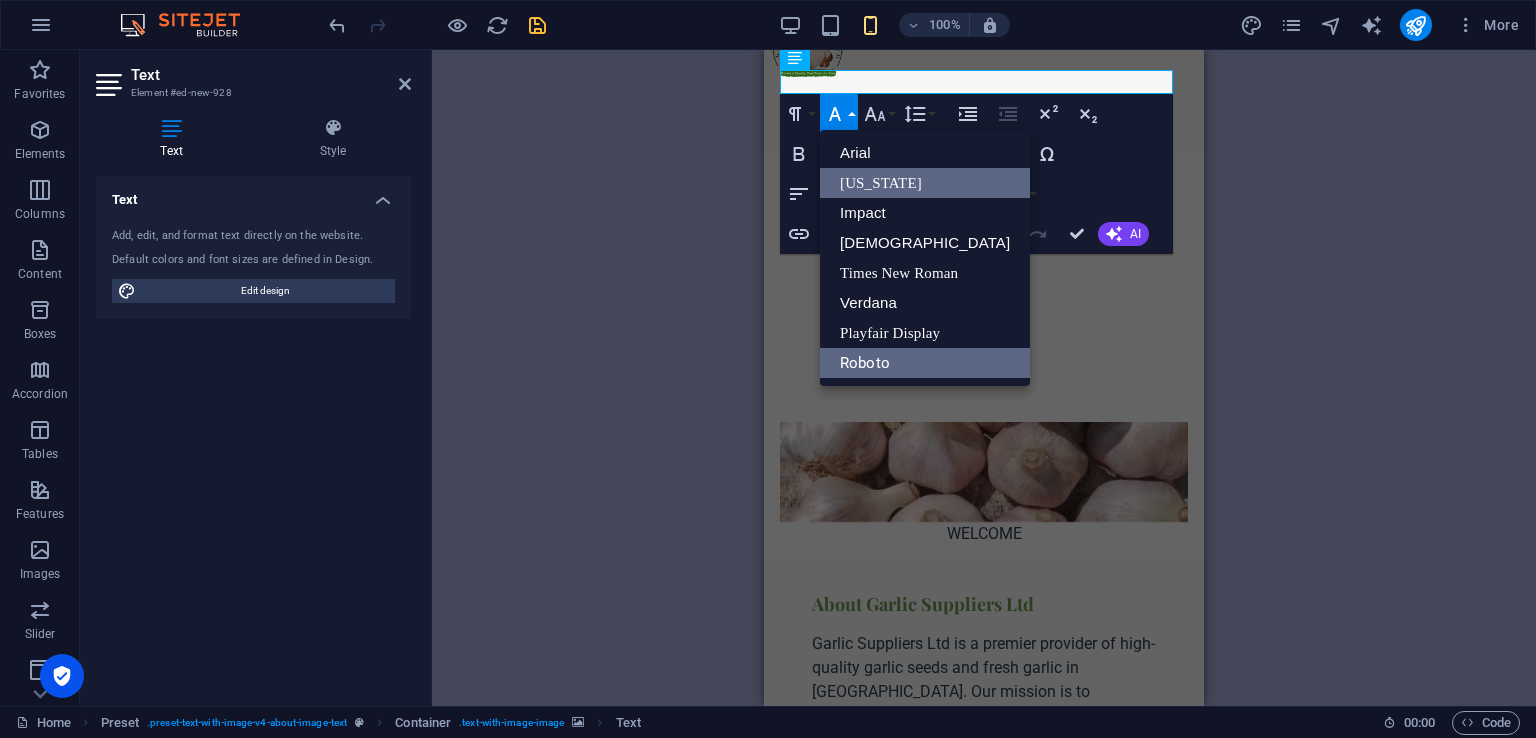 click on "[US_STATE]" at bounding box center [925, 183] 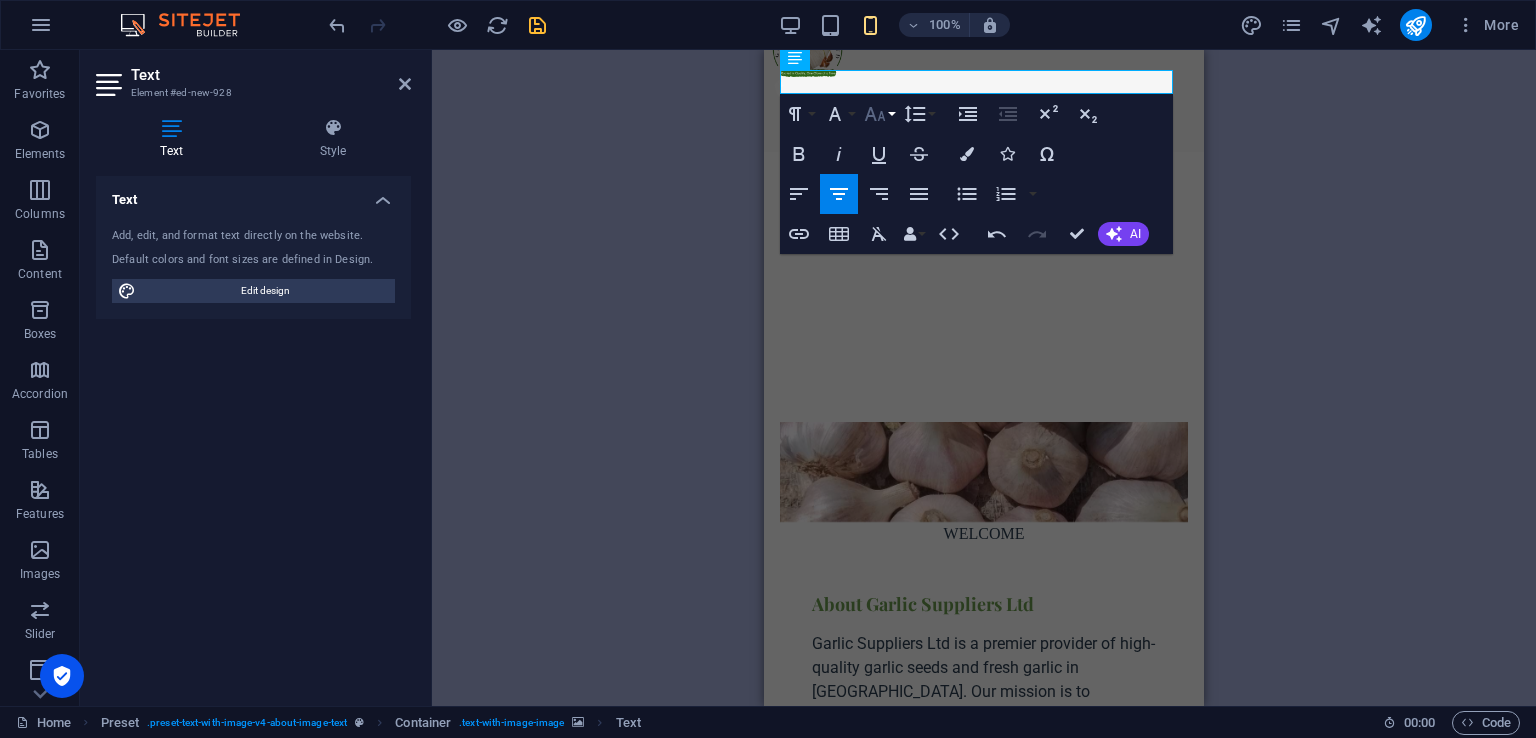 click on "Font Size" at bounding box center (879, 114) 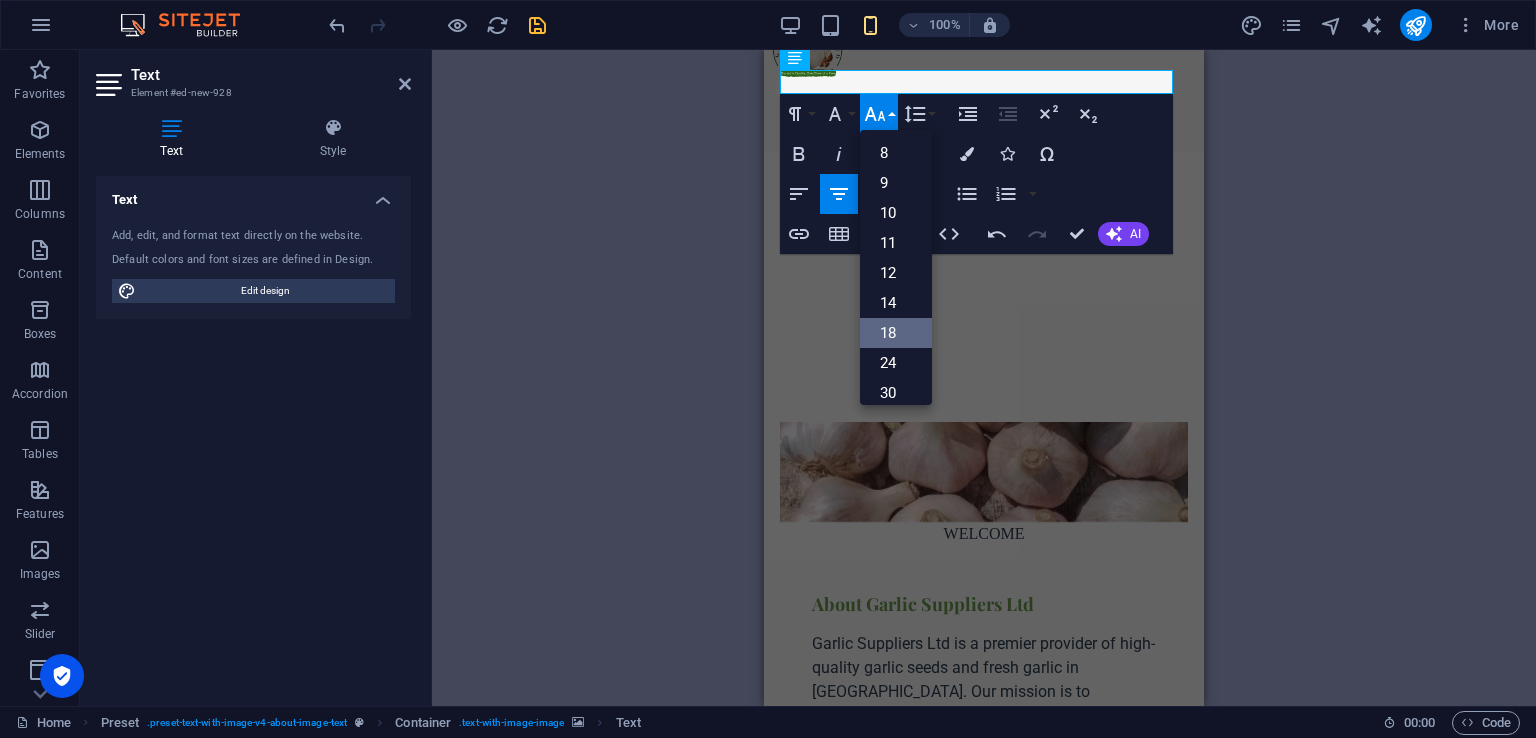 click on "18" at bounding box center (896, 333) 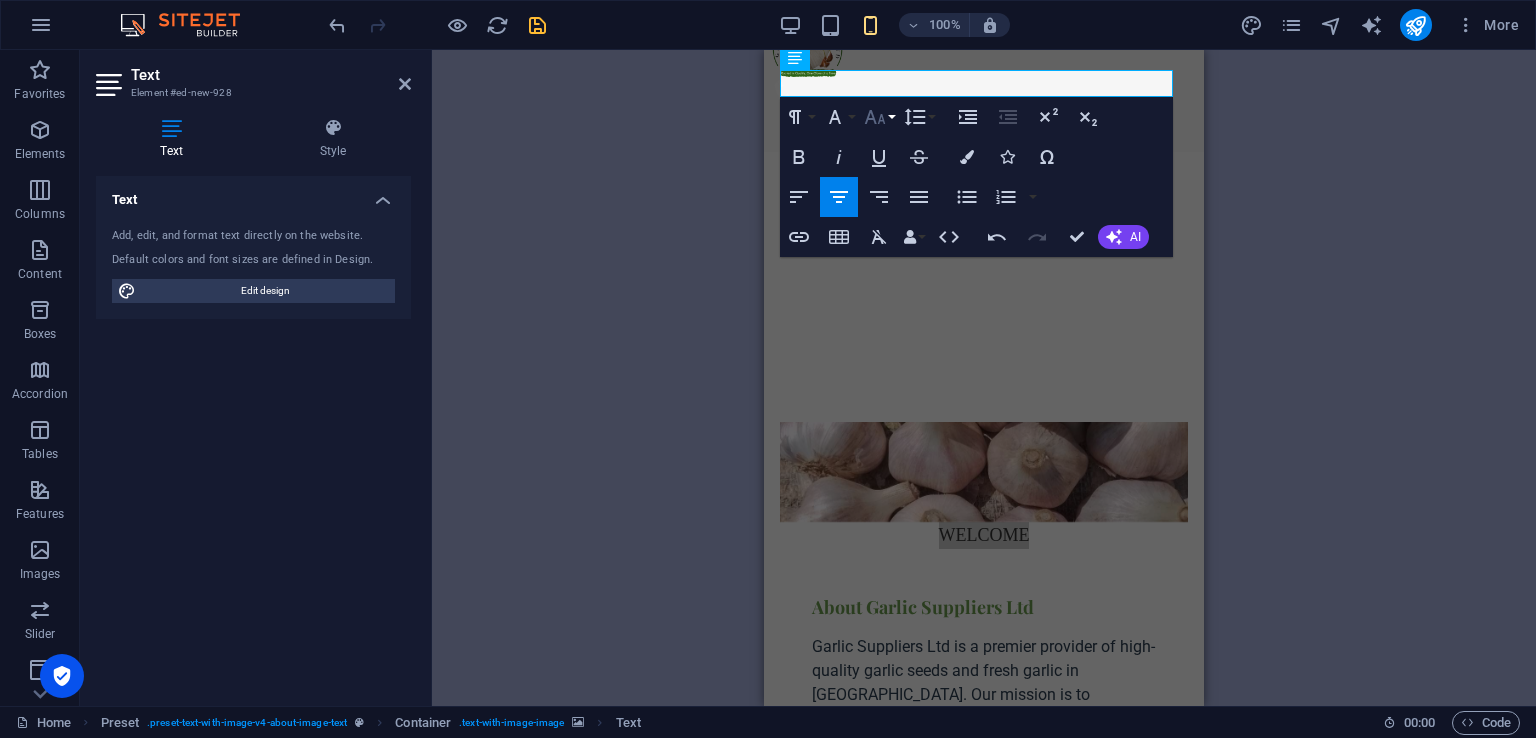 click 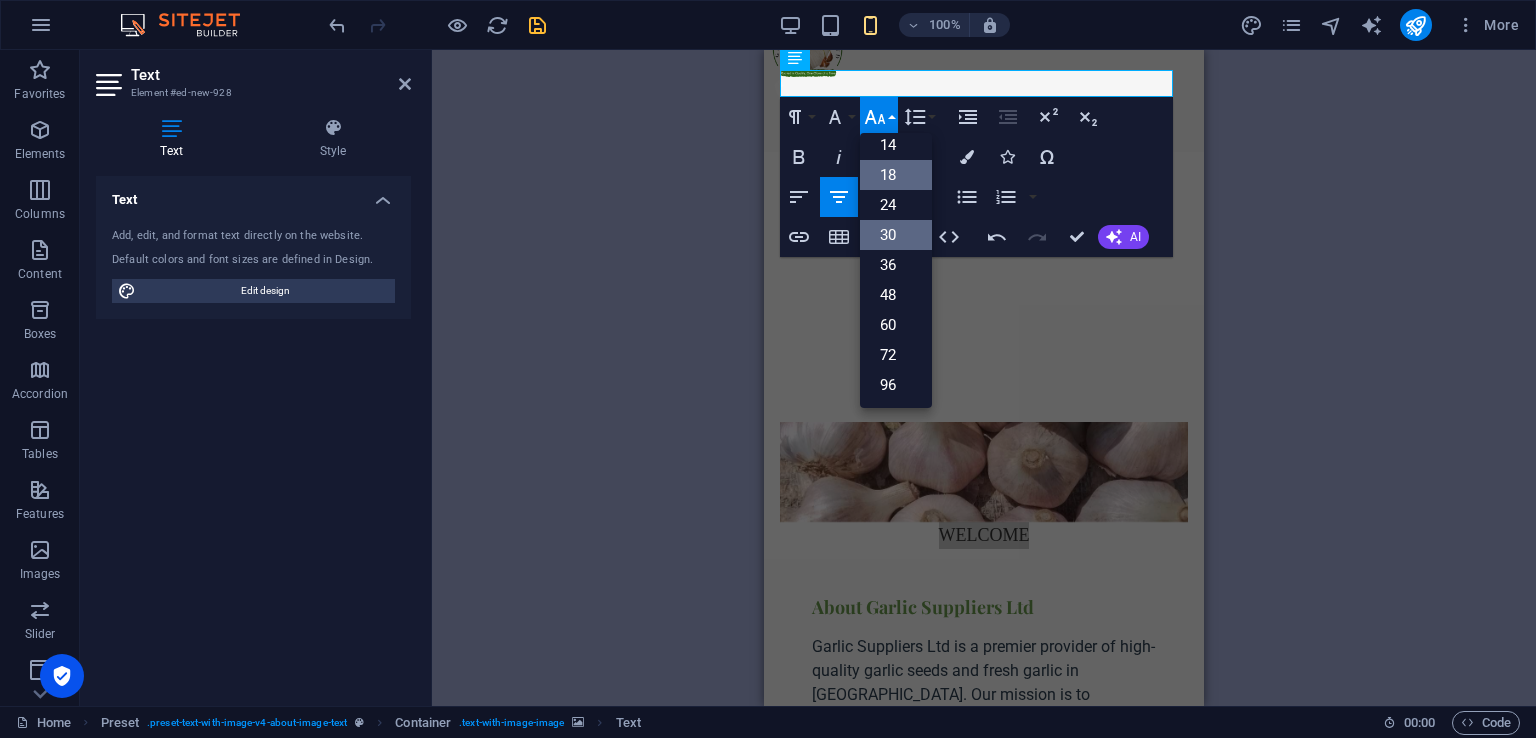 scroll, scrollTop: 160, scrollLeft: 0, axis: vertical 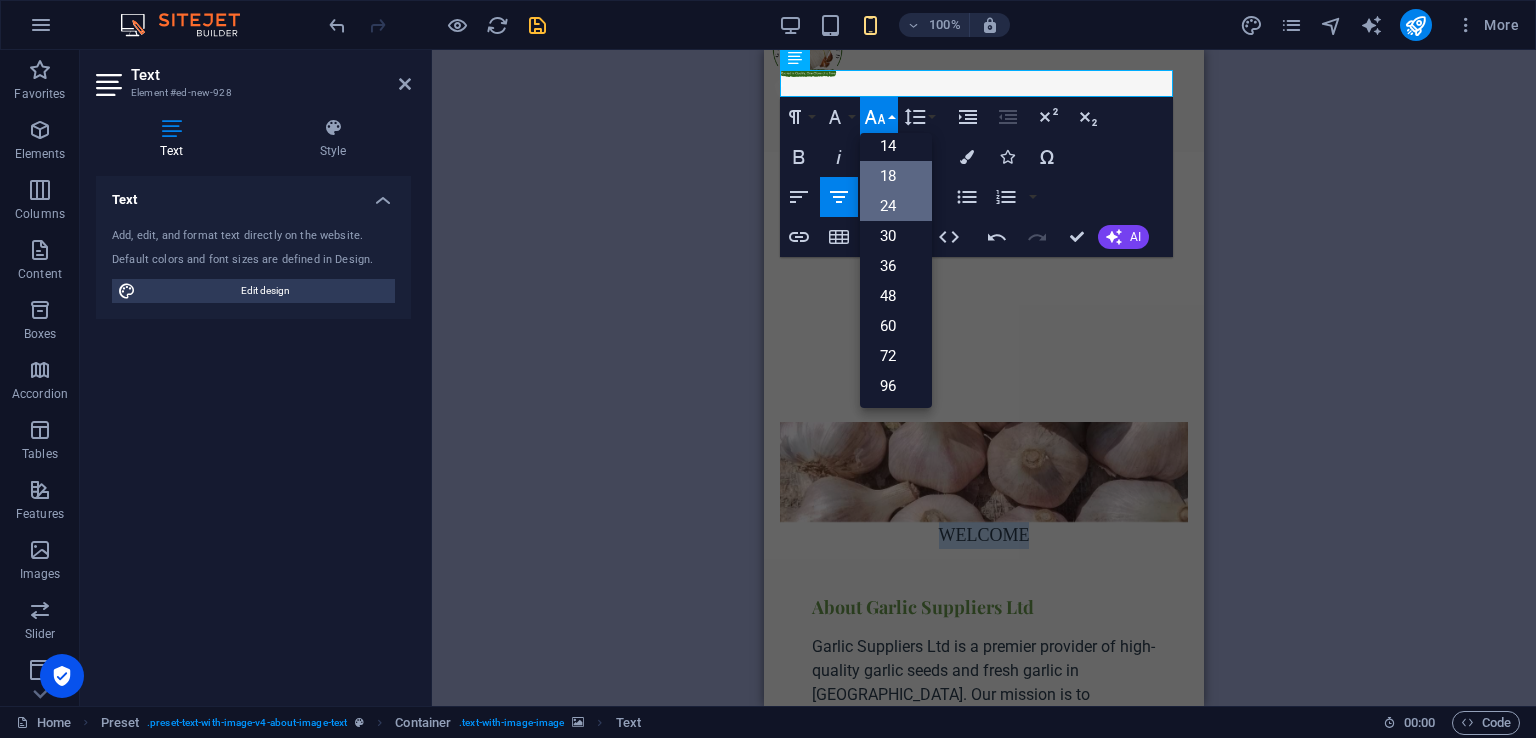 click on "24" at bounding box center (896, 206) 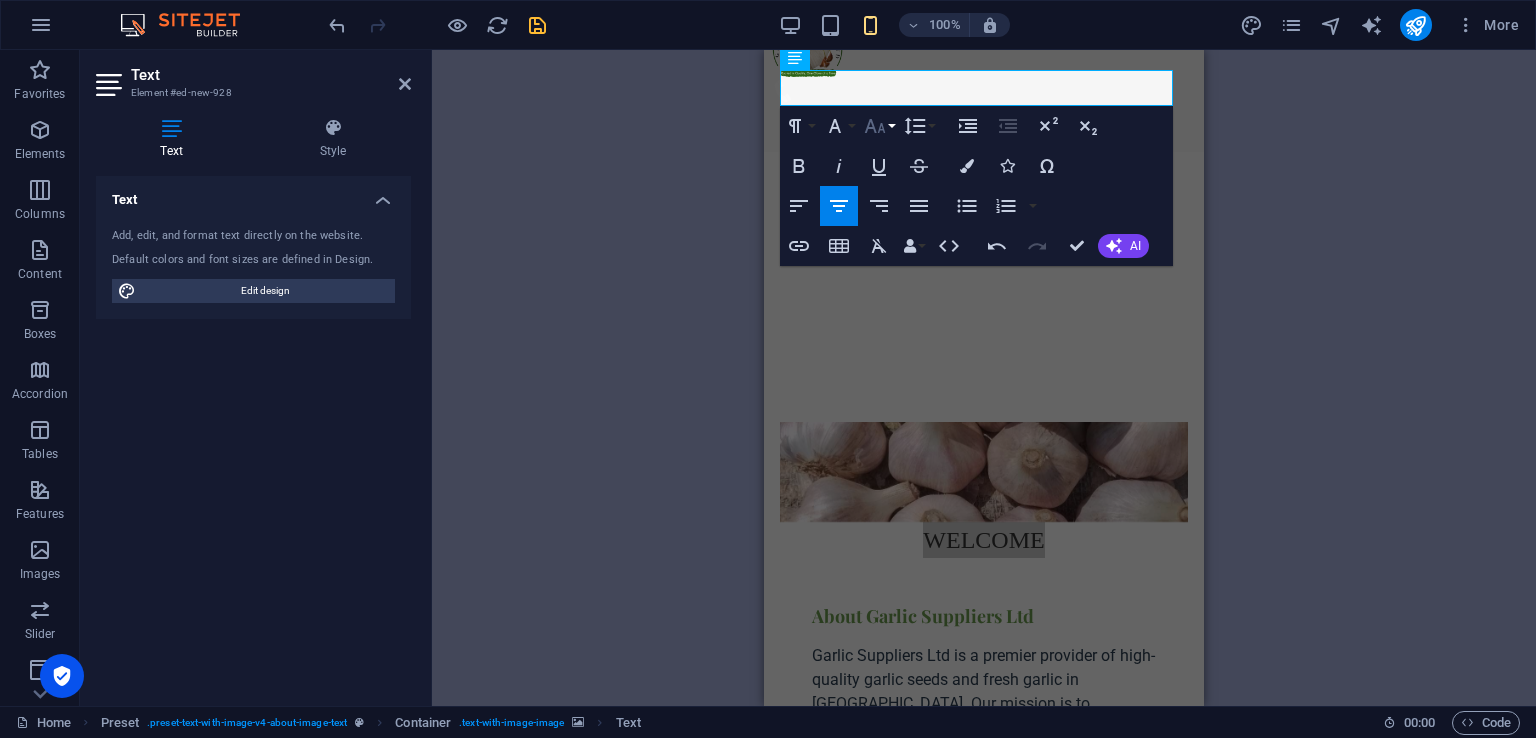 click on "Font Size" at bounding box center (879, 126) 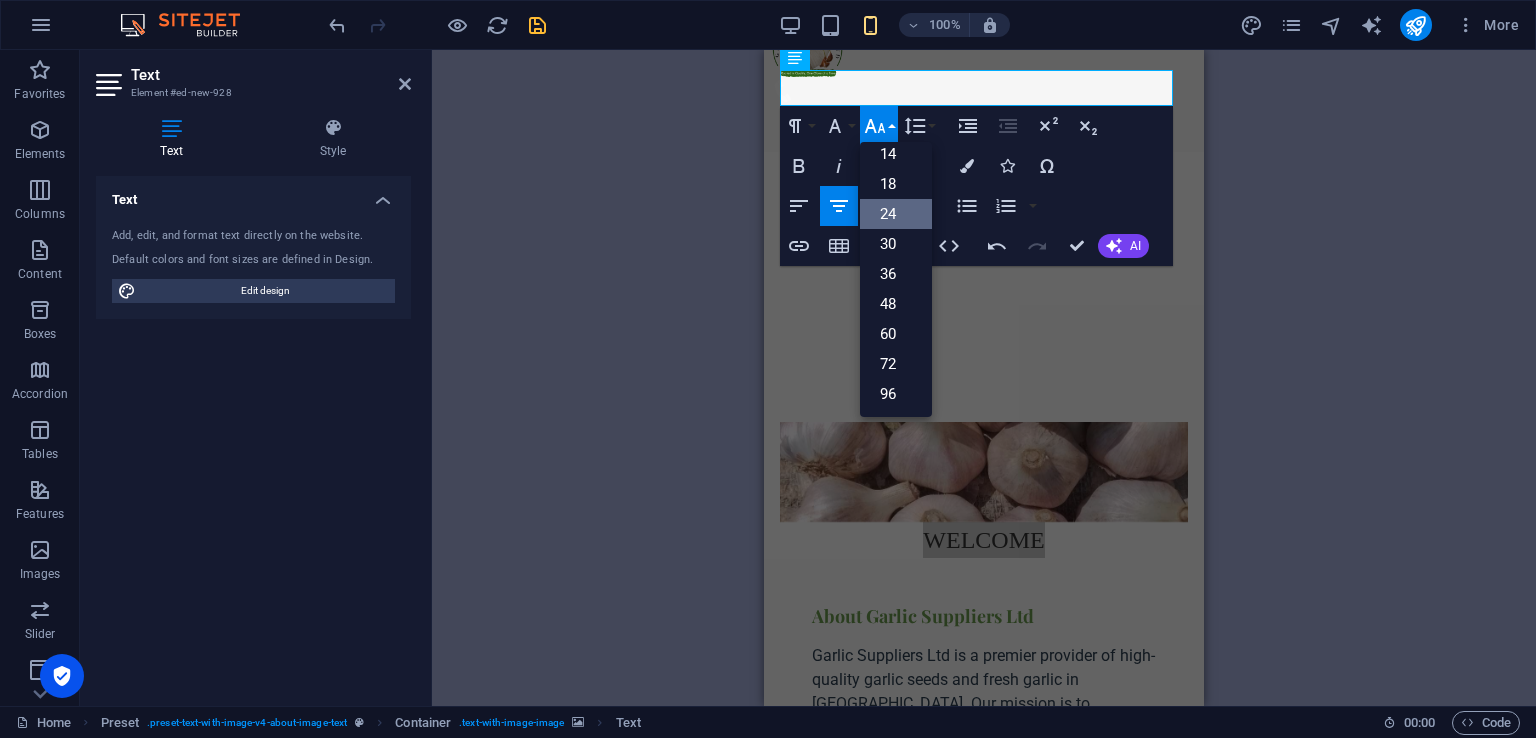 scroll, scrollTop: 160, scrollLeft: 0, axis: vertical 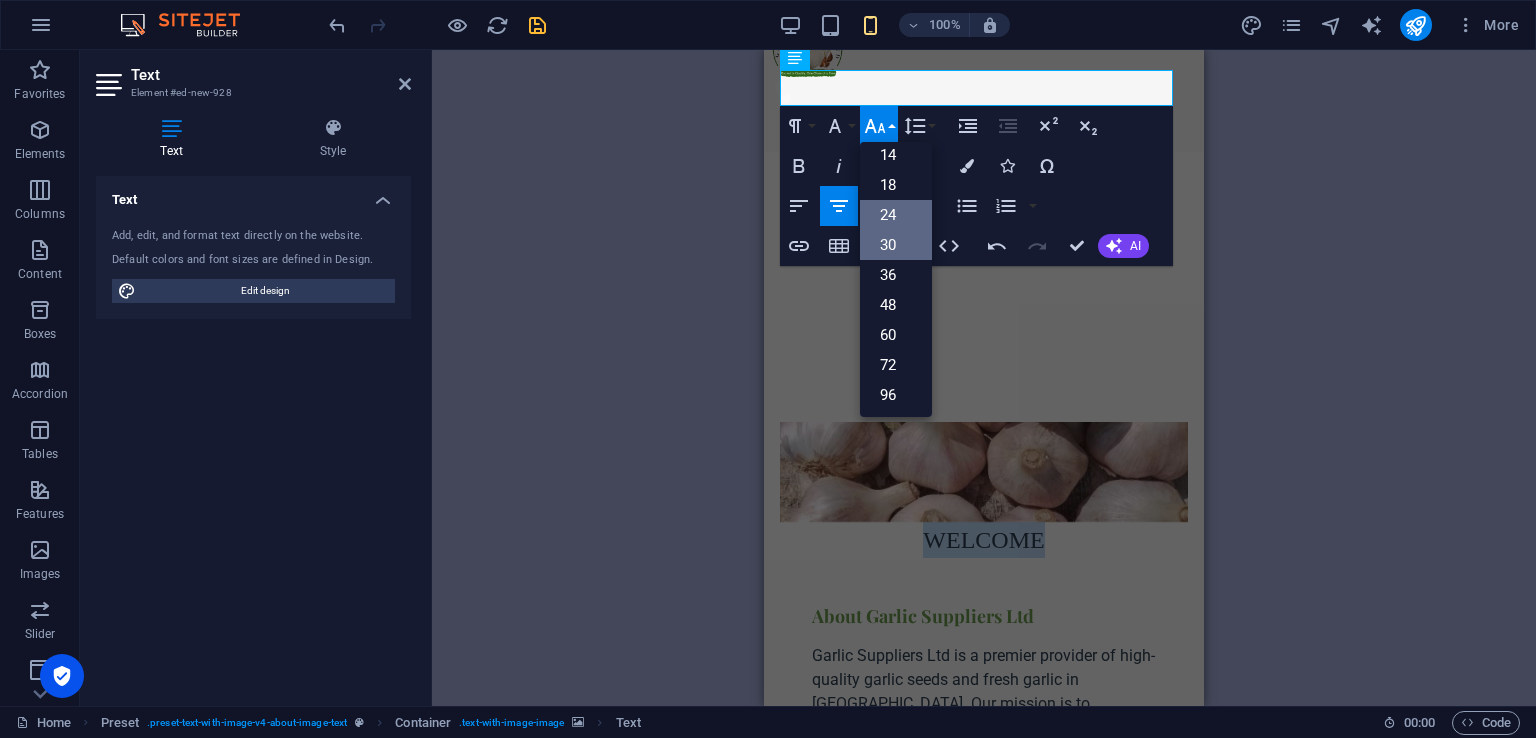 click on "30" at bounding box center [896, 245] 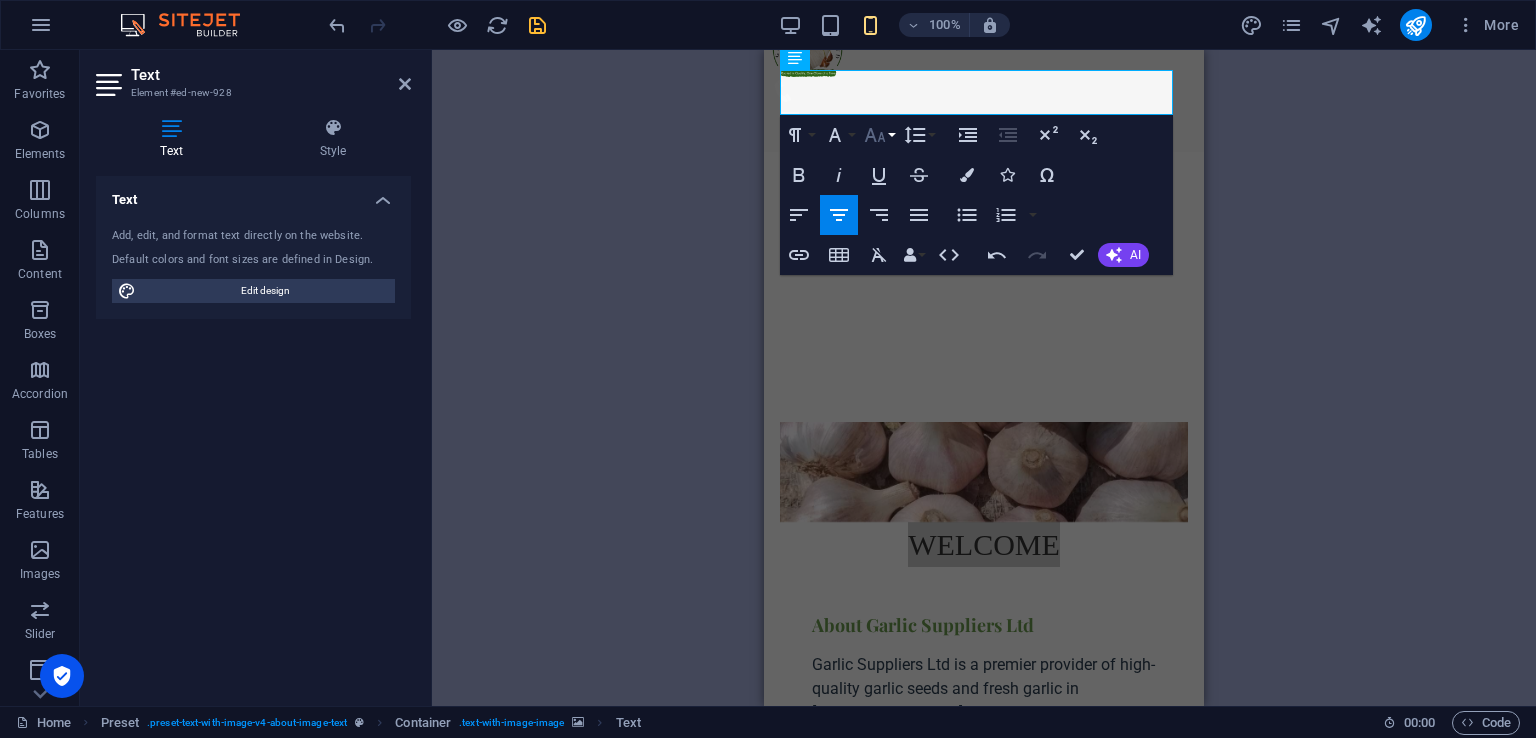 click on "Font Size" at bounding box center [879, 135] 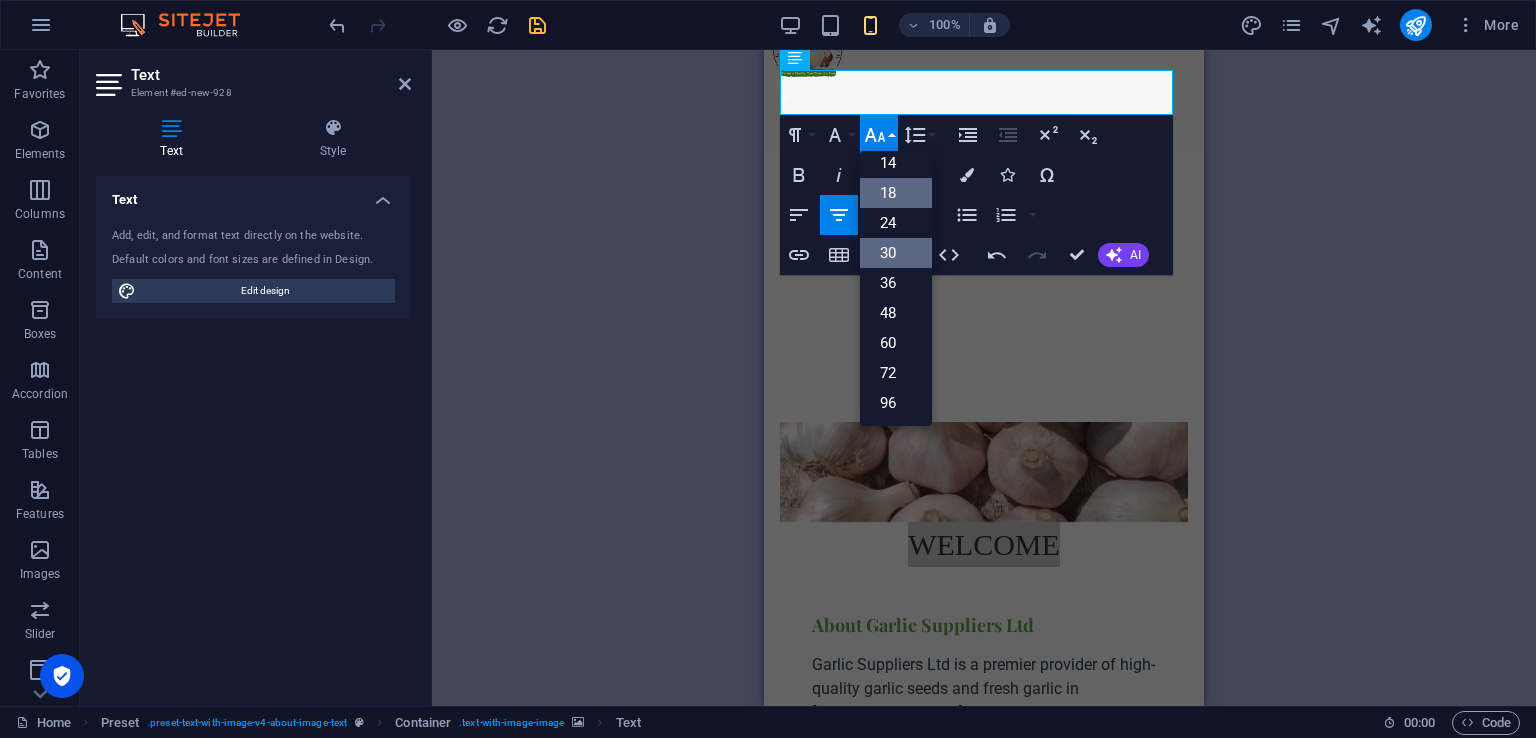 scroll, scrollTop: 160, scrollLeft: 0, axis: vertical 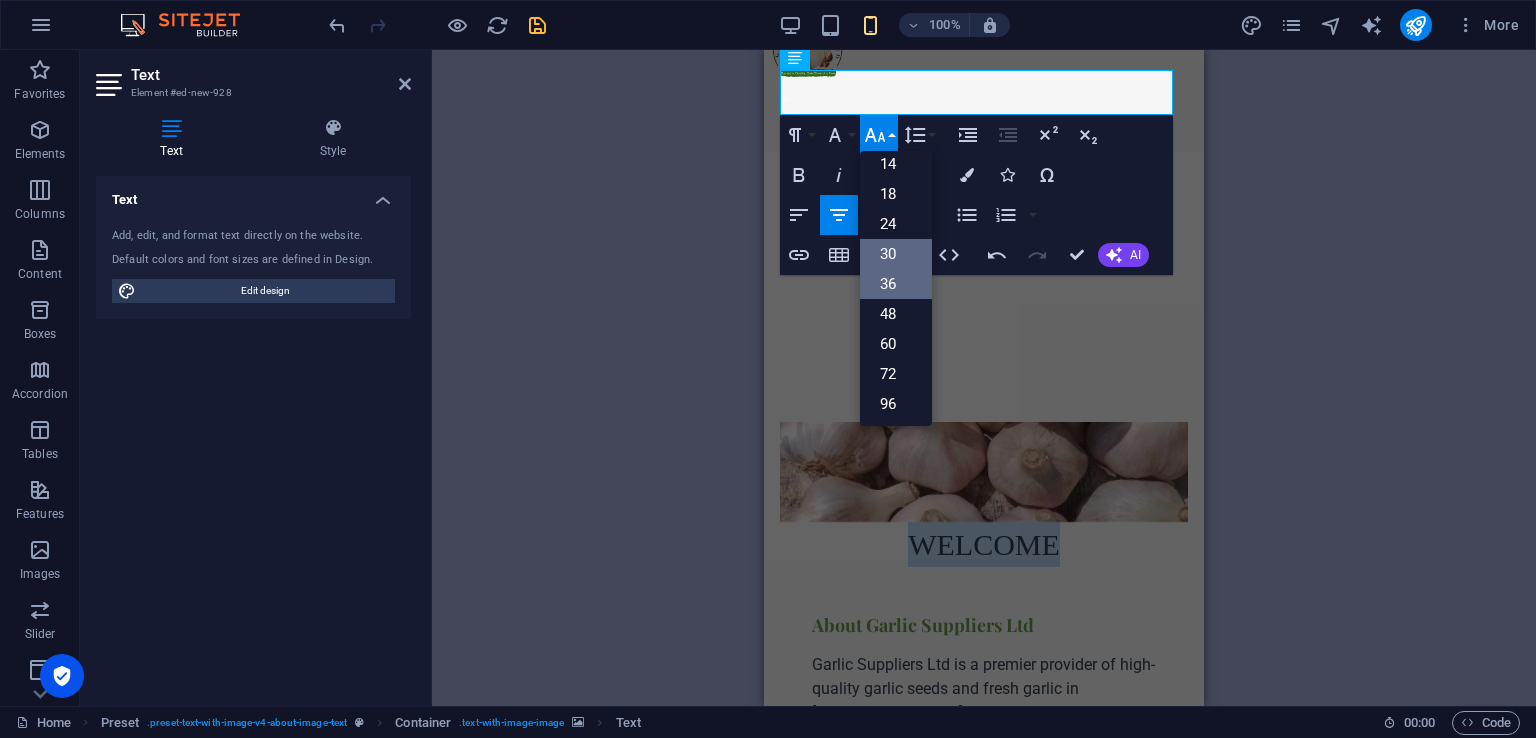 click on "36" at bounding box center (896, 284) 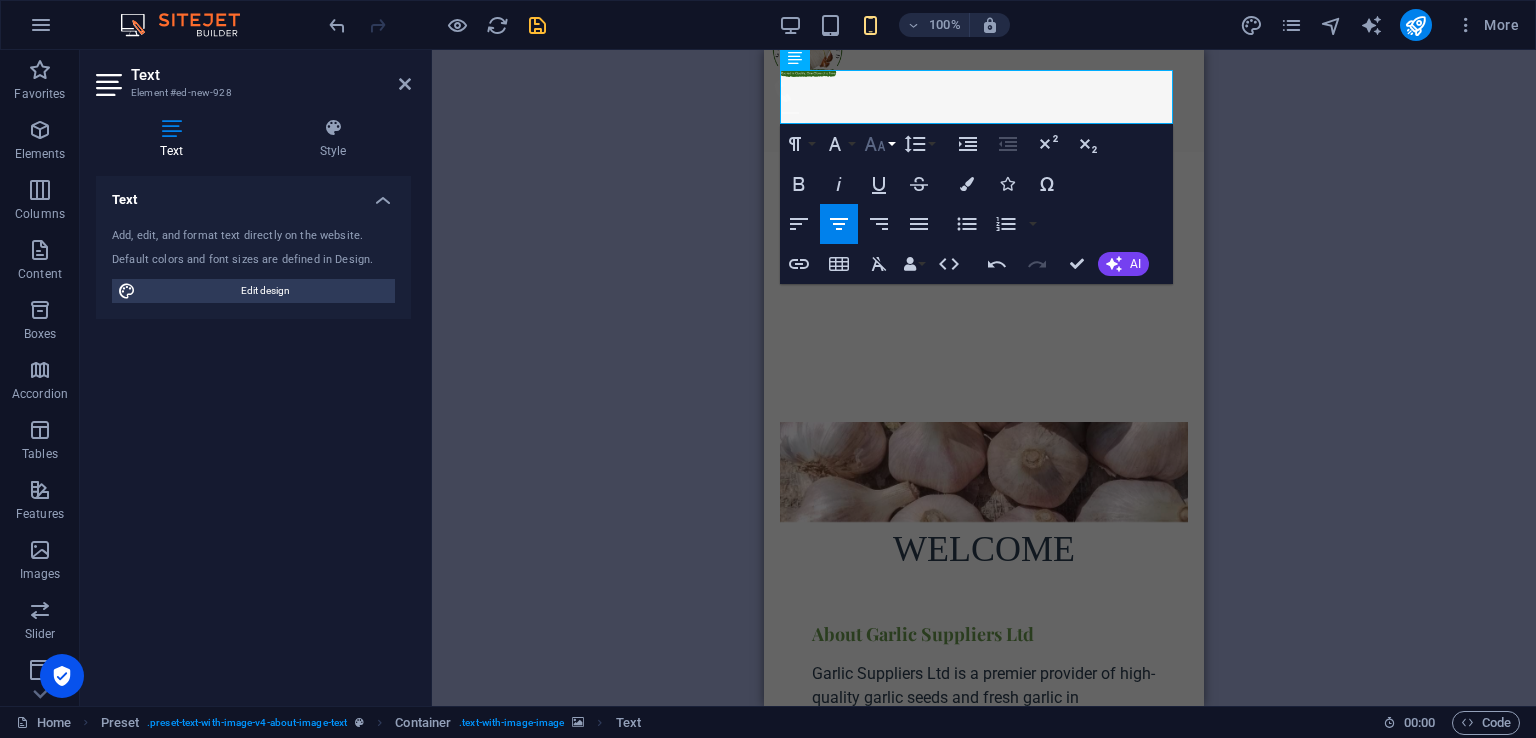 click 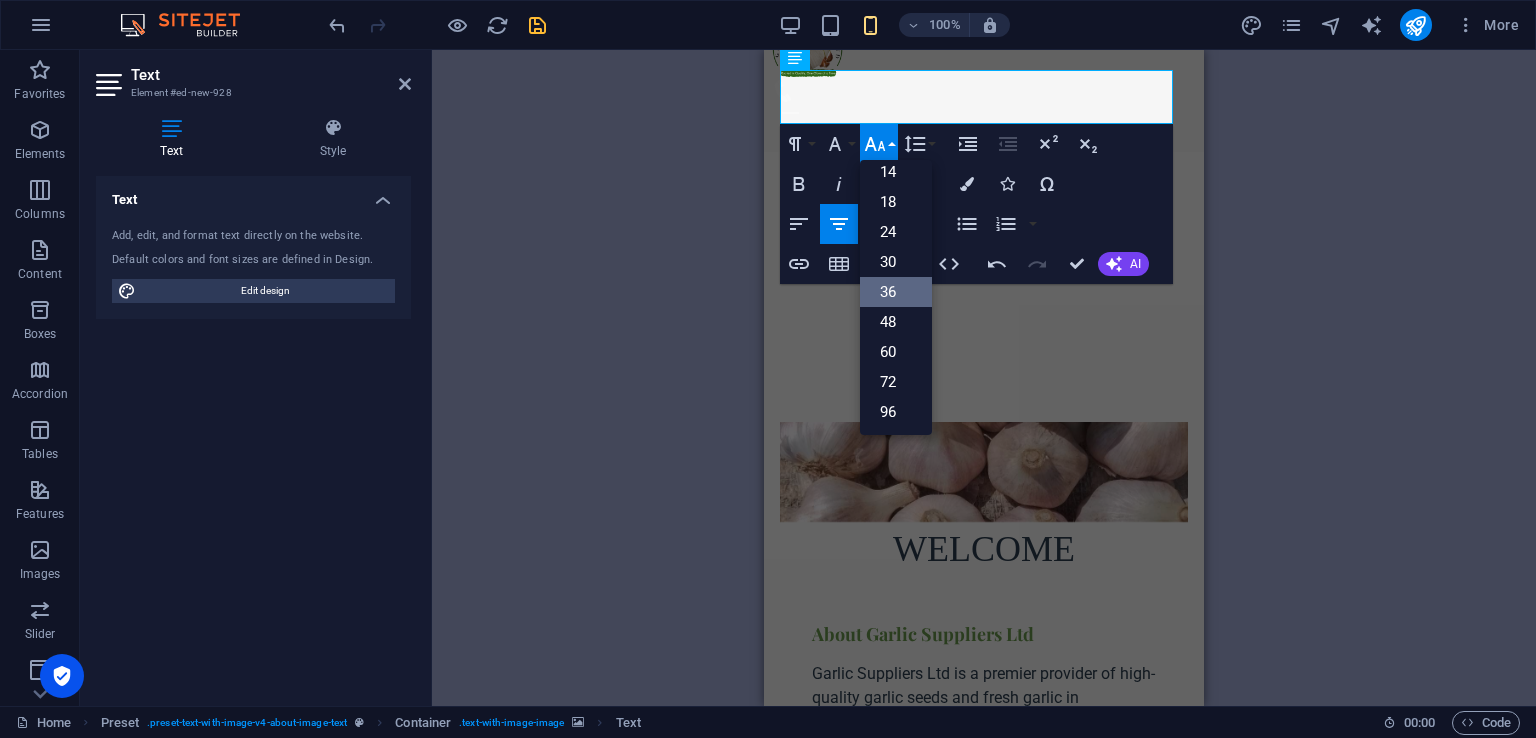 scroll, scrollTop: 160, scrollLeft: 0, axis: vertical 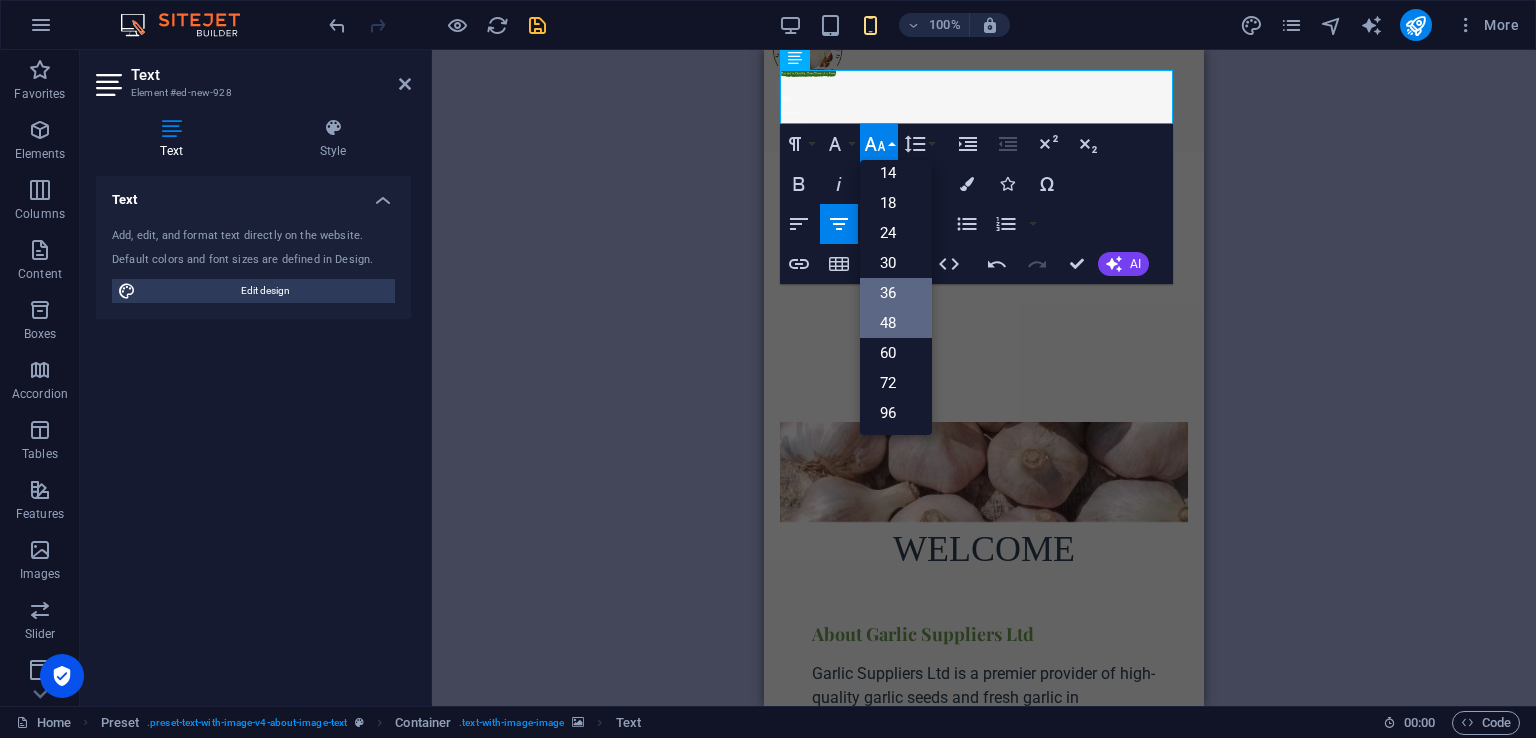 click on "48" at bounding box center [896, 323] 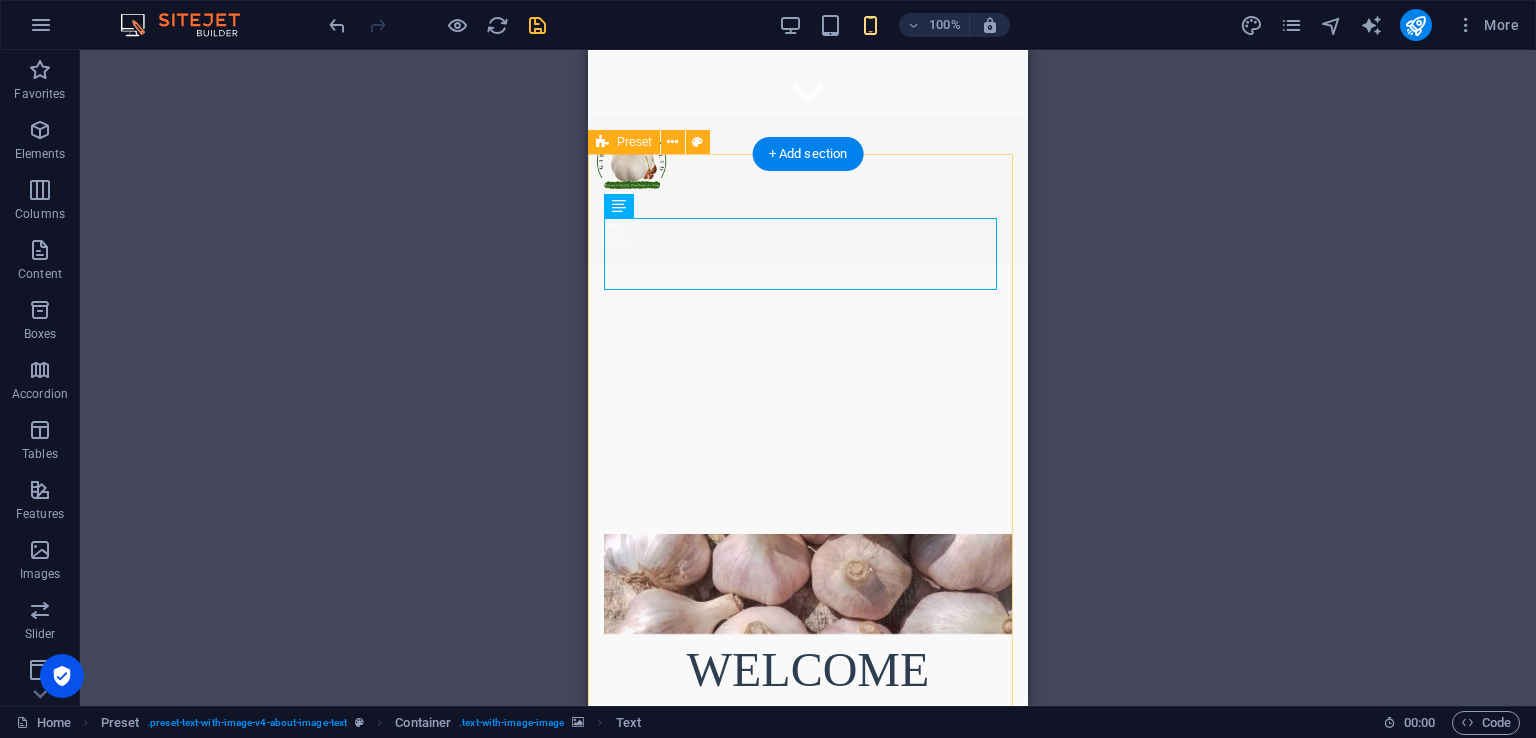 scroll, scrollTop: 600, scrollLeft: 0, axis: vertical 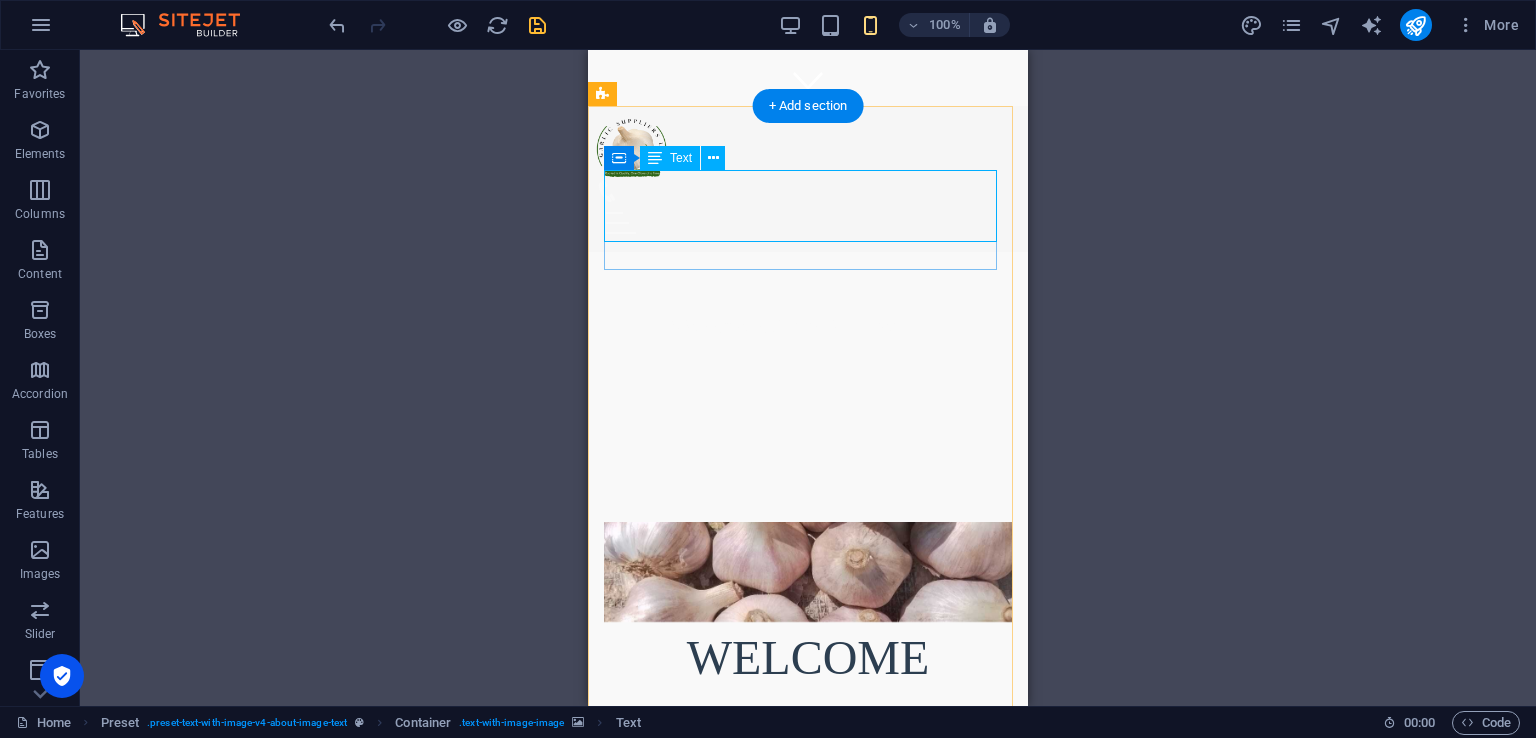 click on "WELCOME" at bounding box center [808, 658] 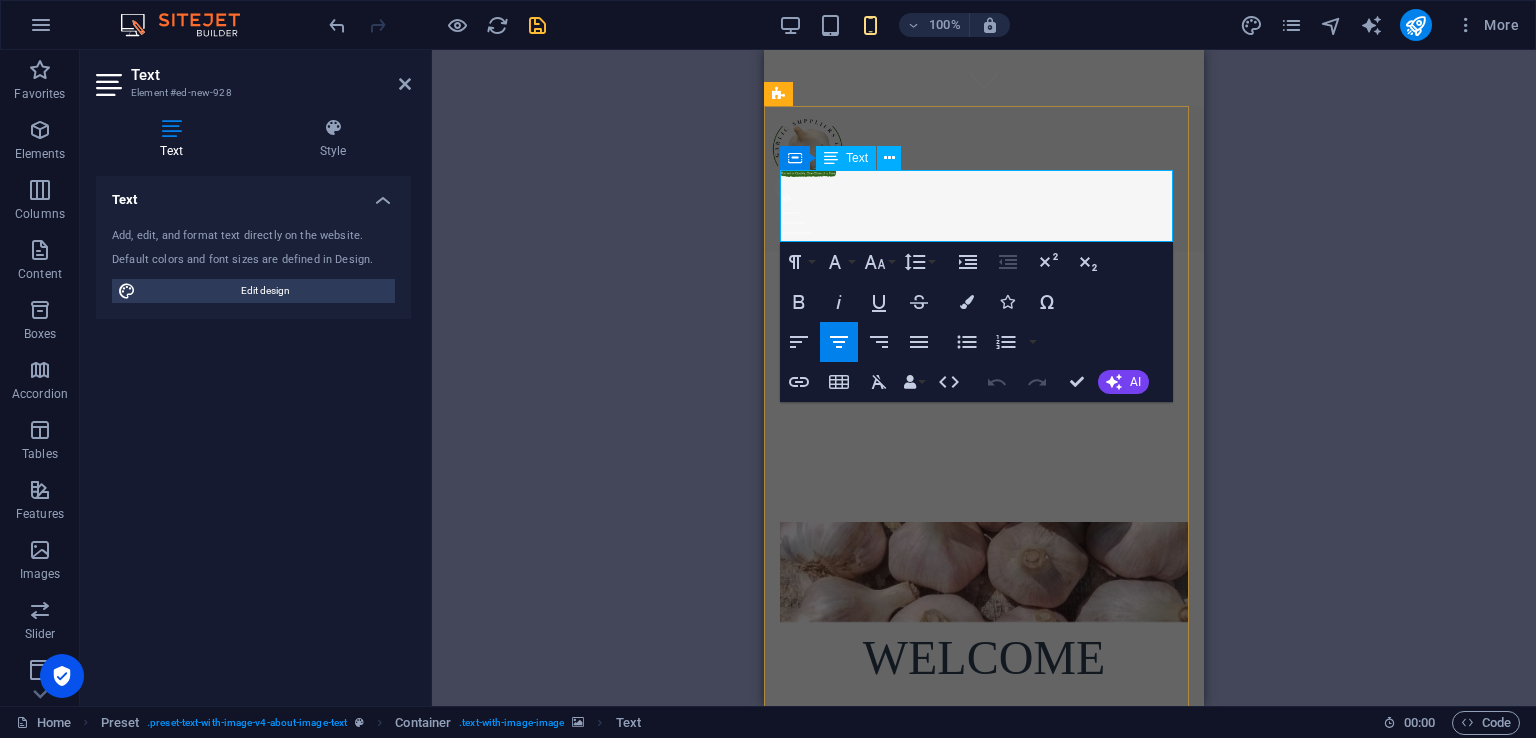 click on "WELCOME" at bounding box center (984, 657) 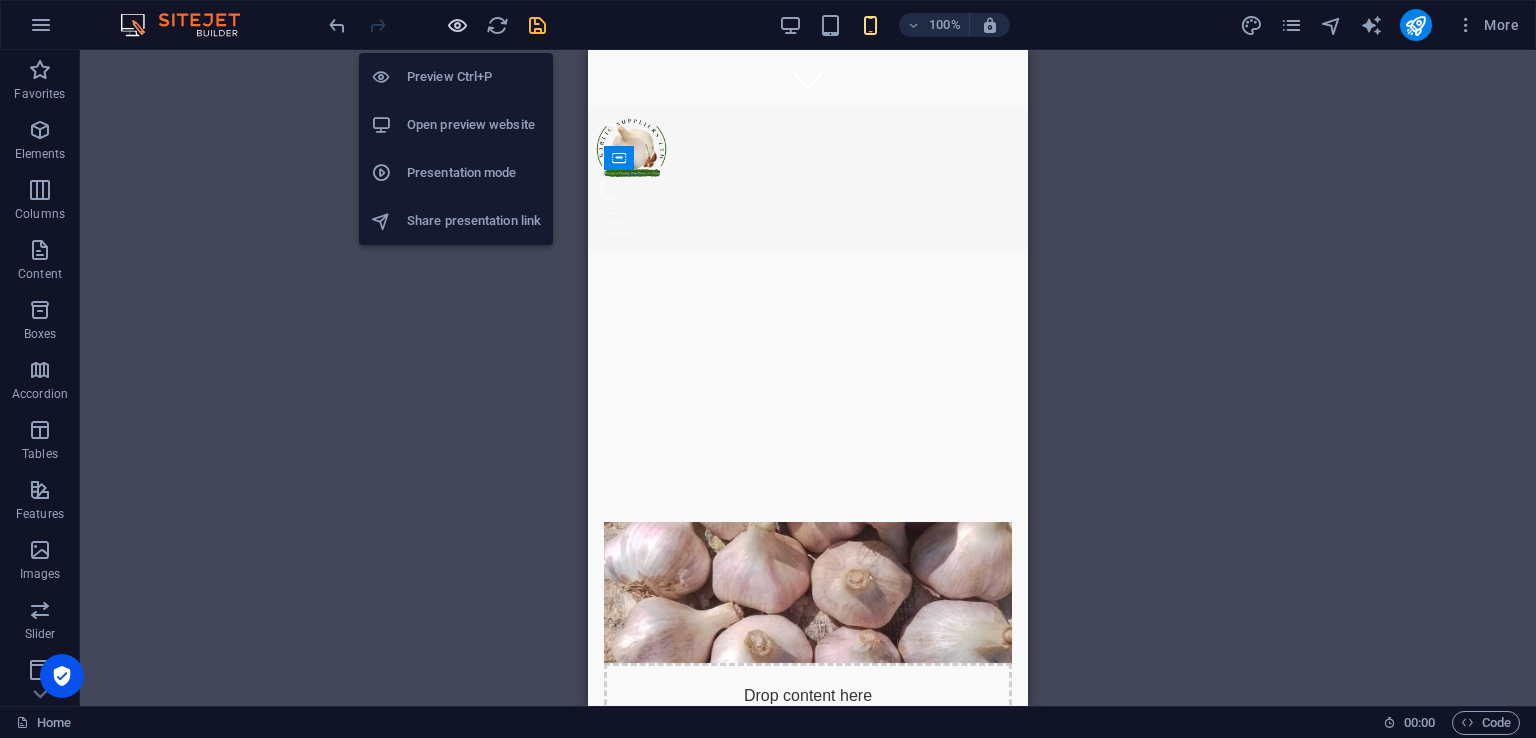 click at bounding box center [457, 25] 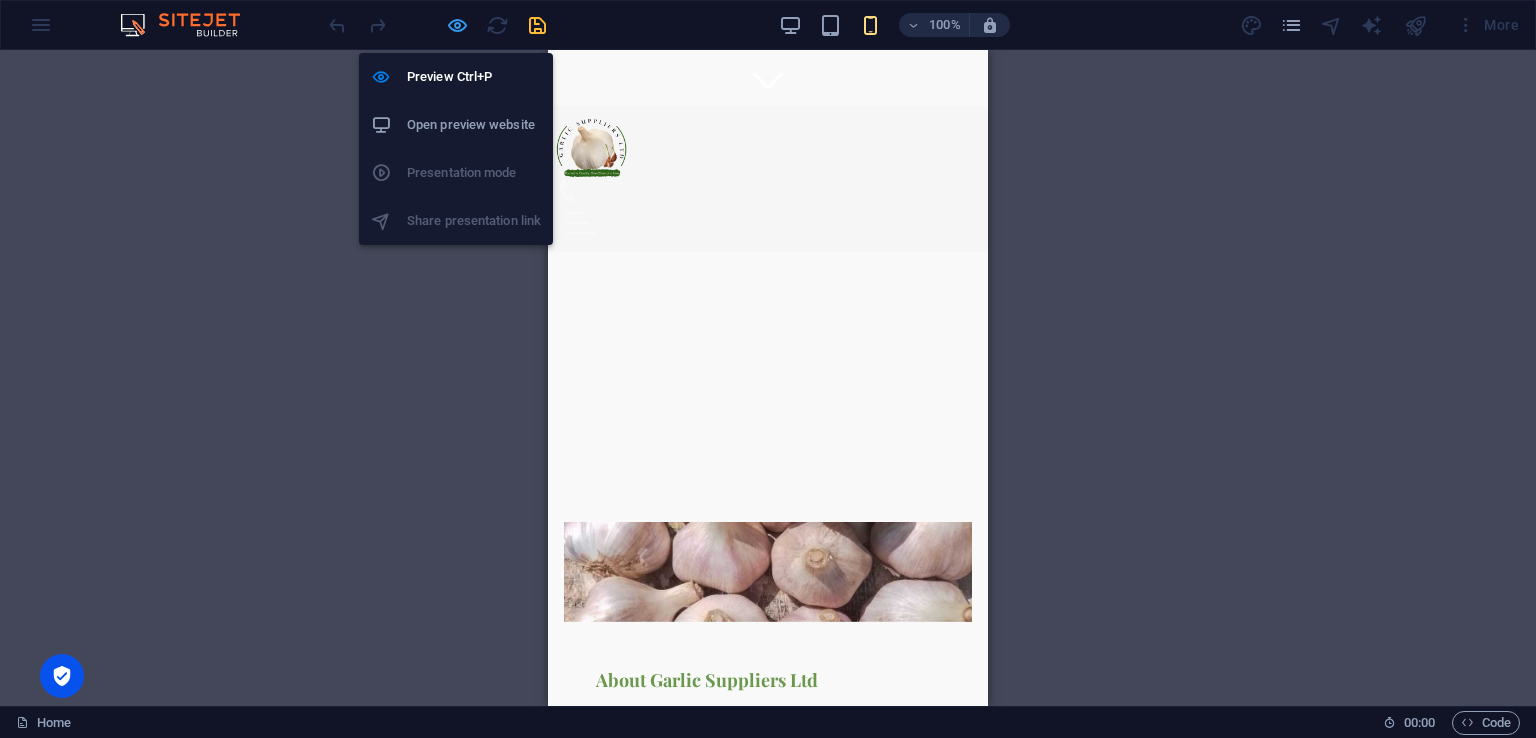 click at bounding box center (457, 25) 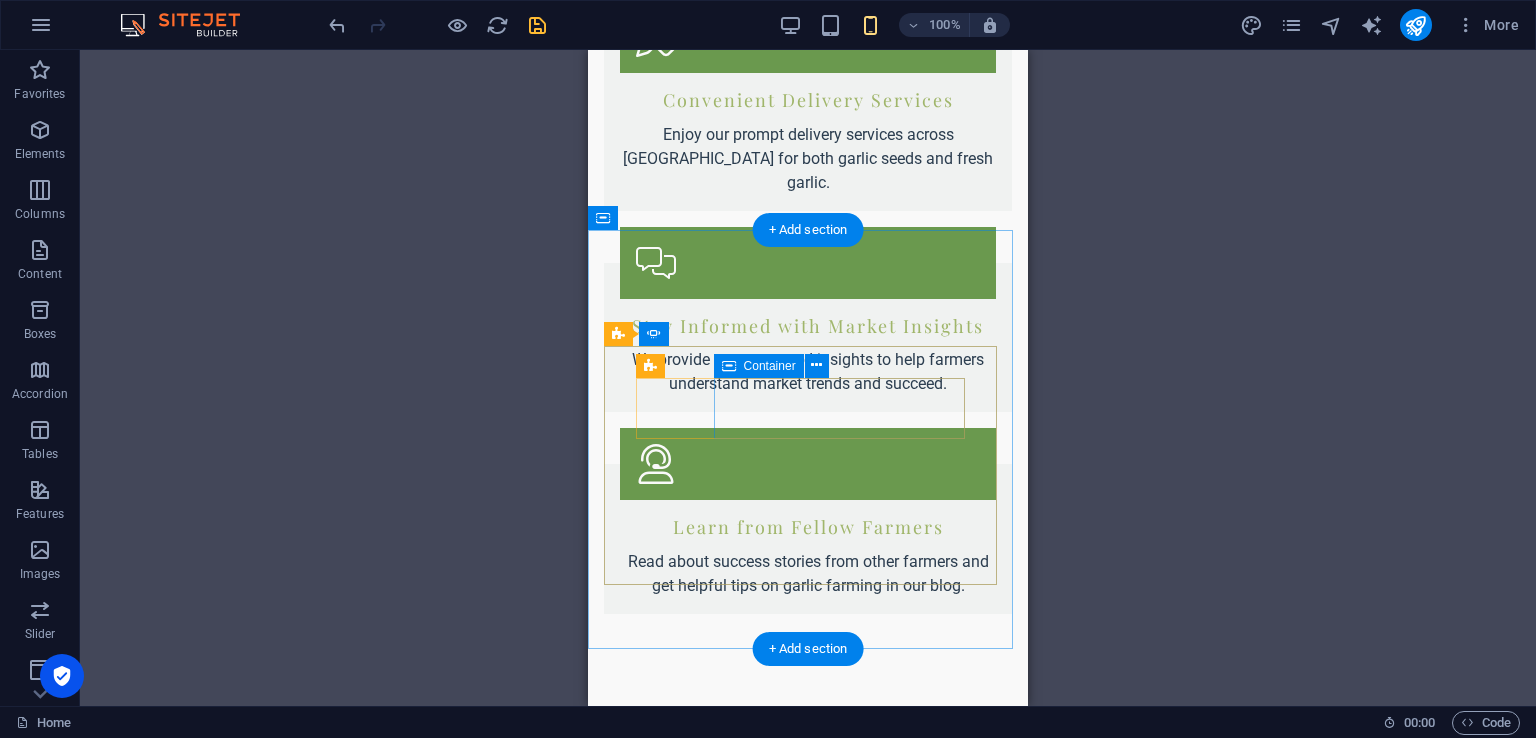 scroll, scrollTop: 2700, scrollLeft: 0, axis: vertical 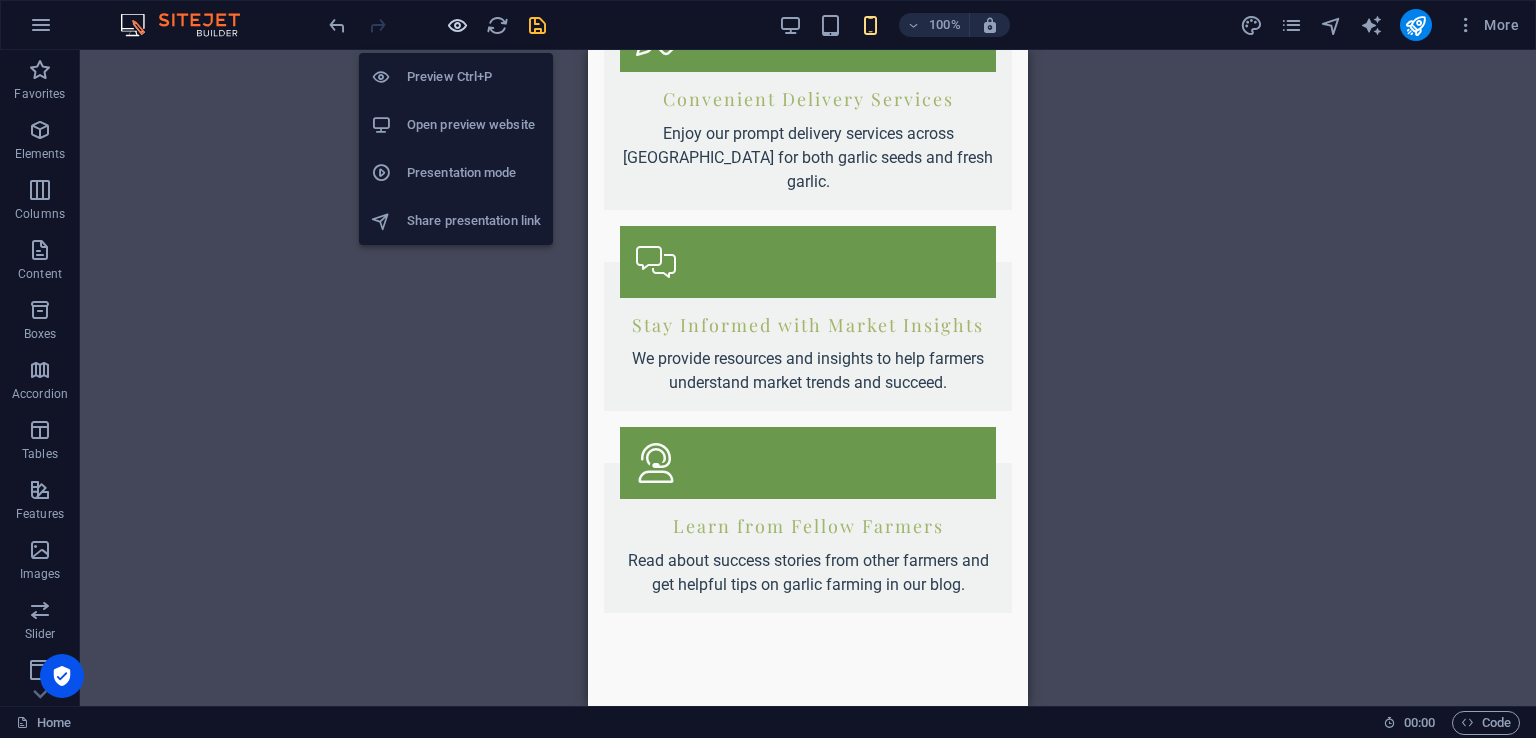 click at bounding box center [457, 25] 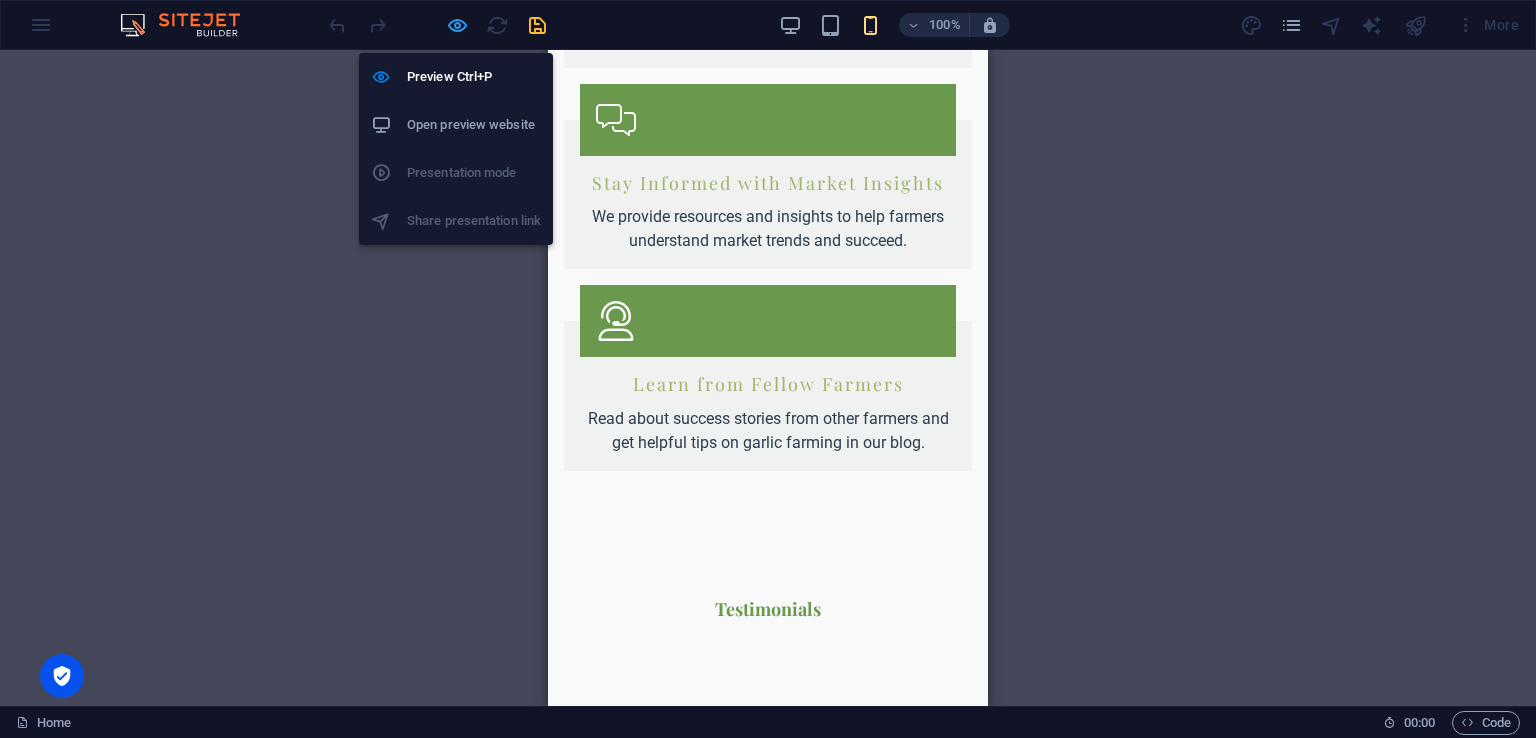 click at bounding box center (457, 25) 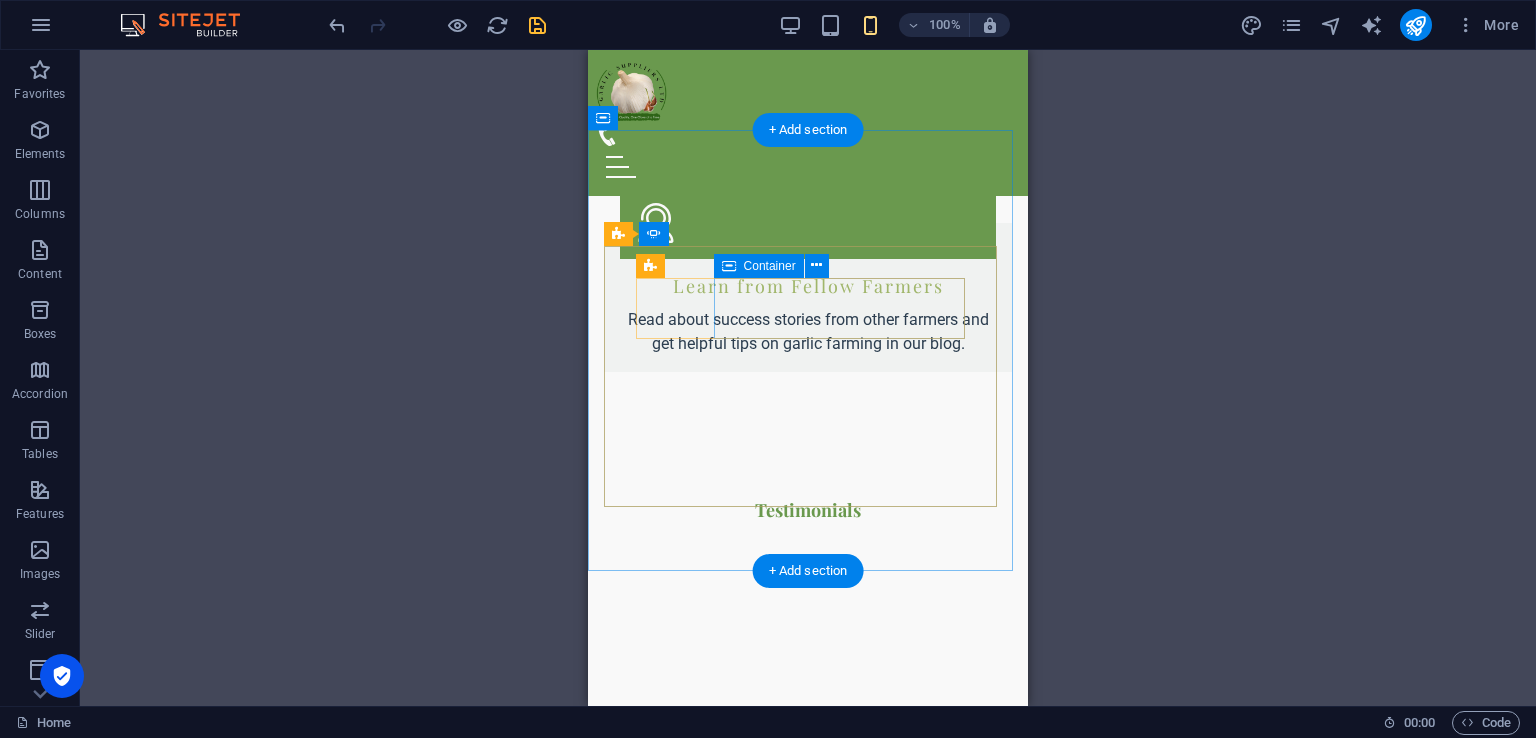 scroll, scrollTop: 2800, scrollLeft: 0, axis: vertical 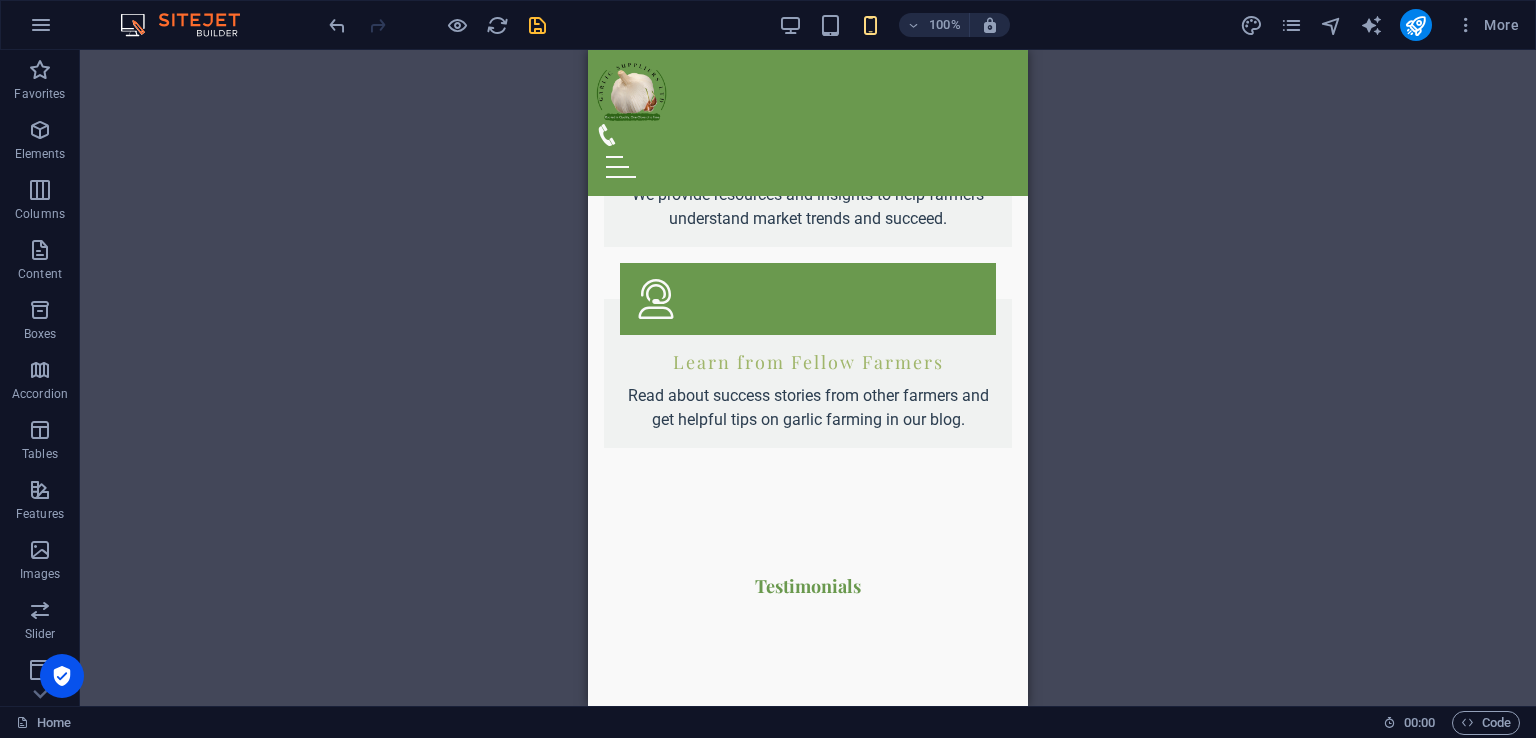click on "100%" at bounding box center [894, 25] 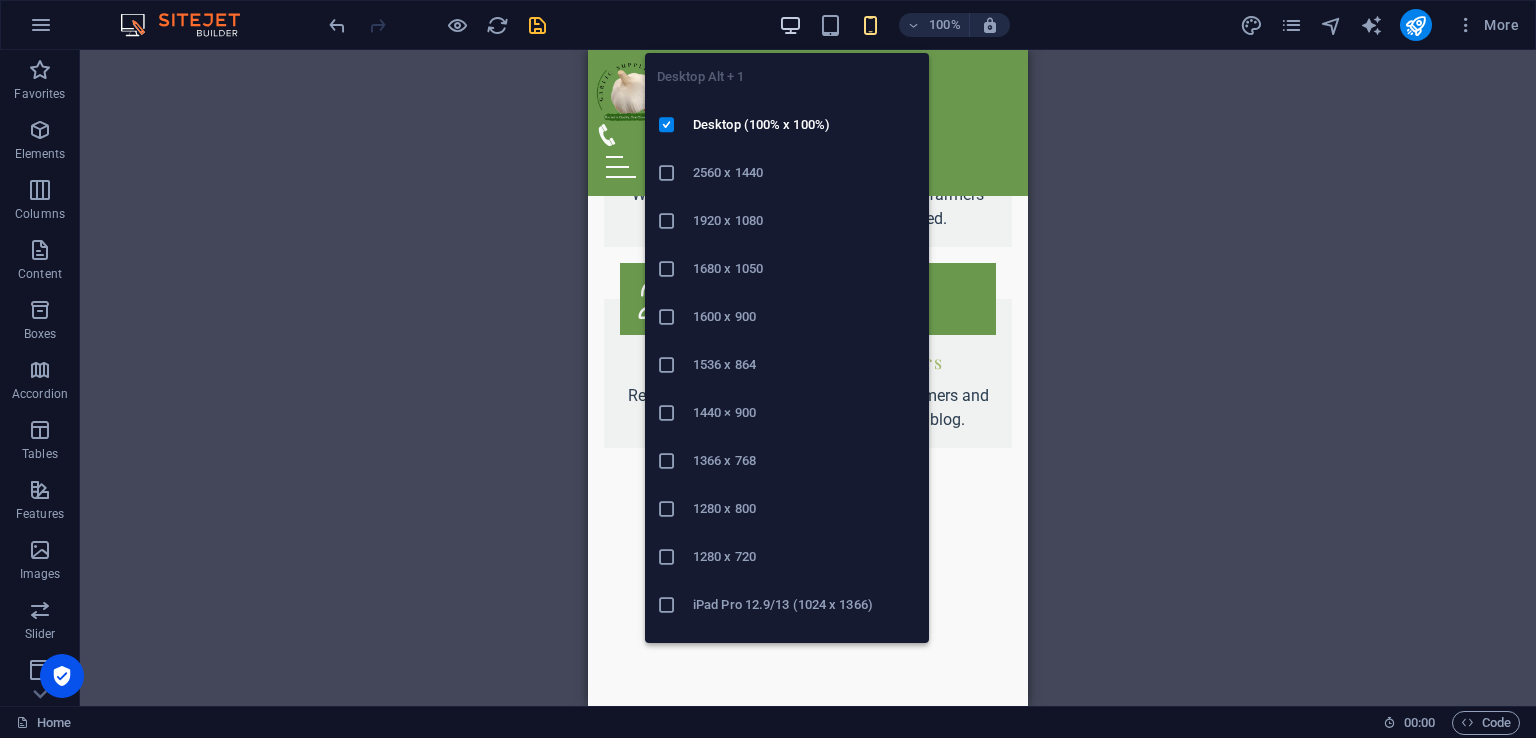click at bounding box center (790, 25) 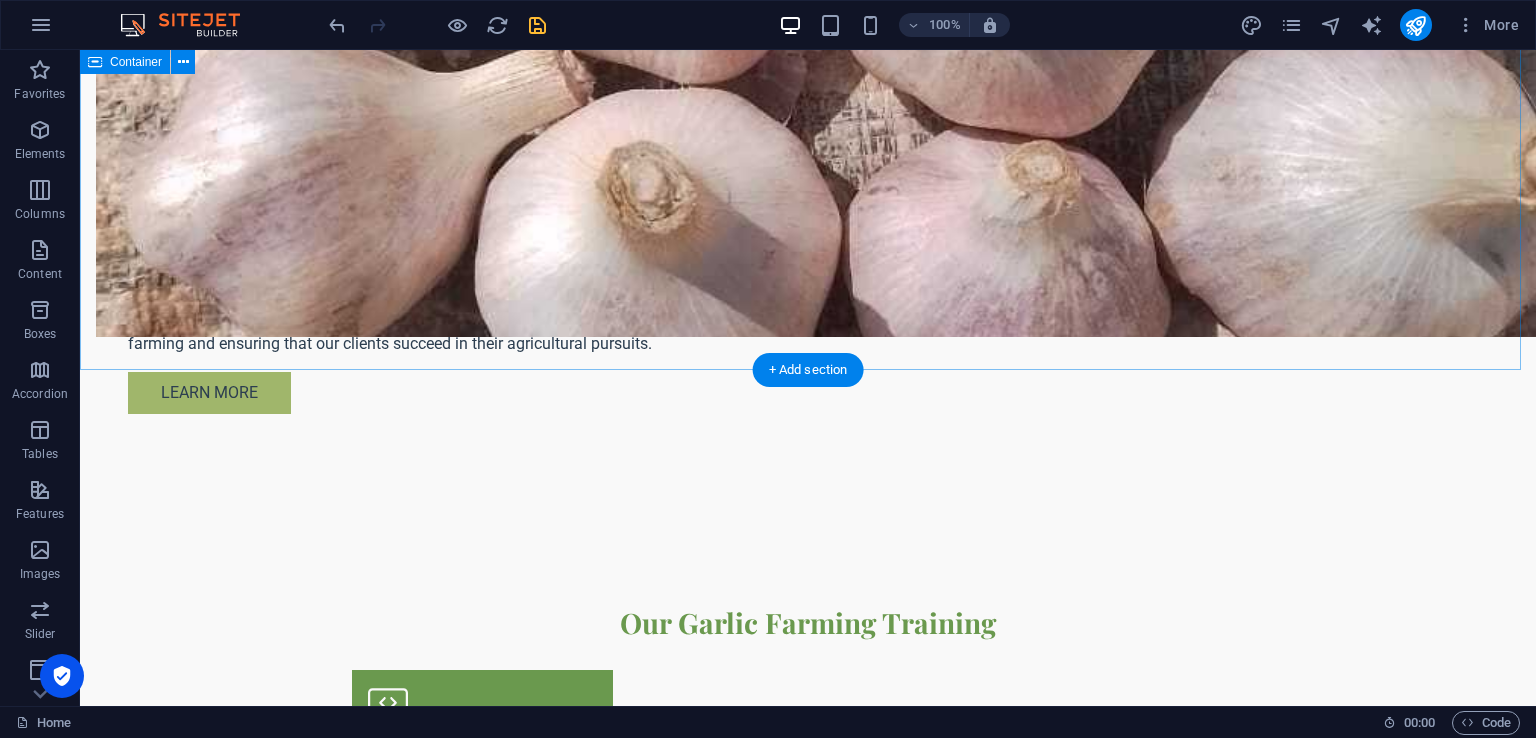 scroll, scrollTop: 1853, scrollLeft: 0, axis: vertical 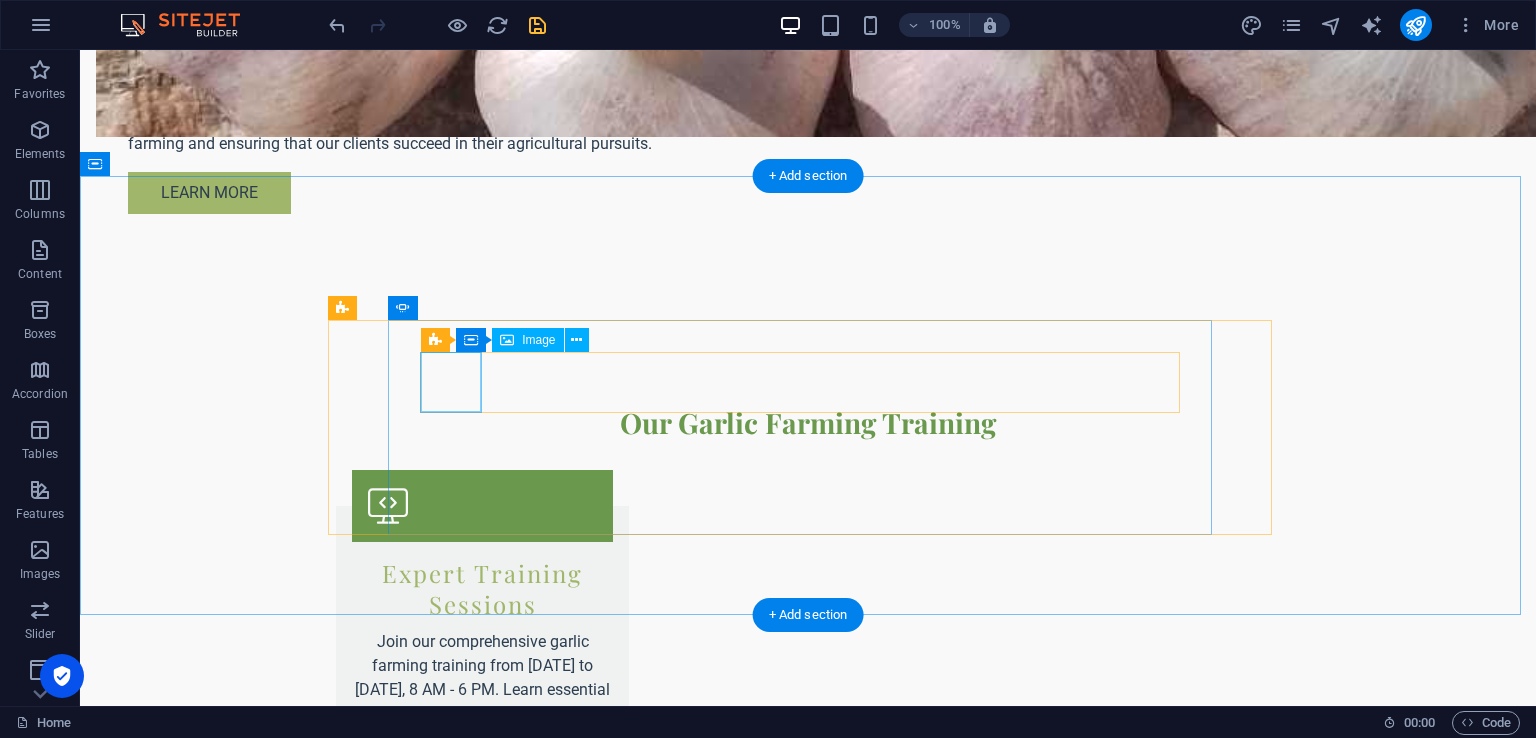 click at bounding box center [-872, 2956] 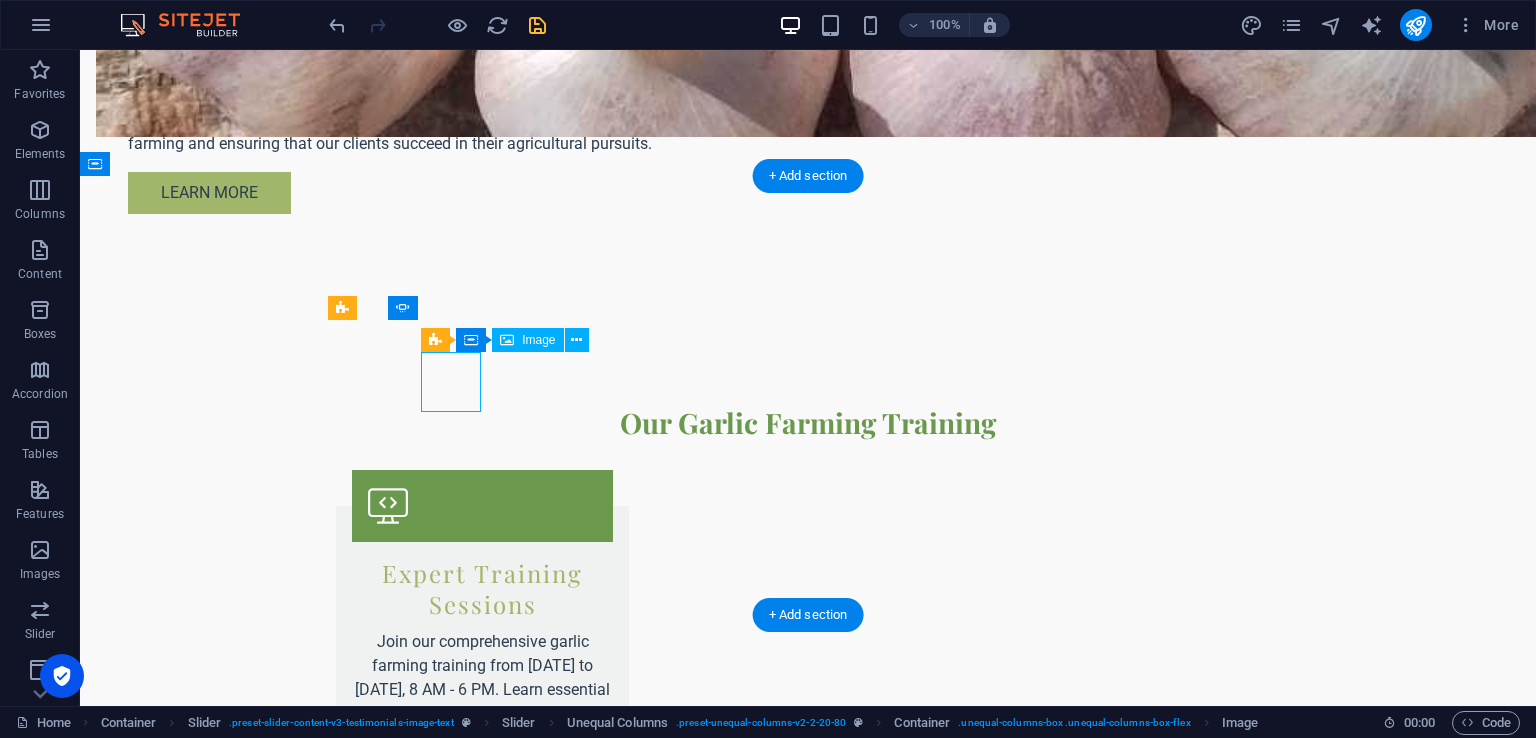 click at bounding box center (-872, 2957) 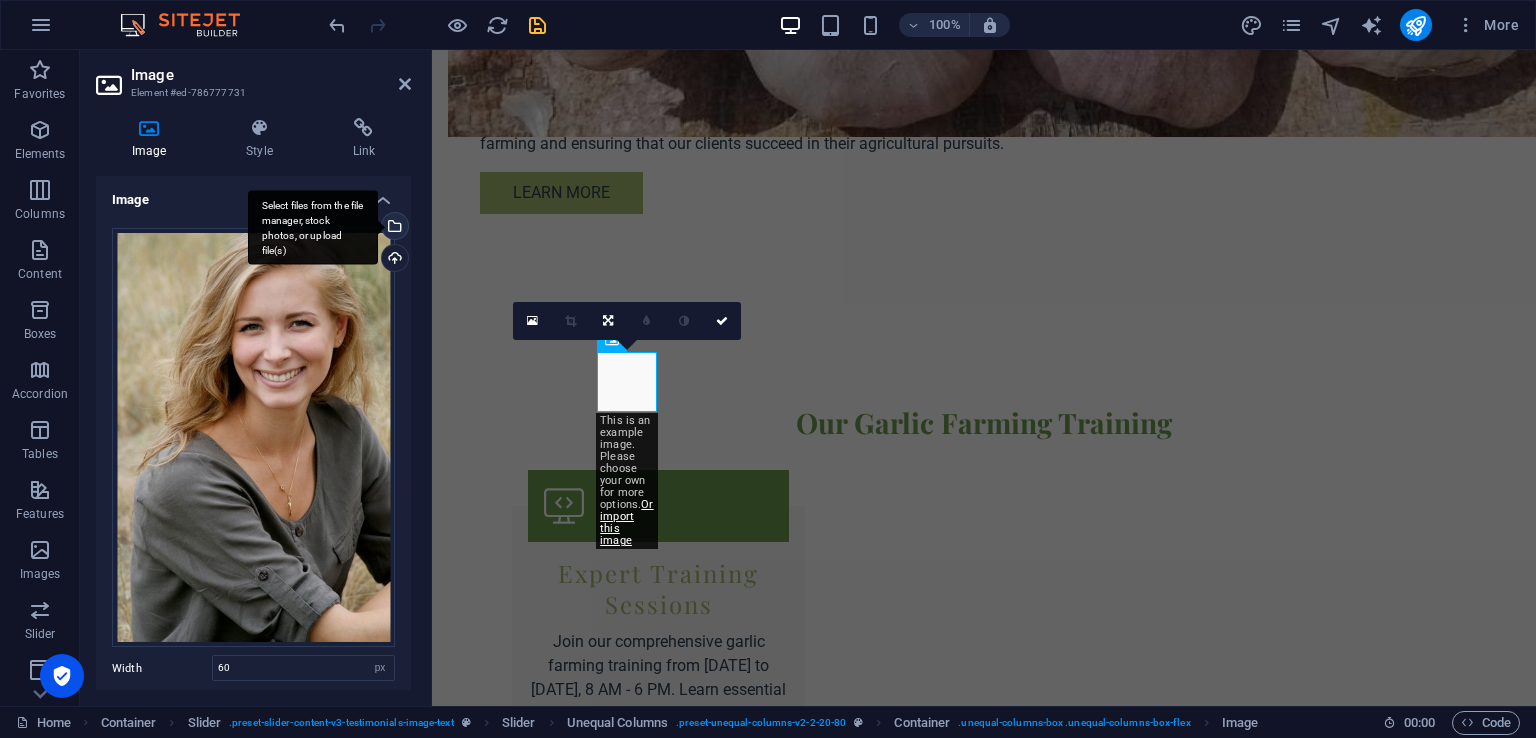 click on "Select files from the file manager, stock photos, or upload file(s)" at bounding box center [393, 228] 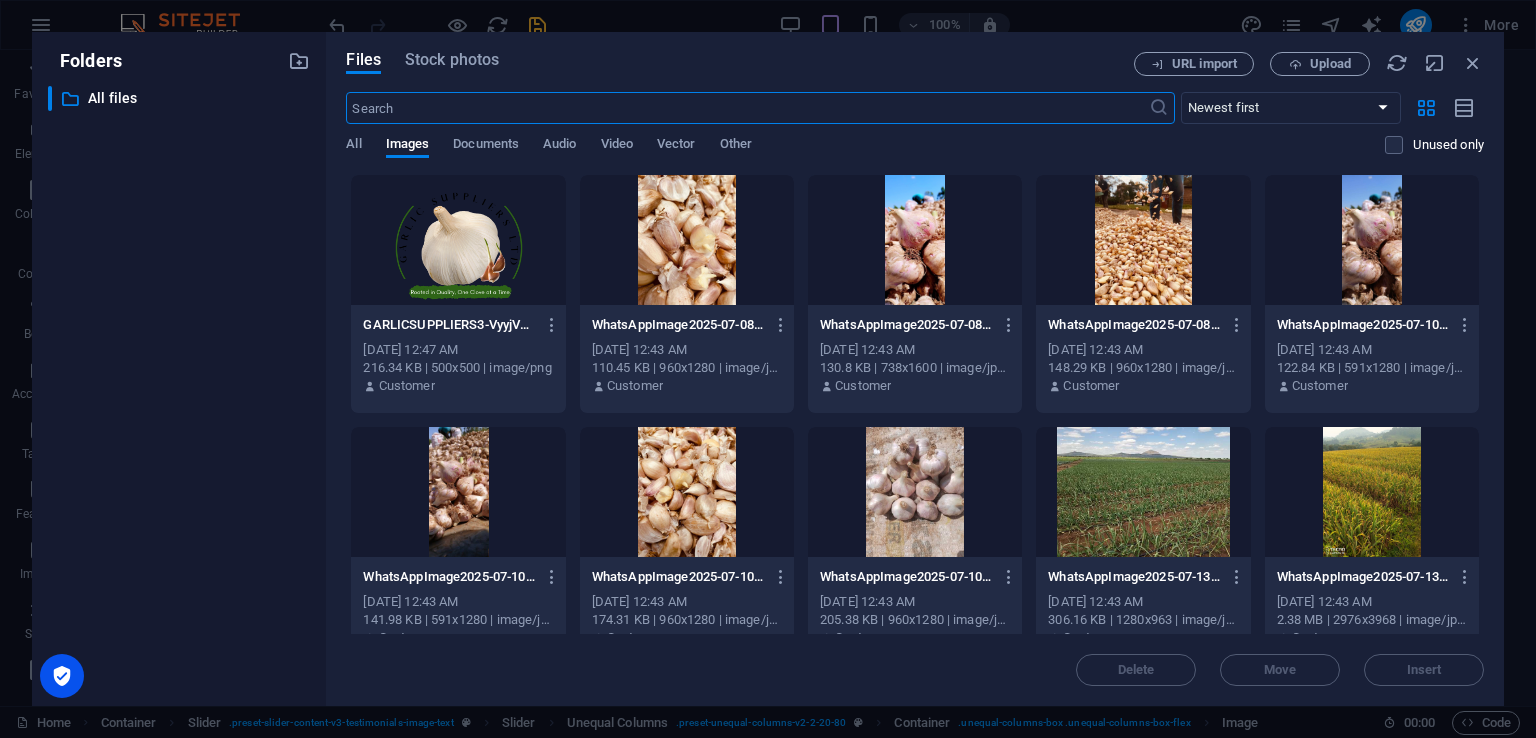scroll, scrollTop: 2236, scrollLeft: 0, axis: vertical 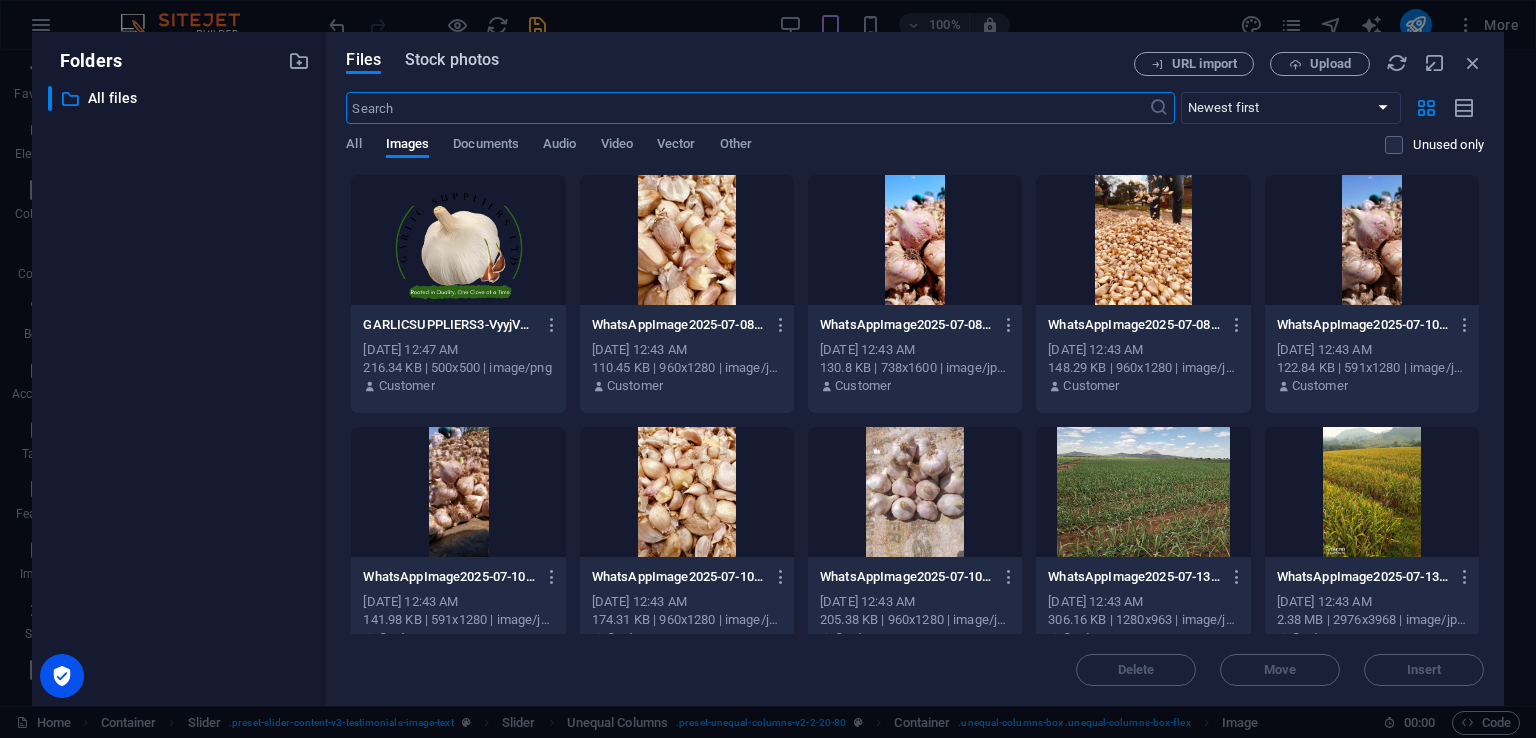 click on "Stock photos" at bounding box center [452, 60] 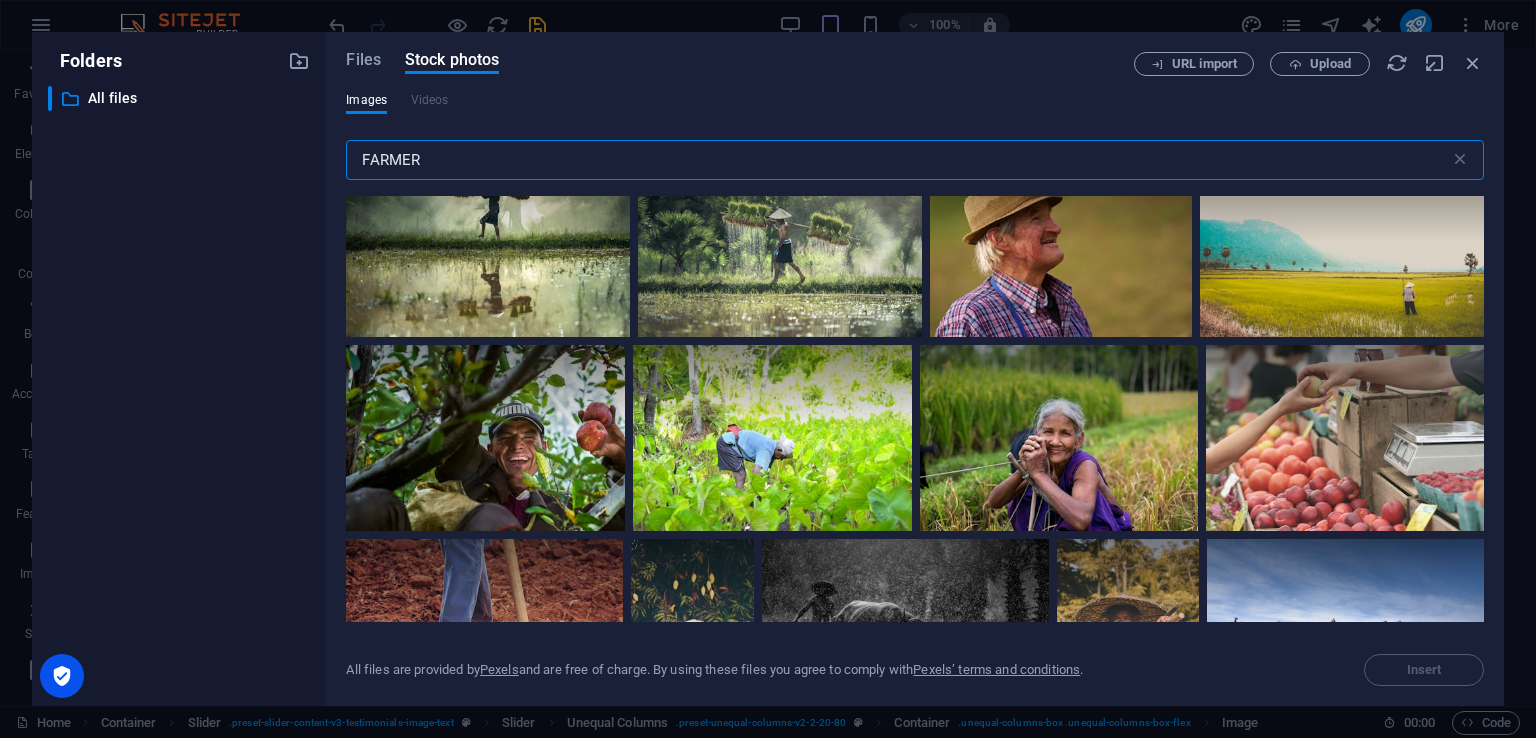 scroll, scrollTop: 700, scrollLeft: 0, axis: vertical 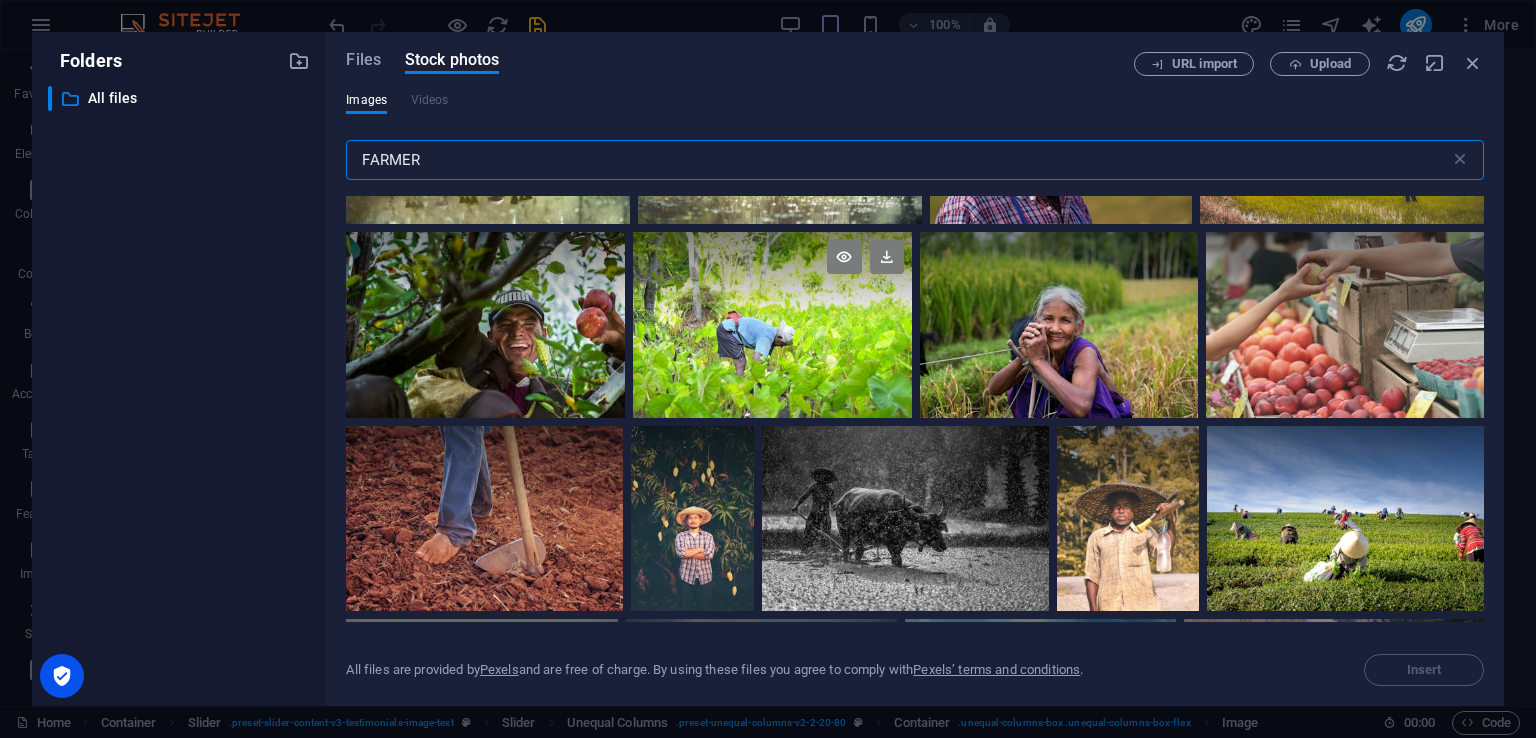 type on "FARMER" 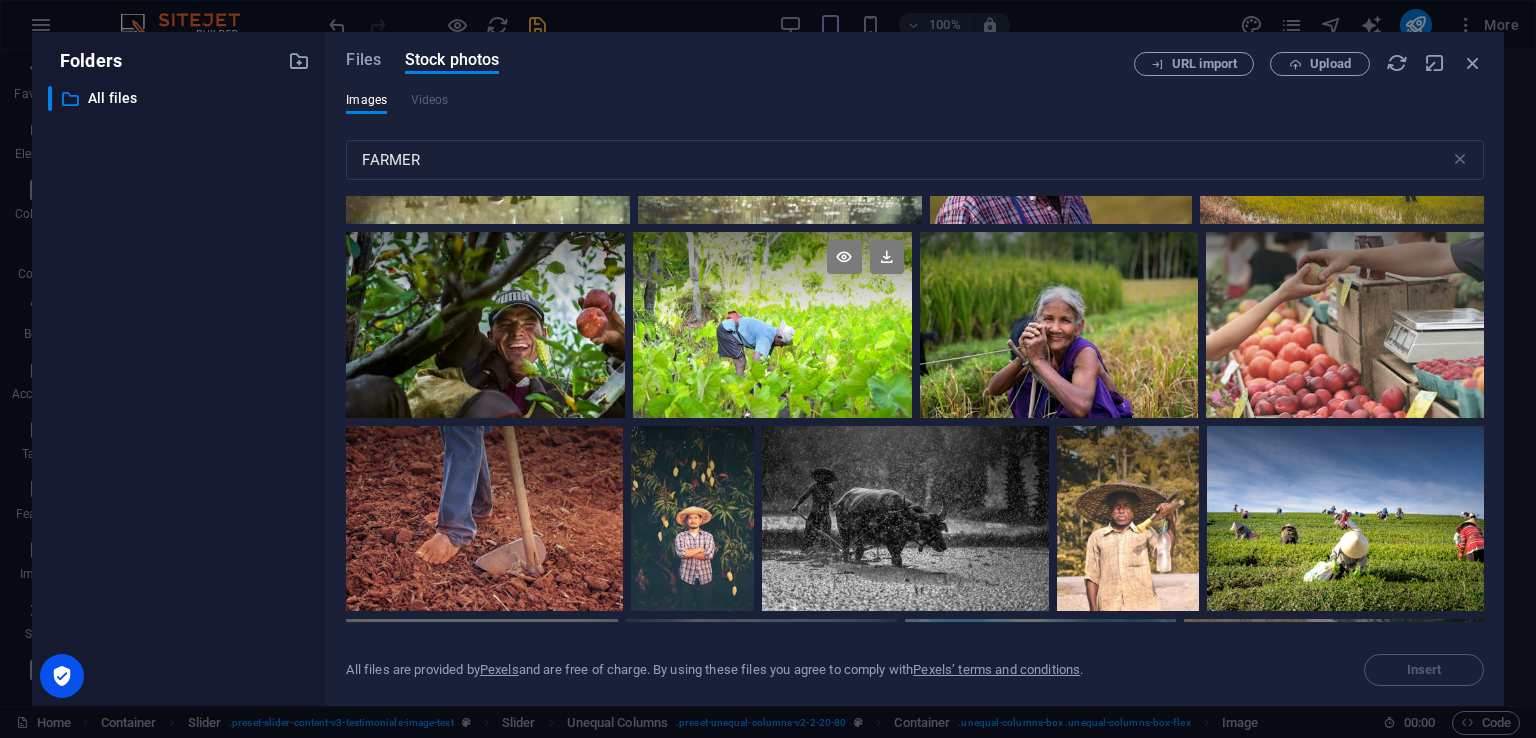 click at bounding box center (772, 324) 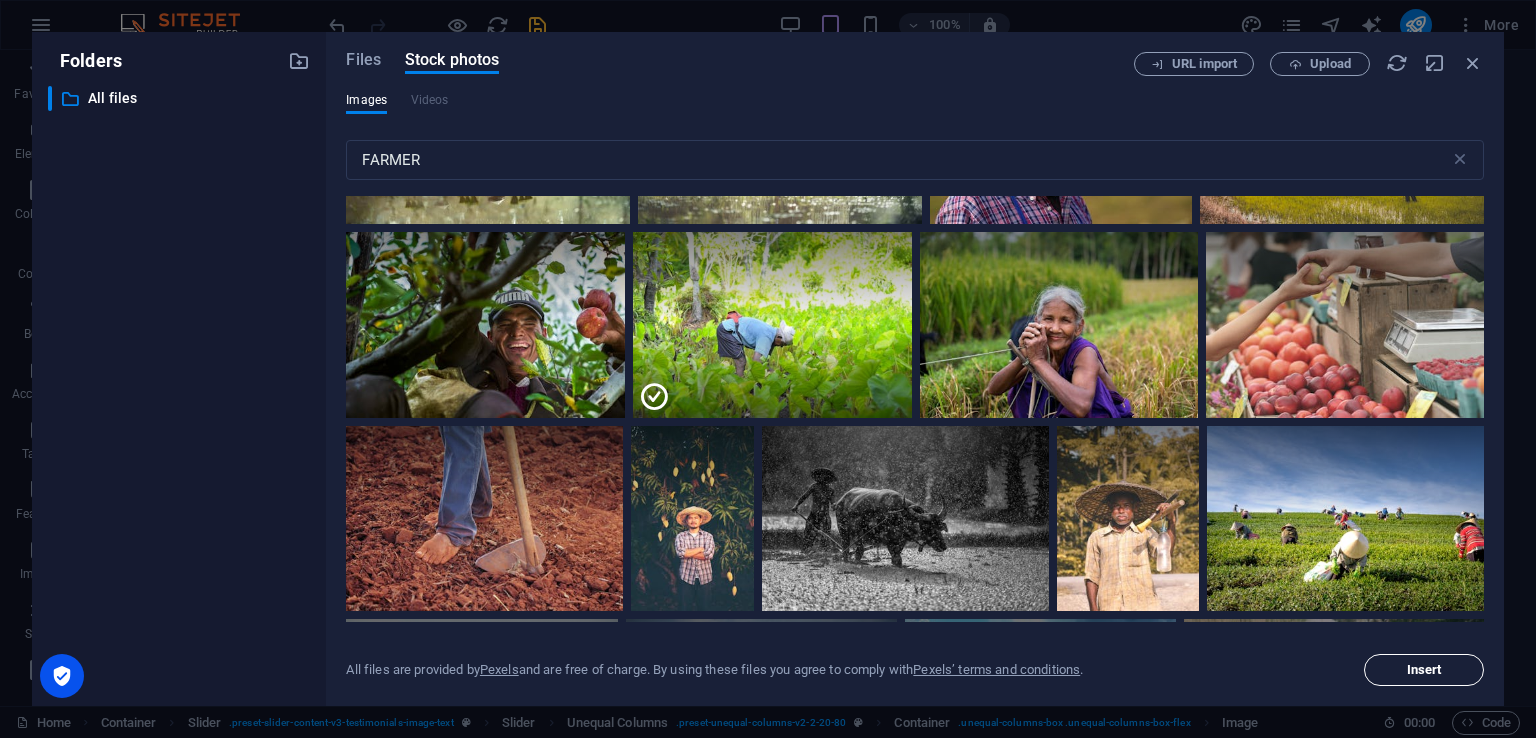 click on "Insert" at bounding box center [1424, 670] 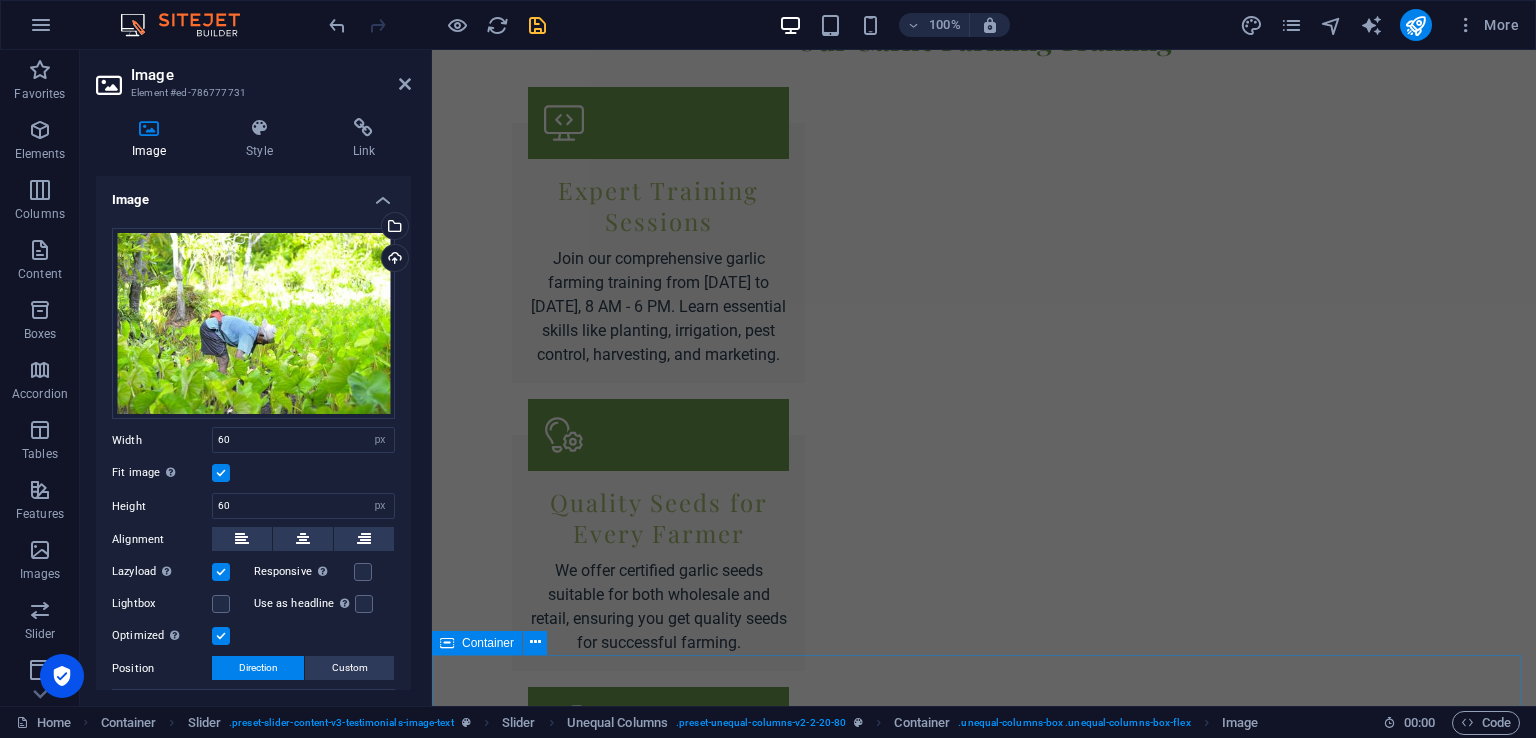 scroll, scrollTop: 1853, scrollLeft: 0, axis: vertical 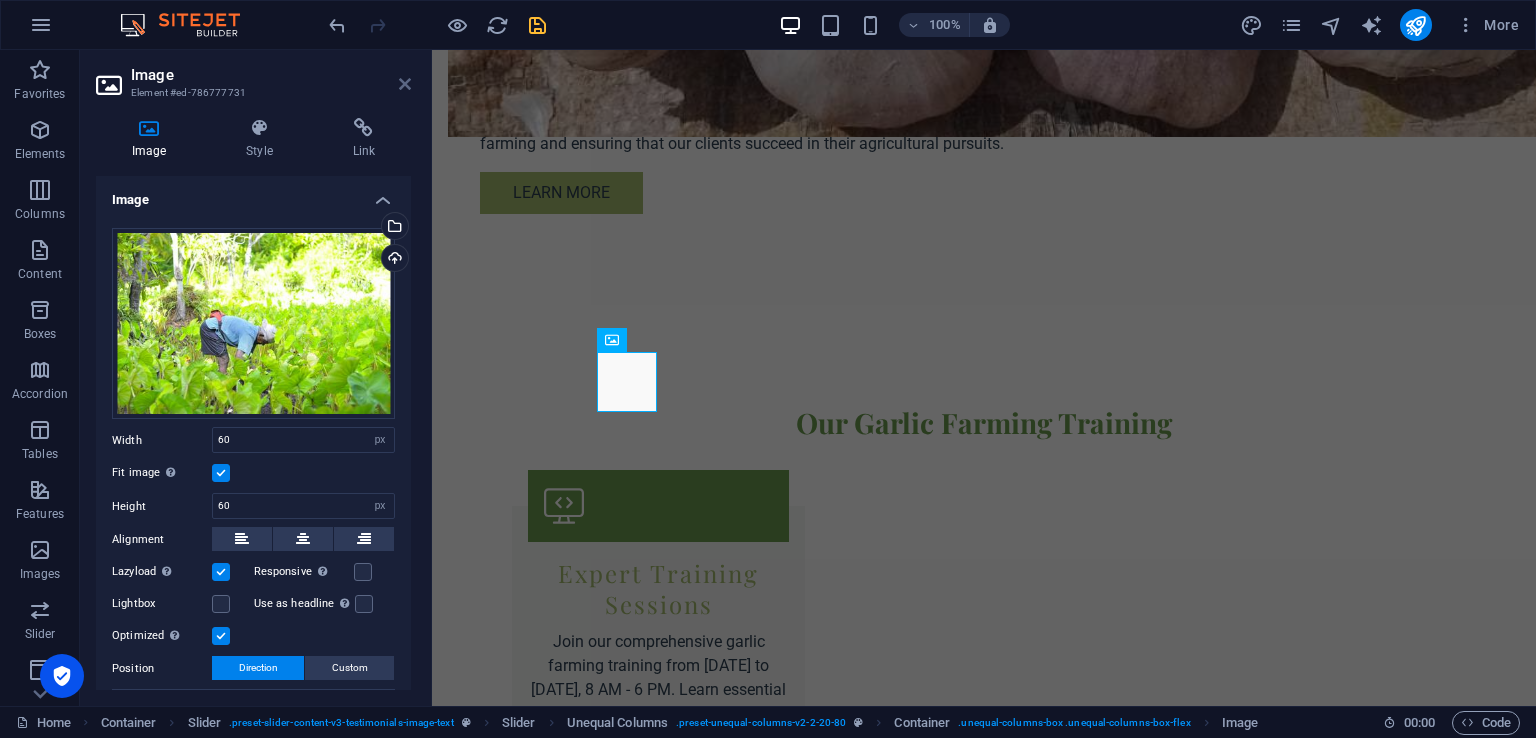 click at bounding box center (405, 84) 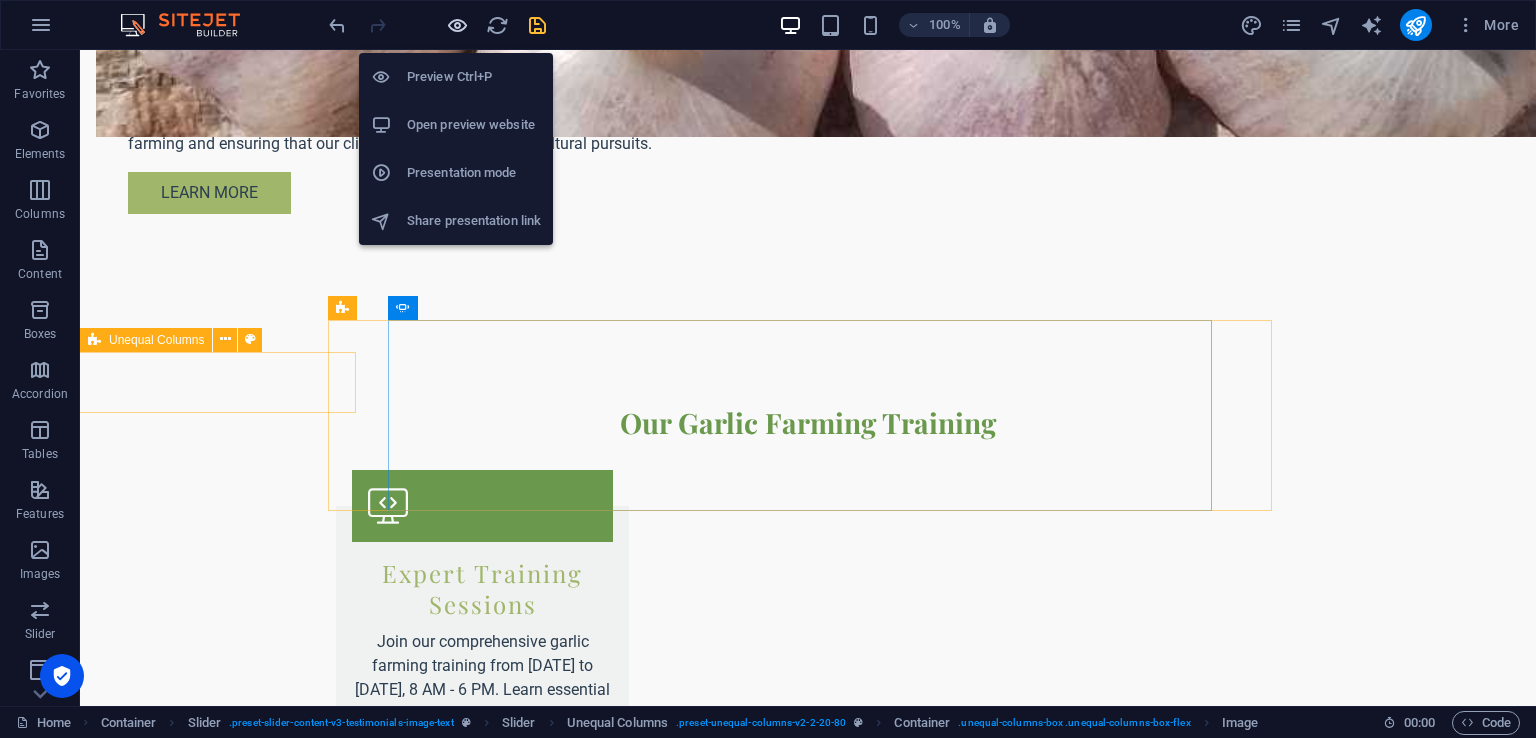 click at bounding box center [457, 25] 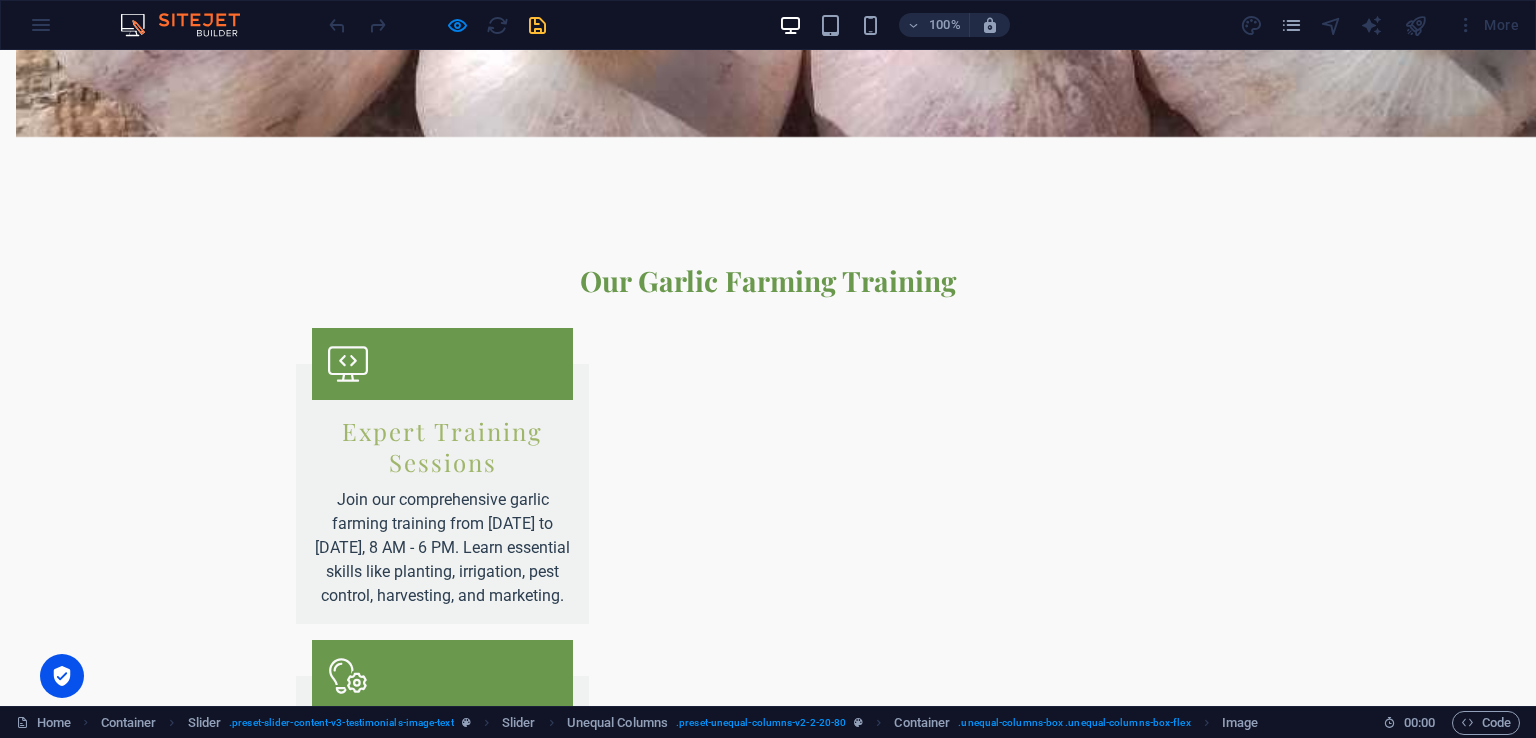 click at bounding box center (768, 2228) 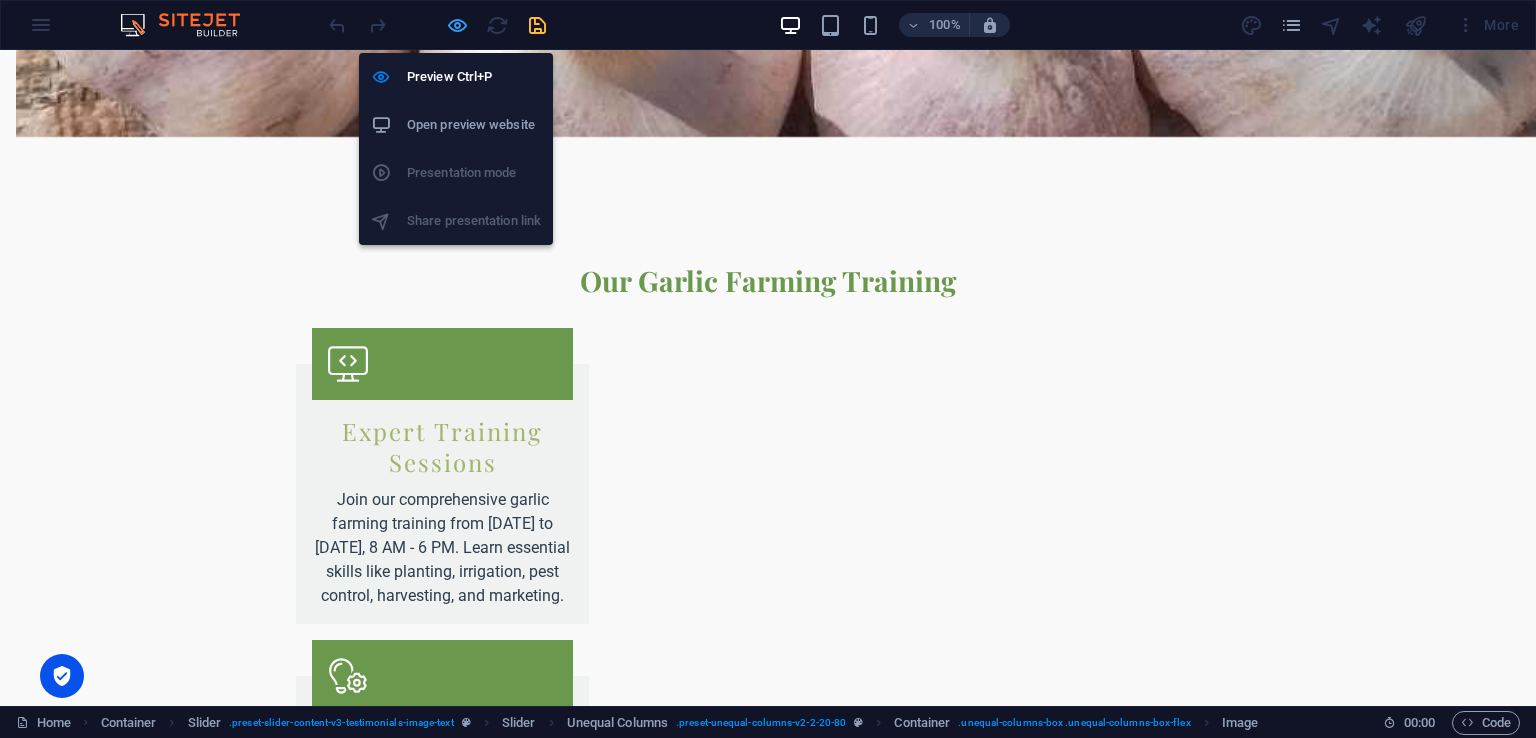 click at bounding box center [457, 25] 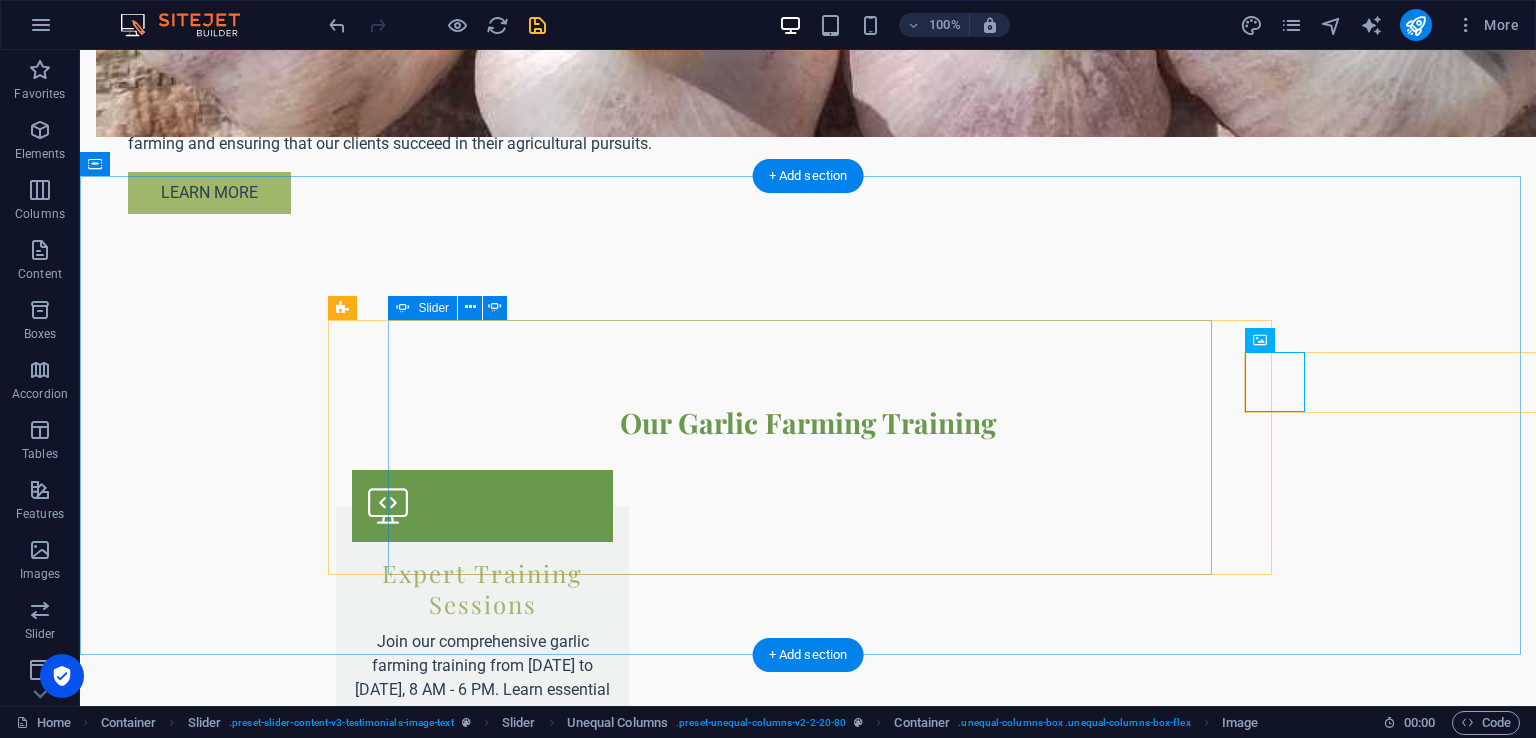 click on "Fast and Reliable Delivery I ordered fresh garlic and received it the next day! Great service and the quality of the garlic is excellent. Will definitely order again!  — Peter Otieno, Nairobi, Kenya
Best Quality Garlic Seeds I sourced my garlic seeds from Garlic Suppliers and my farm has never been better! Their seeds are top quality and yields are great! Highly recommend!  #HappyFarmer  — John Mwangi, Nyeri, Kenya
Exceptional Training Offered The garlic farming training I received was comprehensive and practical. The trainers are knowledgeable and supportive, providing useful insights. Thanks for empowering us!  — Mary Wanjiru, Ngara, Nairobi
Fast and Reliable Delivery I ordered fresh garlic and received it the next day! Great service and the quality of the garlic is excellent. Will definitely order again!  — Peter Otieno, Nairobi, Kenya" at bounding box center [808, 2508] 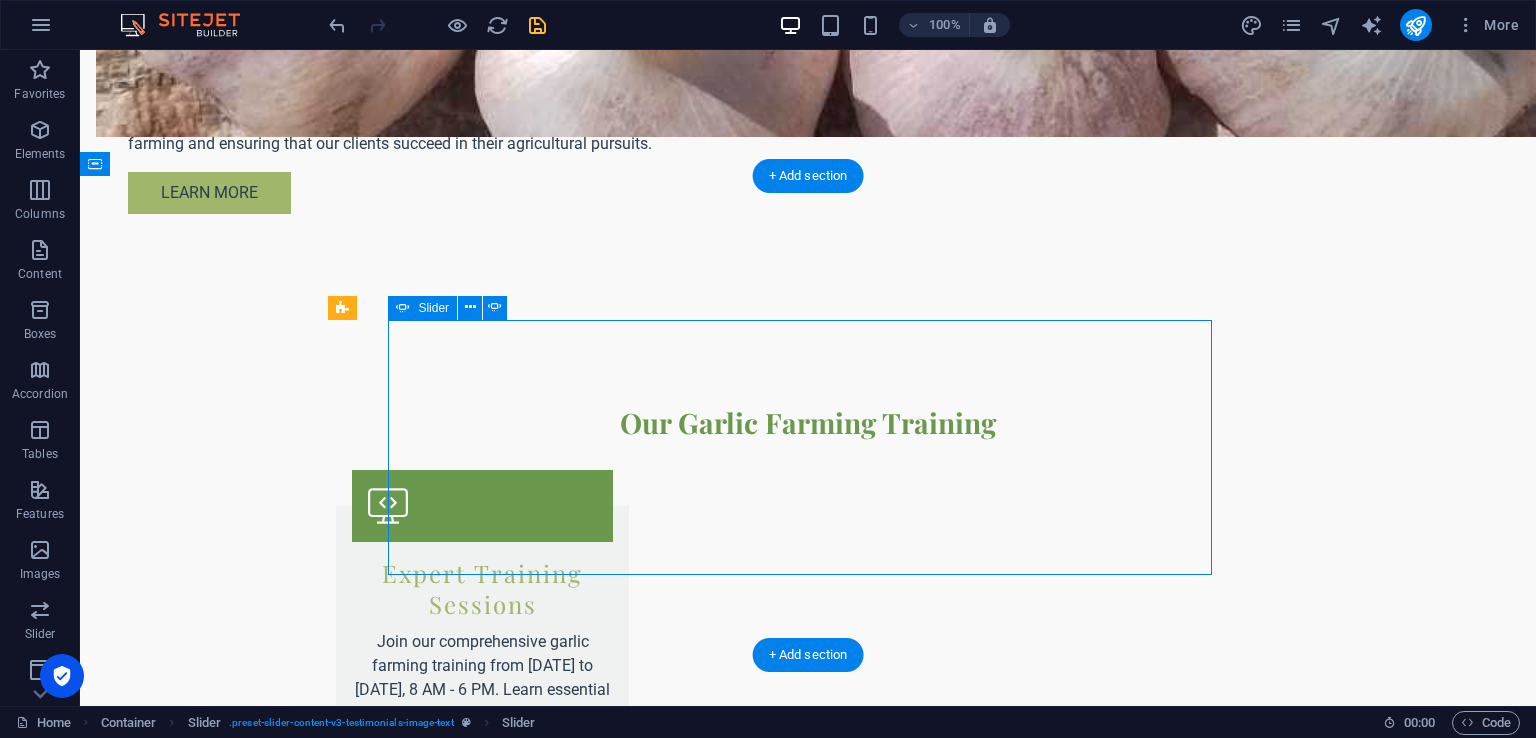 click on "Fast and Reliable Delivery I ordered fresh garlic and received it the next day! Great service and the quality of the garlic is excellent. Will definitely order again!  — Peter Otieno, Nairobi, Kenya
Best Quality Garlic Seeds I sourced my garlic seeds from Garlic Suppliers and my farm has never been better! Their seeds are top quality and yields are great! Highly recommend!  #HappyFarmer  — John Mwangi, Nyeri, Kenya
Exceptional Training Offered The garlic farming training I received was comprehensive and practical. The trainers are knowledgeable and supportive, providing useful insights. Thanks for empowering us!  — Mary Wanjiru, Ngara, Nairobi
Fast and Reliable Delivery I ordered fresh garlic and received it the next day! Great service and the quality of the garlic is excellent. Will definitely order again!  — Peter Otieno, Nairobi, Kenya" at bounding box center (808, 2508) 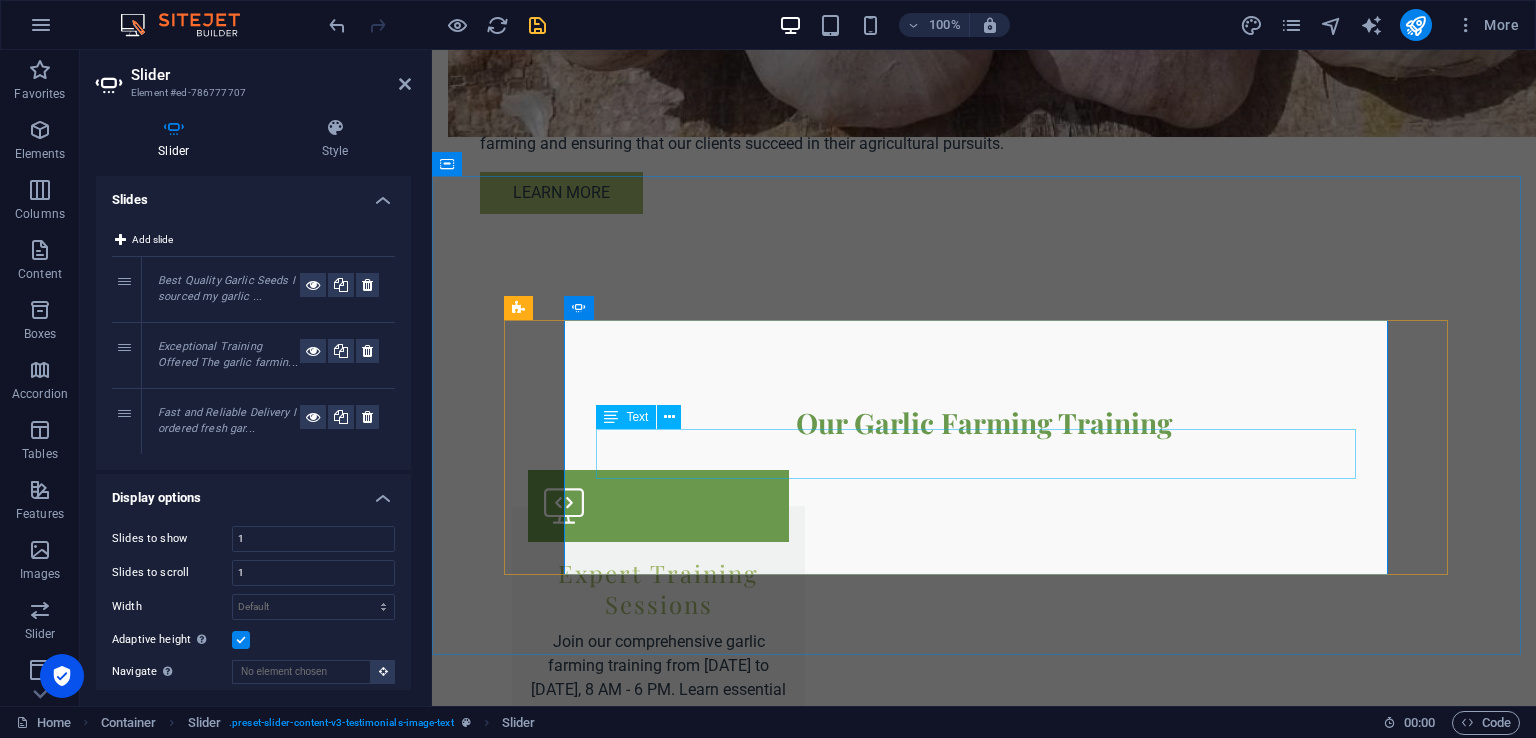 click on "I sourced my garlic seeds from Garlic Suppliers and my farm has never been better! Their seeds are top quality and yields are great! Highly recommend!  #HappyFarmer  — [PERSON_NAME], [GEOGRAPHIC_DATA], [GEOGRAPHIC_DATA]" at bounding box center [-696, 3124] 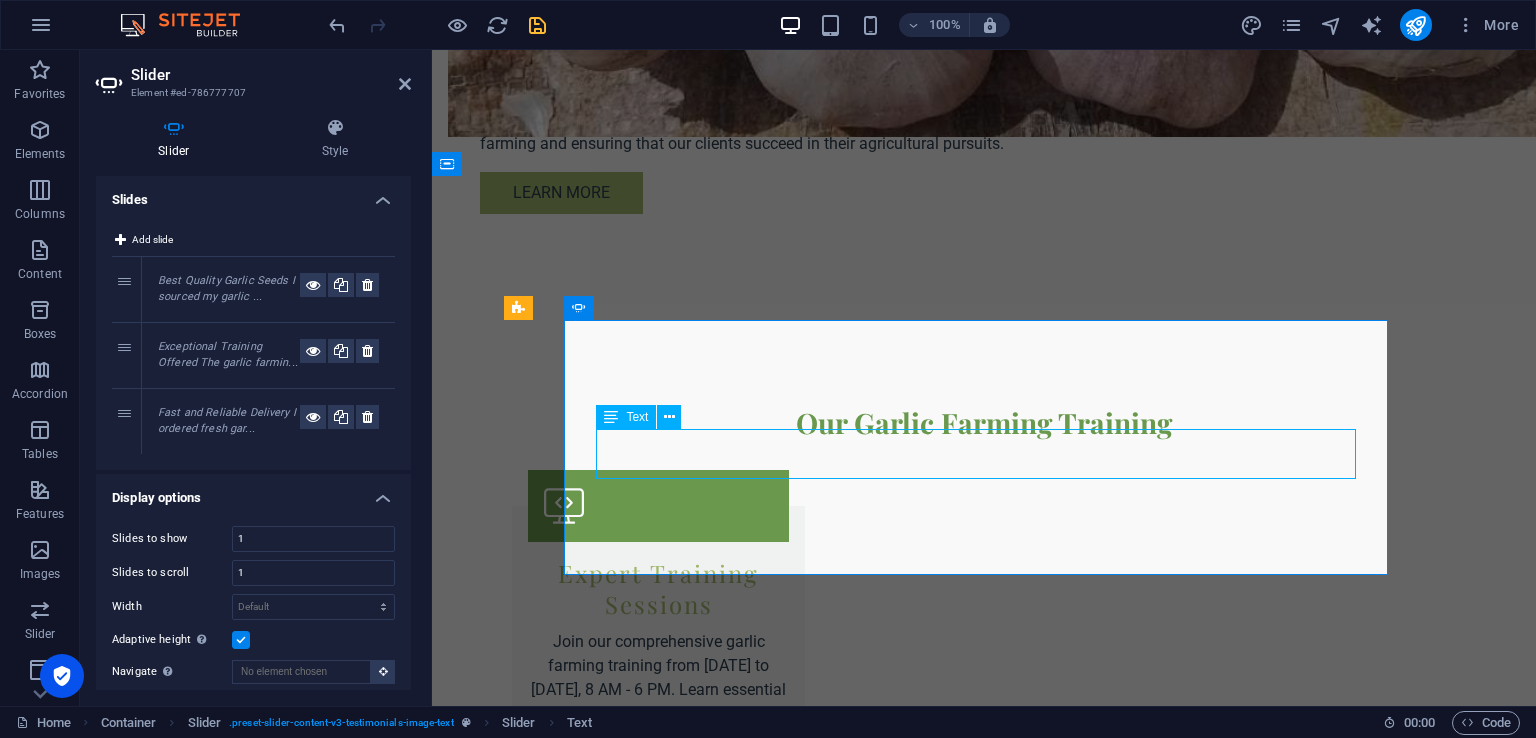 click on "I sourced my garlic seeds from Garlic Suppliers and my farm has never been better! Their seeds are top quality and yields are great! Highly recommend!  #HappyFarmer  — [PERSON_NAME], [GEOGRAPHIC_DATA], [GEOGRAPHIC_DATA]" at bounding box center (-696, 3124) 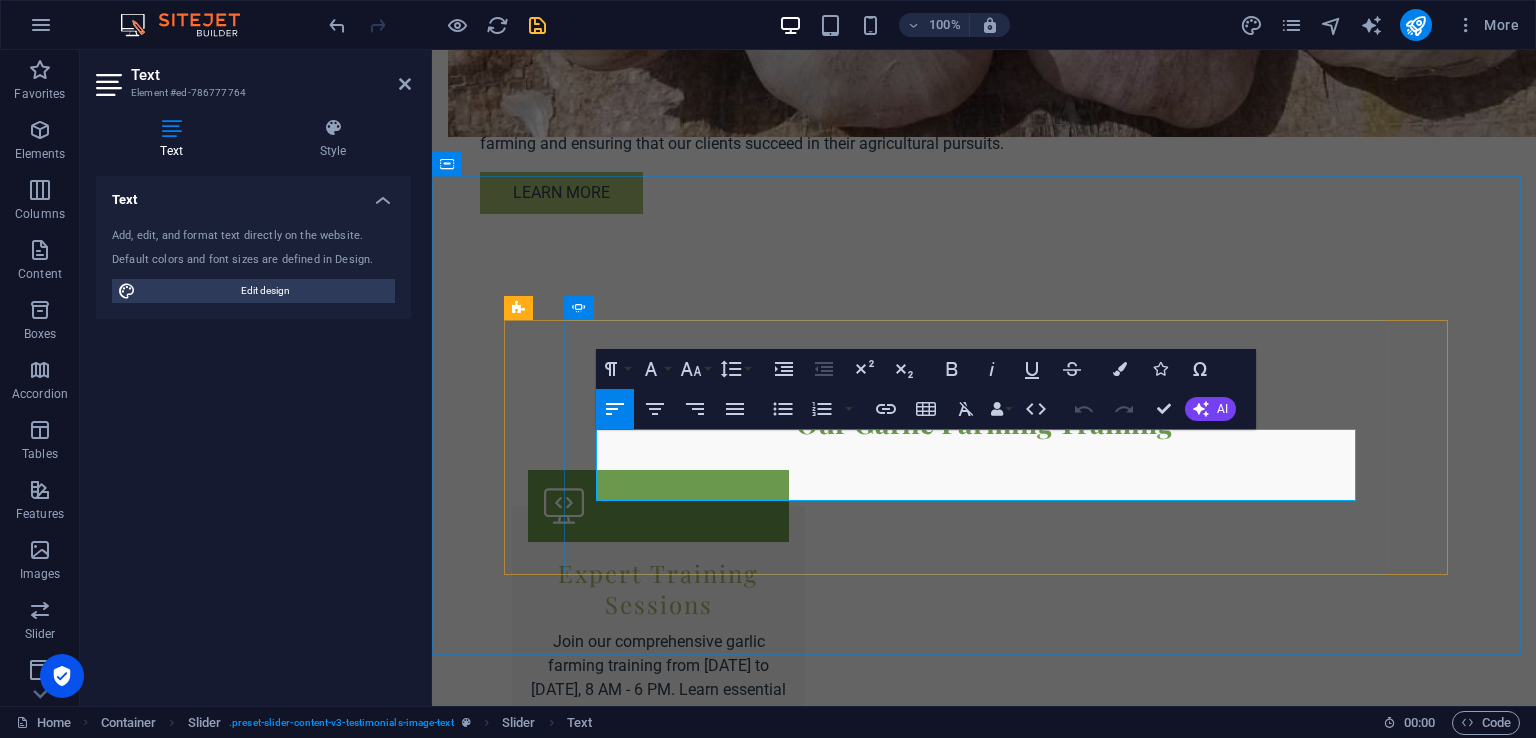 click 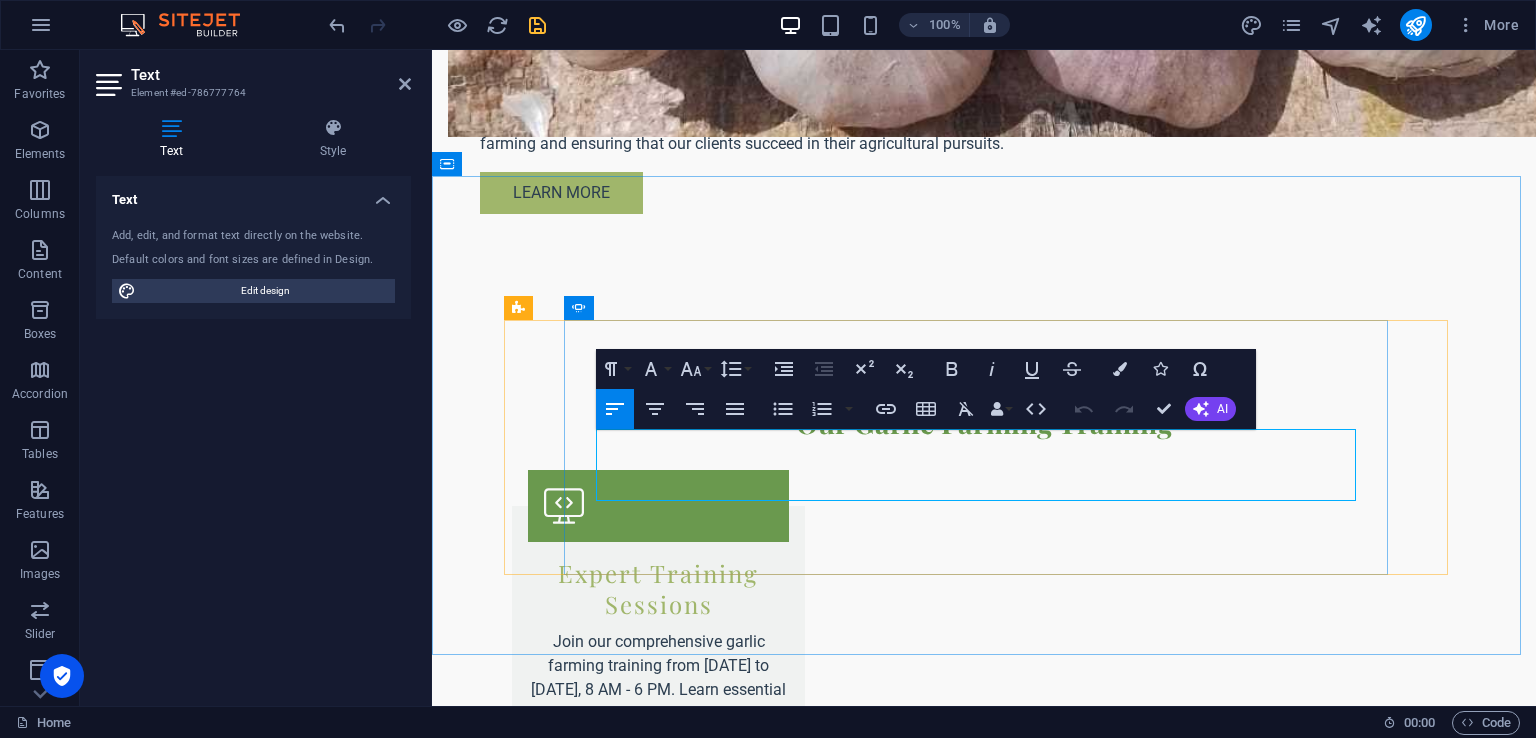 drag, startPoint x: 1355, startPoint y: 469, endPoint x: 1272, endPoint y: 465, distance: 83.09633 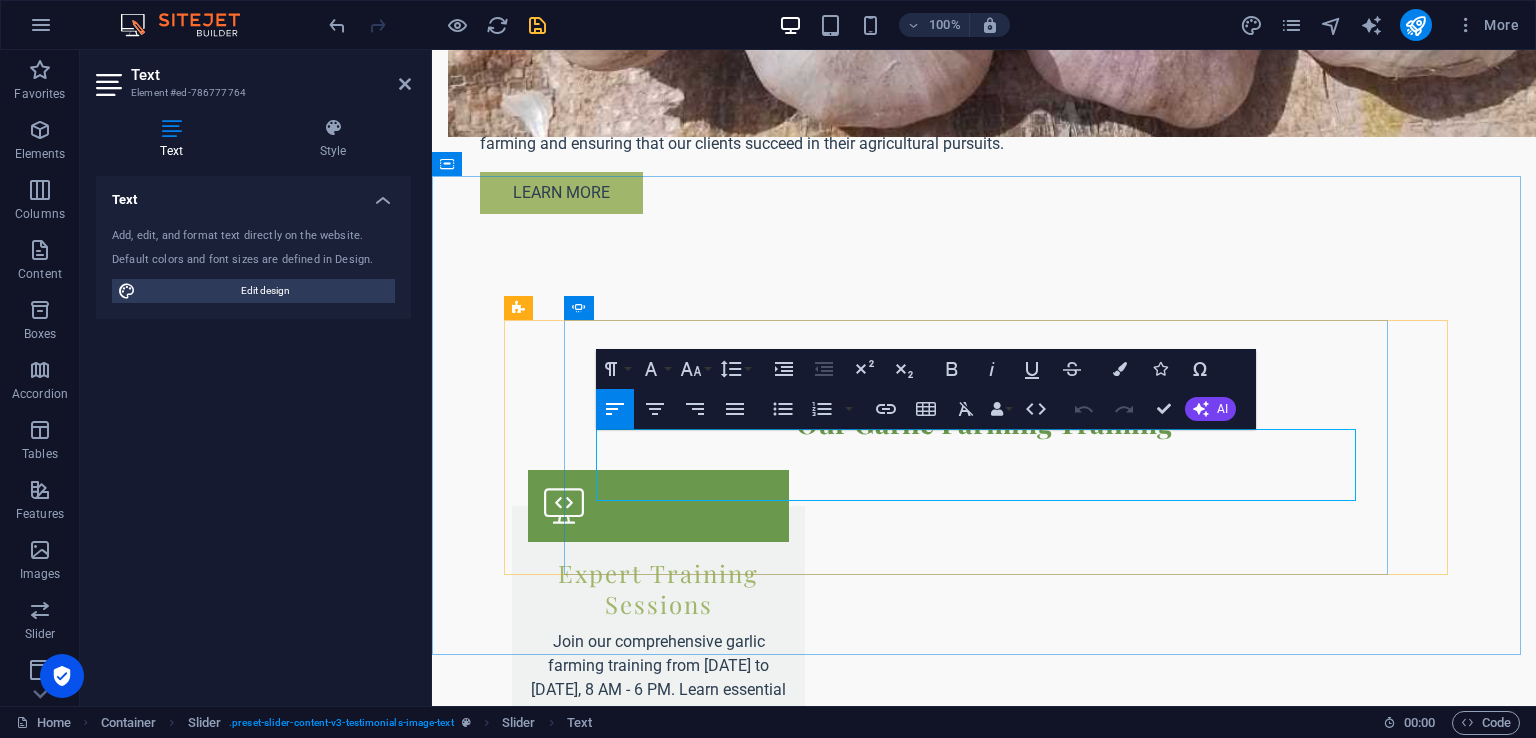 drag, startPoint x: 1192, startPoint y: 469, endPoint x: 1348, endPoint y: 469, distance: 156 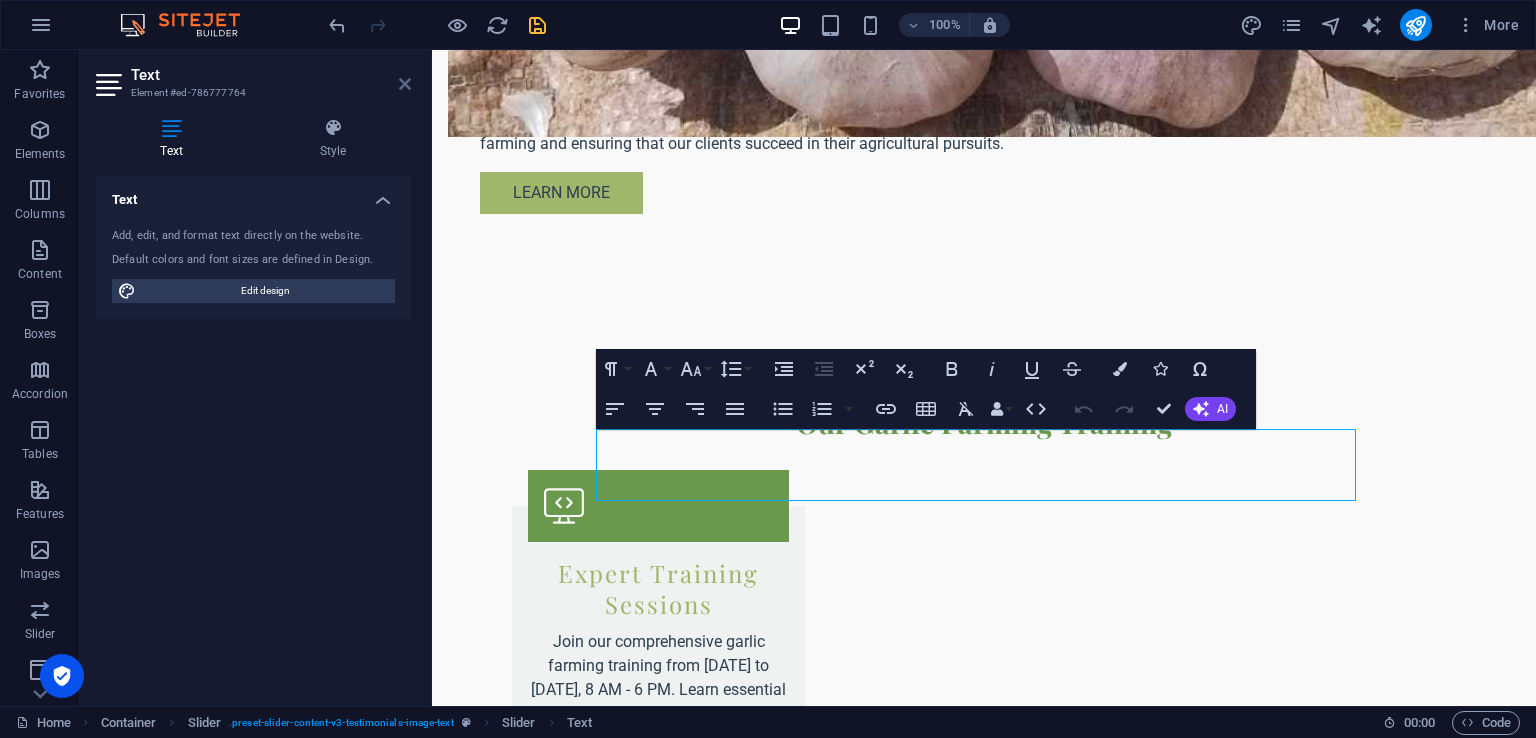 click at bounding box center (405, 84) 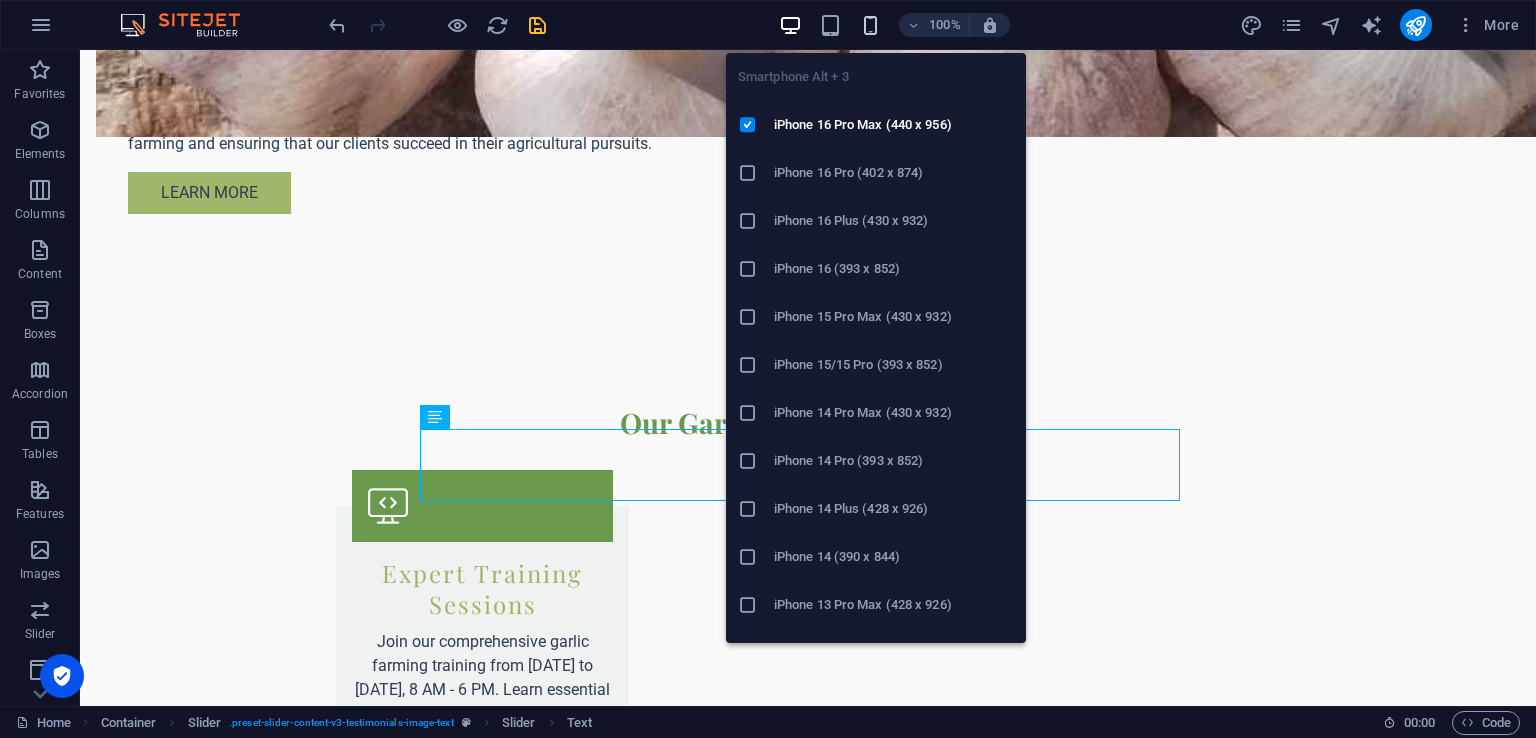 click at bounding box center [870, 25] 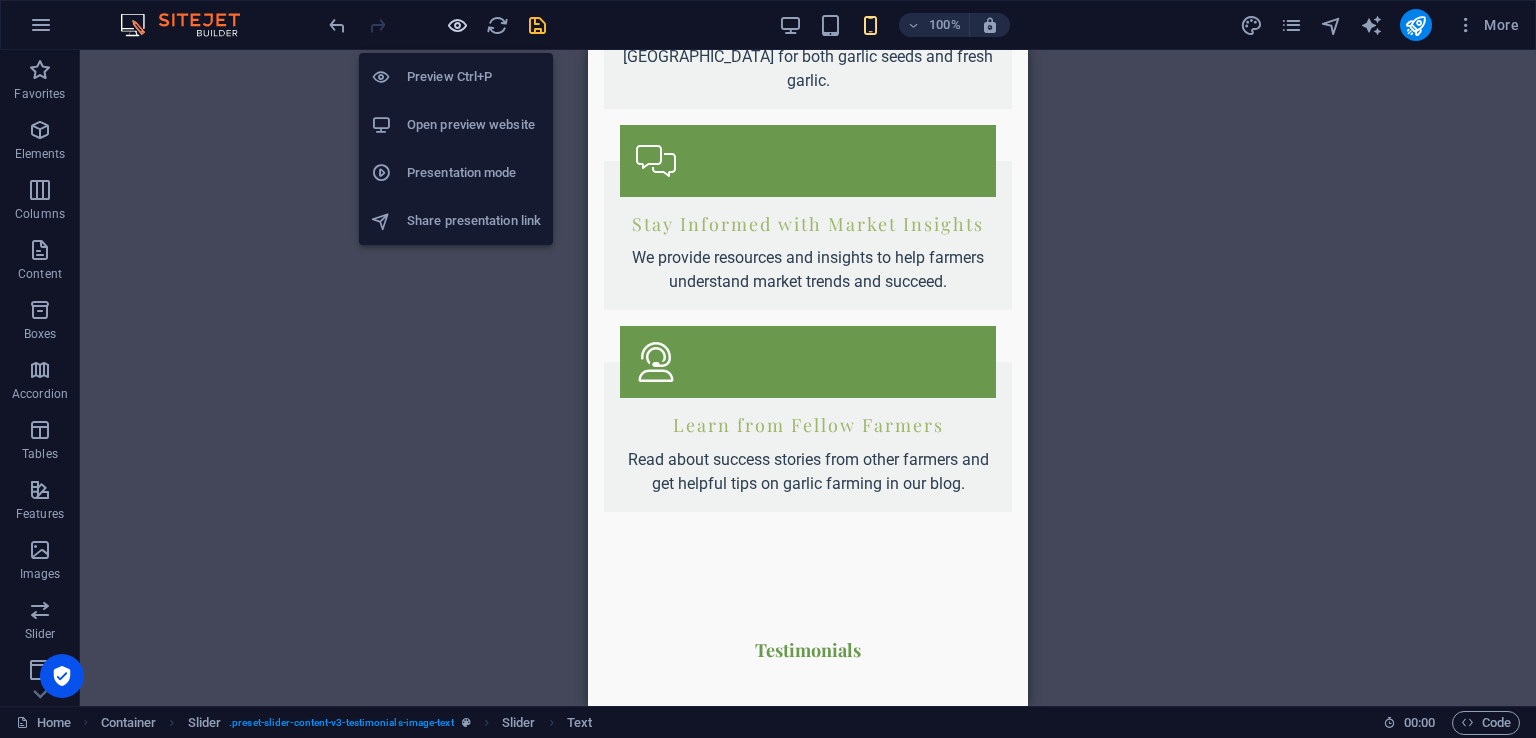 click at bounding box center (457, 25) 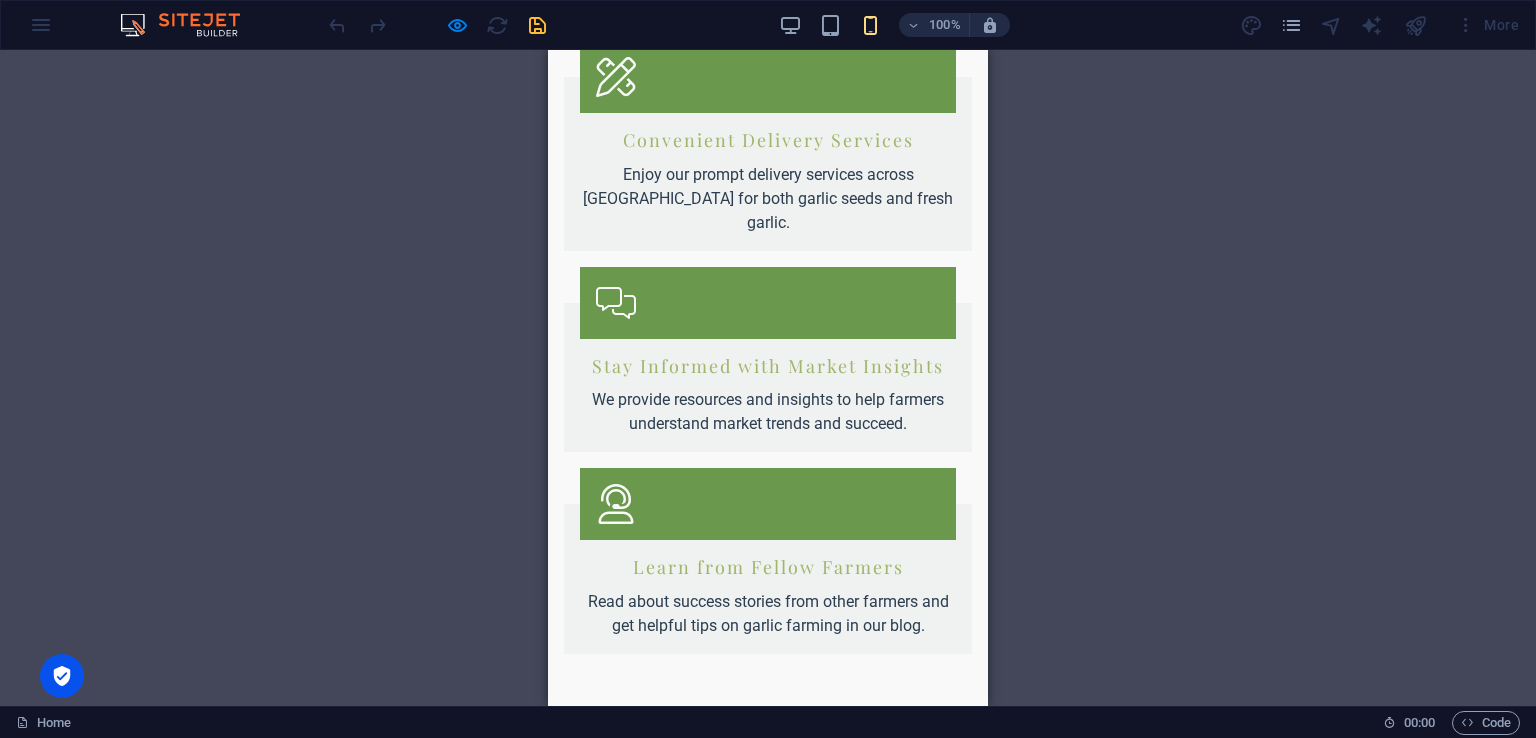 scroll, scrollTop: 2560, scrollLeft: 0, axis: vertical 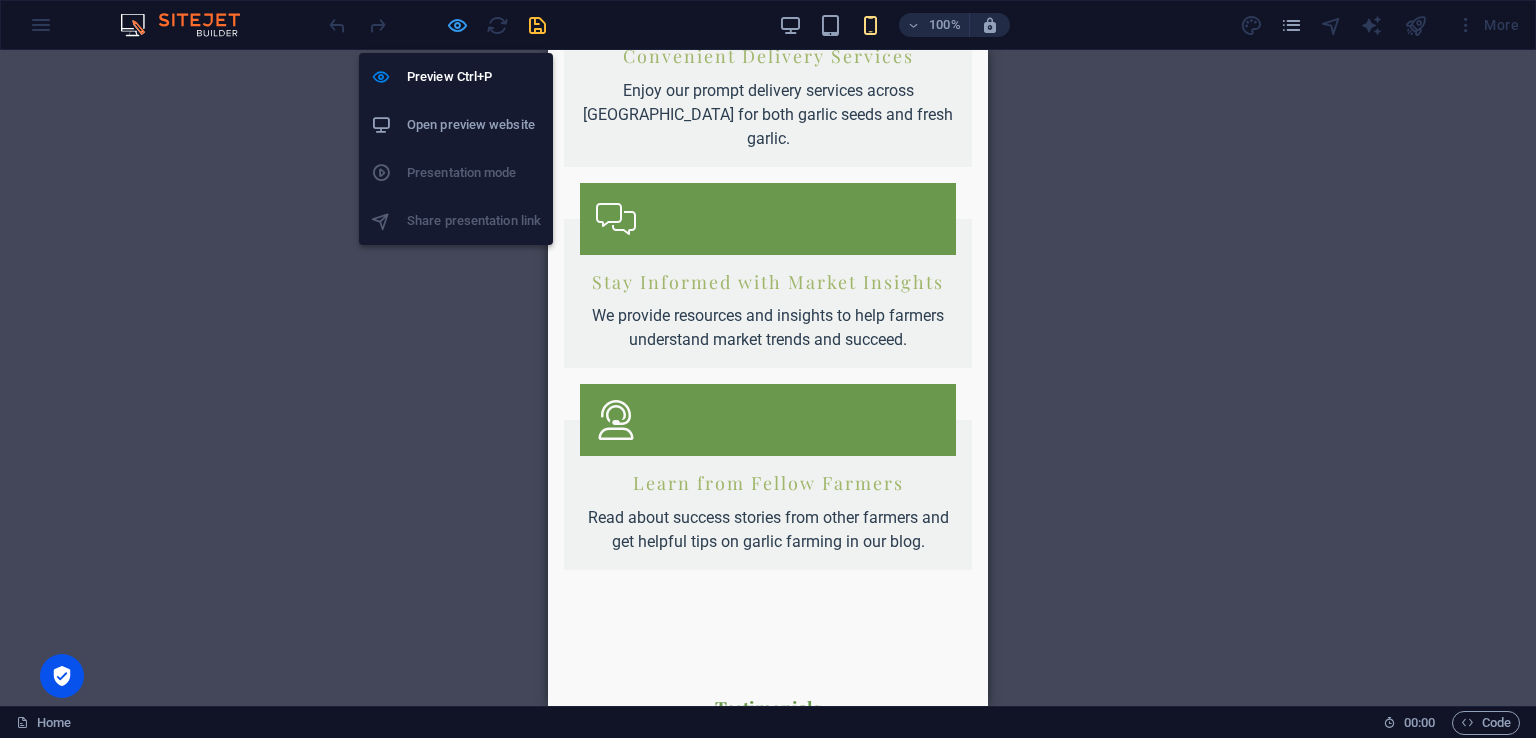 click at bounding box center (457, 25) 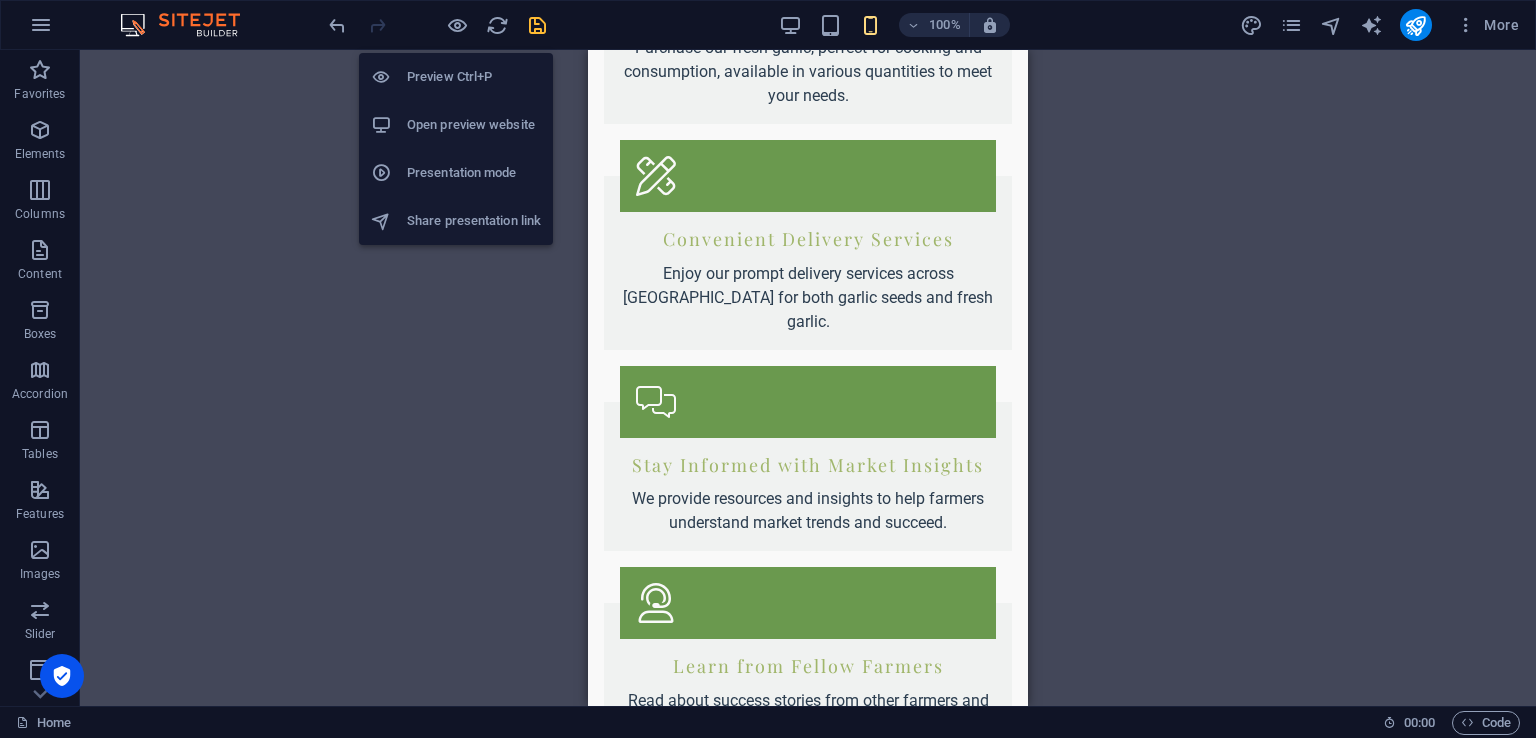 scroll, scrollTop: 2601, scrollLeft: 0, axis: vertical 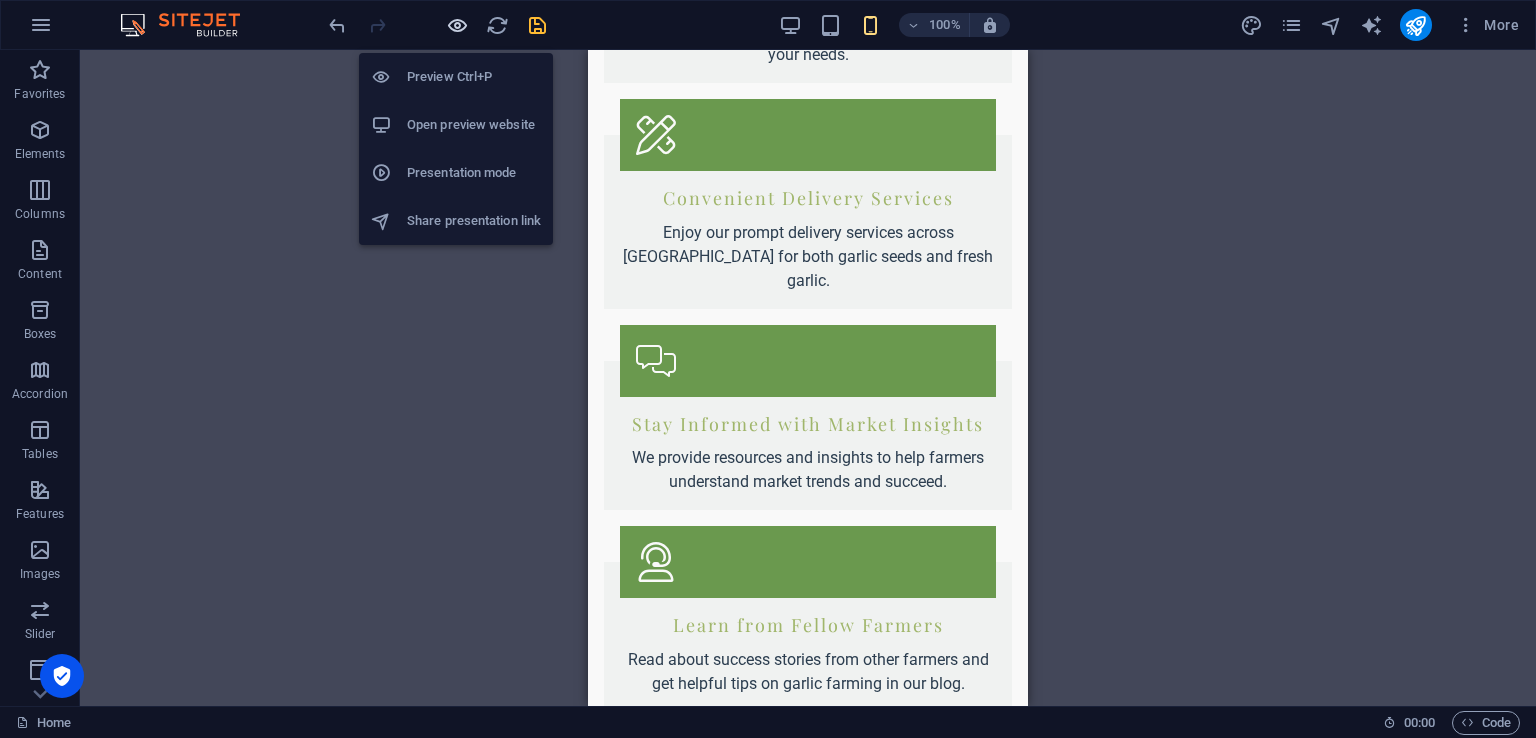 click at bounding box center (457, 25) 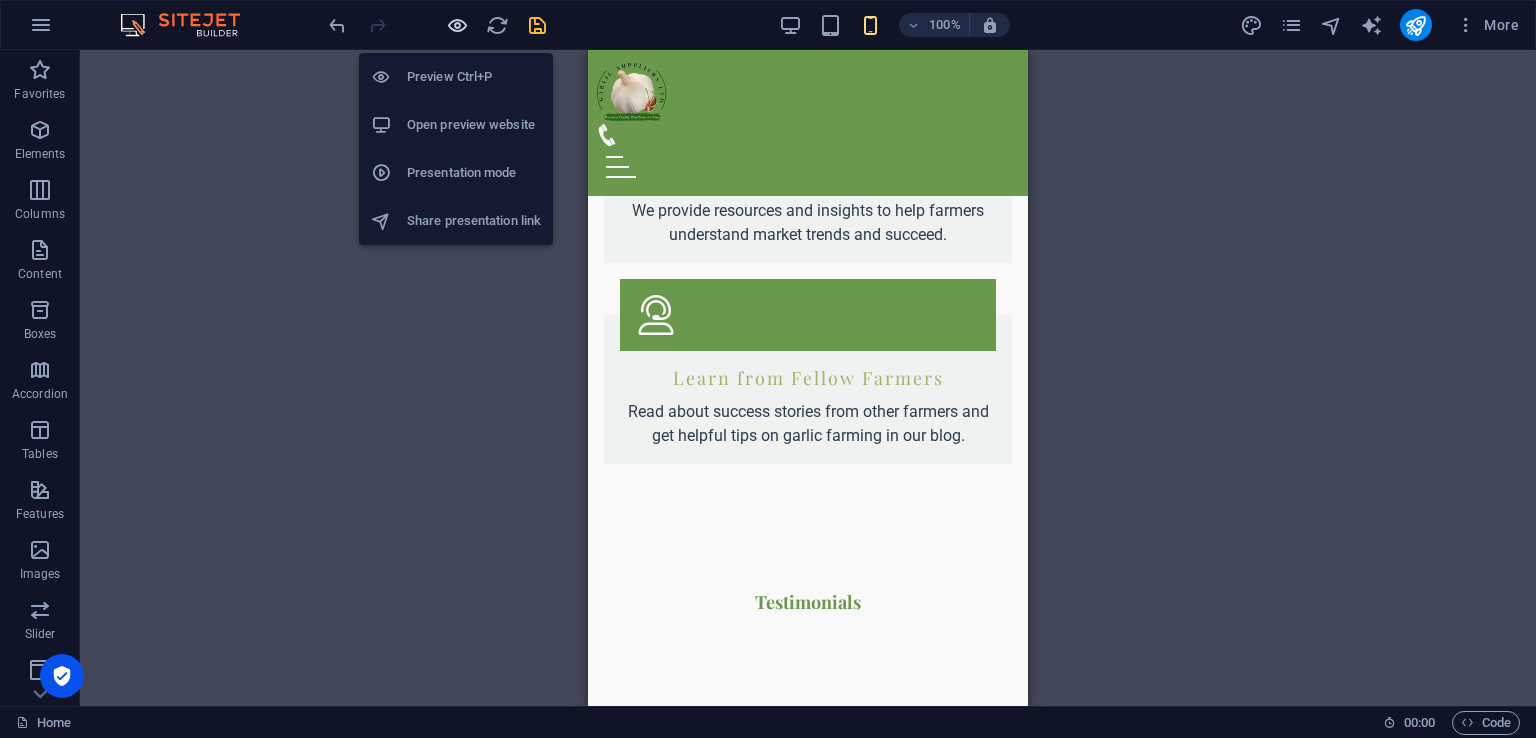 scroll, scrollTop: 2560, scrollLeft: 0, axis: vertical 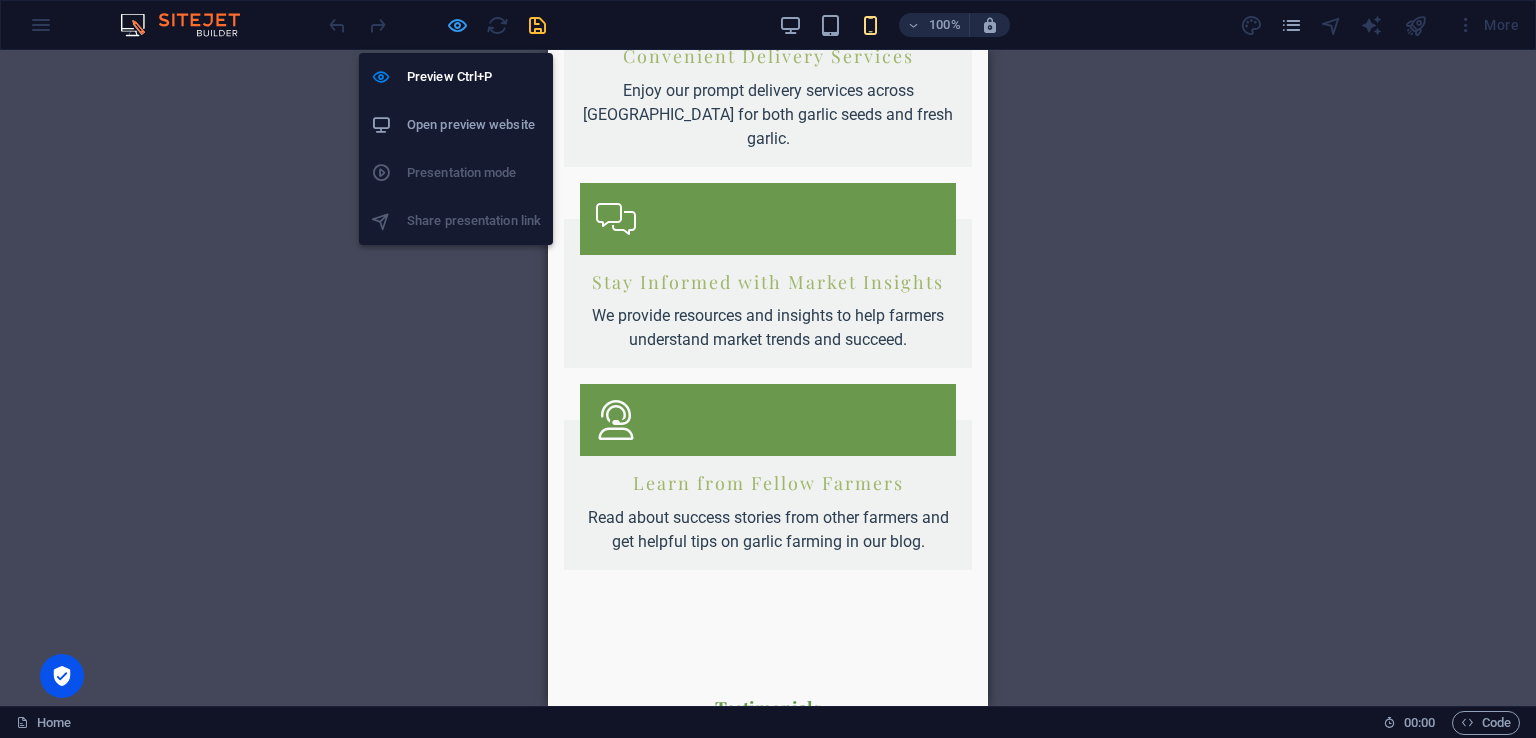click at bounding box center (457, 25) 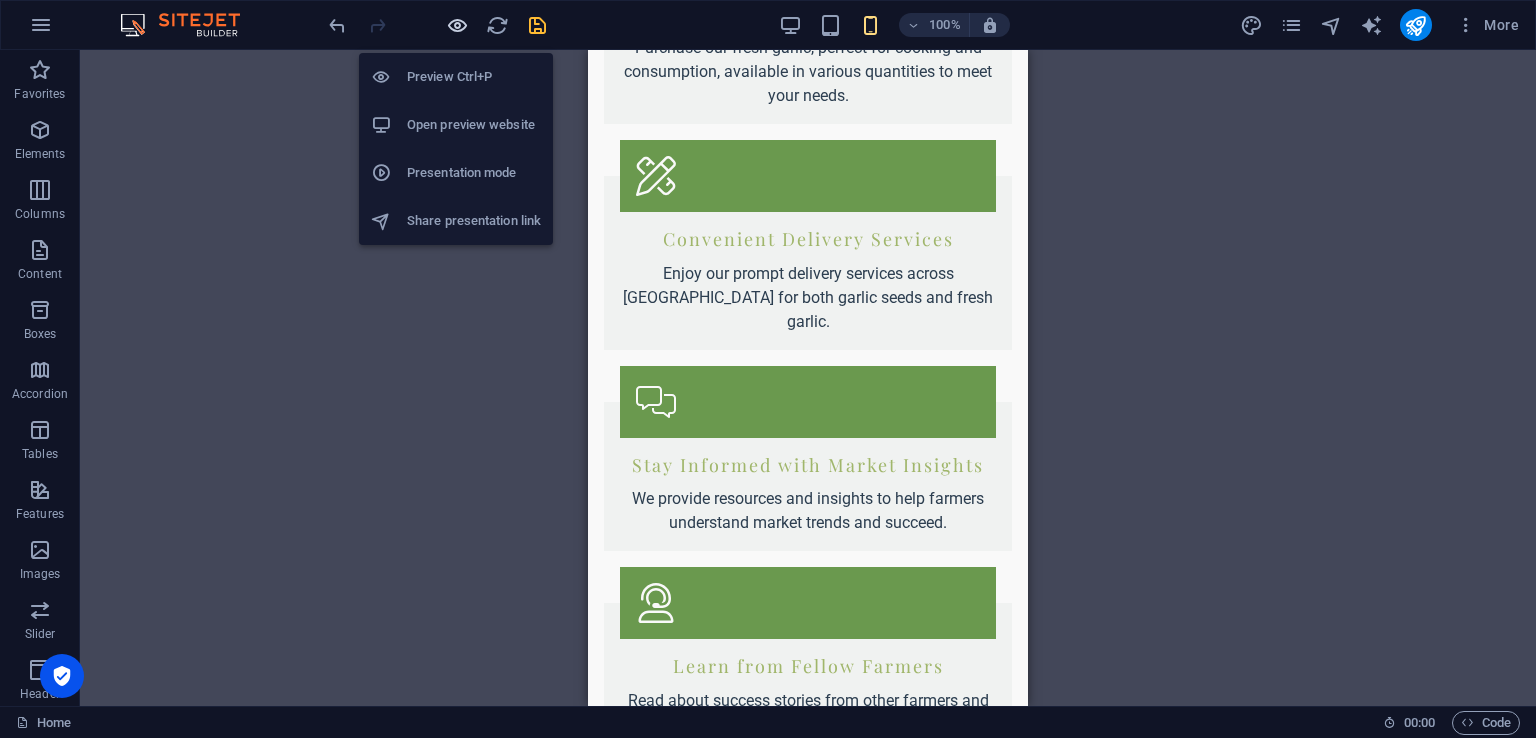 scroll, scrollTop: 2601, scrollLeft: 0, axis: vertical 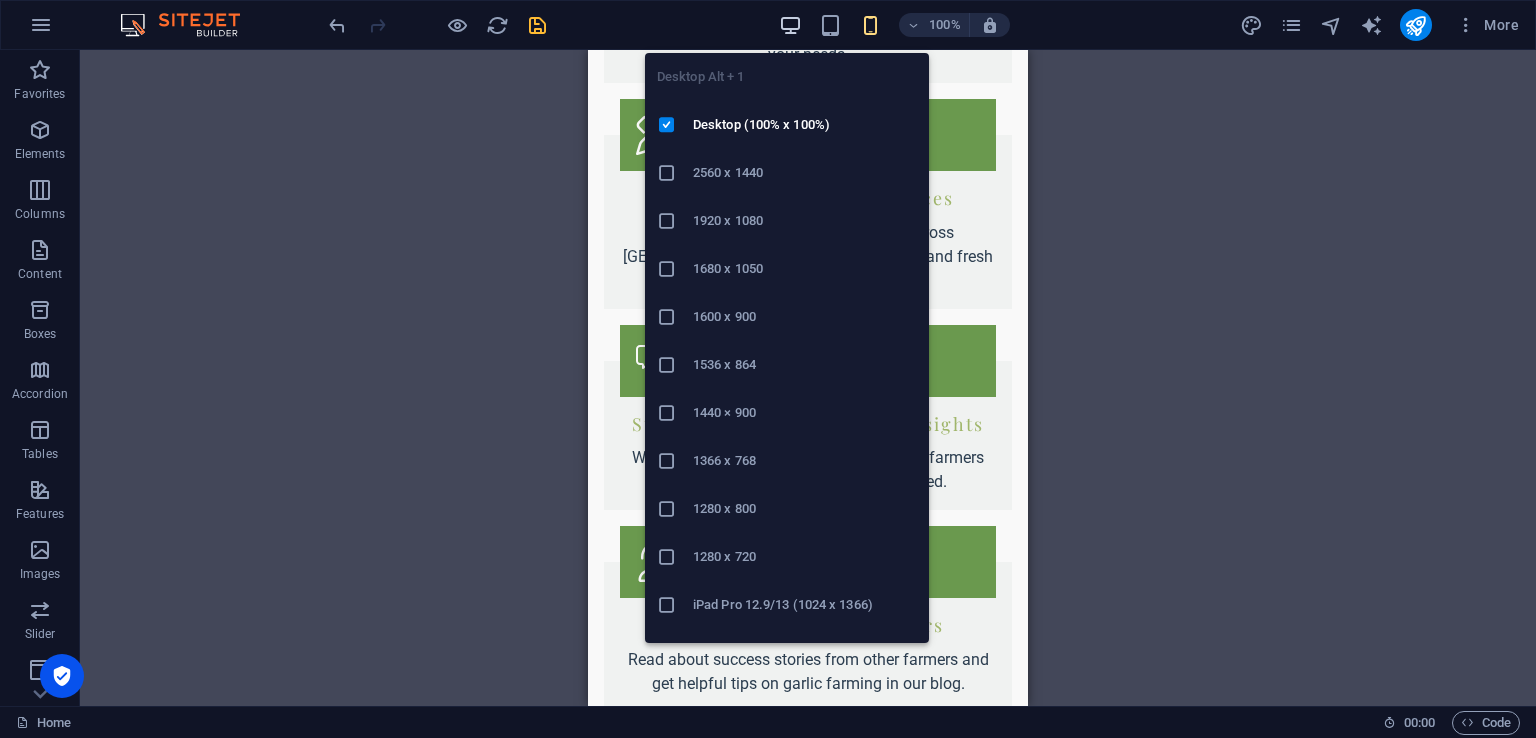 click at bounding box center [790, 25] 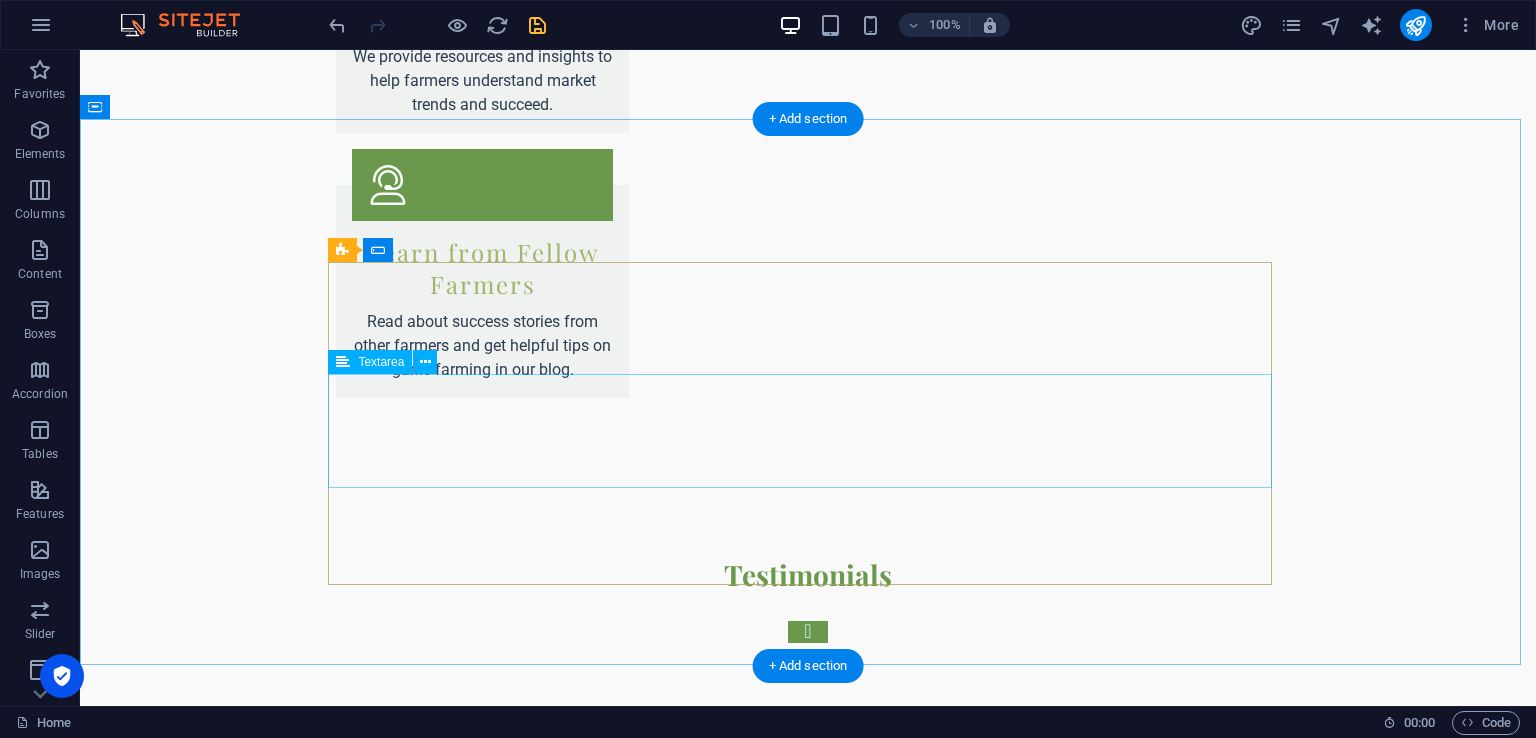 scroll, scrollTop: 3601, scrollLeft: 0, axis: vertical 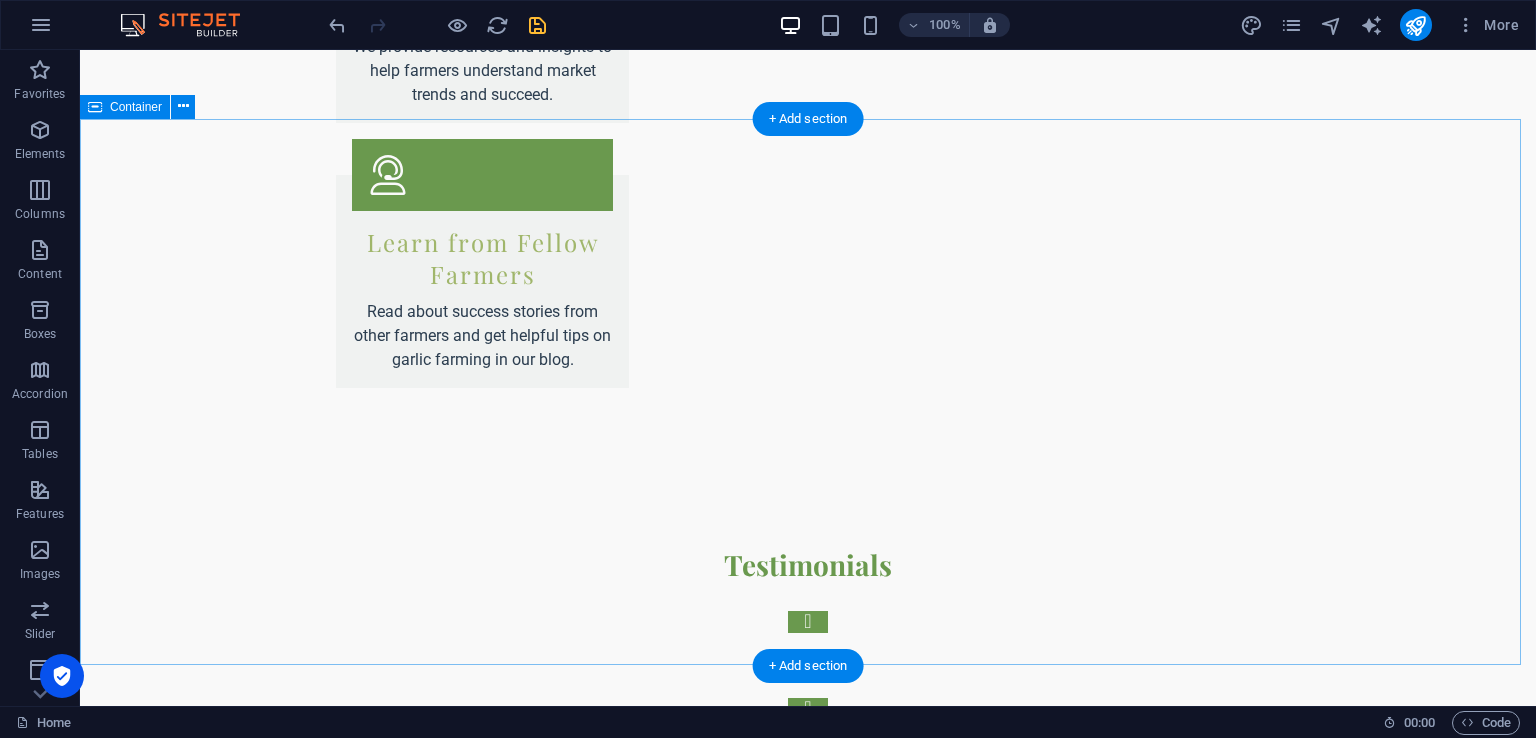 click on "Get in Touch With Us   I have read and understand the privacy policy. Unreadable? Regenerate Contact Us" at bounding box center (808, 2849) 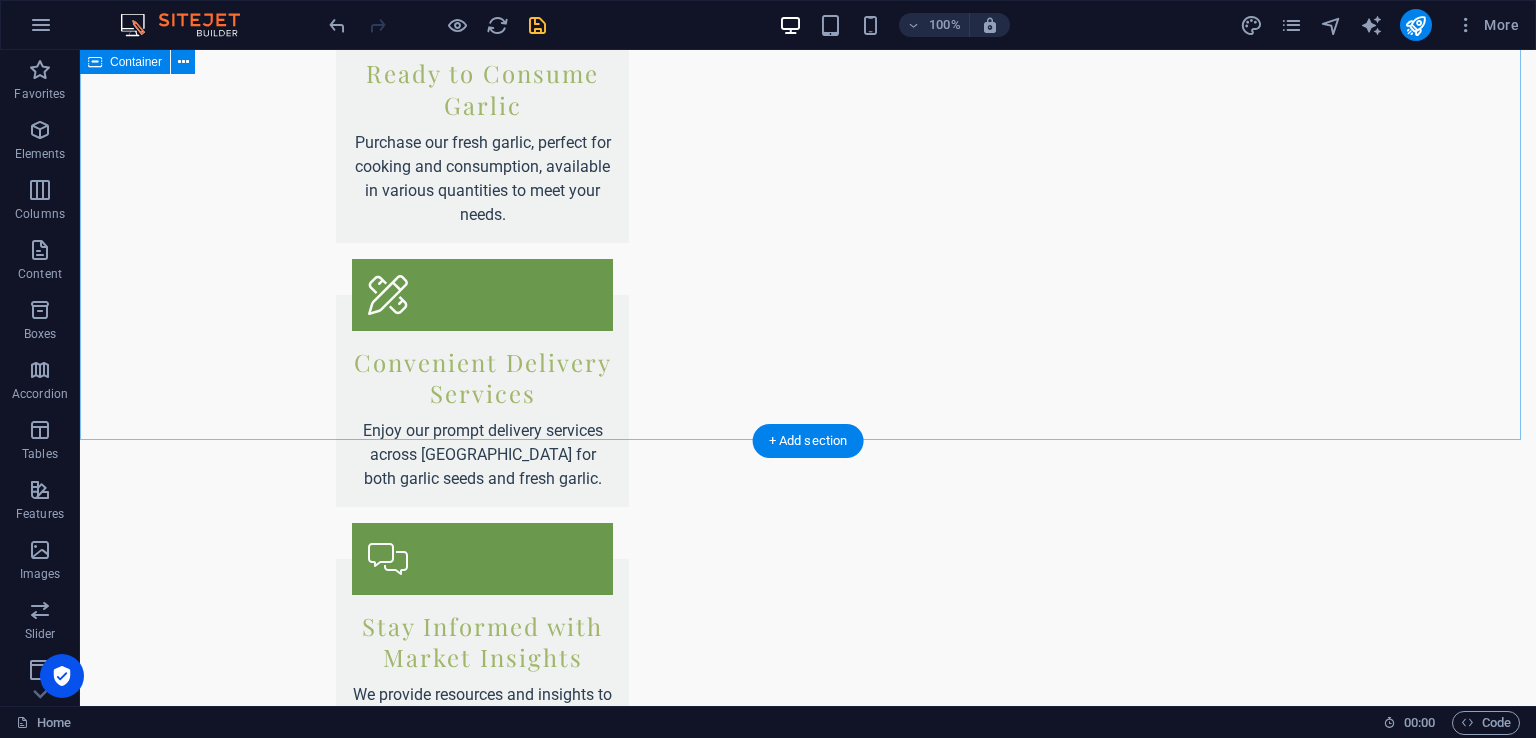 scroll, scrollTop: 3001, scrollLeft: 0, axis: vertical 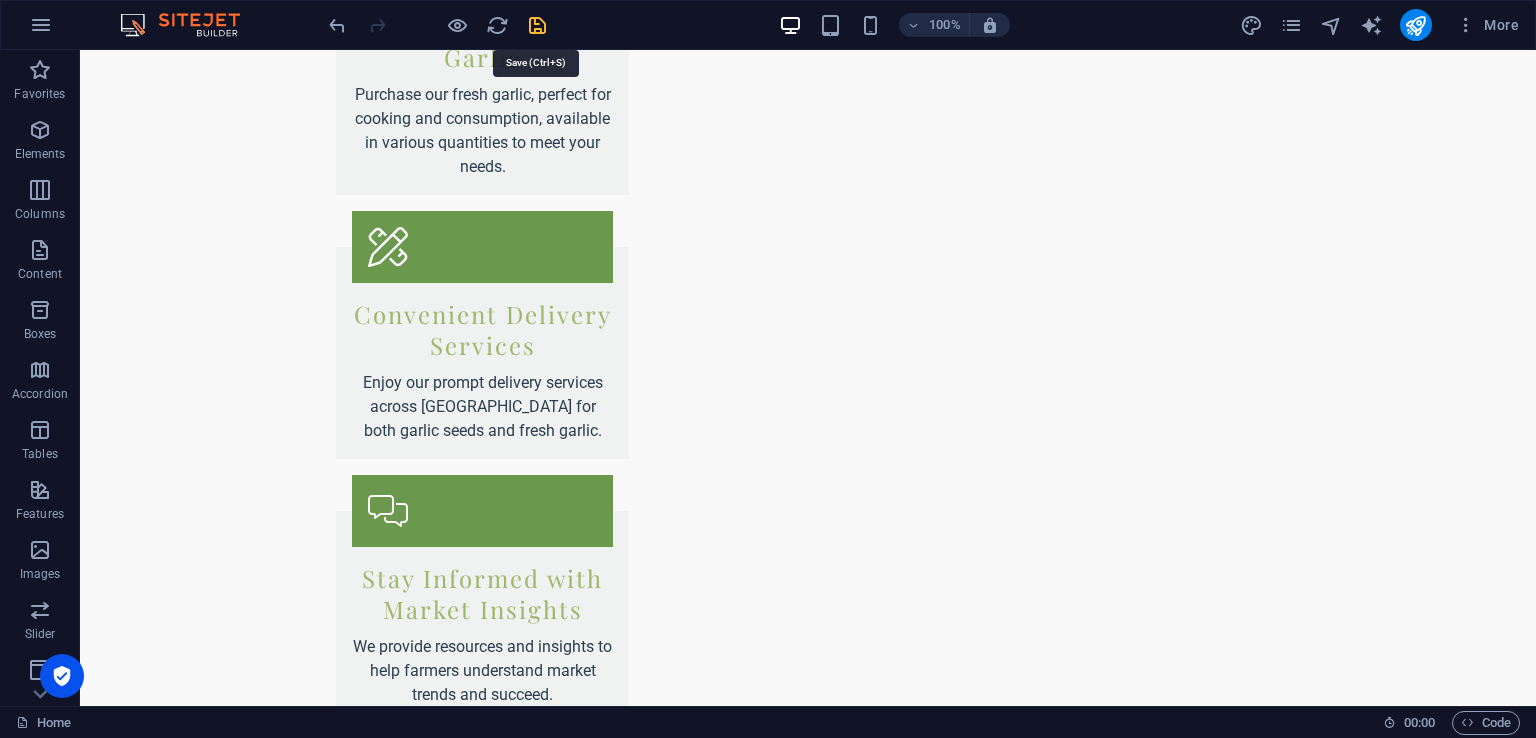 click at bounding box center (537, 25) 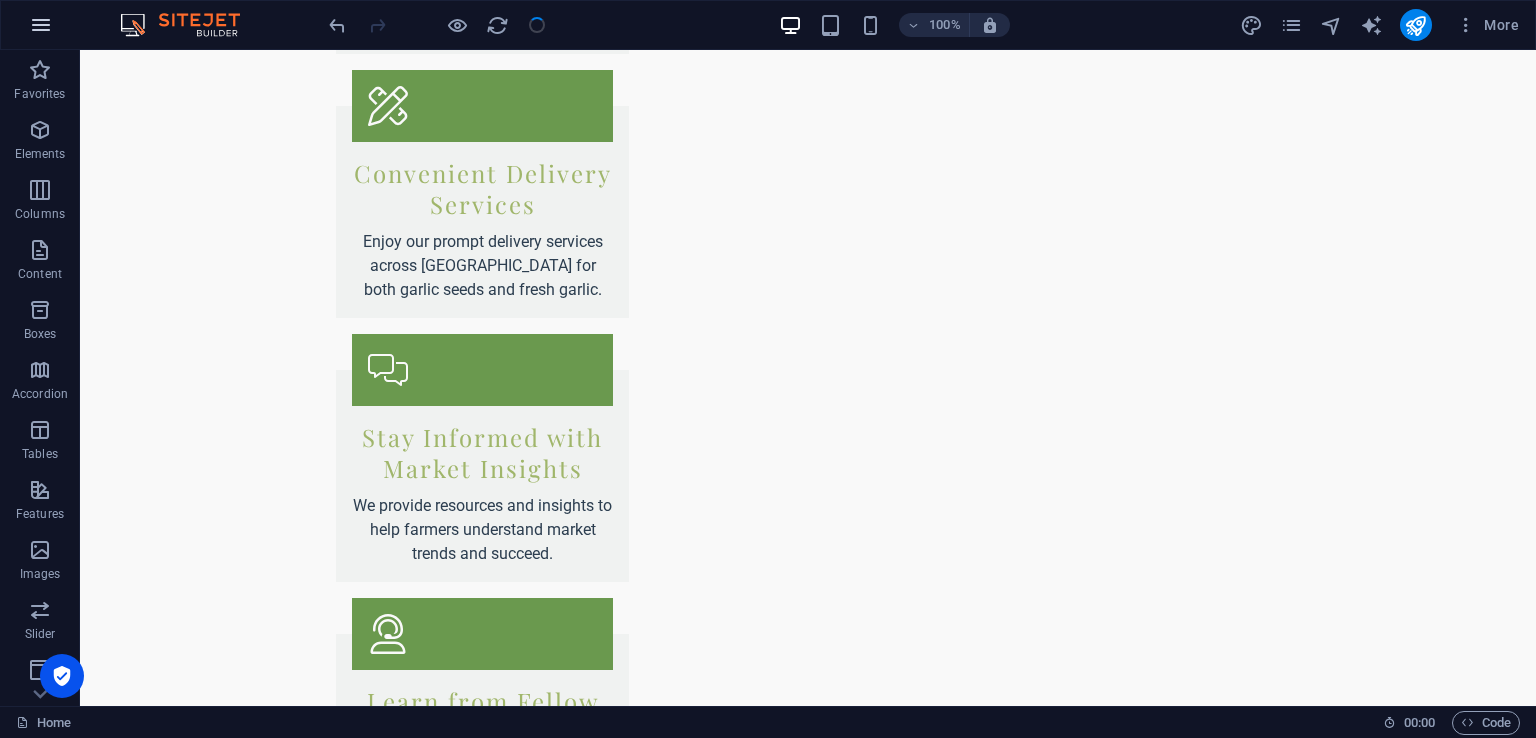 scroll, scrollTop: 3151, scrollLeft: 0, axis: vertical 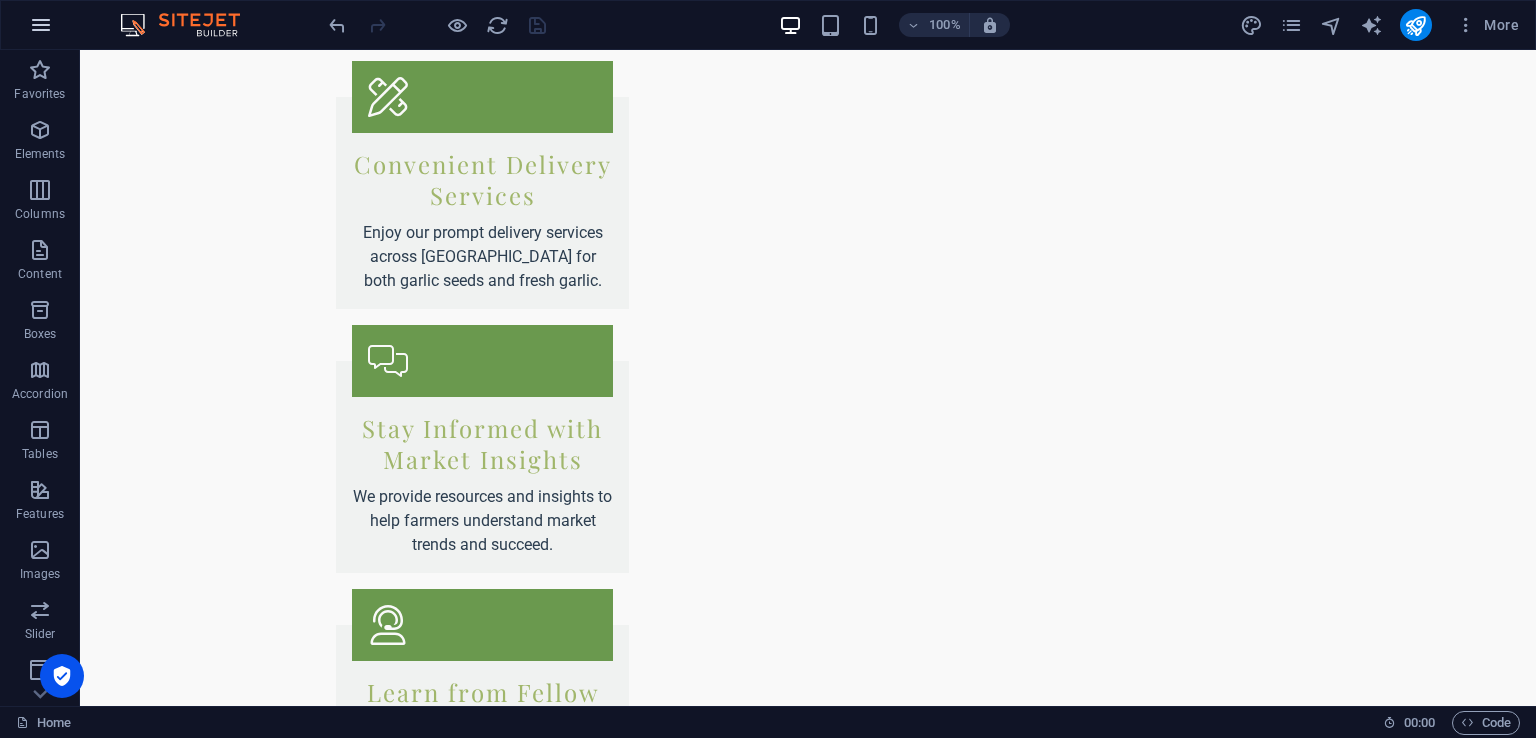 click at bounding box center (41, 25) 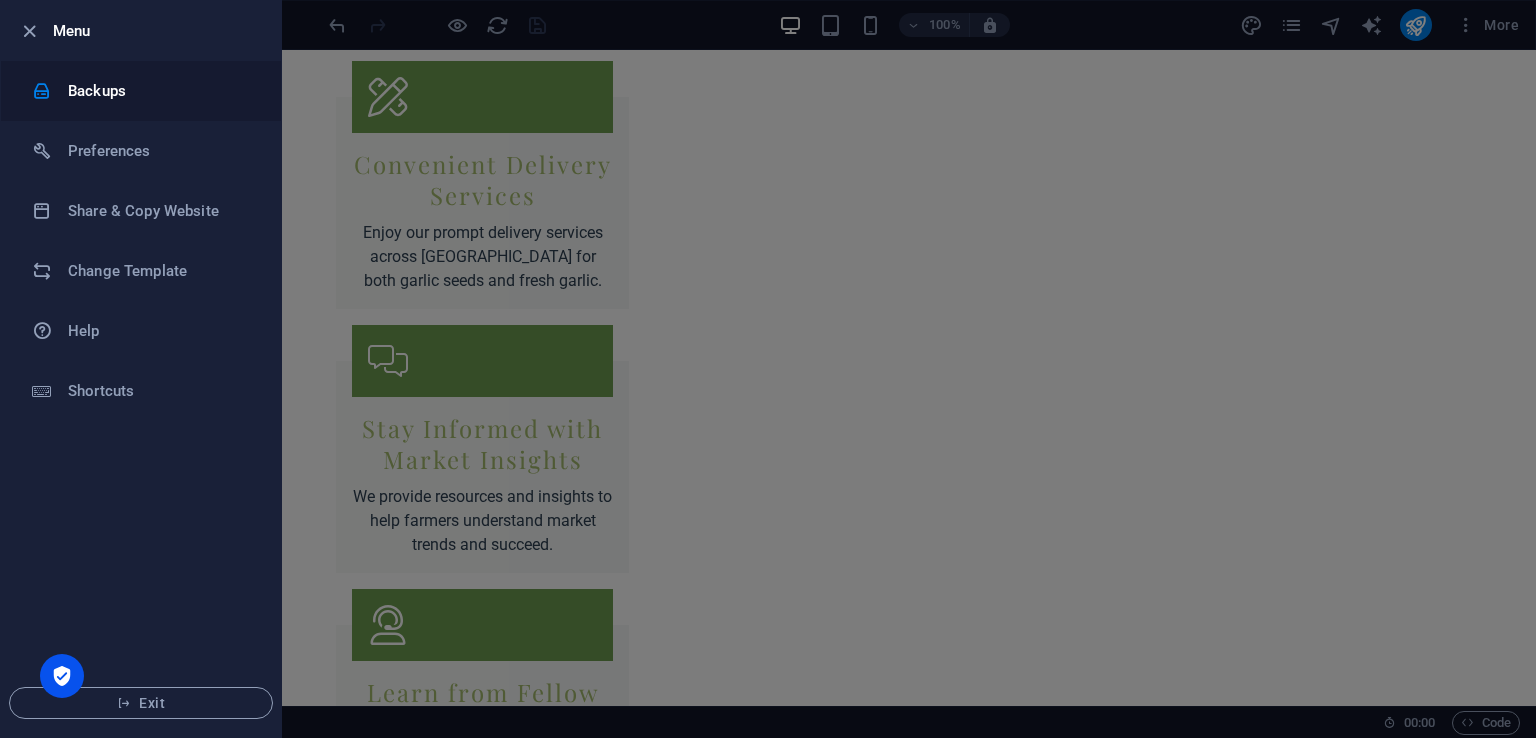 click on "Backups" at bounding box center (160, 91) 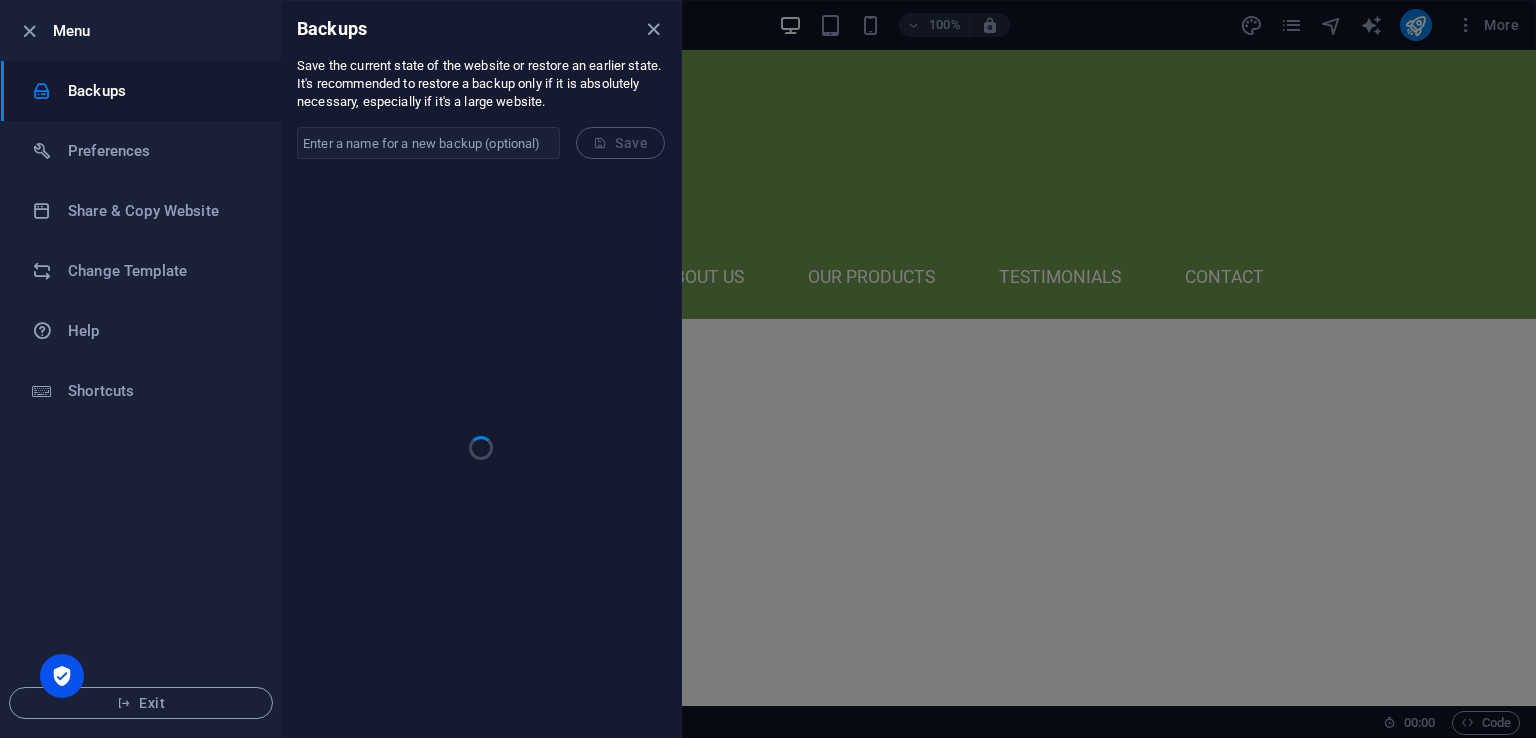scroll, scrollTop: 3127, scrollLeft: 0, axis: vertical 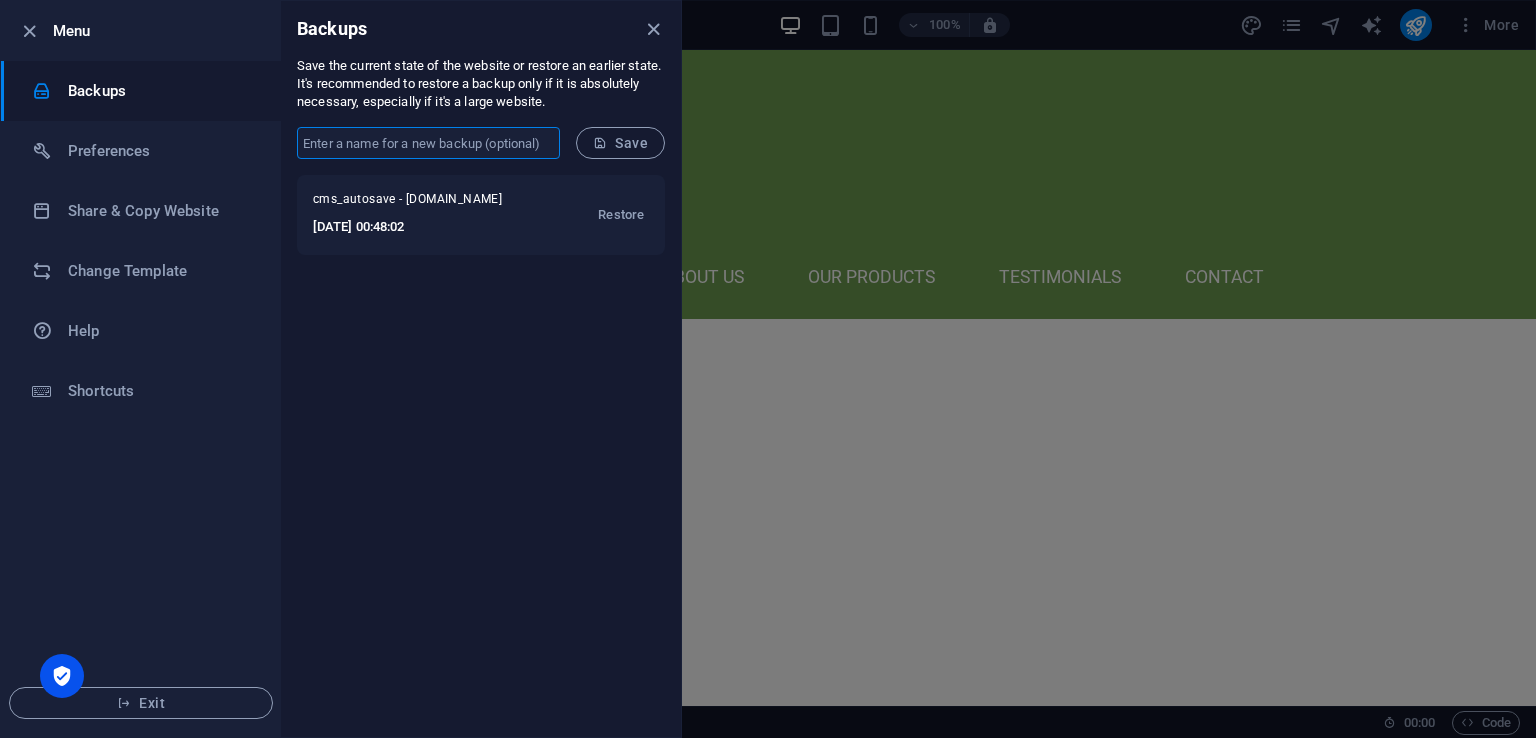 click at bounding box center (428, 143) 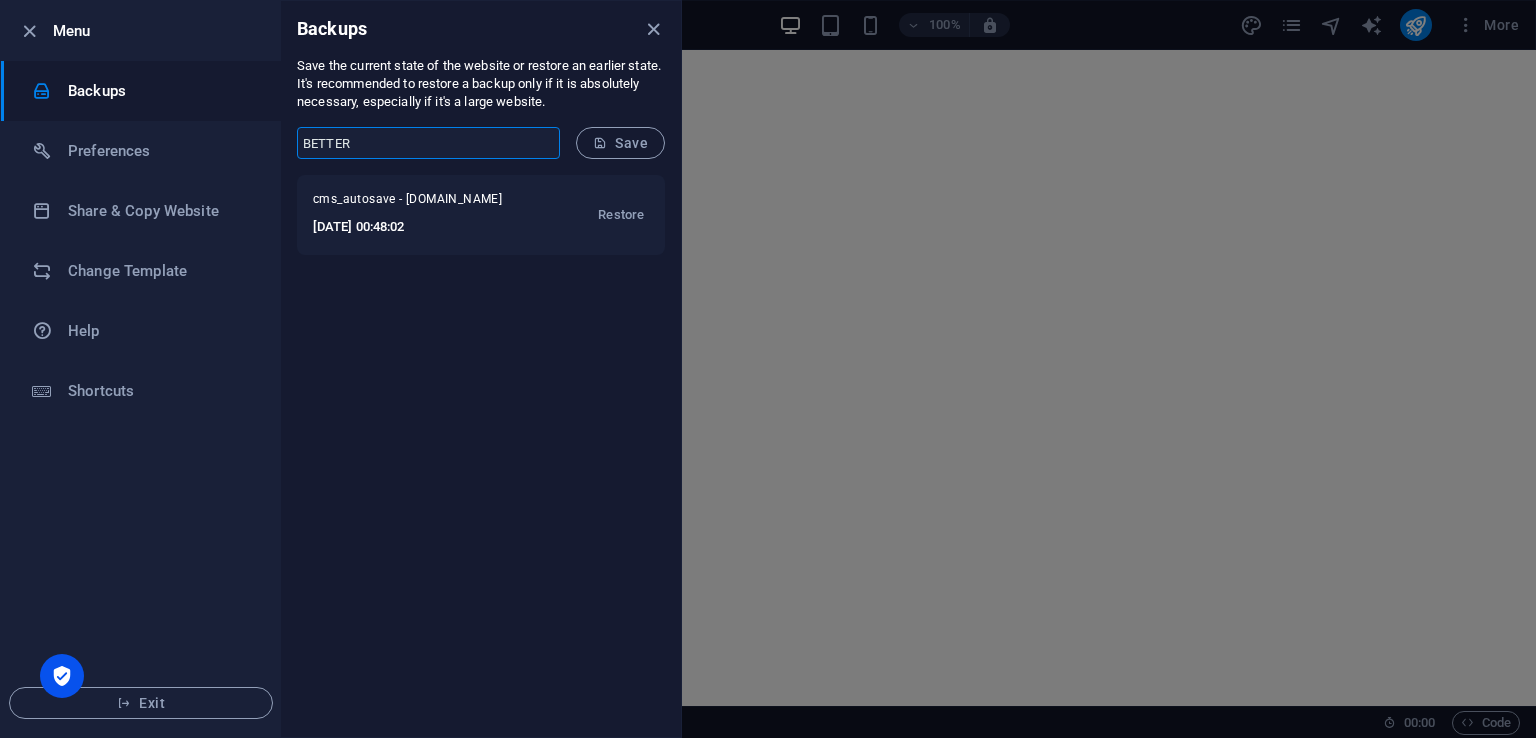 scroll, scrollTop: 3191, scrollLeft: 0, axis: vertical 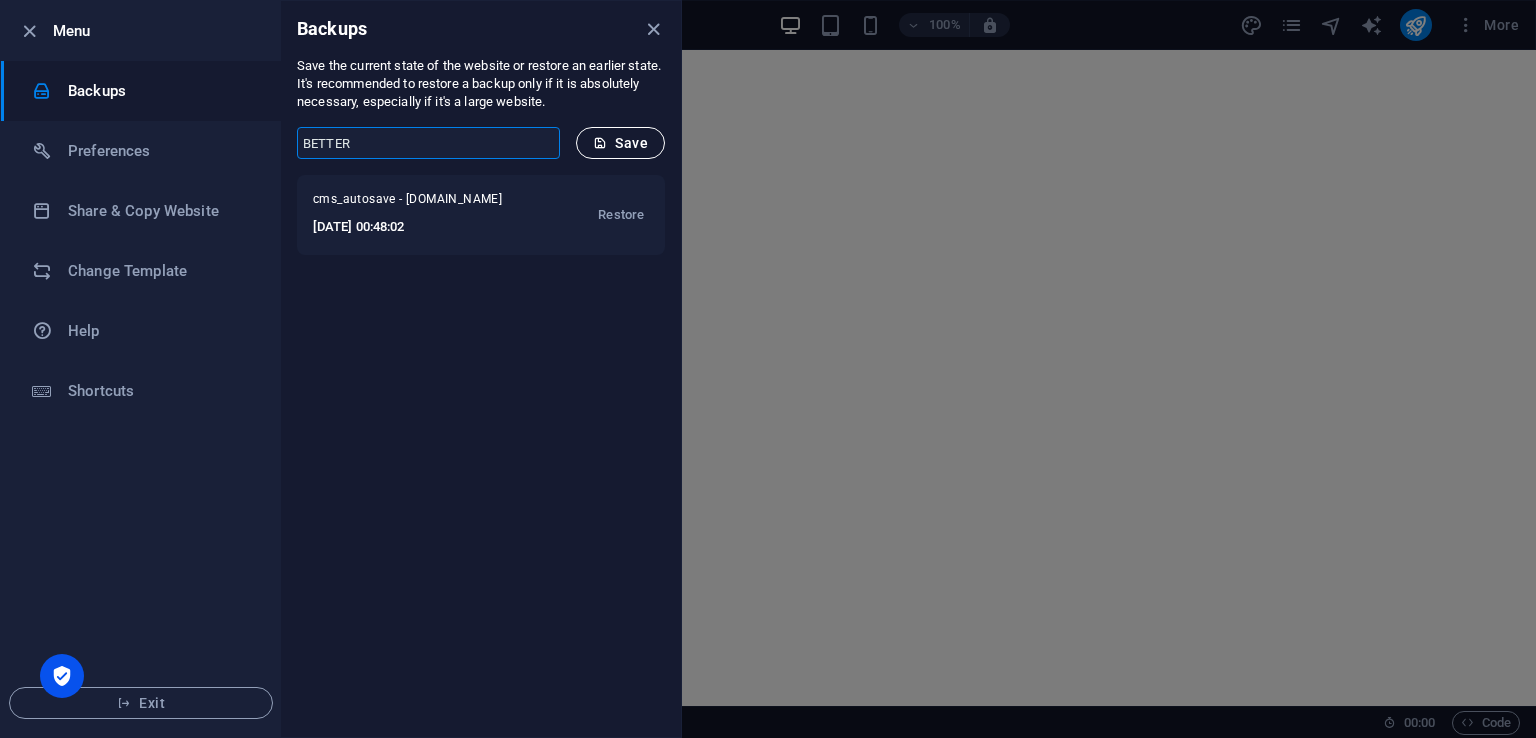 type on "BETTER" 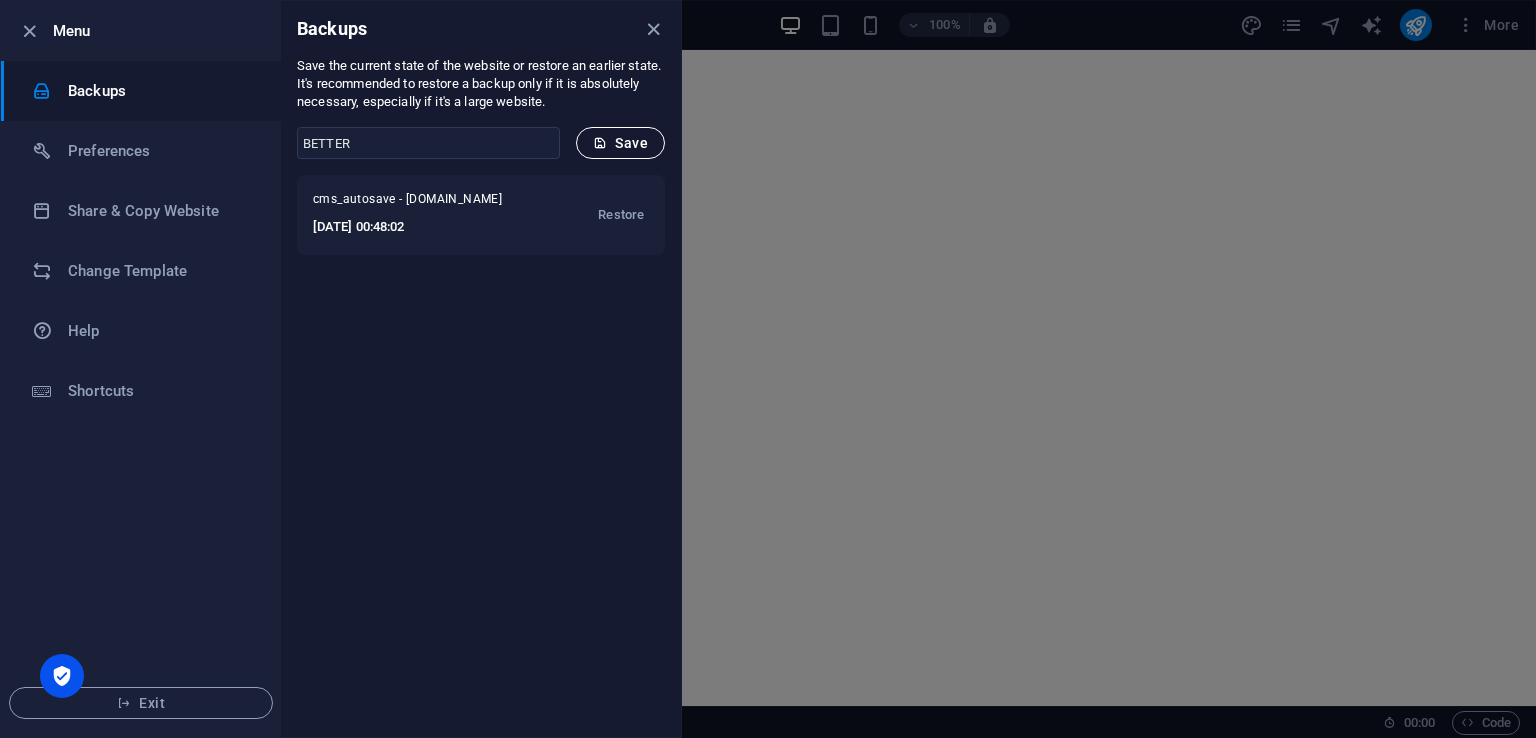 click on "Save" at bounding box center [620, 143] 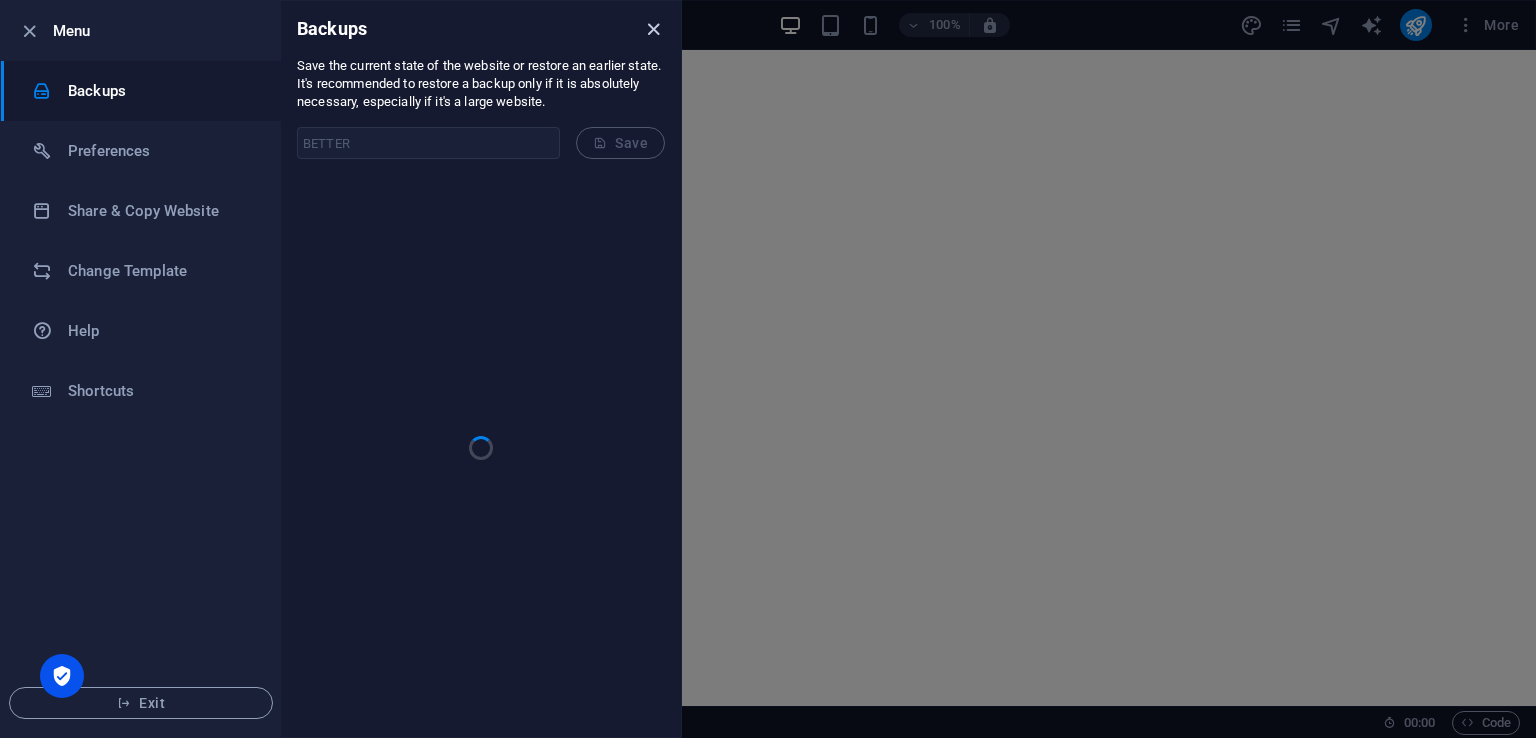 scroll, scrollTop: 3065, scrollLeft: 0, axis: vertical 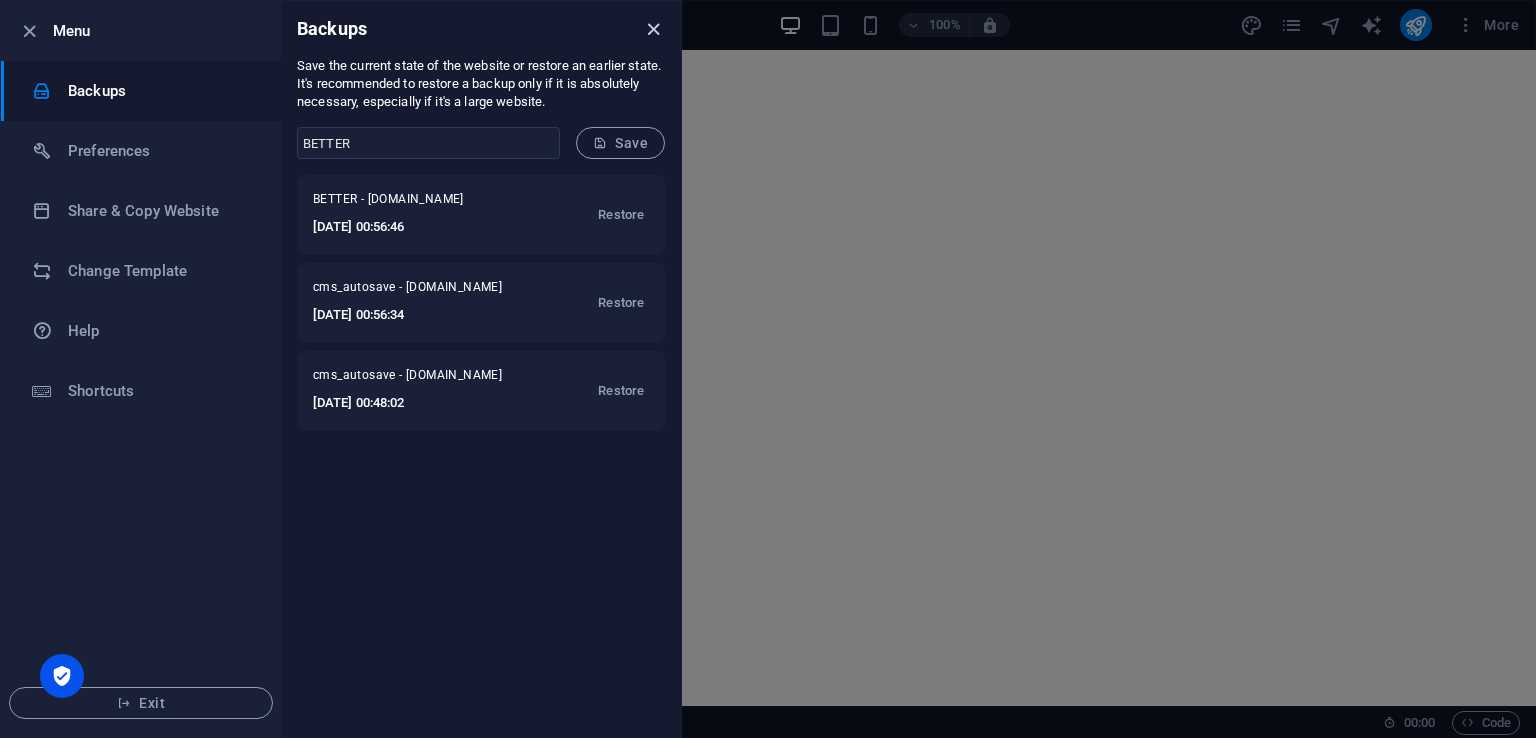 click at bounding box center [653, 29] 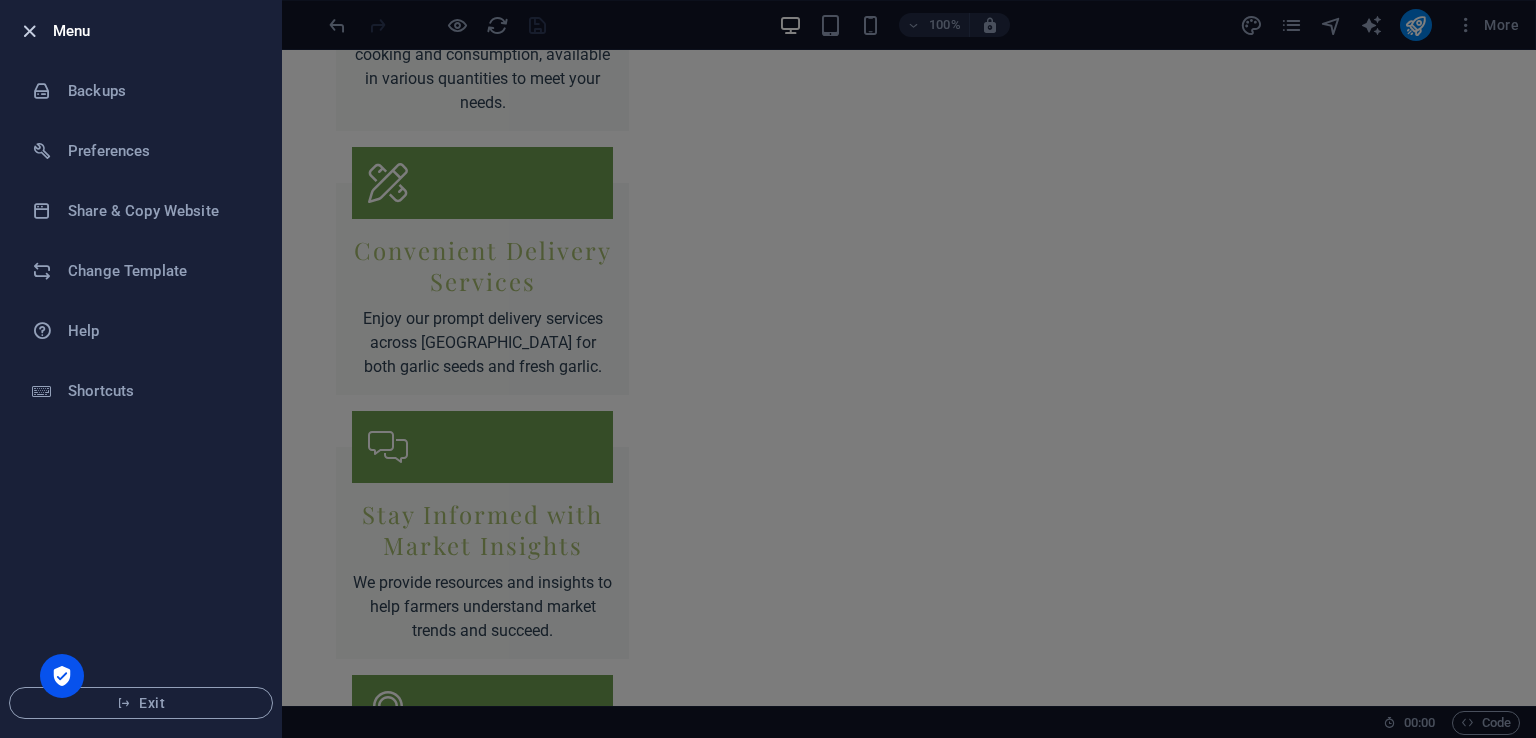 click at bounding box center (29, 31) 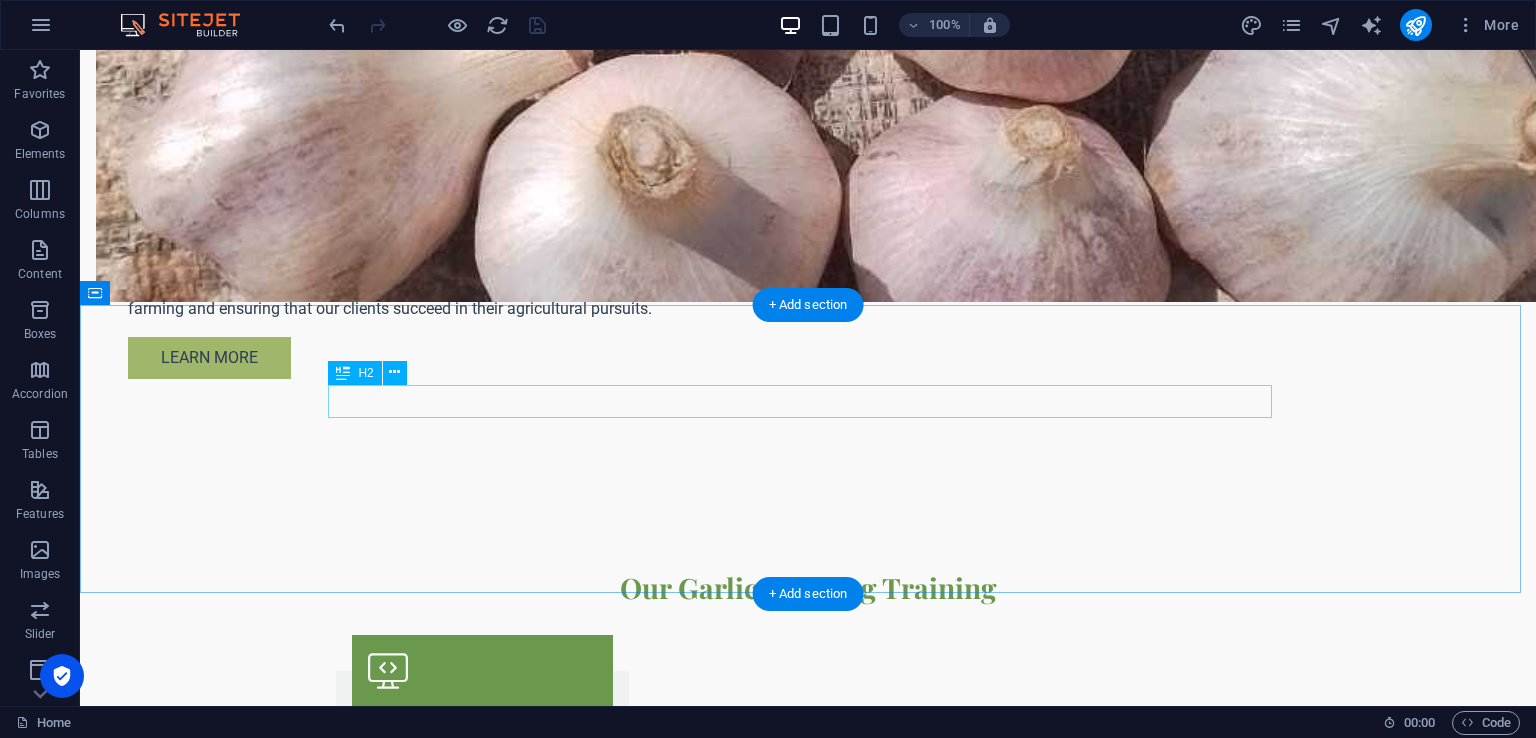 scroll, scrollTop: 1733, scrollLeft: 0, axis: vertical 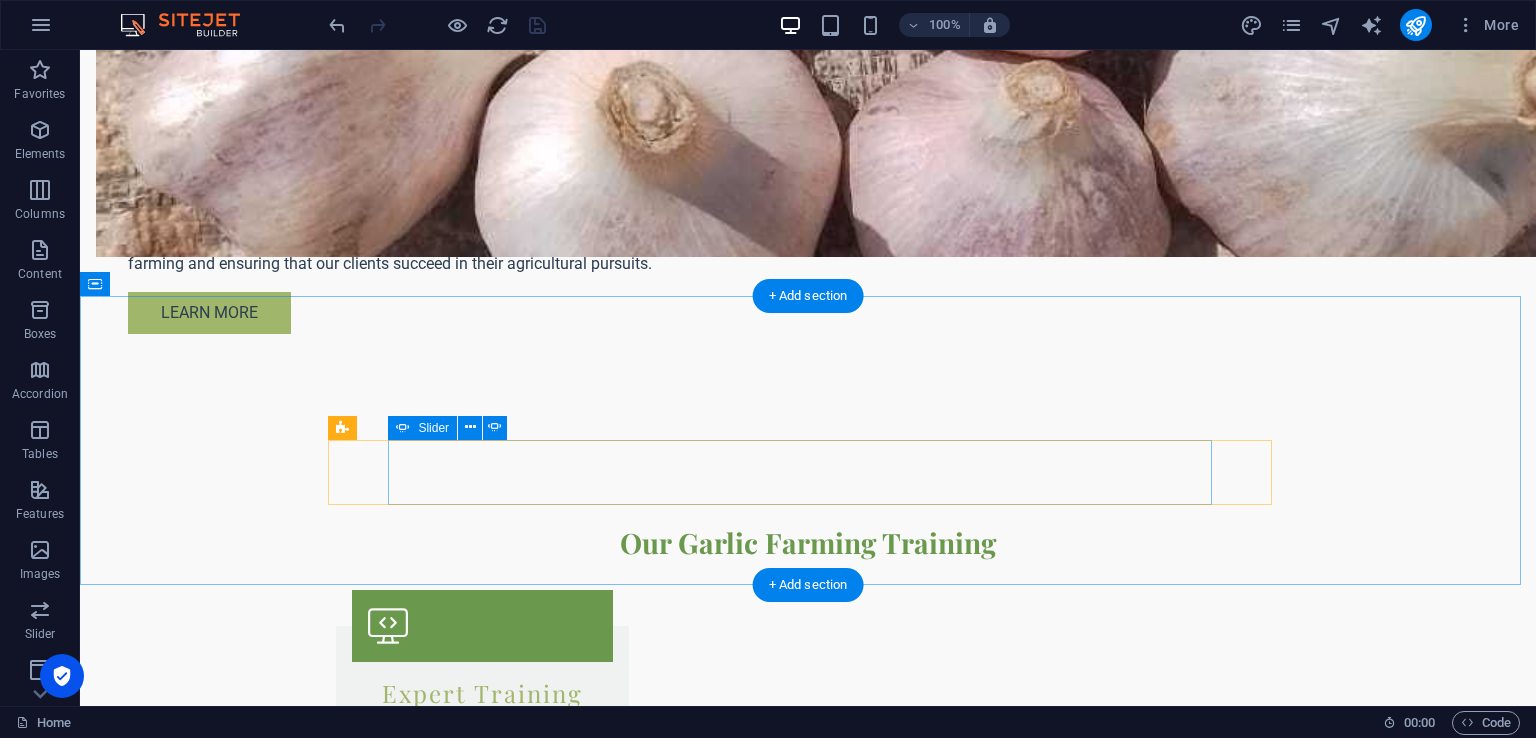 click on "Fast and Reliable Delivery I ordered fresh garlic and received it the next day! Great service and the quality of the garlic is excellent. Will definitely order again!  — Peter Otieno, Nairobi, Kenya
Best Quality Garlic Seeds I sourced my garlic seeds from Garlic Suppliers and my farm has never been better! Their seeds are top quality and yields are great! Highly recommend!  #HappyFarmer  — John Mwangi, Nyeri, Kenya
Exceptional Training Offered The garlic farming training I received was comprehensive and practical. The trainers are knowledgeable and supportive, providing useful insights. Thanks for empowering us!  — Mary Wanjiru, Ngara, Nairobi
Fast and Reliable Delivery I ordered fresh garlic and received it the next day! Great service and the quality of the garlic is excellent. Will definitely order again!  — Peter Otieno, Nairobi, Kenya" at bounding box center [808, 2533] 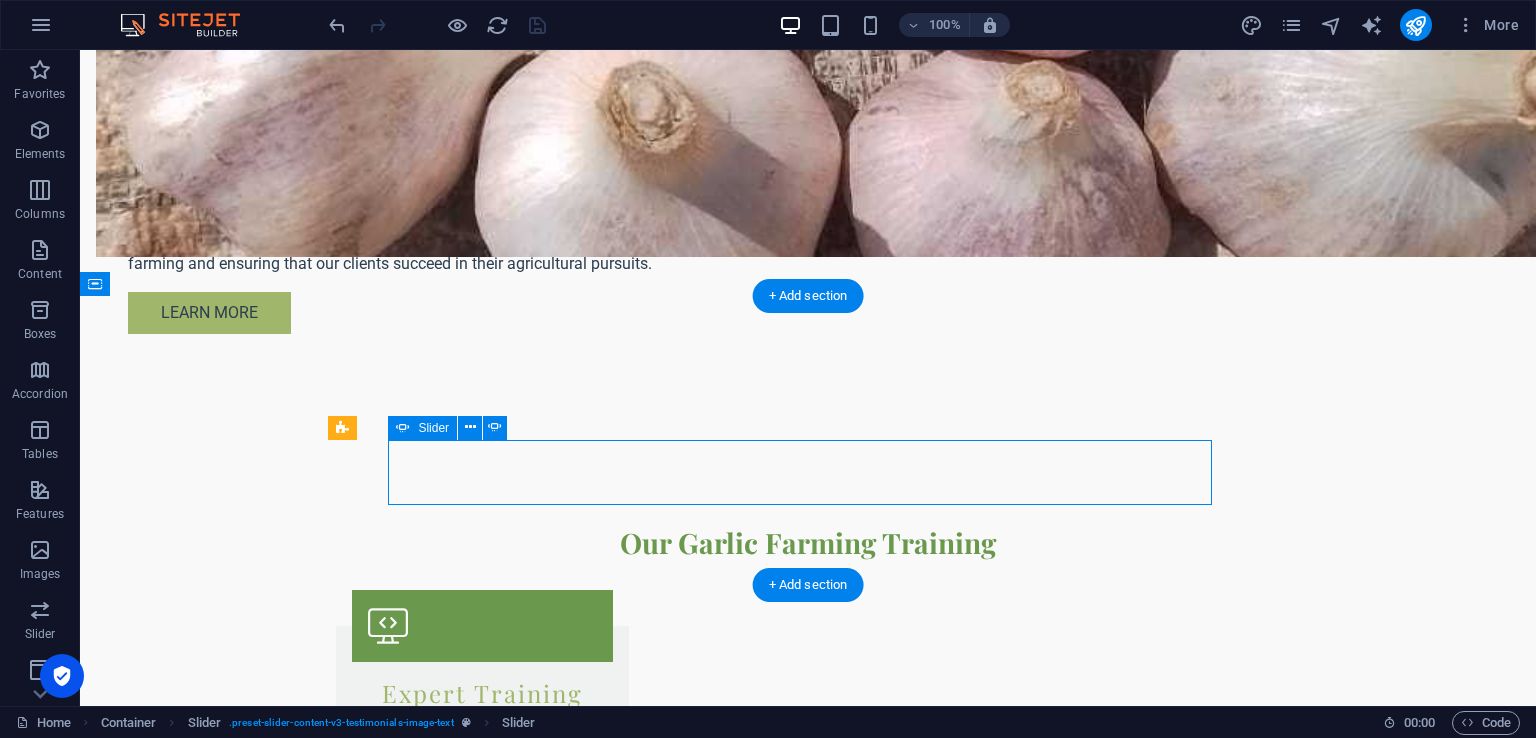 click on "Fast and Reliable Delivery I ordered fresh garlic and received it the next day! Great service and the quality of the garlic is excellent. Will definitely order again!  — Peter Otieno, Nairobi, Kenya
Best Quality Garlic Seeds I sourced my garlic seeds from Garlic Suppliers and my farm has never been better! Their seeds are top quality and yields are great! Highly recommend!  #HappyFarmer  — John Mwangi, Nyeri, Kenya
Exceptional Training Offered The garlic farming training I received was comprehensive and practical. The trainers are knowledgeable and supportive, providing useful insights. Thanks for empowering us!  — Mary Wanjiru, Ngara, Nairobi
Fast and Reliable Delivery I ordered fresh garlic and received it the next day! Great service and the quality of the garlic is excellent. Will definitely order again!  — Peter Otieno, Nairobi, Kenya" at bounding box center (808, 2533) 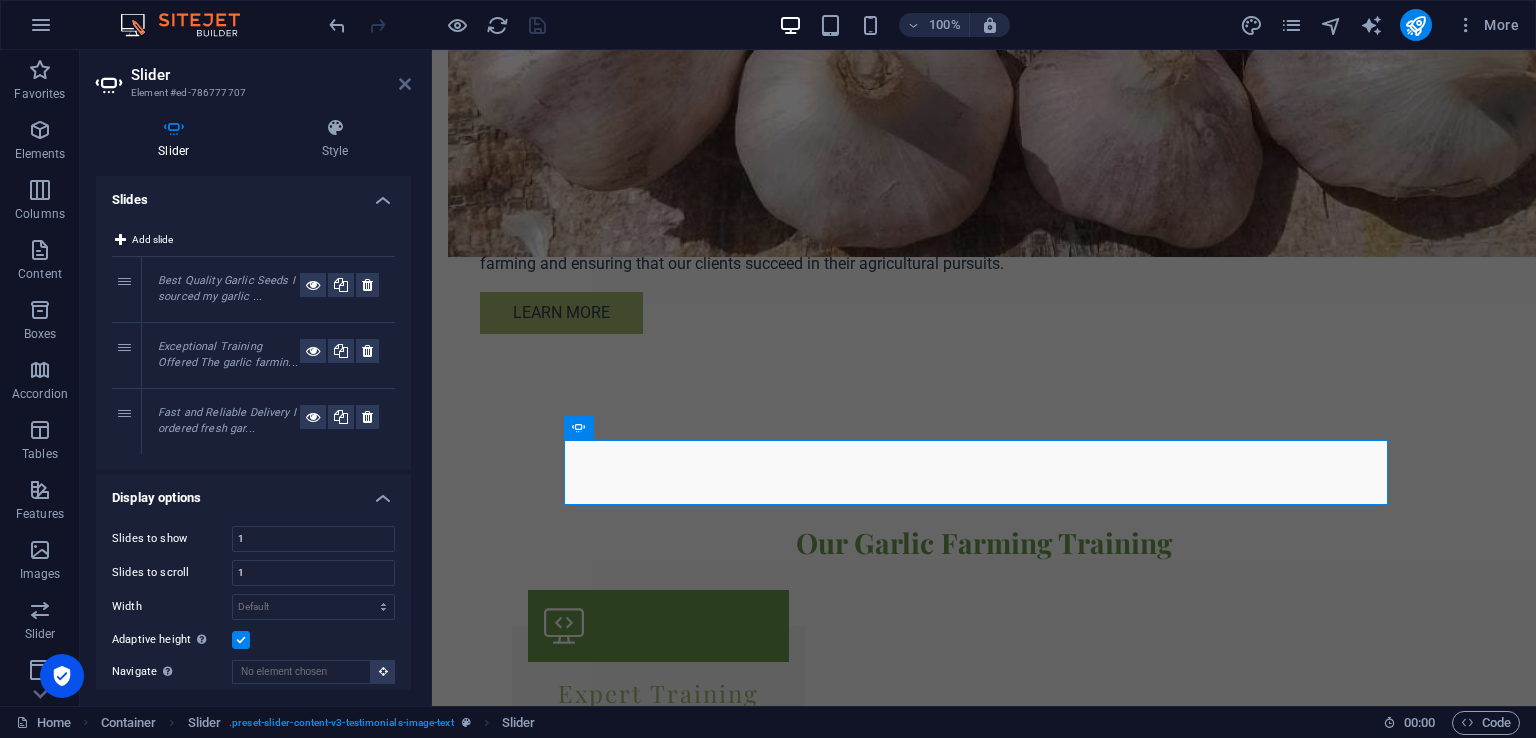 click at bounding box center [405, 84] 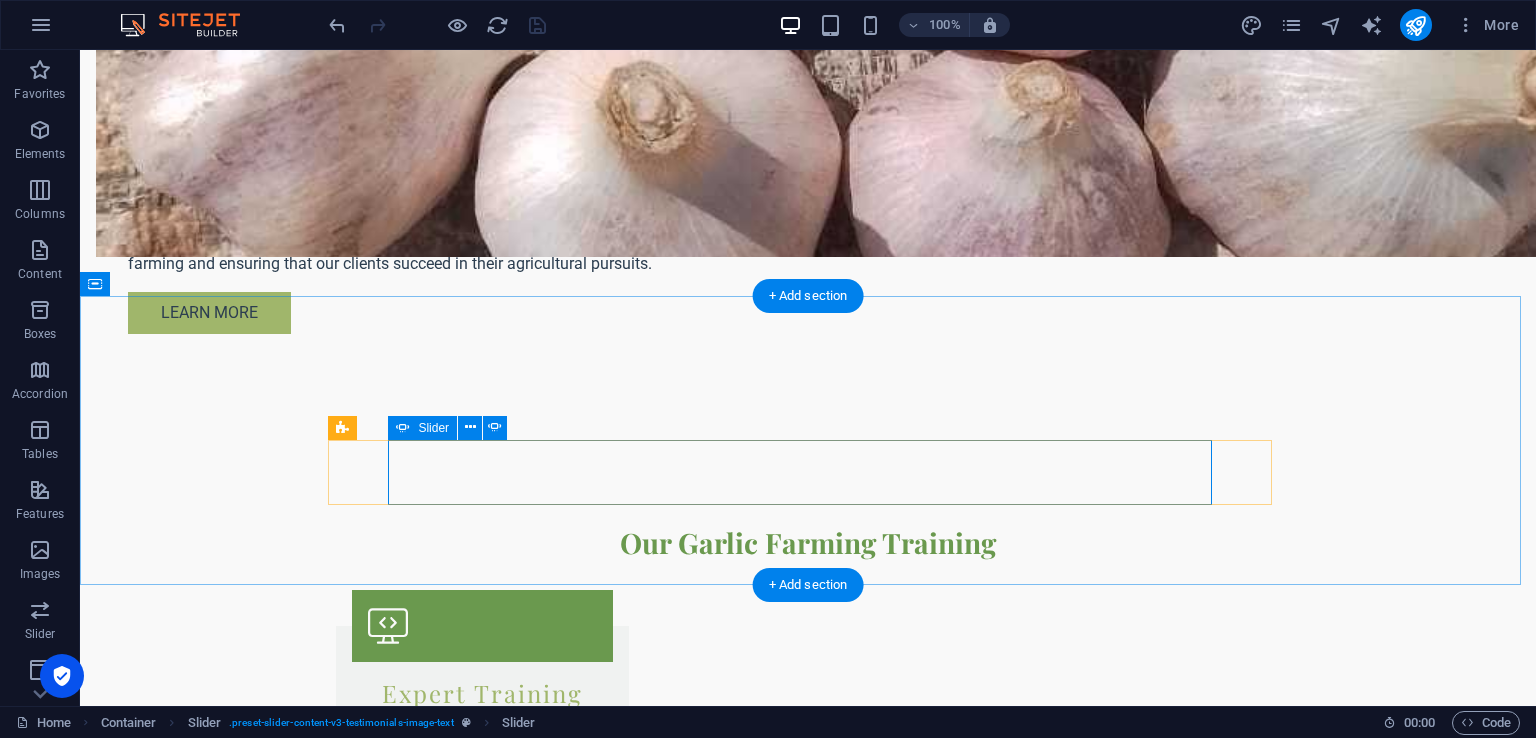click at bounding box center [808, 2577] 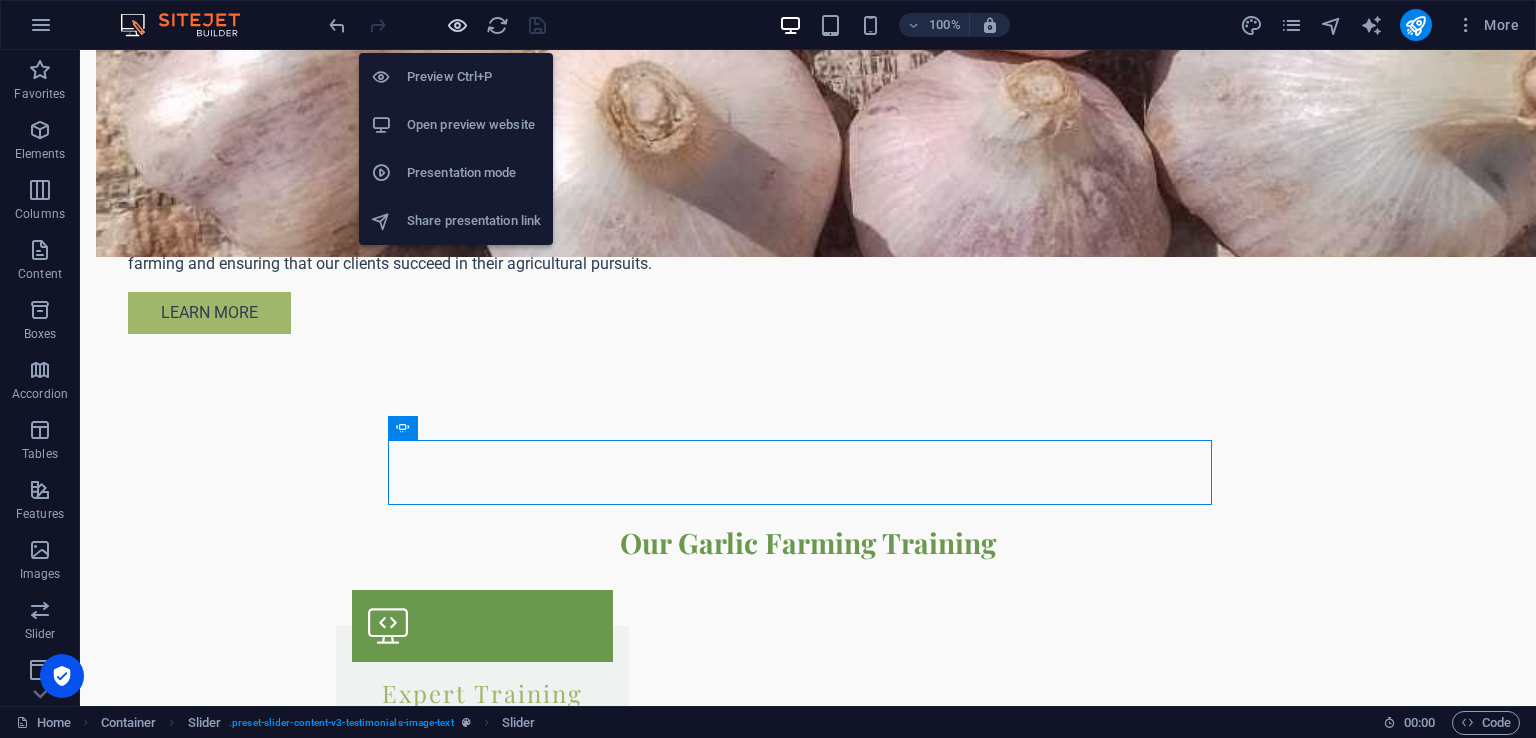 click at bounding box center [457, 25] 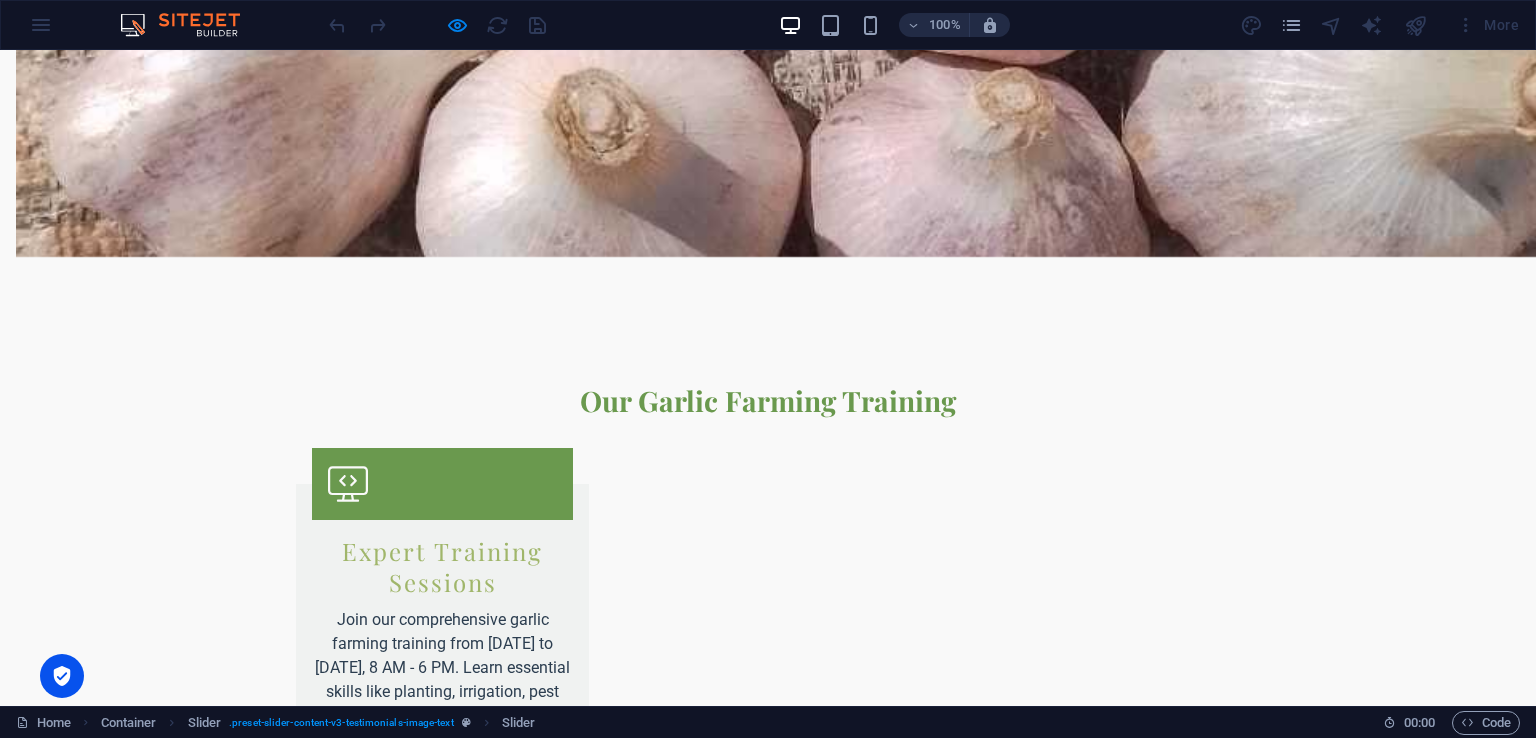 click at bounding box center [768, 2435] 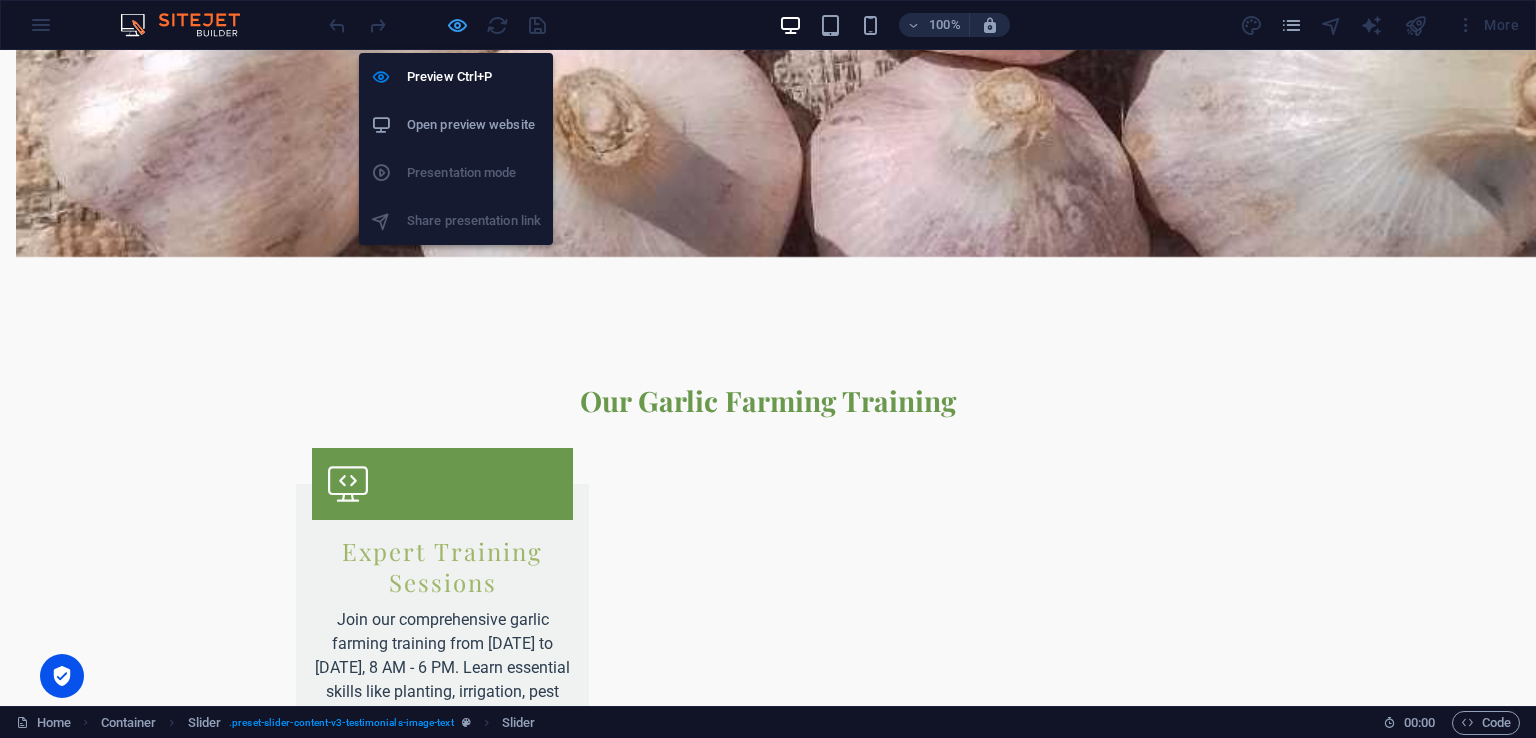 click at bounding box center [457, 25] 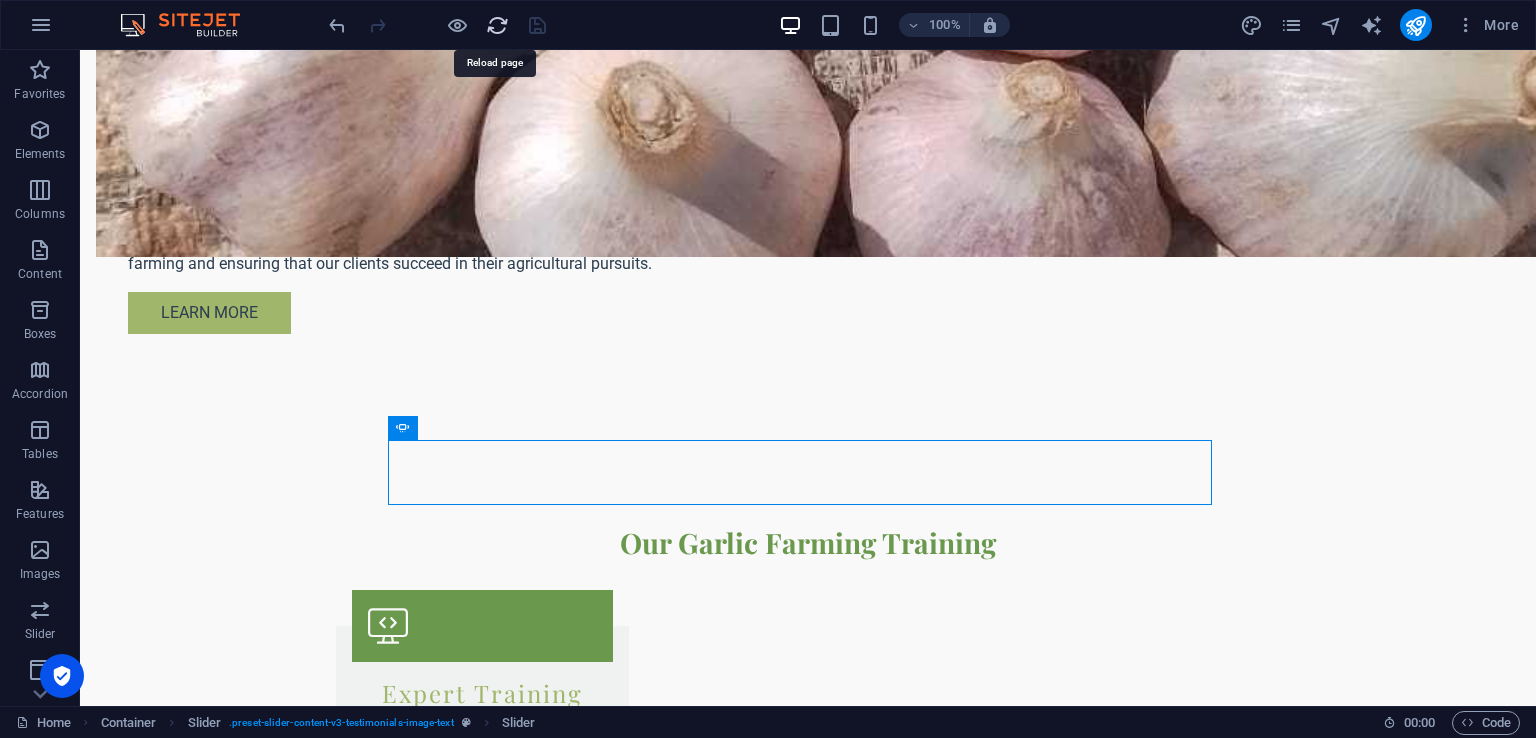 click at bounding box center [497, 25] 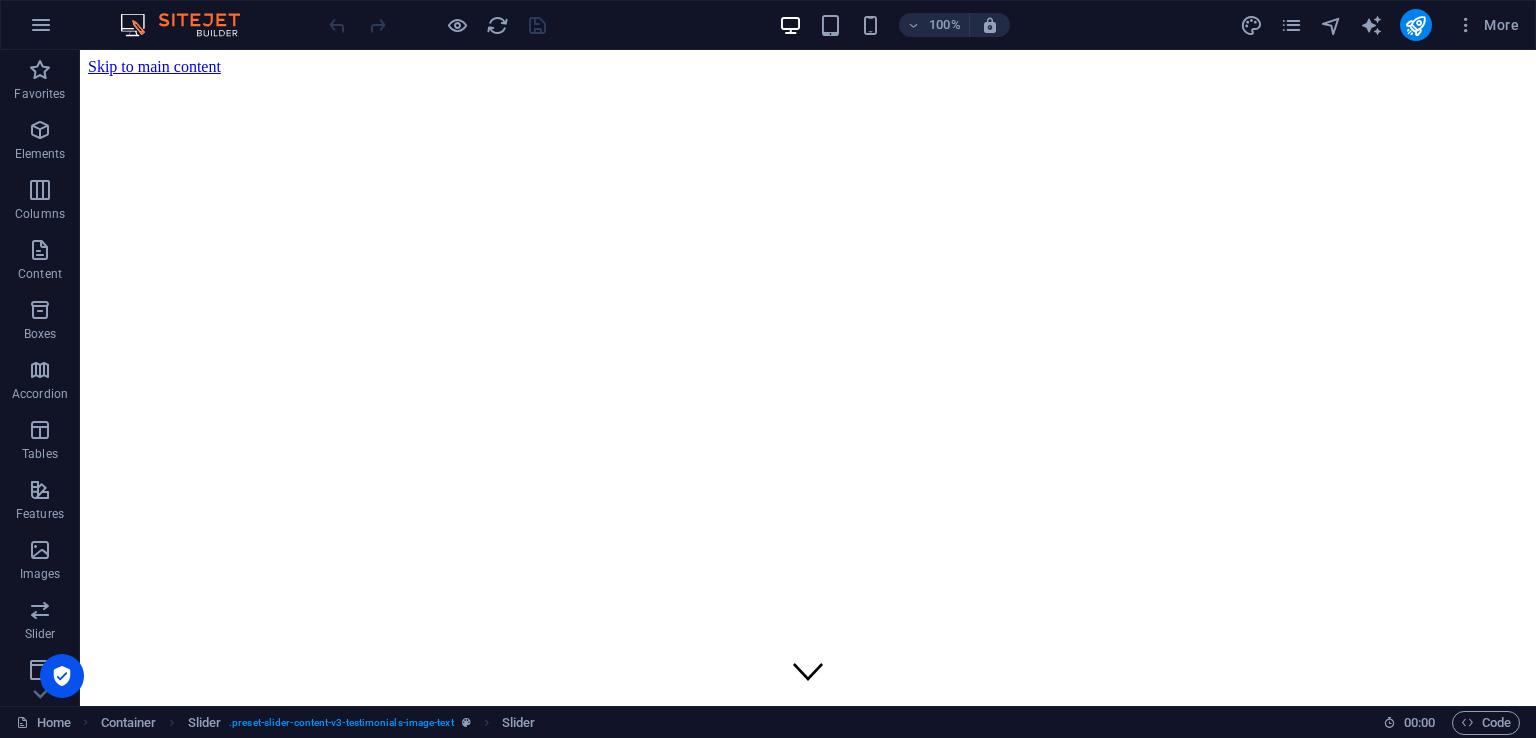 scroll, scrollTop: 0, scrollLeft: 0, axis: both 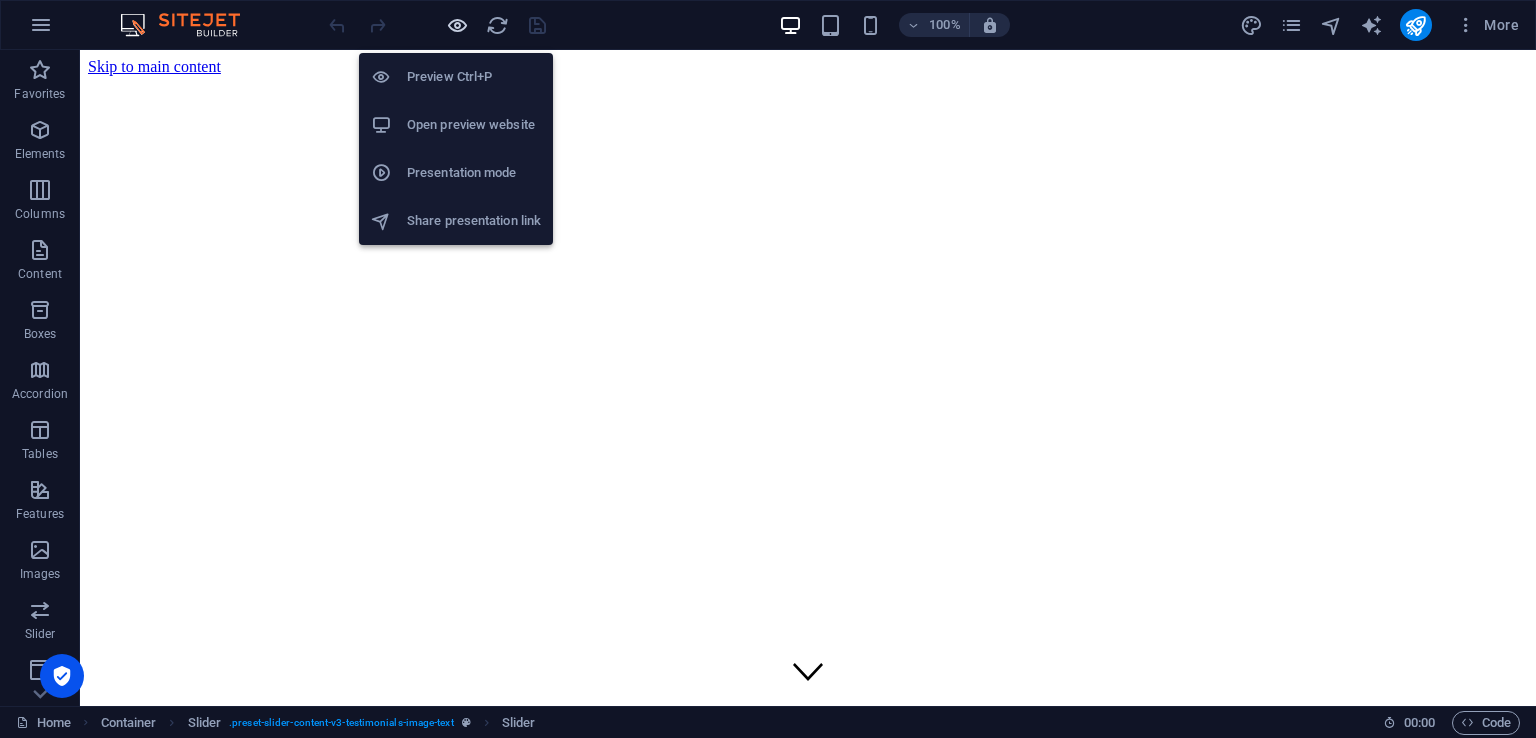 click at bounding box center (457, 25) 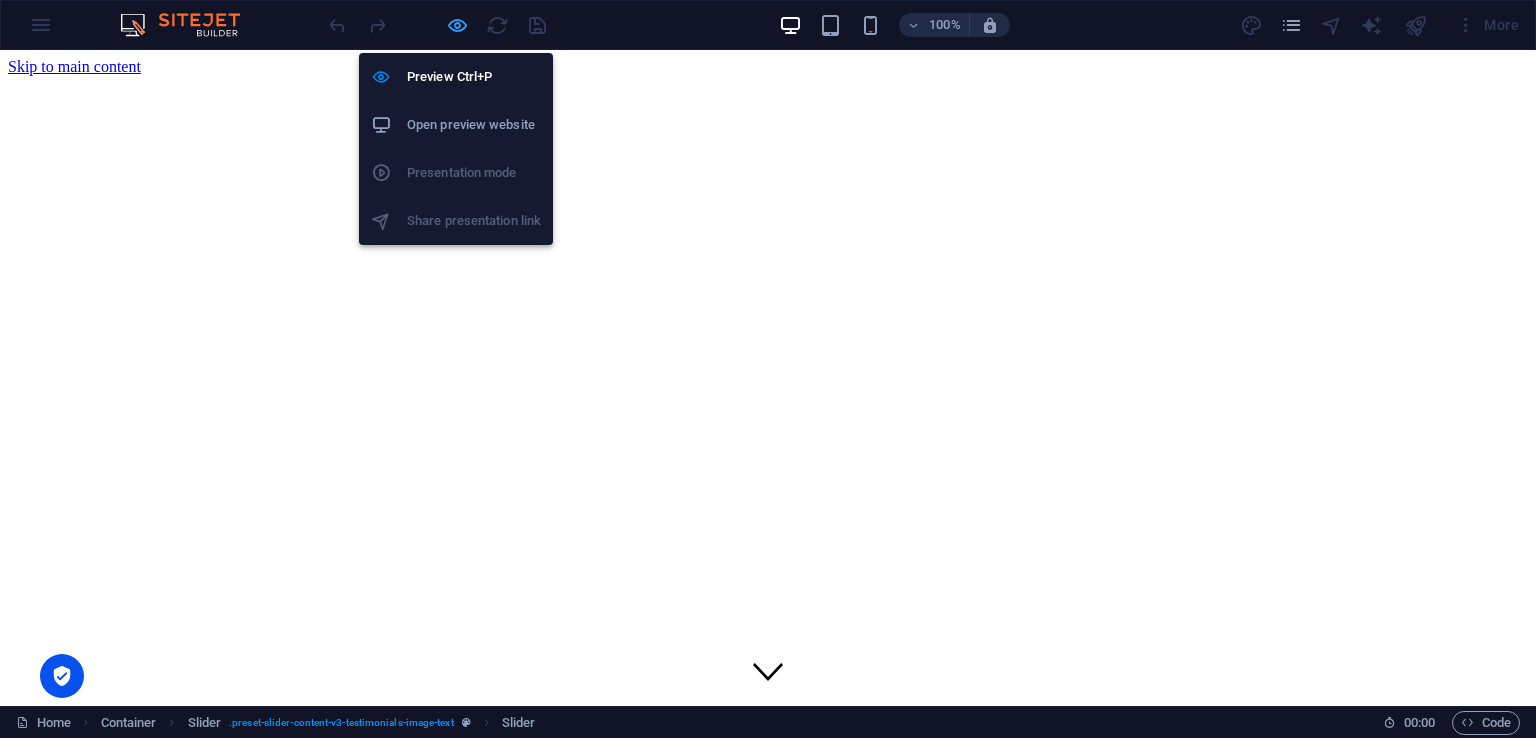 click at bounding box center (457, 25) 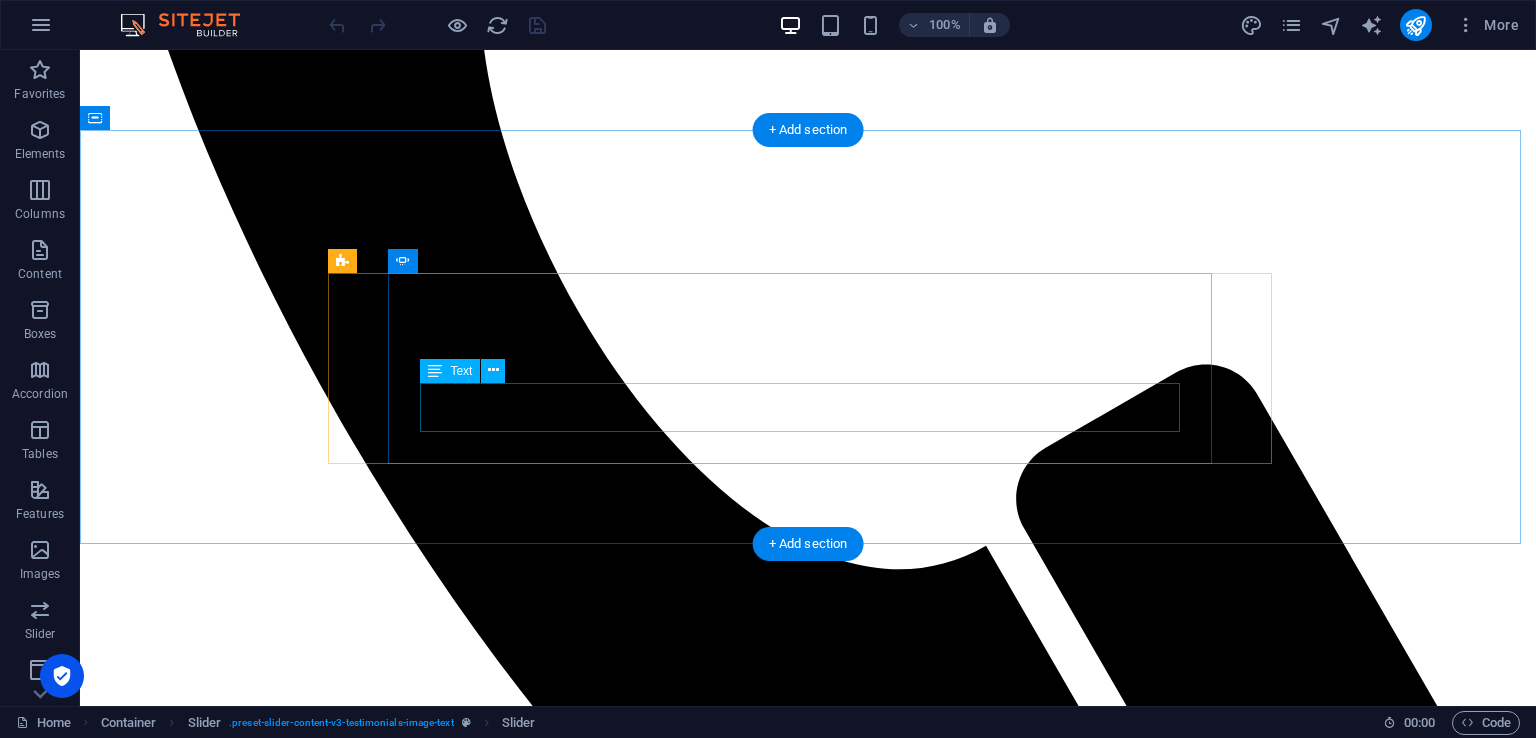 scroll, scrollTop: 1800, scrollLeft: 0, axis: vertical 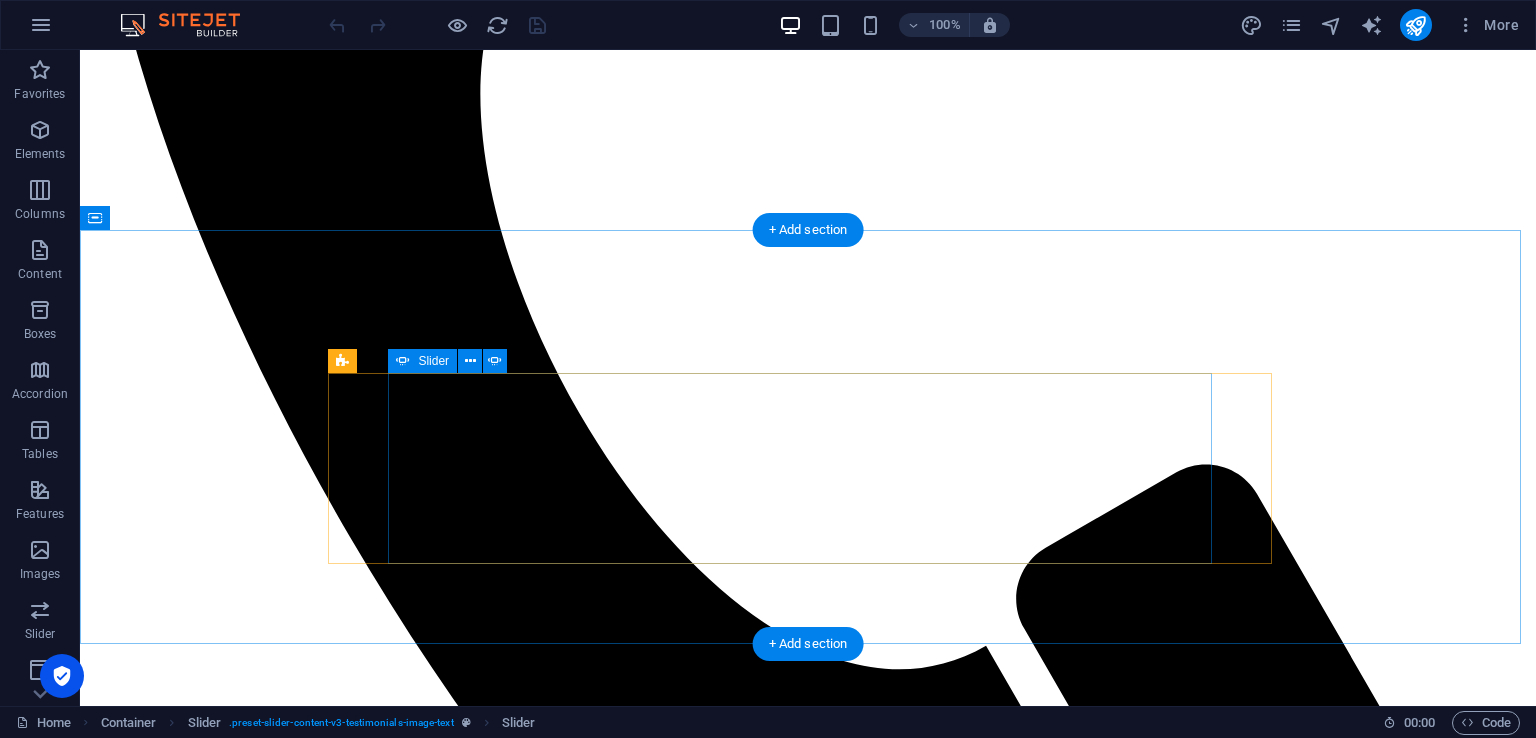 click at bounding box center (96, 11334) 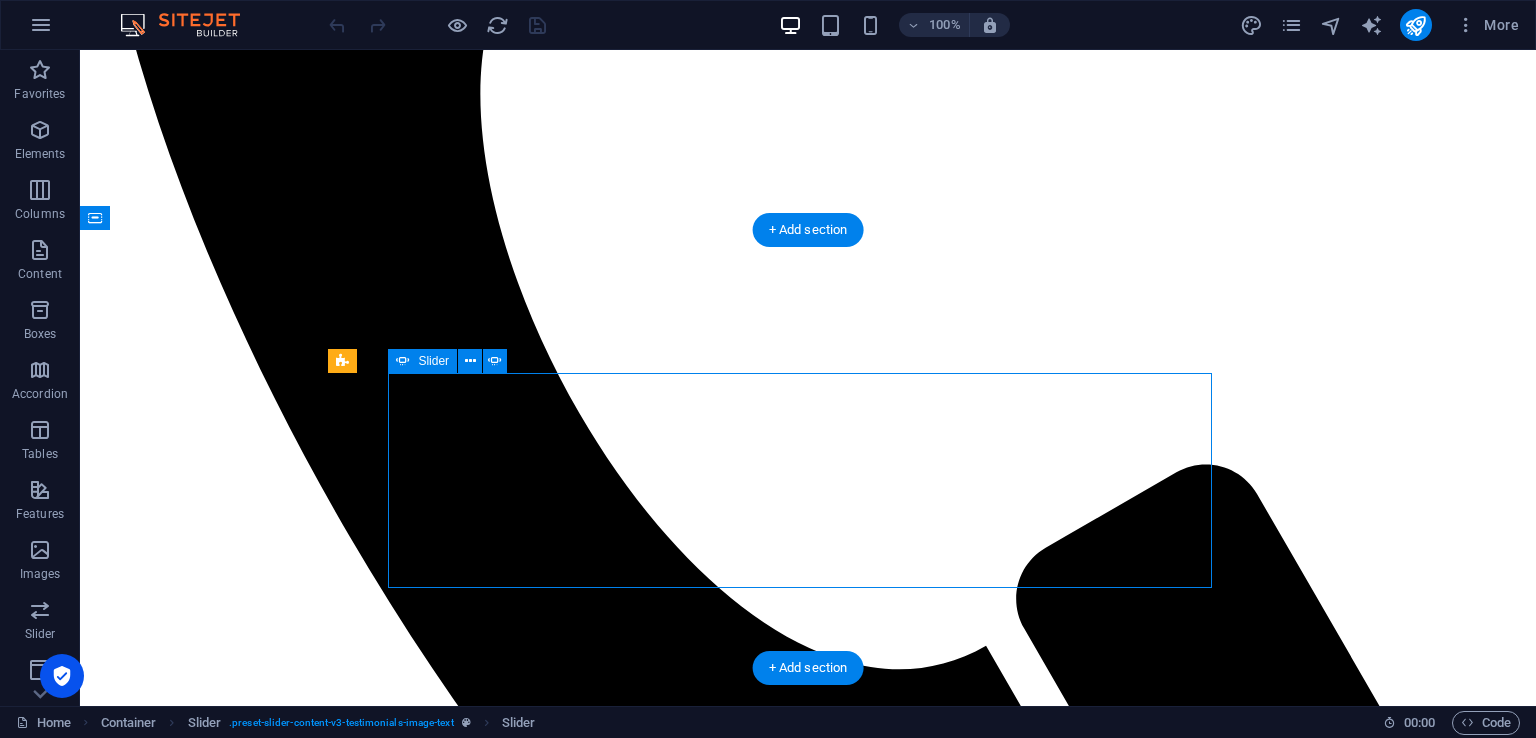 click at bounding box center (96, 11358) 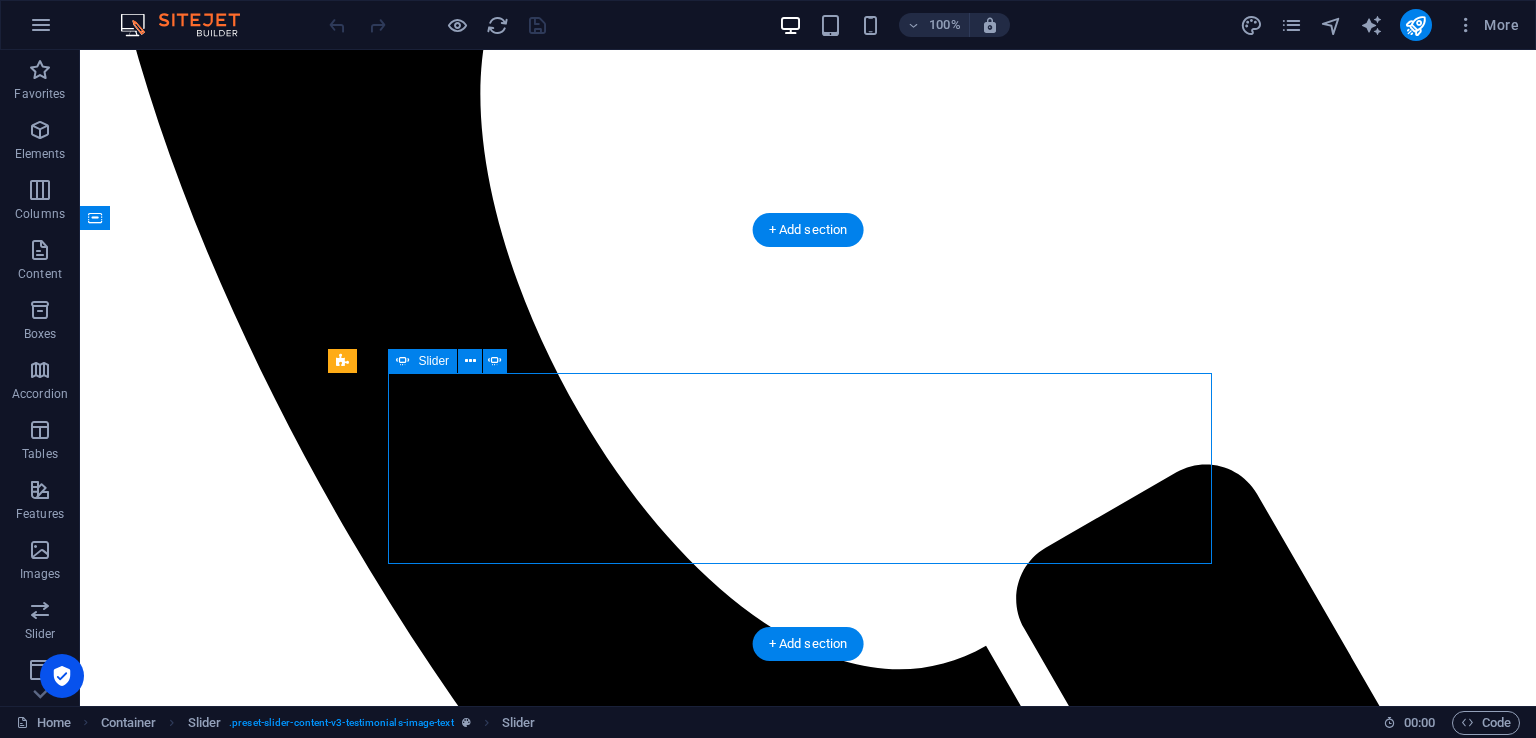 click at bounding box center (96, 11334) 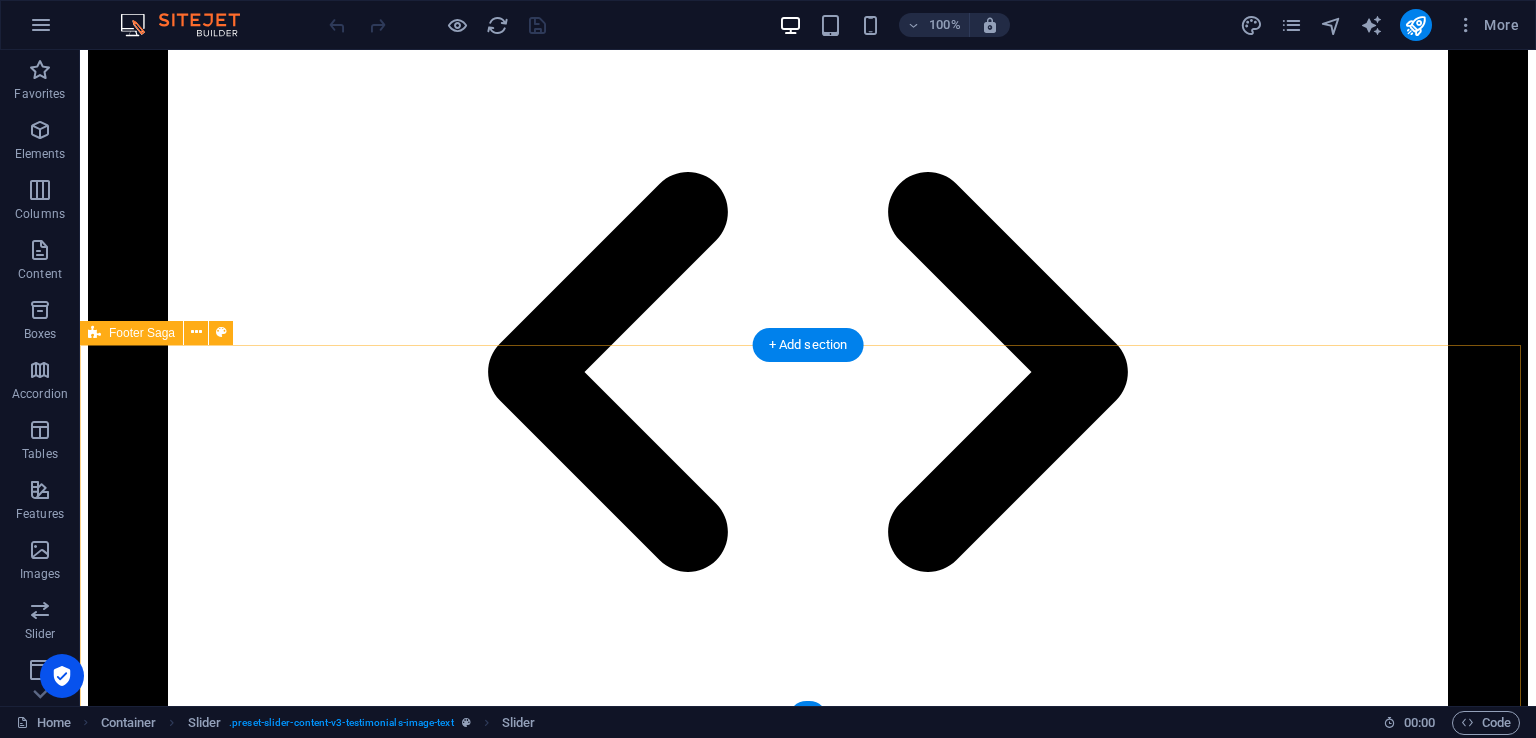 scroll, scrollTop: 4062, scrollLeft: 0, axis: vertical 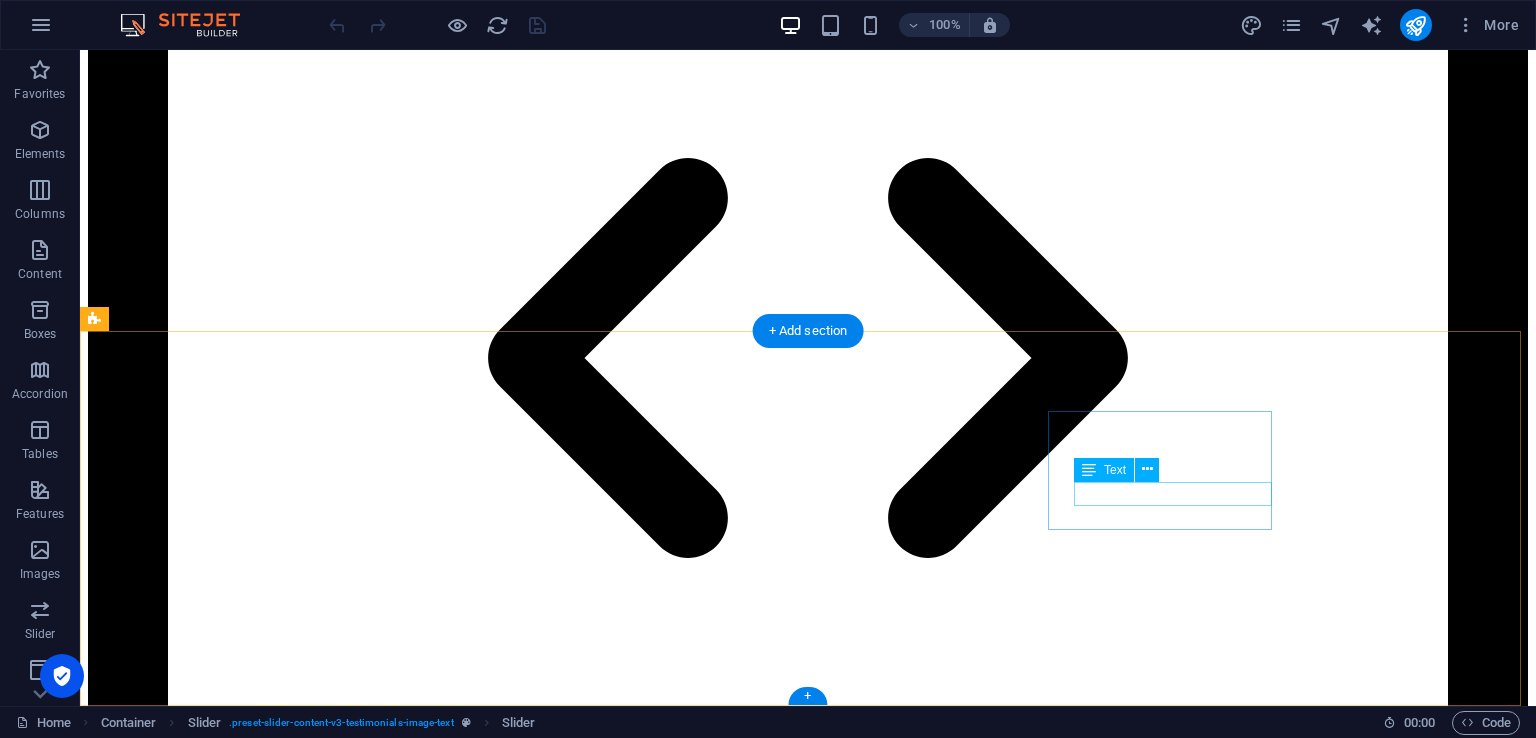 click on "X" at bounding box center (808, 15708) 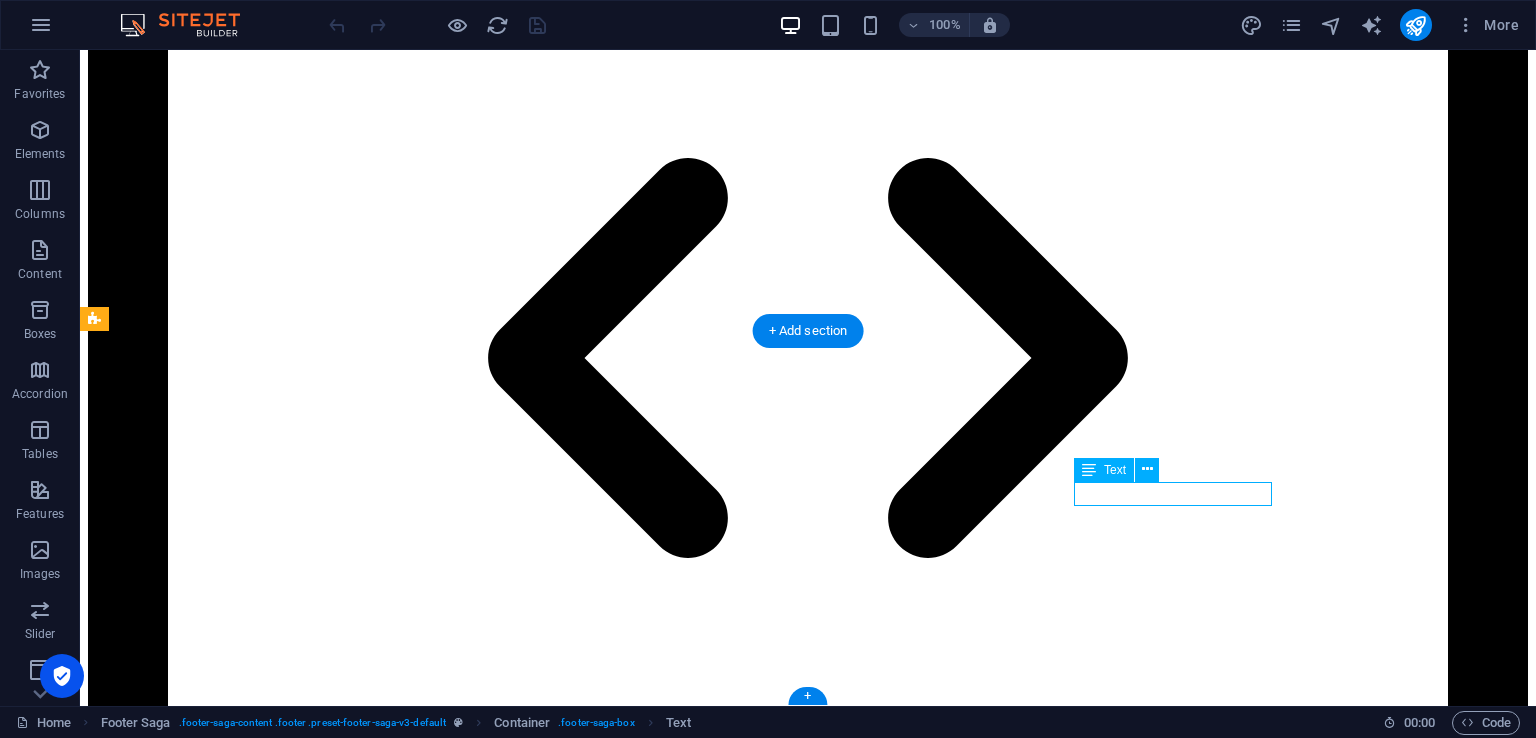 click on "X" at bounding box center [808, 15708] 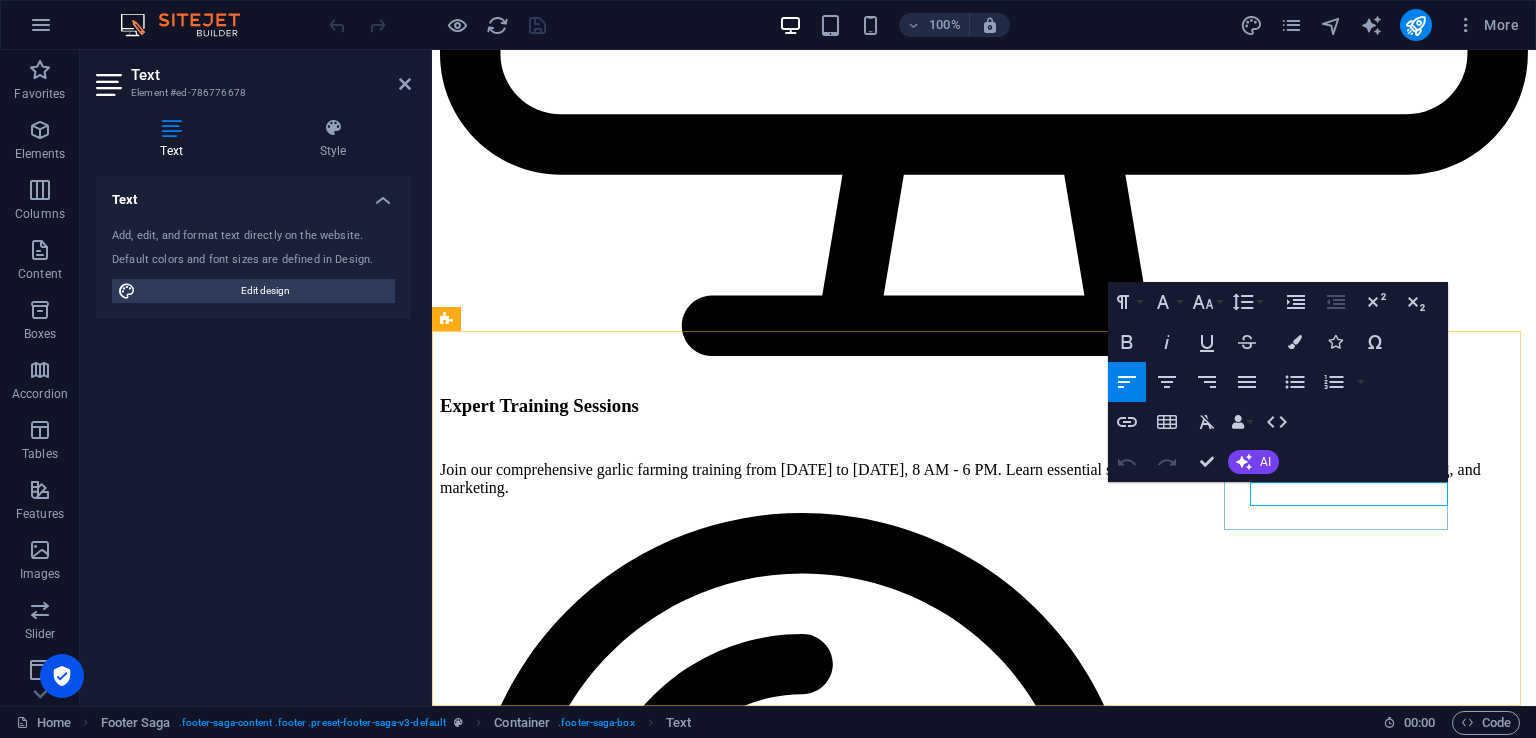 click on "X" at bounding box center (984, 12246) 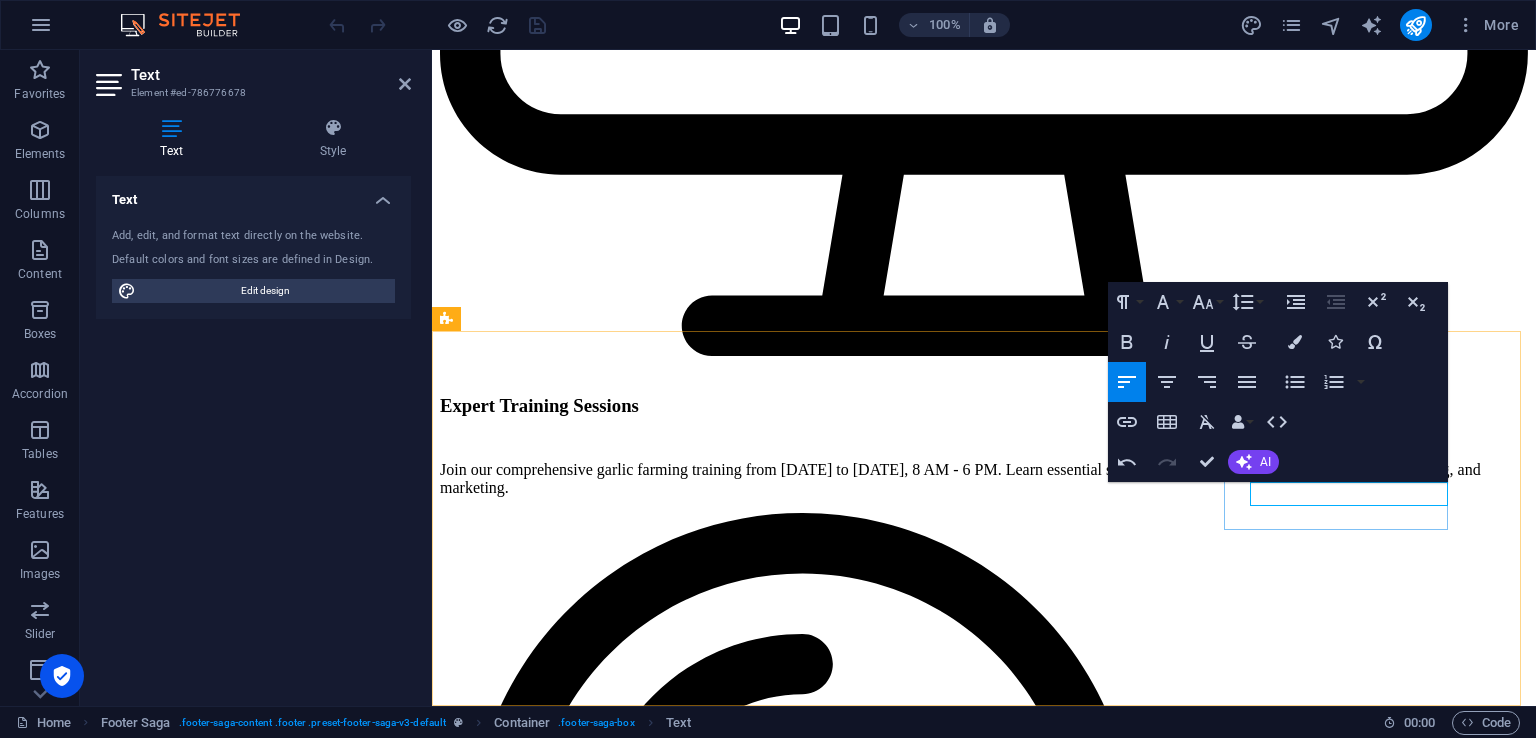 click on "​" at bounding box center [984, 12246] 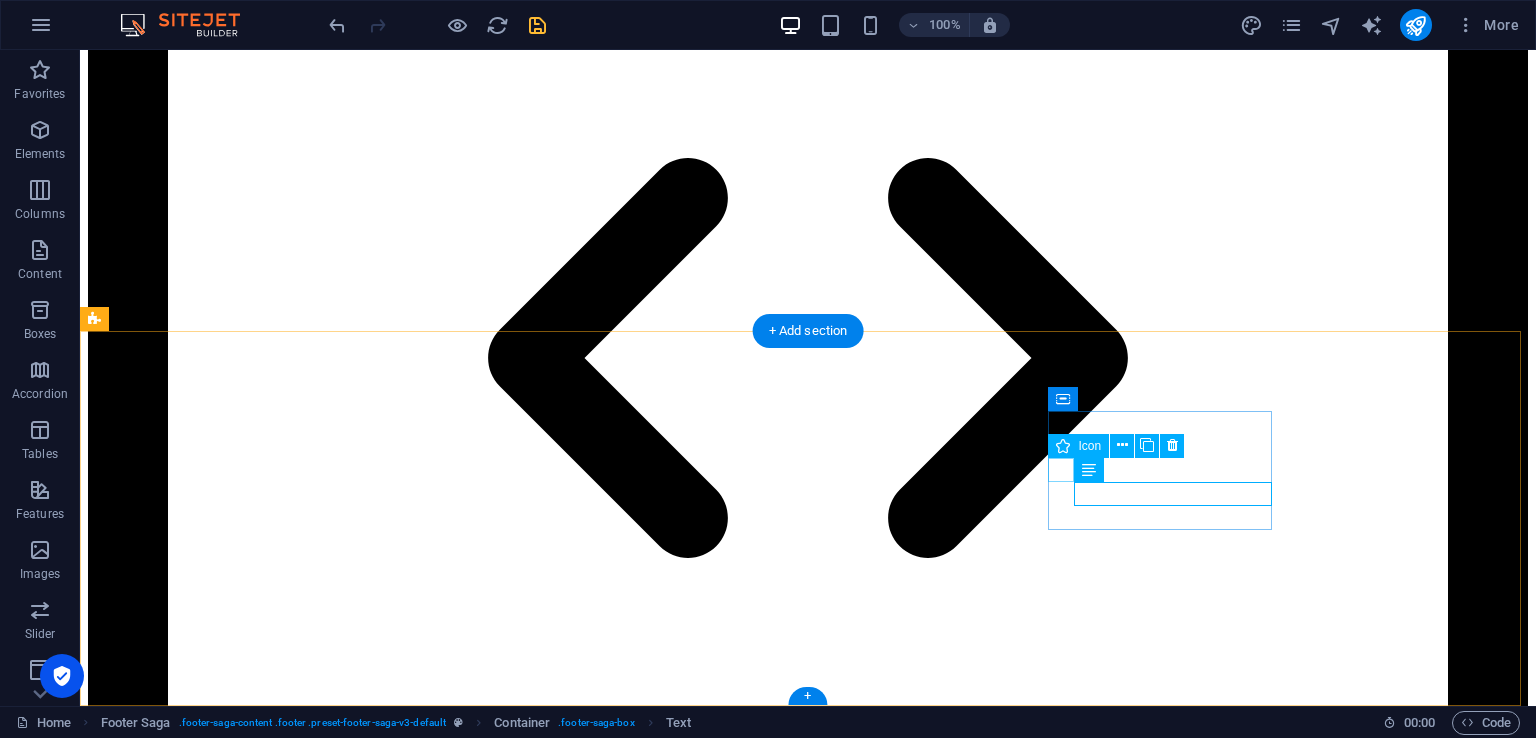 click at bounding box center [808, 13467] 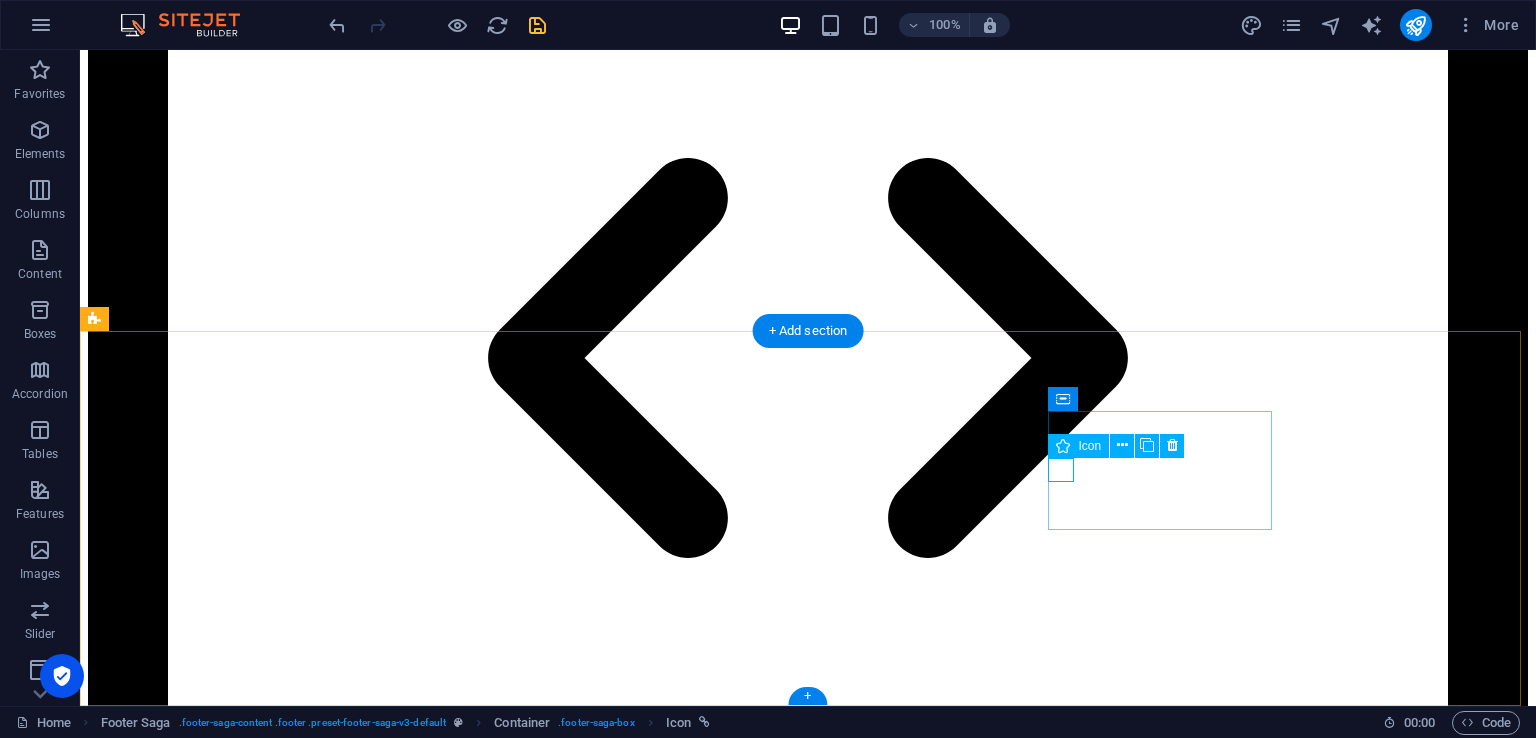 click at bounding box center (808, 13467) 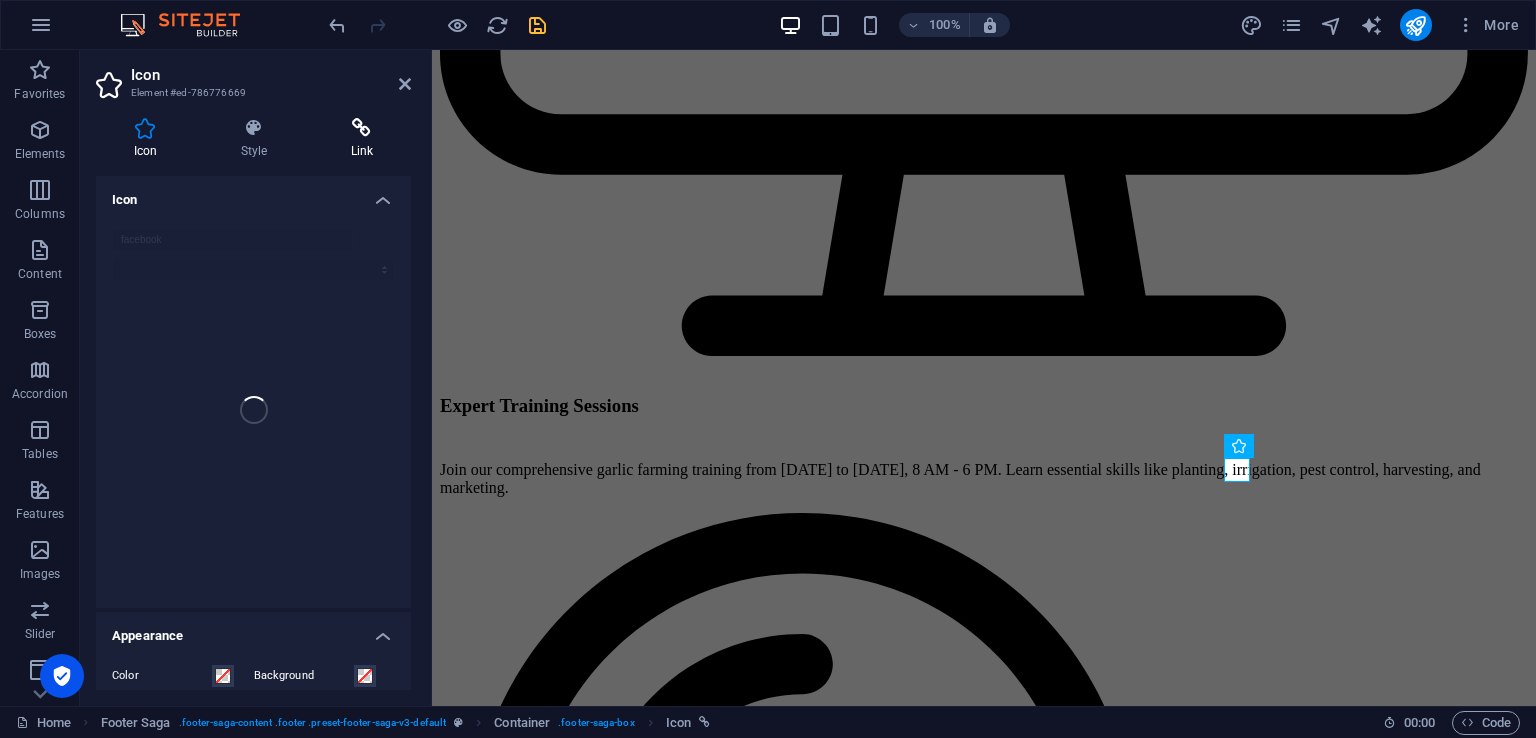 click at bounding box center (362, 128) 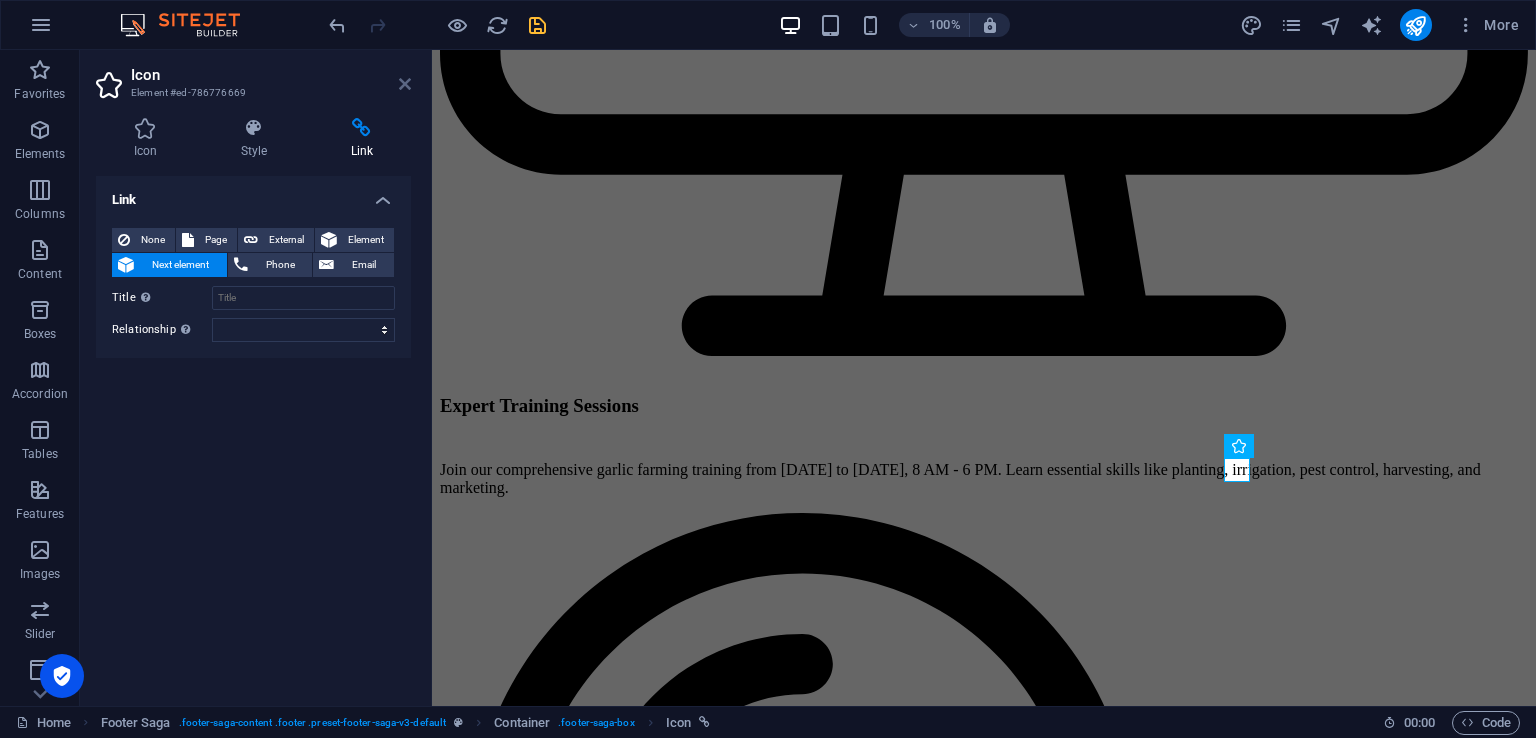 click at bounding box center [405, 84] 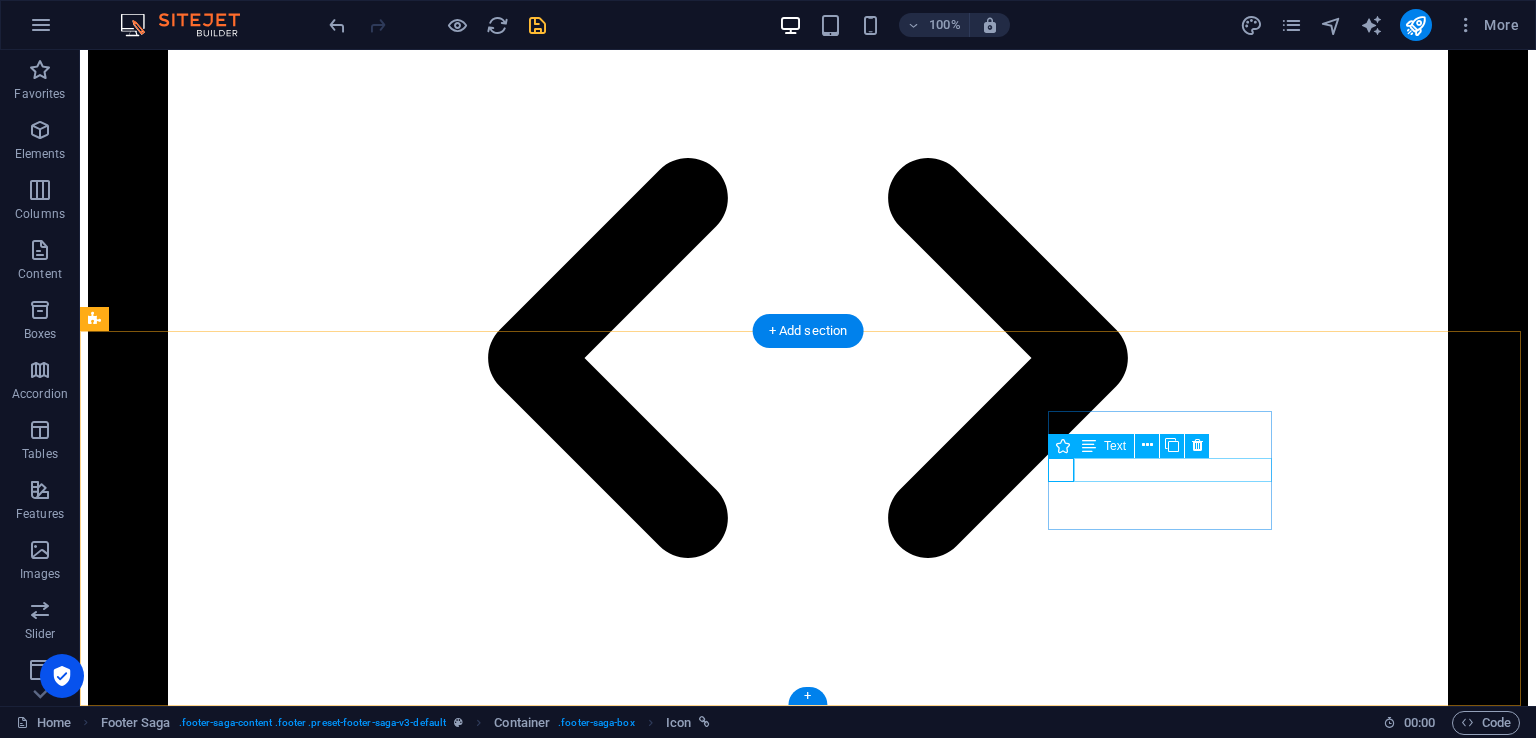 click on "Facebook" at bounding box center (808, 14214) 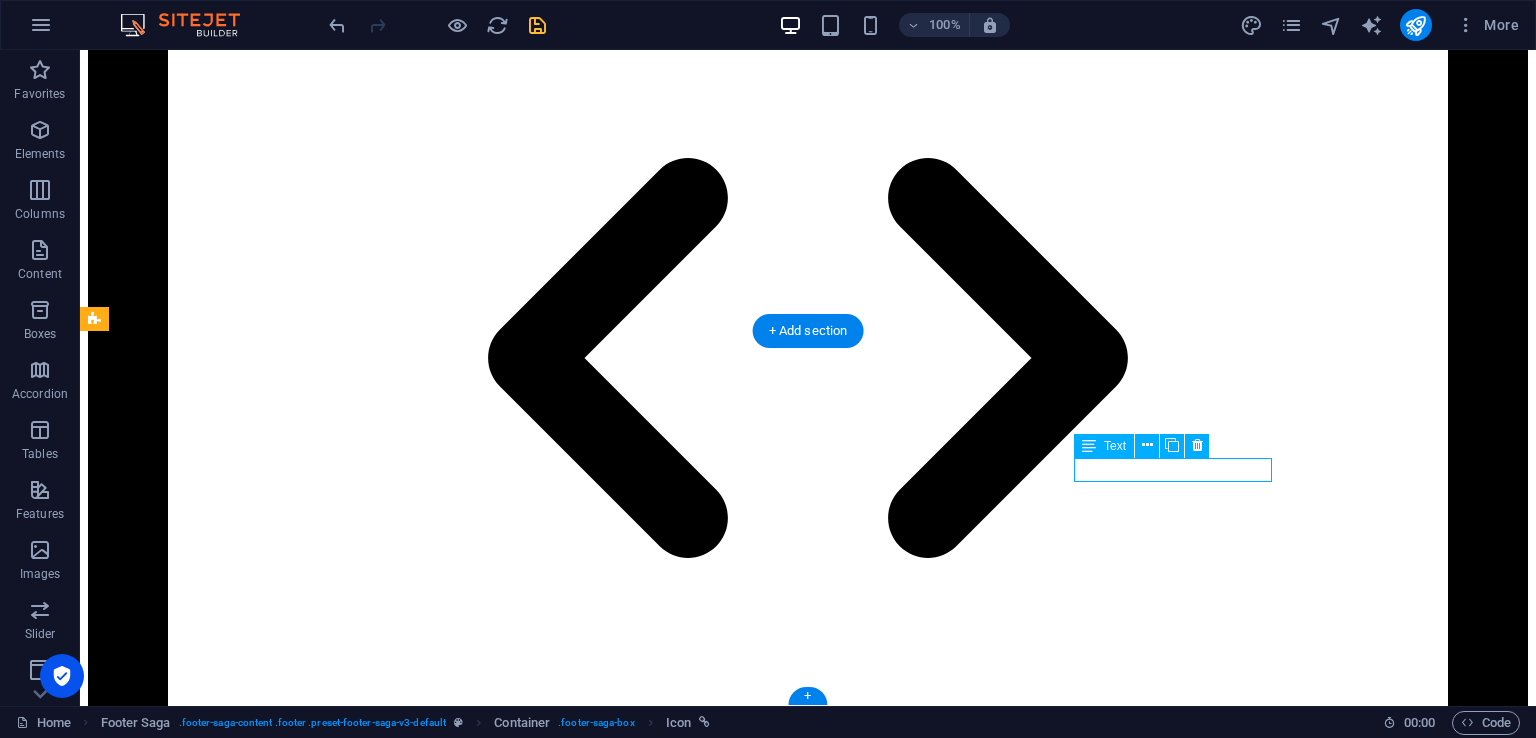 click on "Facebook" at bounding box center (808, 14214) 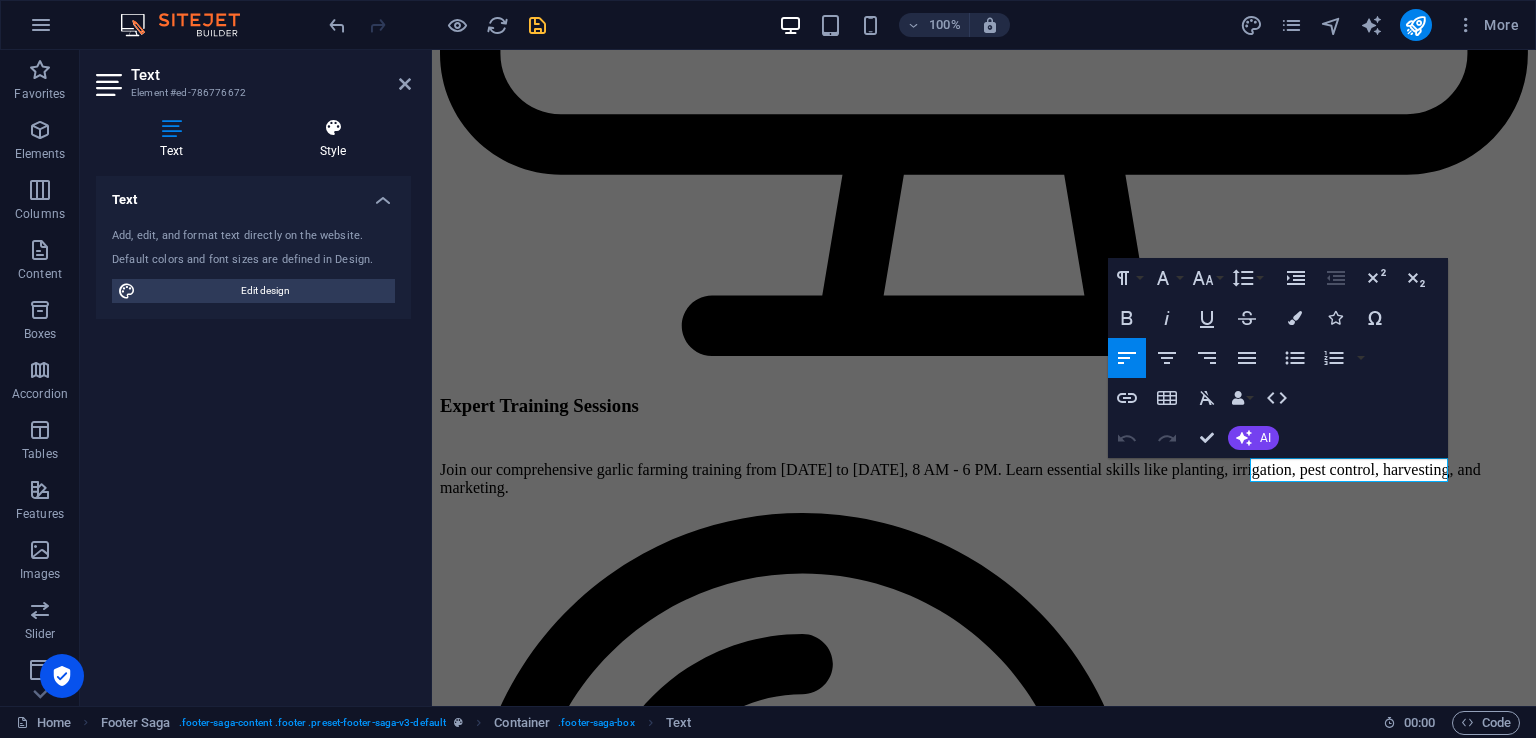 click on "Style" at bounding box center [333, 139] 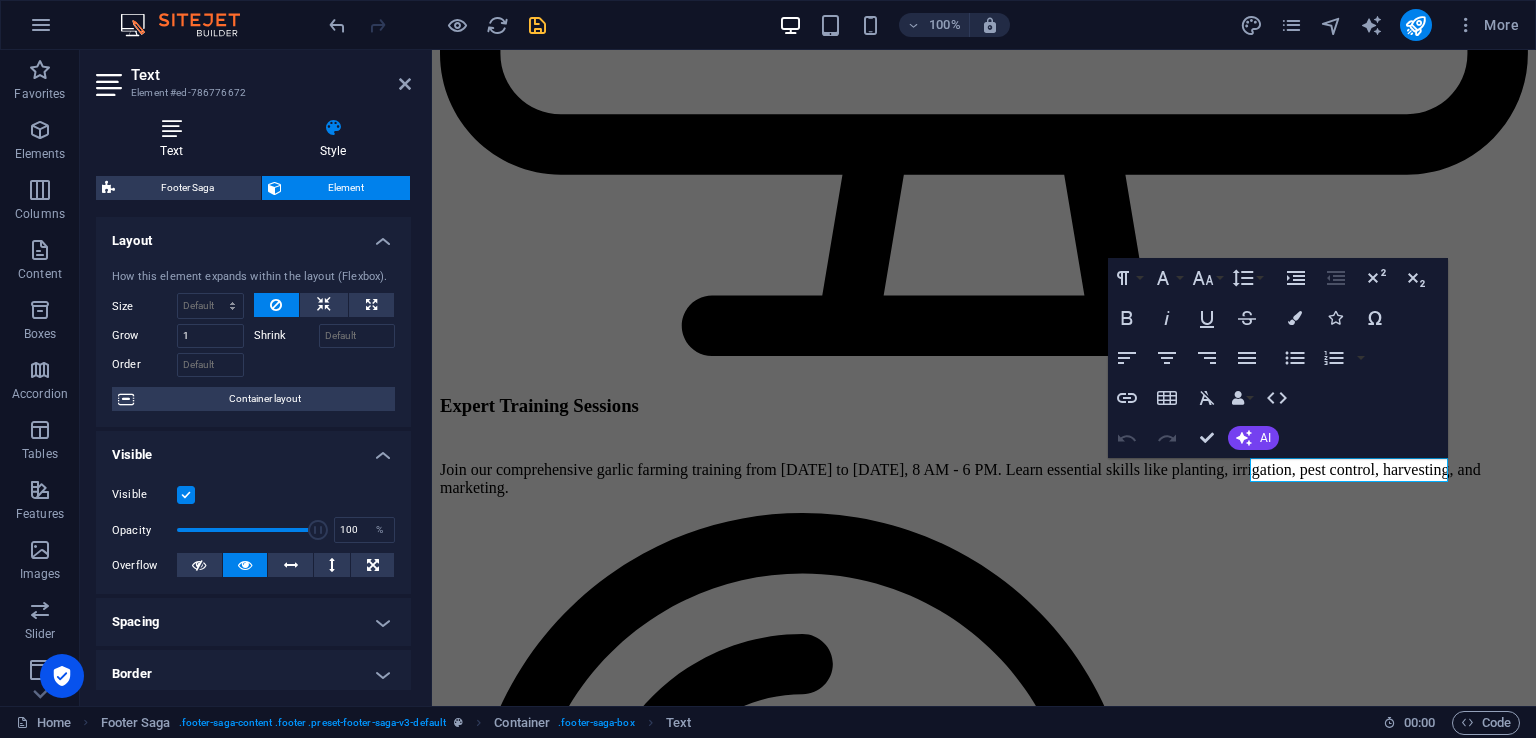 click at bounding box center [171, 128] 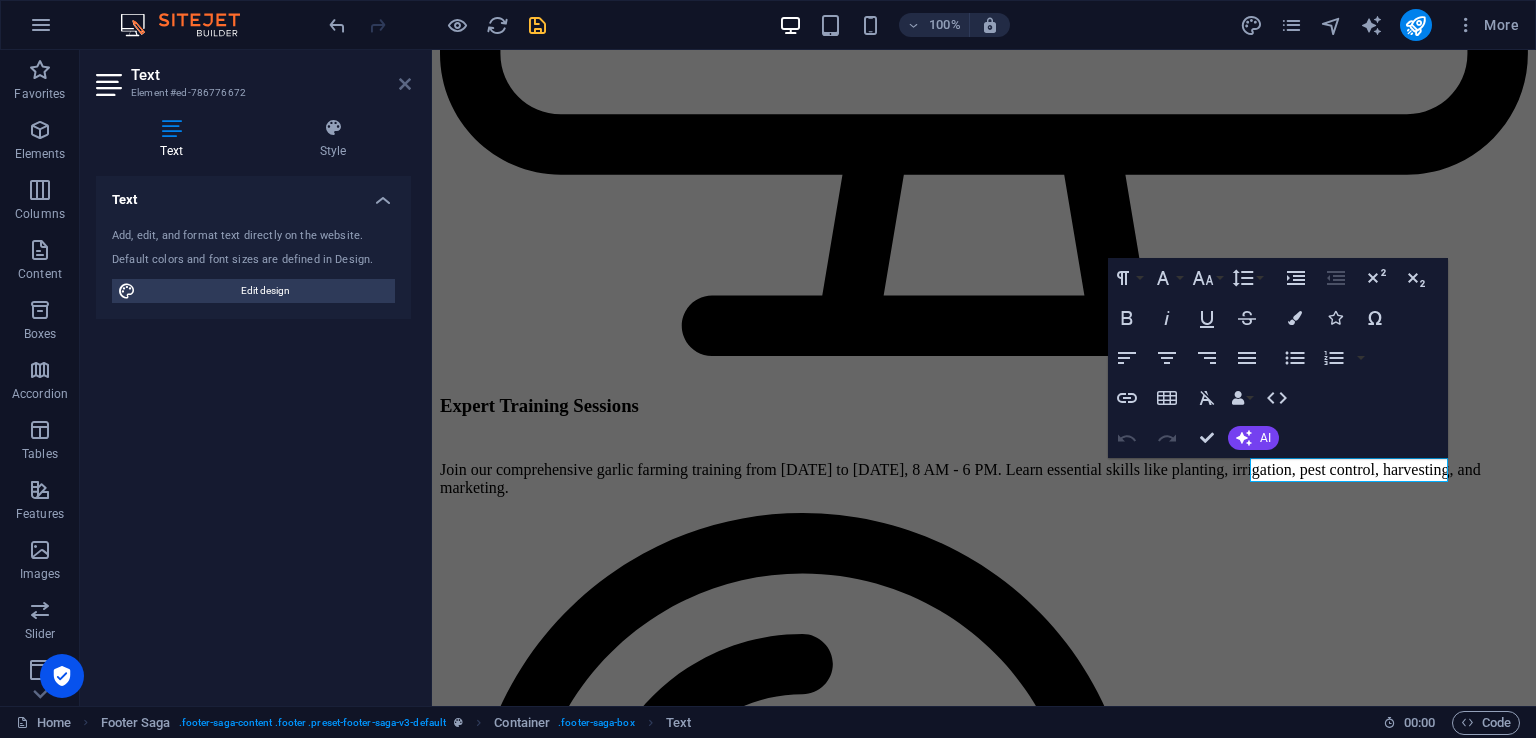 click at bounding box center [405, 84] 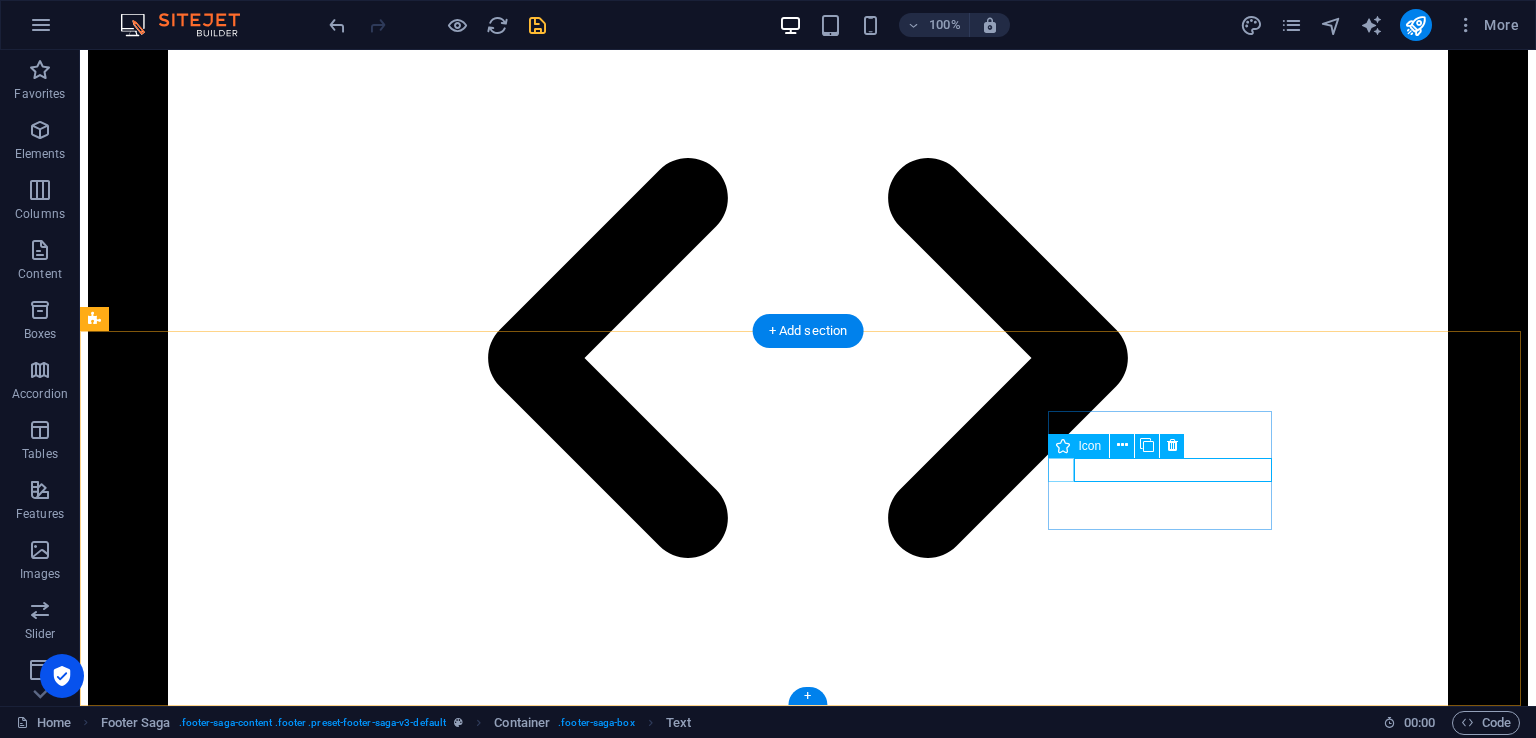 click at bounding box center (808, 13467) 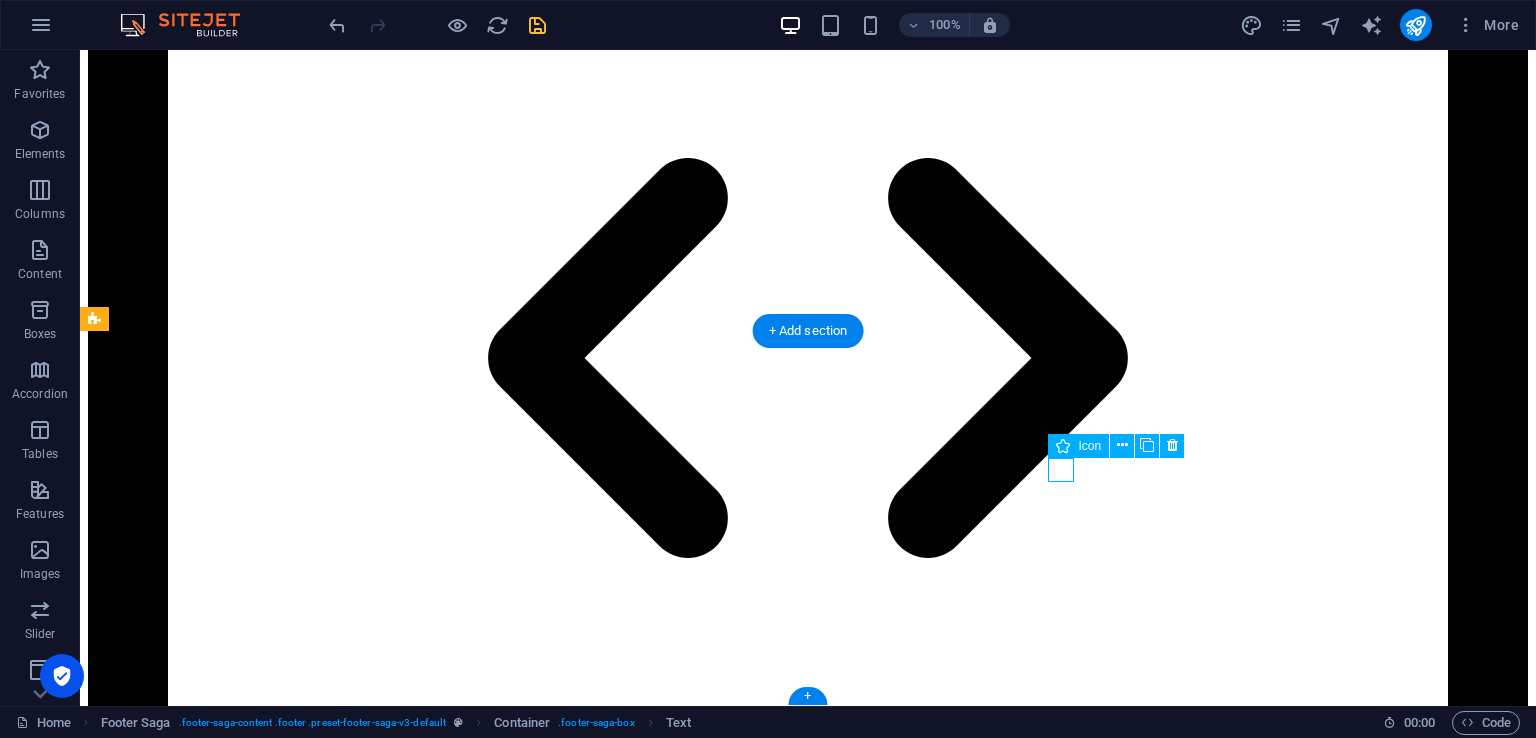click at bounding box center (808, 13467) 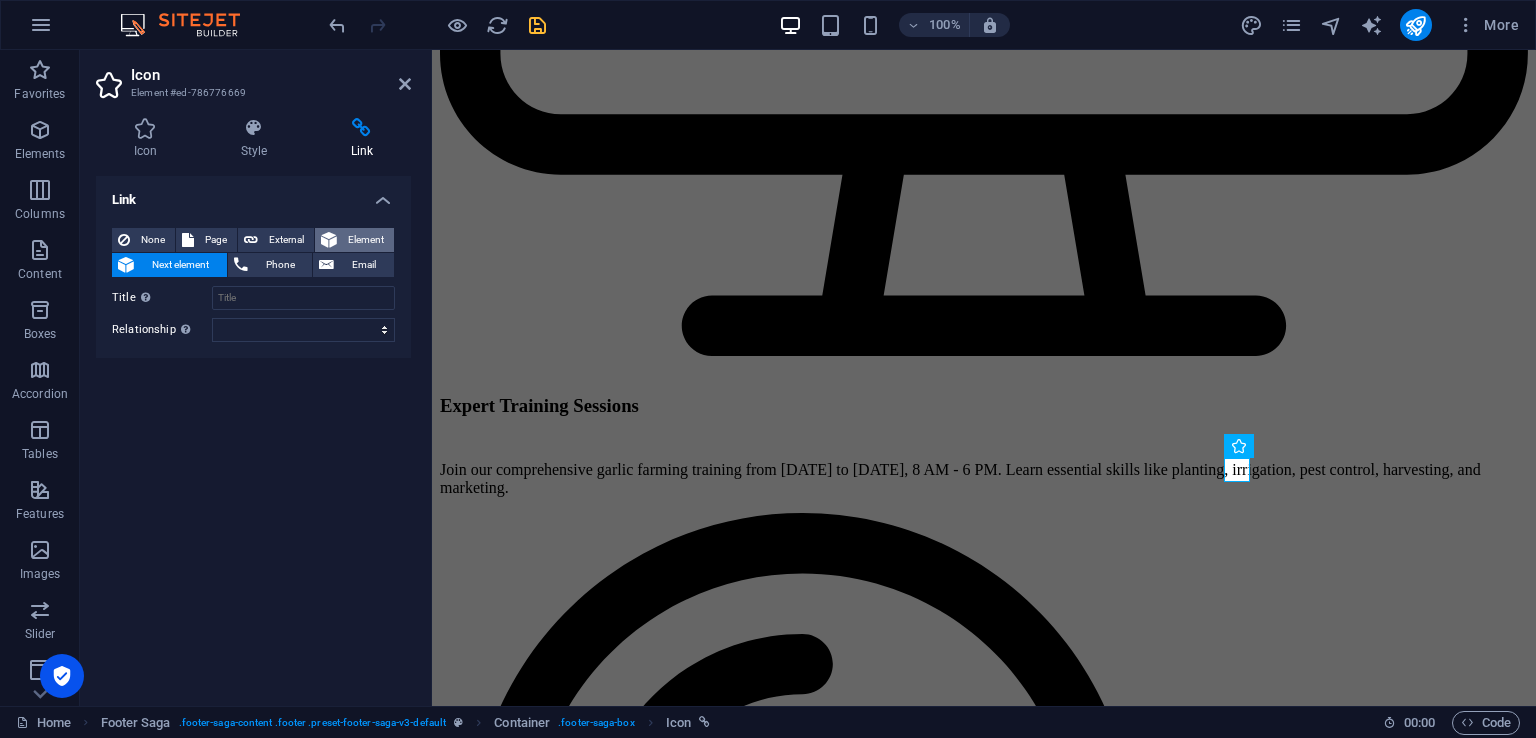 click on "Element" at bounding box center [365, 240] 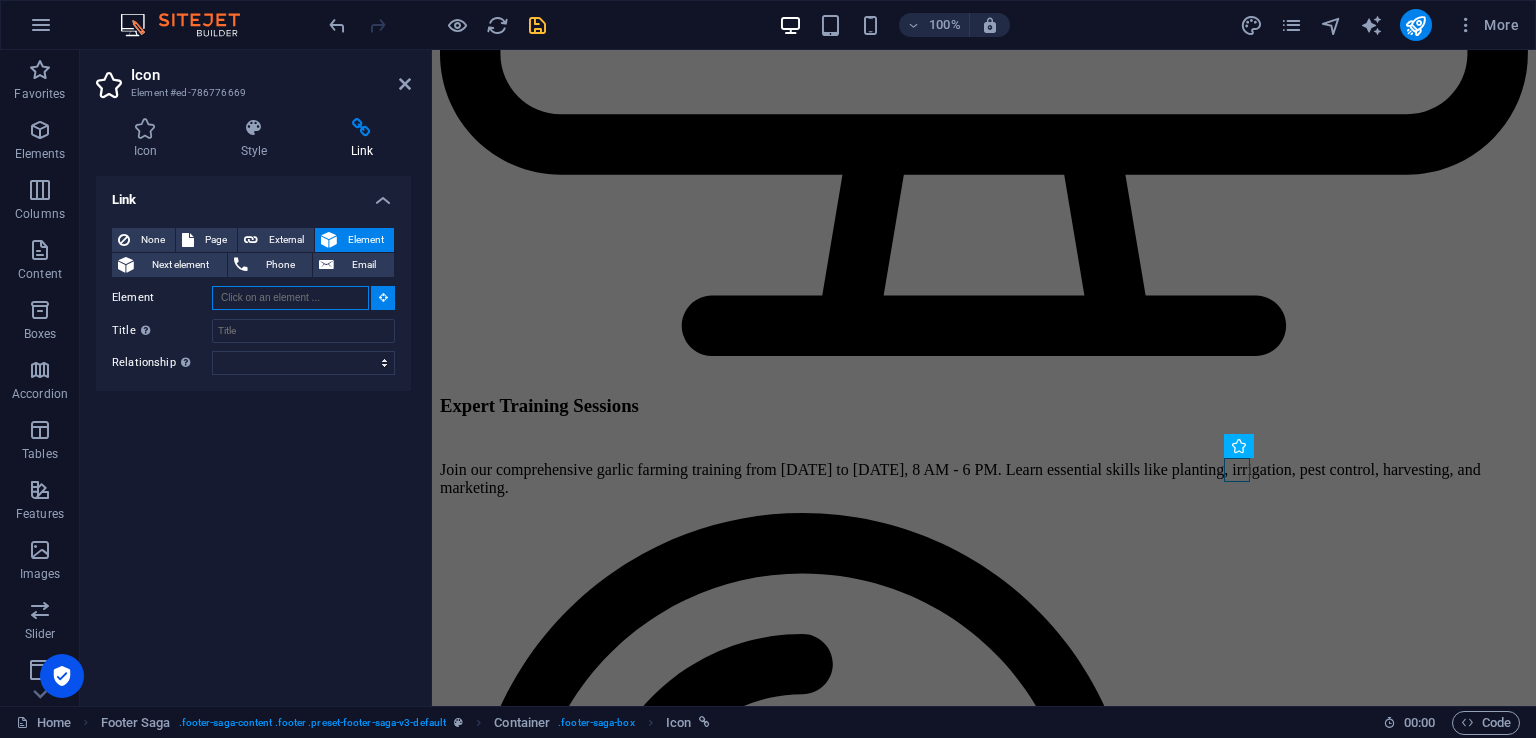 paste on "https://www.facebook.com/profile.php?id=61578135334594" 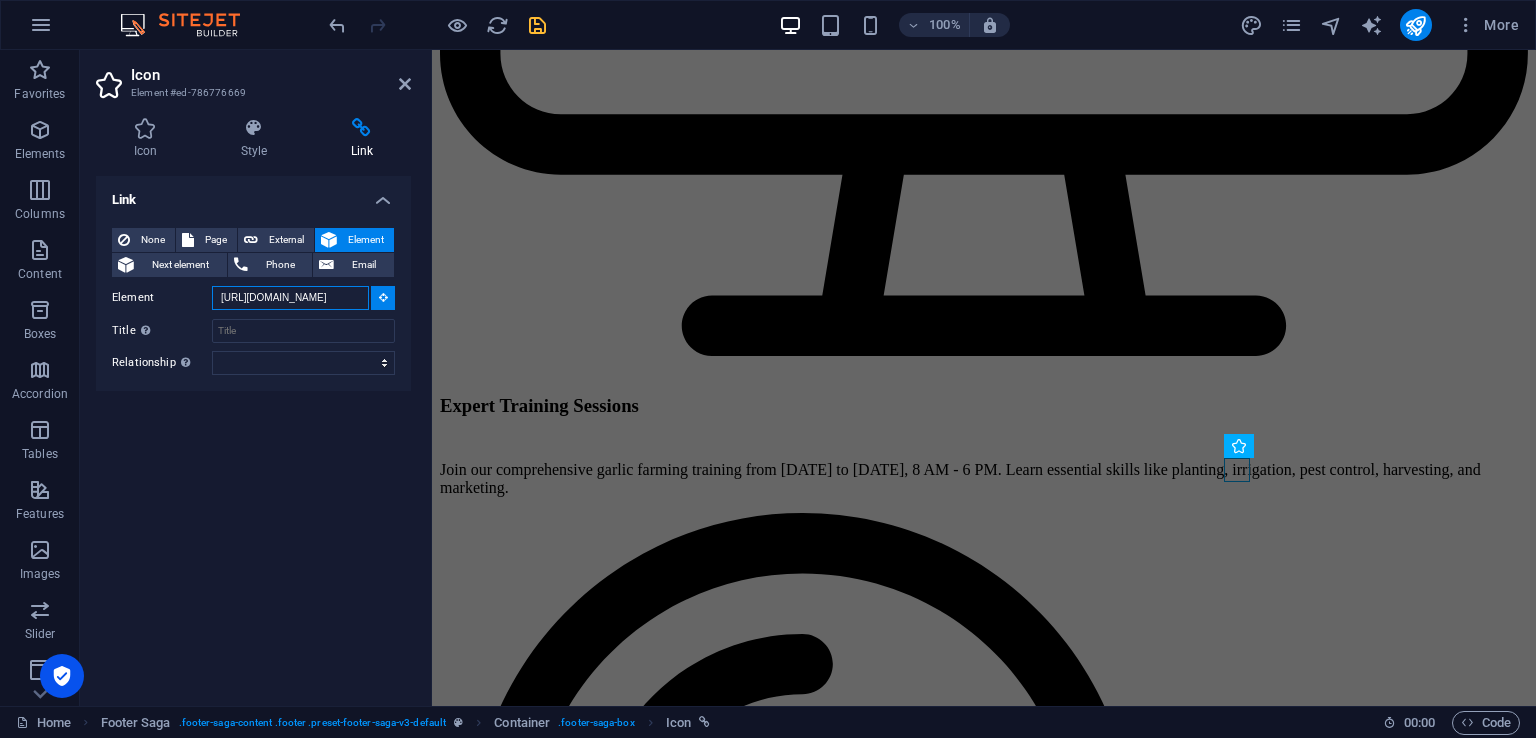 scroll, scrollTop: 0, scrollLeft: 138, axis: horizontal 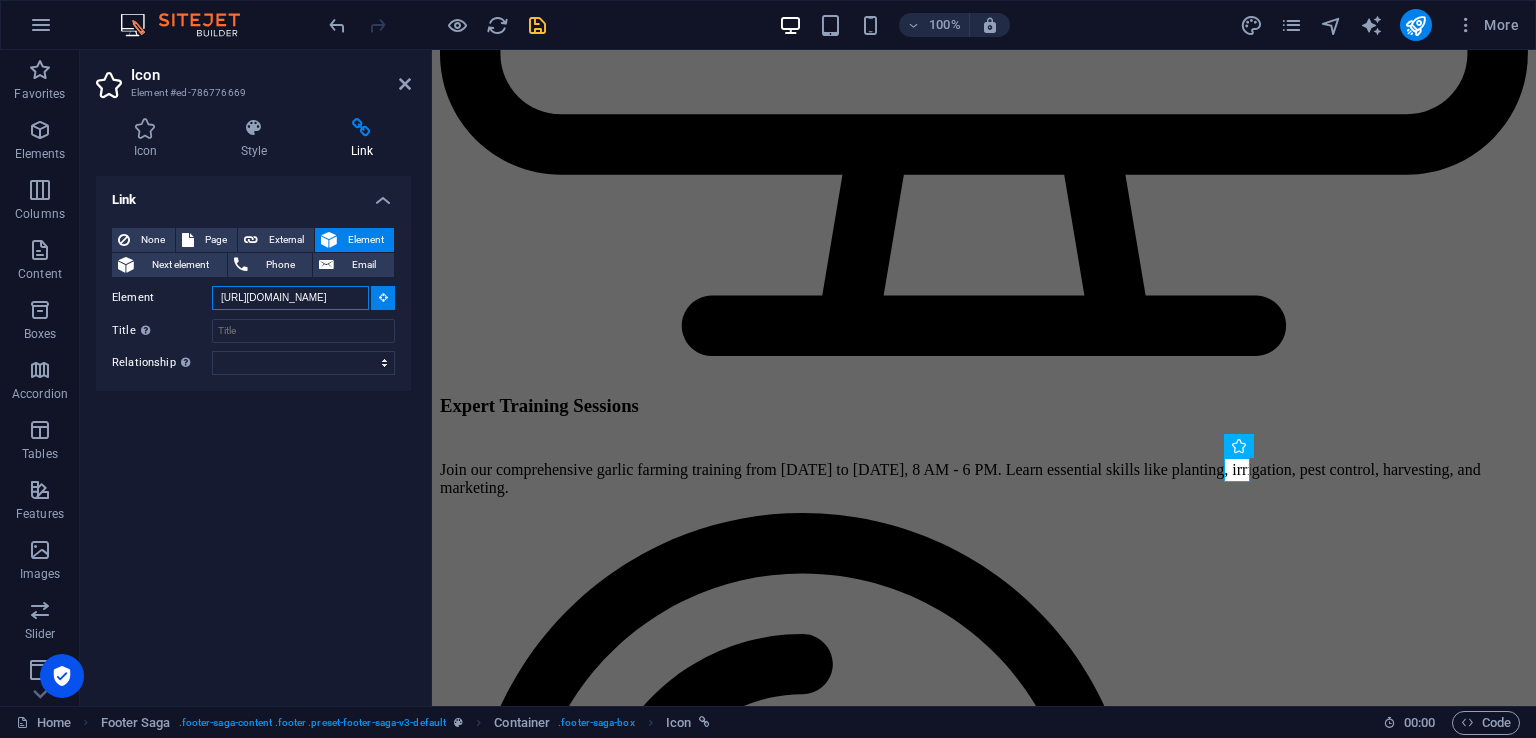 drag, startPoint x: 302, startPoint y: 291, endPoint x: 185, endPoint y: 296, distance: 117.10679 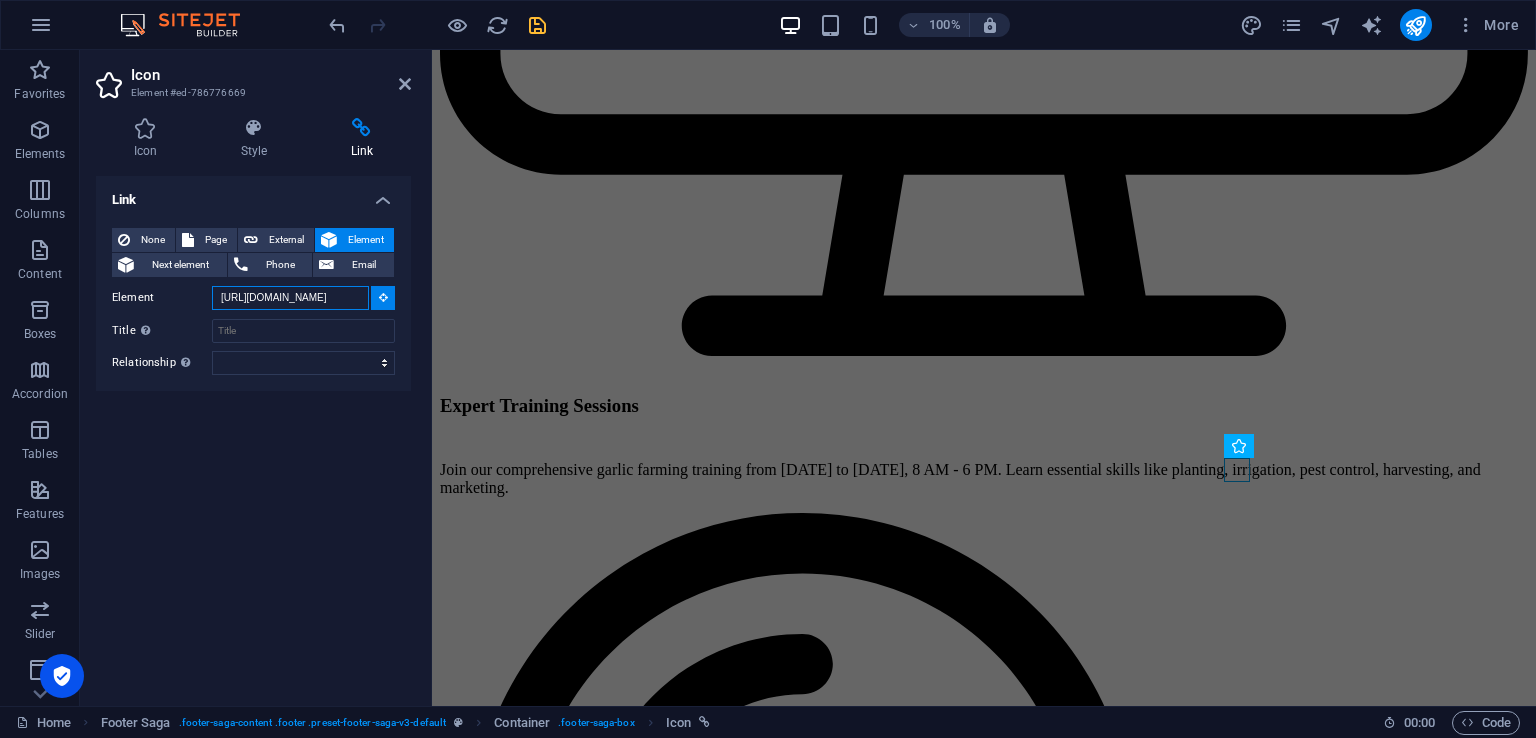 click on "https://www.facebook.com/profile.php?id=61578135334594" at bounding box center [290, 298] 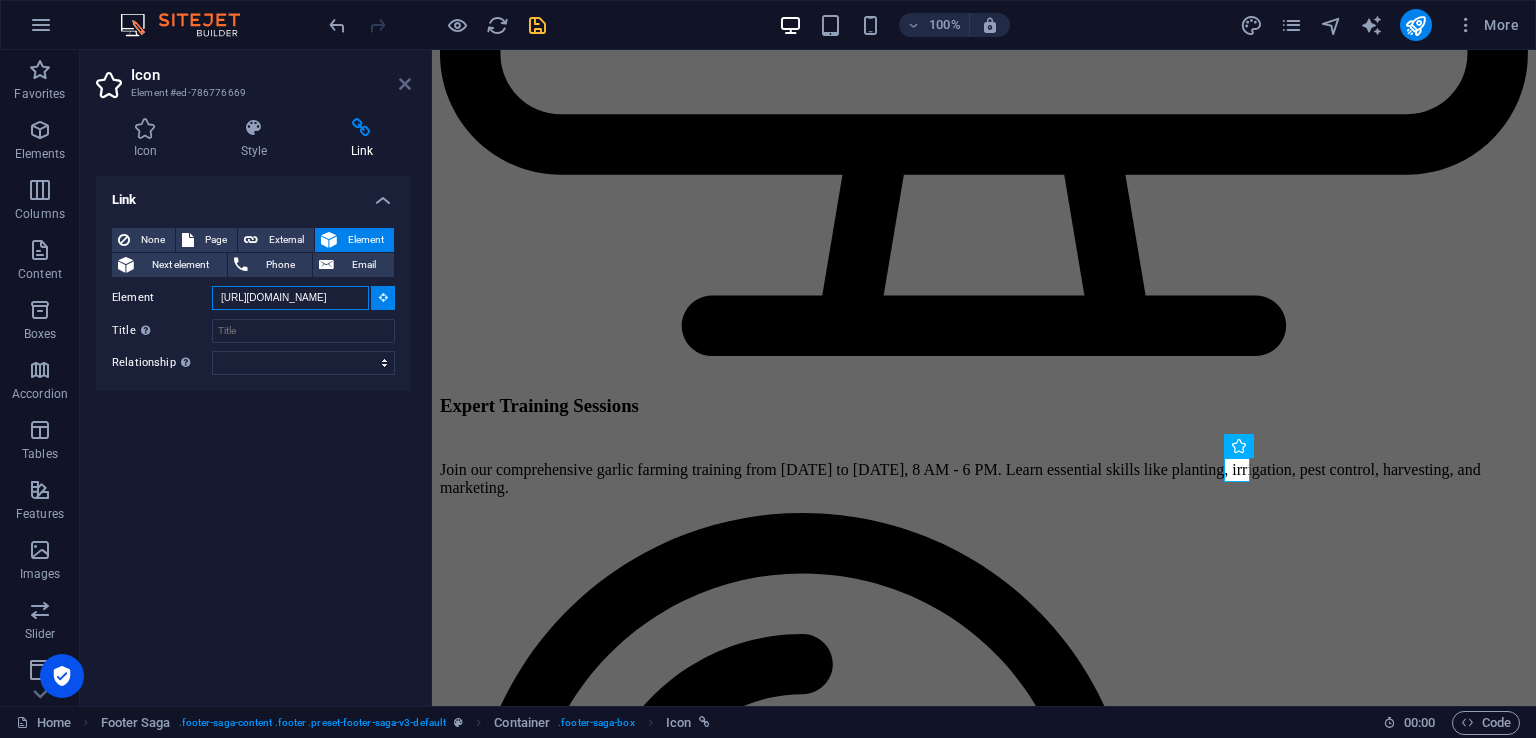 type on "https://www.facebook.com/profile.php?id=61578135334594" 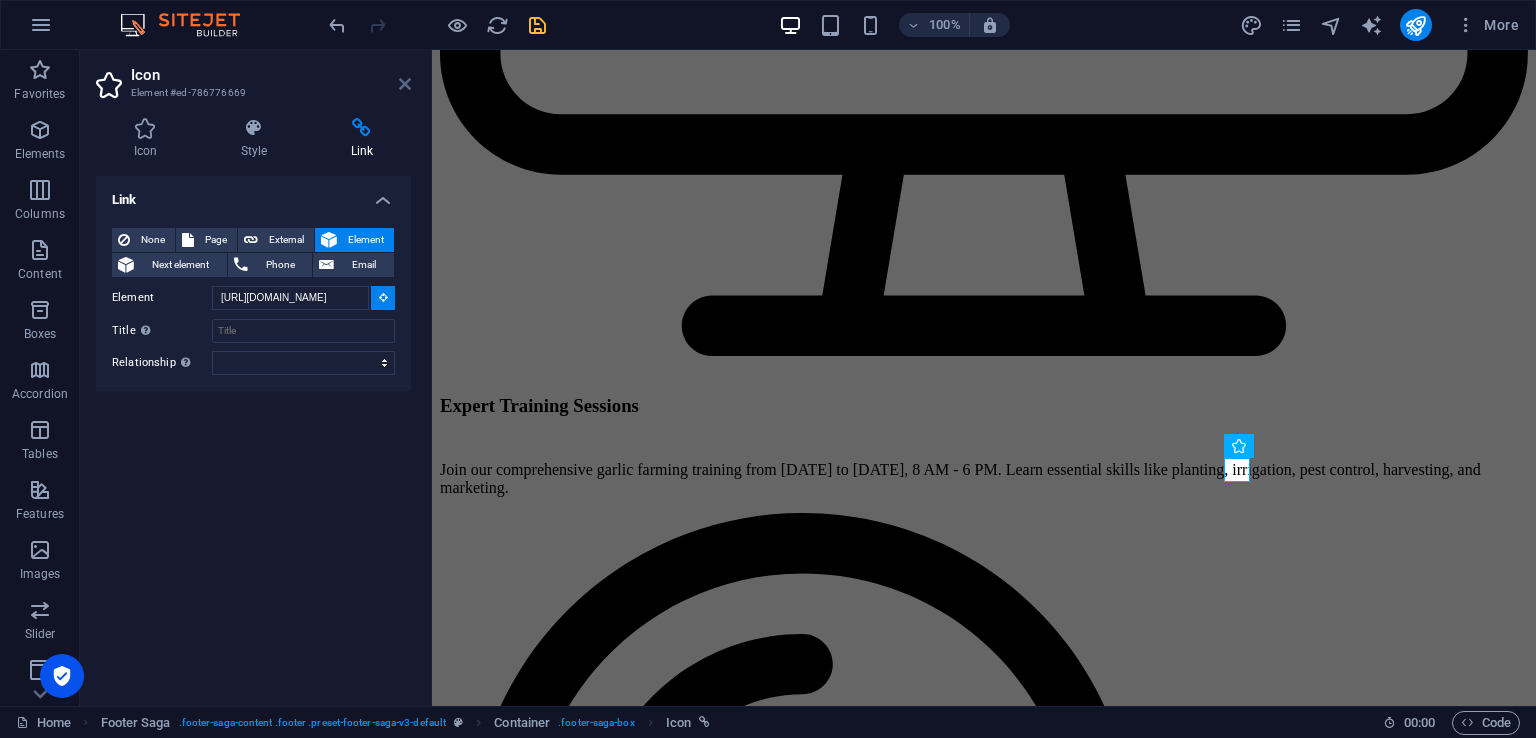 type 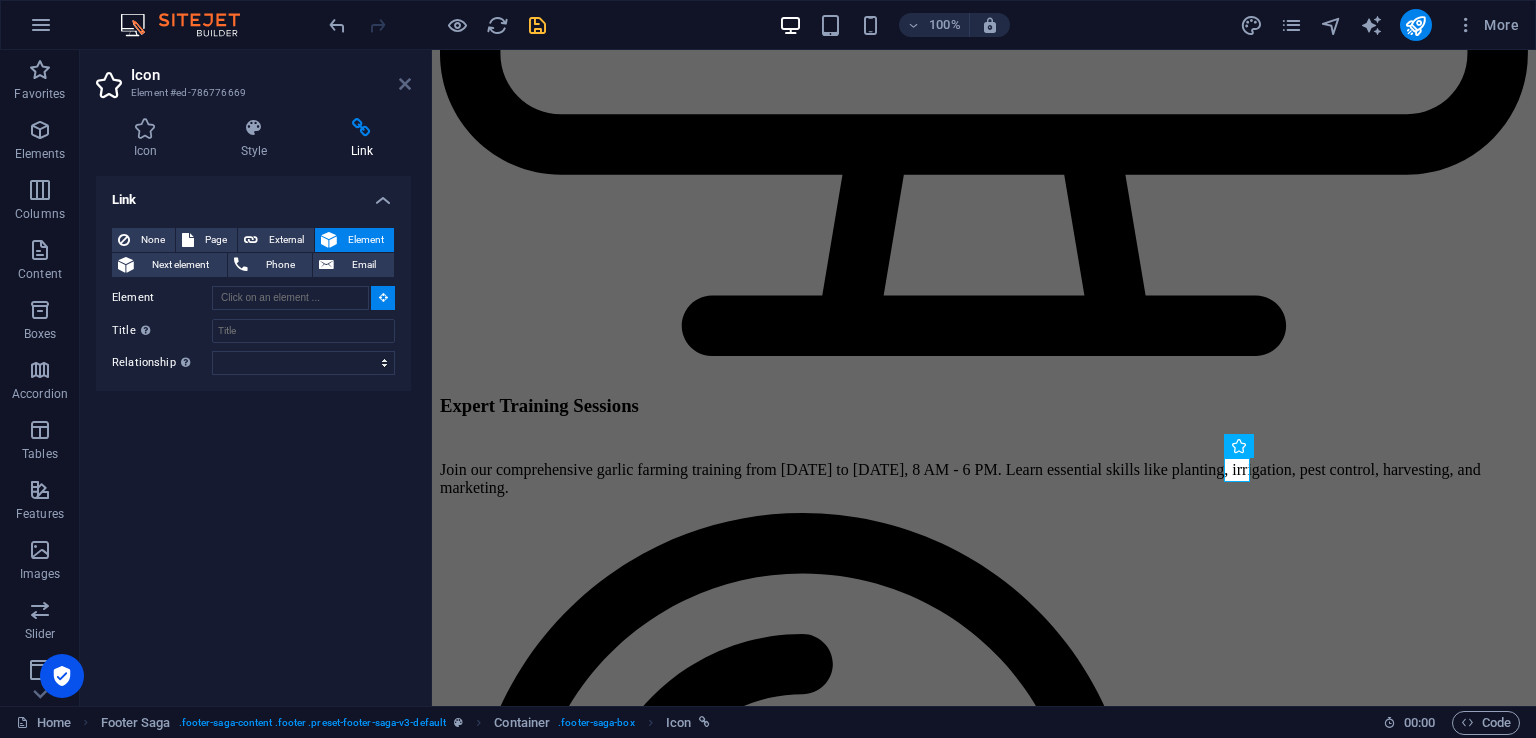 click at bounding box center (405, 84) 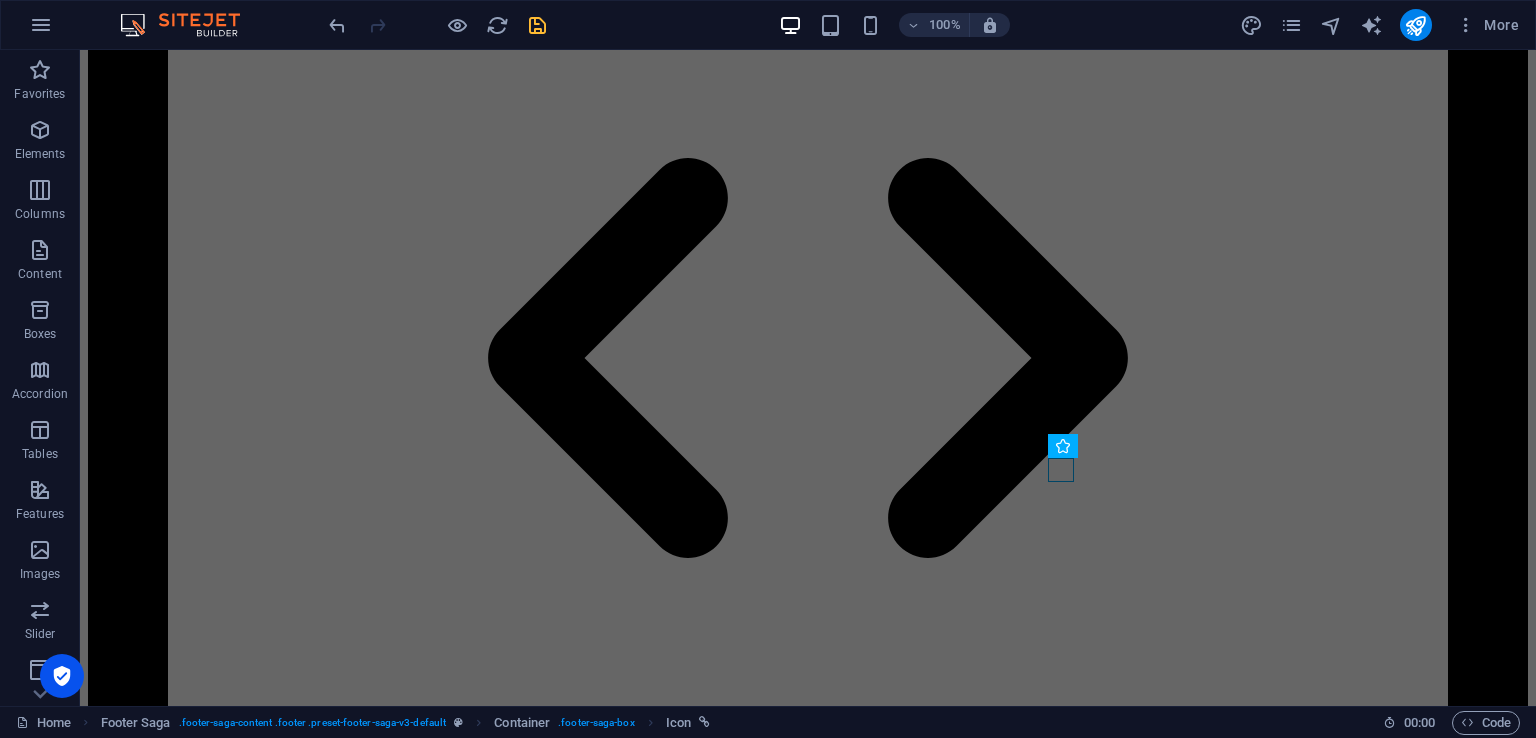 click on "100% More" at bounding box center [926, 25] 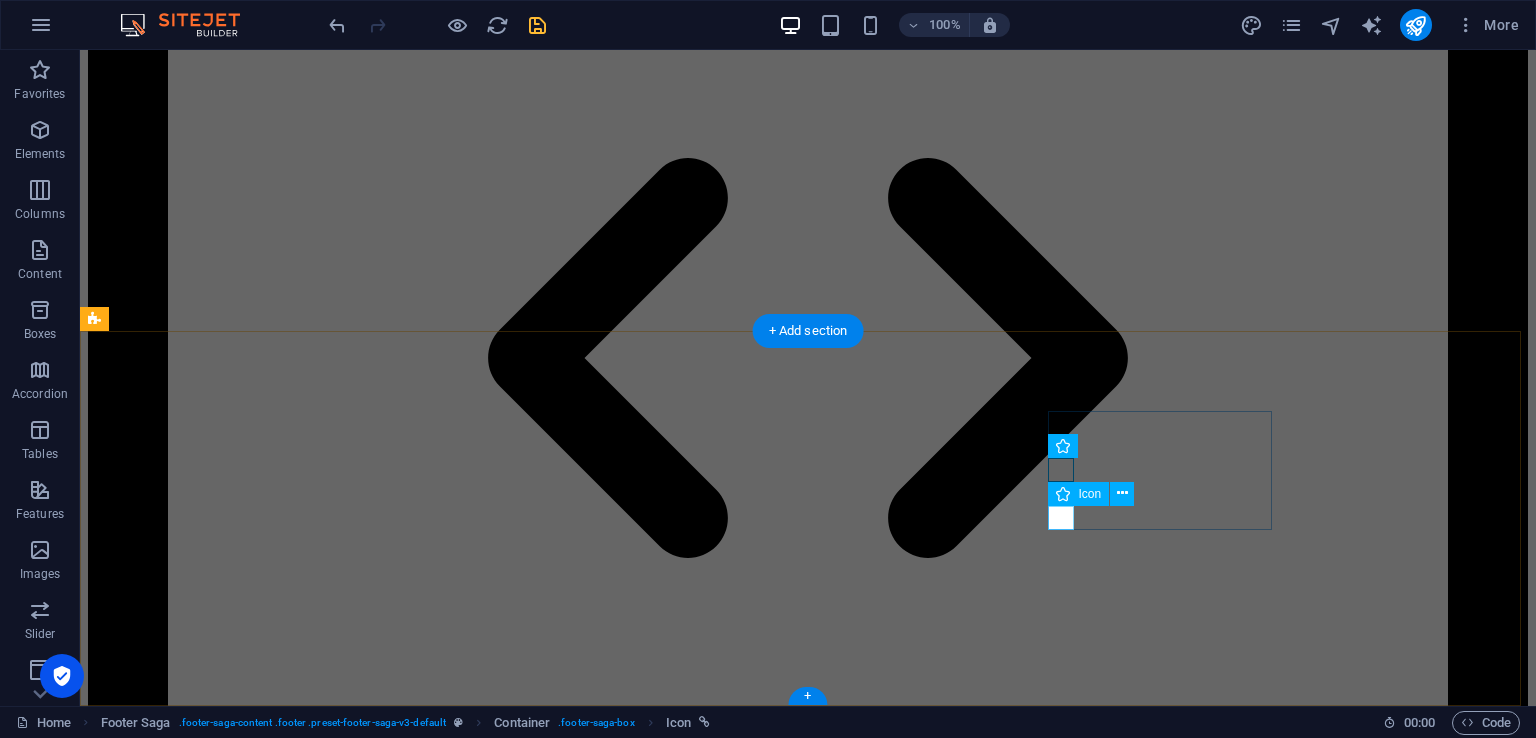 click at bounding box center (808, 16455) 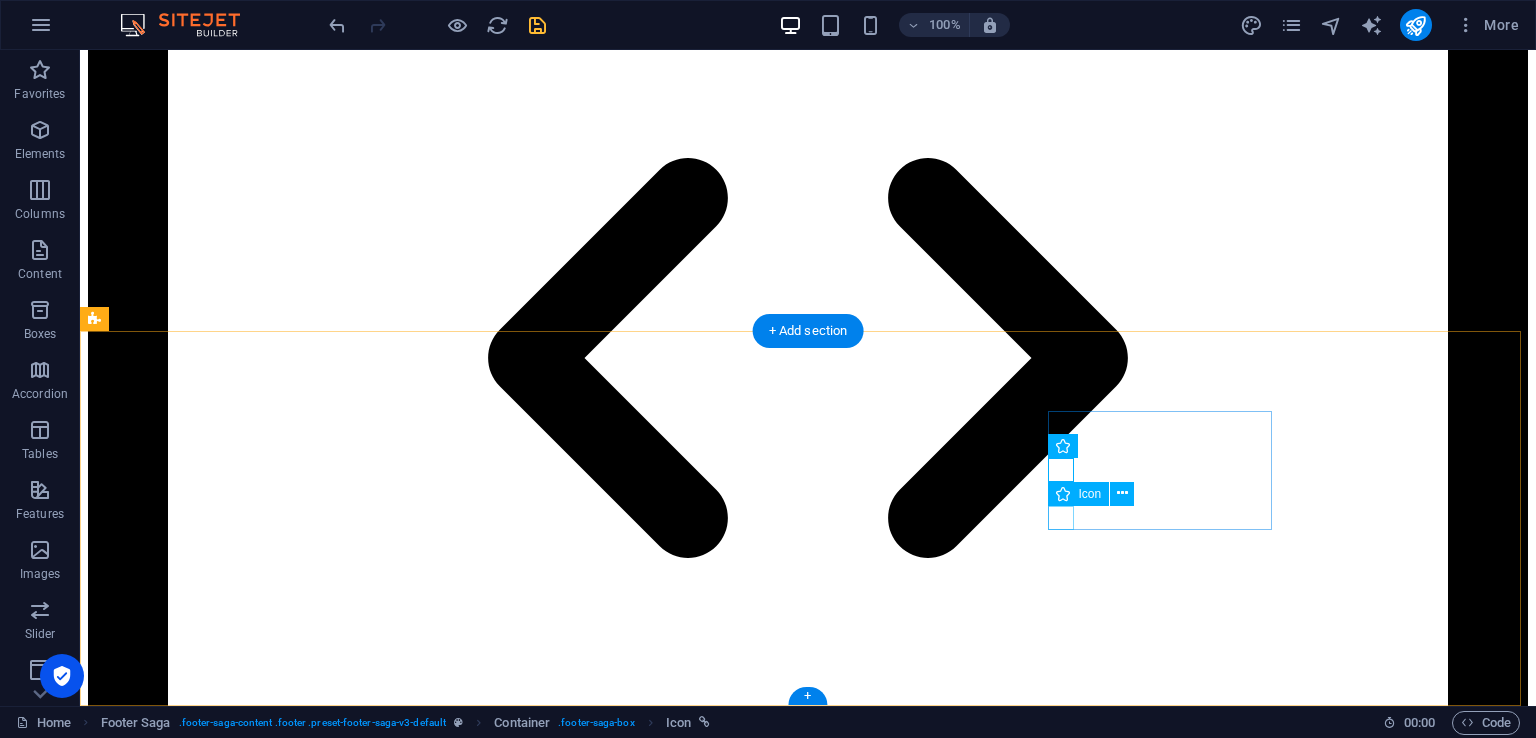 click at bounding box center (808, 16455) 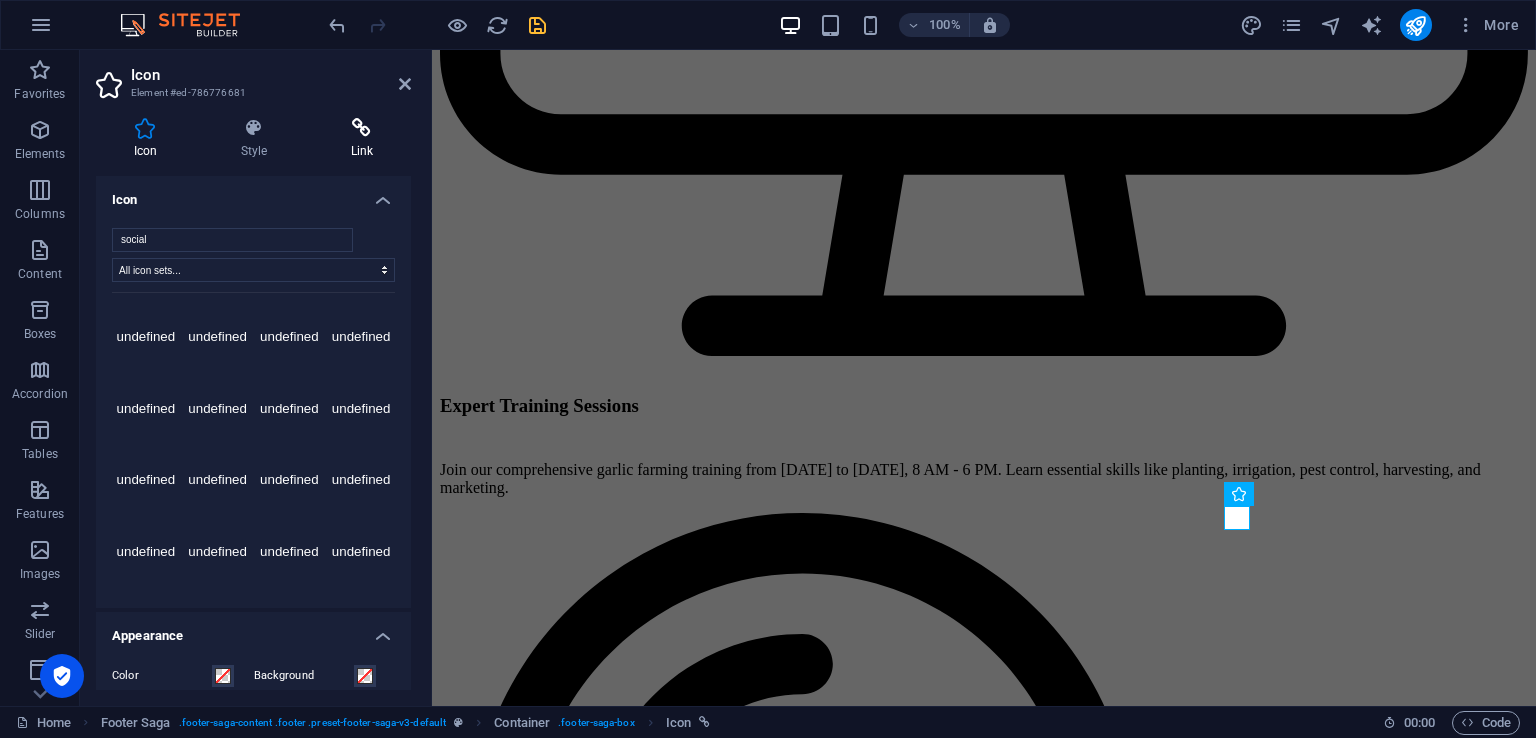 click on "Link" at bounding box center [362, 139] 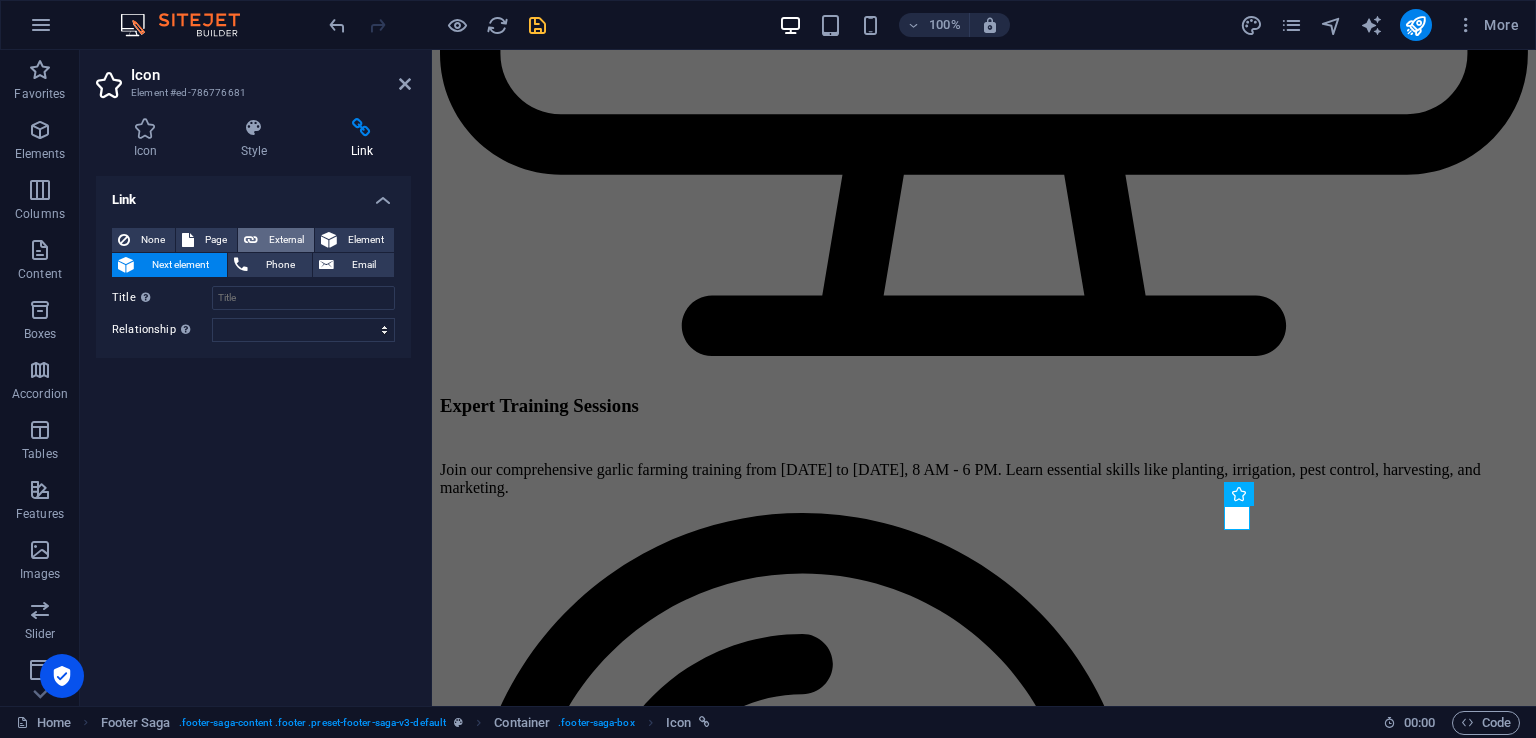 click on "External" at bounding box center [286, 240] 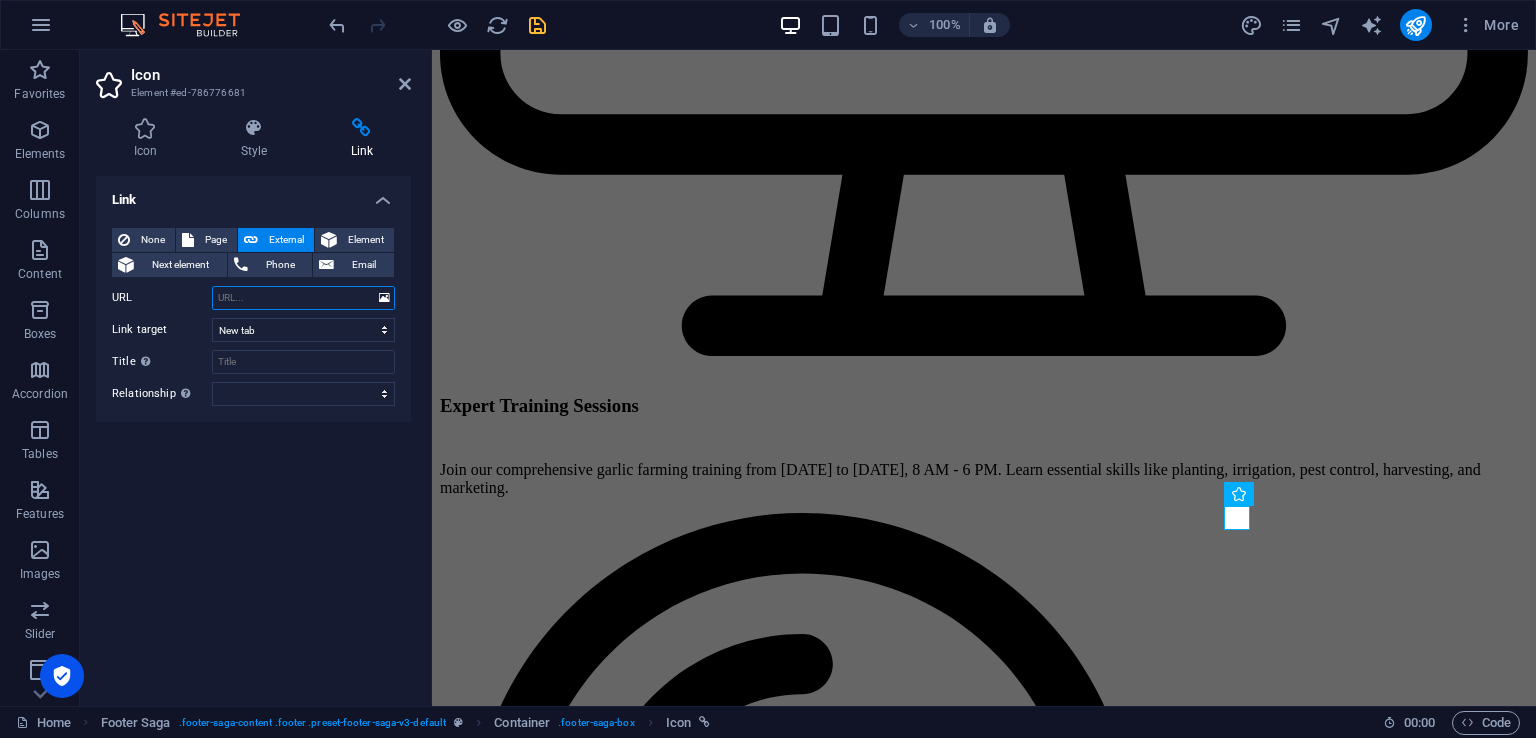 paste on "https://www.instagram.com/garlic_suppliers/" 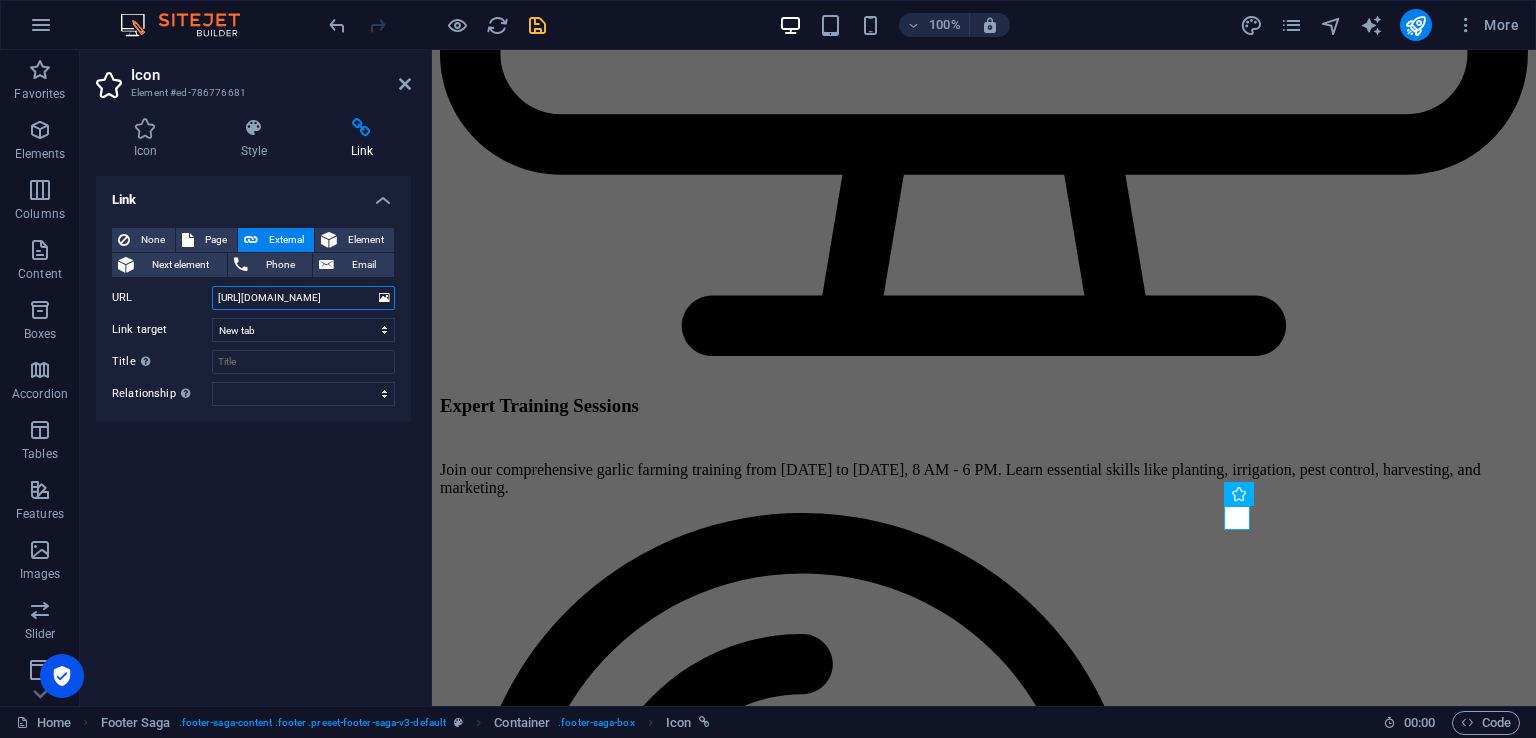 scroll, scrollTop: 0, scrollLeft: 50, axis: horizontal 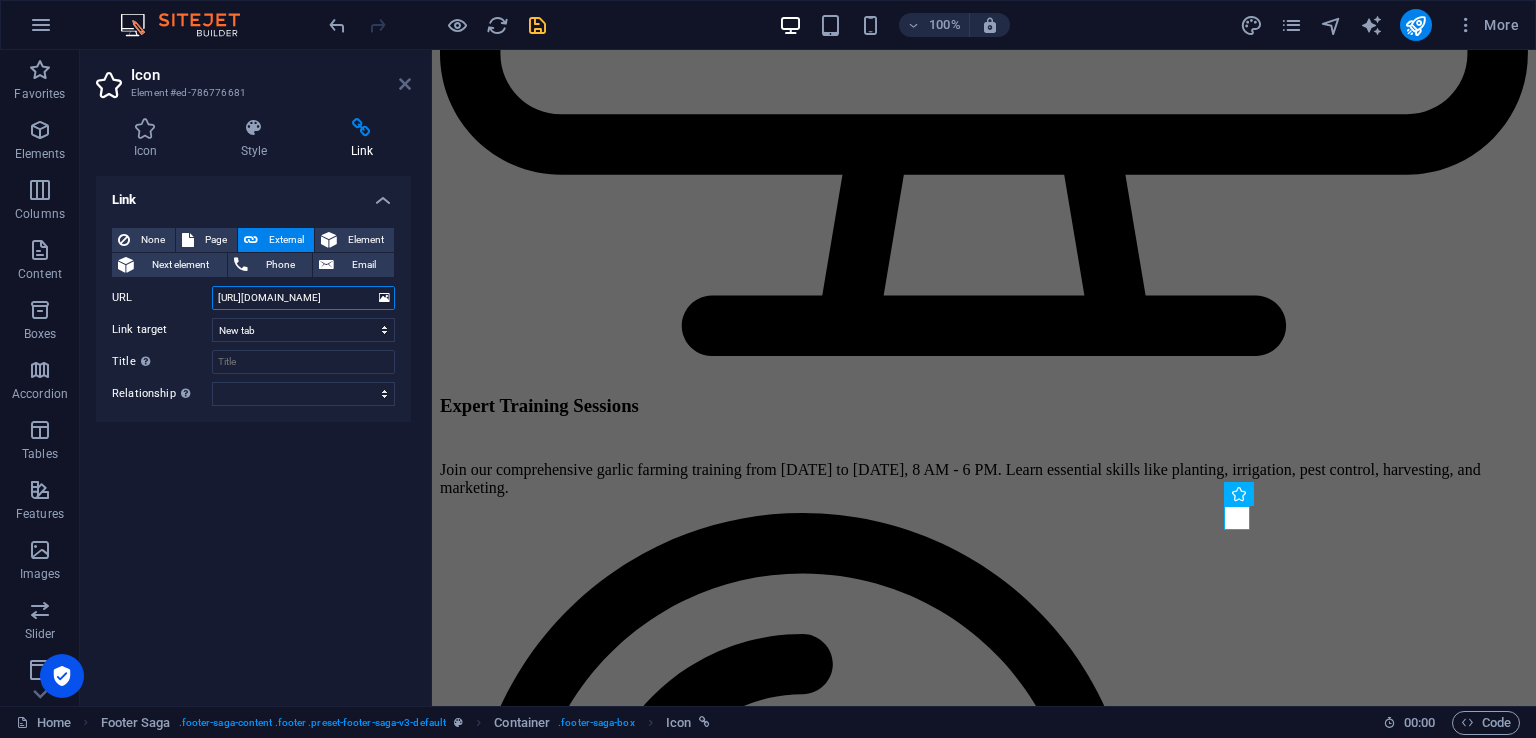 type on "https://www.instagram.com/garlic_suppliers/" 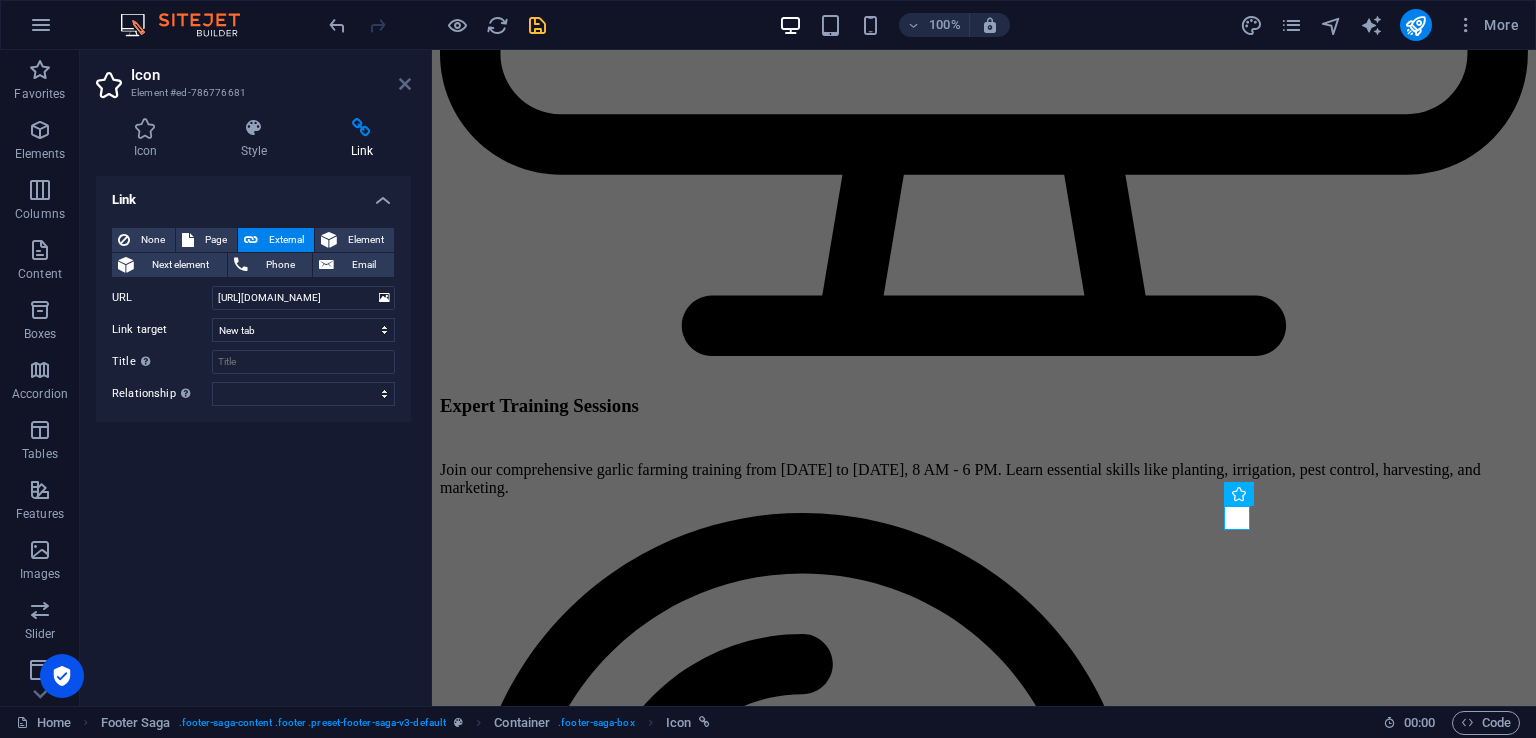 scroll, scrollTop: 0, scrollLeft: 0, axis: both 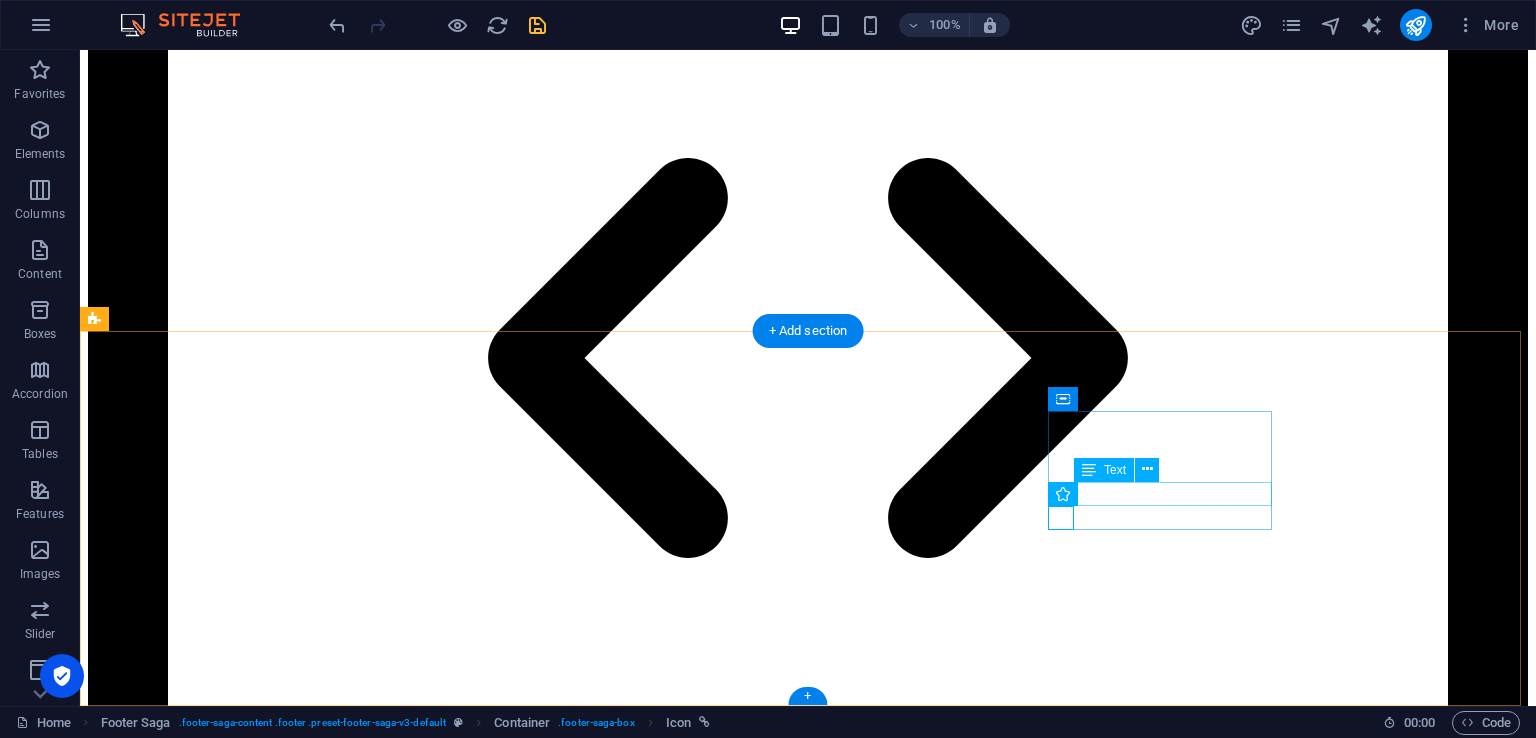 click on "Garlicsuppliers" at bounding box center (808, 15708) 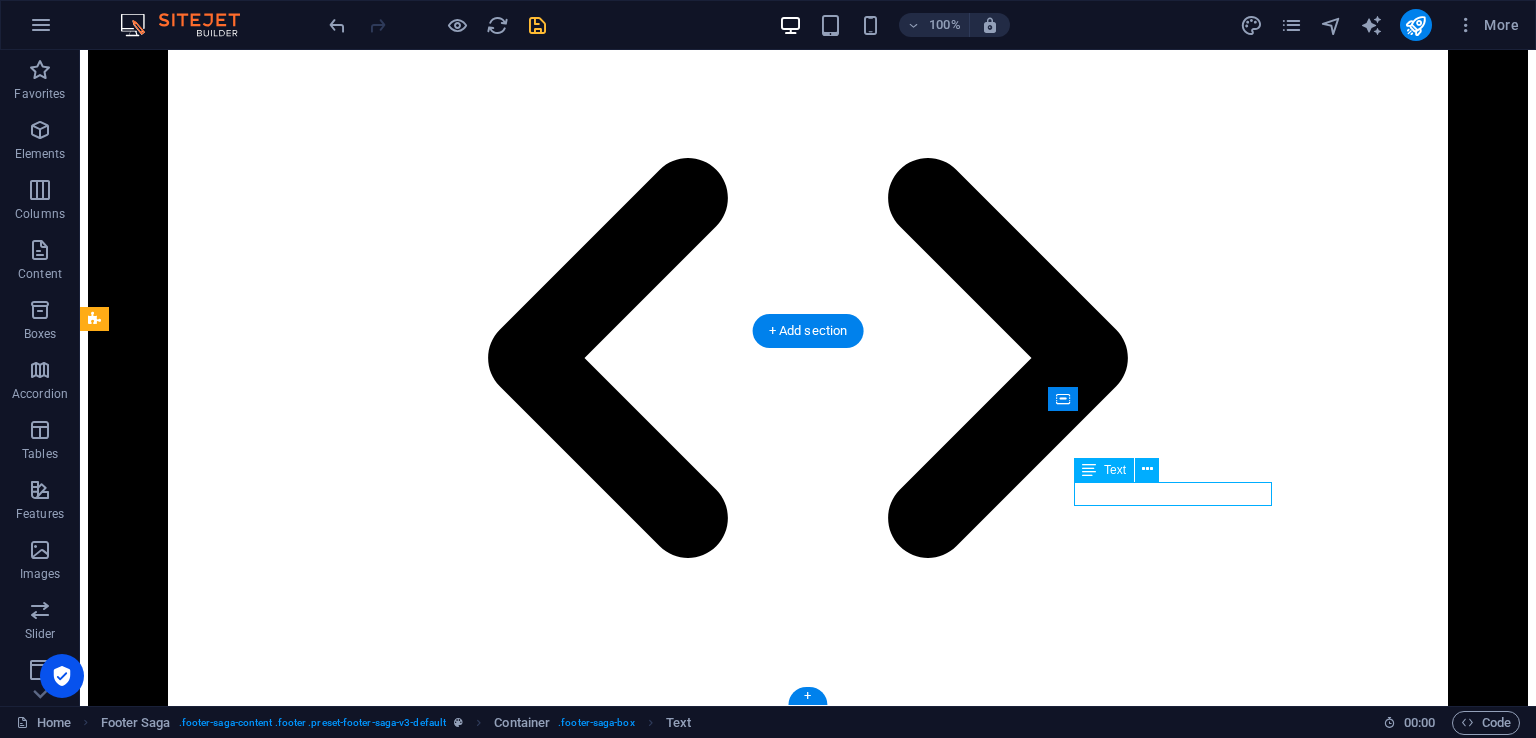click on "Garlicsuppliers" at bounding box center [808, 15708] 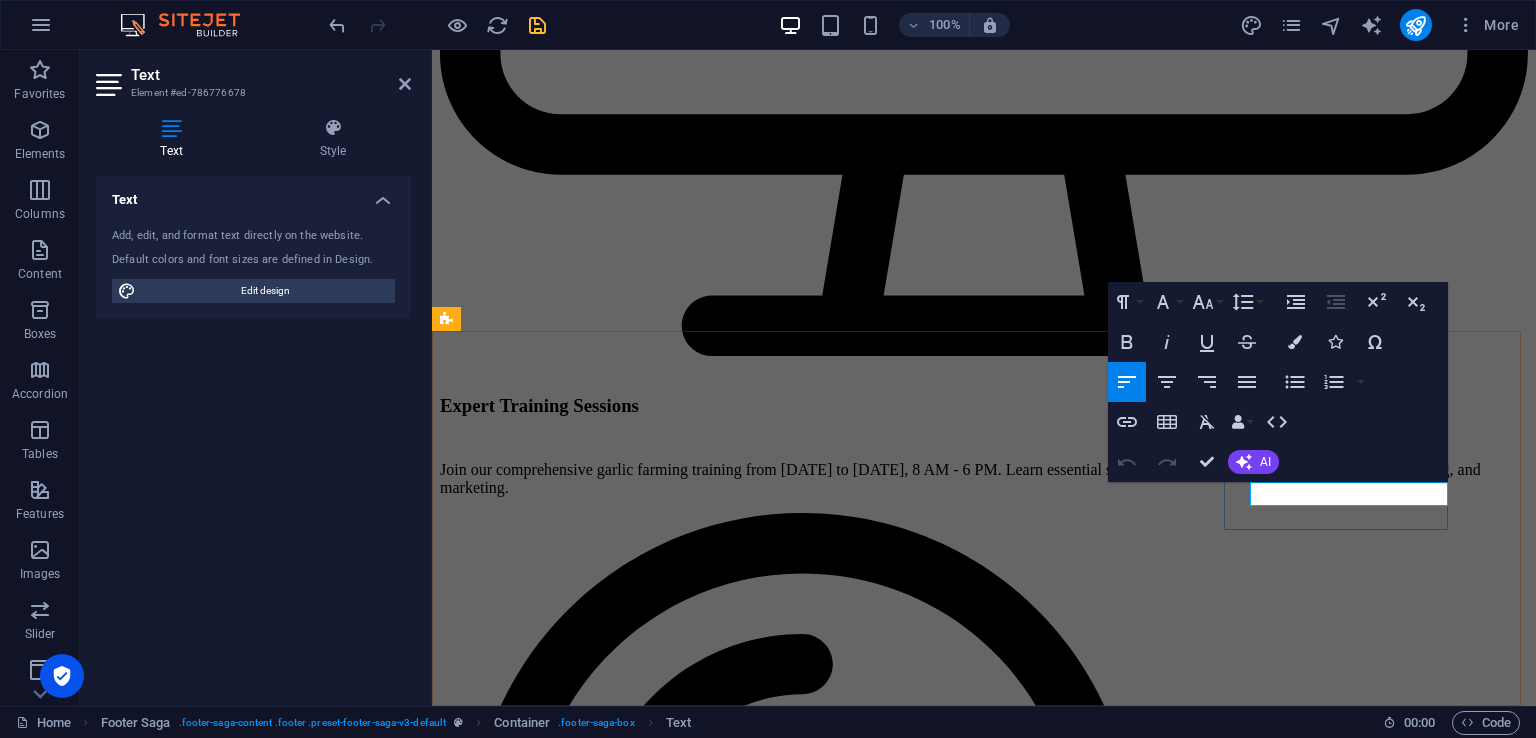 click on "Garlicsuppliers" at bounding box center (984, 12246) 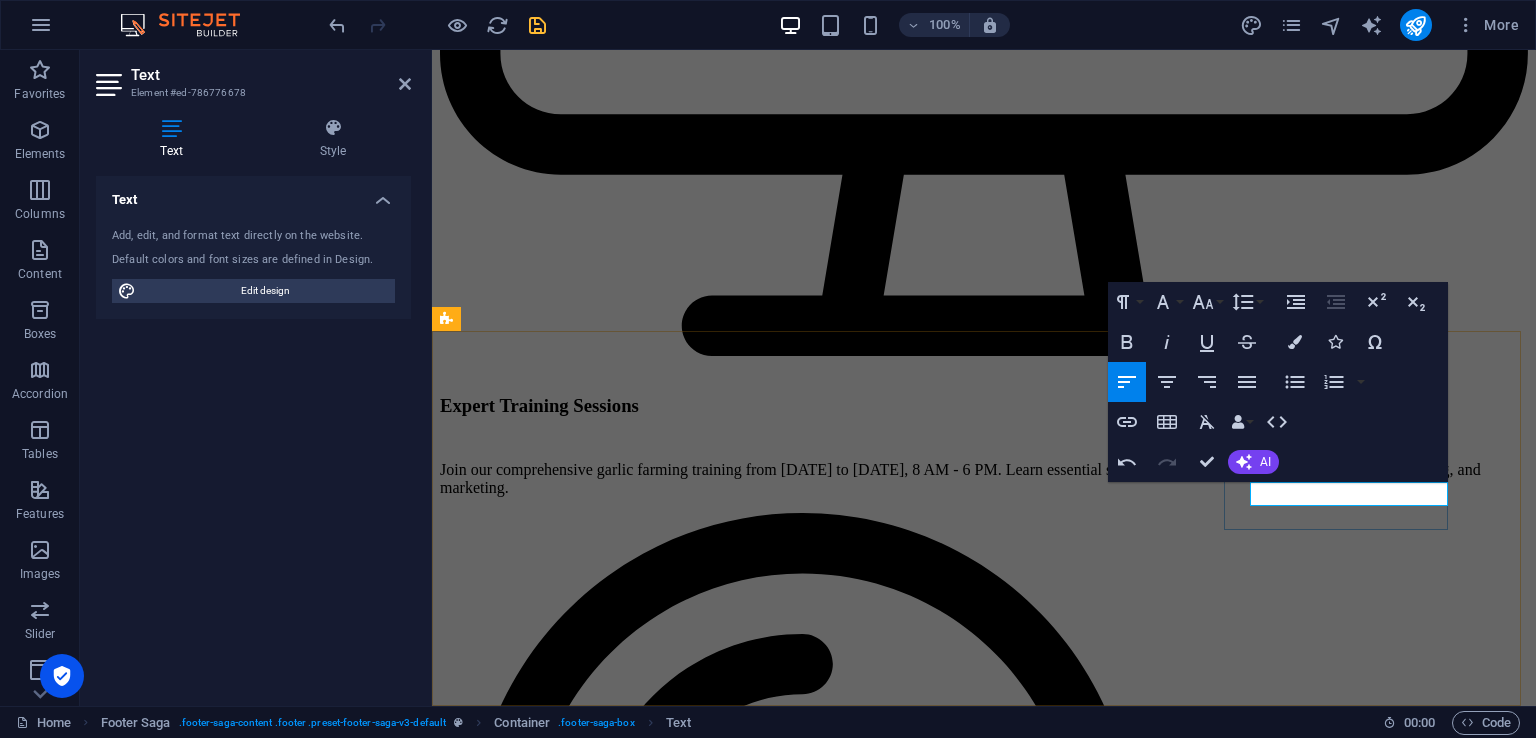 type 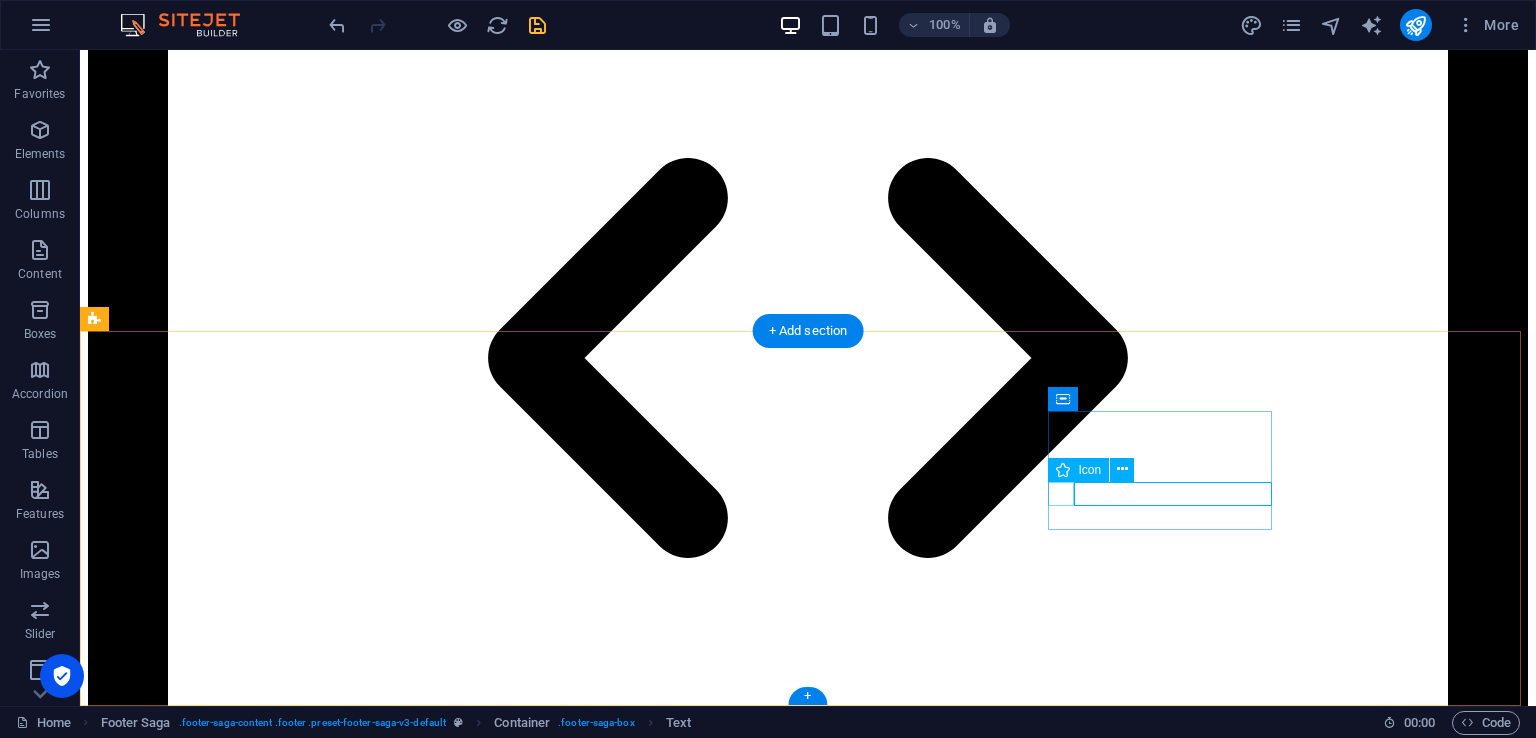 click at bounding box center (808, 14961) 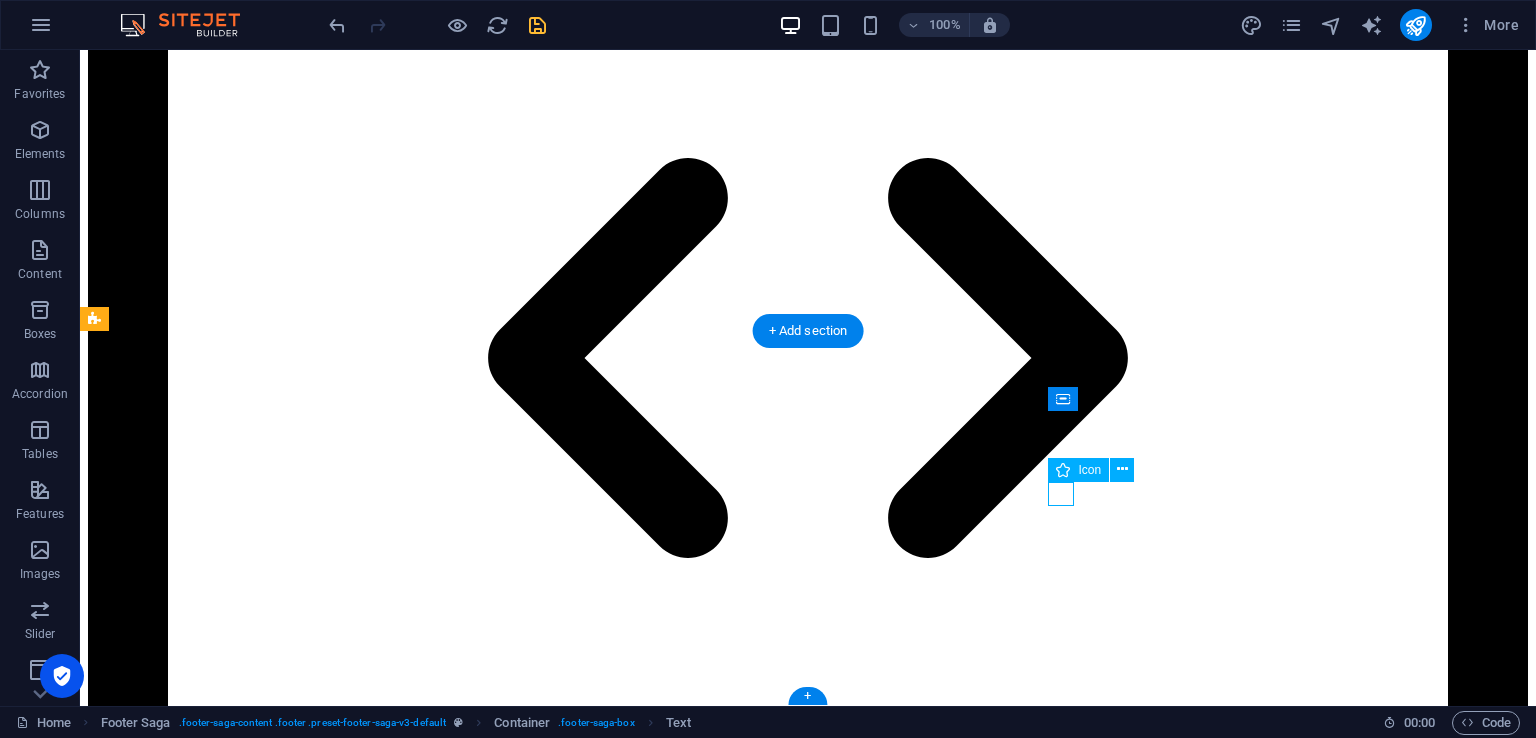 click at bounding box center (808, 14961) 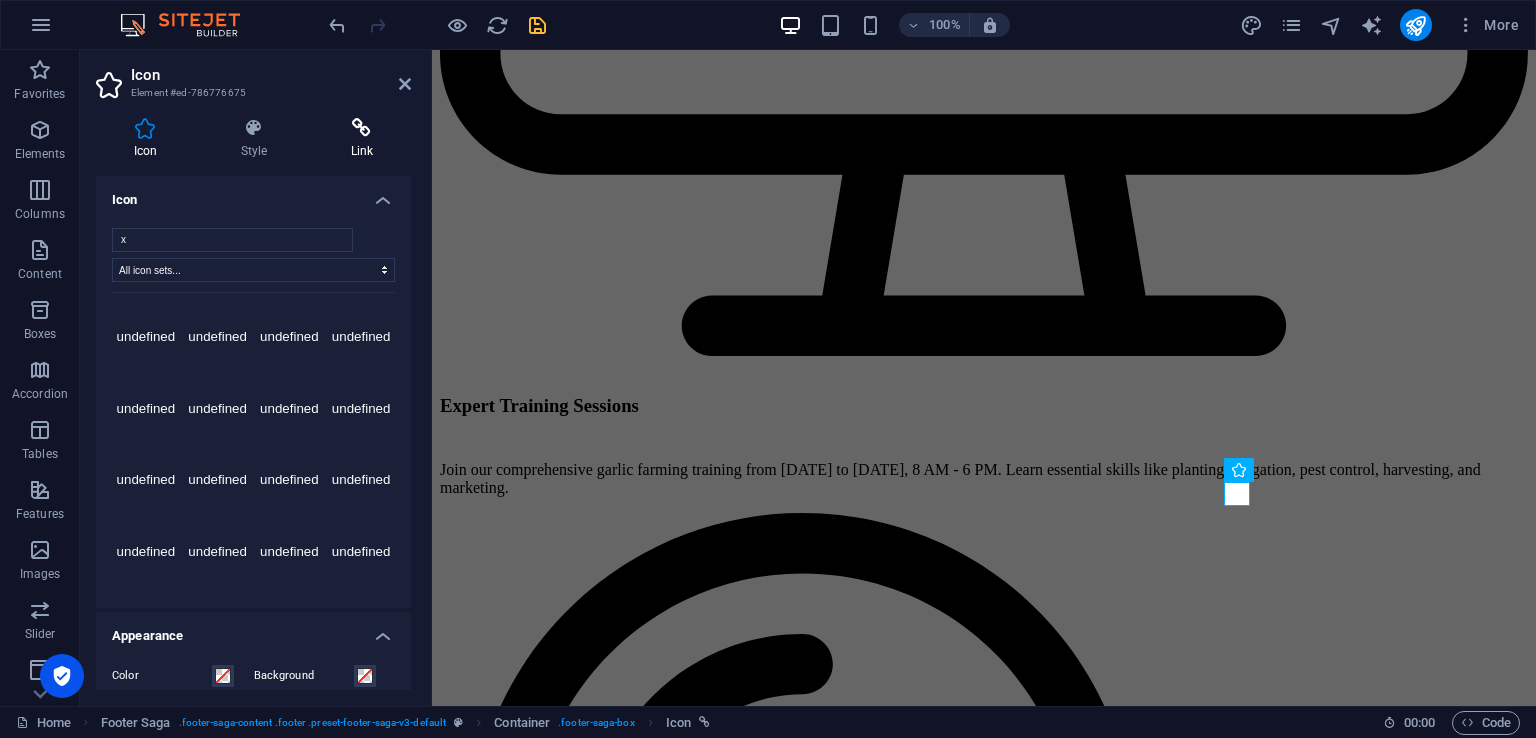click at bounding box center (362, 128) 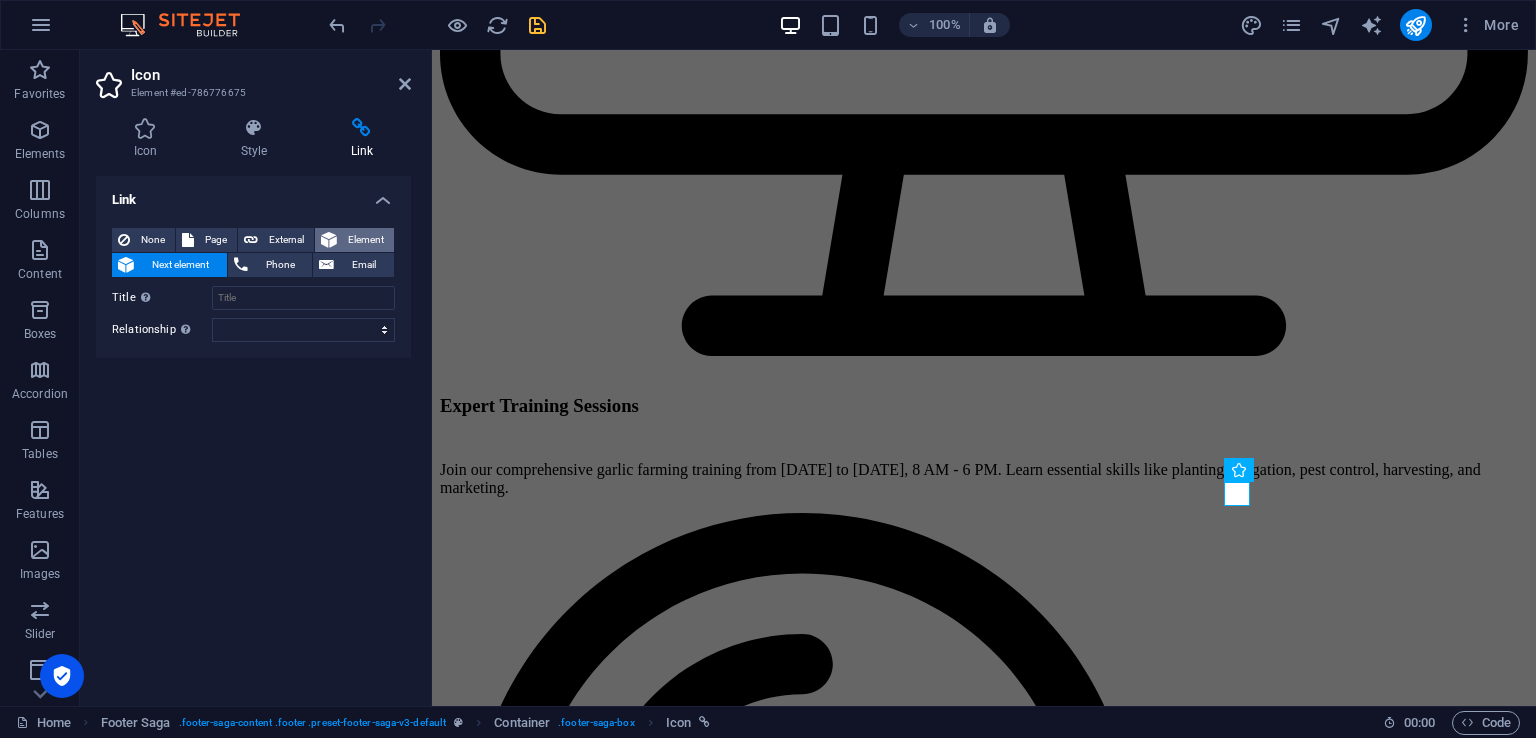click on "Element" at bounding box center [365, 240] 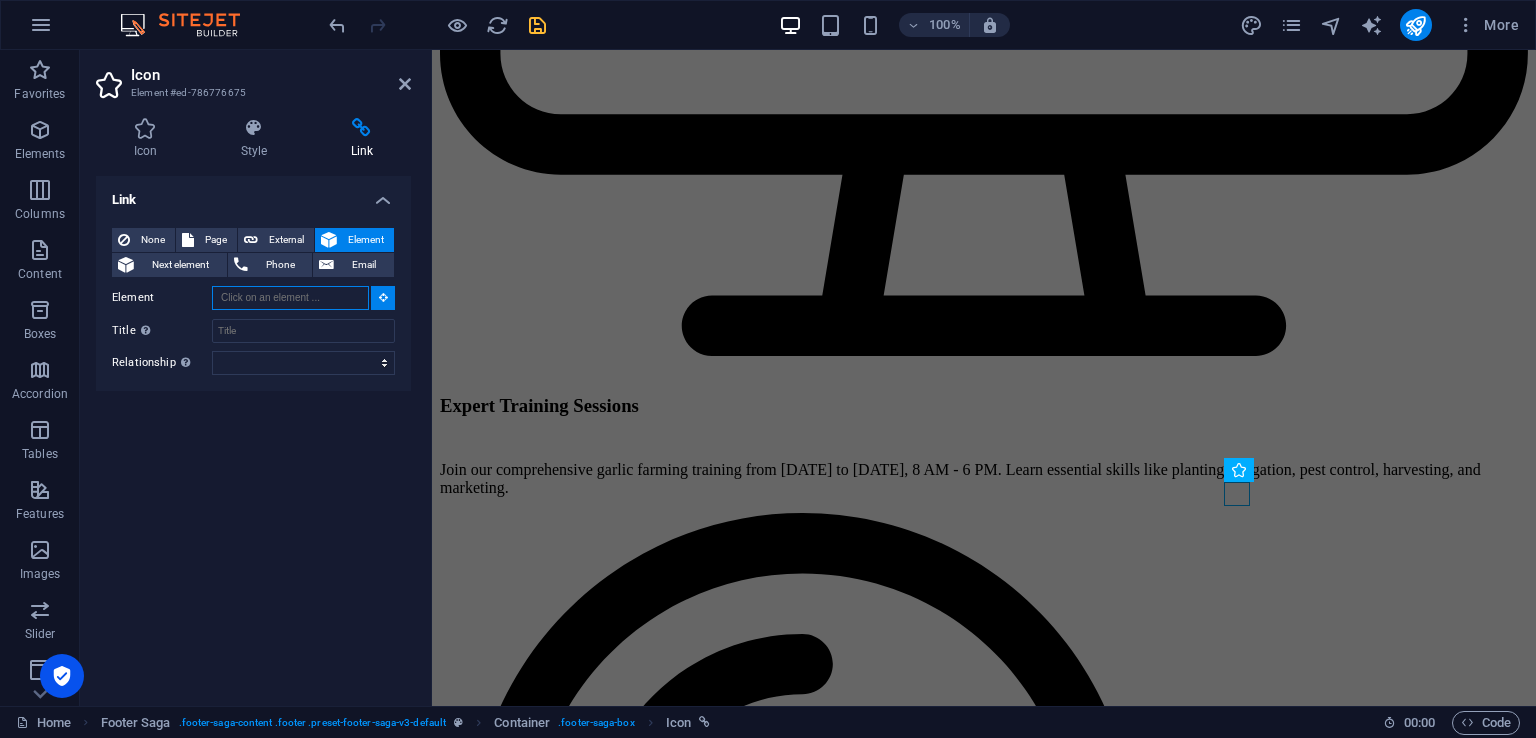 click on "Element" at bounding box center (290, 298) 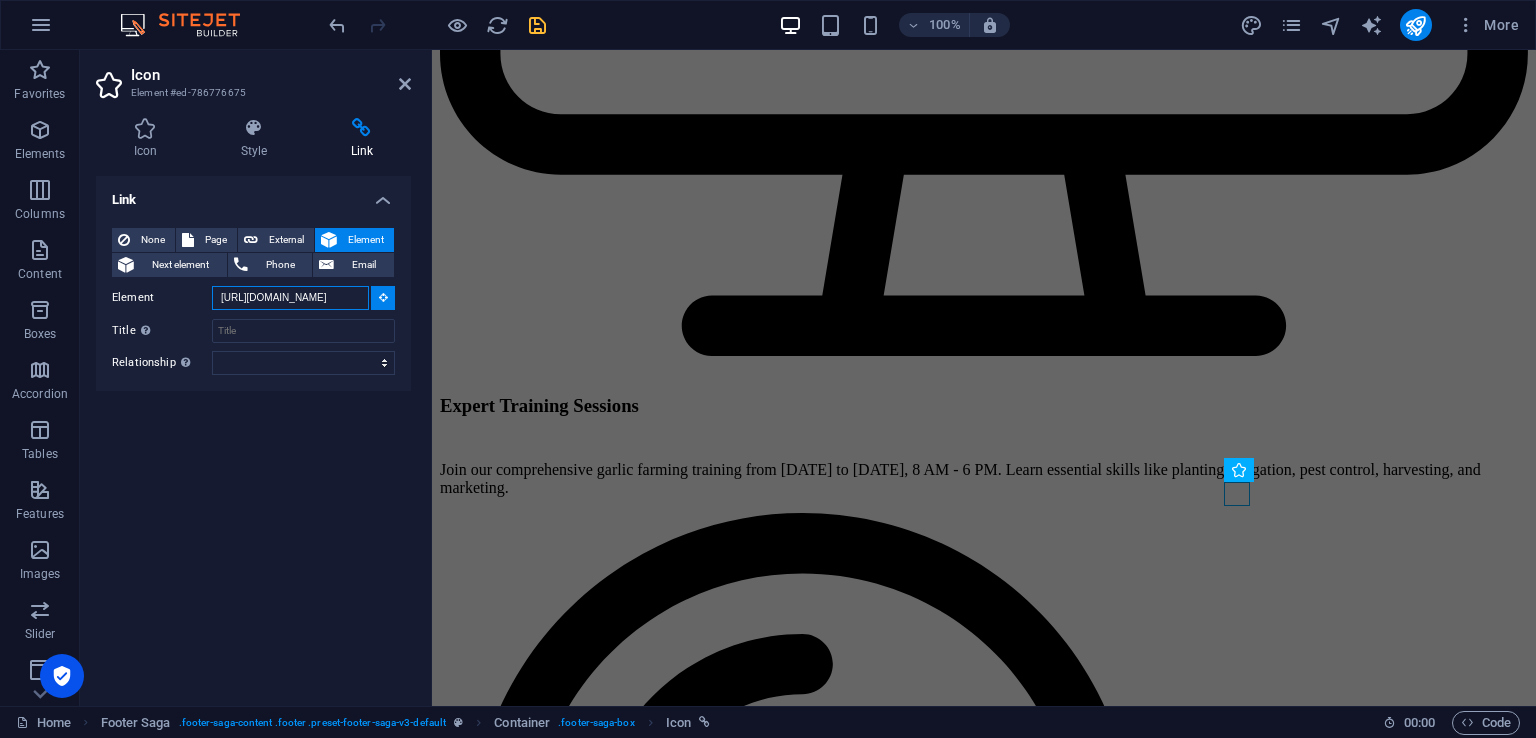 scroll, scrollTop: 0, scrollLeft: 70, axis: horizontal 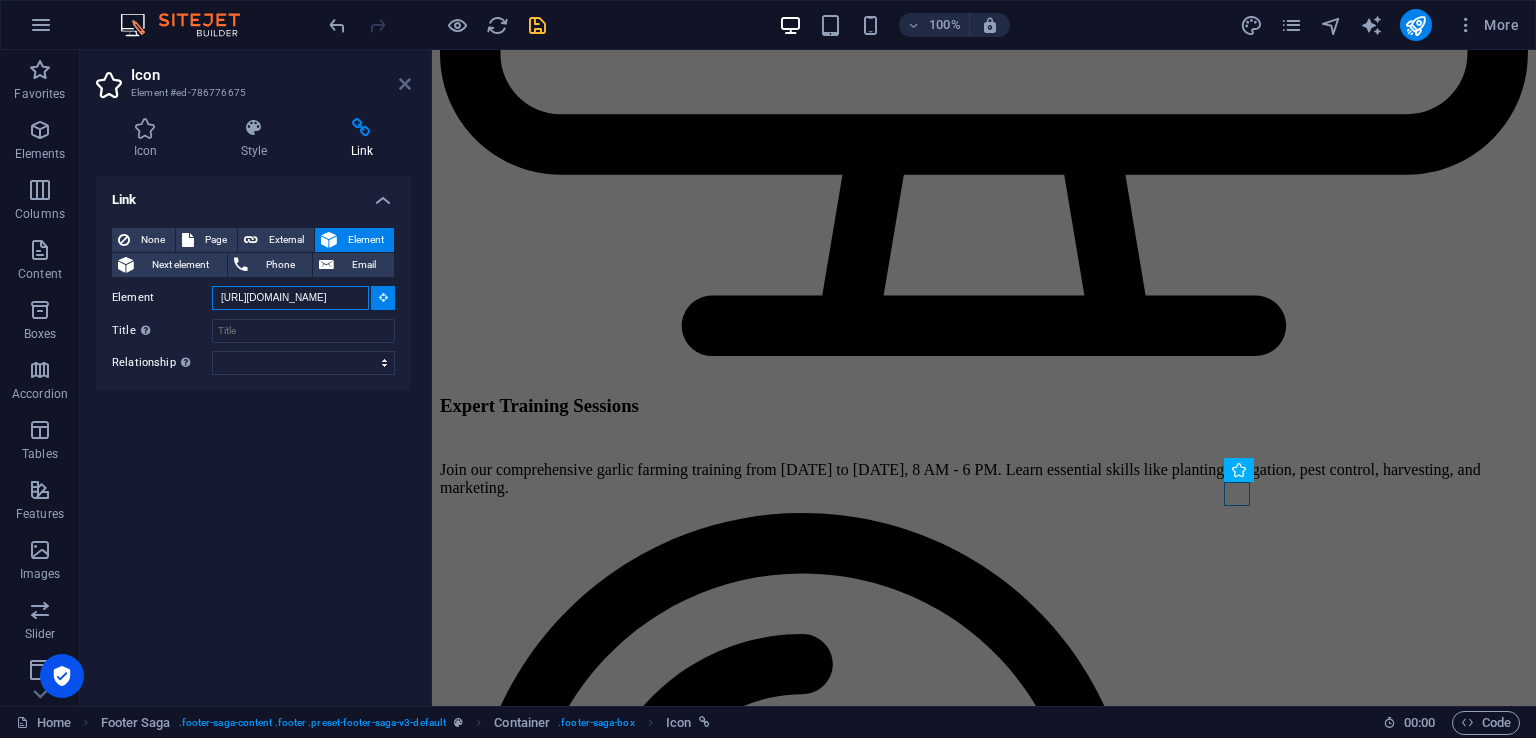 type on "https://www.instagram.com/garlic_suppliers/" 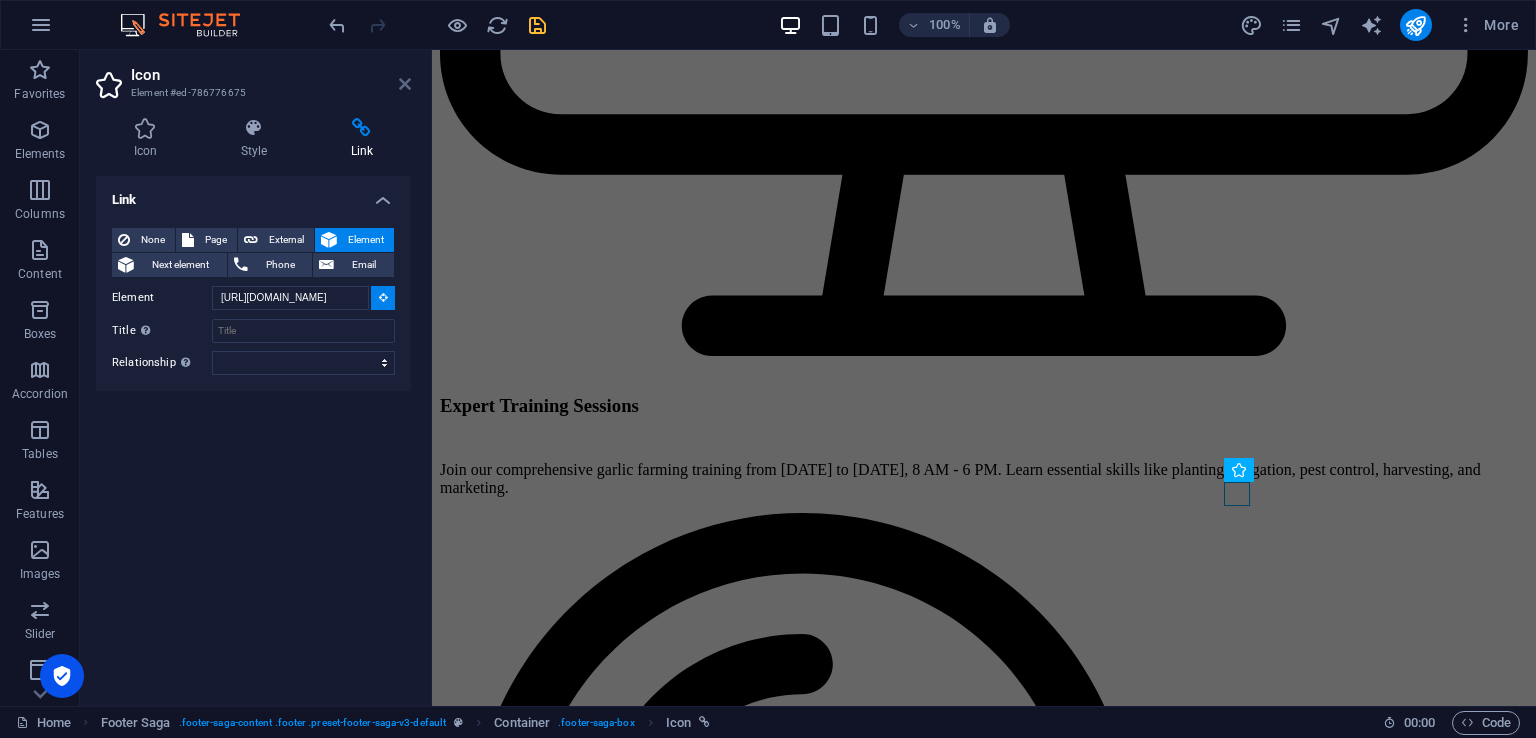 type 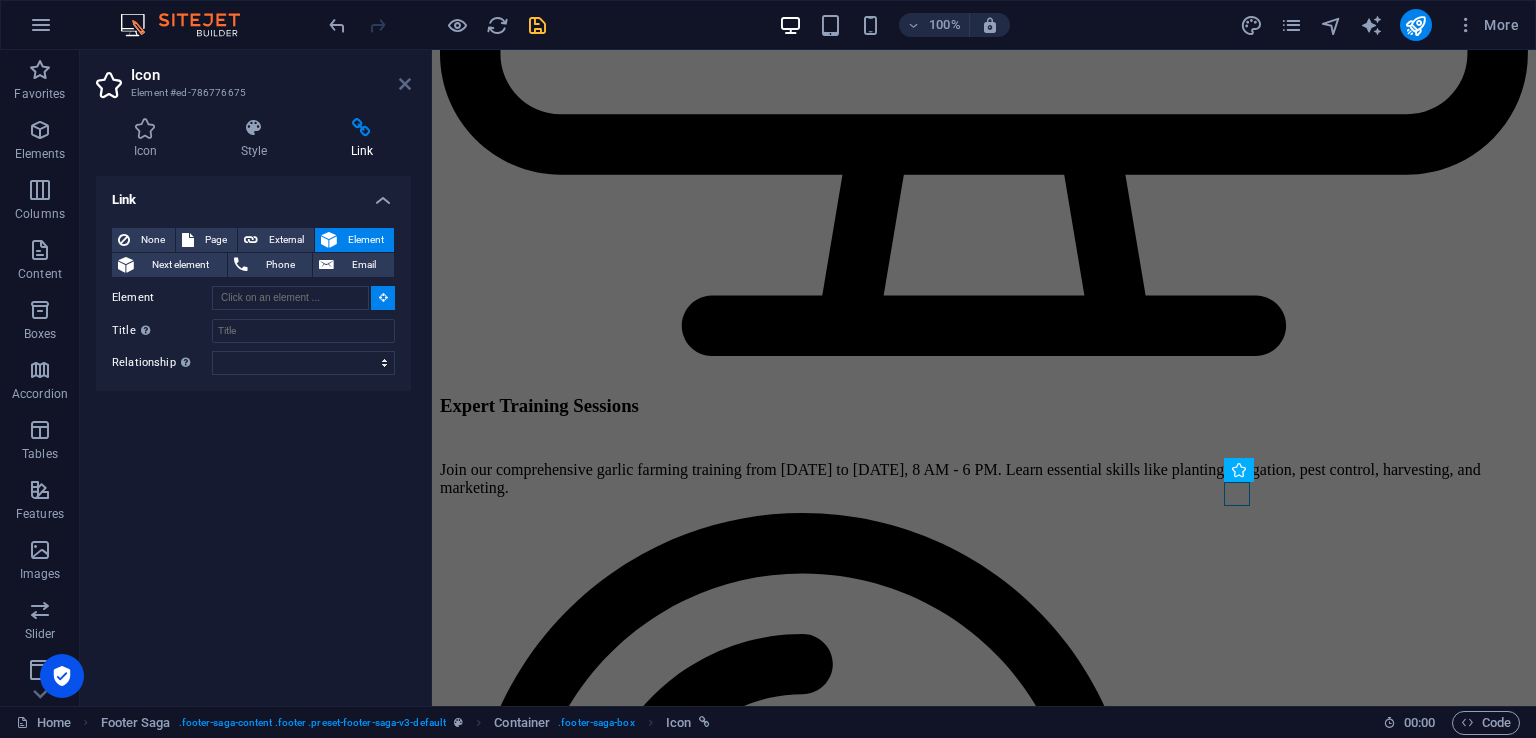 scroll, scrollTop: 0, scrollLeft: 0, axis: both 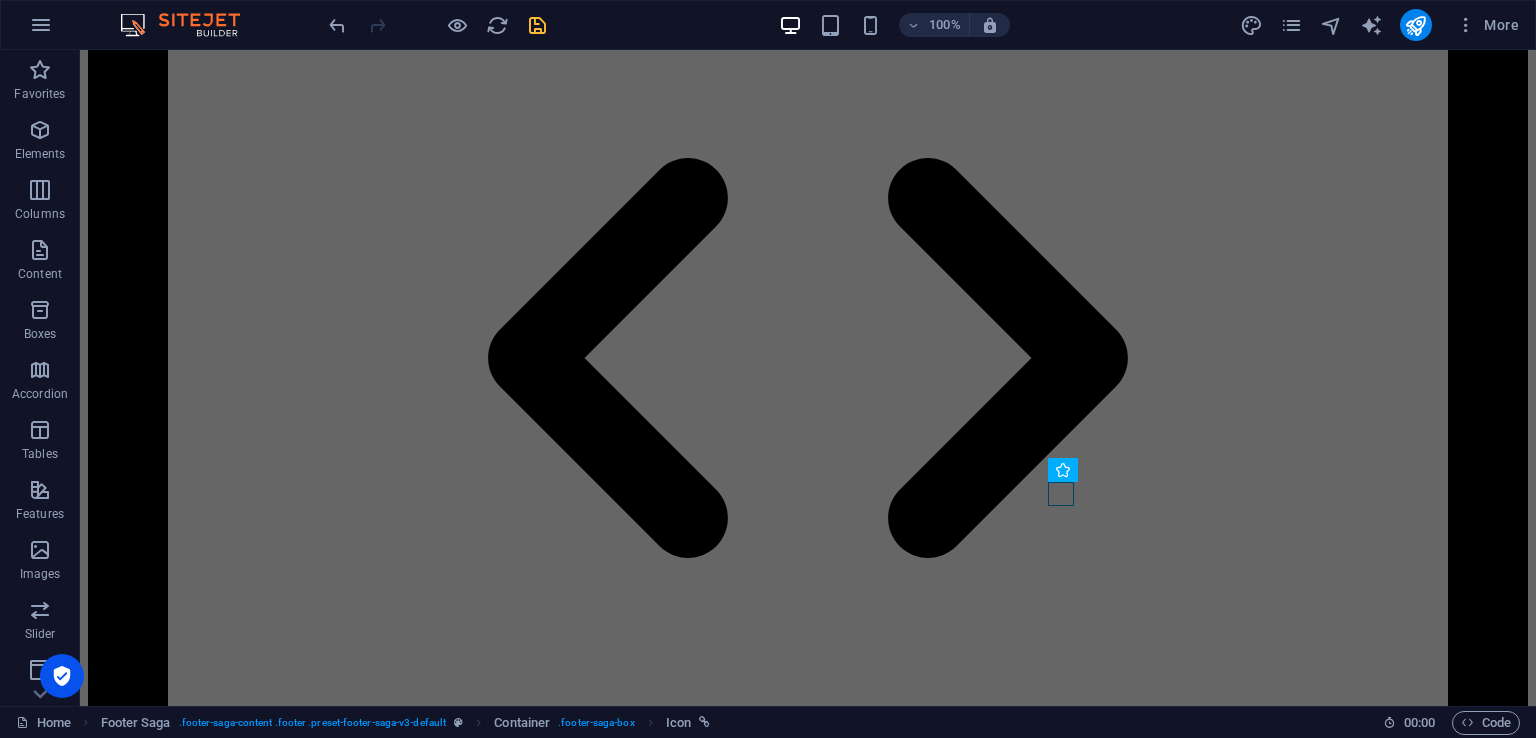 click on "100% More" at bounding box center [926, 25] 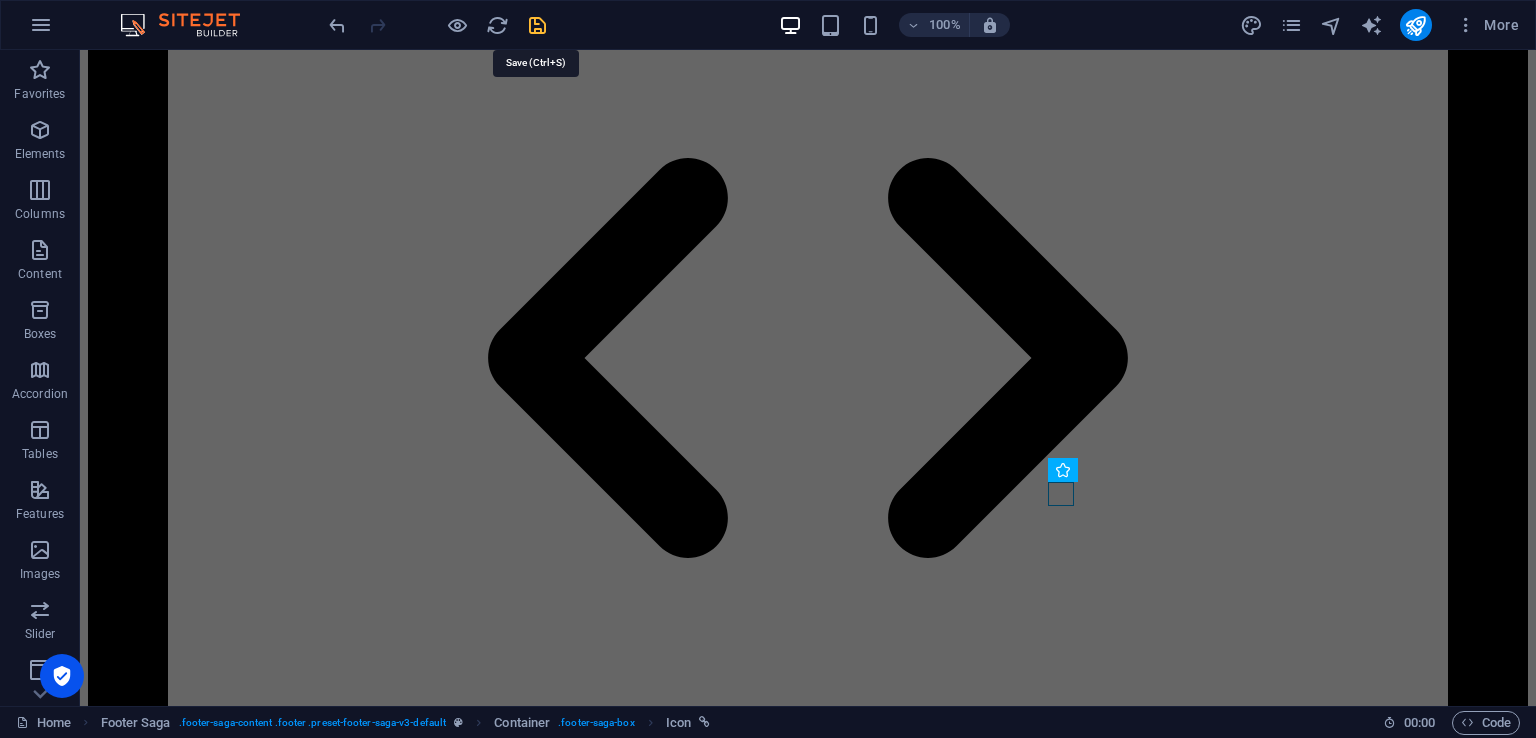 click at bounding box center [537, 25] 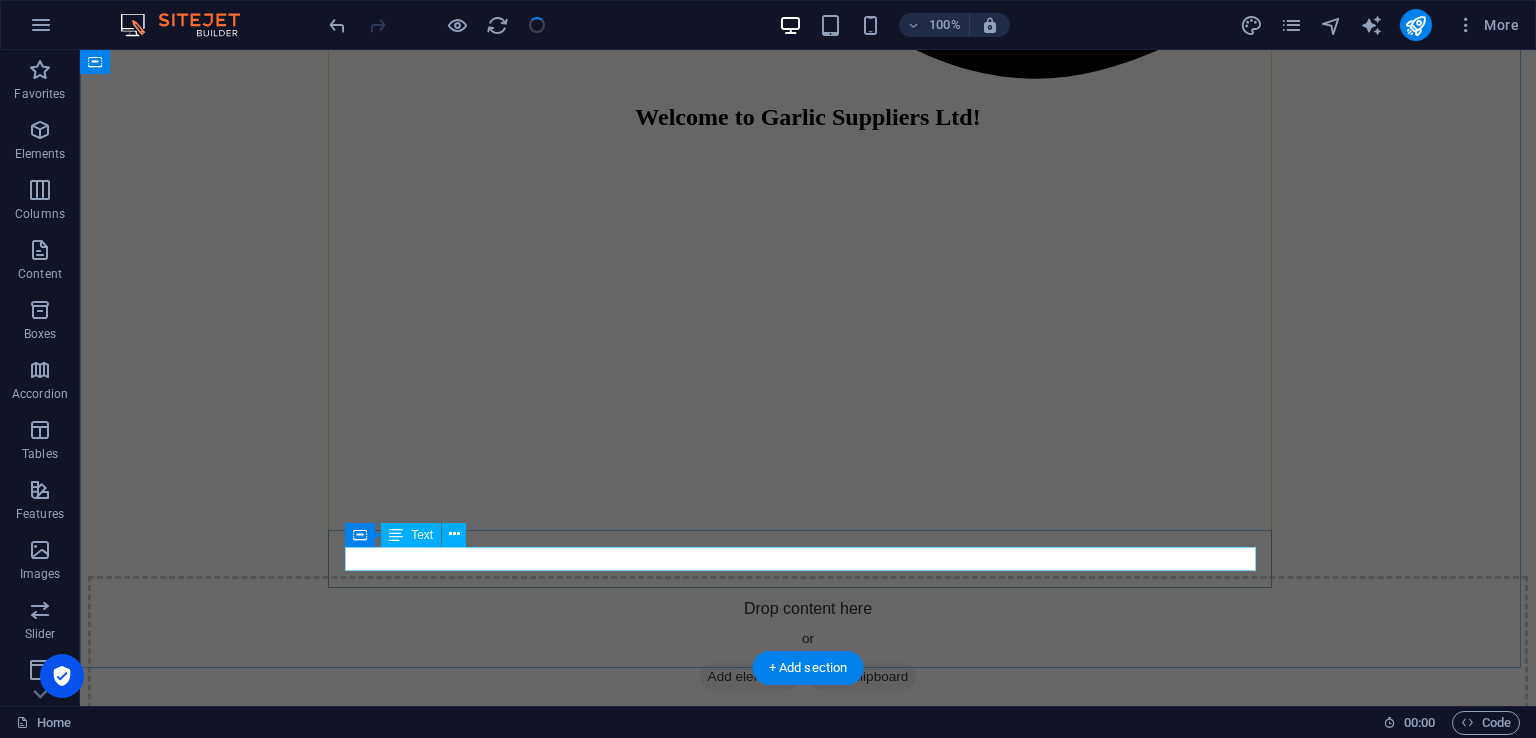 scroll, scrollTop: 3000, scrollLeft: 0, axis: vertical 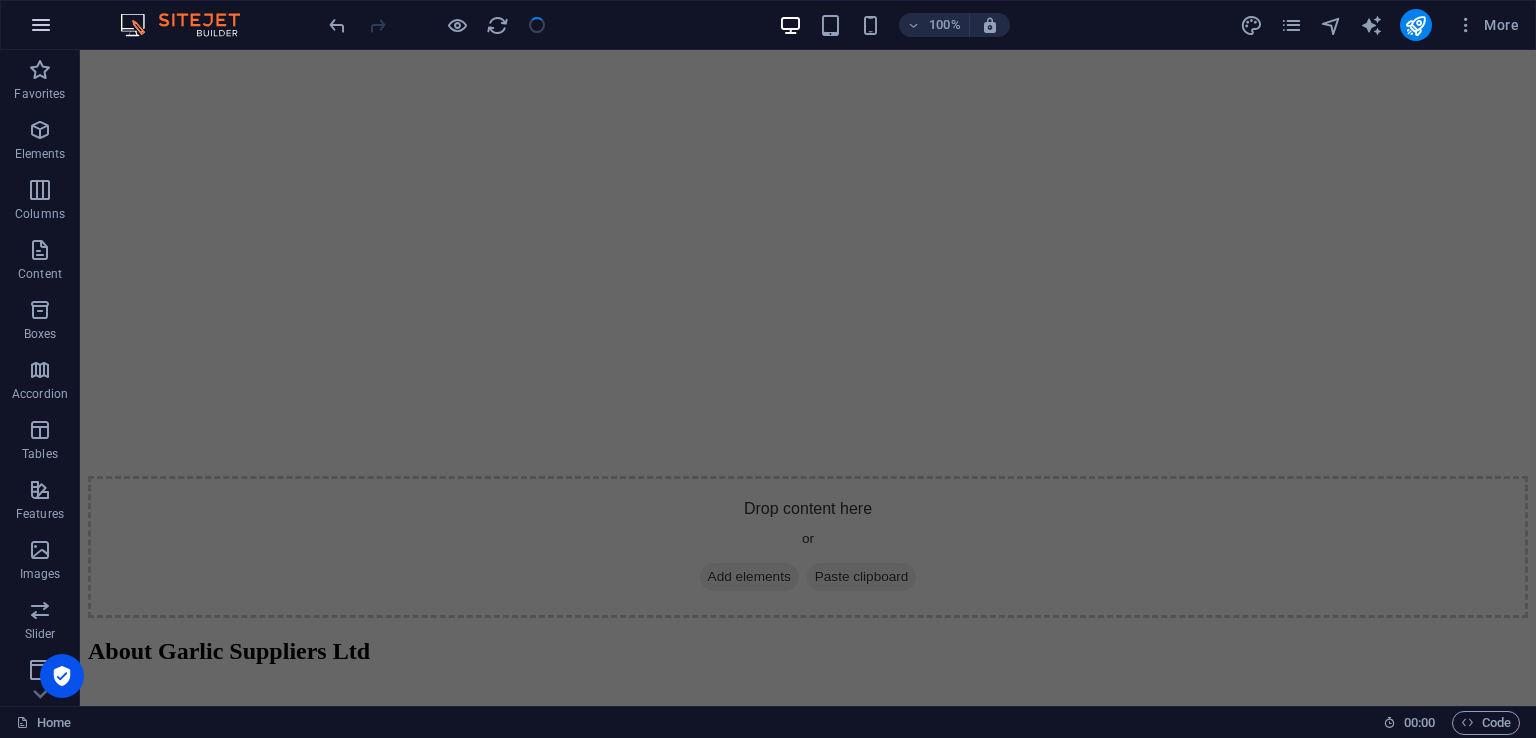 click at bounding box center [41, 25] 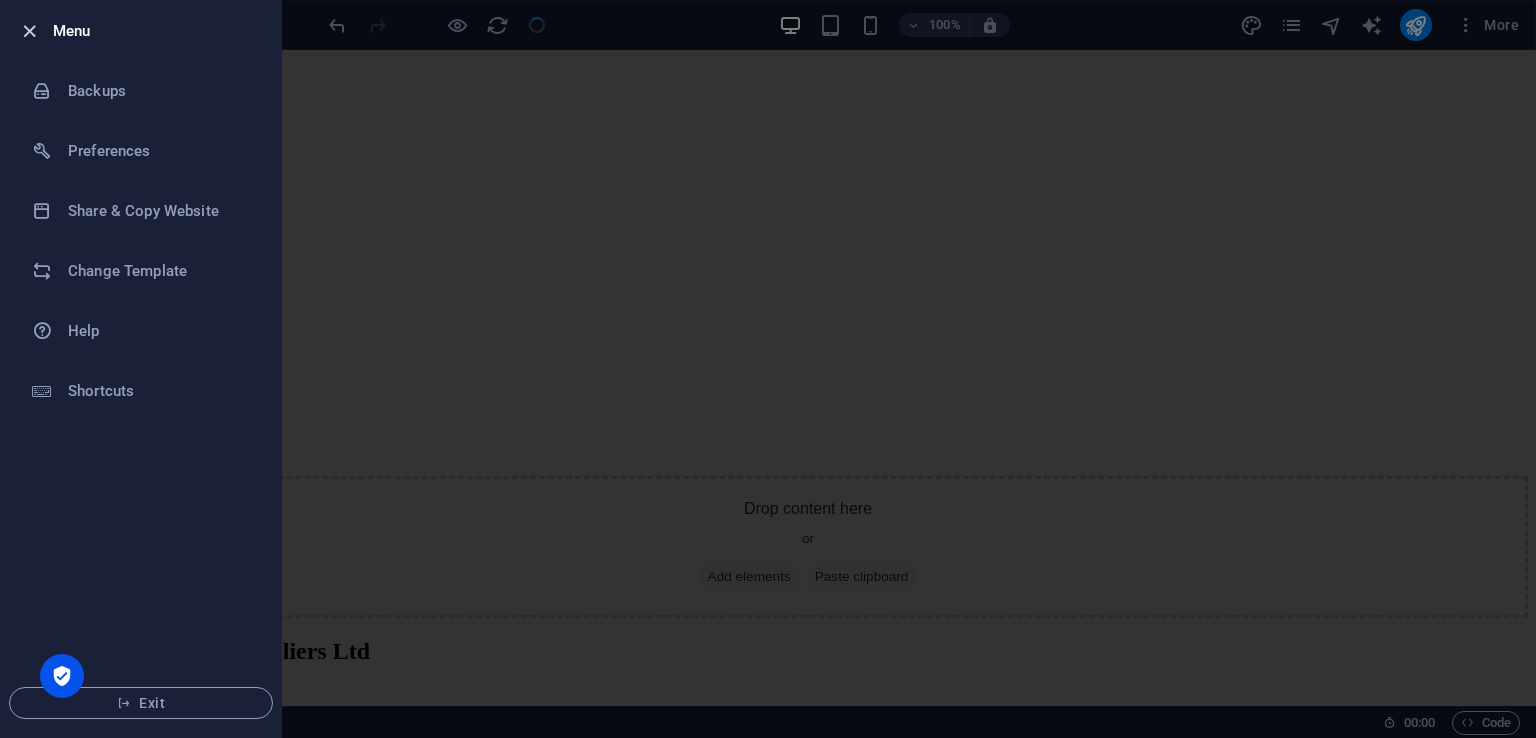 click at bounding box center [29, 31] 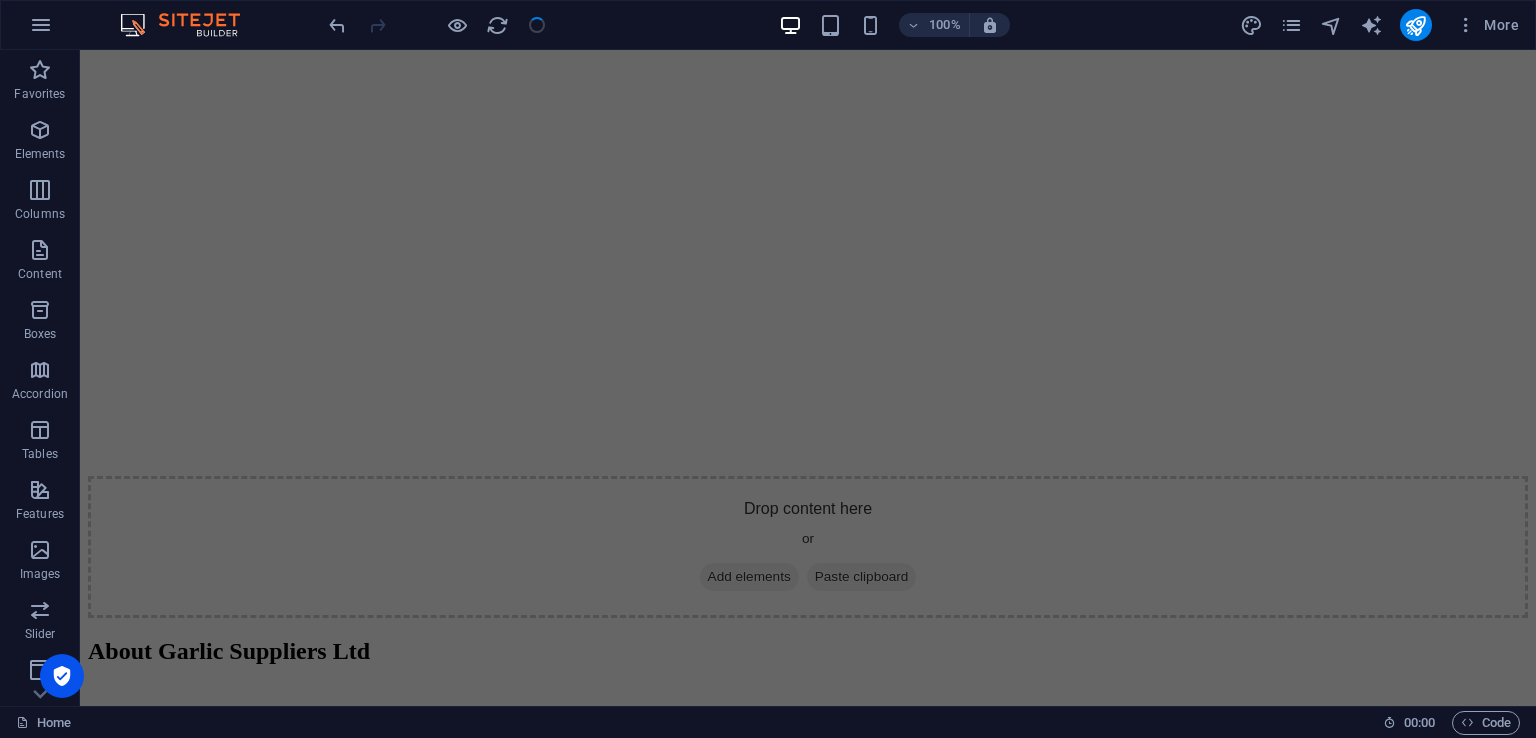click on "100% More" at bounding box center (926, 25) 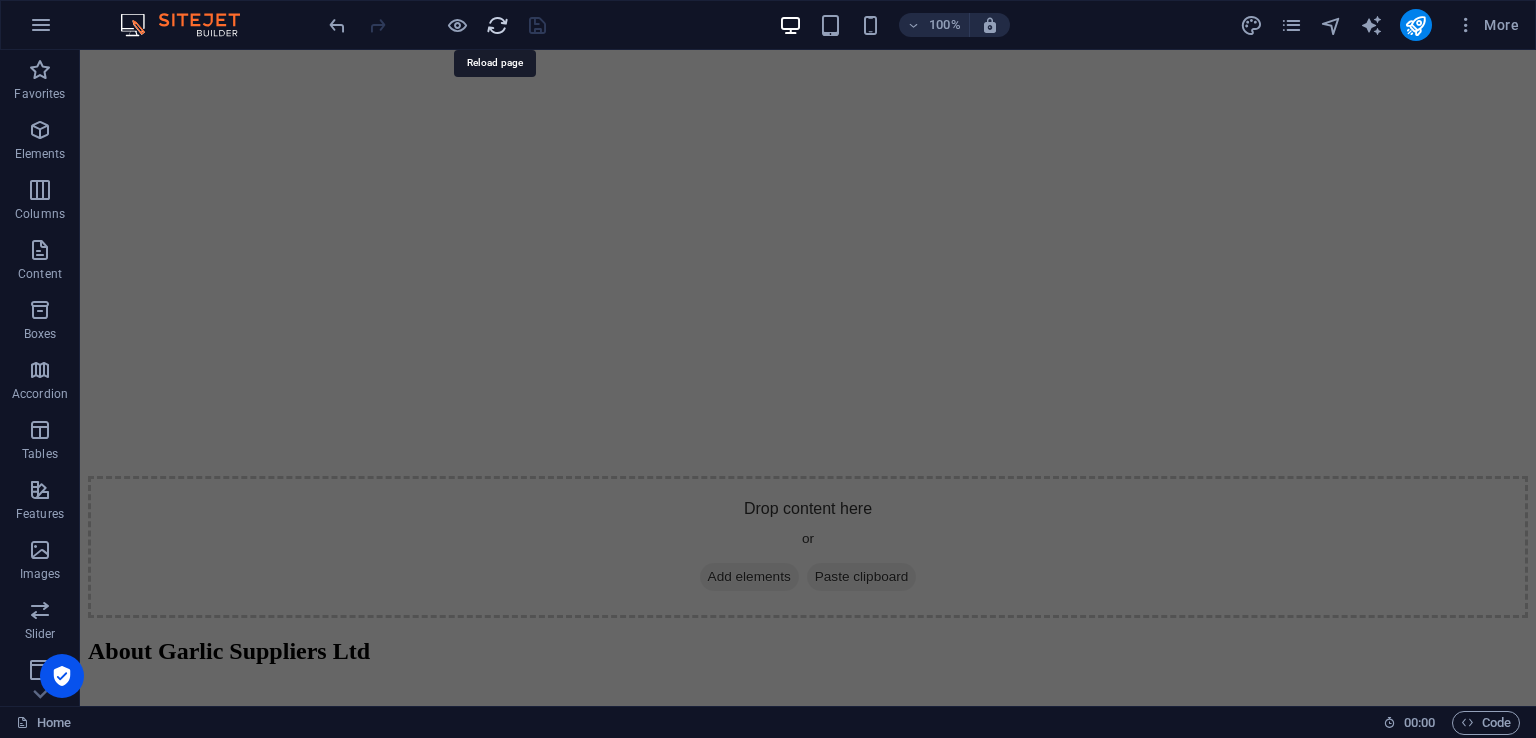 click at bounding box center [497, 25] 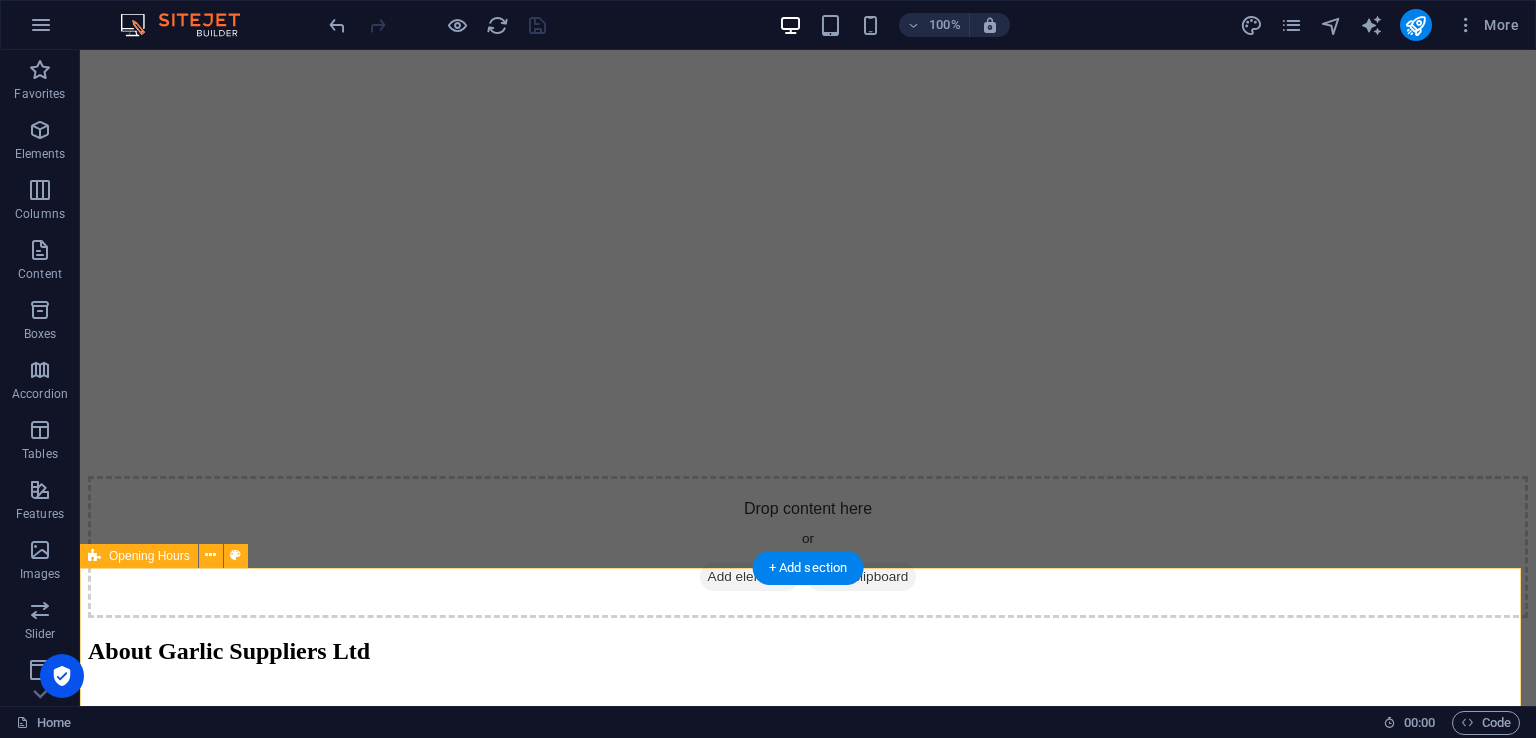 click on "Monday 8:00 AM – 6:00 PM Tuesday 8:00 AM – 6:00 PM Wednesday 8:00 AM – 6:00 PM Thursday 8:00 AM – 6:00 PM Friday 8:00 AM – 6:00 PM Saturday 8:00 AM – 6:00 PM Sunday Closed" at bounding box center [808, 11684] 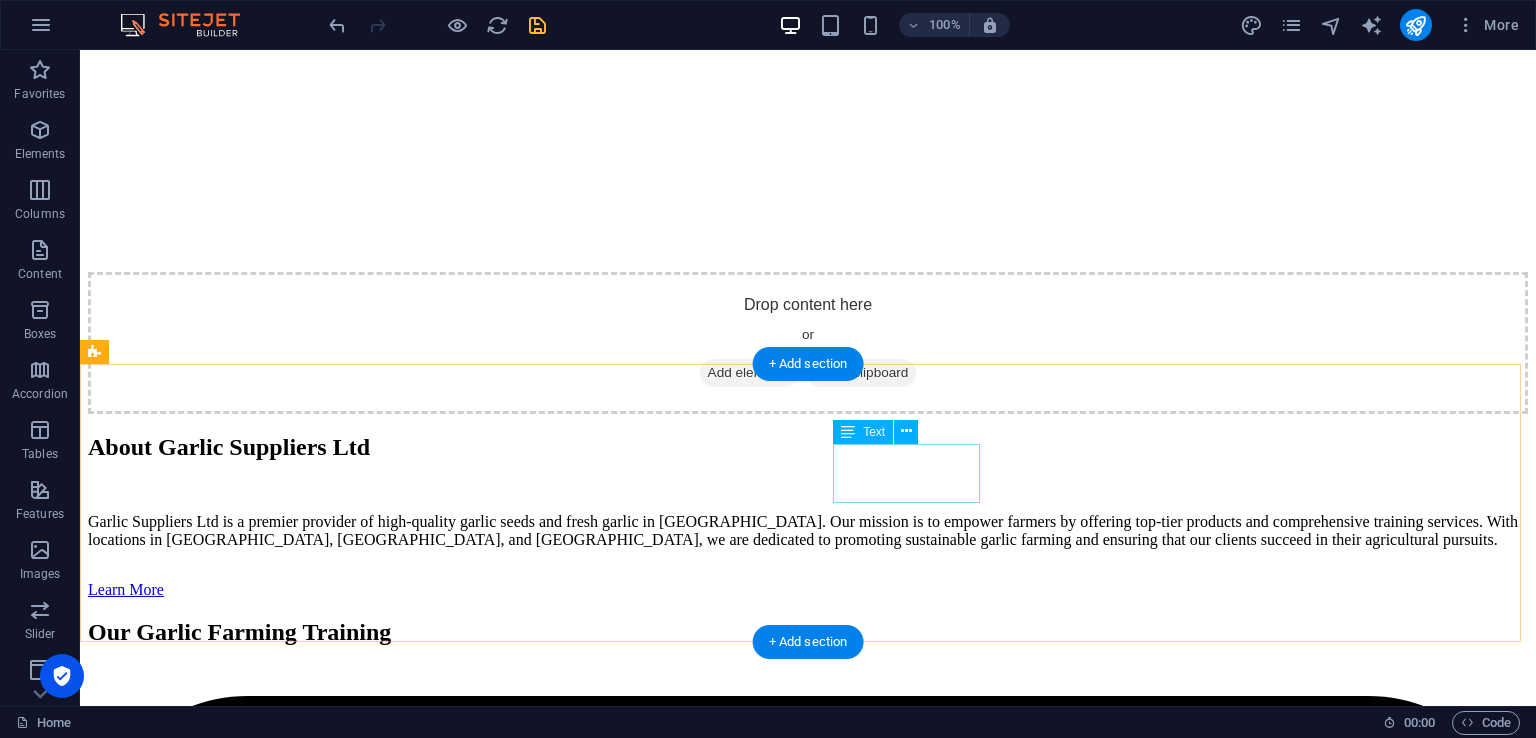 scroll, scrollTop: 2962, scrollLeft: 0, axis: vertical 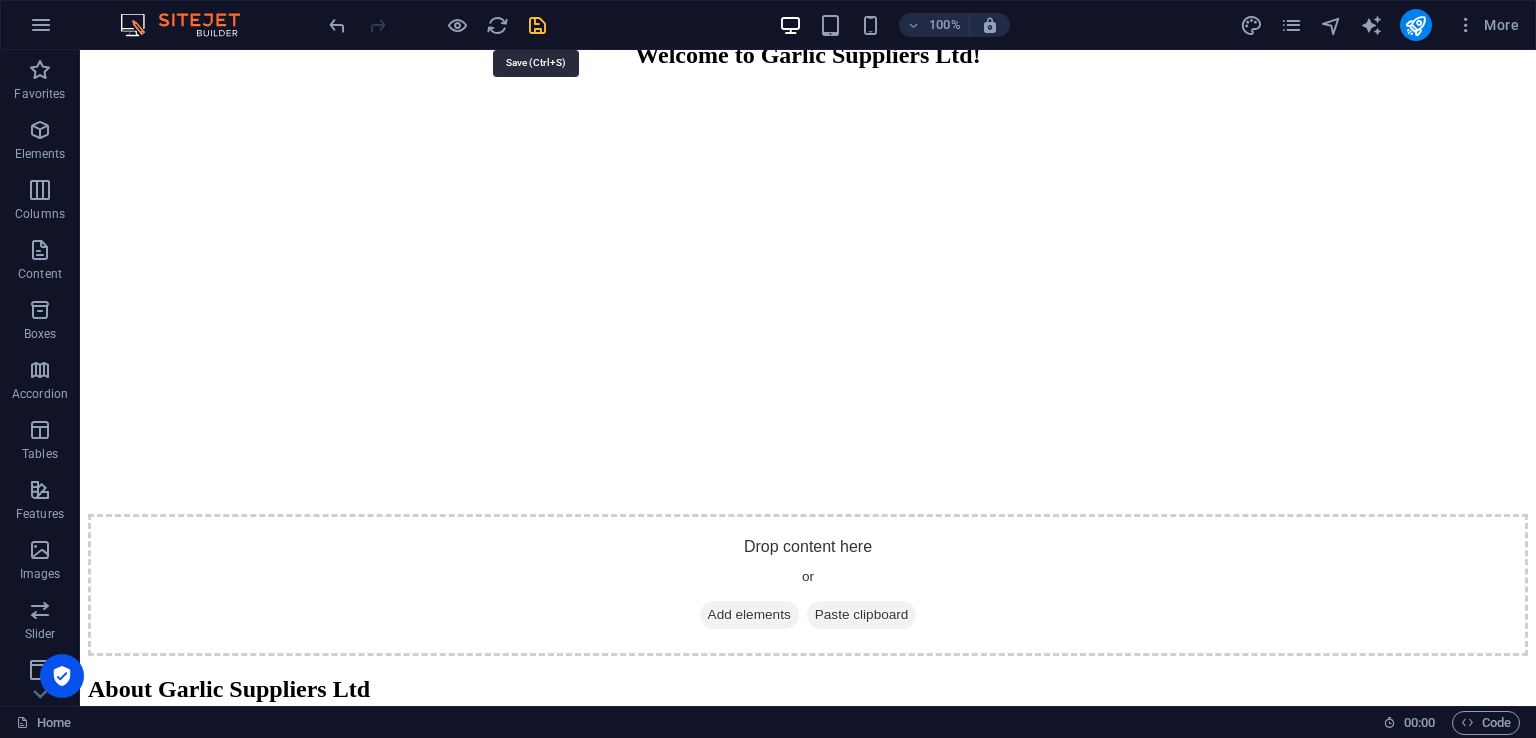 click at bounding box center [537, 25] 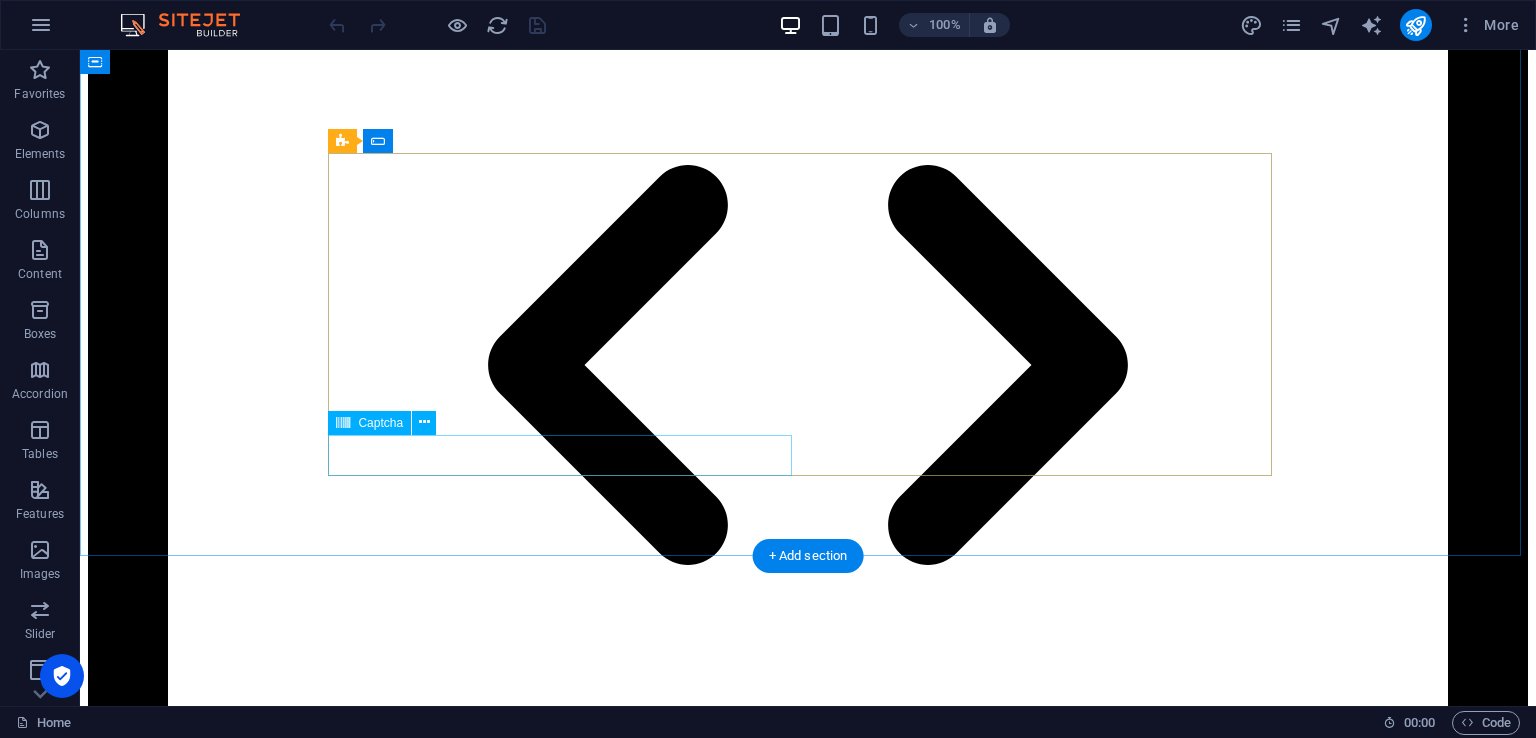 scroll, scrollTop: 4086, scrollLeft: 0, axis: vertical 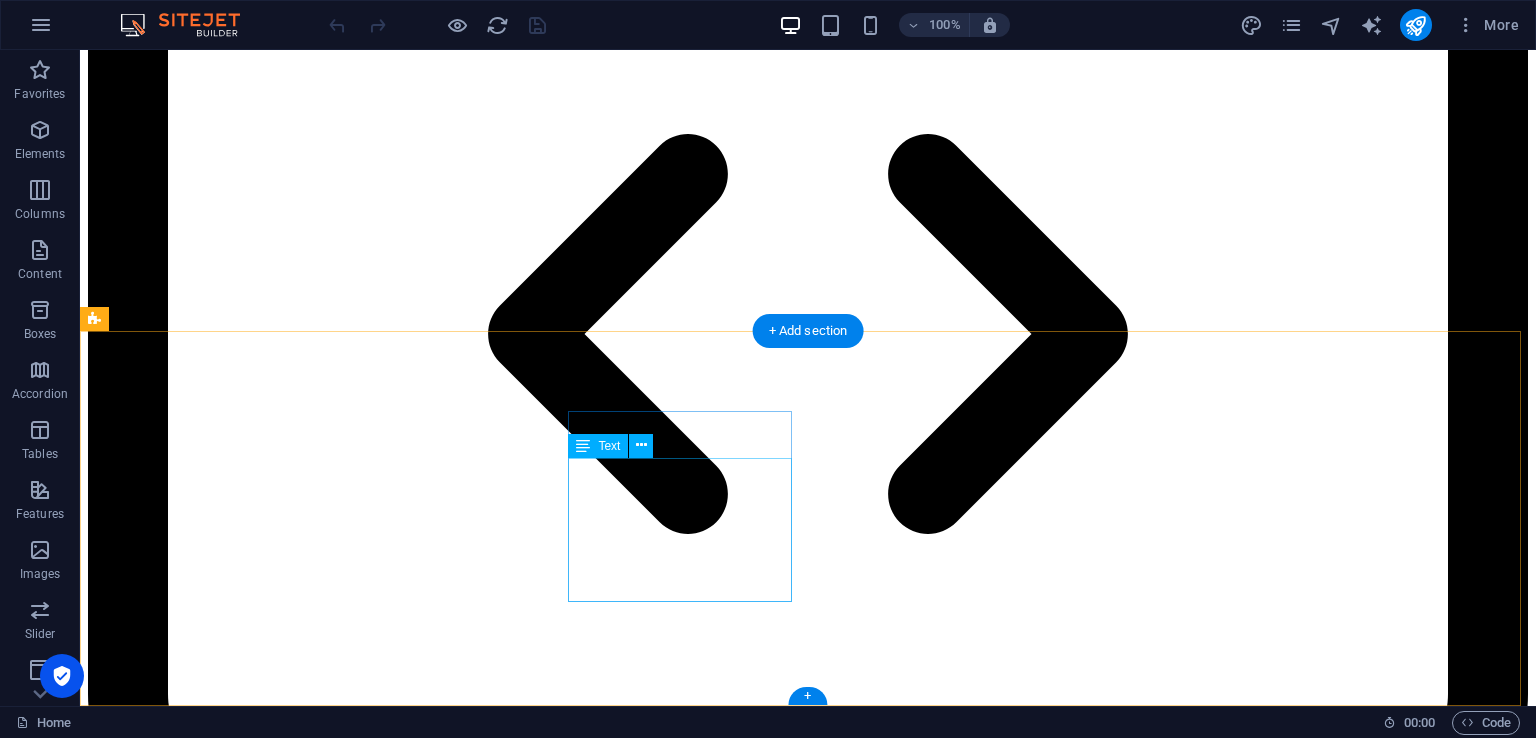 click on "Main Street, Ngara 00100   Nairobi Phone:  +254 725 086 807 Mobile:  Email:  info@garlicsuppliers.co.ke" at bounding box center (808, 12359) 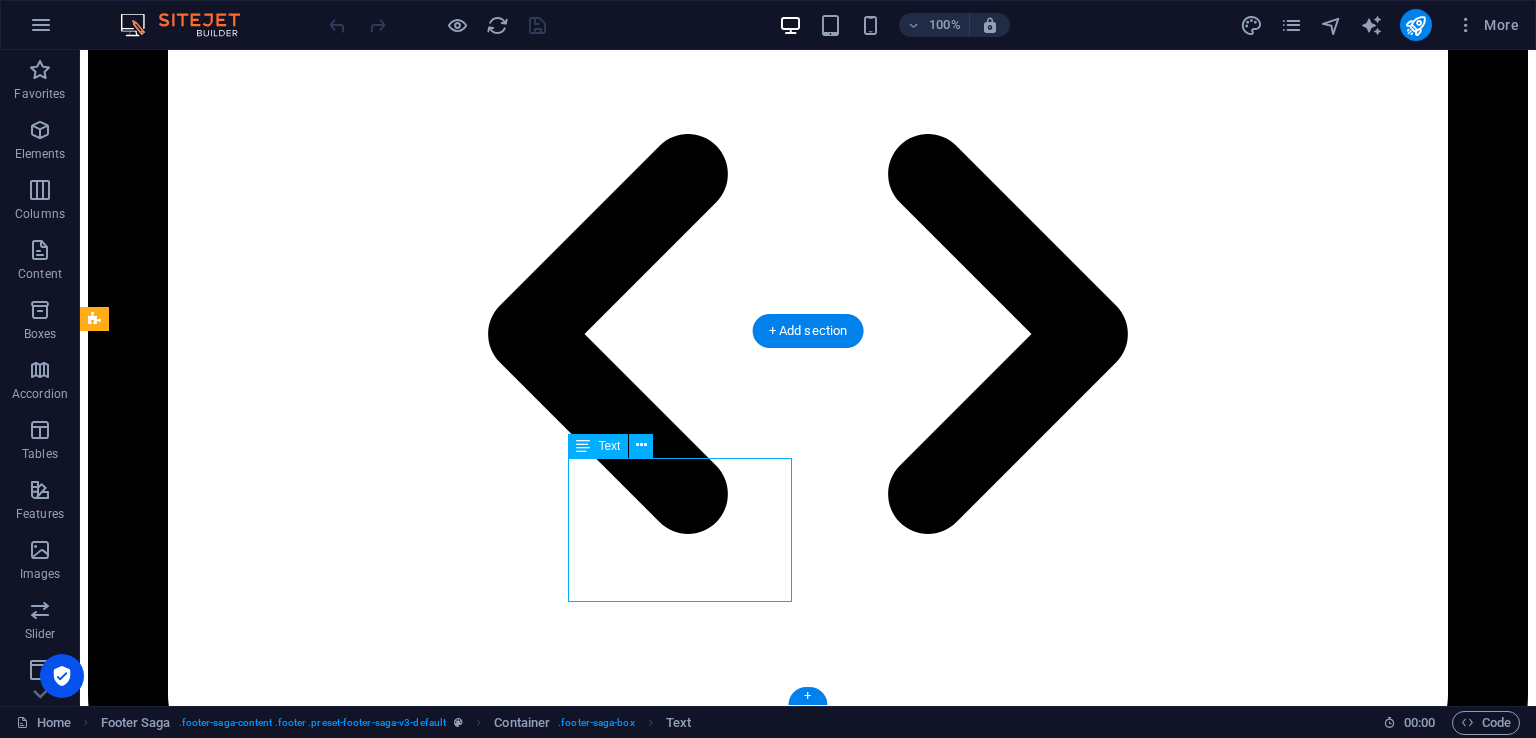 click on "Main Street, Ngara 00100   Nairobi Phone:  +254 725 086 807 Mobile:  Email:  info@garlicsuppliers.co.ke" at bounding box center [808, 12359] 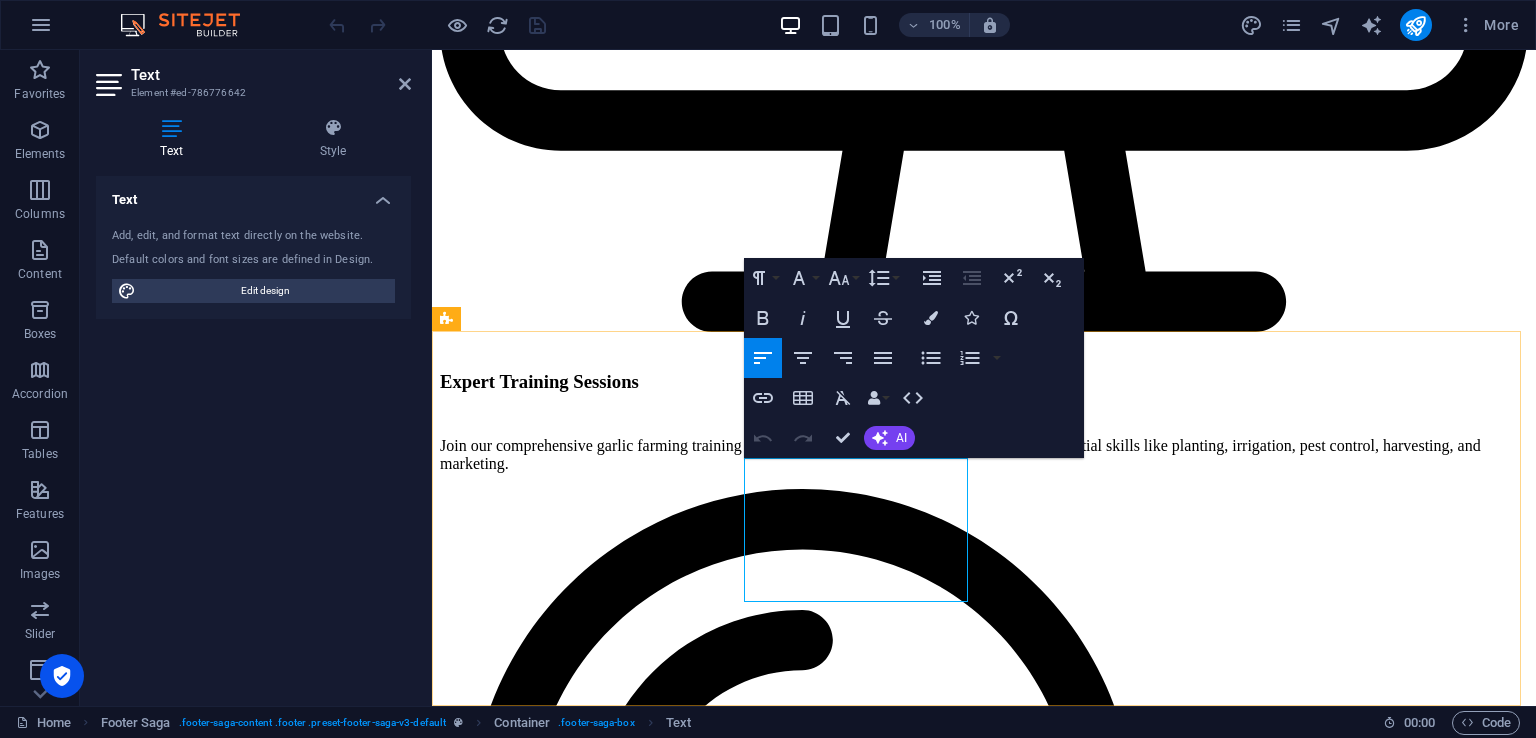 click on "Mobile:" at bounding box center [984, 9635] 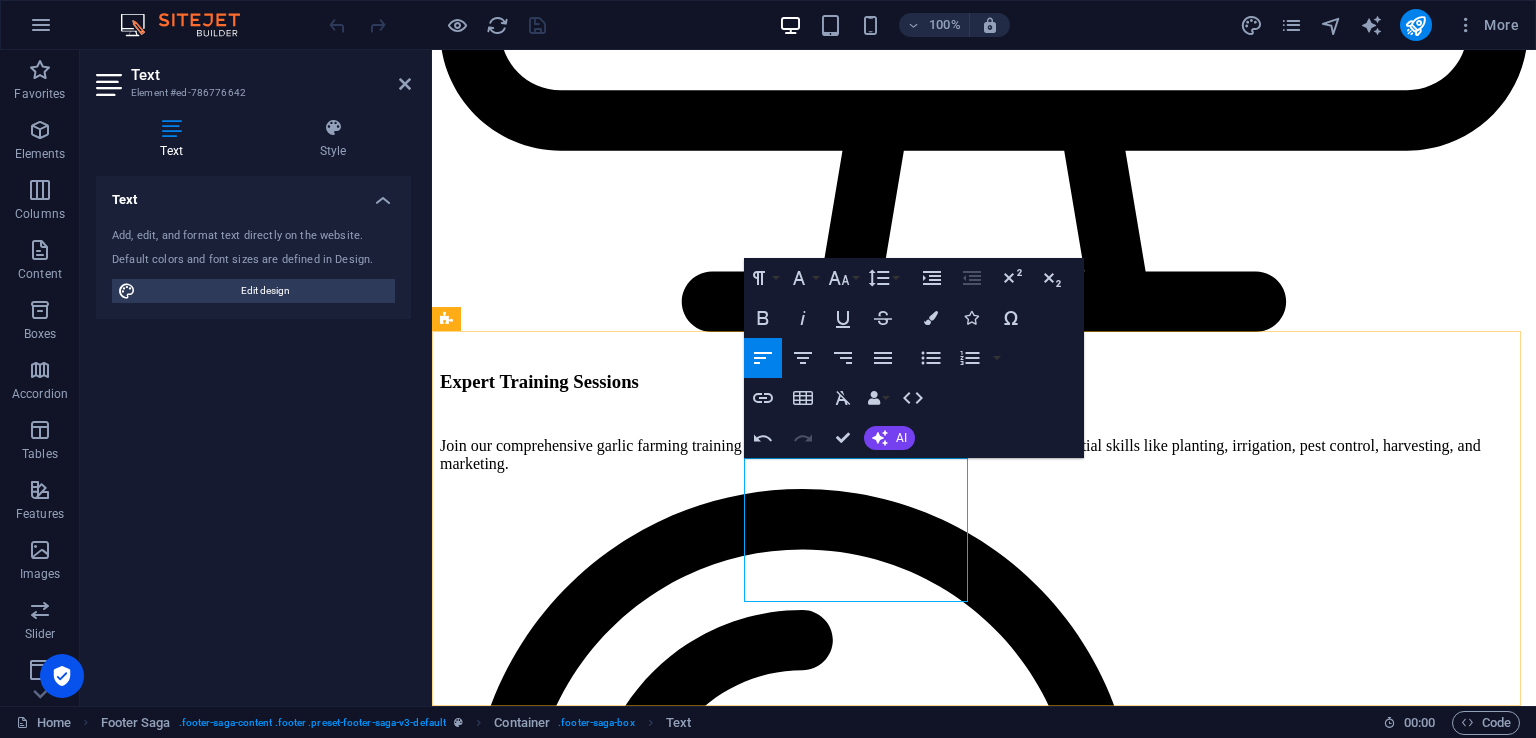 scroll, scrollTop: 0, scrollLeft: 8, axis: horizontal 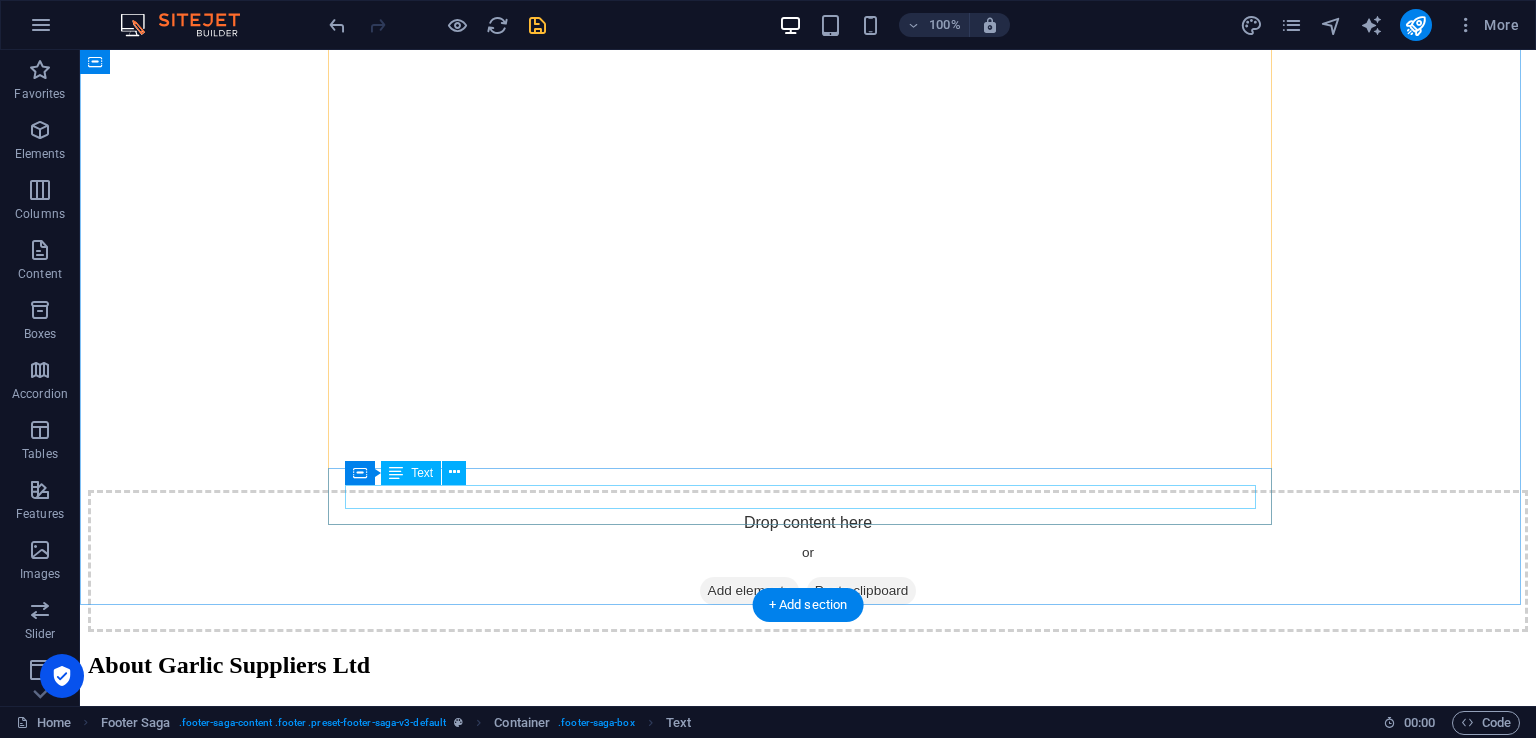 click on "You can contact us via phone at +254 725 086 807 or via email at info@garlicsuppliers.co.ke." at bounding box center [808, 10729] 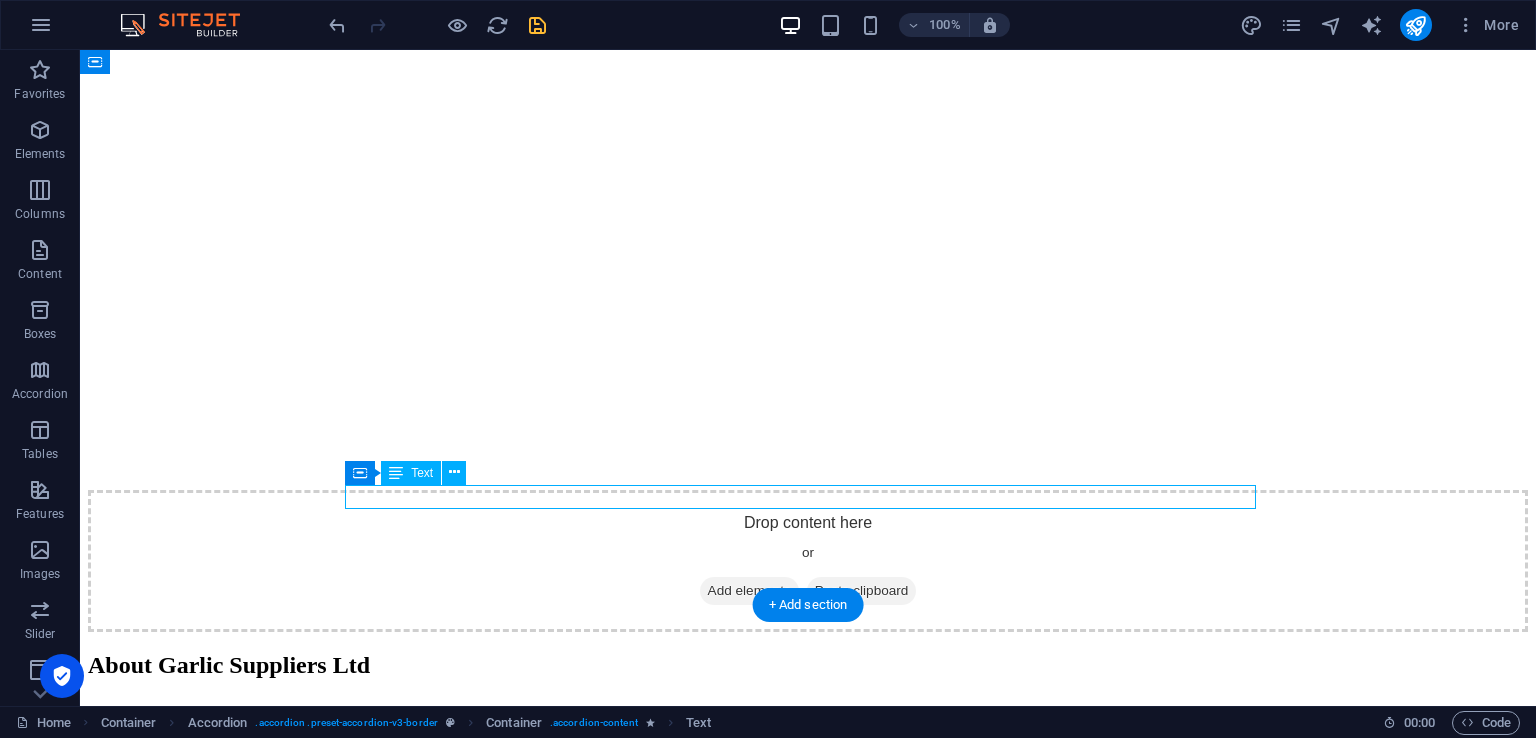click on "You can contact us via phone at +254 725 086 807 or via email at info@garlicsuppliers.co.ke." at bounding box center (808, 10729) 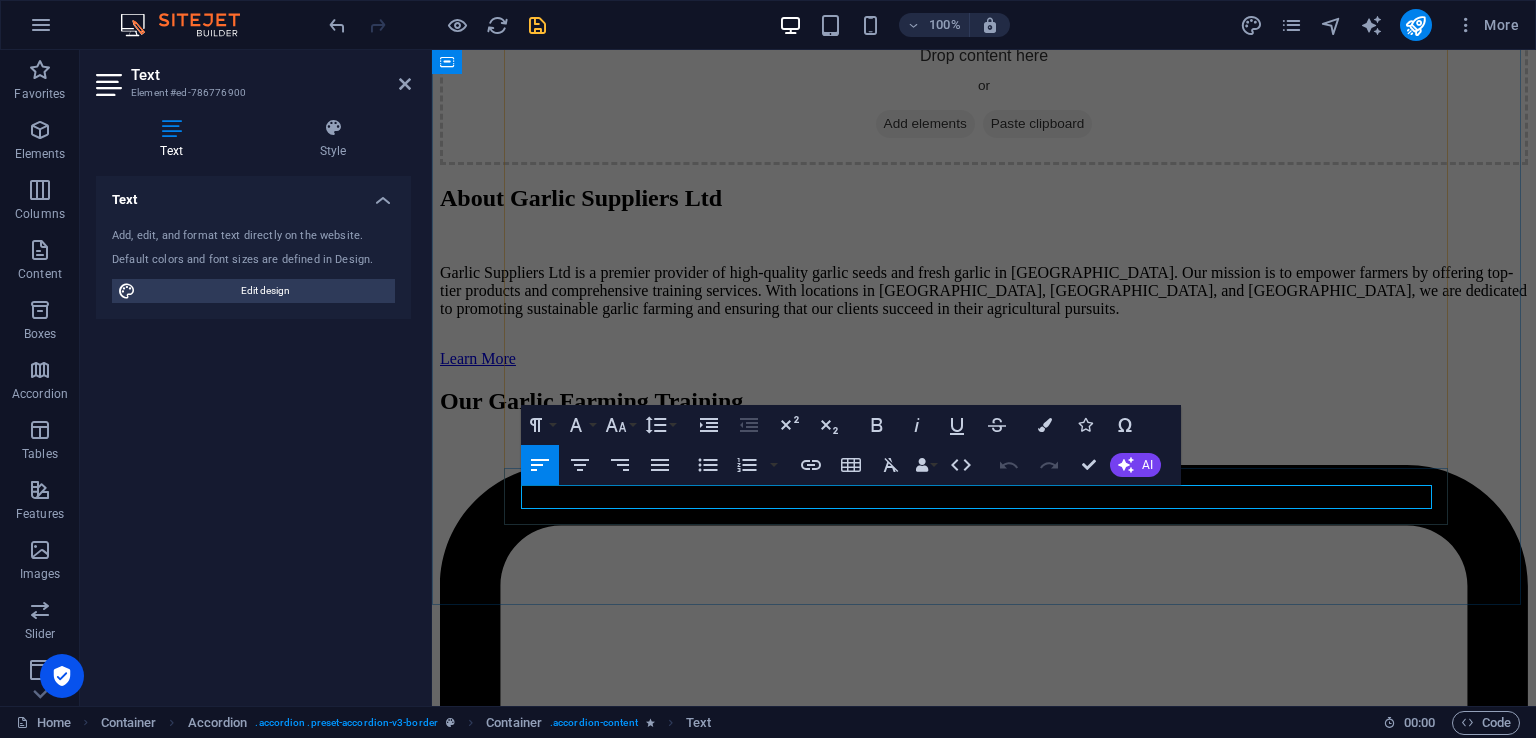click on "You can contact us via phone at +254 725 086 807 or via email at info@garlicsuppliers.co.ke." at bounding box center [984, 8323] 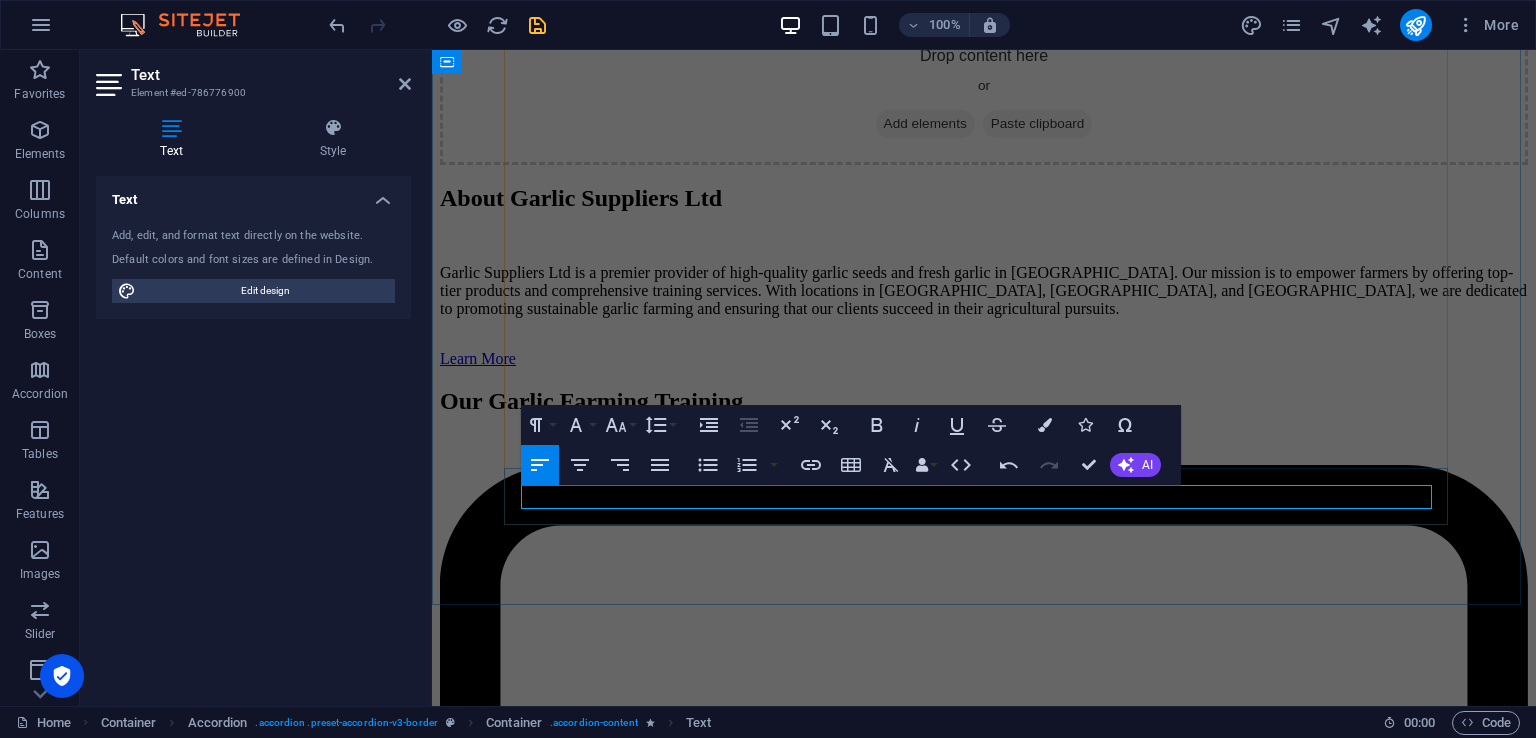 scroll, scrollTop: 0, scrollLeft: 8, axis: horizontal 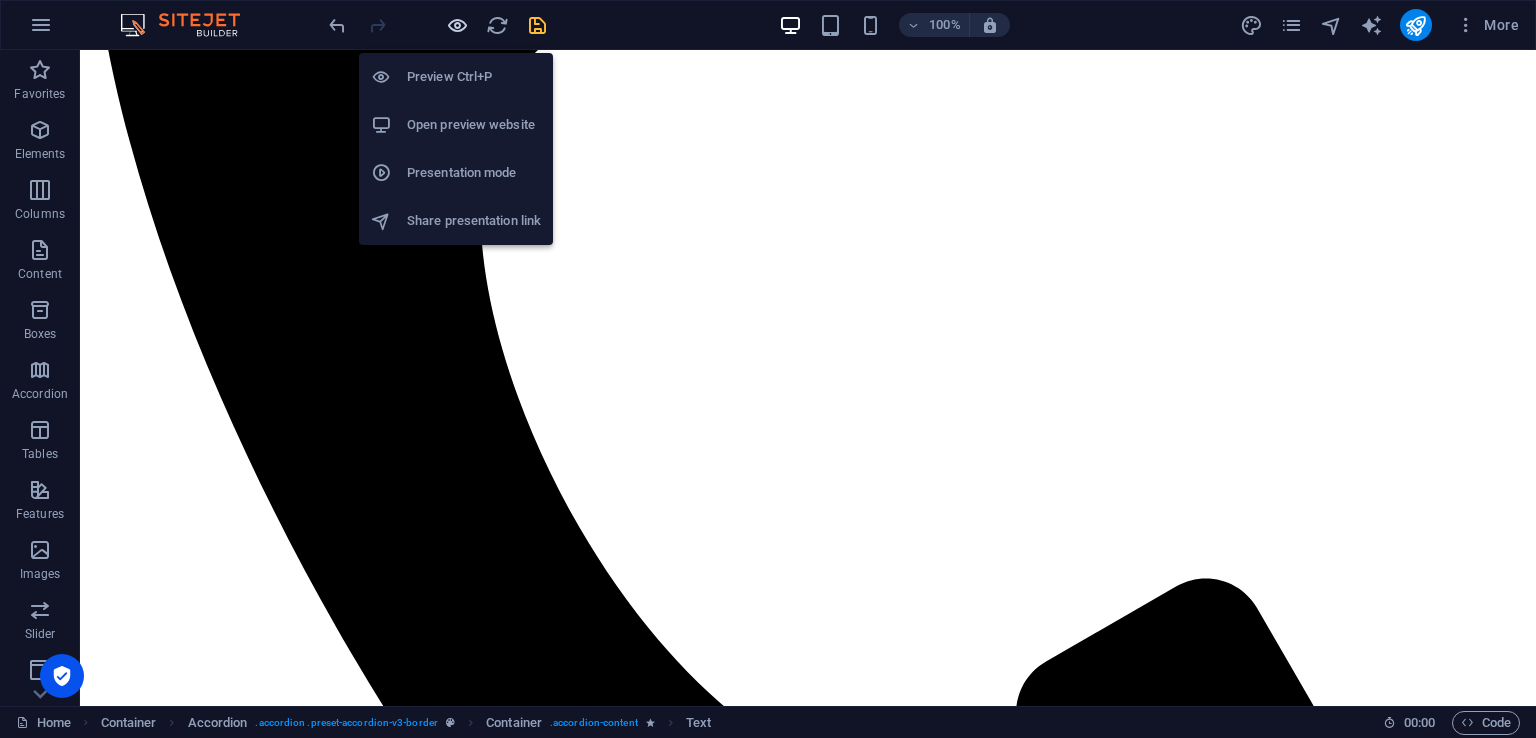 click at bounding box center [457, 25] 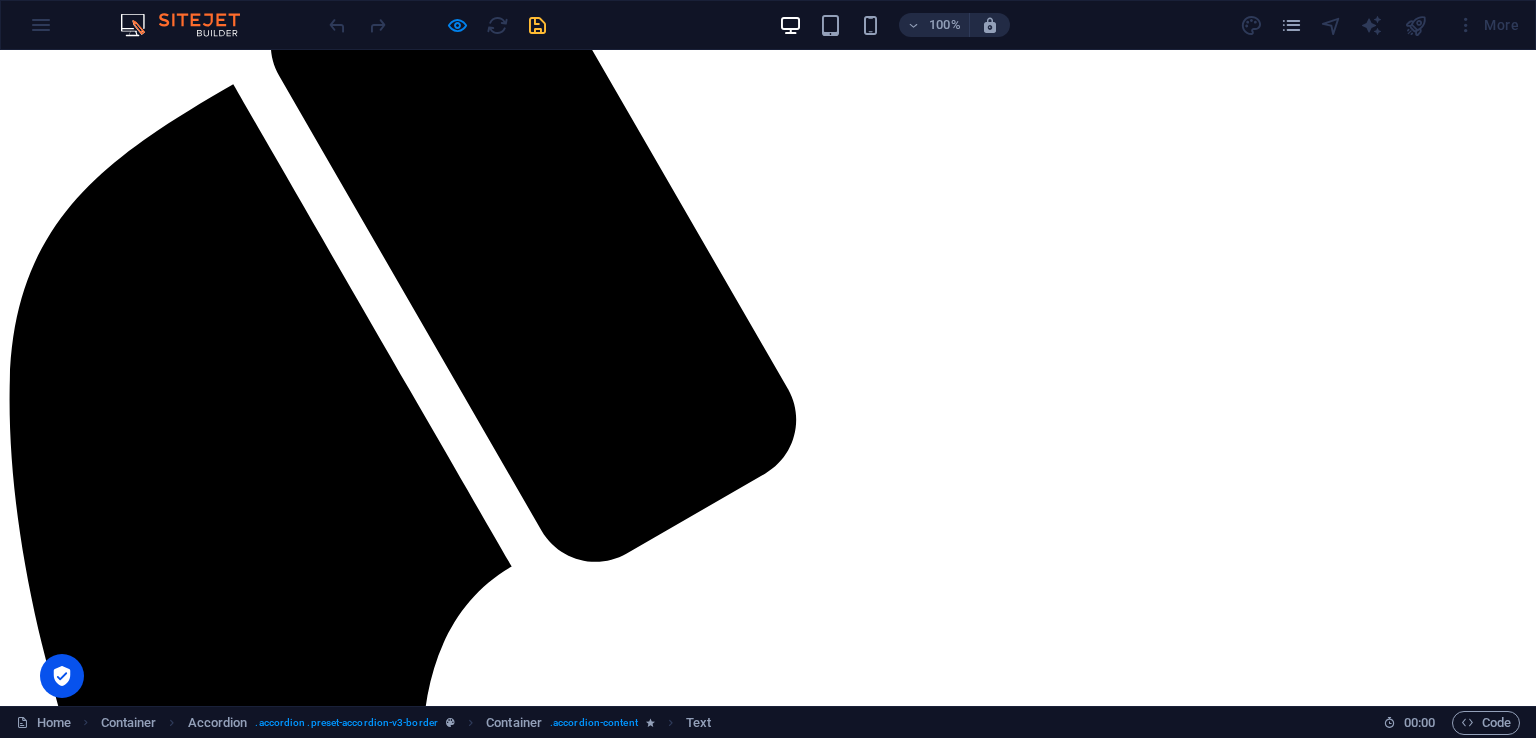 scroll, scrollTop: 1086, scrollLeft: 0, axis: vertical 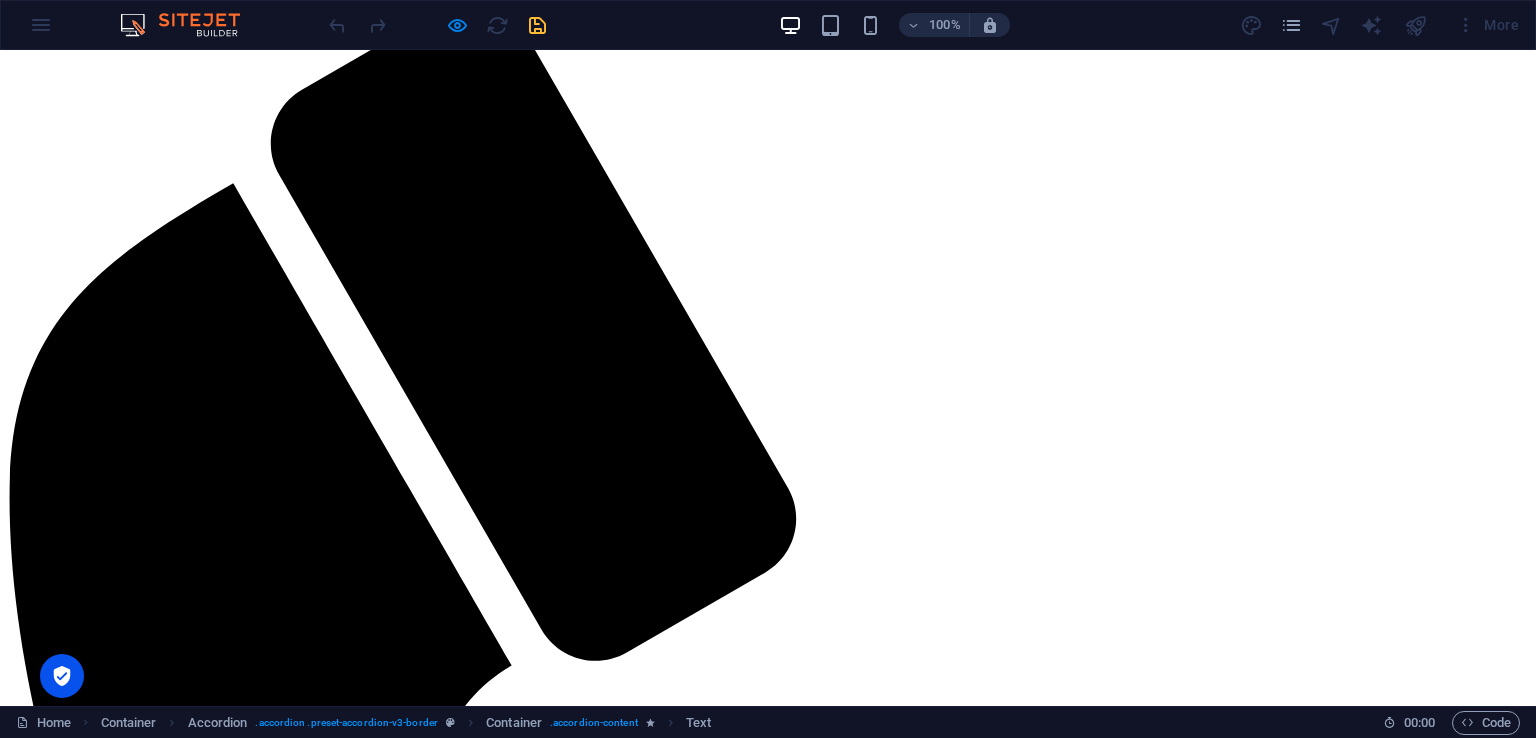 click on "Expert Training Sessions Join our comprehensive garlic farming training from Monday to Saturday, 8 AM - 6 PM. Learn essential skills like planting, irrigation, pest control, harvesting, and marketing. Quality Seeds for Every Farmer We offer certified garlic seeds suitable for both wholesale and retail, ensuring you get quality seeds for successful farming. Ready to Consume Garlic Purchase our fresh garlic, perfect for cooking and consumption, available in various quantities to meet your needs. Convenient Delivery Services Enjoy our prompt delivery services across Kenya for both garlic seeds and fresh garlic. Stay Informed with Market Insights We provide resources and insights to help farmers understand market trends and succeed. Learn from Fellow Farmers Read about success stories from other farmers and get helpful tips on garlic farming in our blog." at bounding box center (768, 7459) 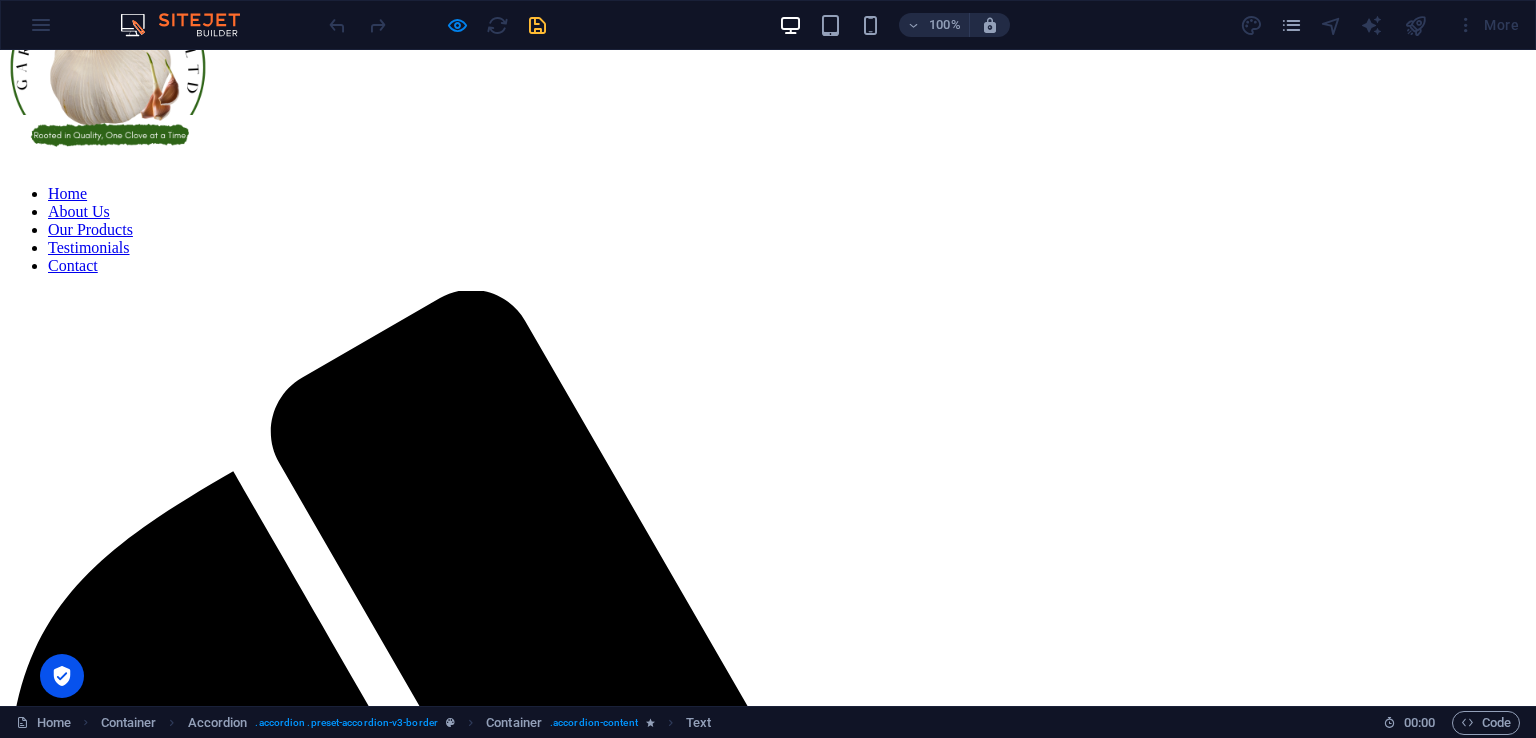 scroll, scrollTop: 686, scrollLeft: 0, axis: vertical 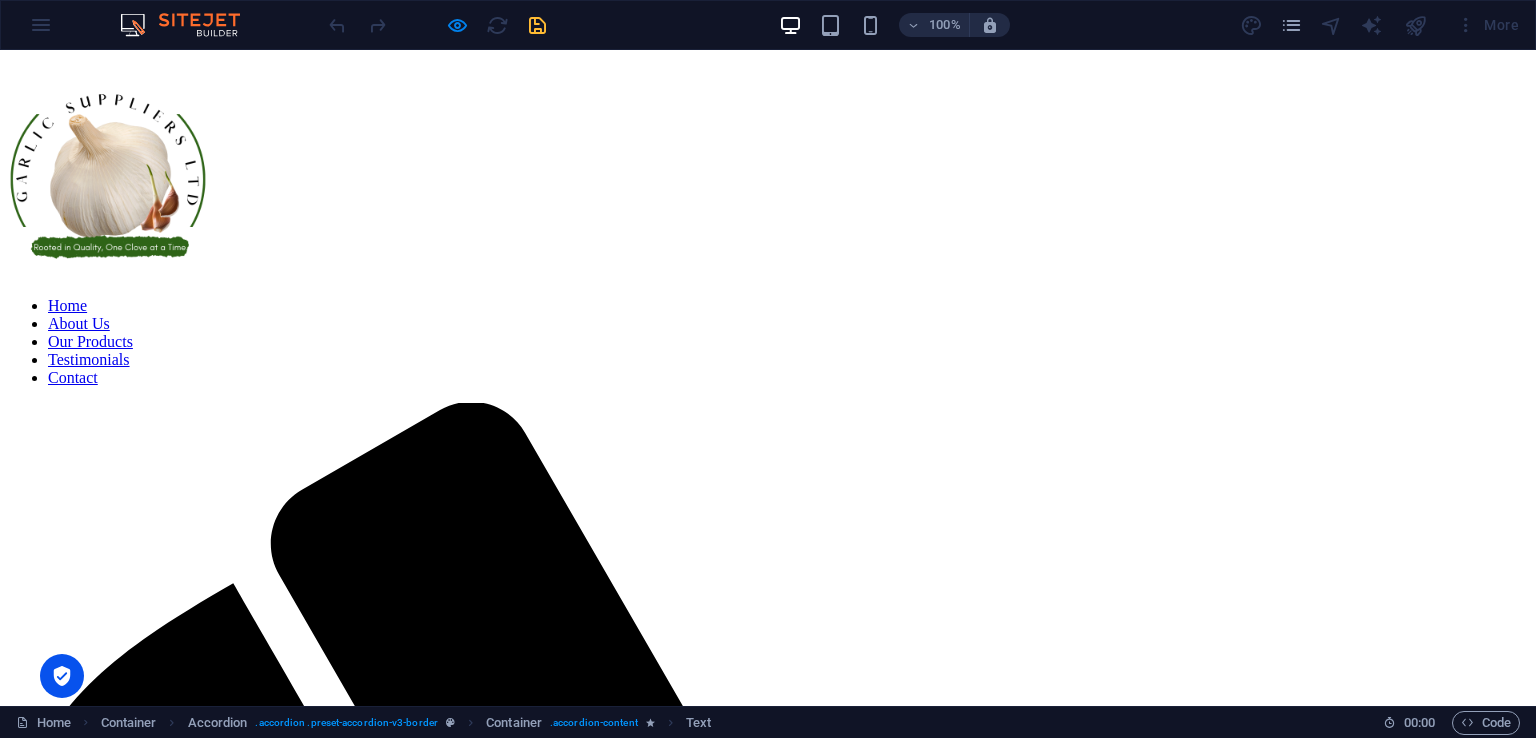 click on "Testimonials" at bounding box center (89, 359) 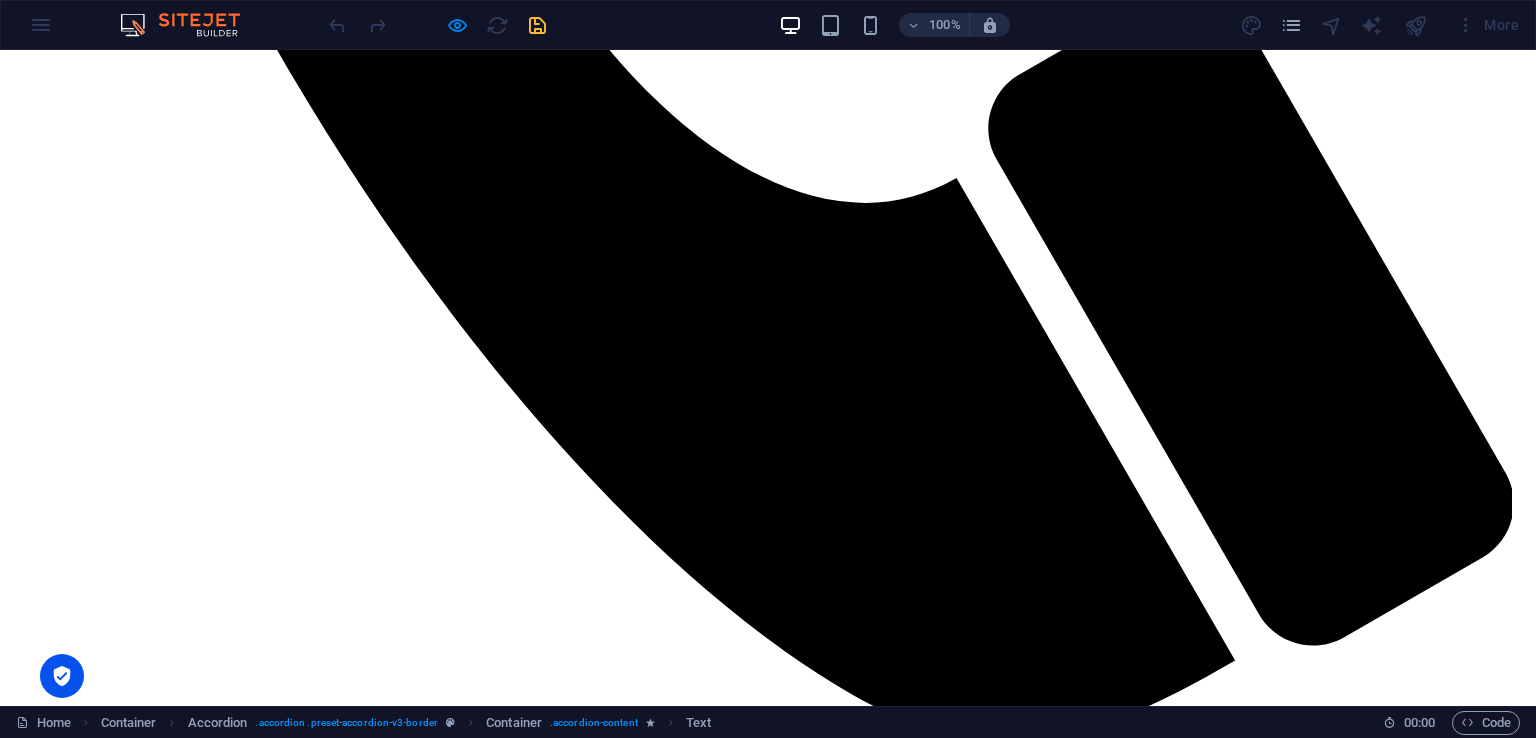 scroll, scrollTop: 2085, scrollLeft: 0, axis: vertical 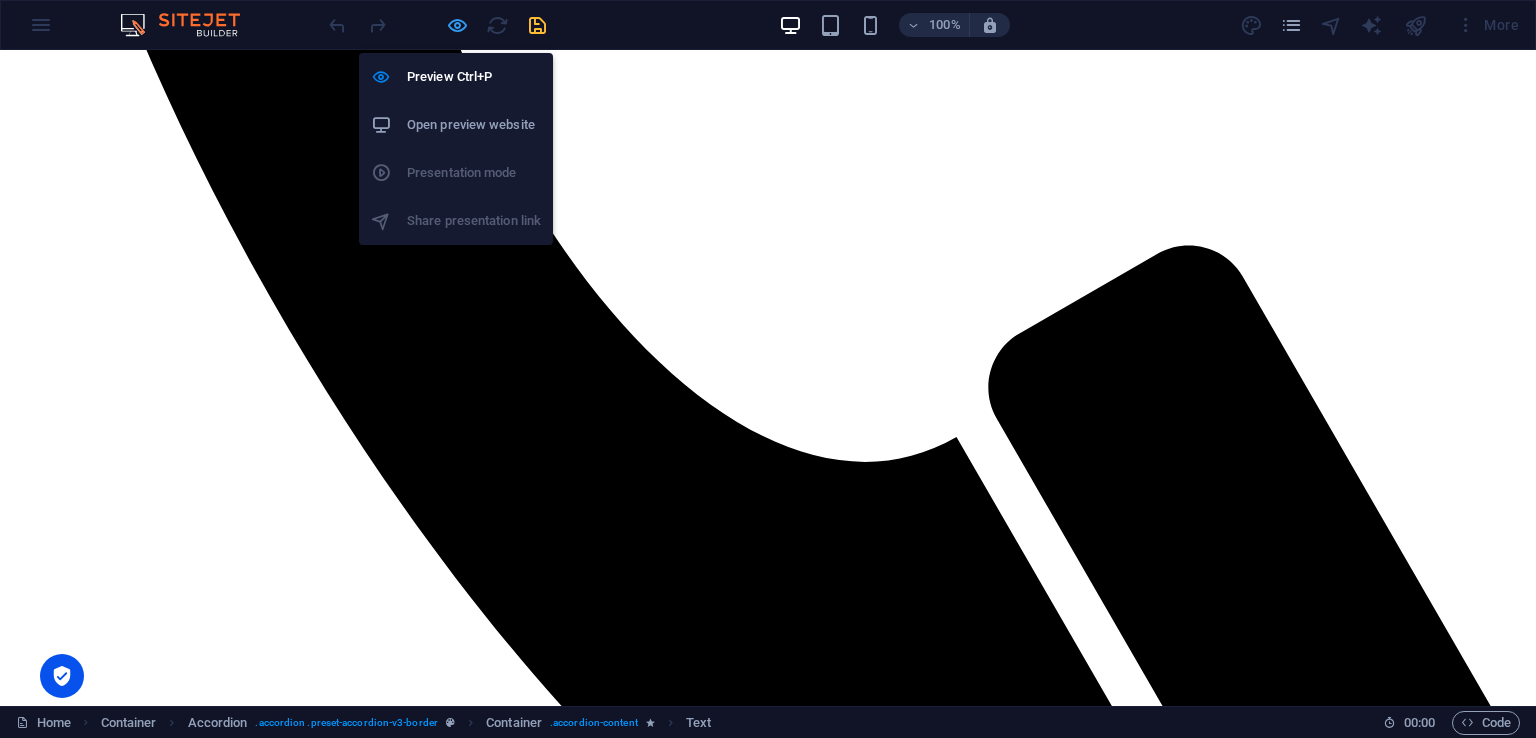 click at bounding box center (457, 25) 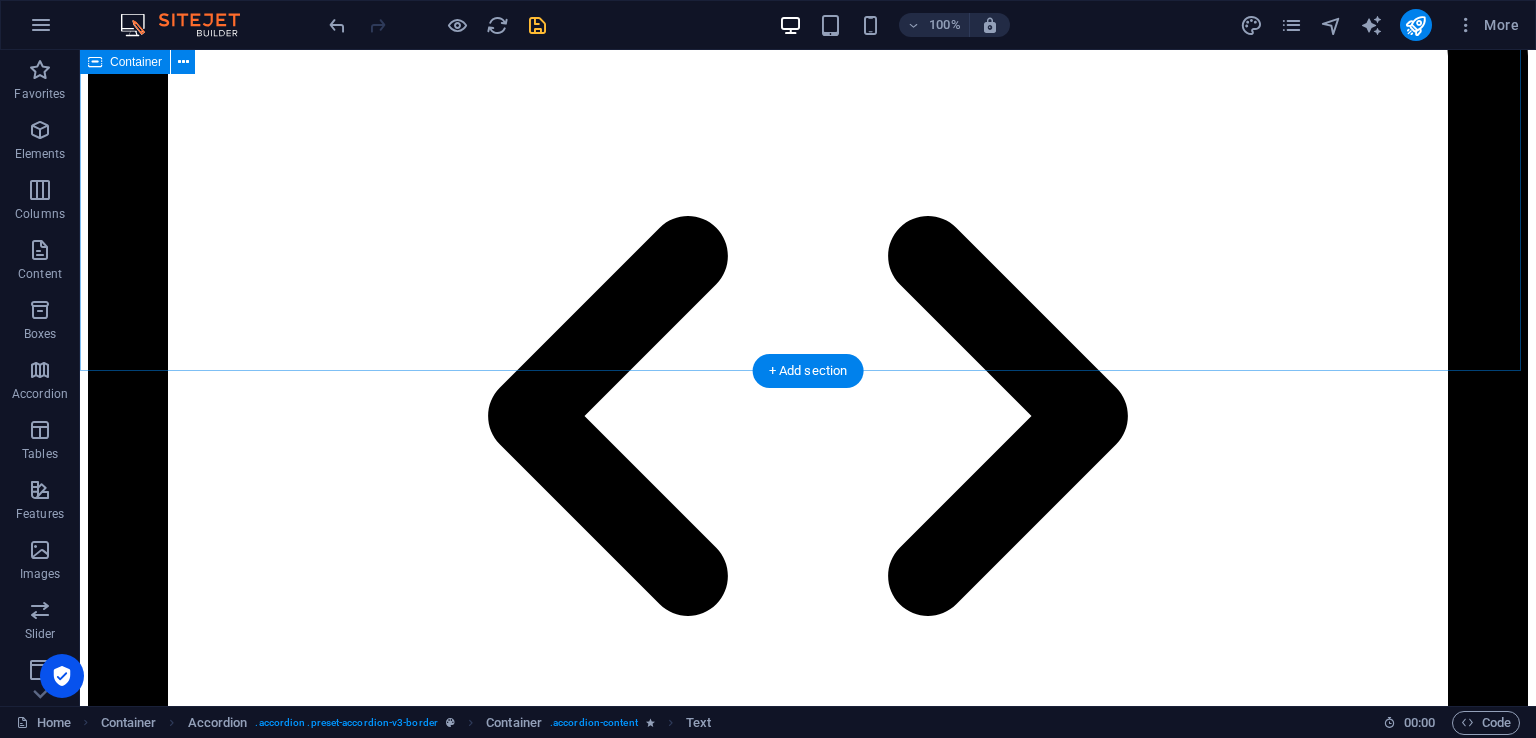 scroll, scrollTop: 4086, scrollLeft: 0, axis: vertical 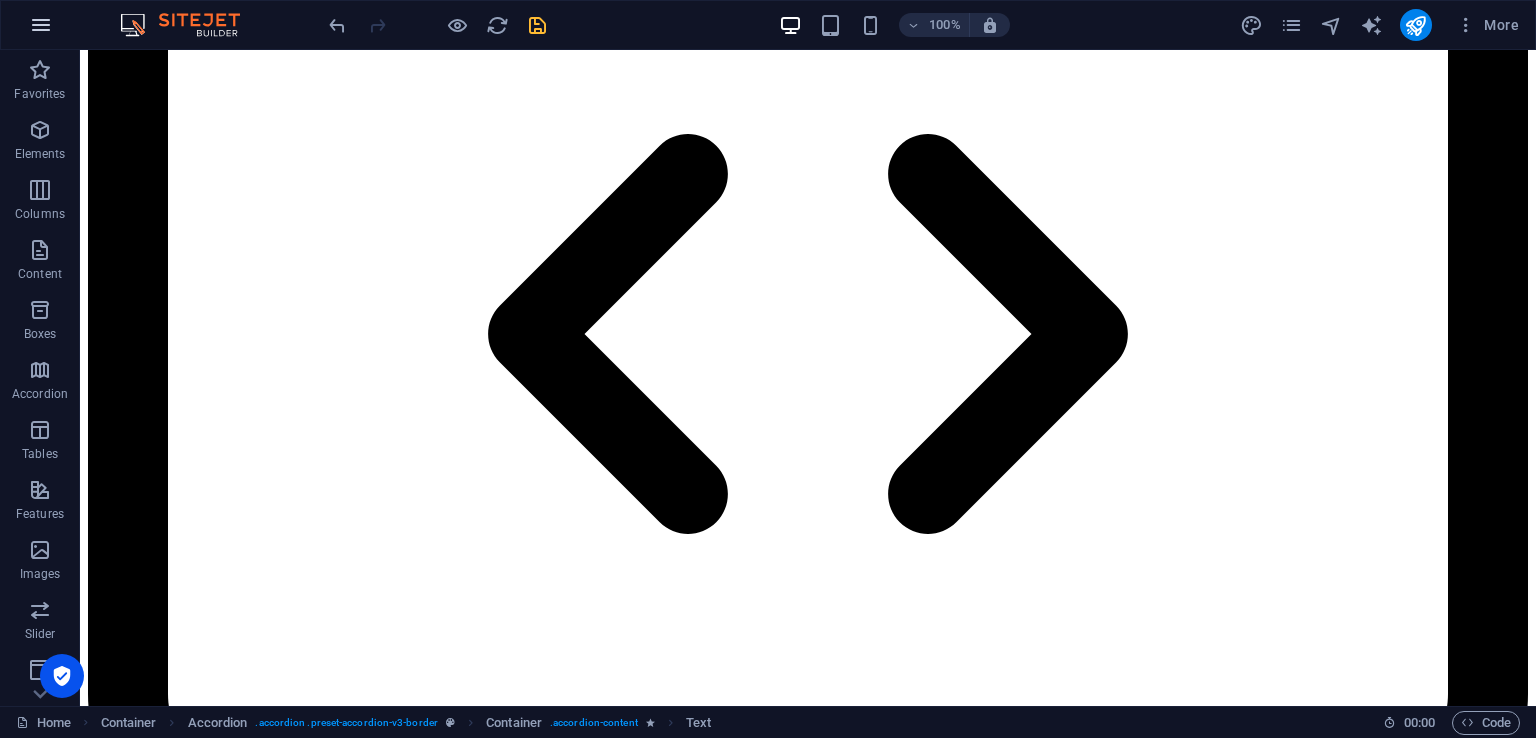 click at bounding box center [41, 25] 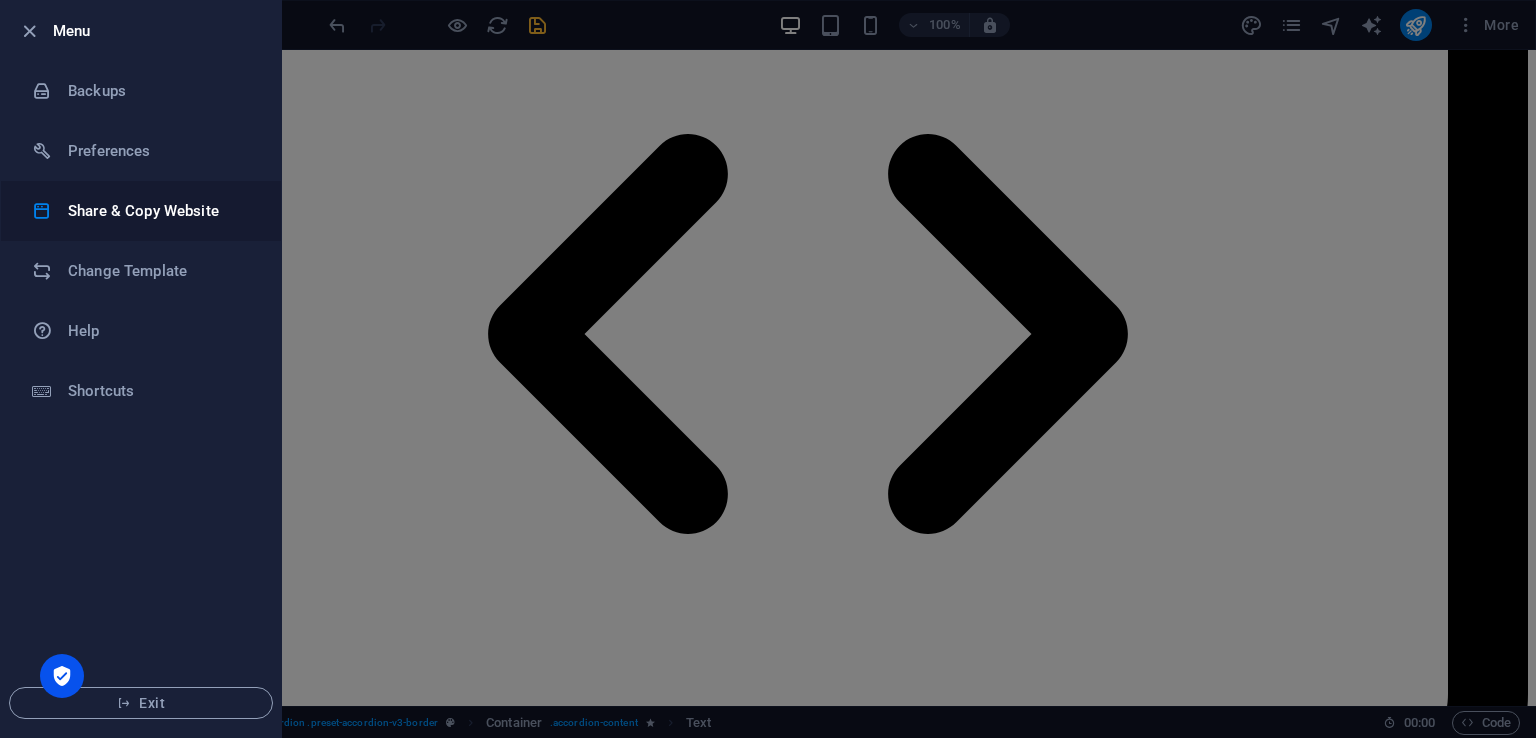 click on "Share & Copy Website" at bounding box center [160, 211] 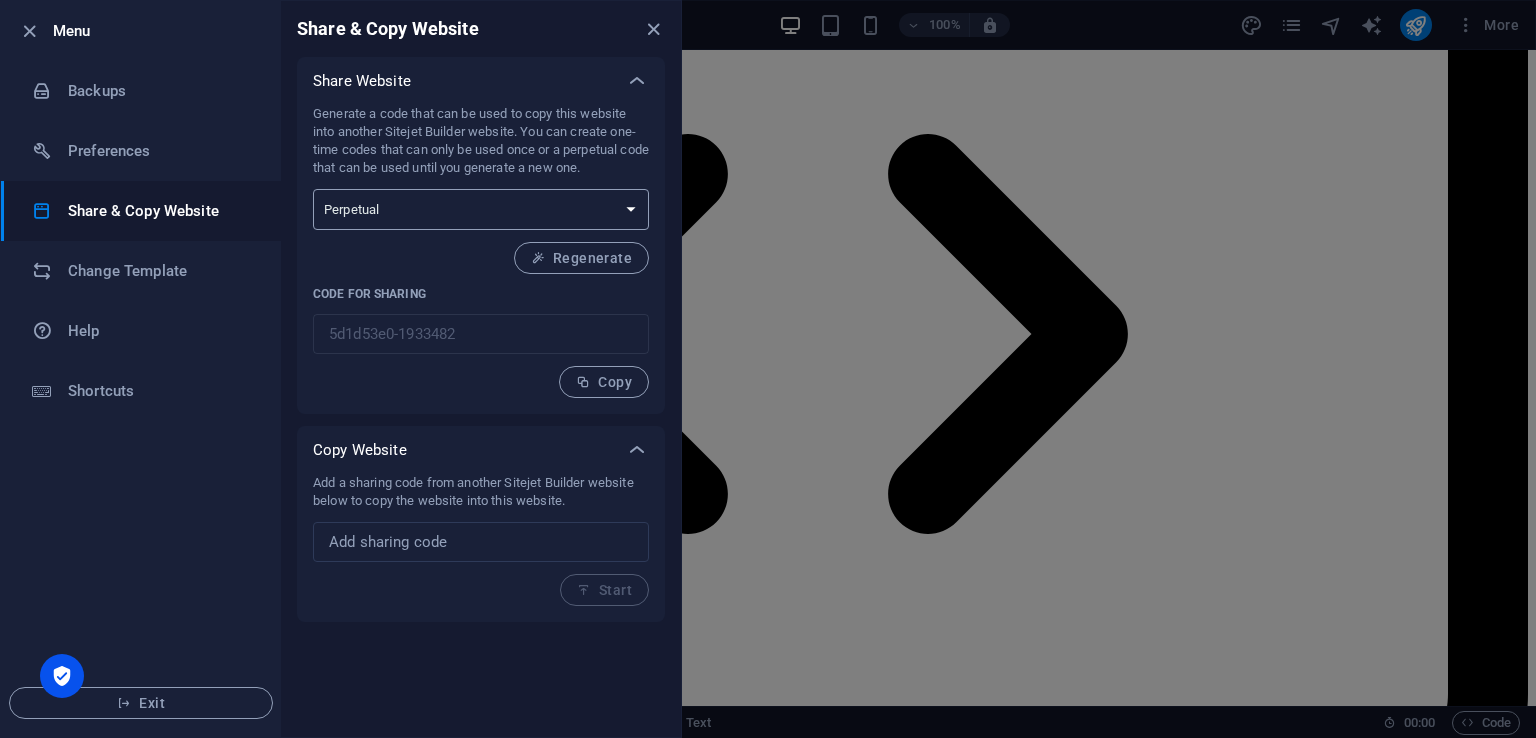 click on "One-time Perpetual" at bounding box center [481, 209] 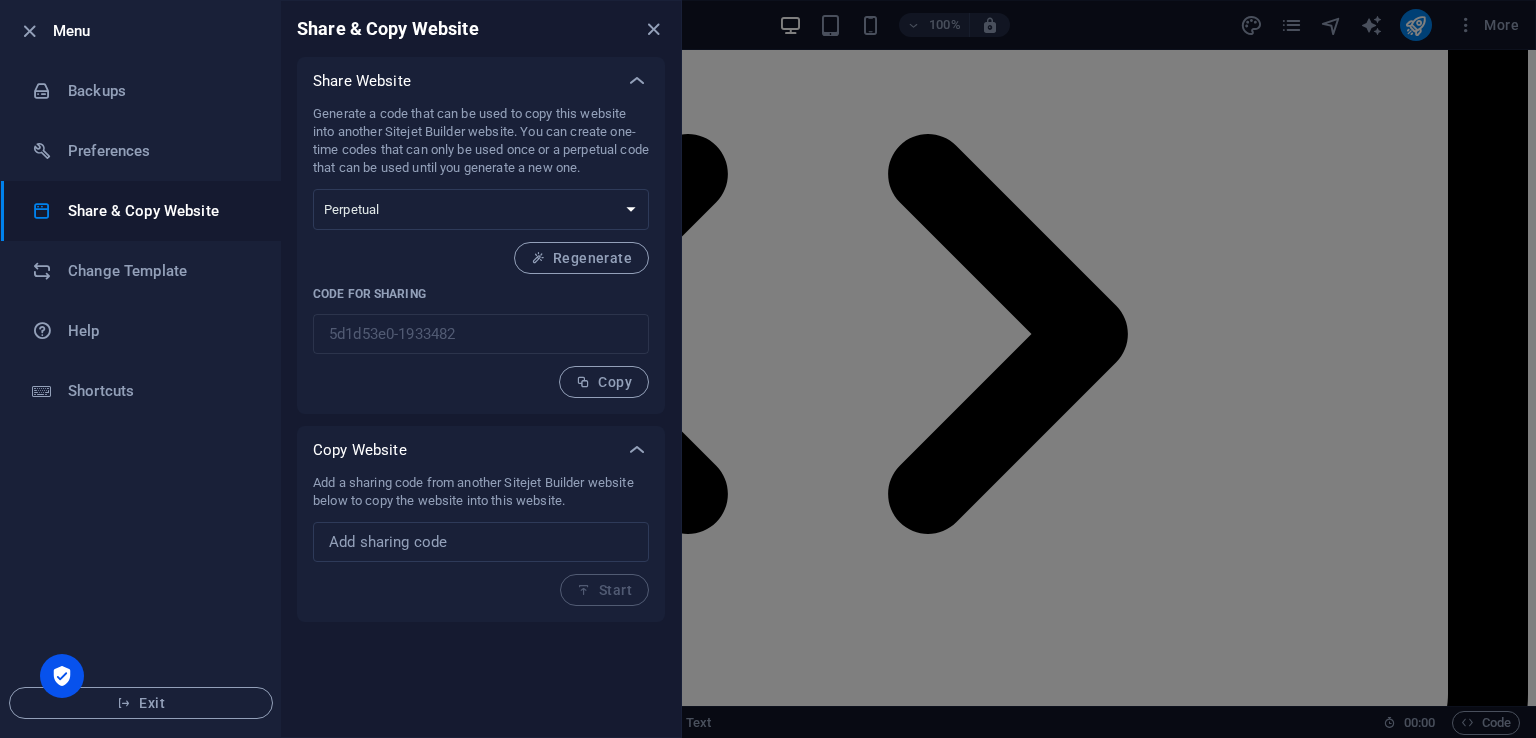 click on "One-time Perpetual" at bounding box center (481, 209) 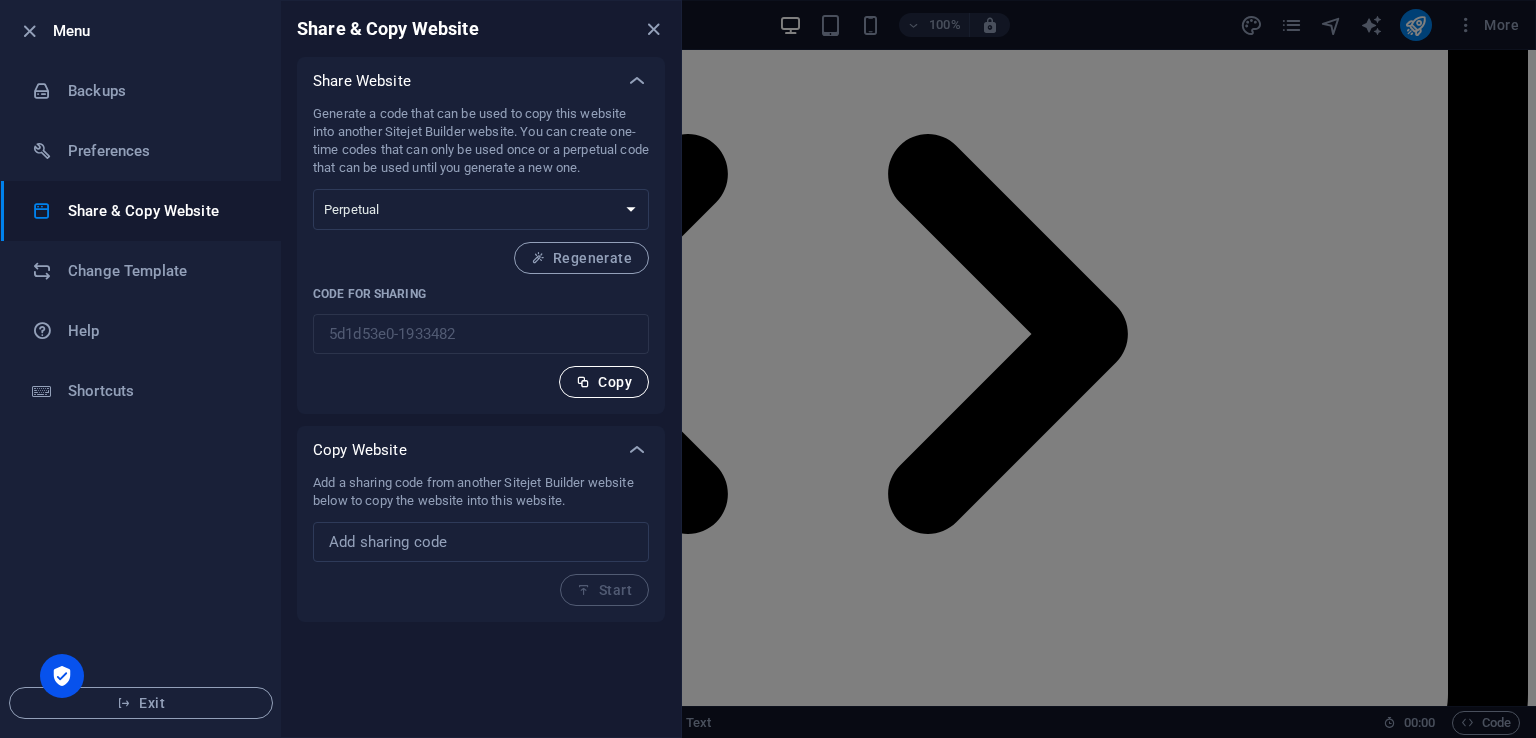 click on "Copy" at bounding box center [604, 382] 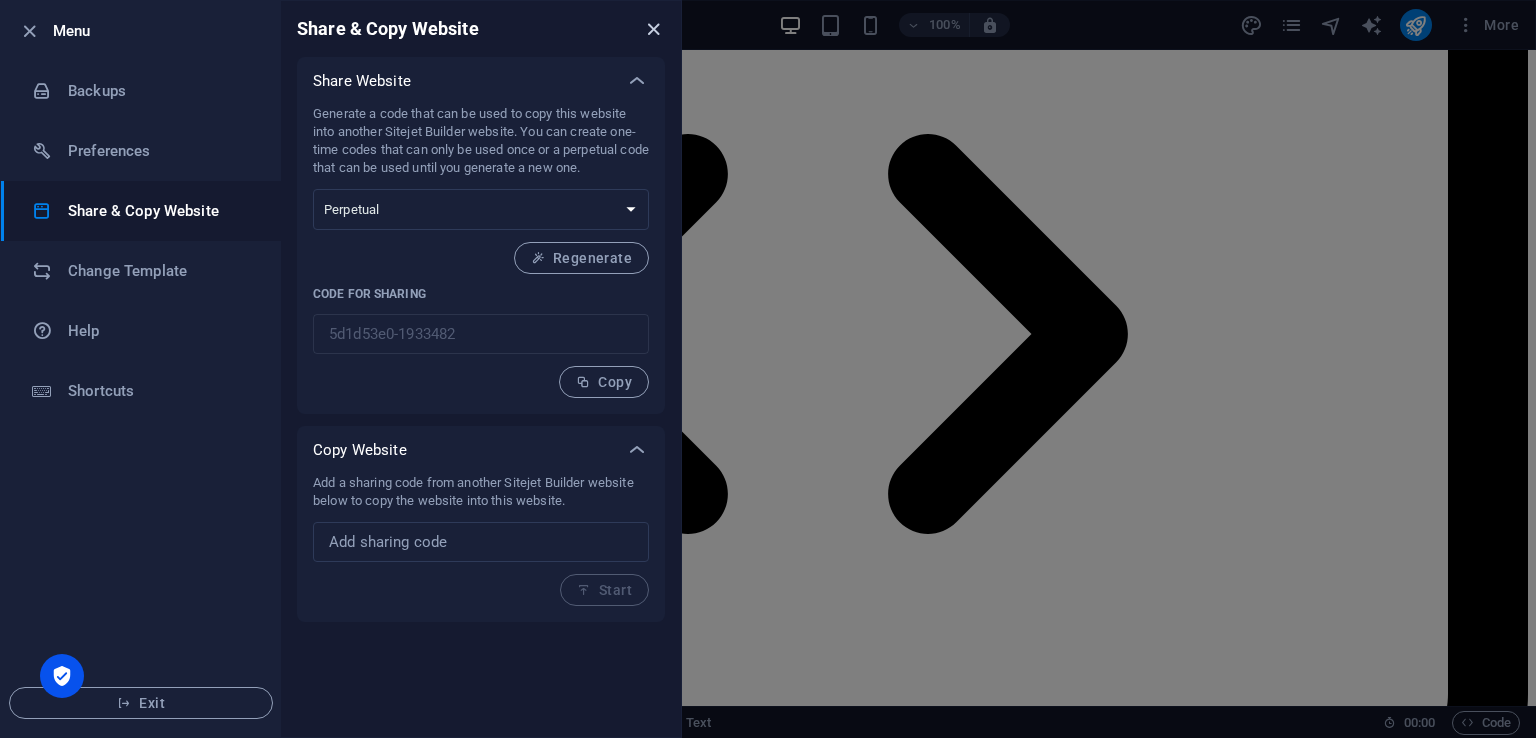 click at bounding box center [653, 29] 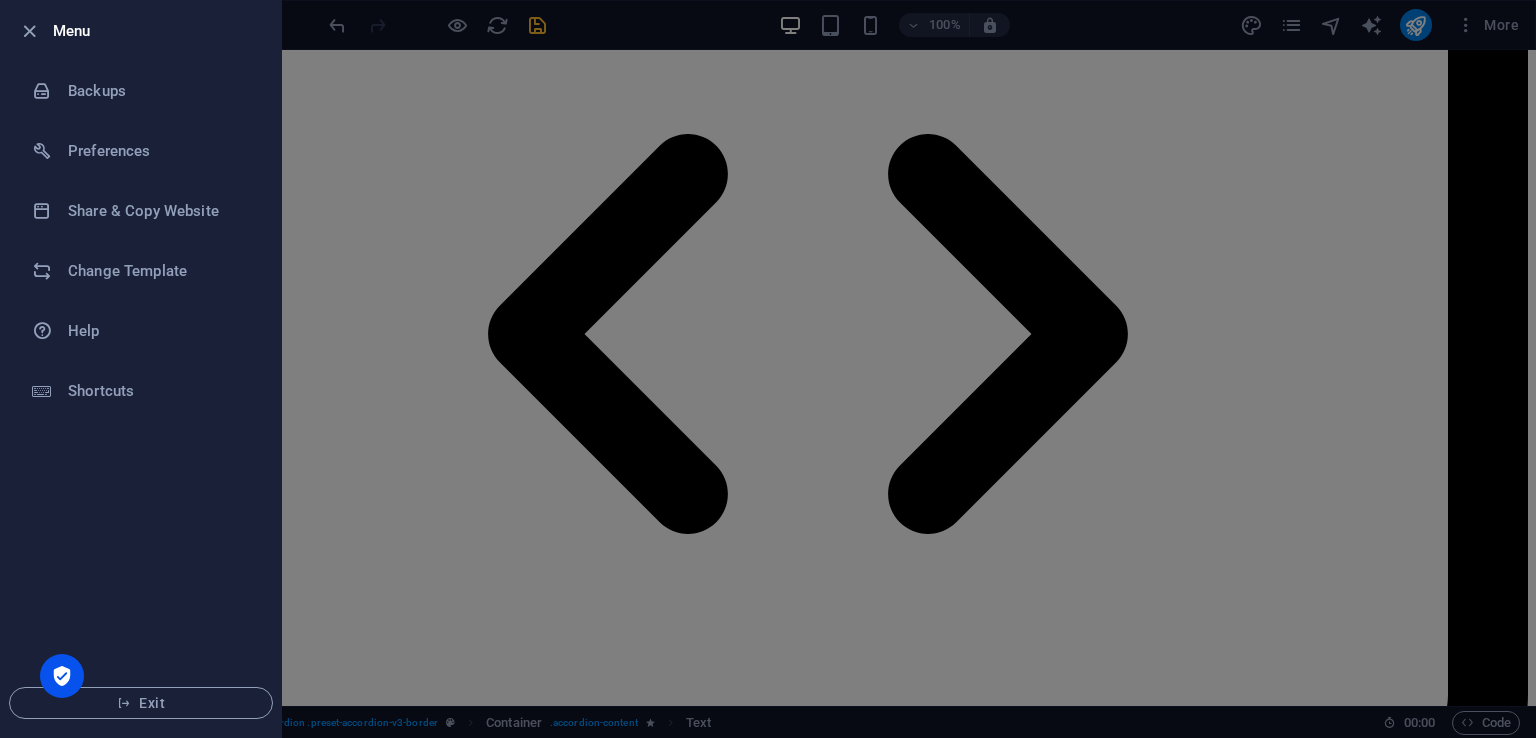 click at bounding box center (29, 31) 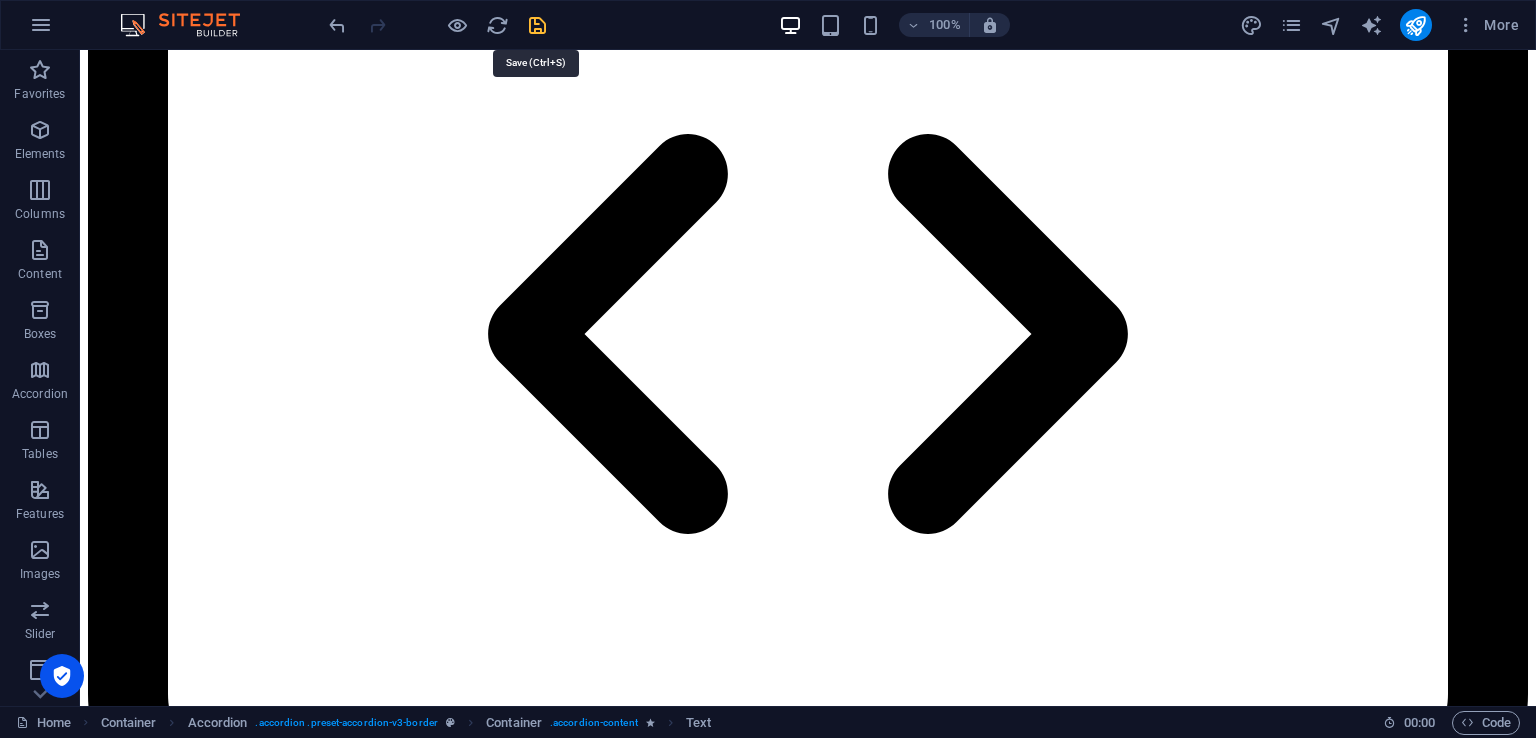 click at bounding box center (537, 25) 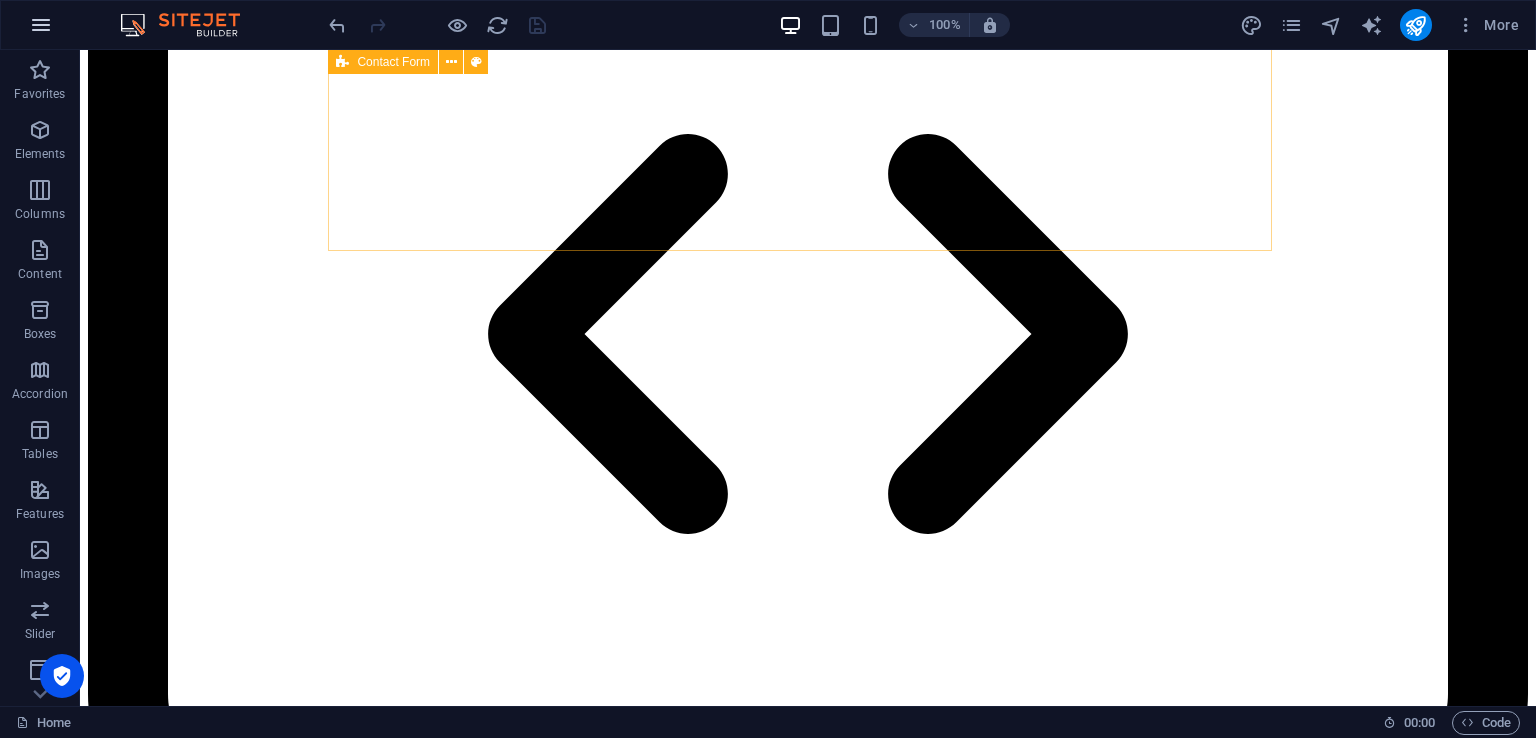 click at bounding box center [41, 25] 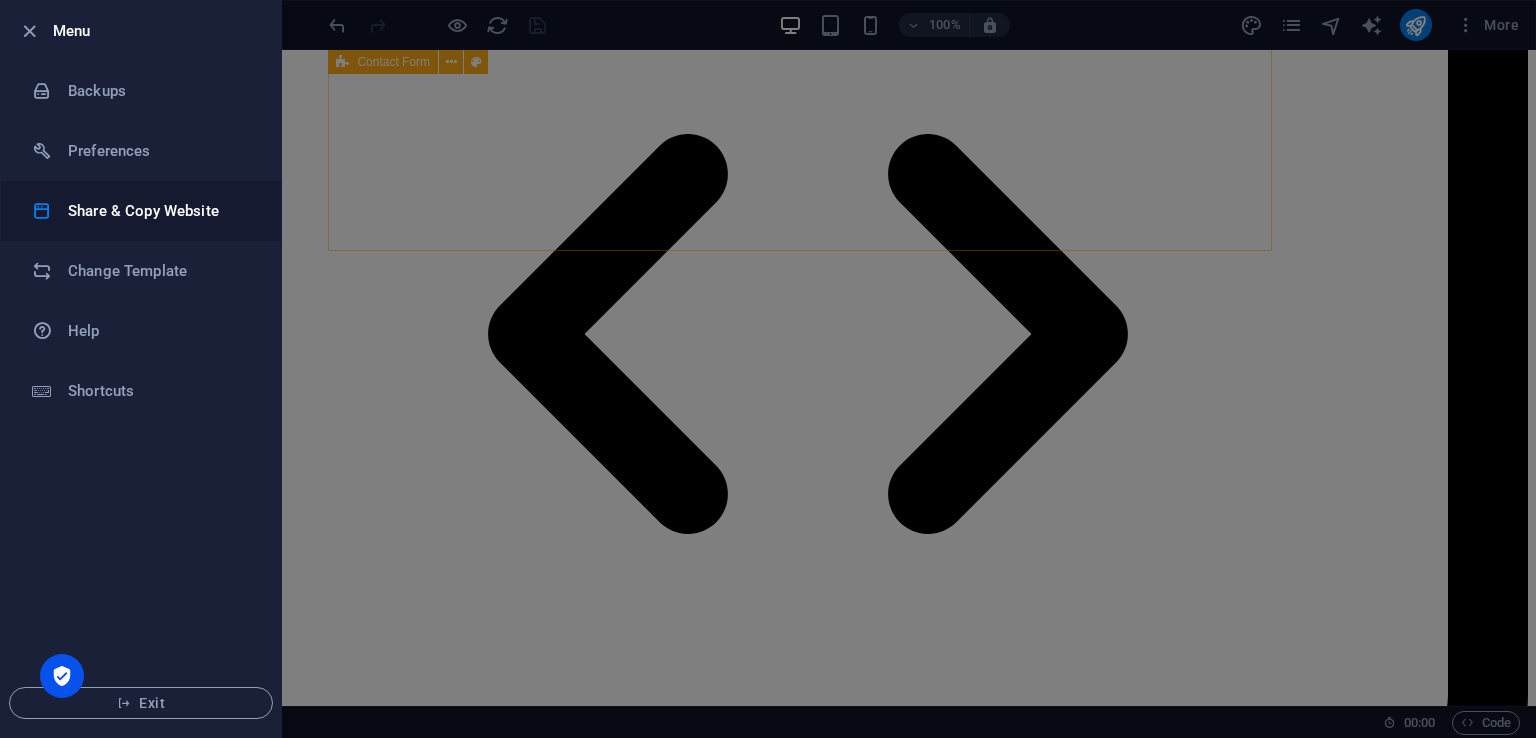 click on "Share & Copy Website" at bounding box center (160, 211) 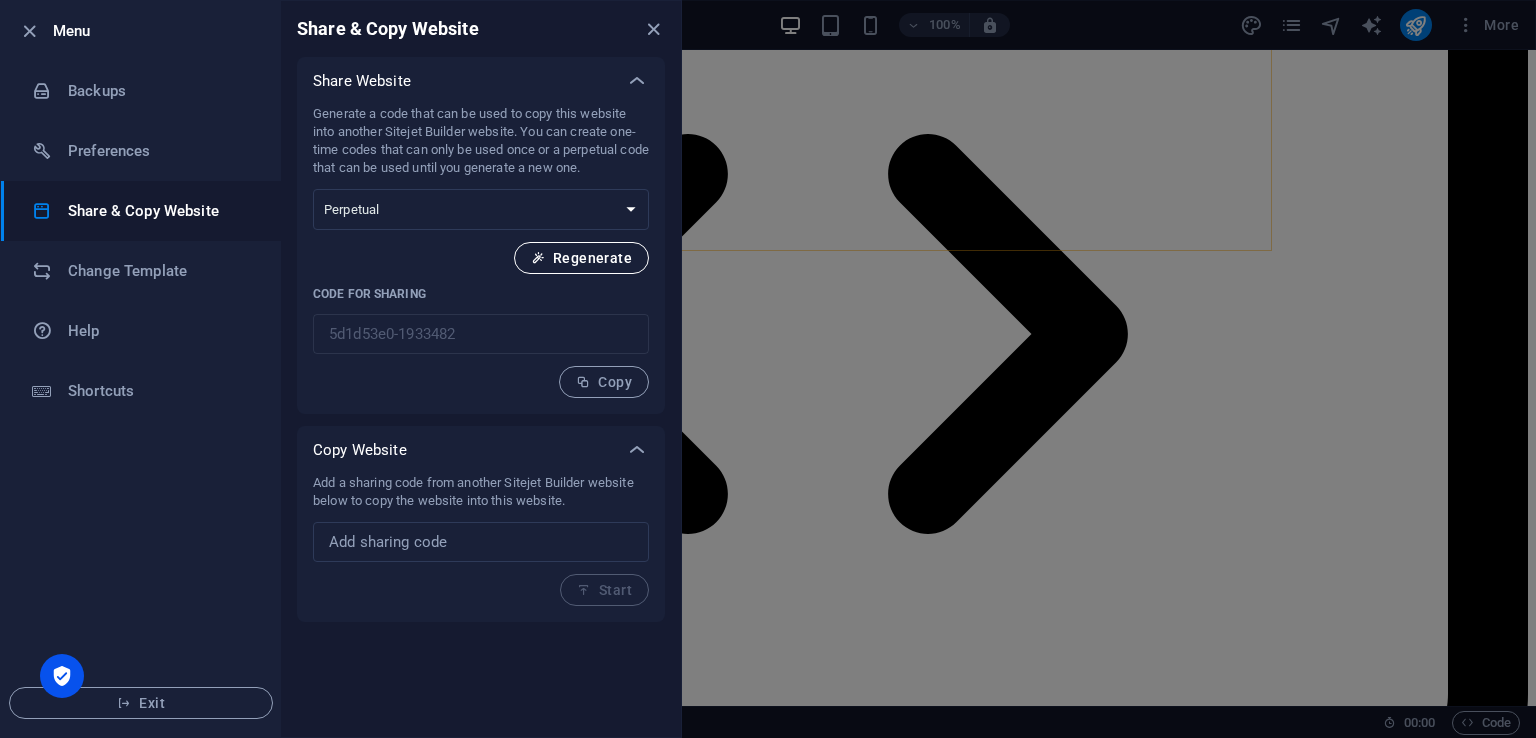 click on "Regenerate" at bounding box center (581, 258) 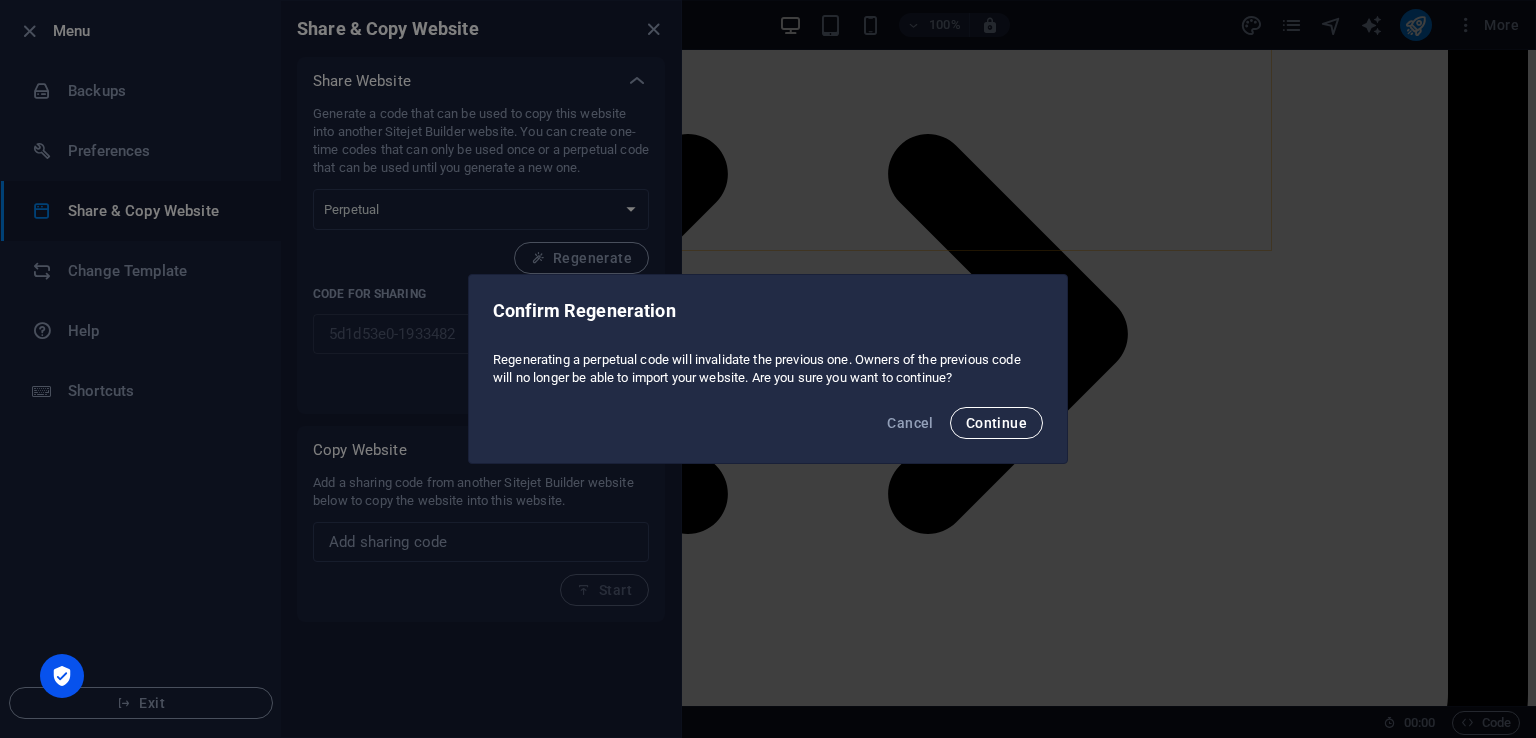 click on "Continue" at bounding box center [996, 423] 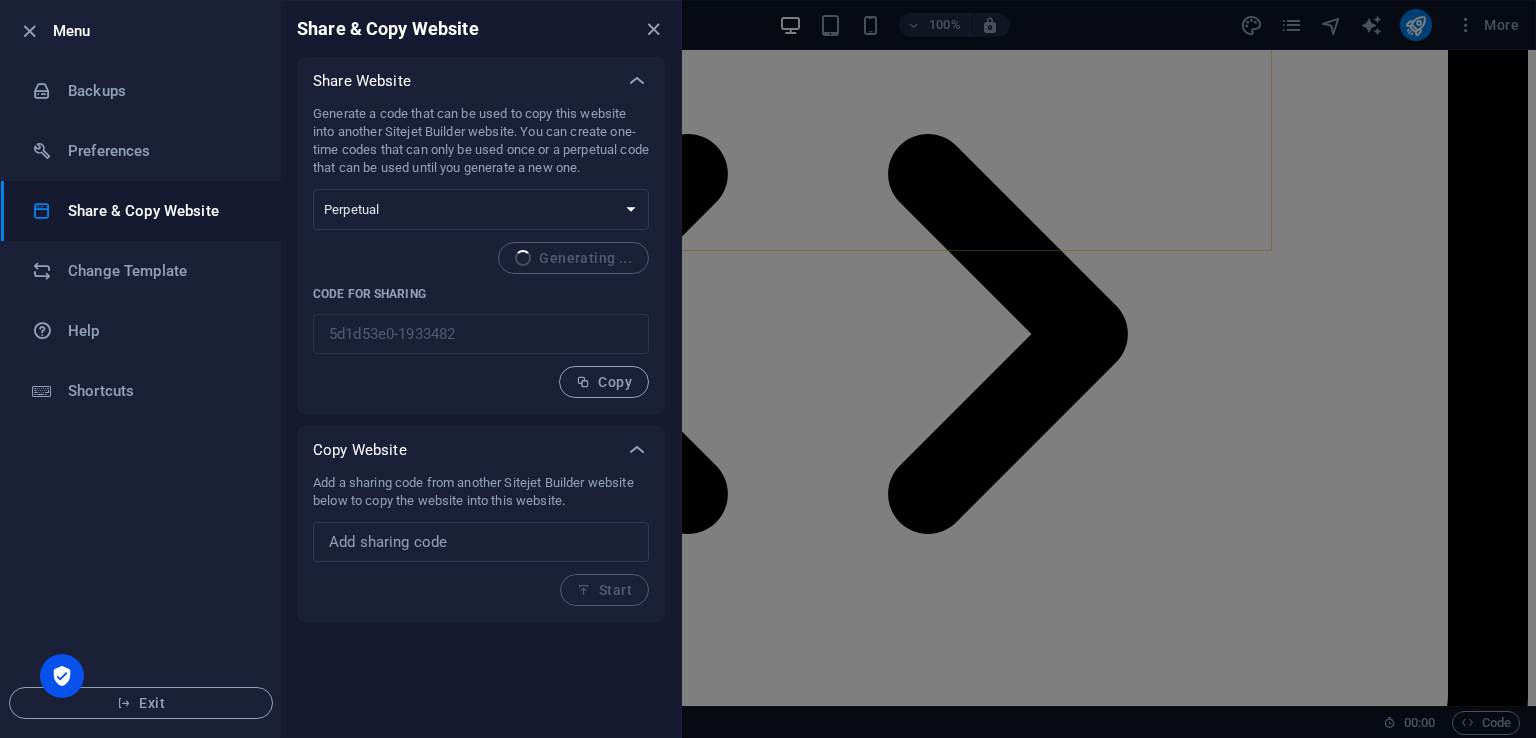 type on "46ffba7d-1933482" 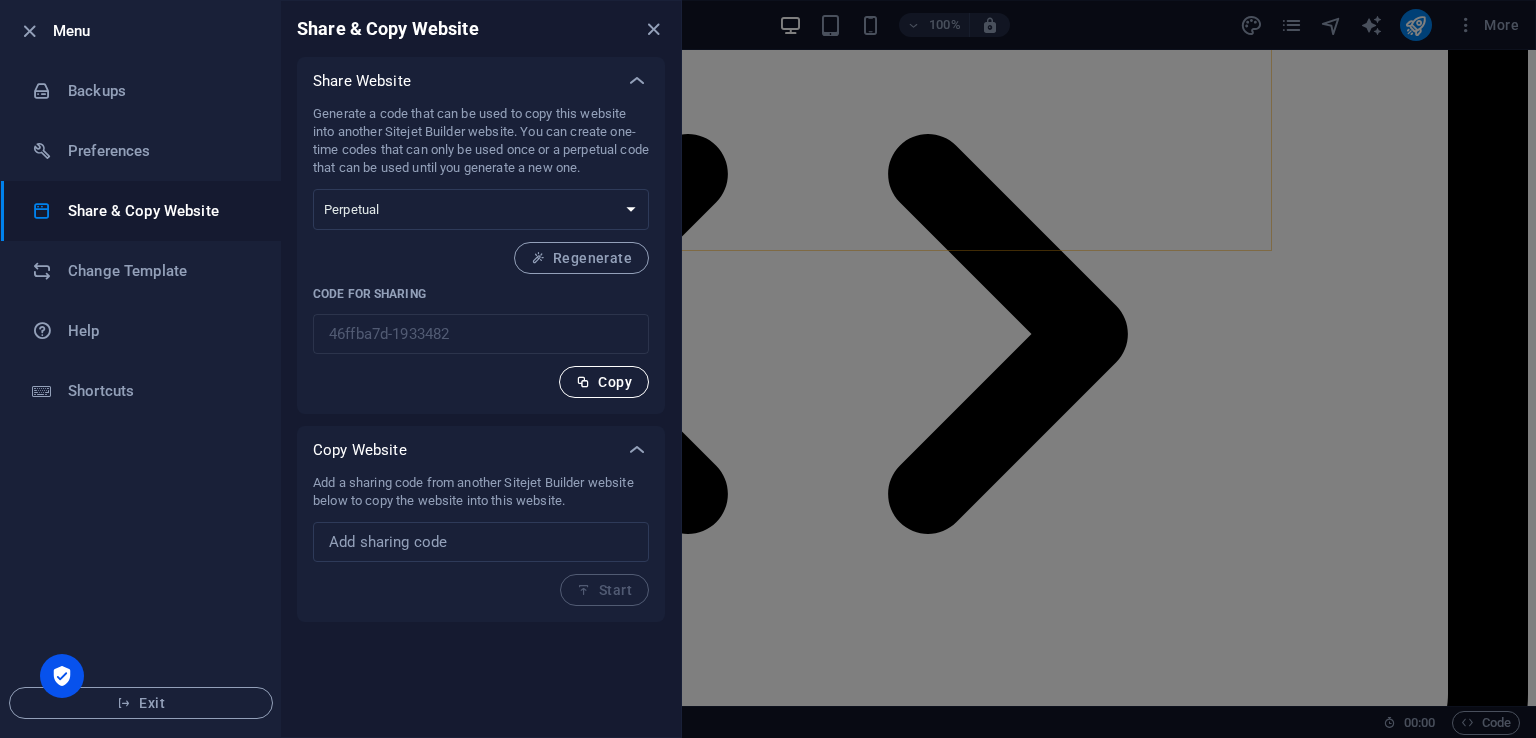 click on "Copy" at bounding box center [604, 382] 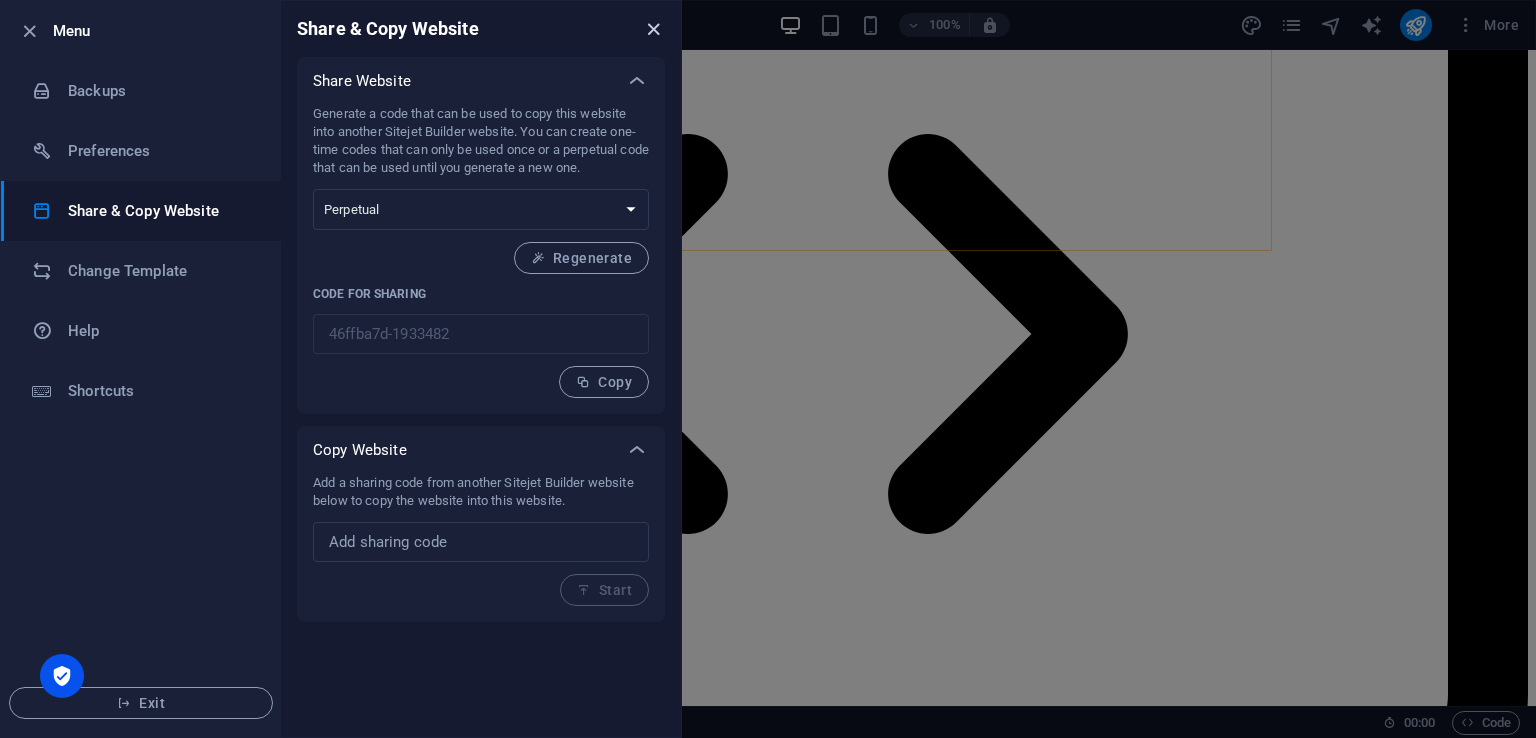 click at bounding box center (653, 29) 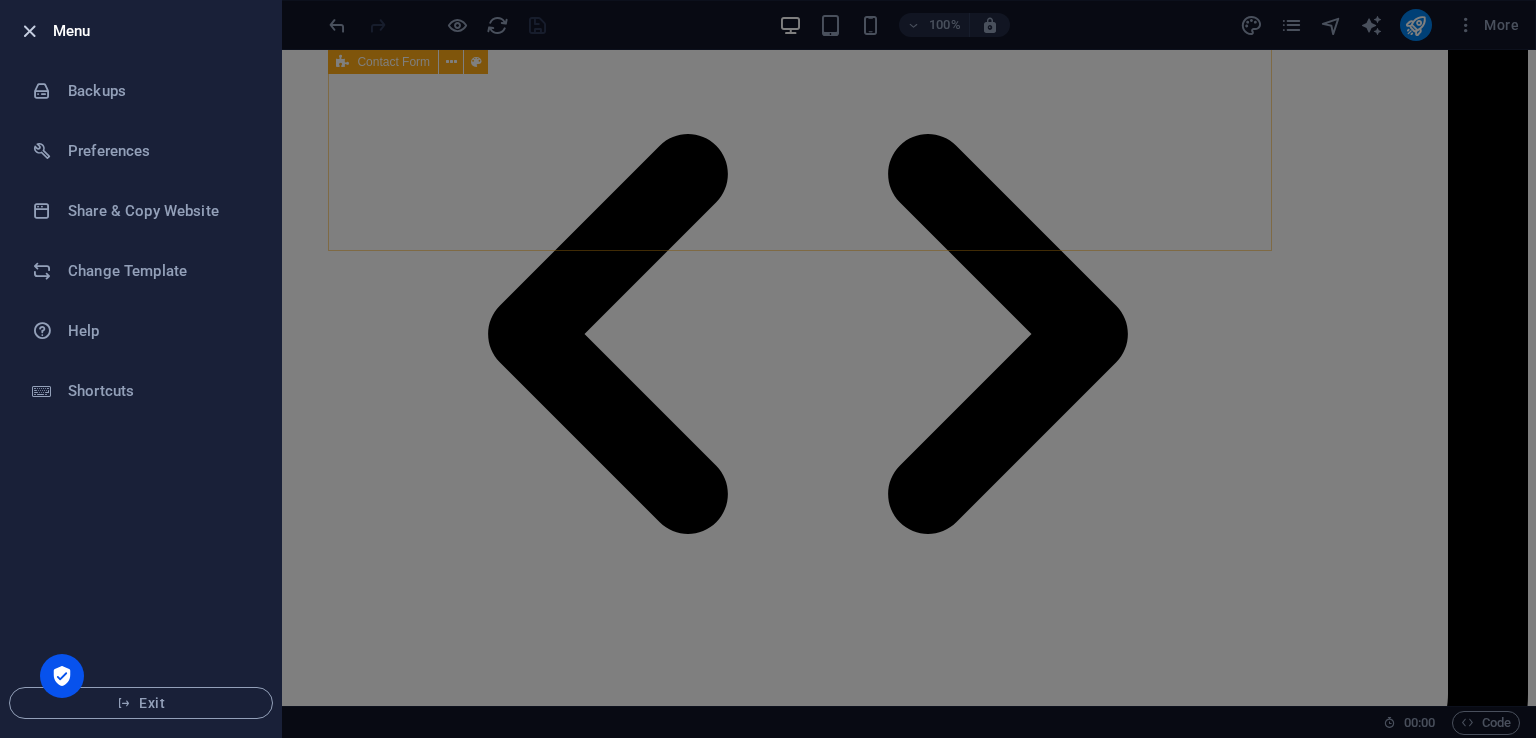 click at bounding box center [29, 31] 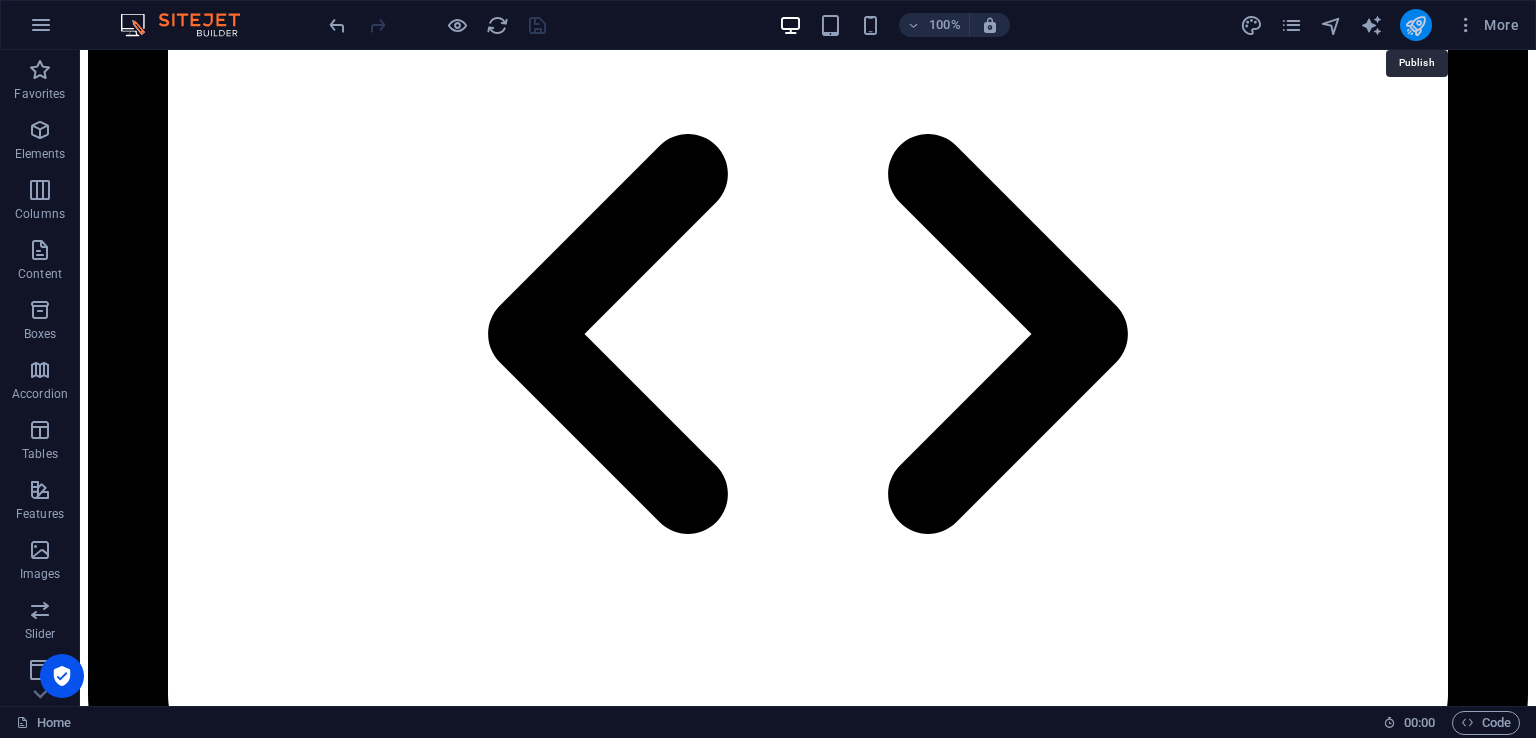 click at bounding box center [1415, 25] 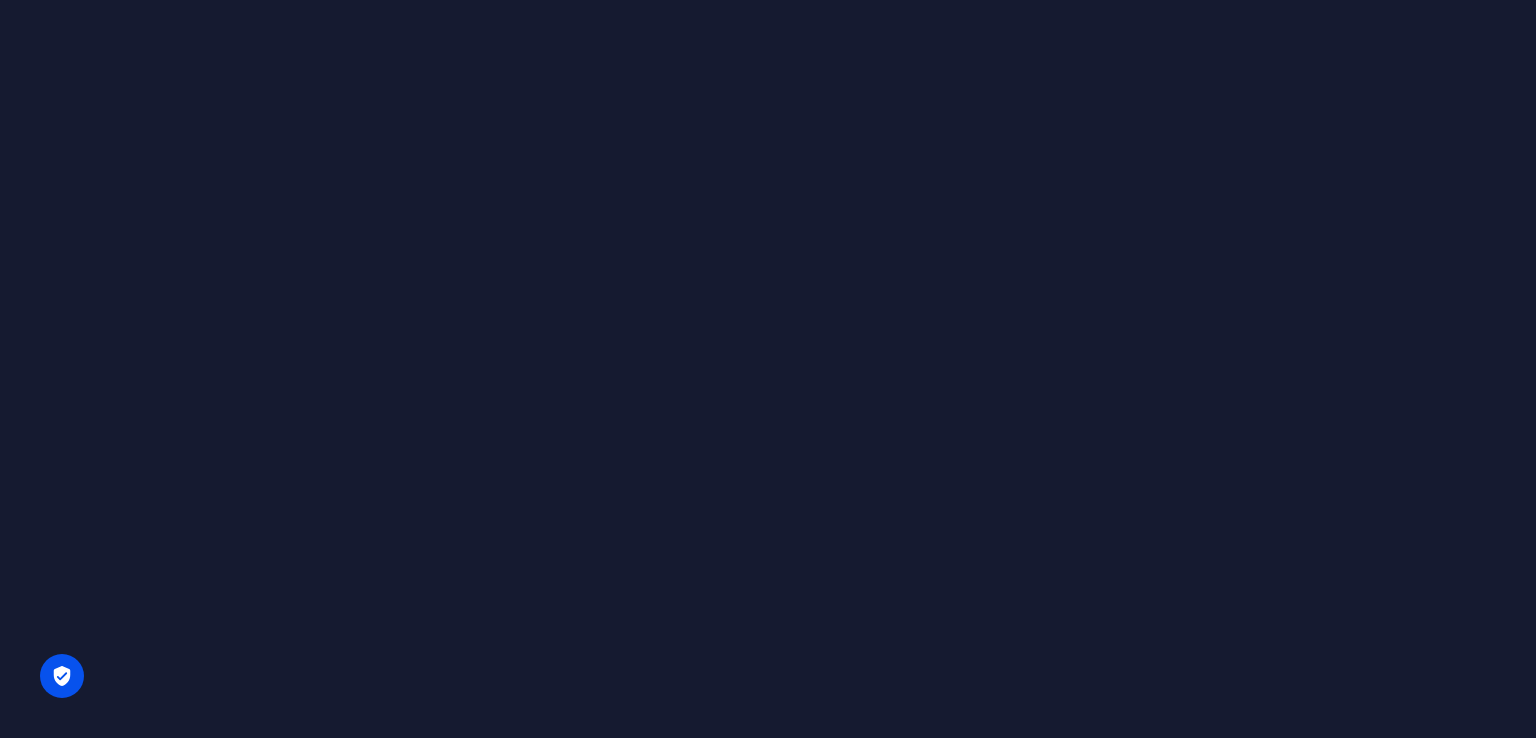scroll, scrollTop: 0, scrollLeft: 0, axis: both 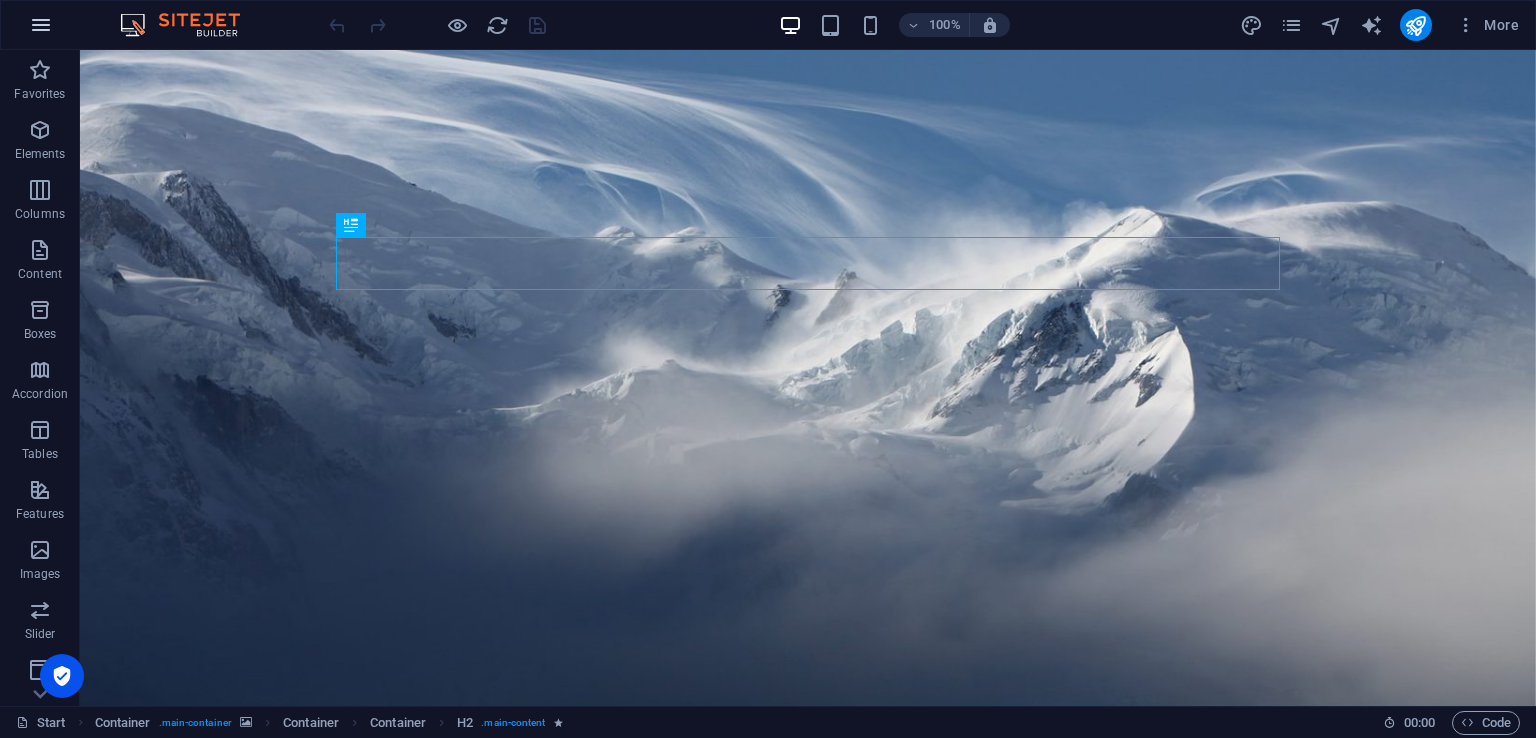 click at bounding box center [41, 25] 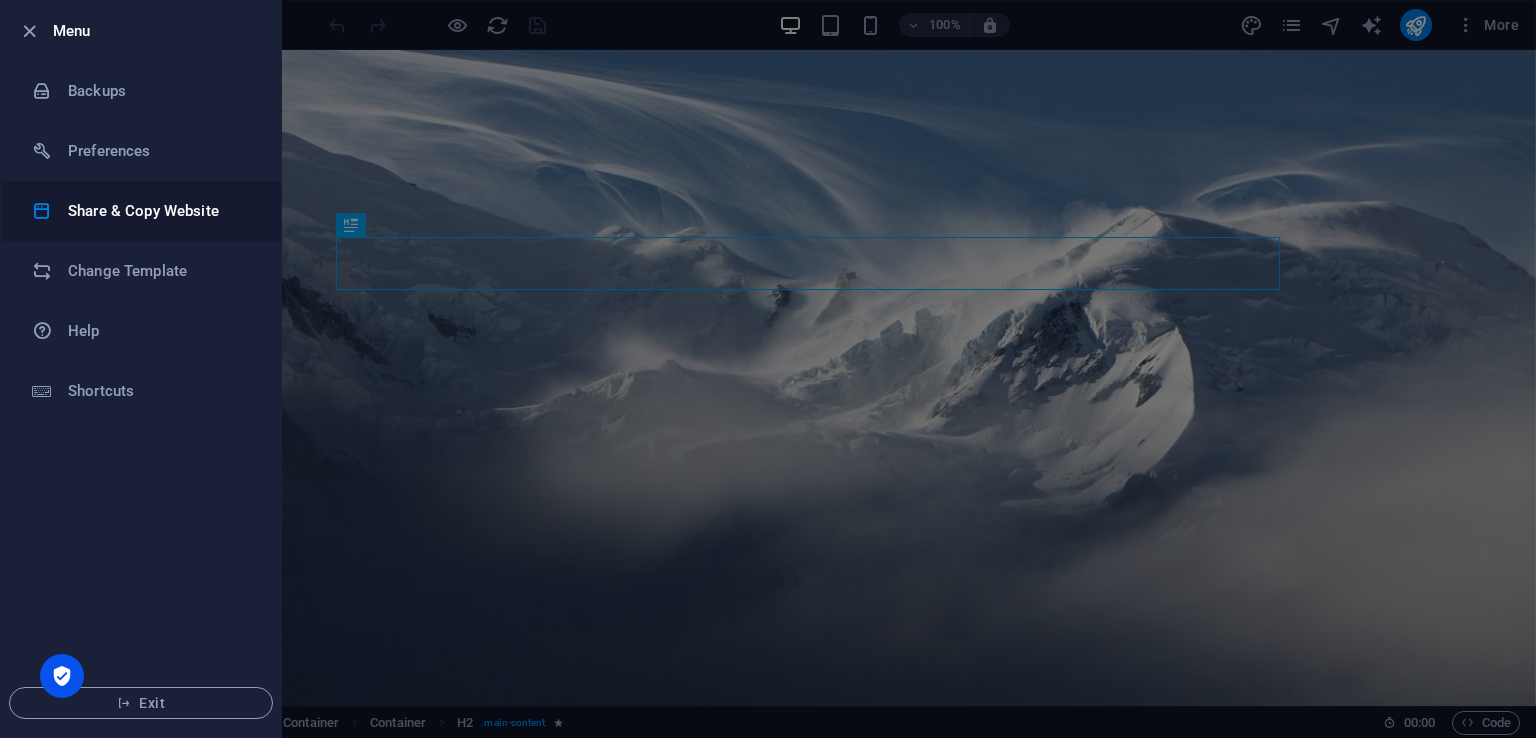 click on "Share & Copy Website" at bounding box center (141, 211) 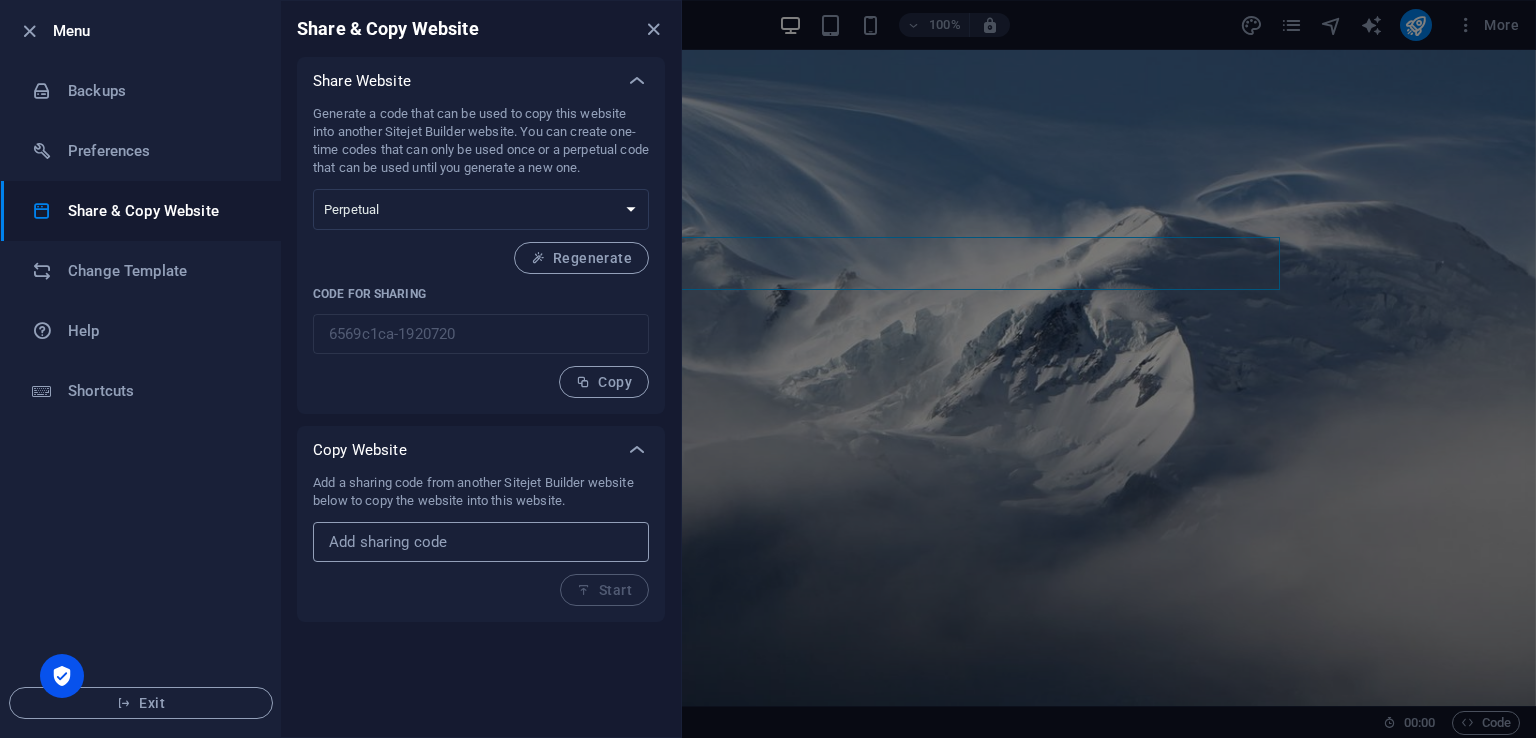 click at bounding box center (481, 542) 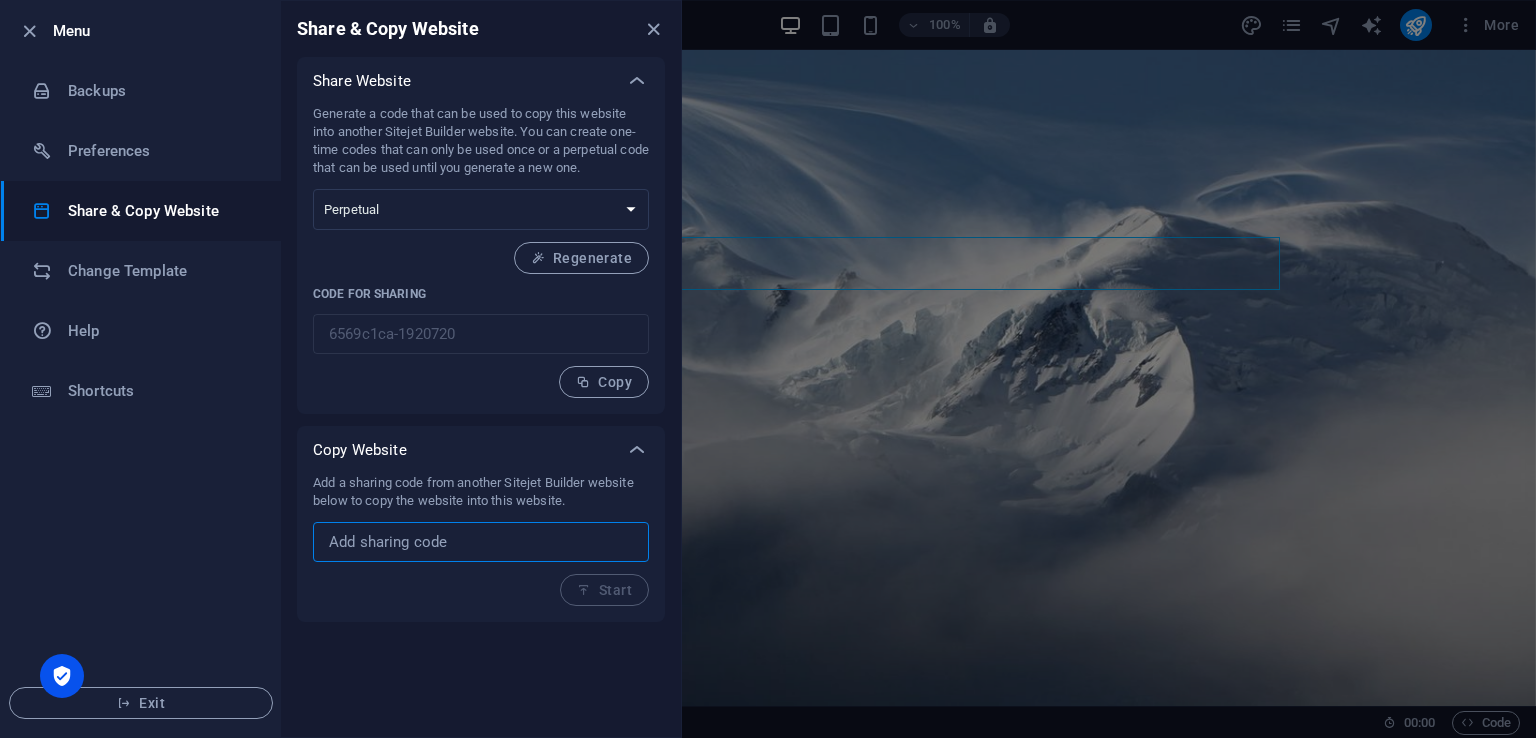 paste on "46ffba7d-1933482" 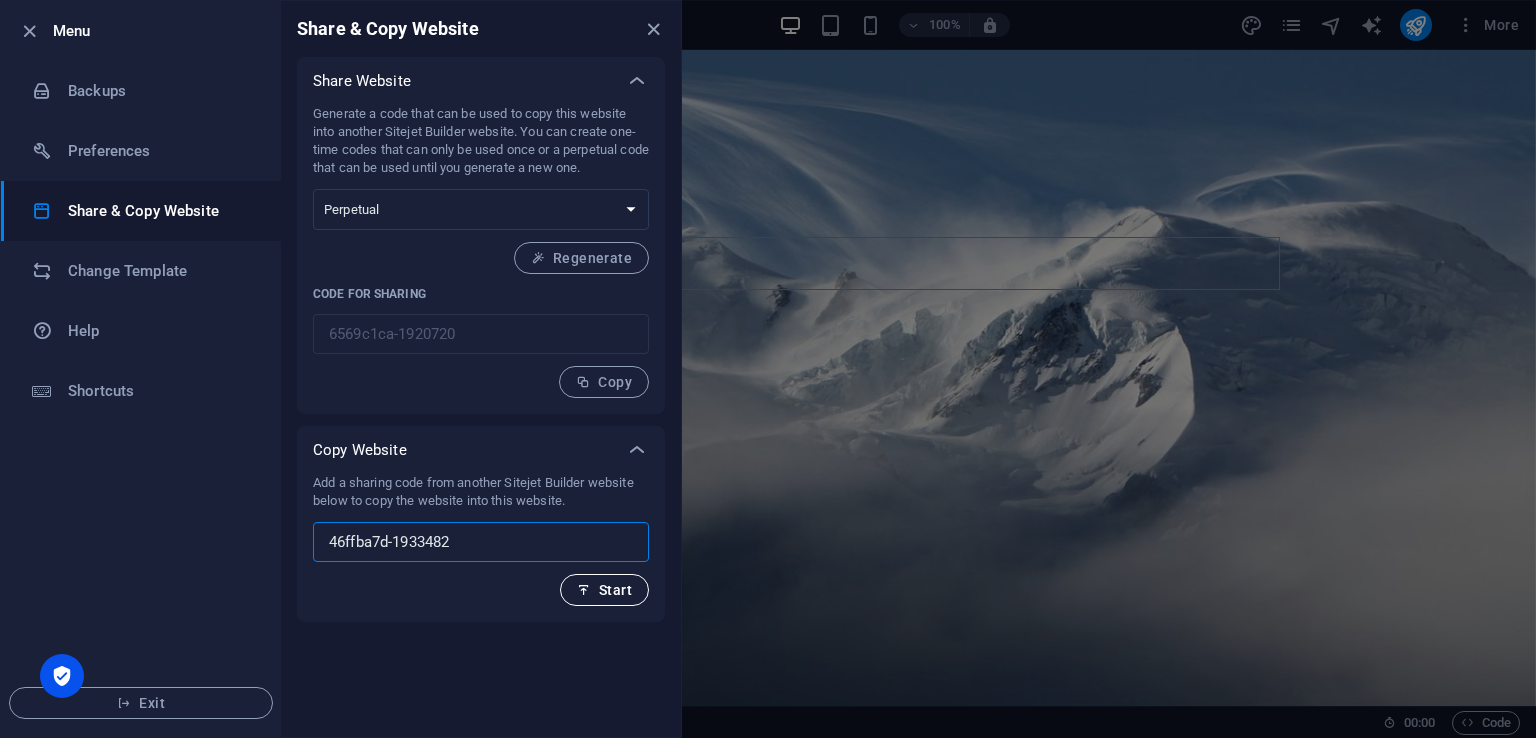 type on "46ffba7d-1933482" 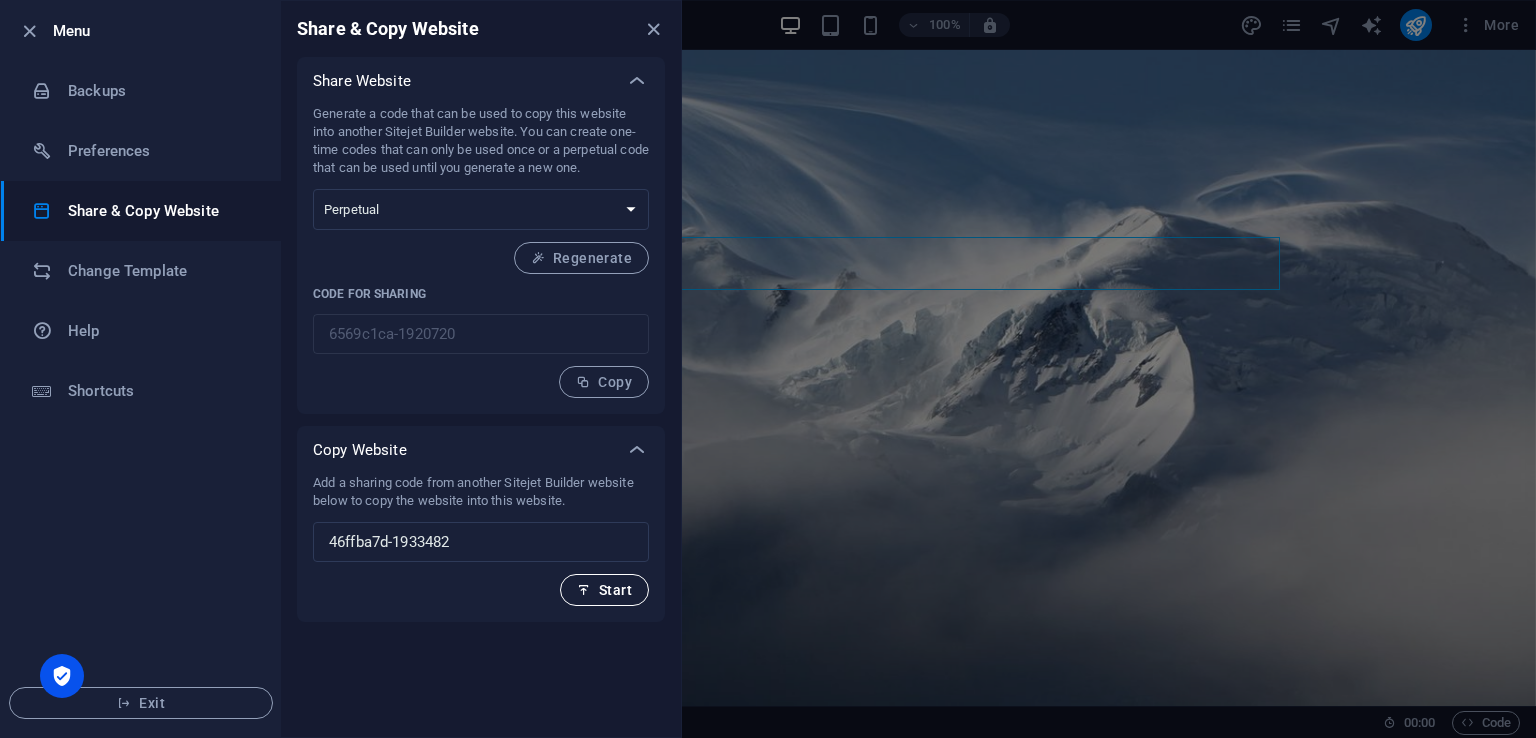 click on "Start" at bounding box center (604, 590) 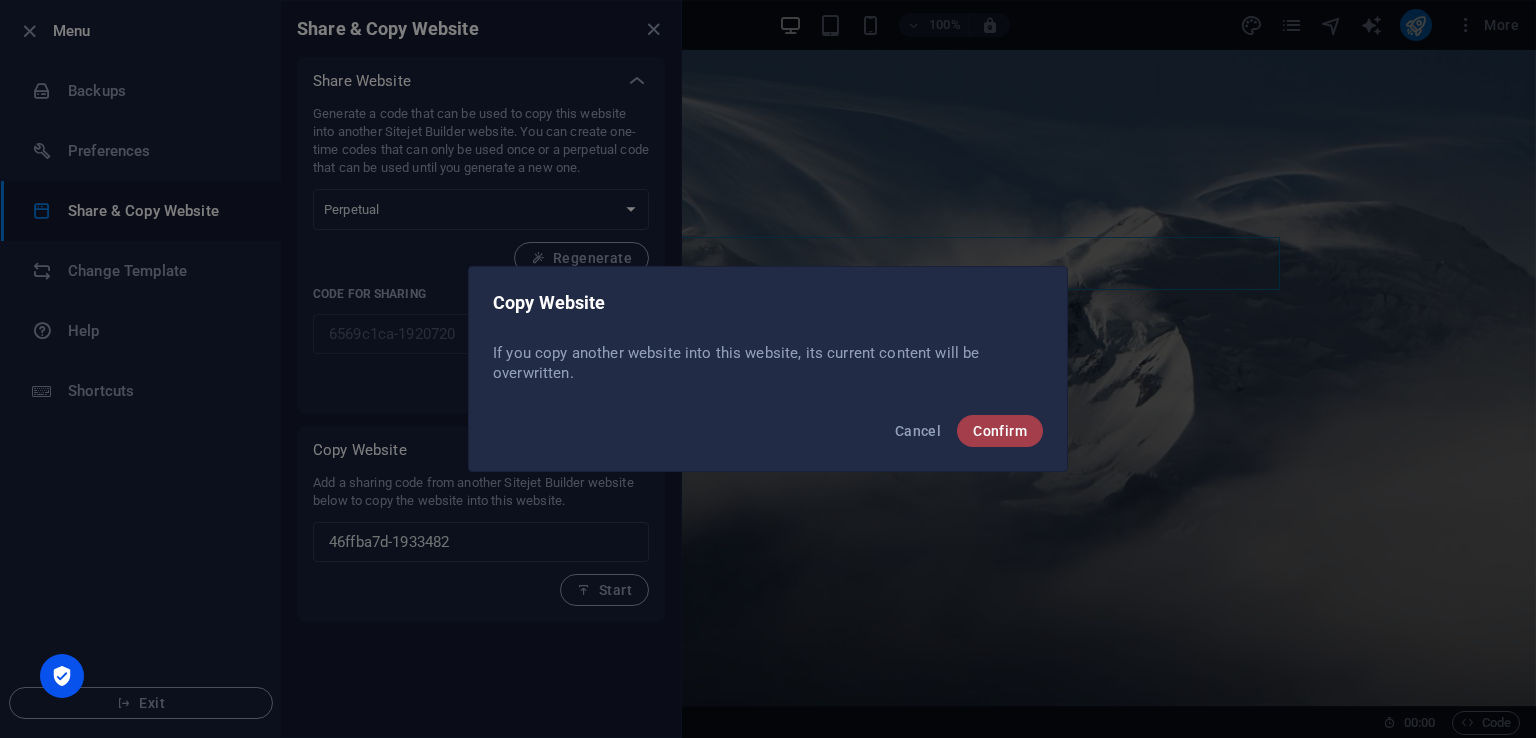 click on "Confirm" at bounding box center [1000, 431] 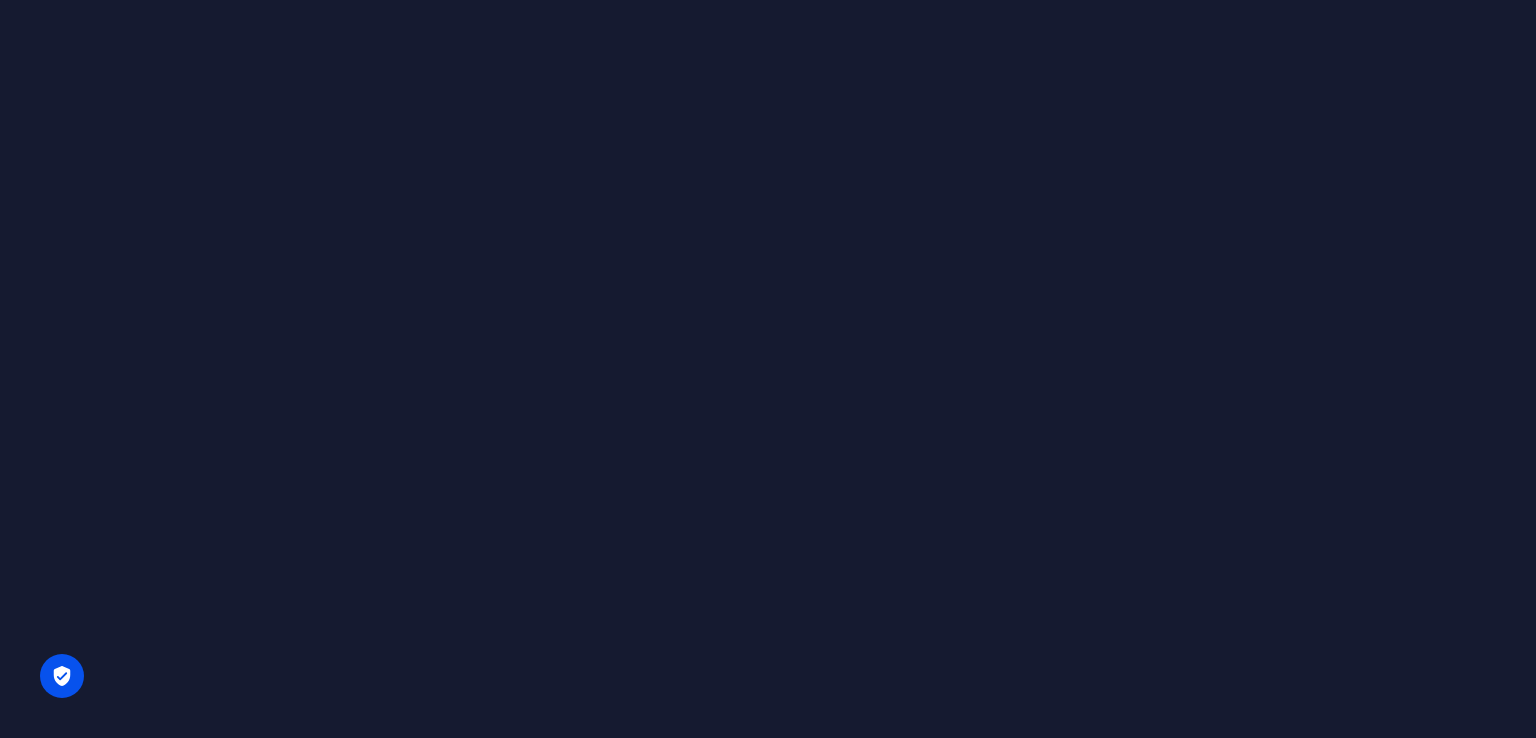 scroll, scrollTop: 0, scrollLeft: 0, axis: both 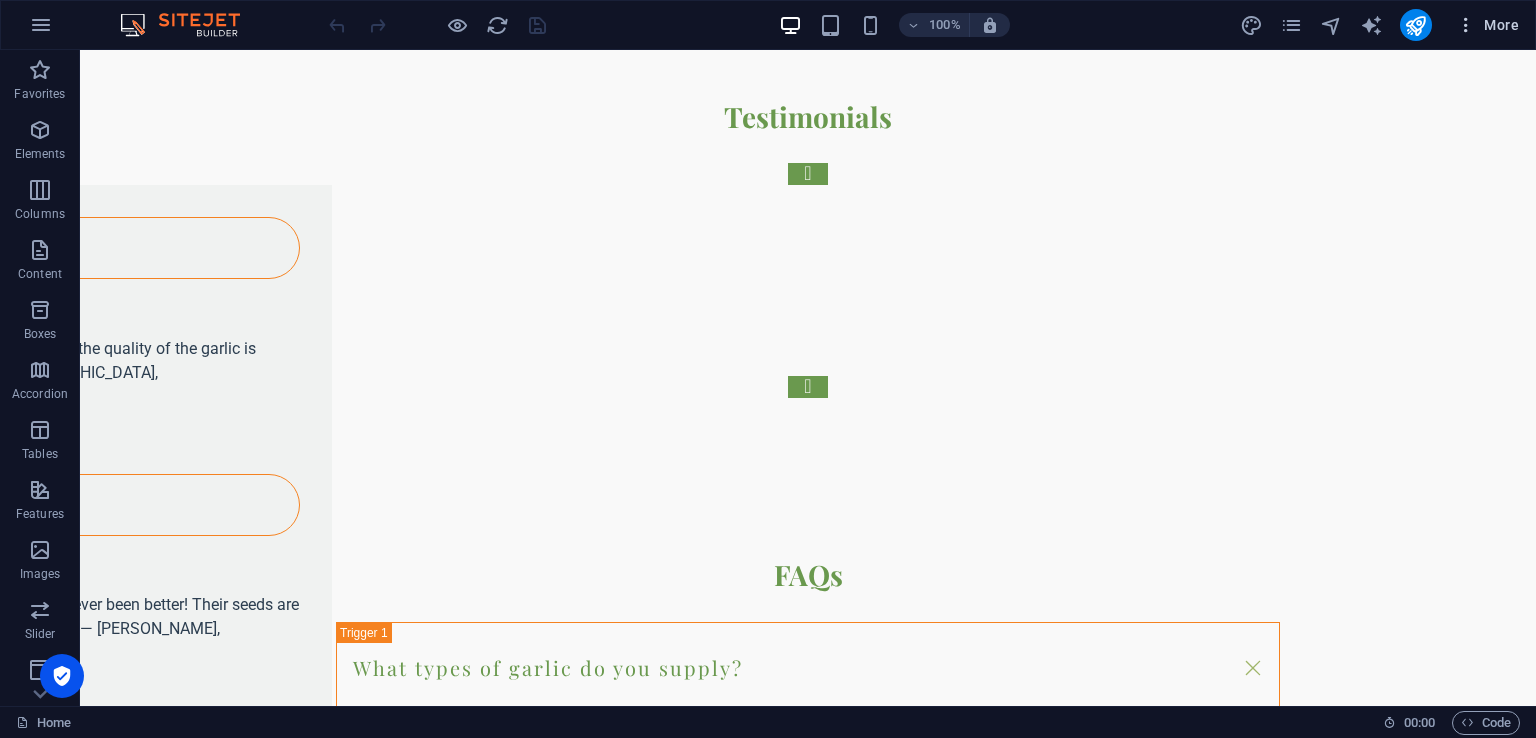 click at bounding box center (1466, 25) 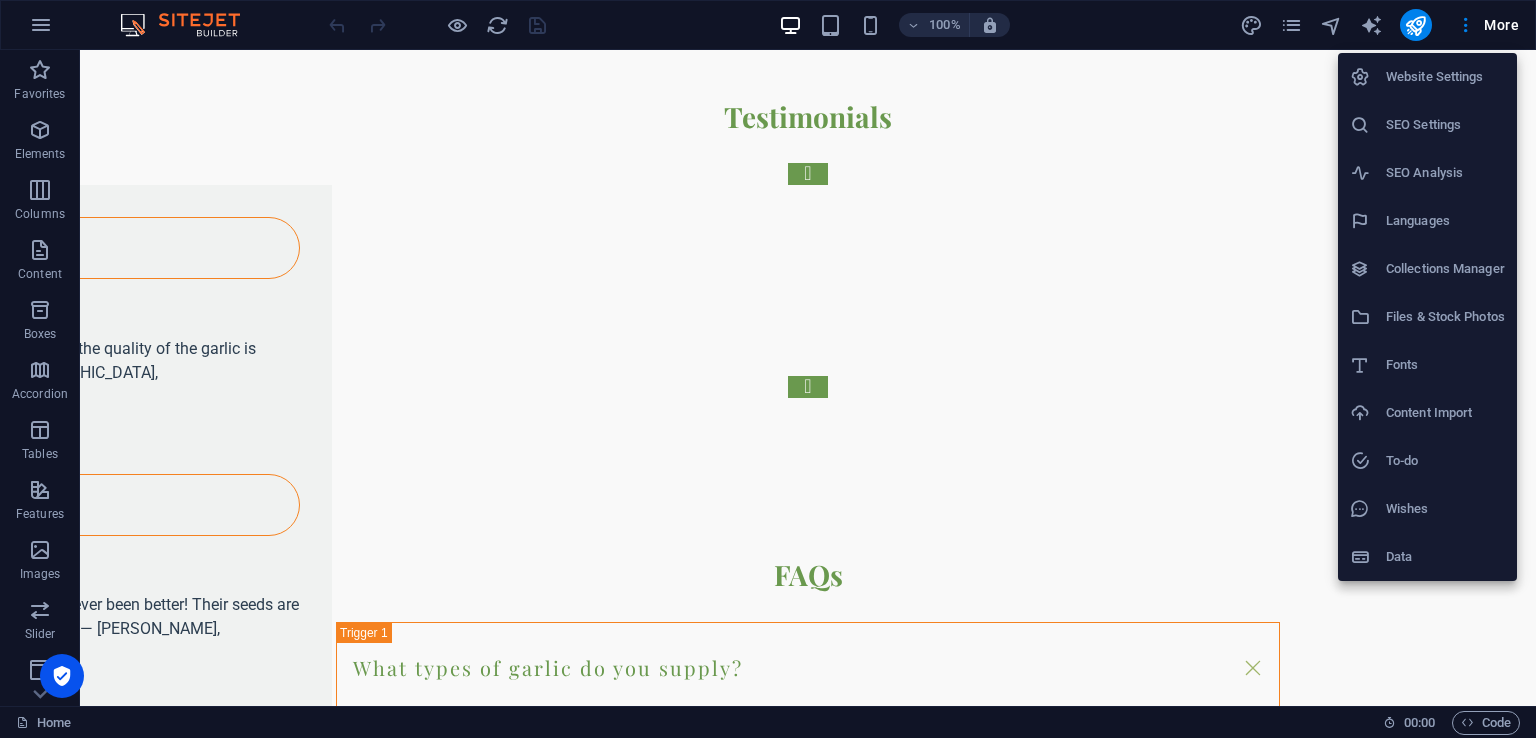 click on "Website Settings" at bounding box center [1445, 77] 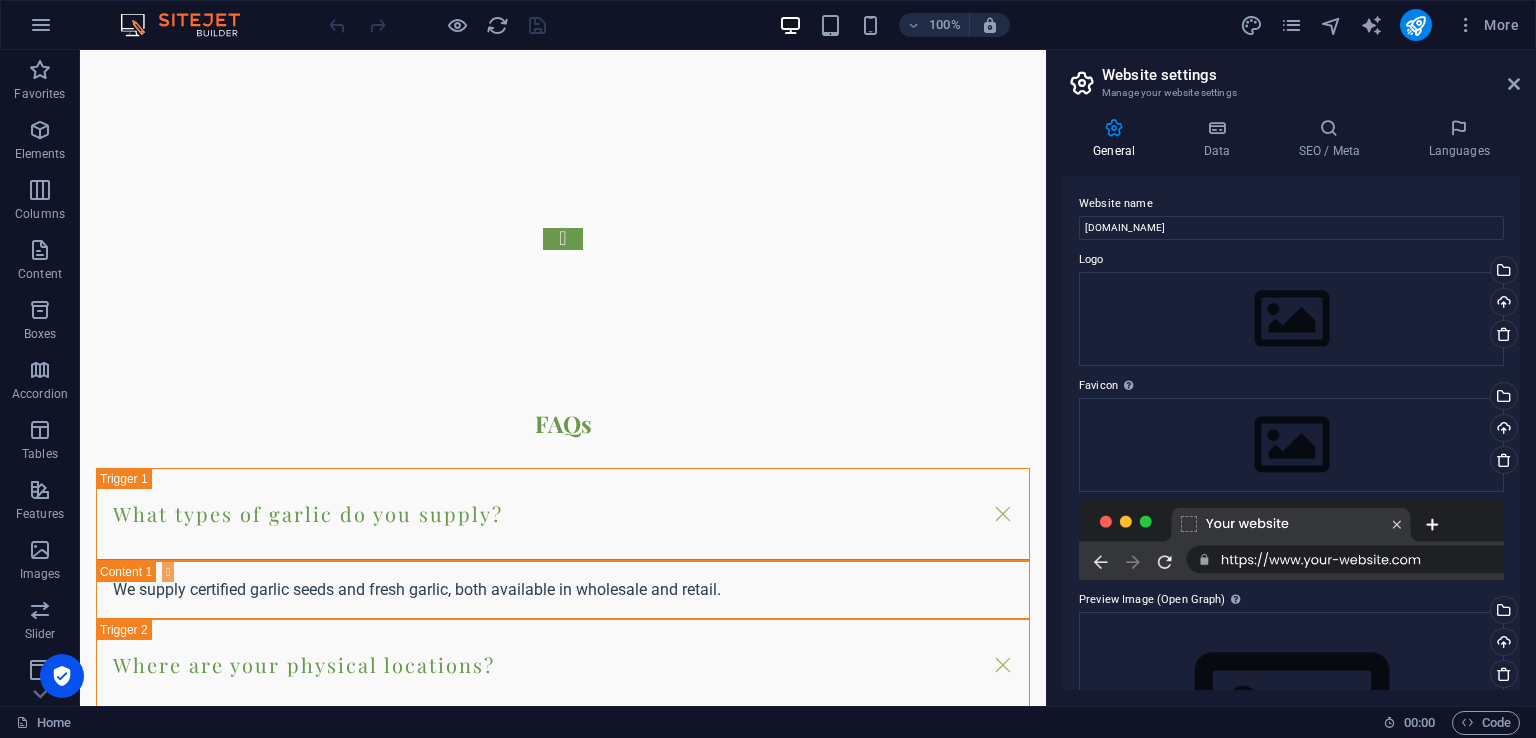 scroll, scrollTop: 4176, scrollLeft: 0, axis: vertical 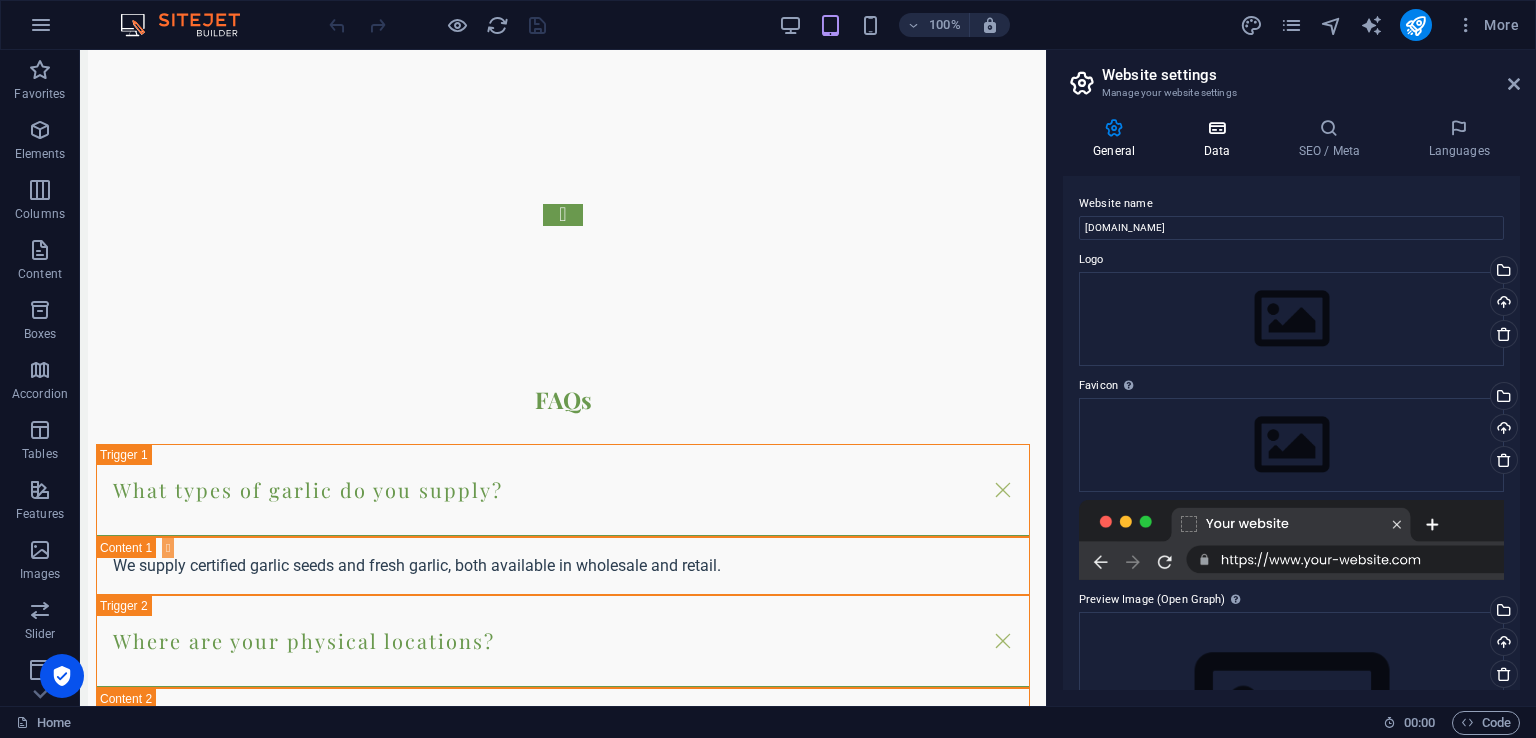 click on "Data" at bounding box center (1220, 139) 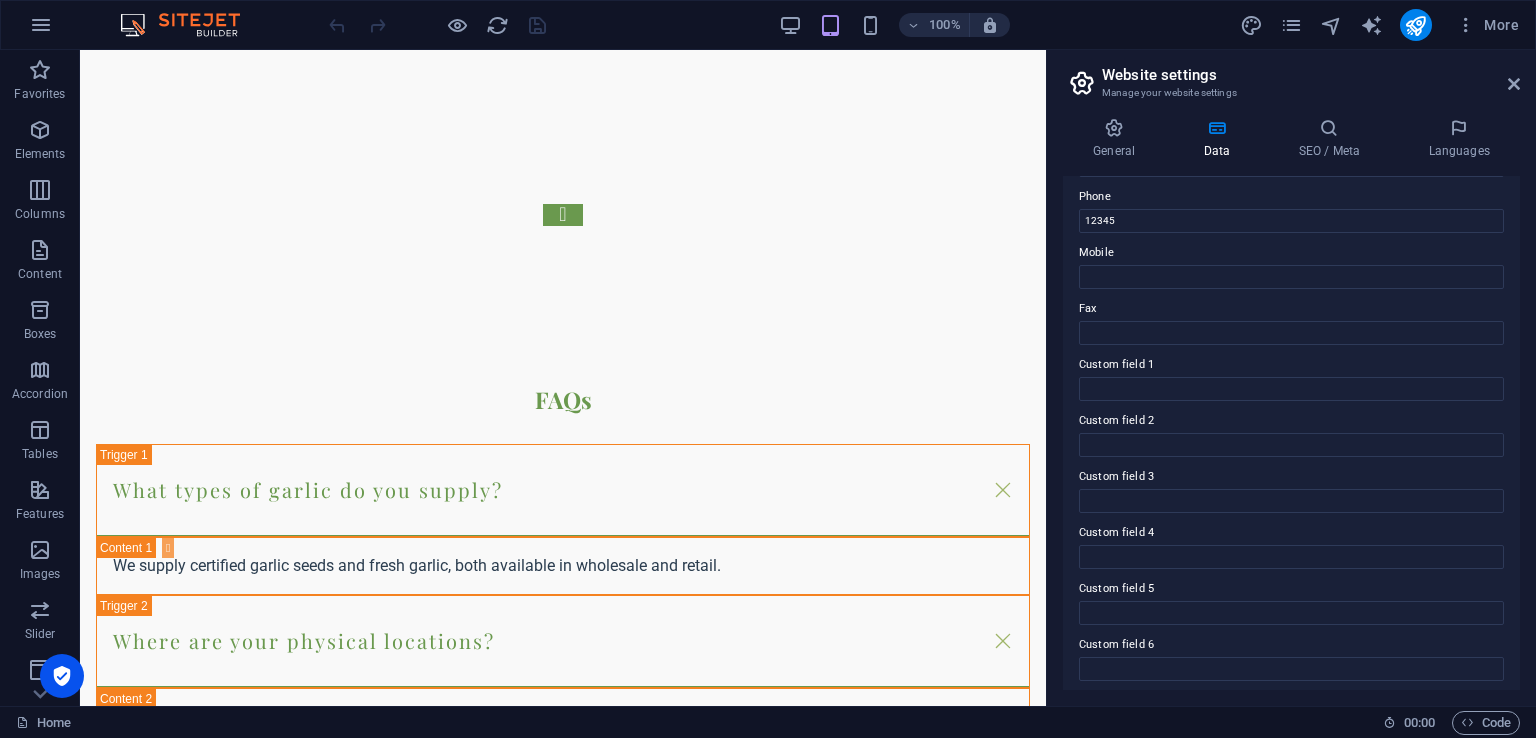 scroll, scrollTop: 446, scrollLeft: 0, axis: vertical 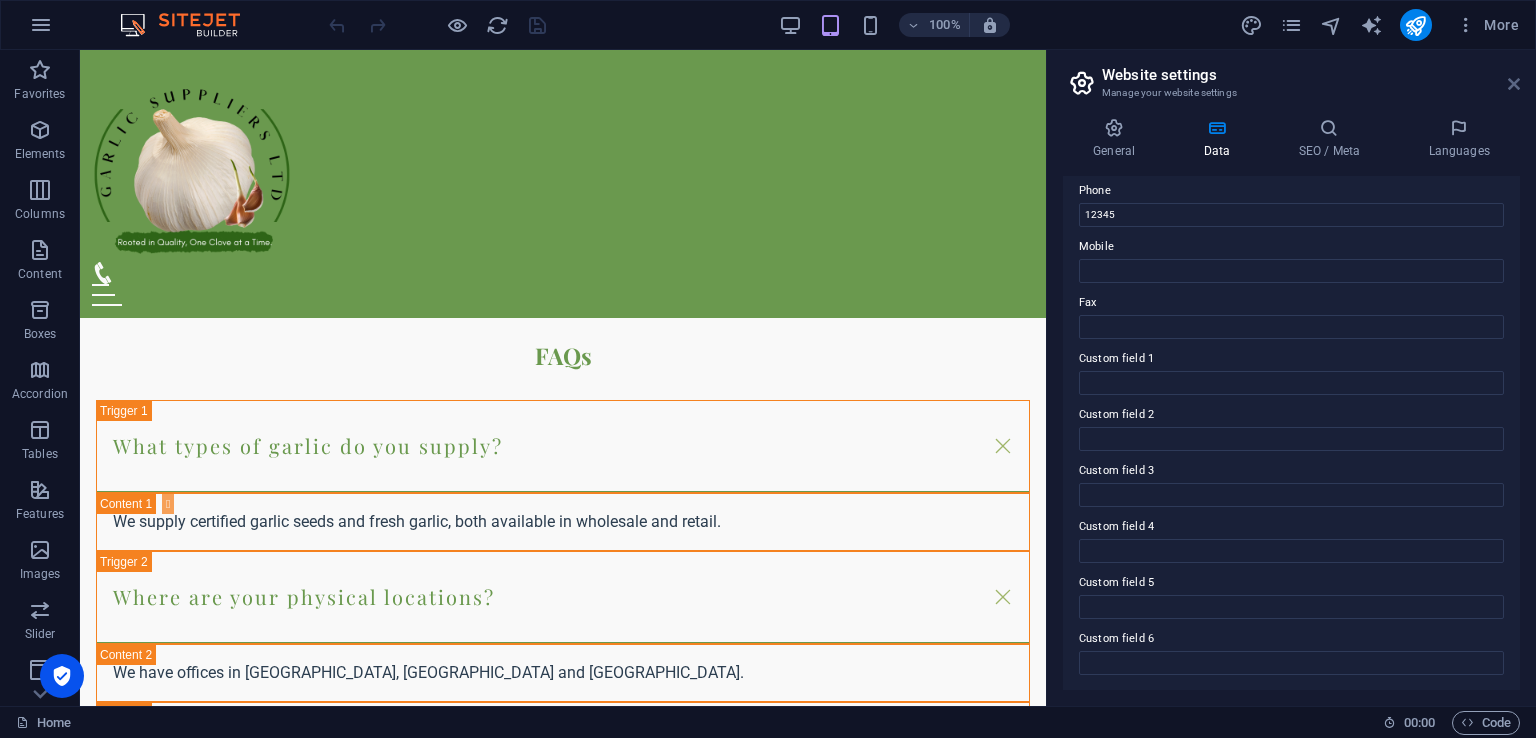 drag, startPoint x: 1517, startPoint y: 89, endPoint x: 1146, endPoint y: 131, distance: 373.36978 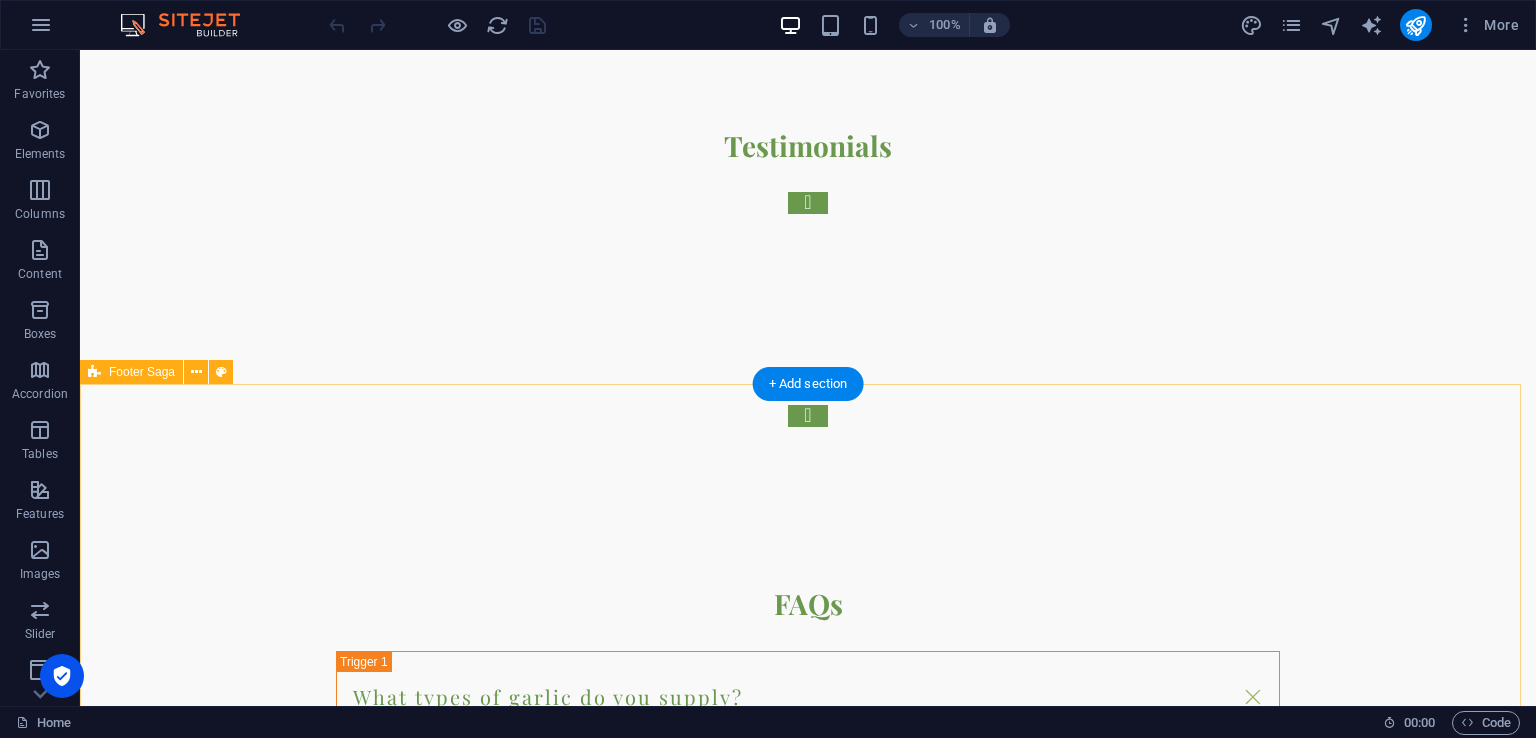 scroll, scrollTop: 4062, scrollLeft: 0, axis: vertical 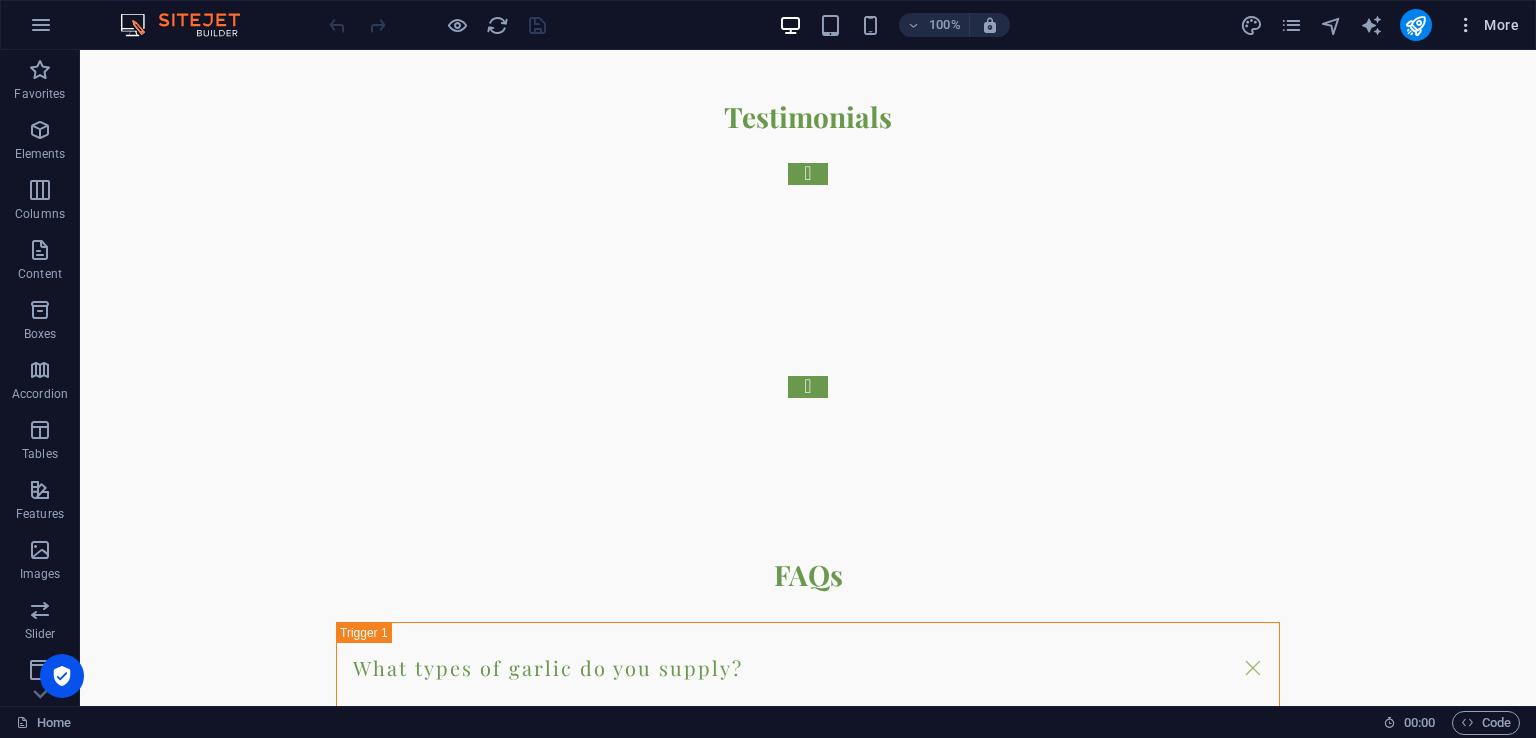 click at bounding box center (1466, 25) 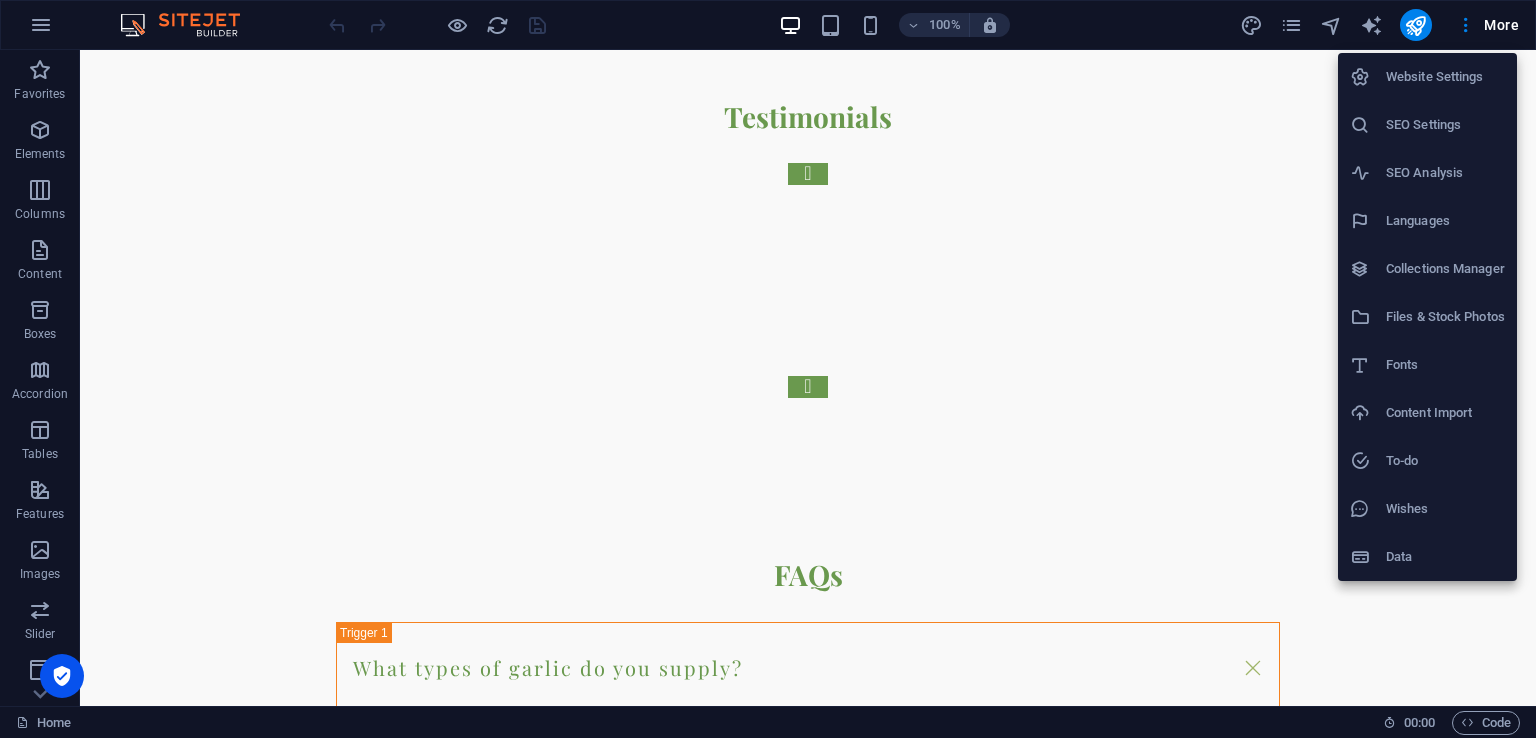 click on "Website Settings" at bounding box center (1445, 77) 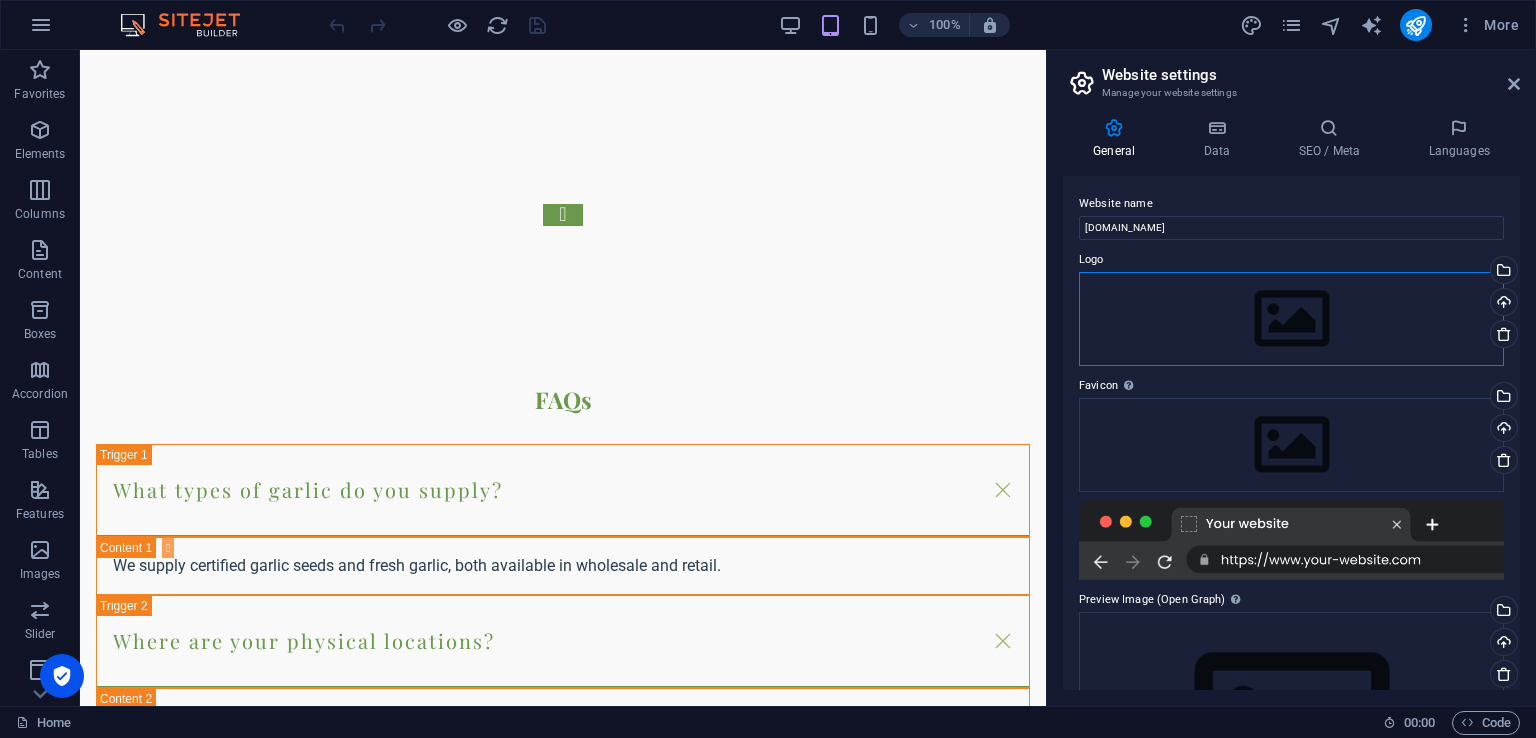 click on "Drag files here, click to choose files or select files from Files or our free stock photos & videos" at bounding box center (1291, 319) 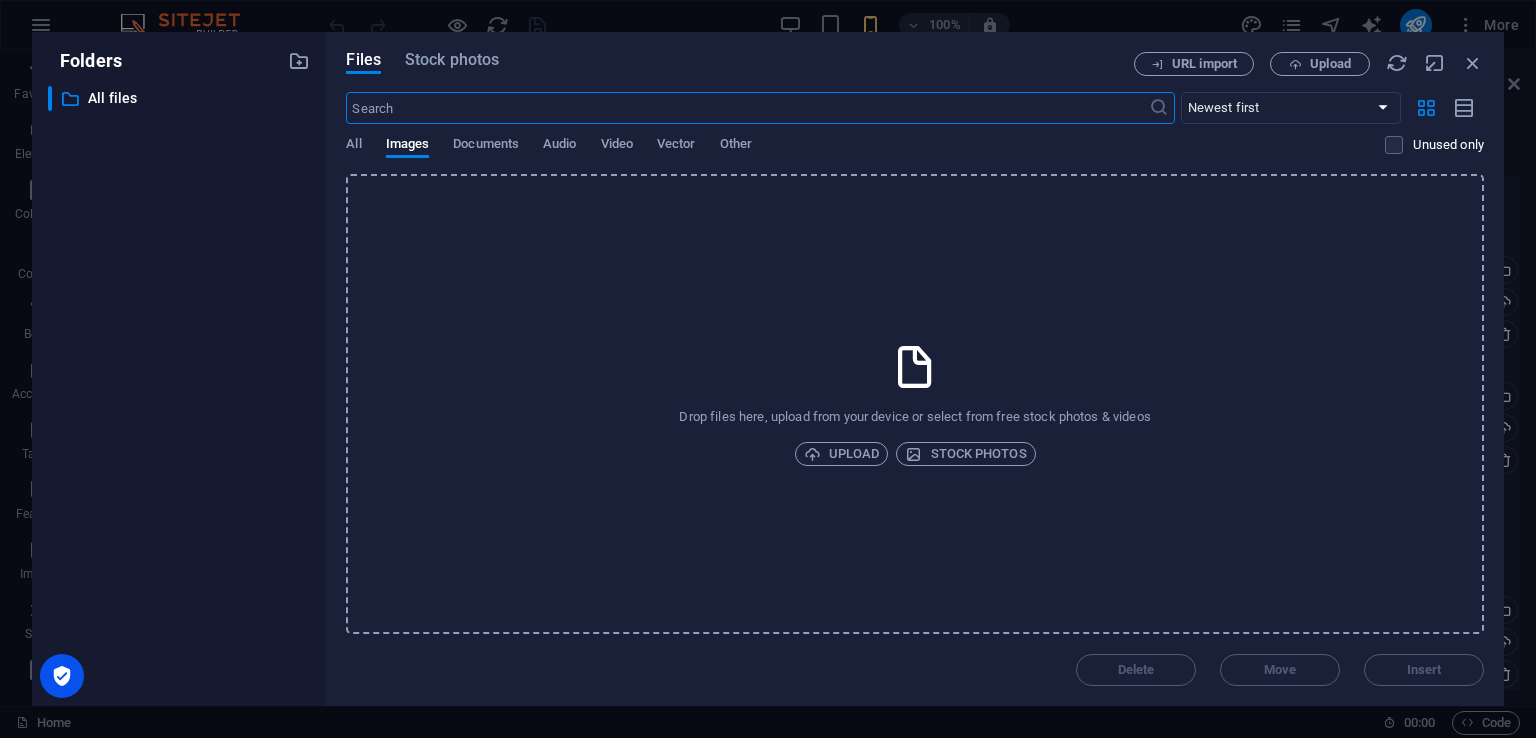 scroll, scrollTop: 4200, scrollLeft: 0, axis: vertical 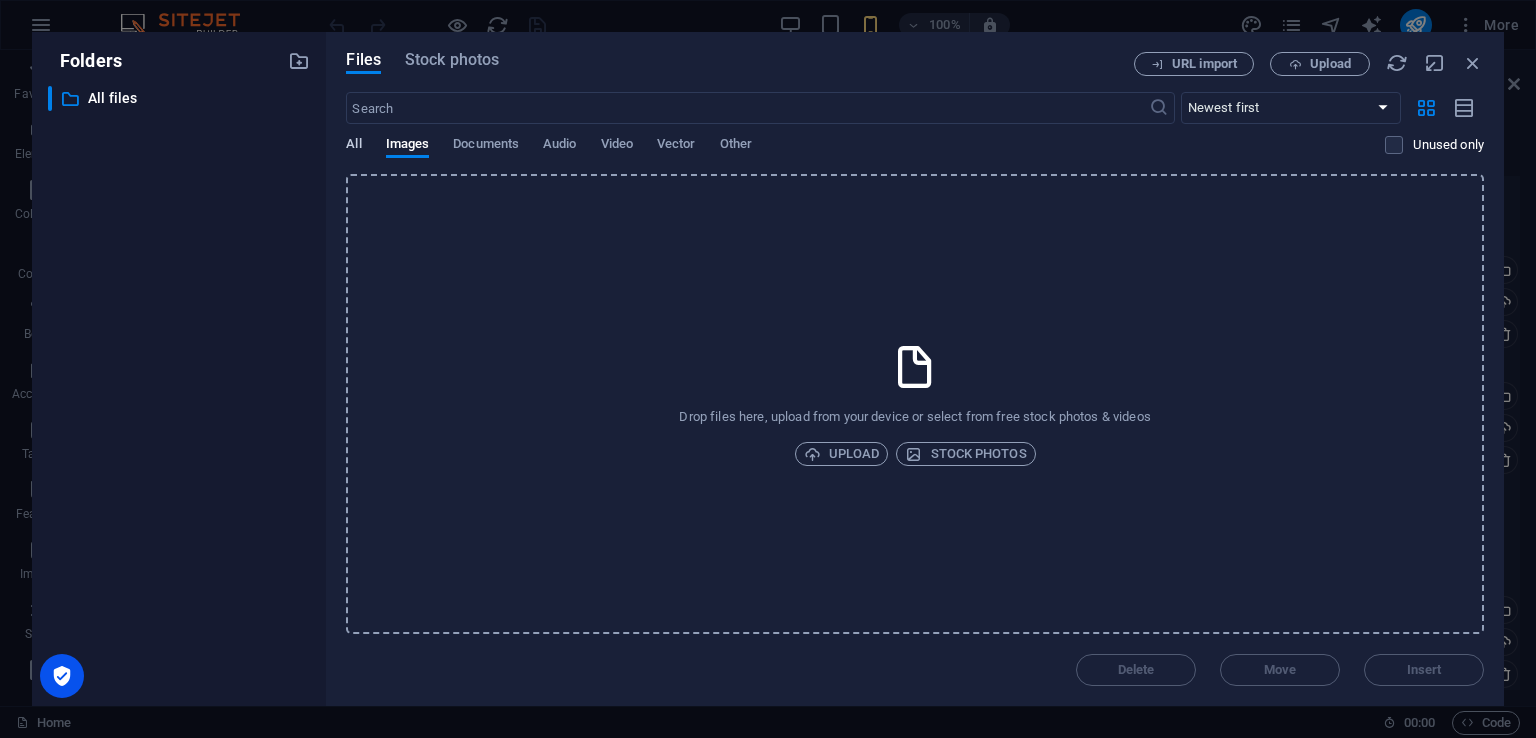 click on "All" at bounding box center [353, 146] 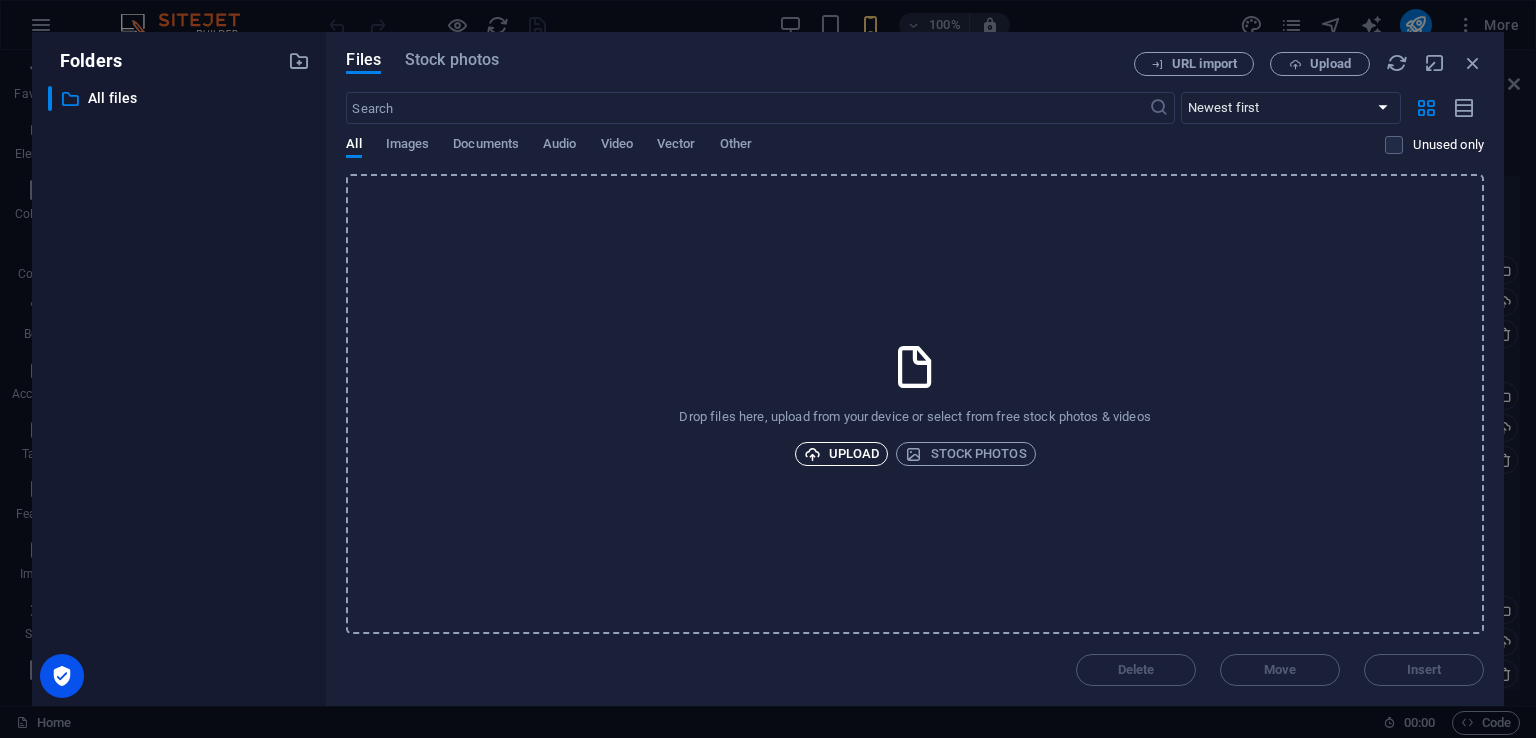 scroll, scrollTop: 4224, scrollLeft: 0, axis: vertical 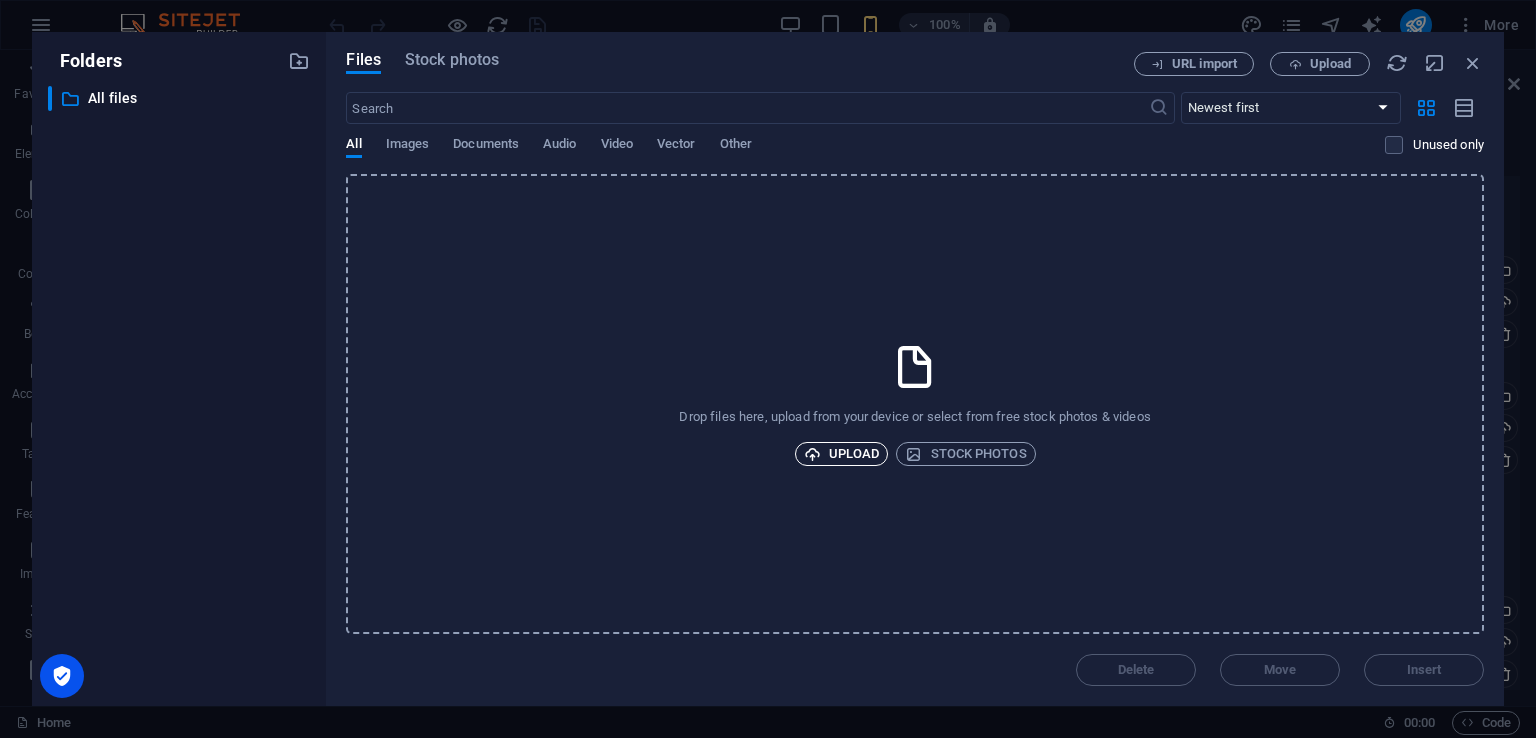 click on "Upload" at bounding box center [842, 454] 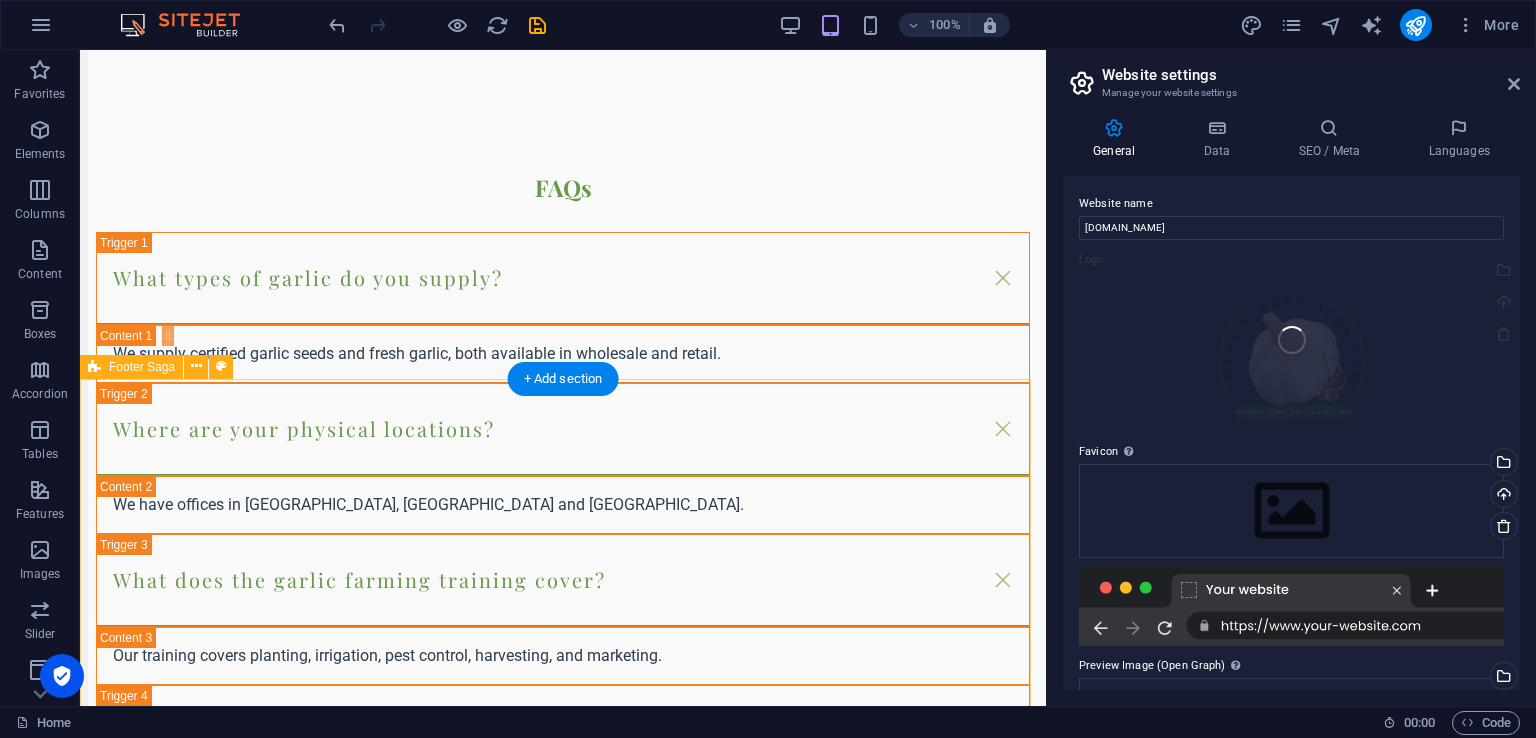 scroll, scrollTop: 4176, scrollLeft: 0, axis: vertical 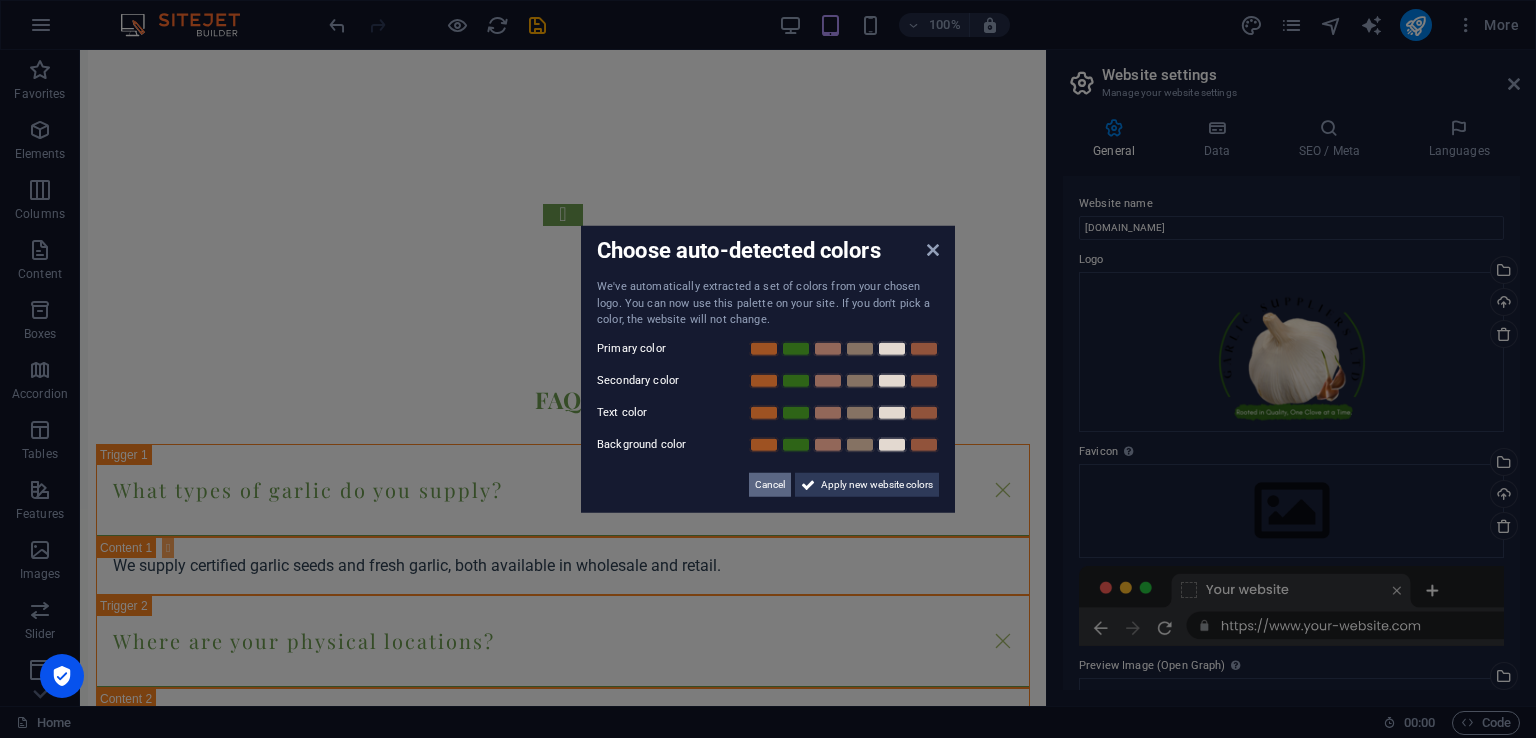 click on "Cancel" at bounding box center [770, 484] 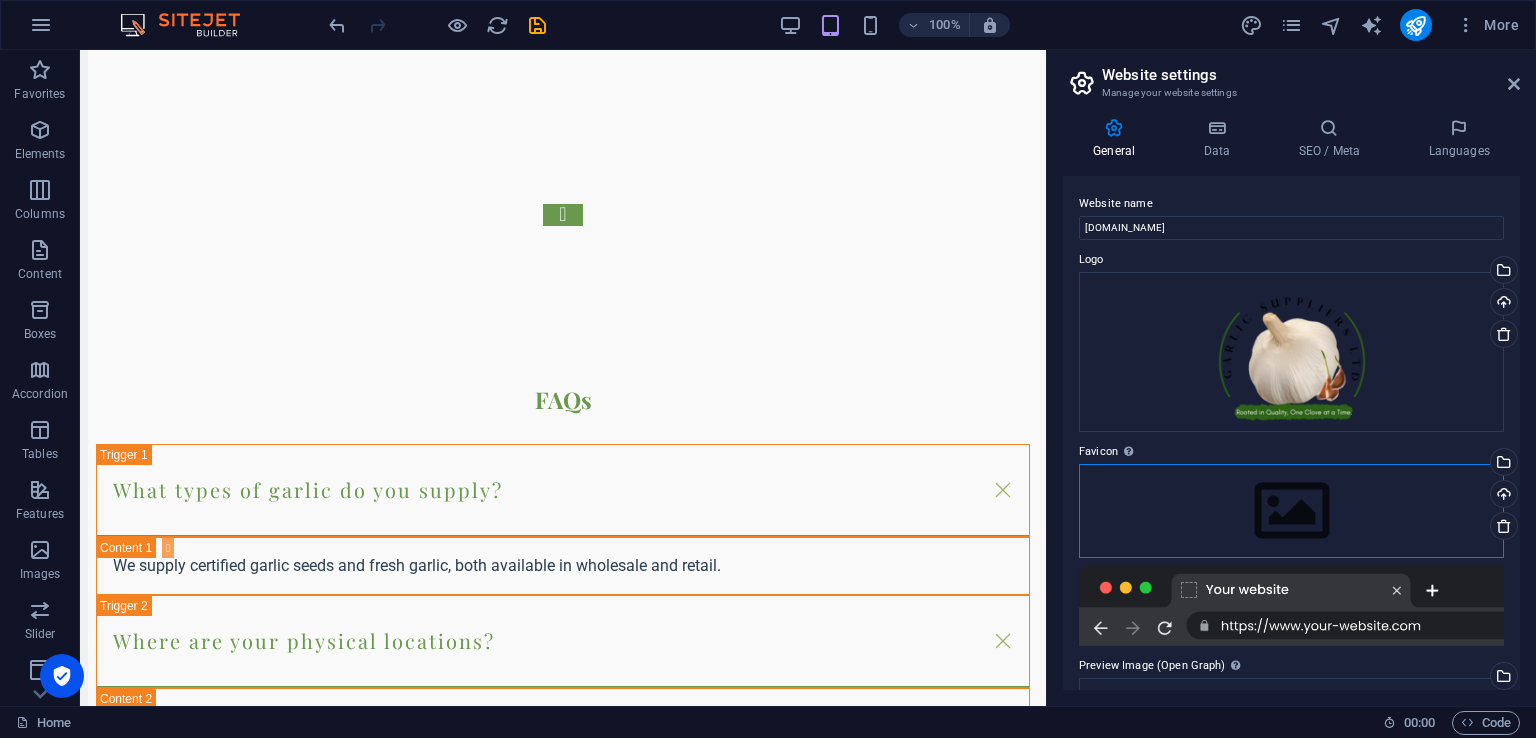 click on "Drag files here, click to choose files or select files from Files or our free stock photos & videos" at bounding box center (1291, 511) 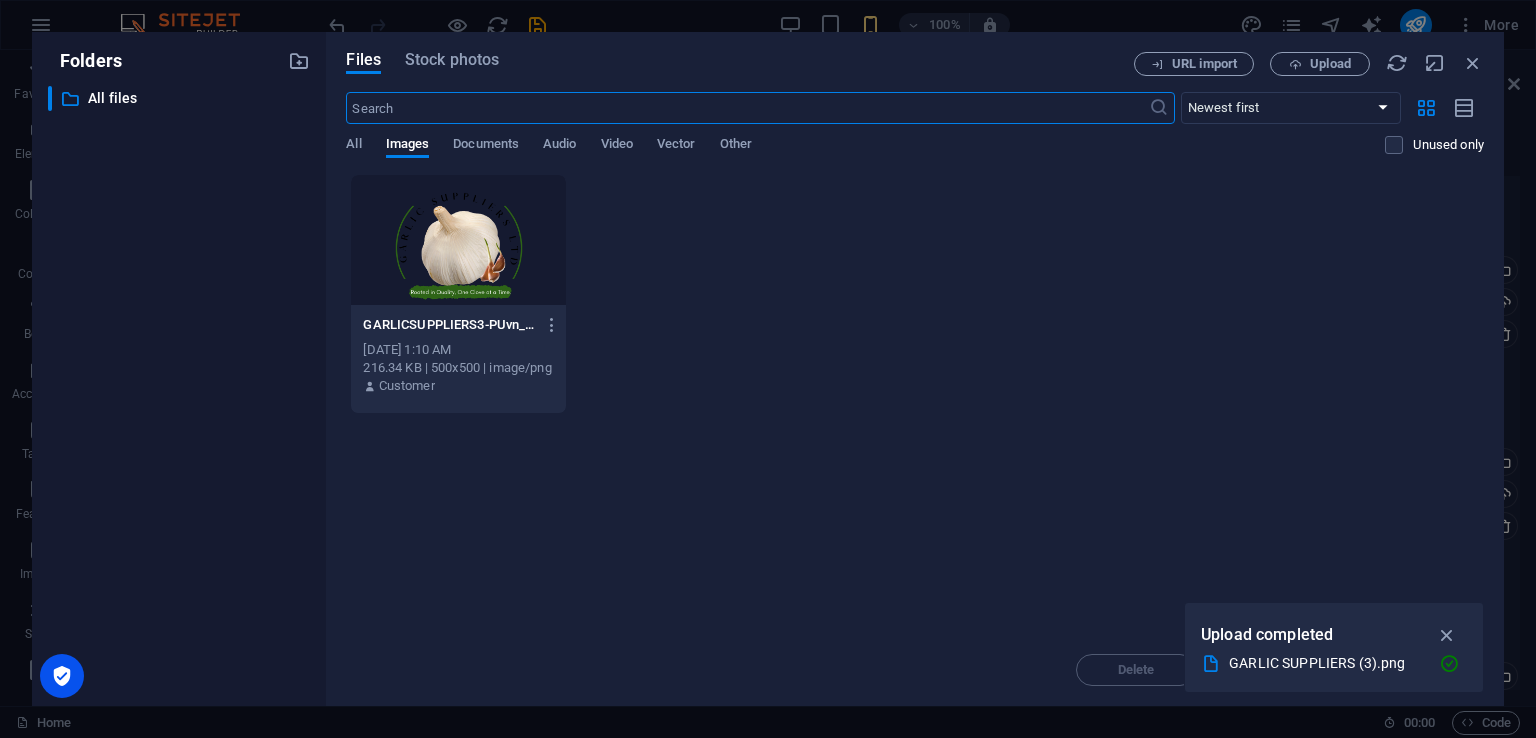 scroll, scrollTop: 4224, scrollLeft: 0, axis: vertical 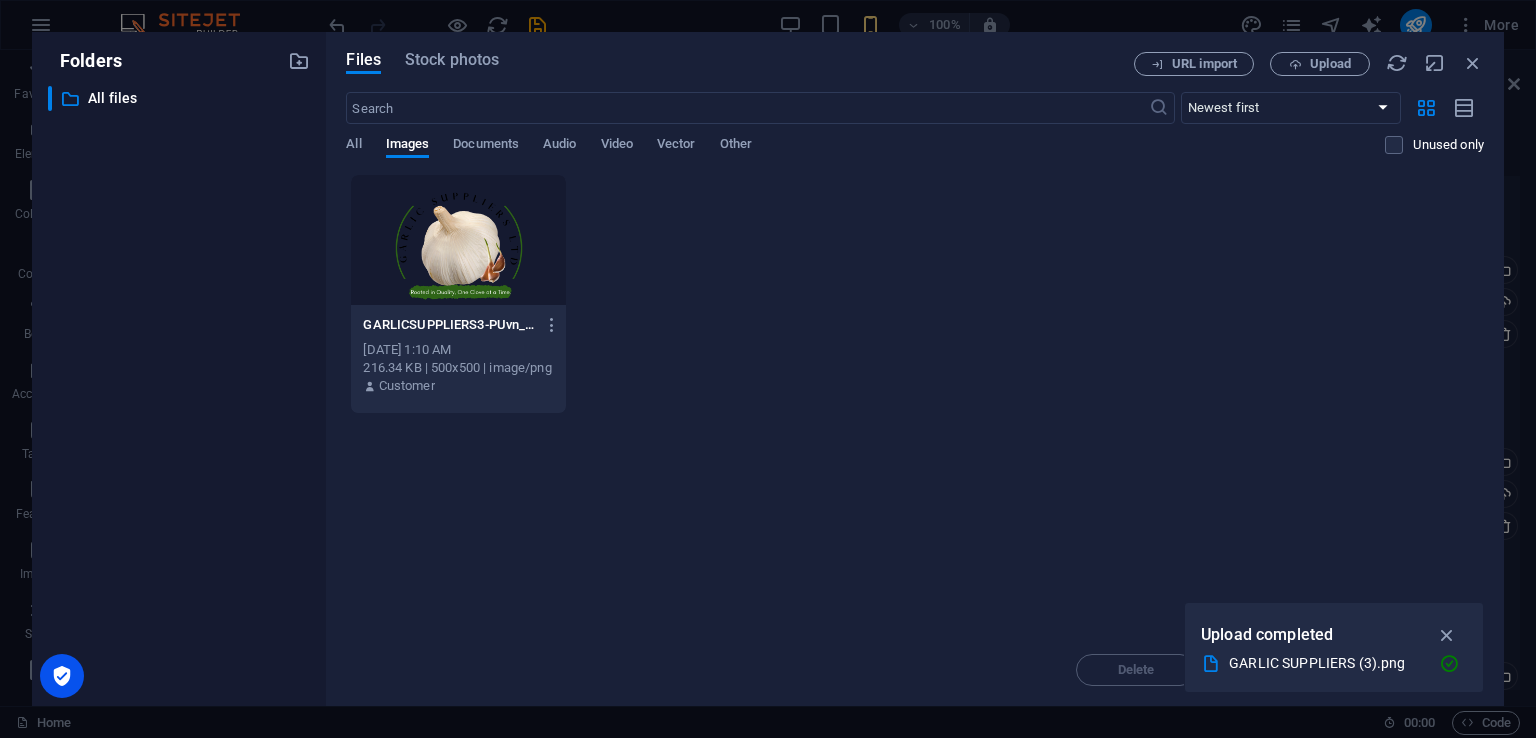 click at bounding box center [458, 240] 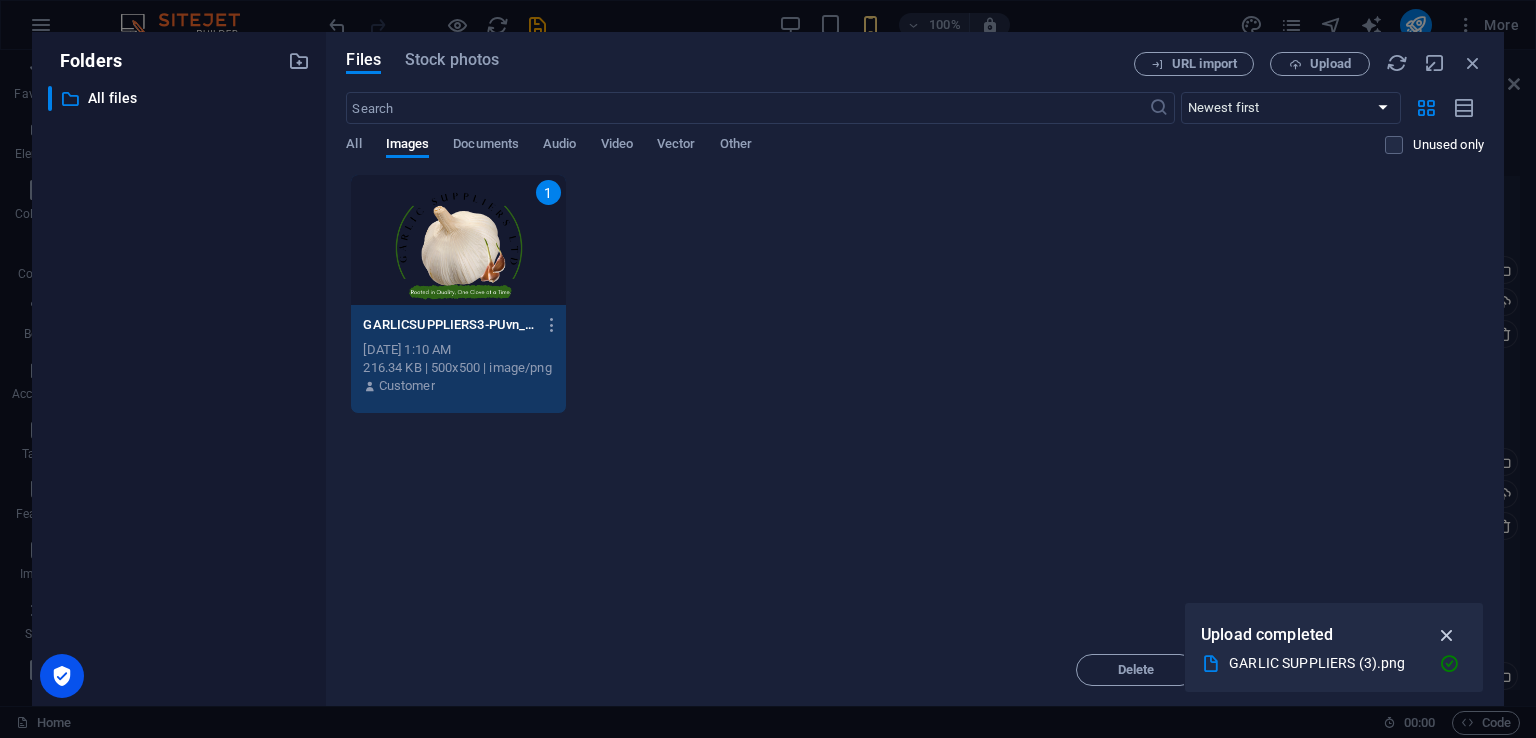 click at bounding box center [1447, 635] 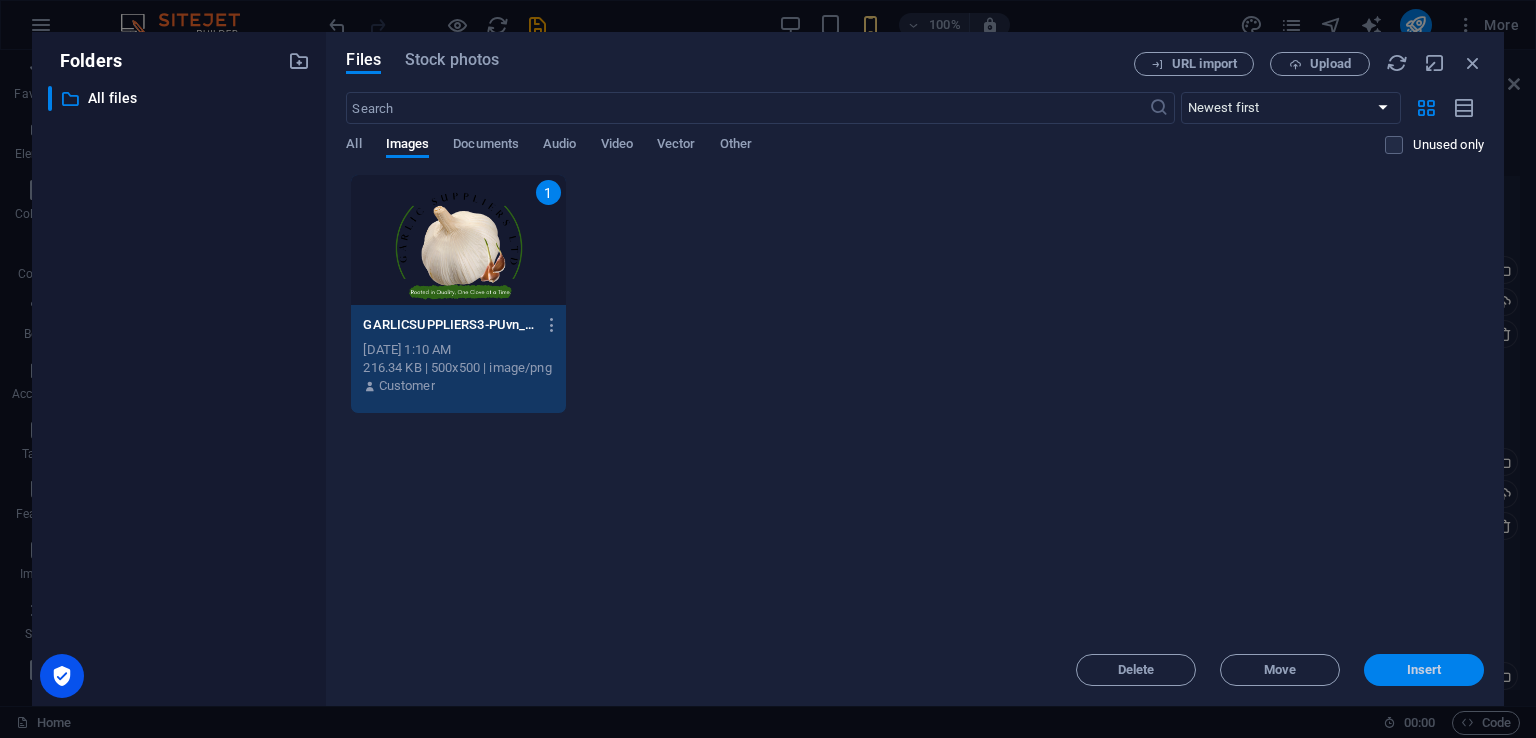 click on "Insert" at bounding box center (1424, 670) 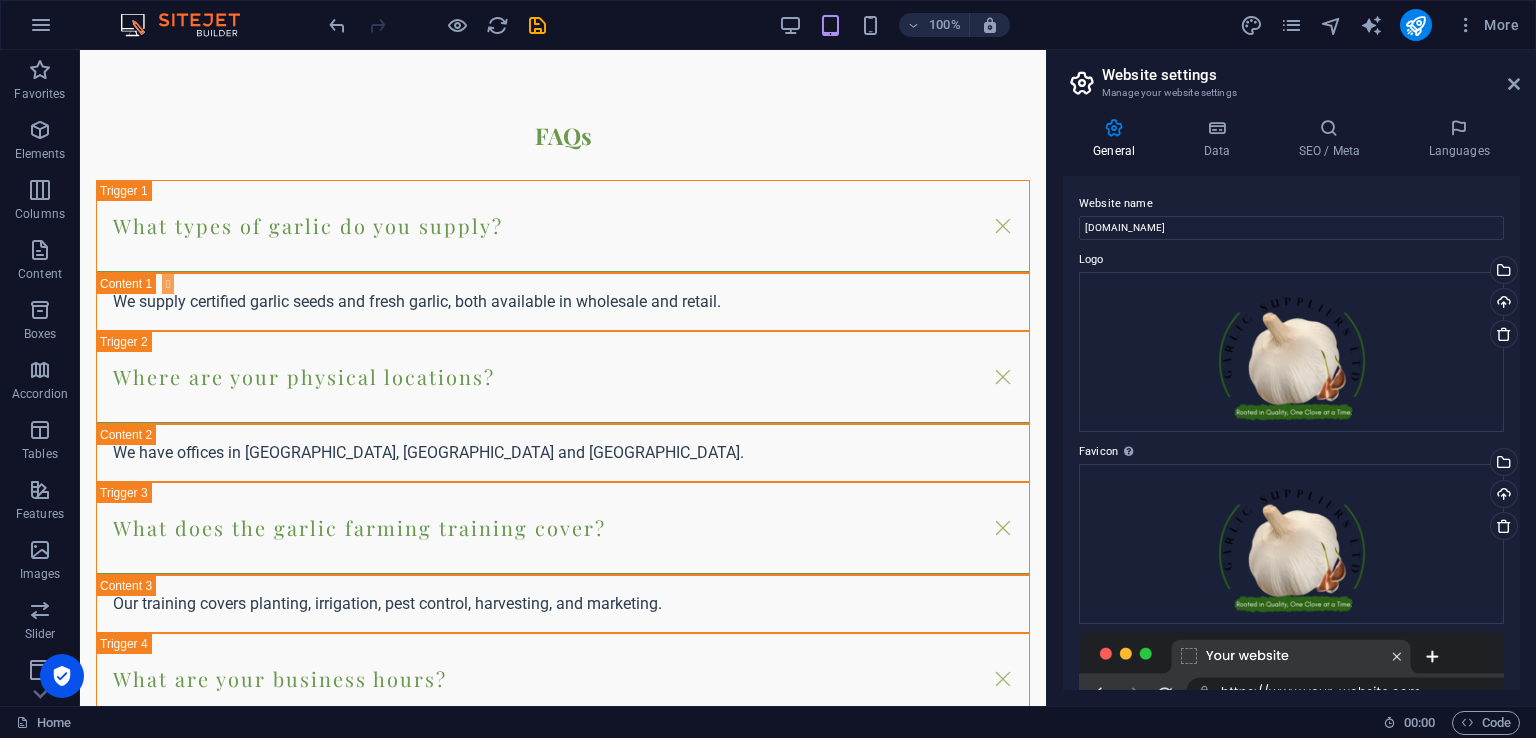 scroll, scrollTop: 4176, scrollLeft: 0, axis: vertical 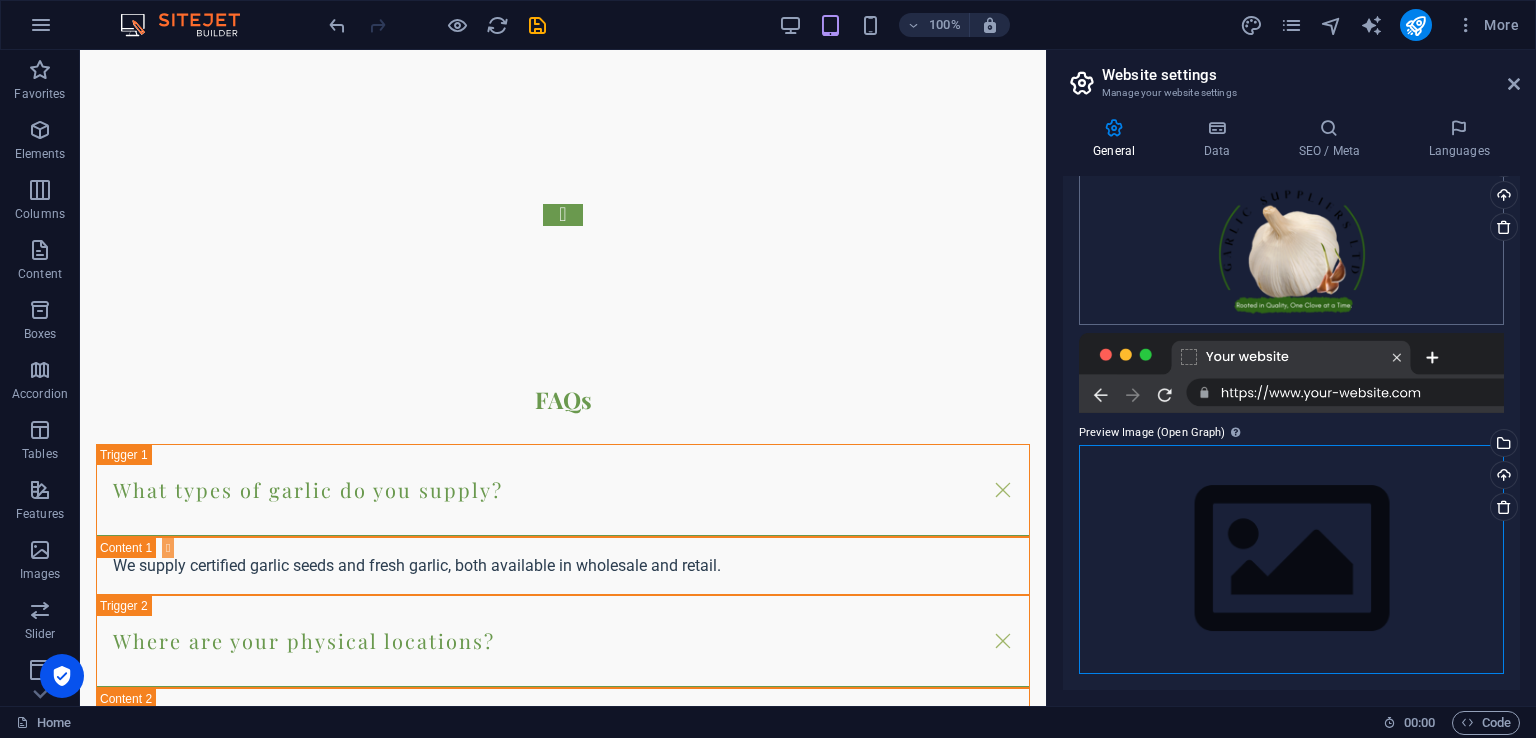 click on "Drag files here, click to choose files or select files from Files or our free stock photos & videos" at bounding box center (1291, 559) 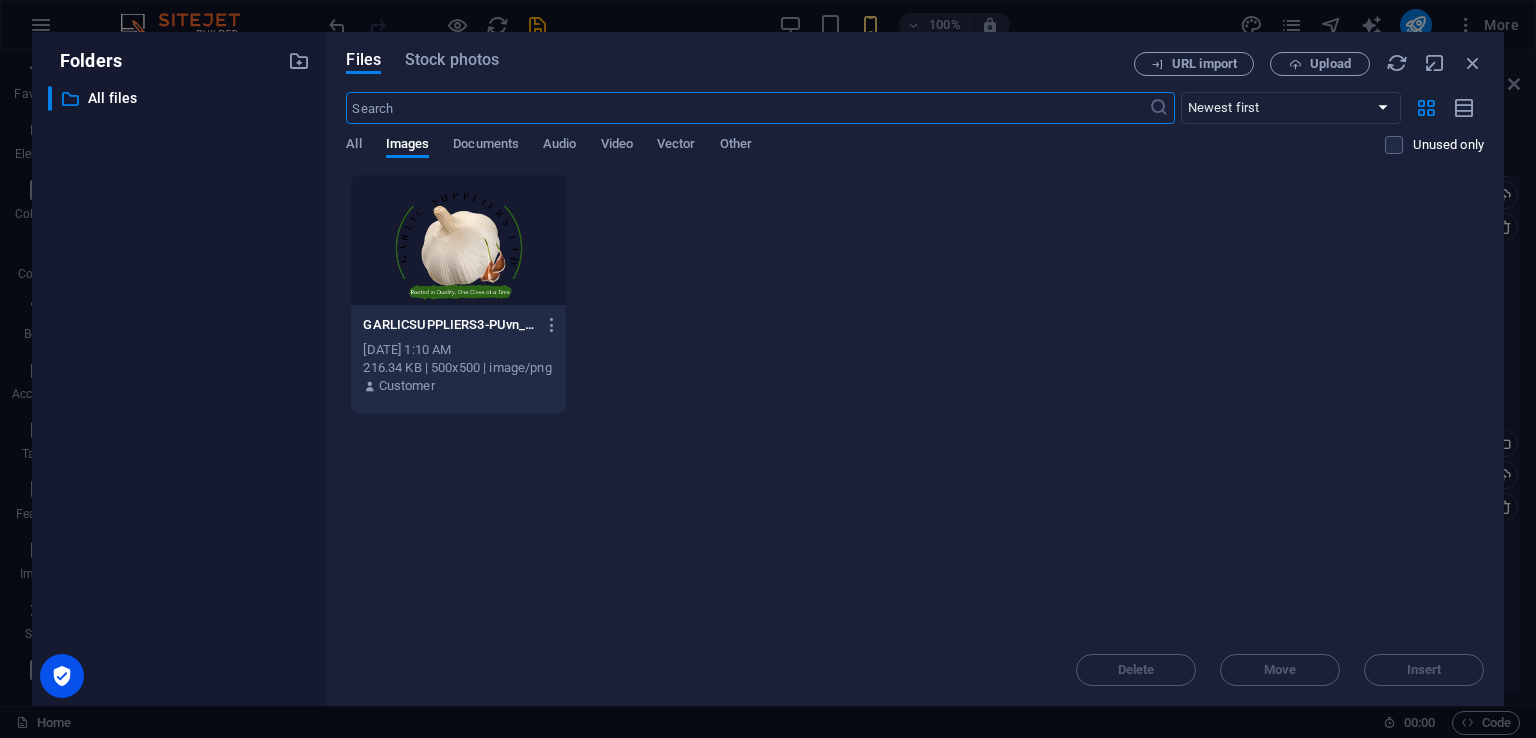 scroll, scrollTop: 4224, scrollLeft: 0, axis: vertical 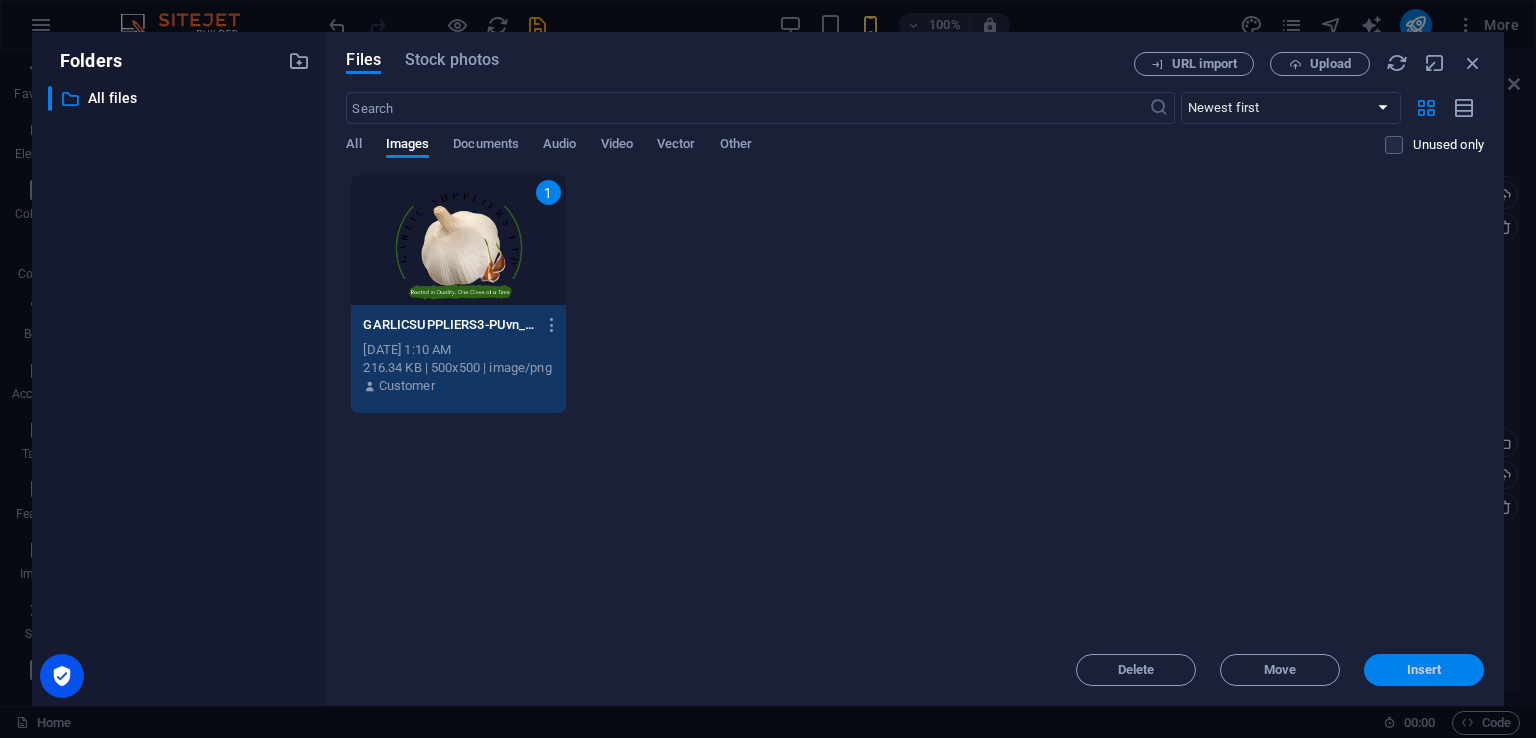 click on "Insert" at bounding box center [1424, 670] 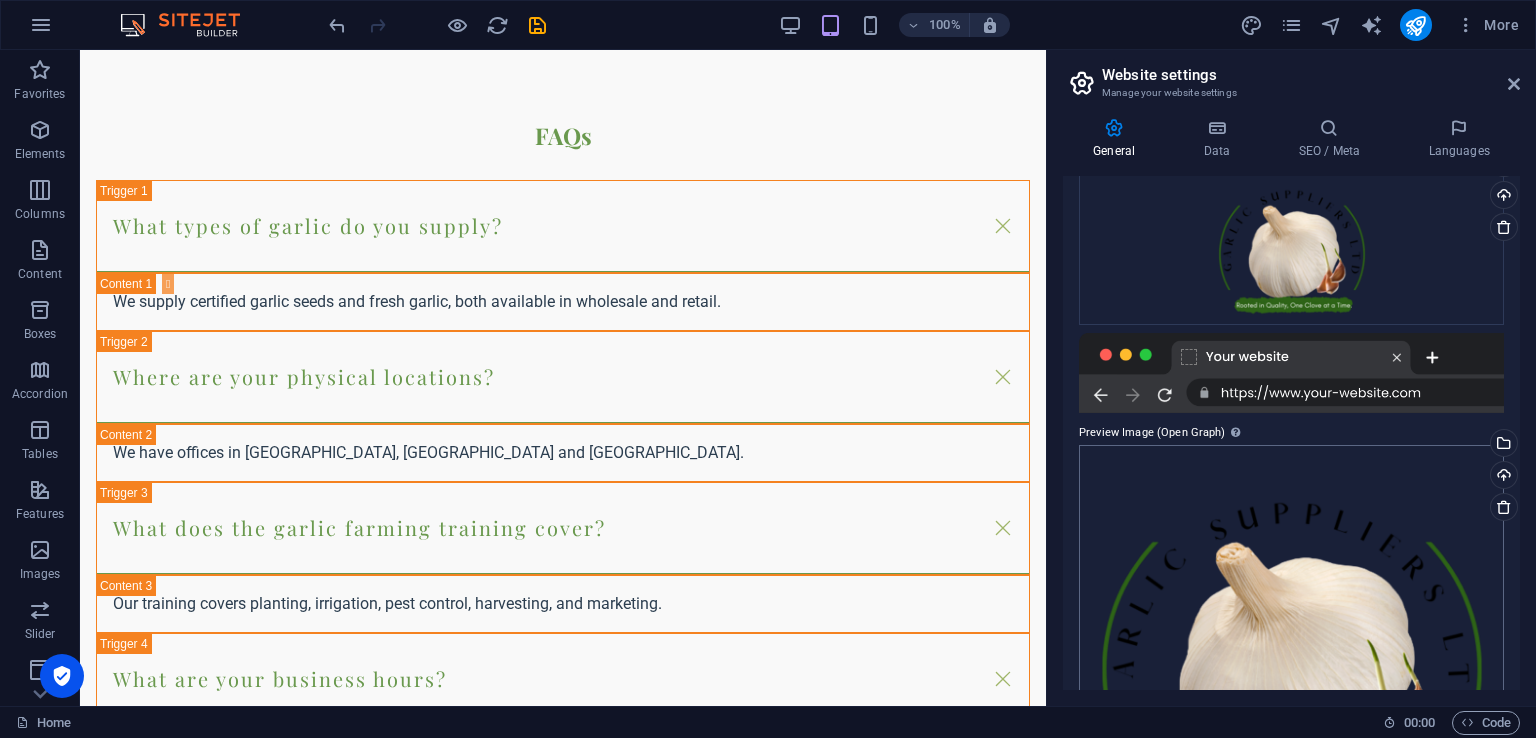 scroll, scrollTop: 4176, scrollLeft: 0, axis: vertical 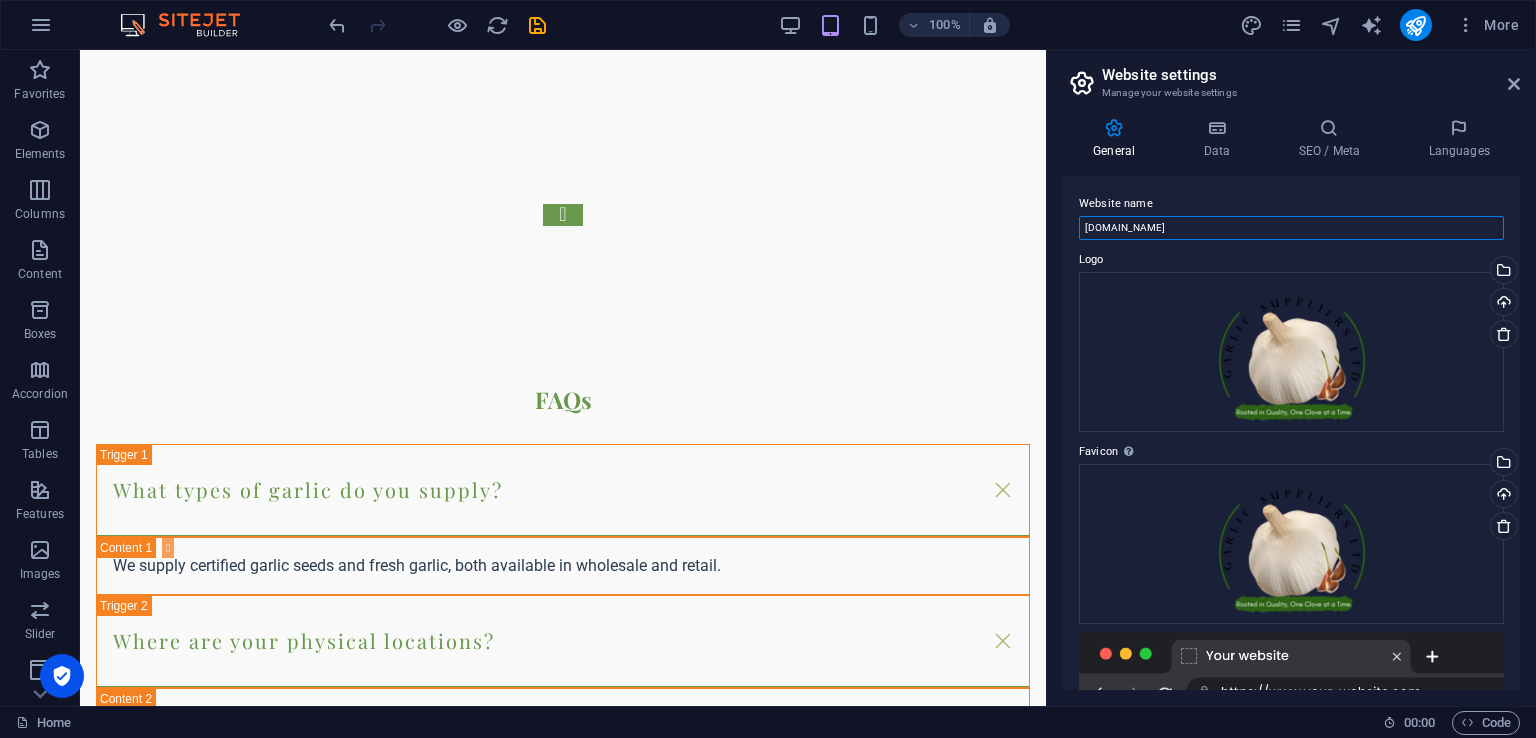 click on "garlicsuppliers.co.ke" at bounding box center [1291, 228] 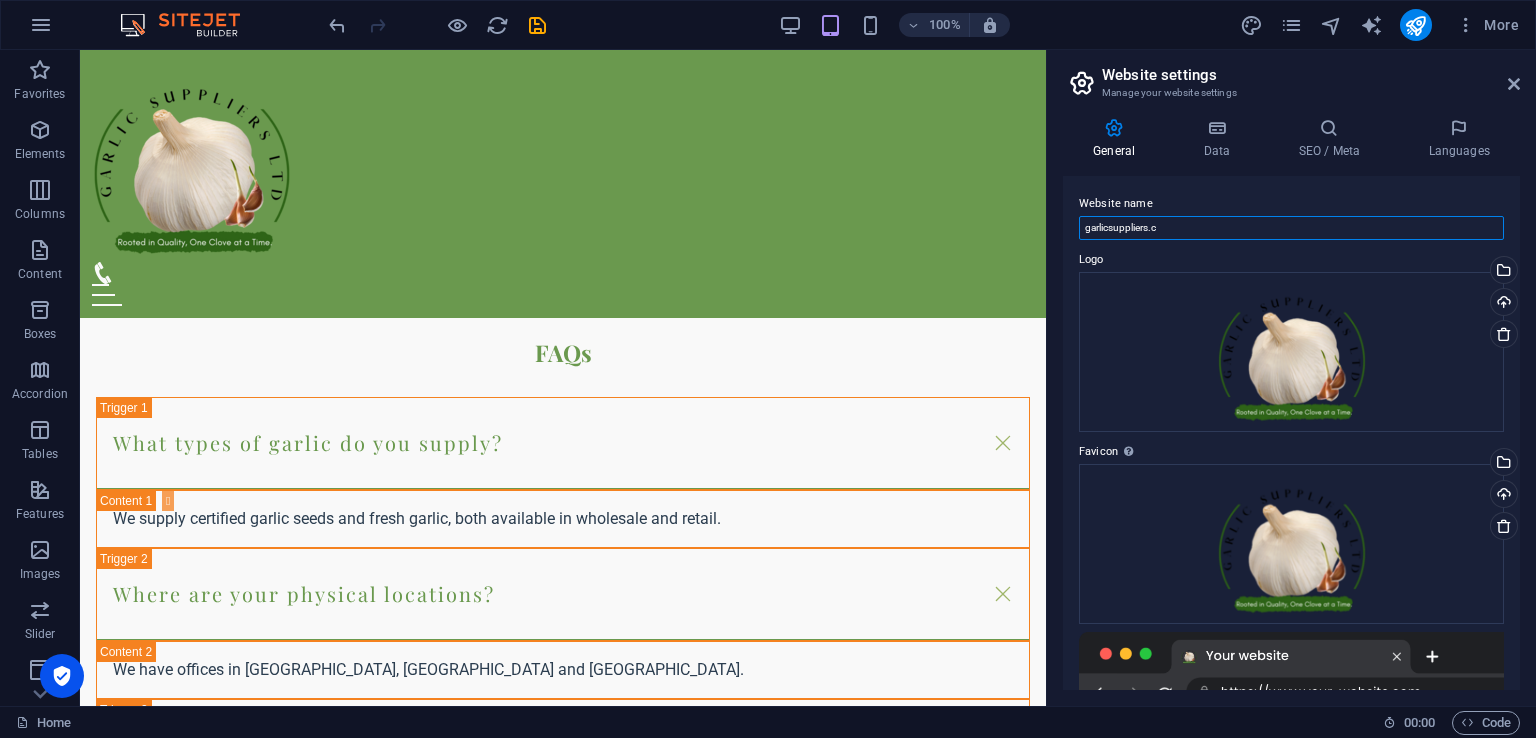 scroll, scrollTop: 4152, scrollLeft: 0, axis: vertical 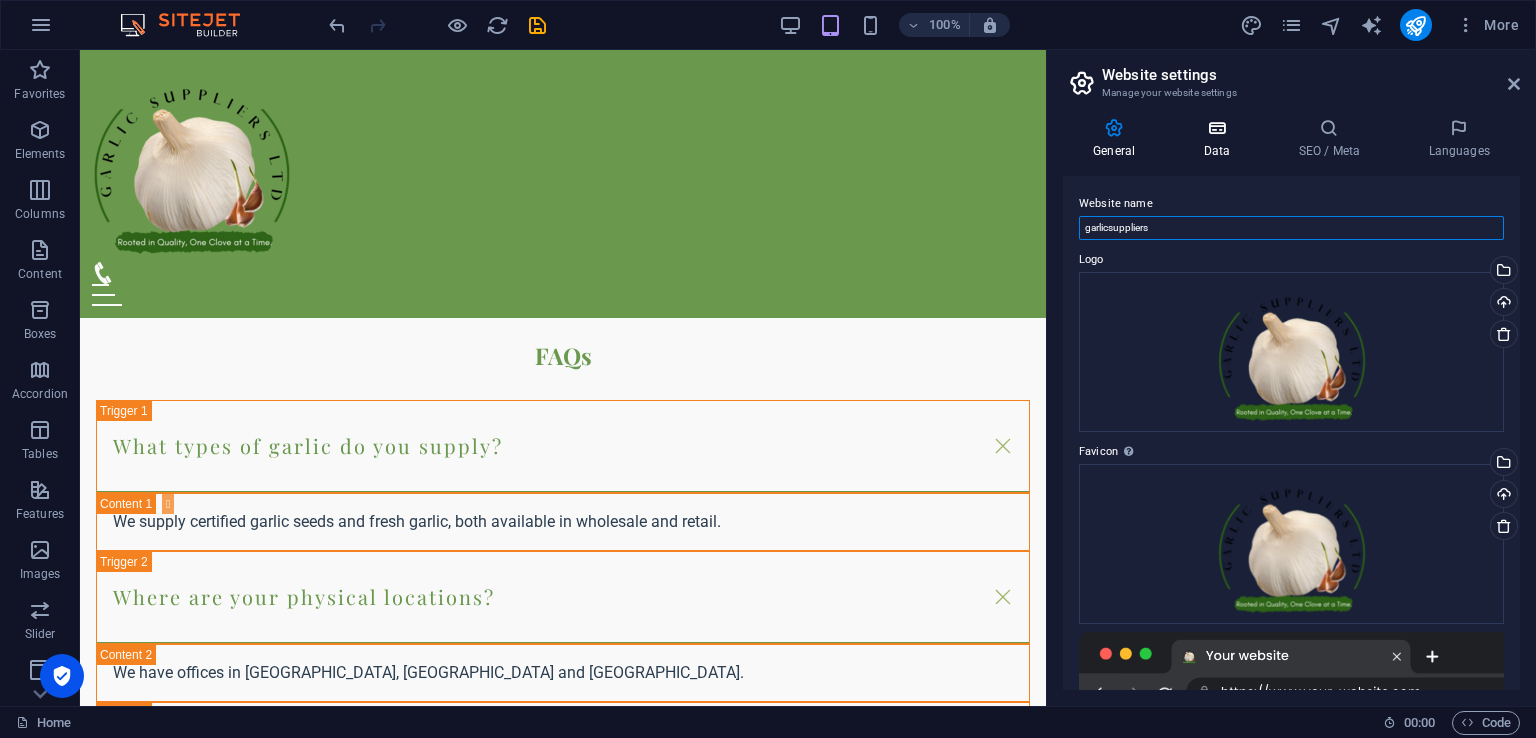 type on "garlicsuppliers" 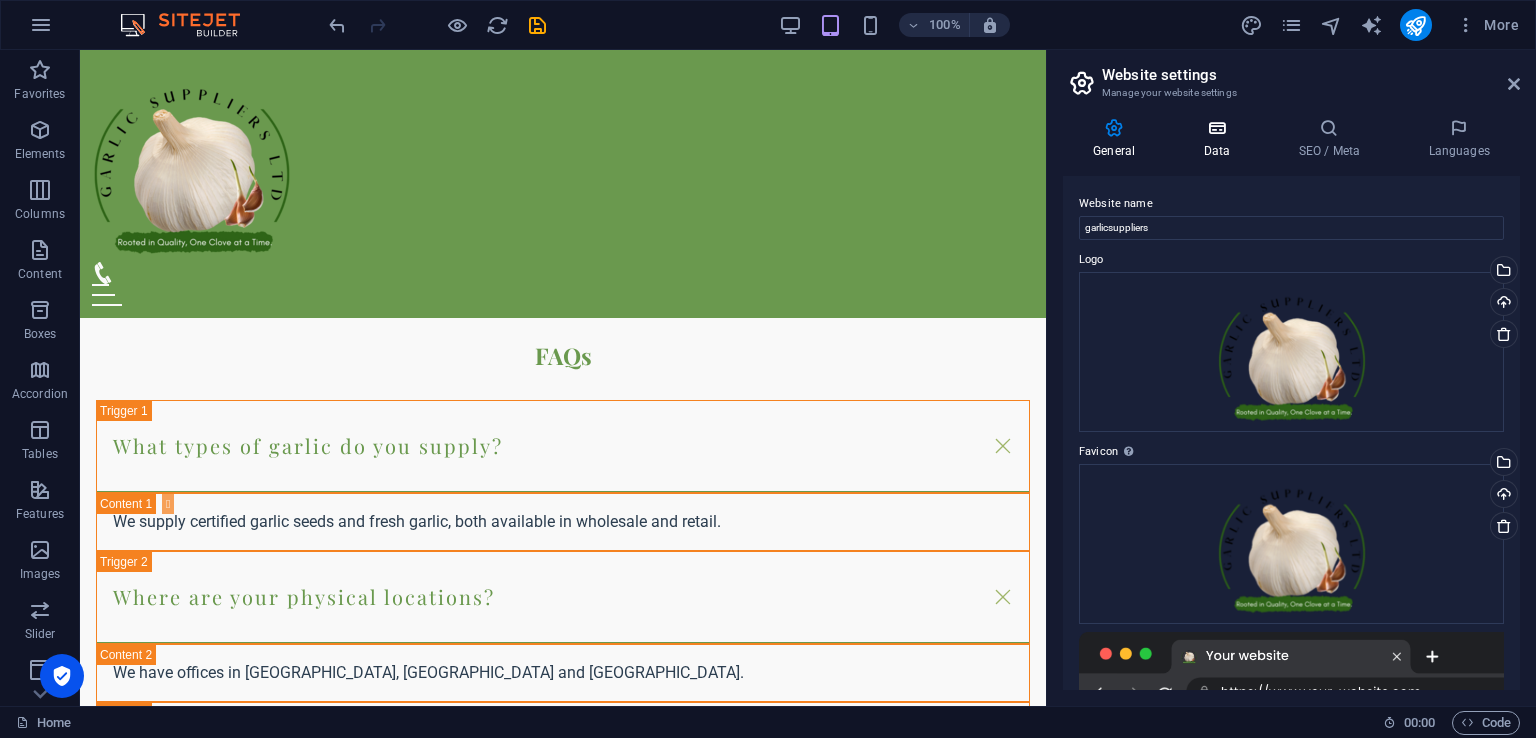 click on "Data" at bounding box center (1220, 139) 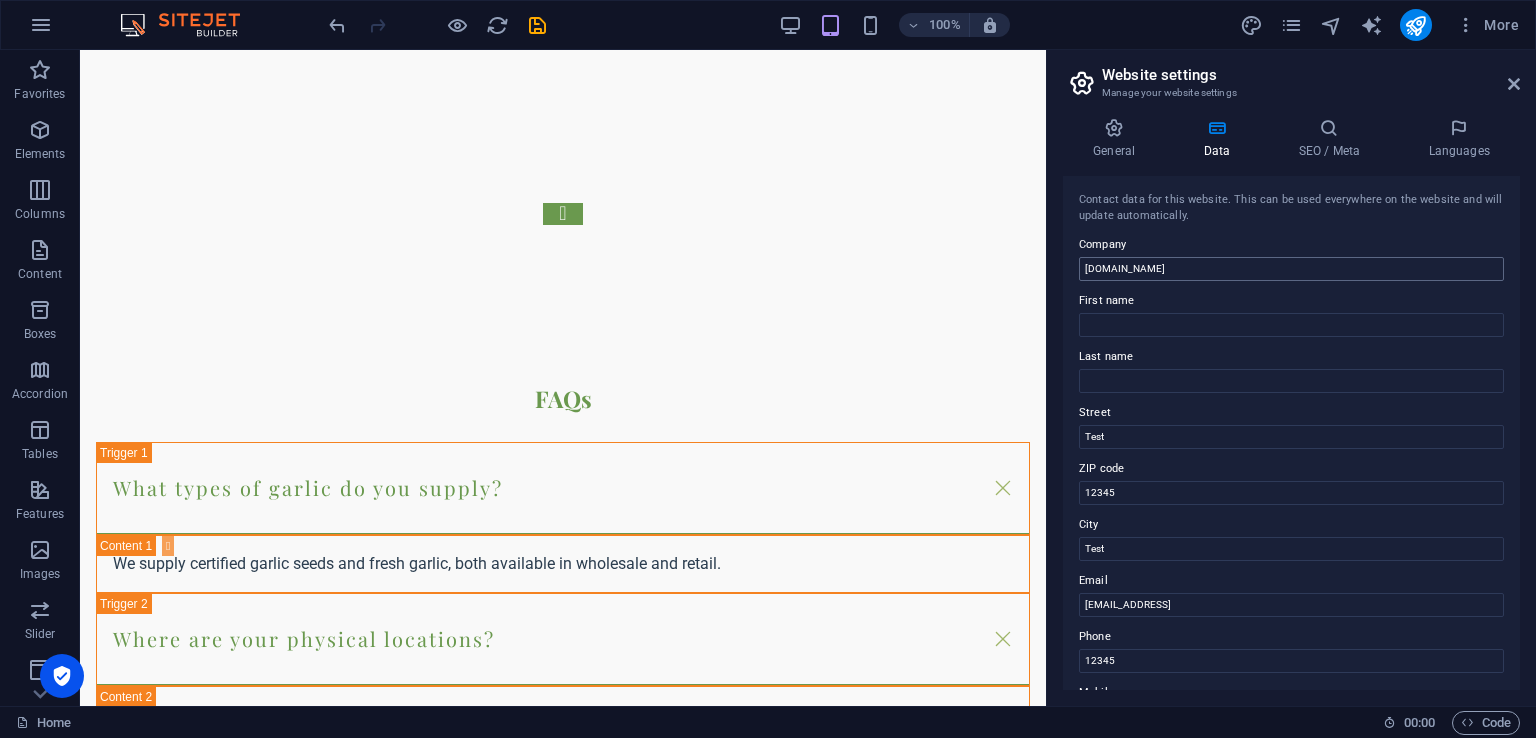 scroll, scrollTop: 4176, scrollLeft: 0, axis: vertical 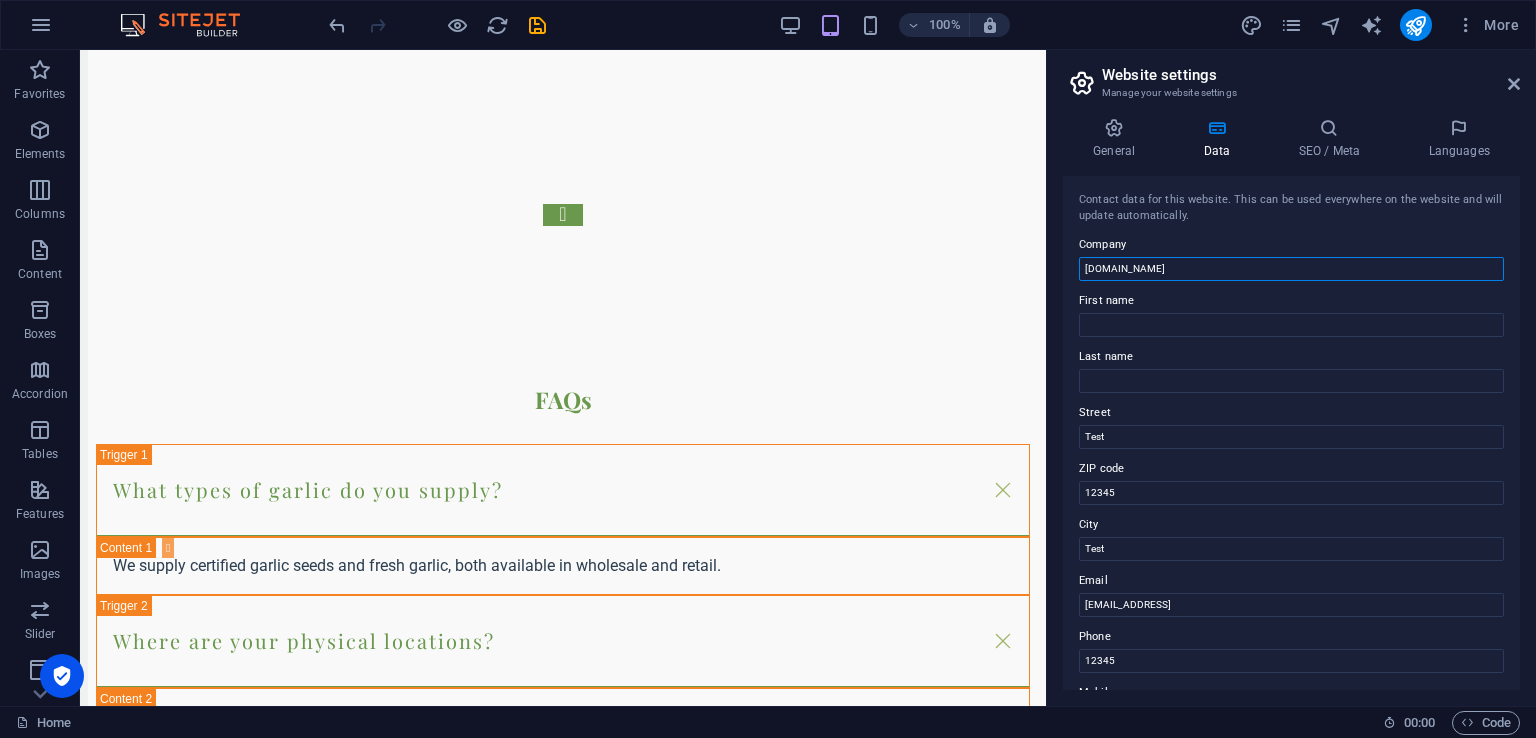click on "garlicsuppliers.co.ke" at bounding box center (1291, 269) 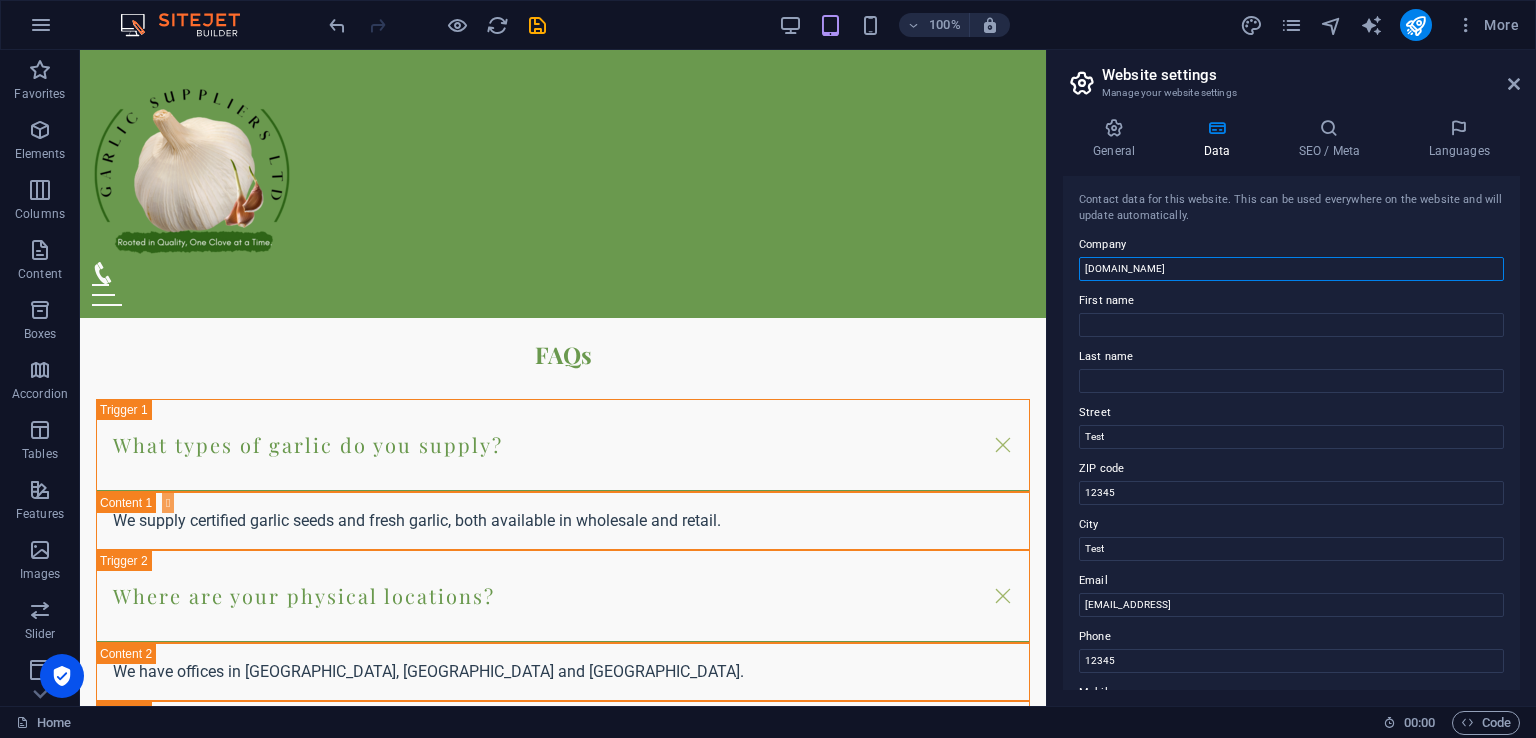 click on "Garlicsuppliers.co.ke" at bounding box center (1291, 269) 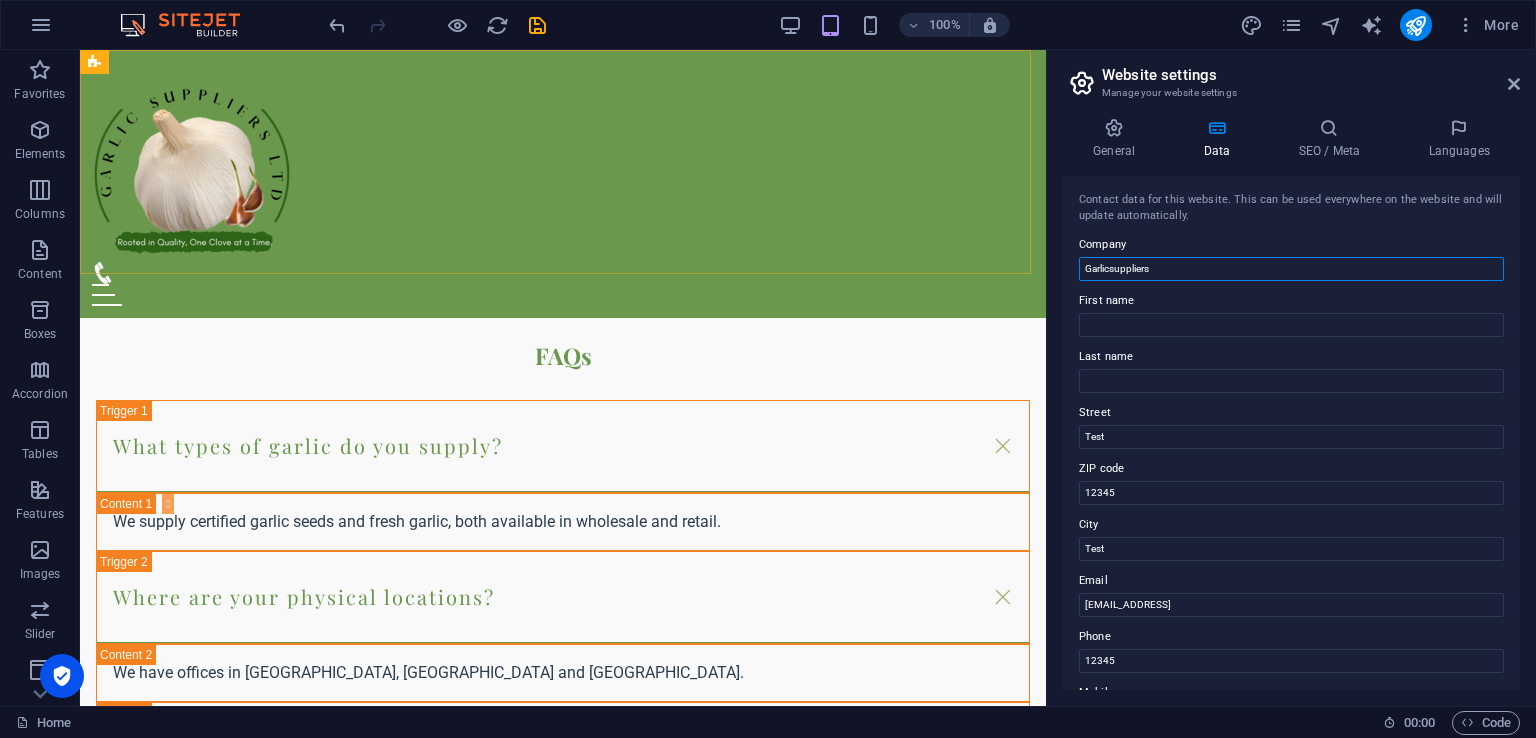 drag, startPoint x: 1187, startPoint y: 309, endPoint x: 1024, endPoint y: 251, distance: 173.01157 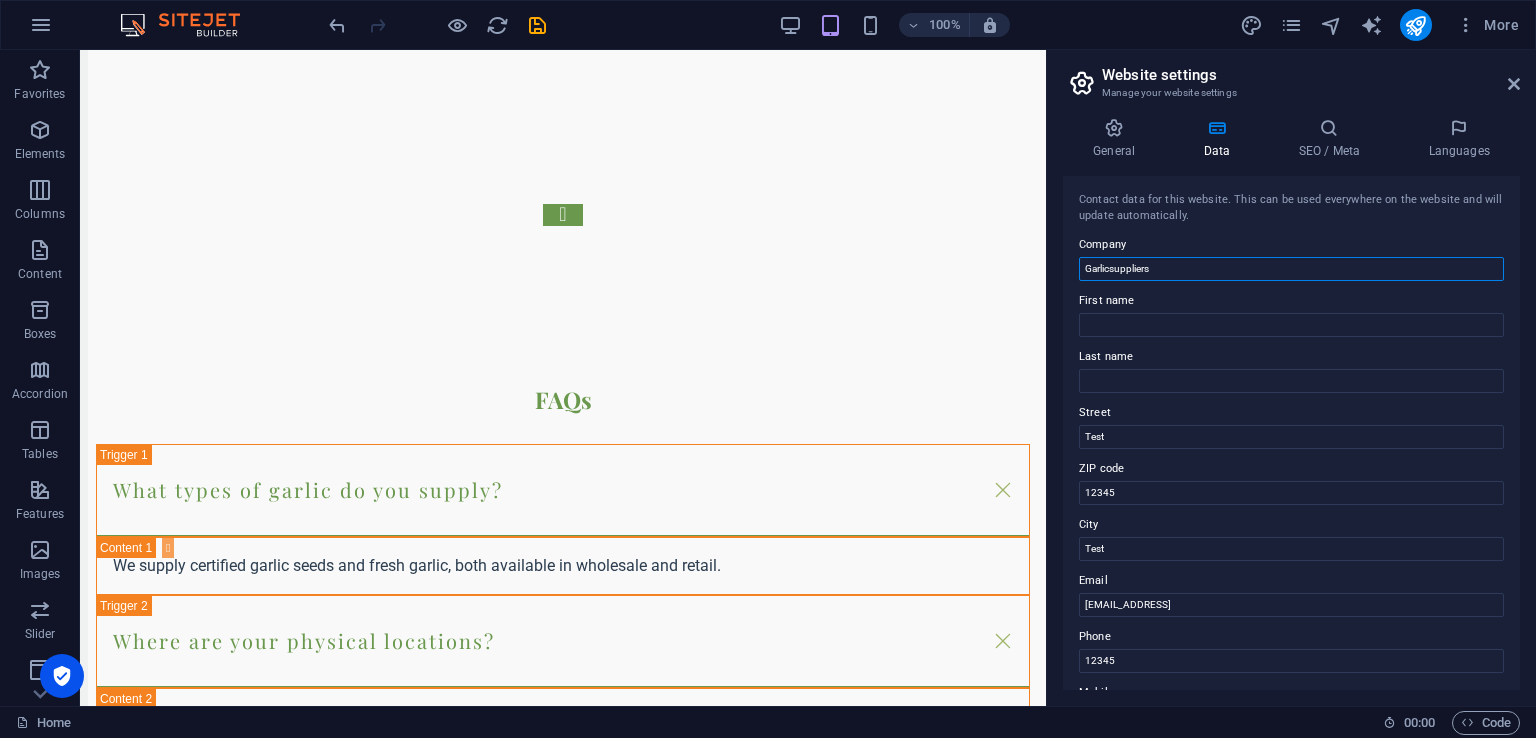 scroll, scrollTop: 4176, scrollLeft: 0, axis: vertical 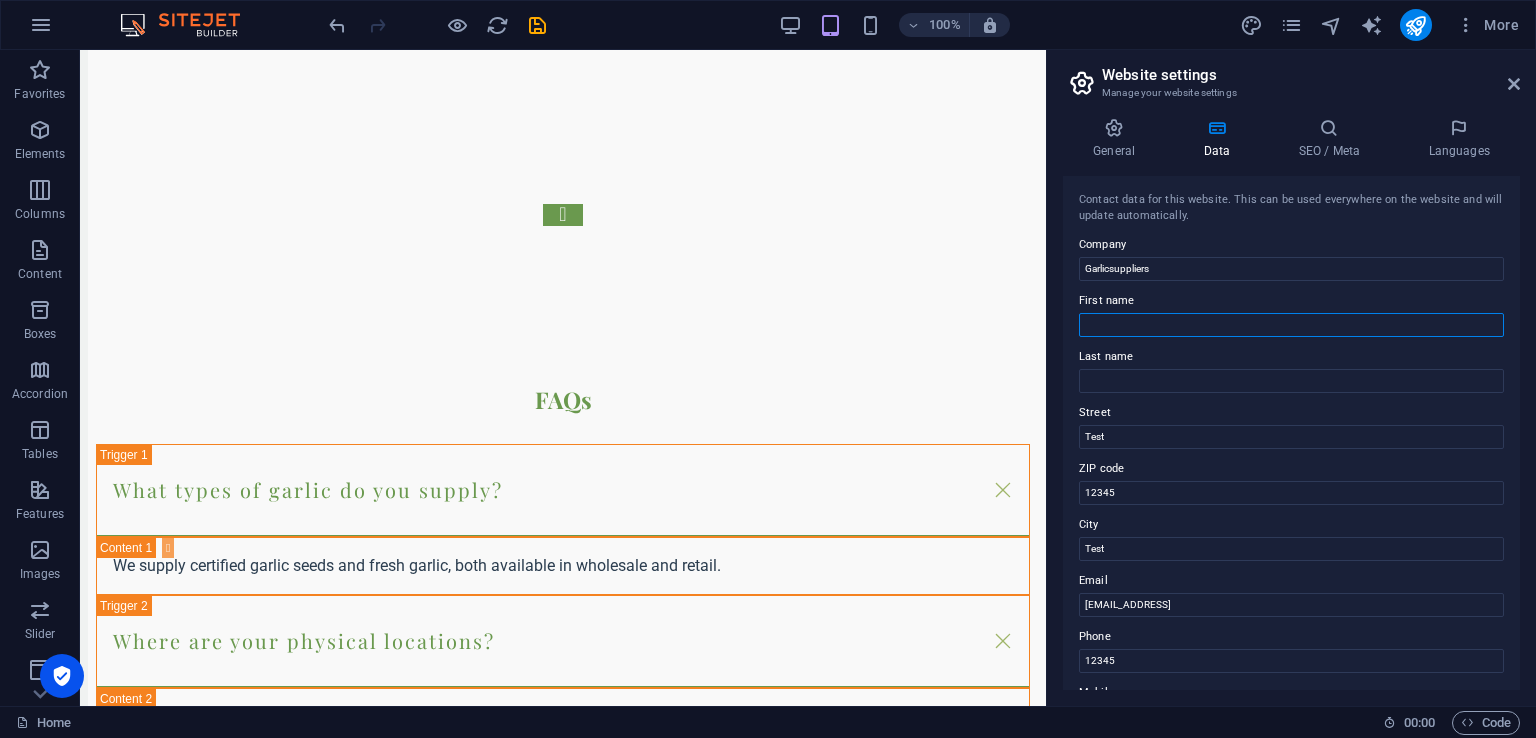 click on "First name" at bounding box center (1291, 325) 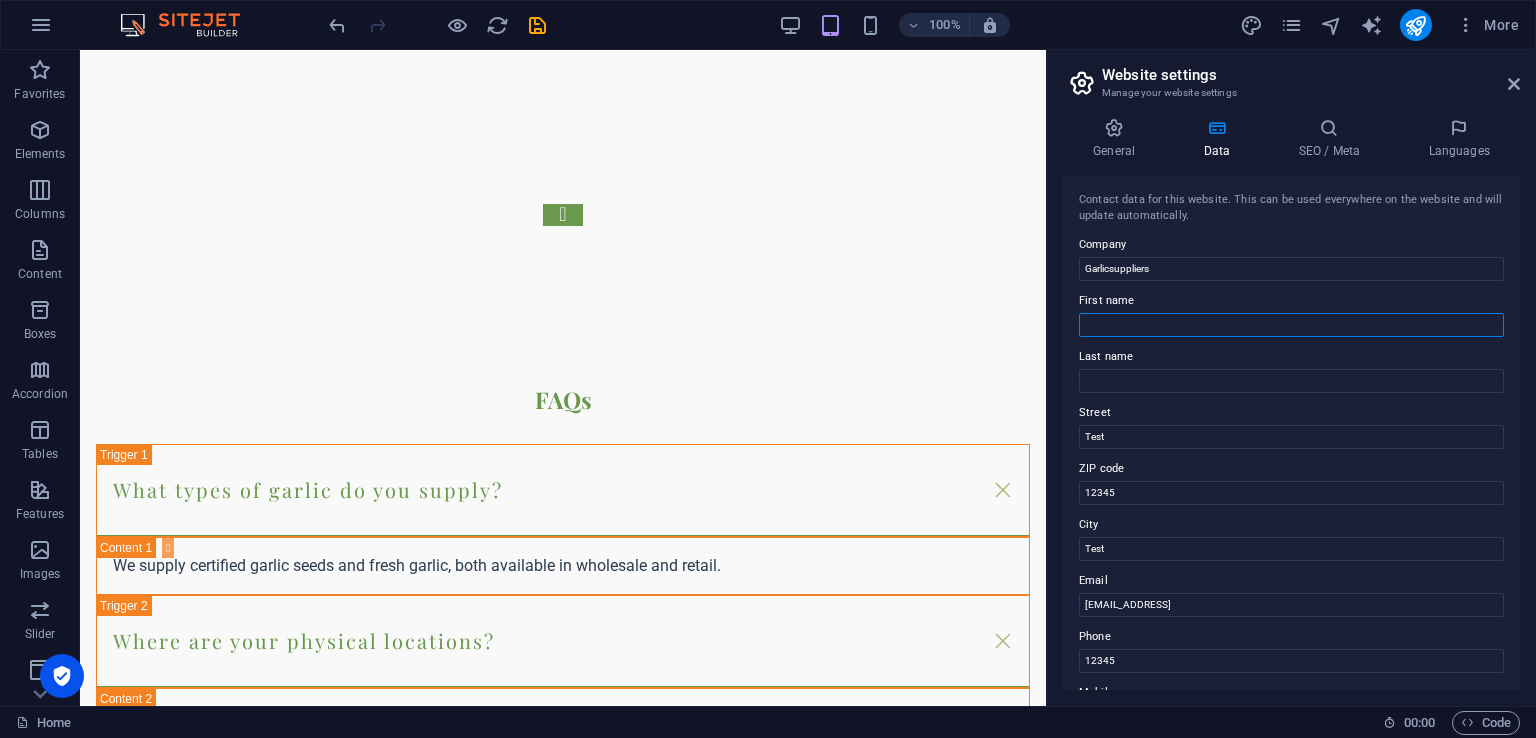 paste on "Garlicsuppliers" 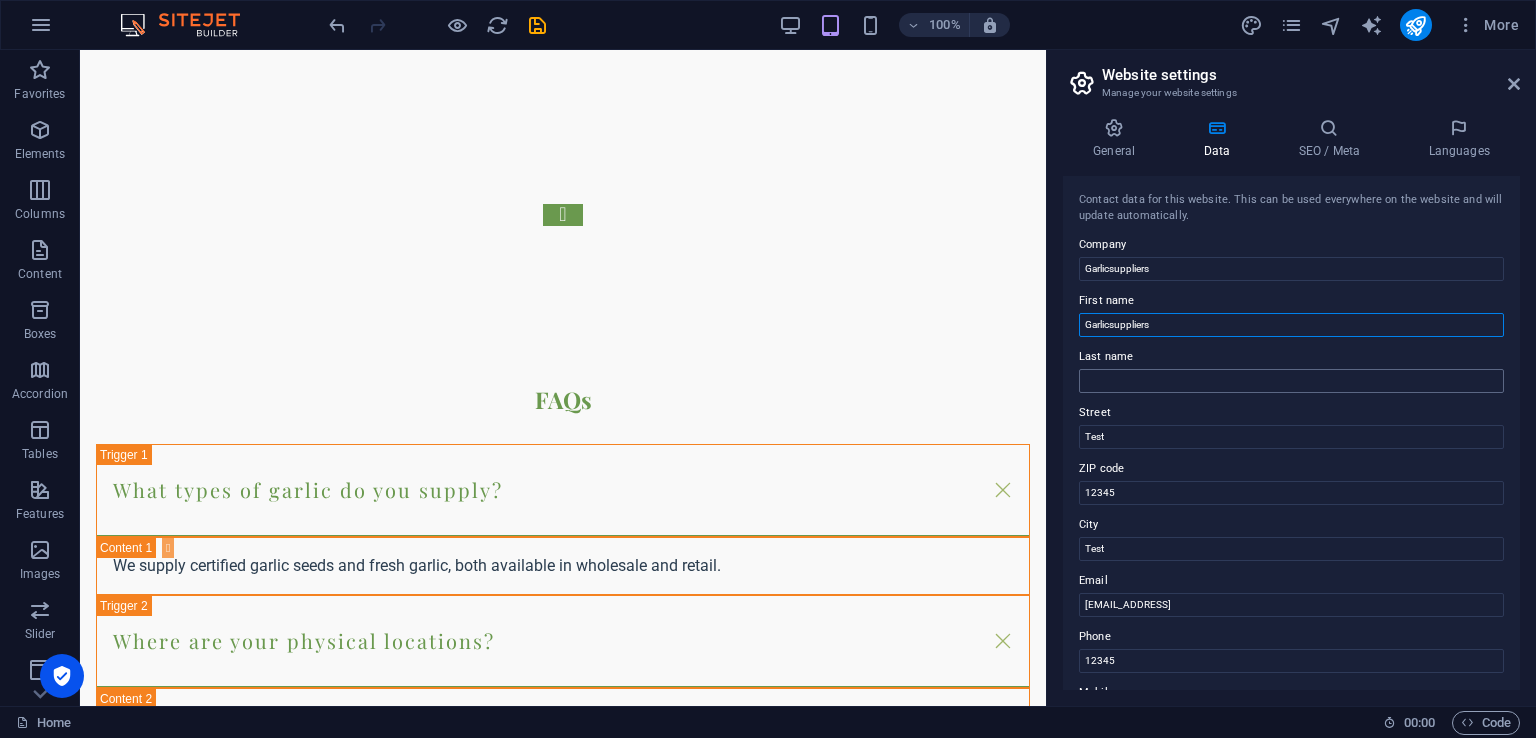 type on "Garlicsuppliers" 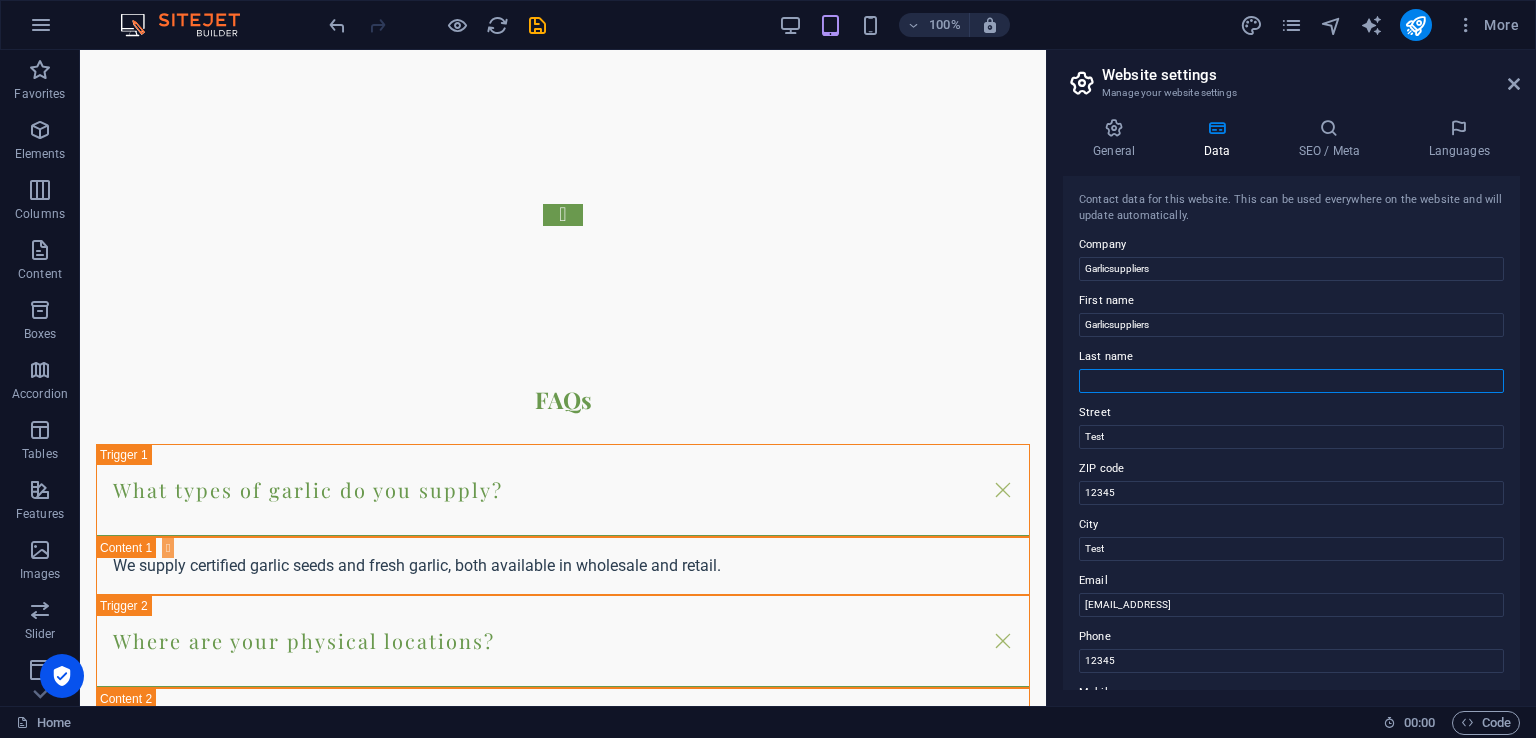click on "Last name" at bounding box center [1291, 381] 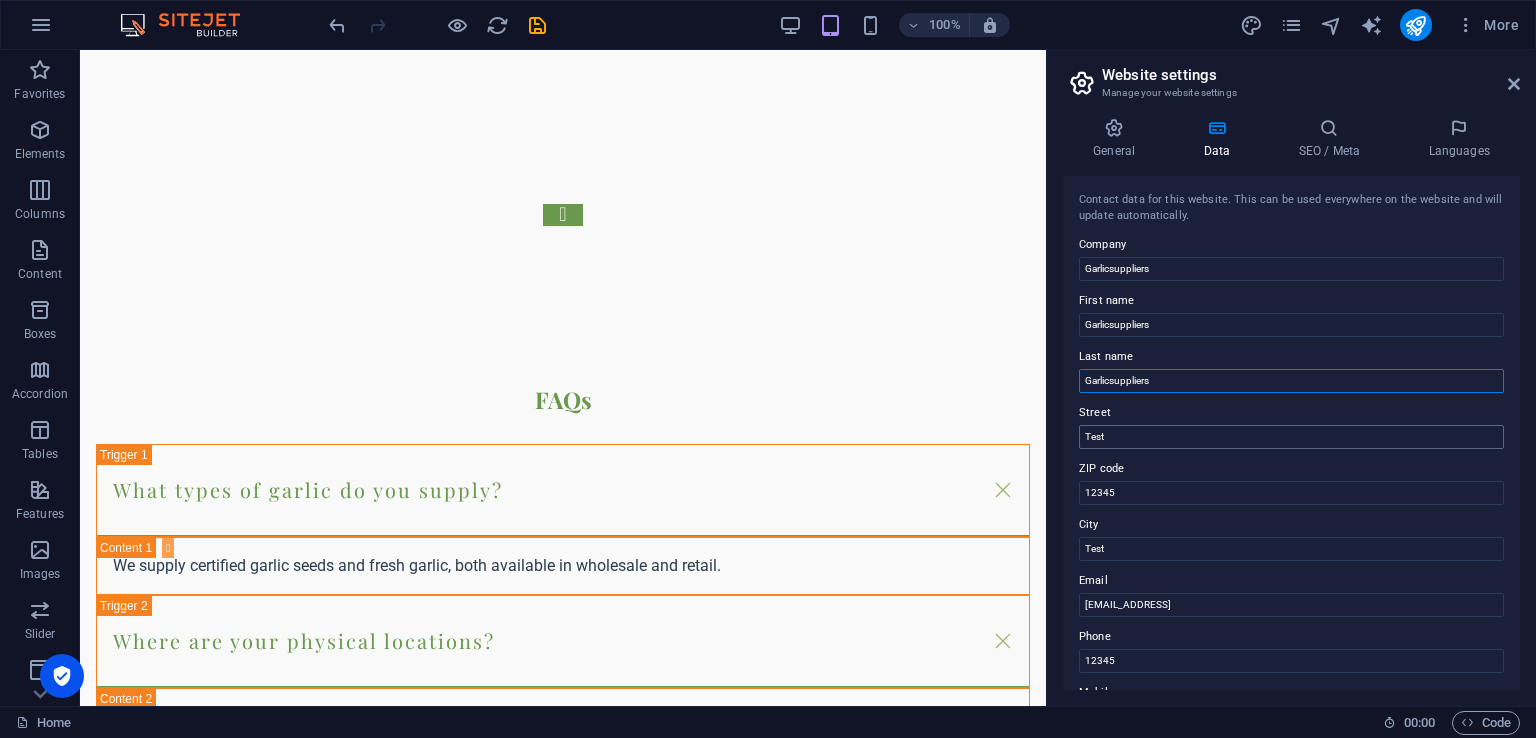 type on "Garlicsuppliers" 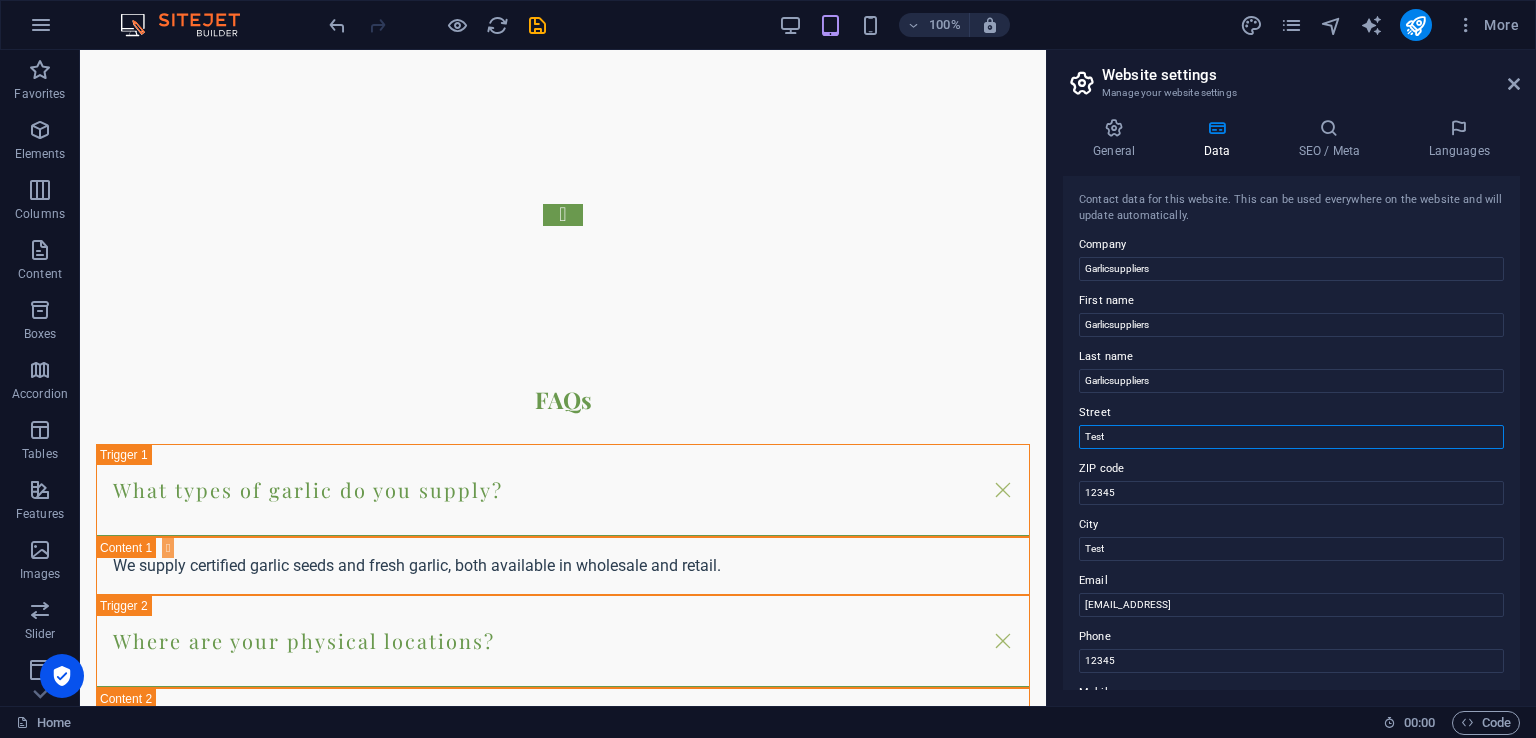 click on "Test" at bounding box center [1291, 437] 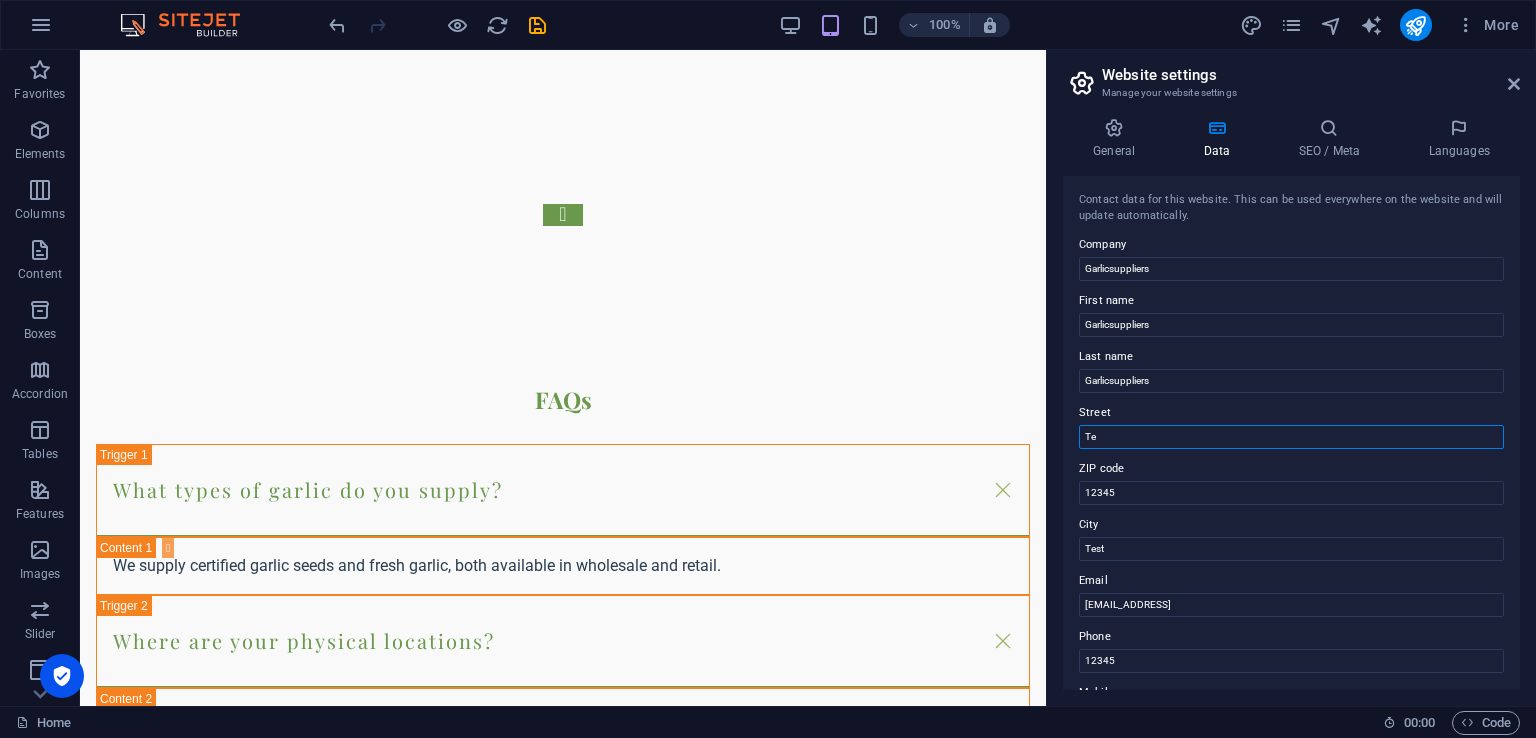 type on "T" 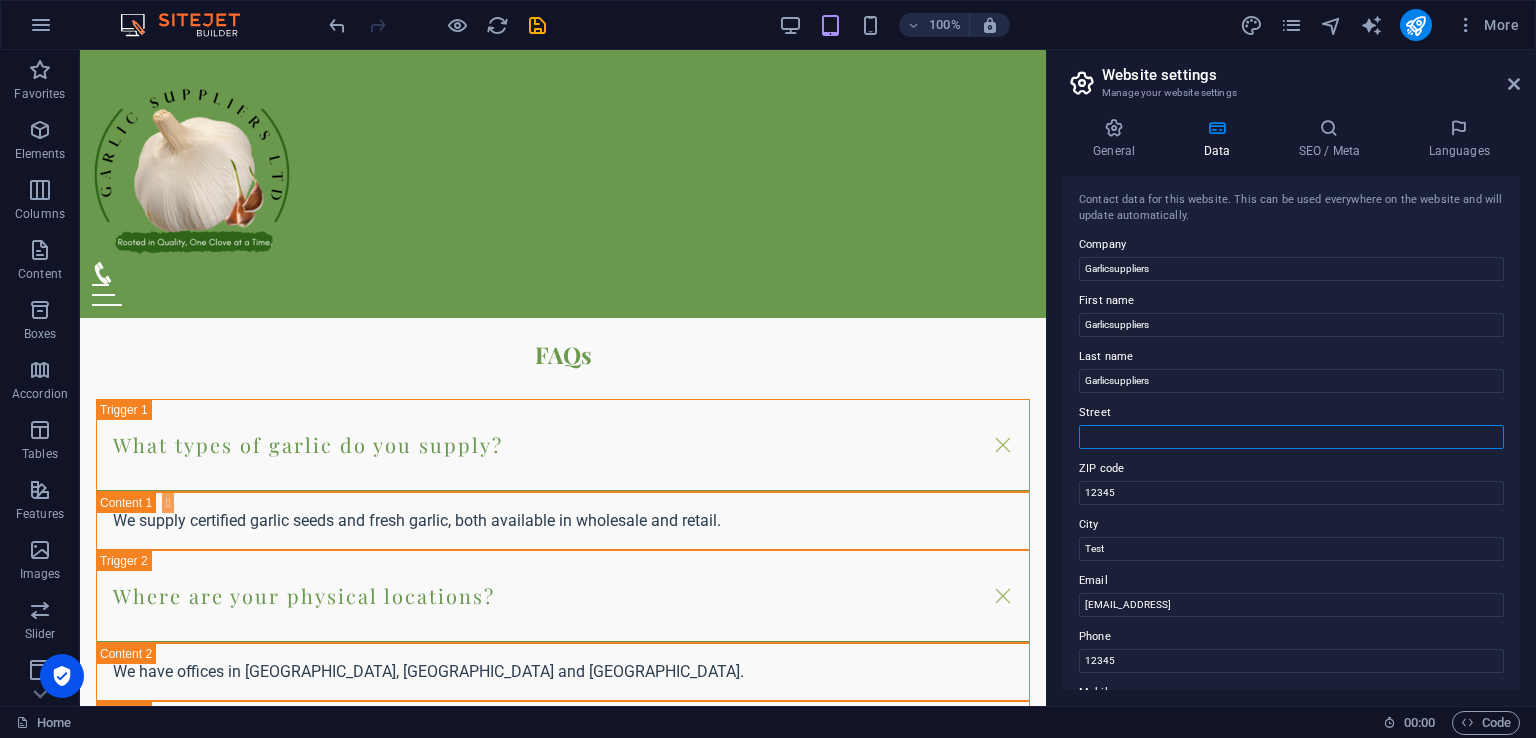 scroll, scrollTop: 4152, scrollLeft: 0, axis: vertical 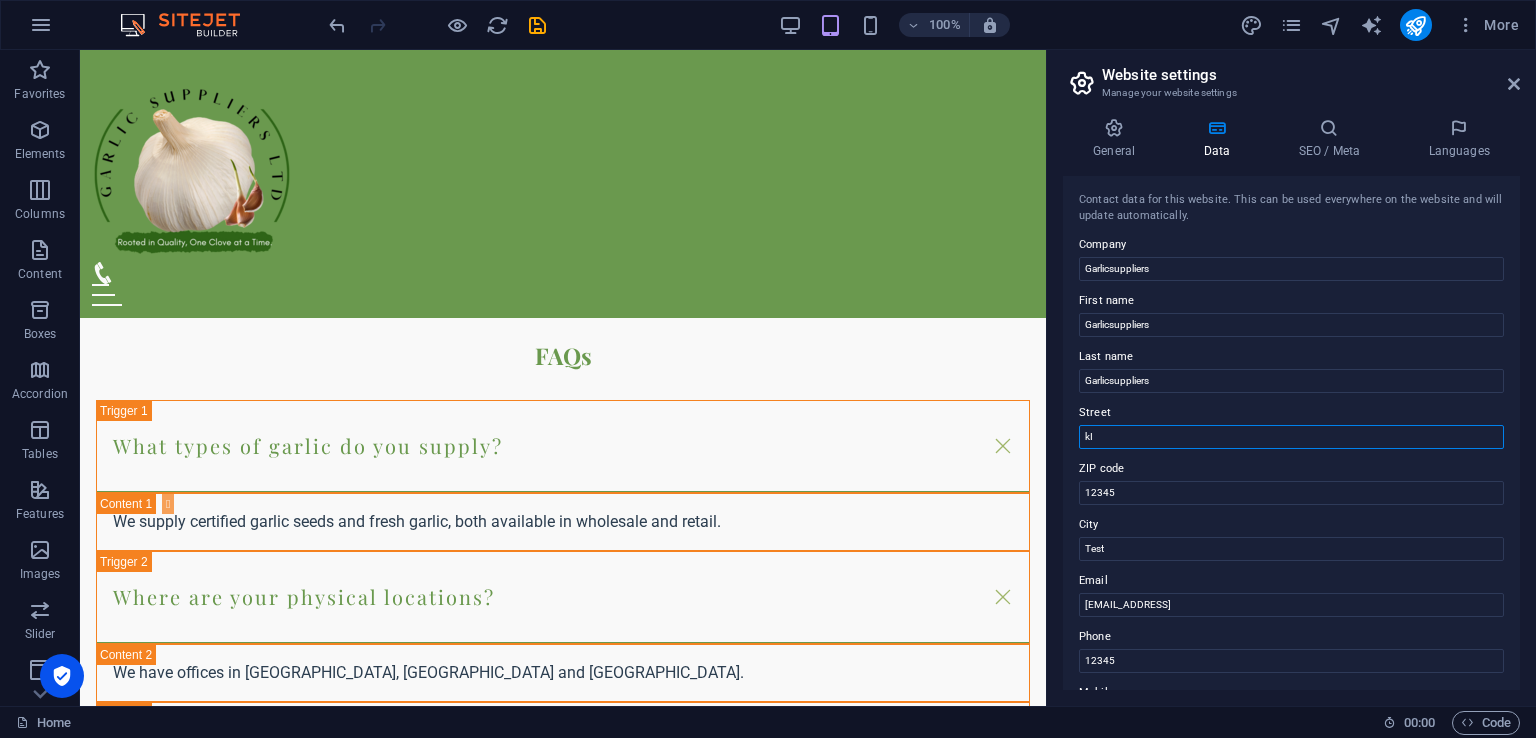 type on "k" 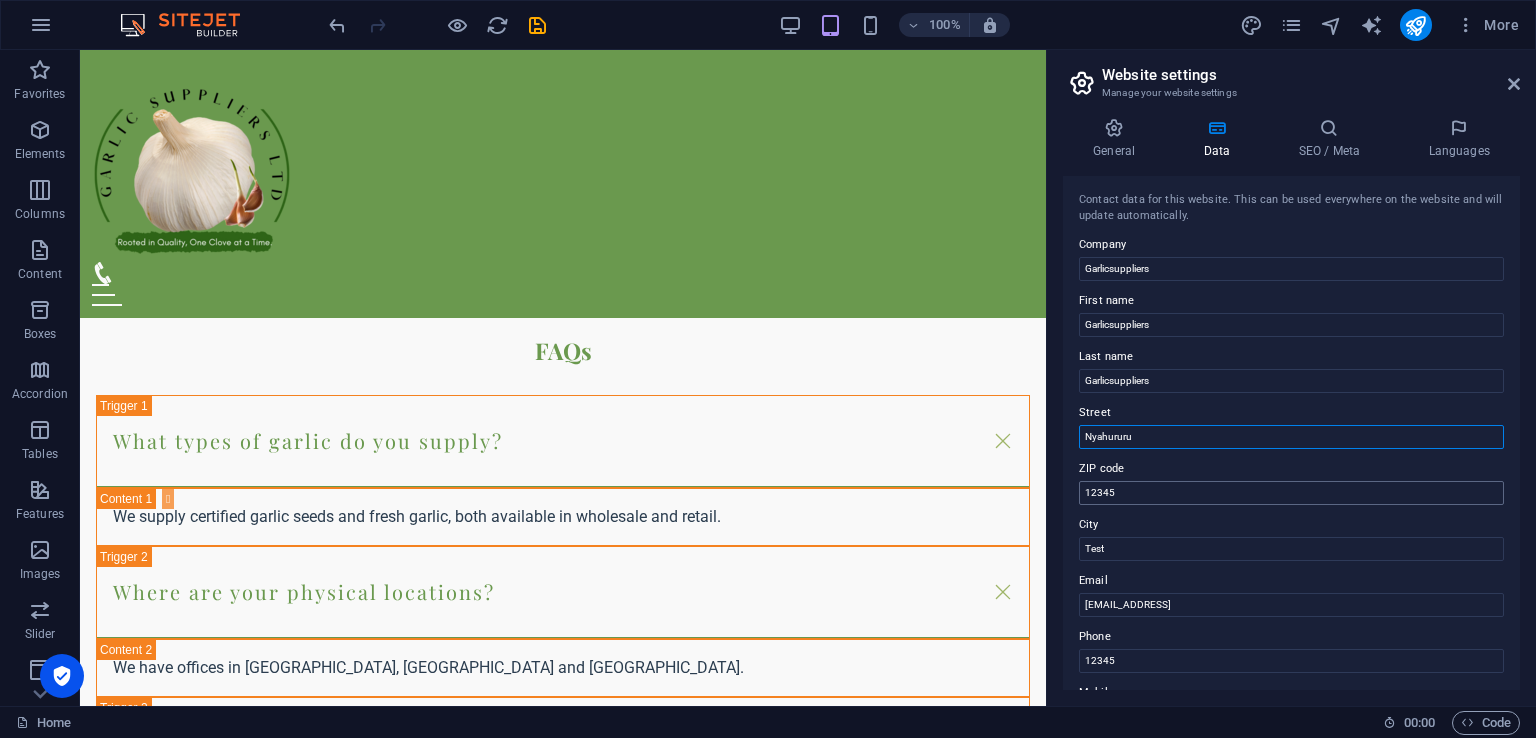 scroll, scrollTop: 4152, scrollLeft: 0, axis: vertical 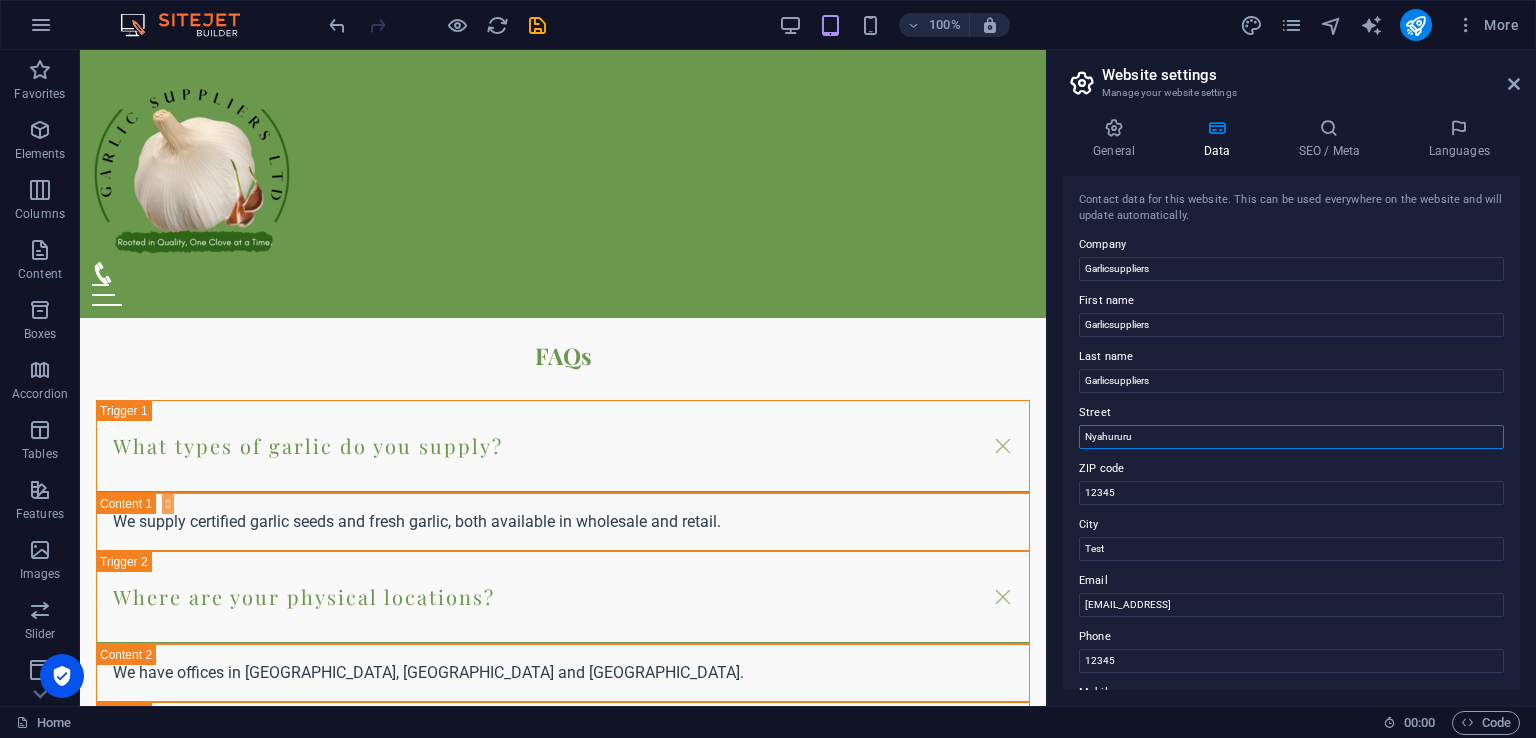 type on "Nyahururu" 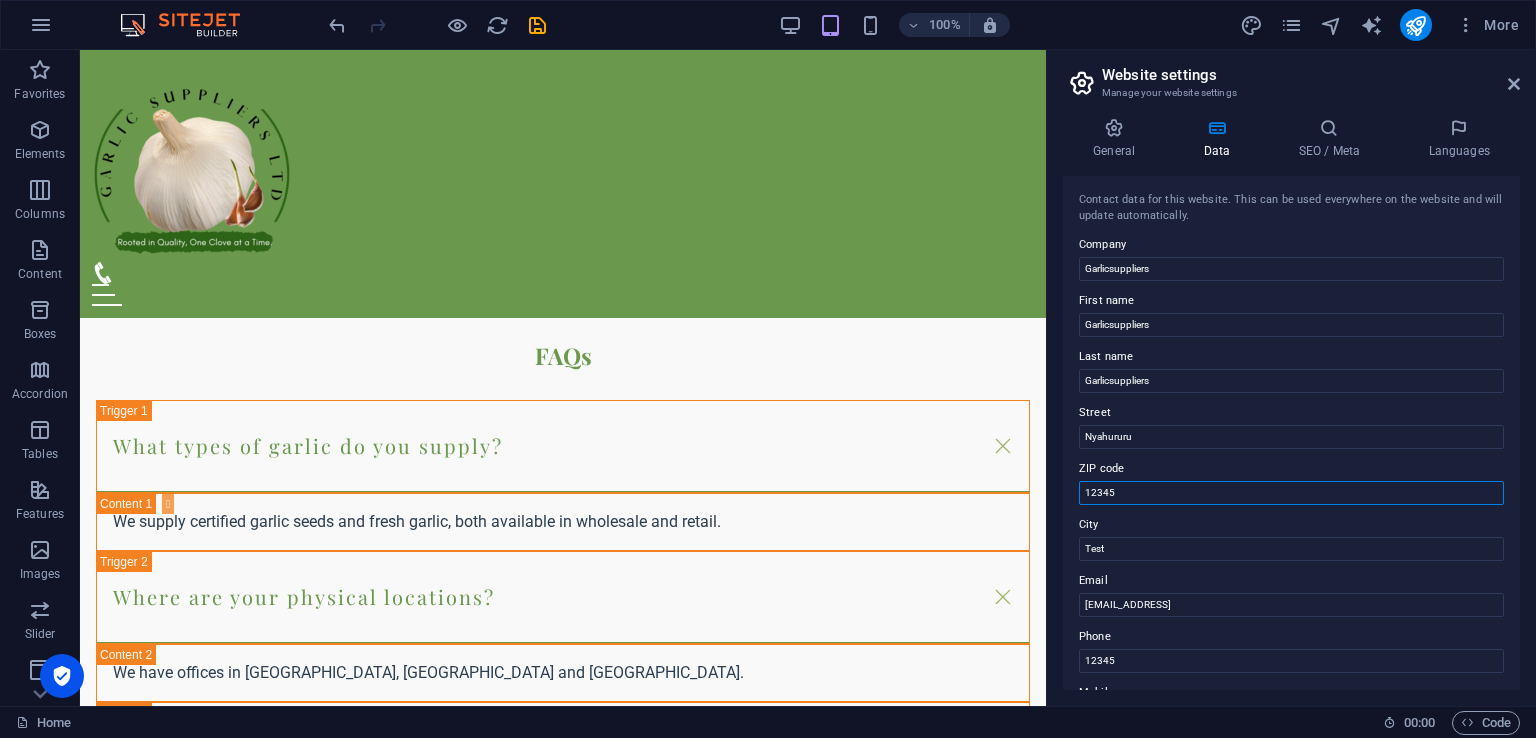 drag, startPoint x: 1128, startPoint y: 496, endPoint x: 1076, endPoint y: 478, distance: 55.027267 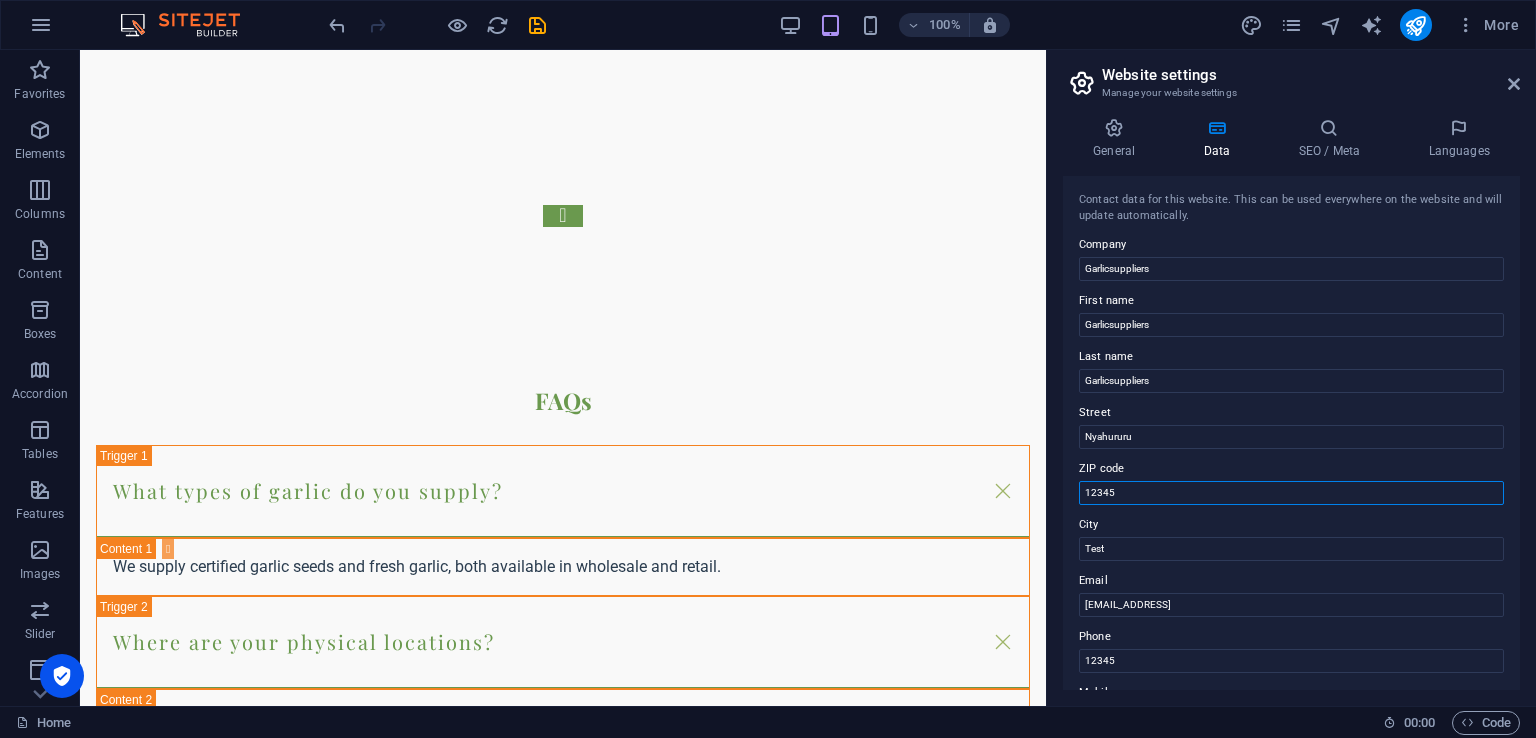 scroll, scrollTop: 4176, scrollLeft: 0, axis: vertical 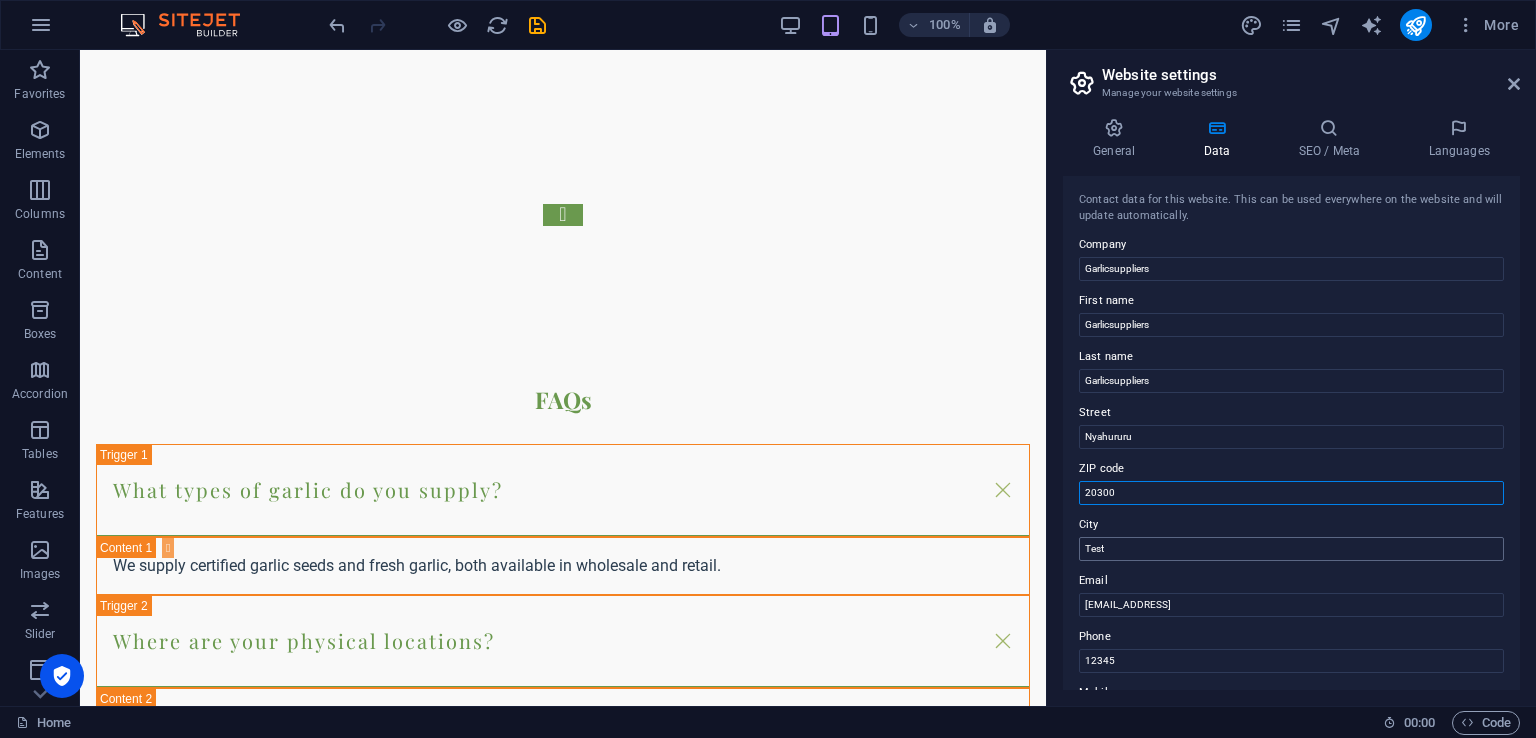 type on "20300" 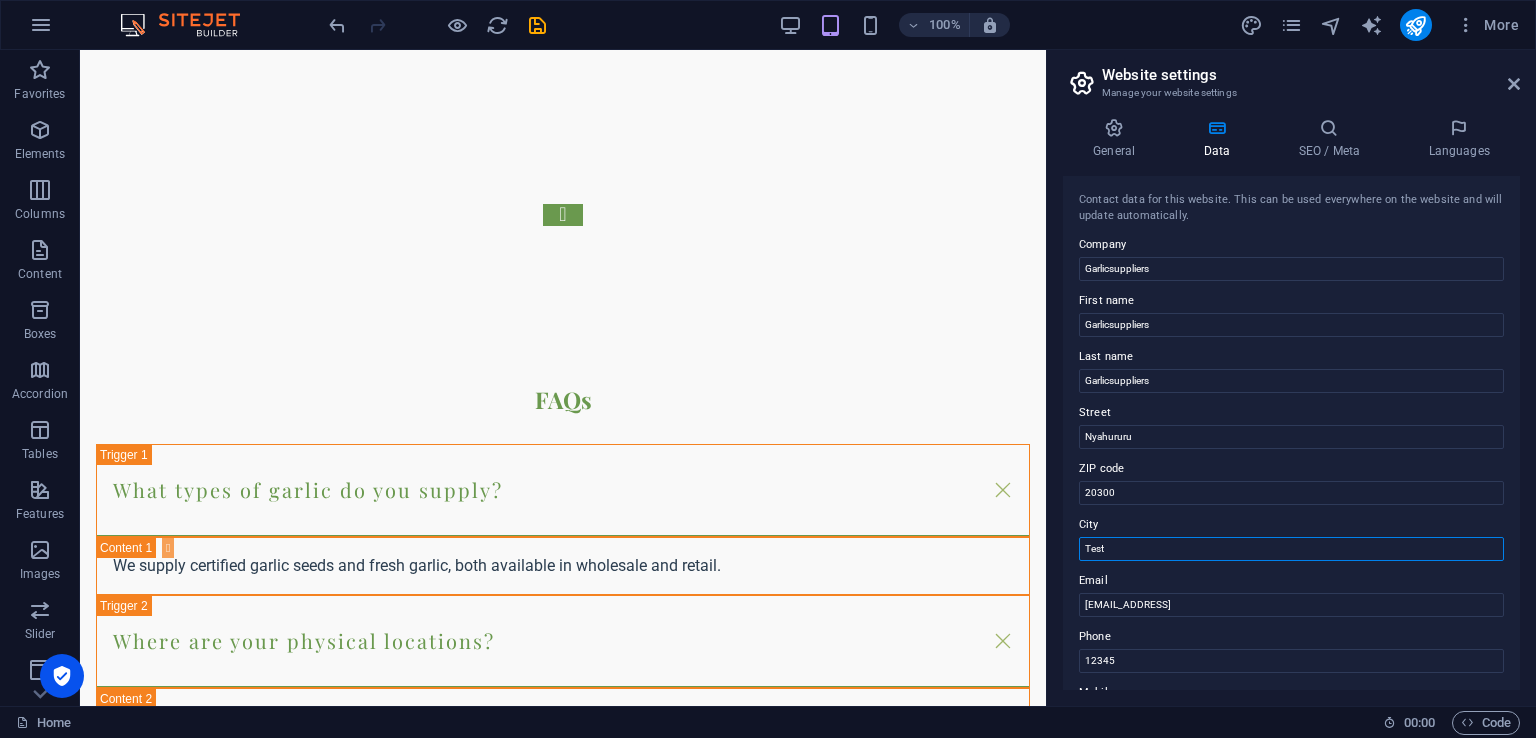 drag, startPoint x: 1130, startPoint y: 549, endPoint x: 1076, endPoint y: 542, distance: 54.451813 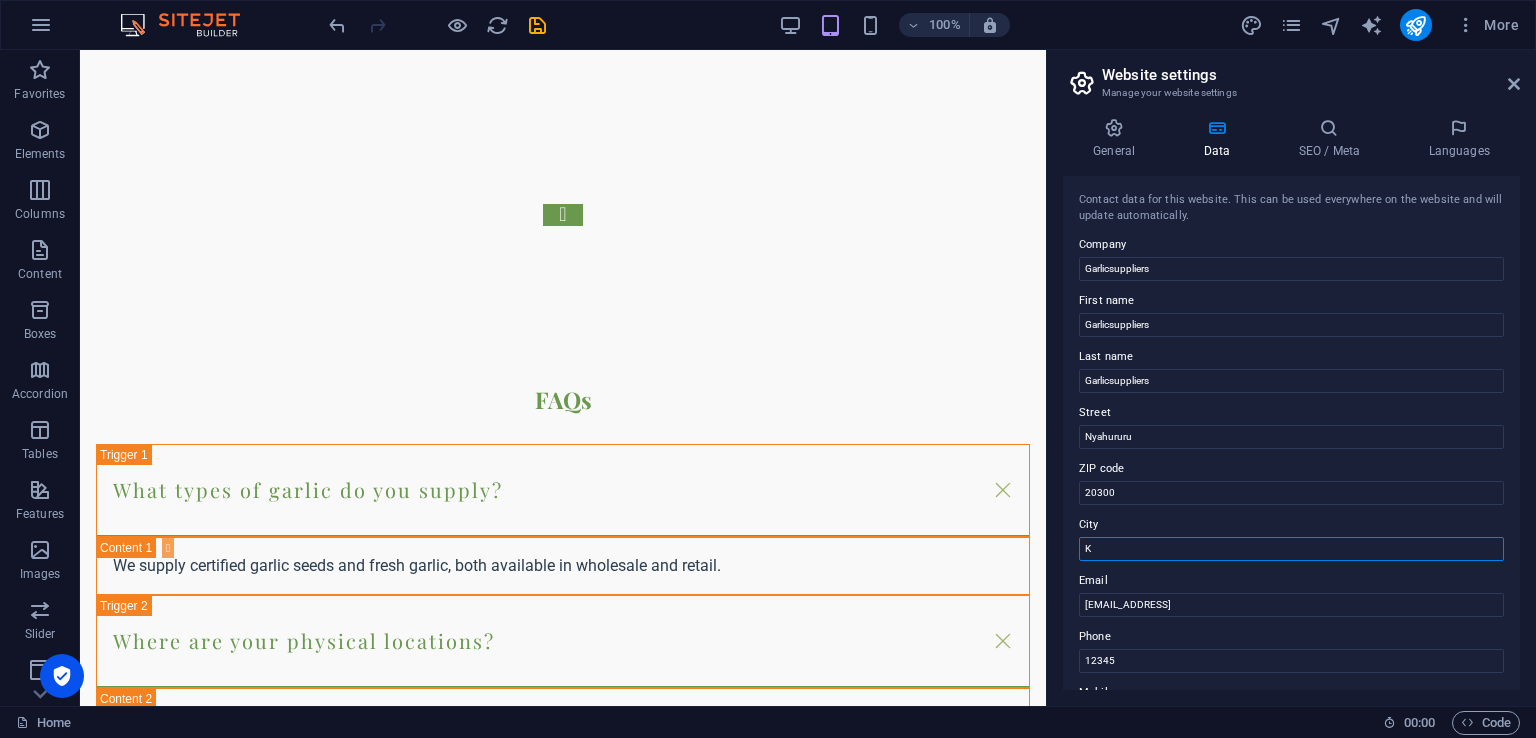 scroll, scrollTop: 4176, scrollLeft: 0, axis: vertical 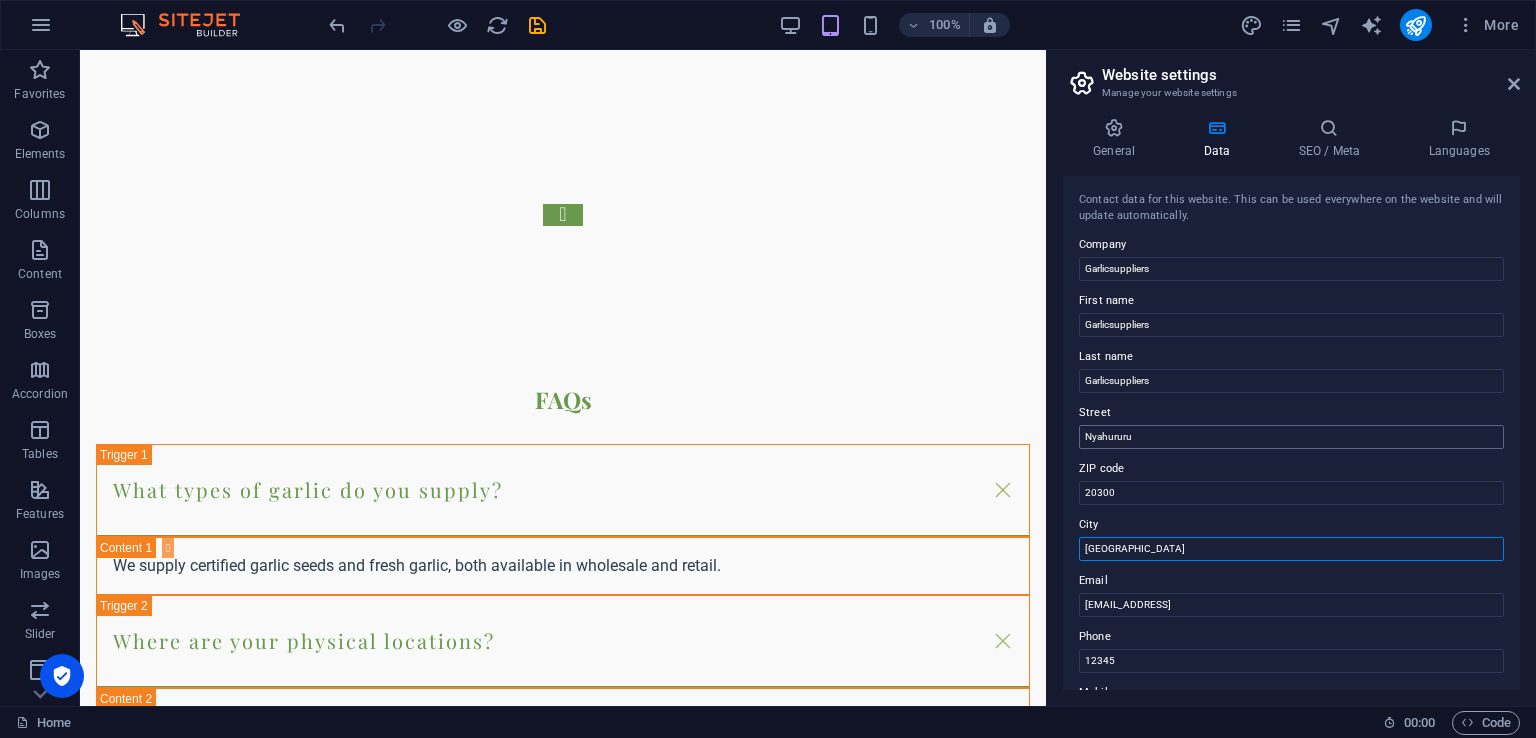 type on "[GEOGRAPHIC_DATA]" 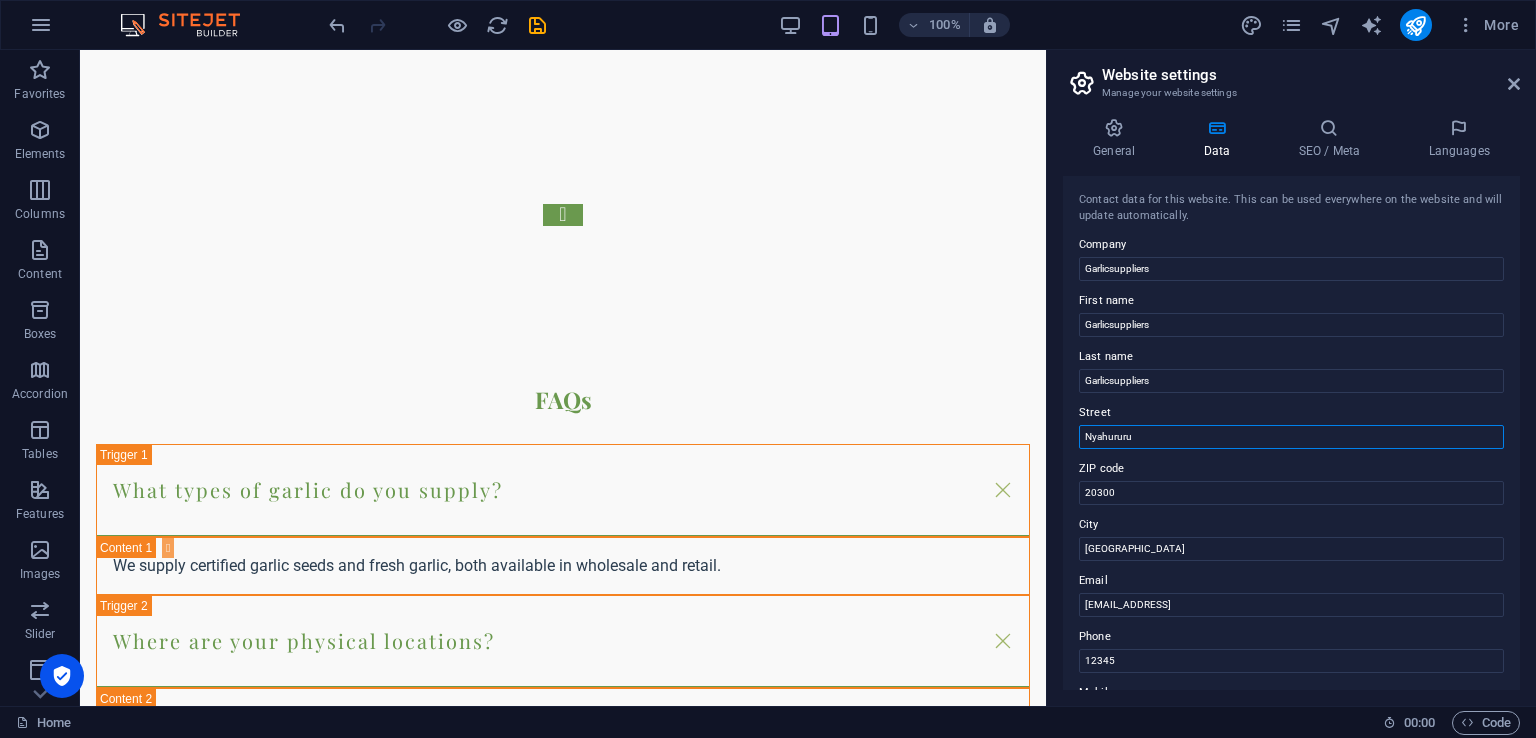 drag, startPoint x: 1252, startPoint y: 494, endPoint x: 1031, endPoint y: 433, distance: 229.26404 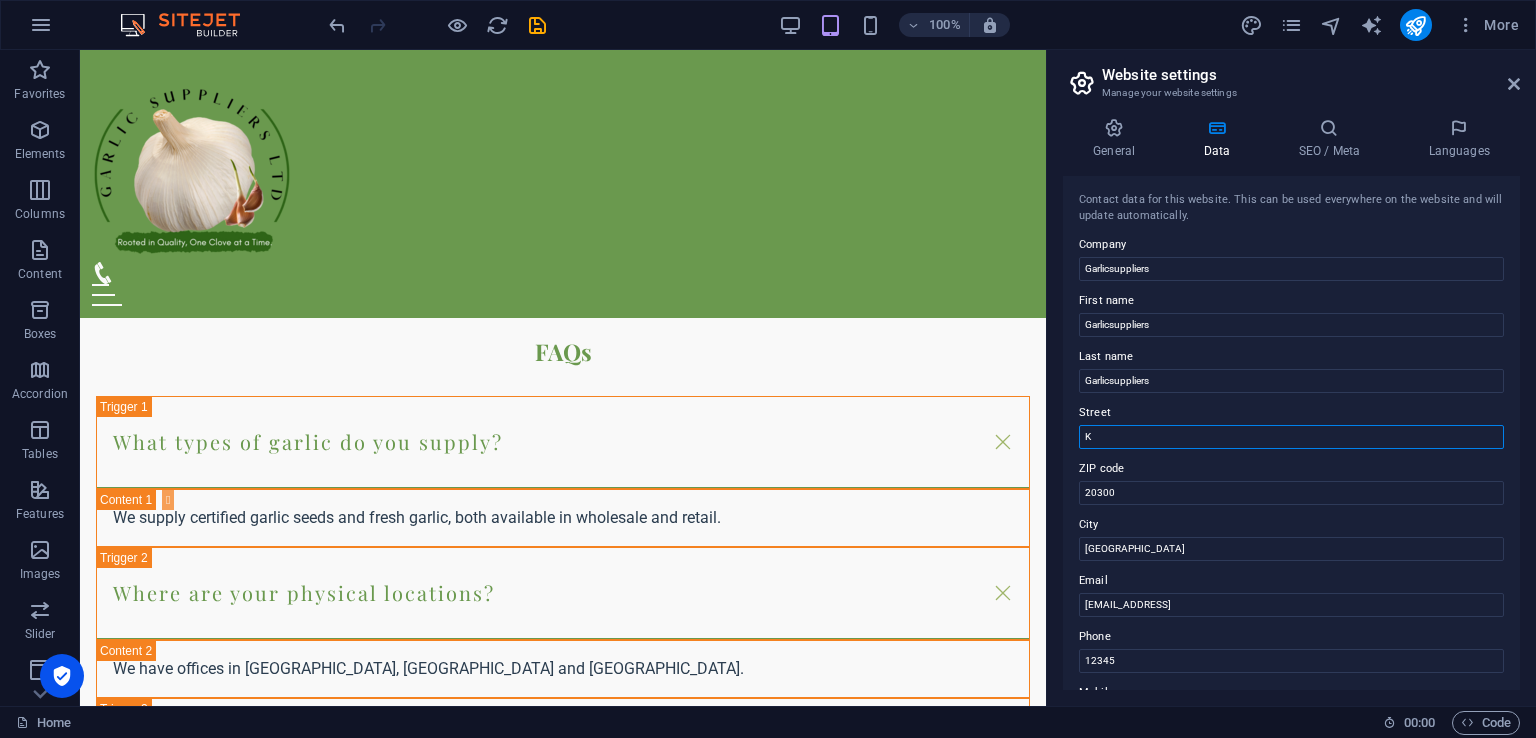 scroll, scrollTop: 4152, scrollLeft: 0, axis: vertical 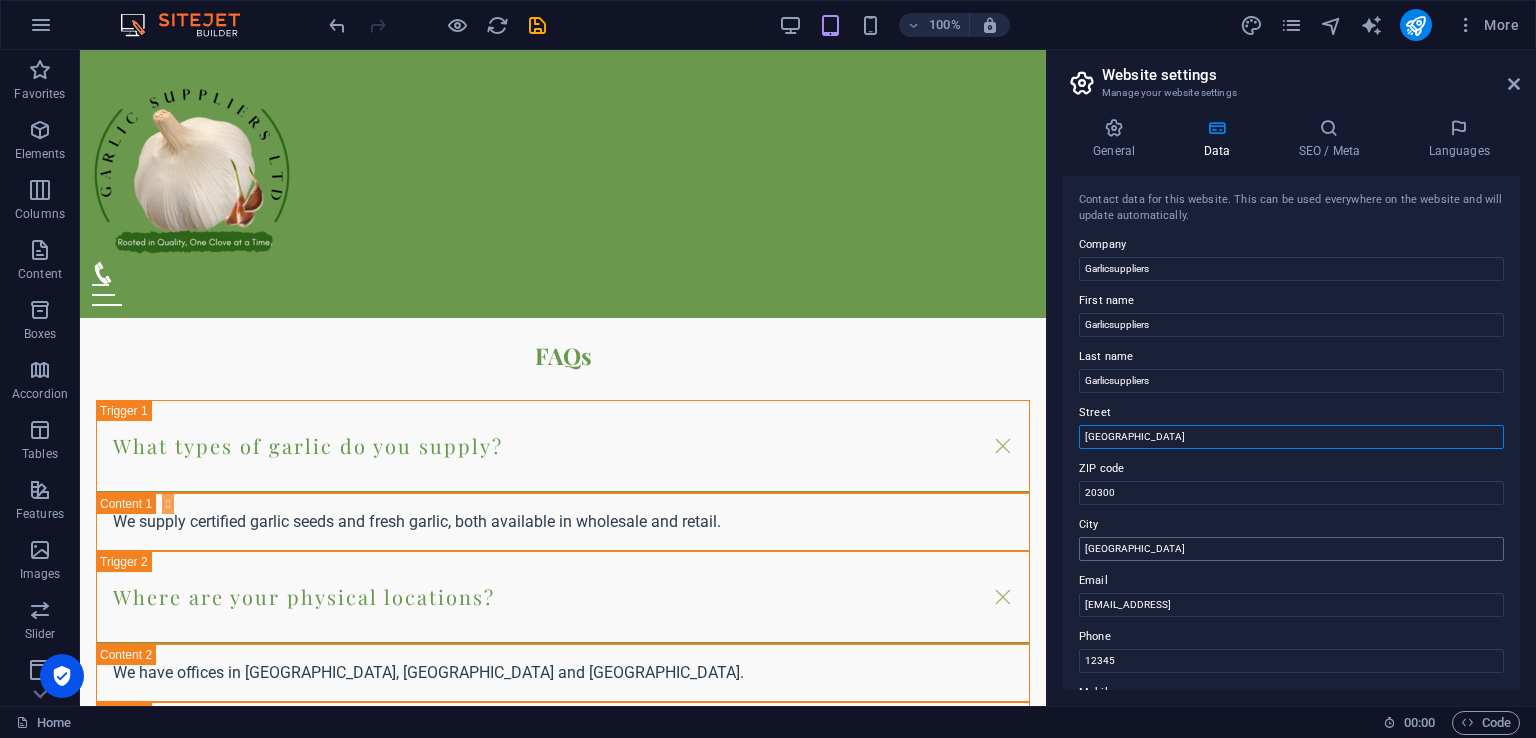 type on "[GEOGRAPHIC_DATA]" 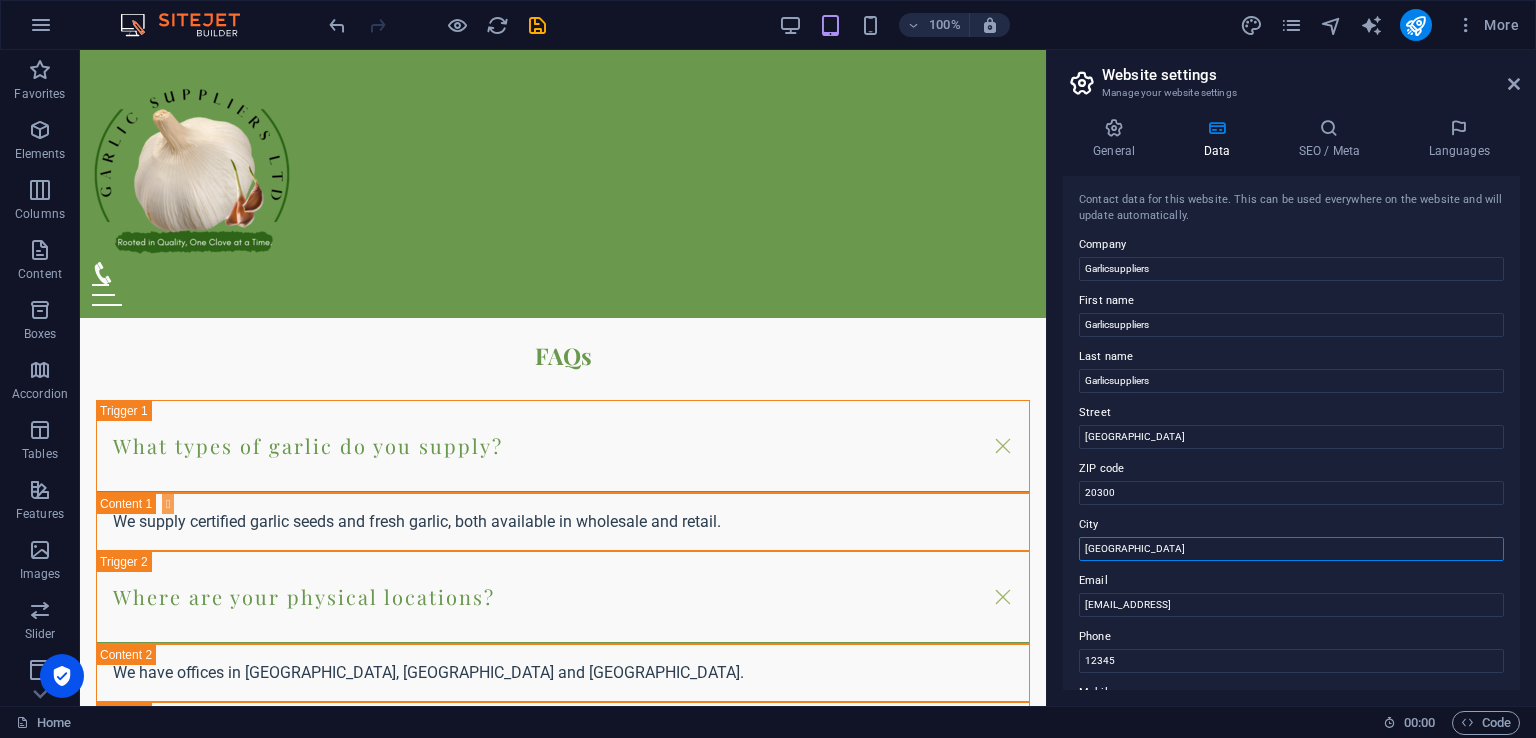 drag, startPoint x: 1141, startPoint y: 545, endPoint x: 1069, endPoint y: 543, distance: 72.02777 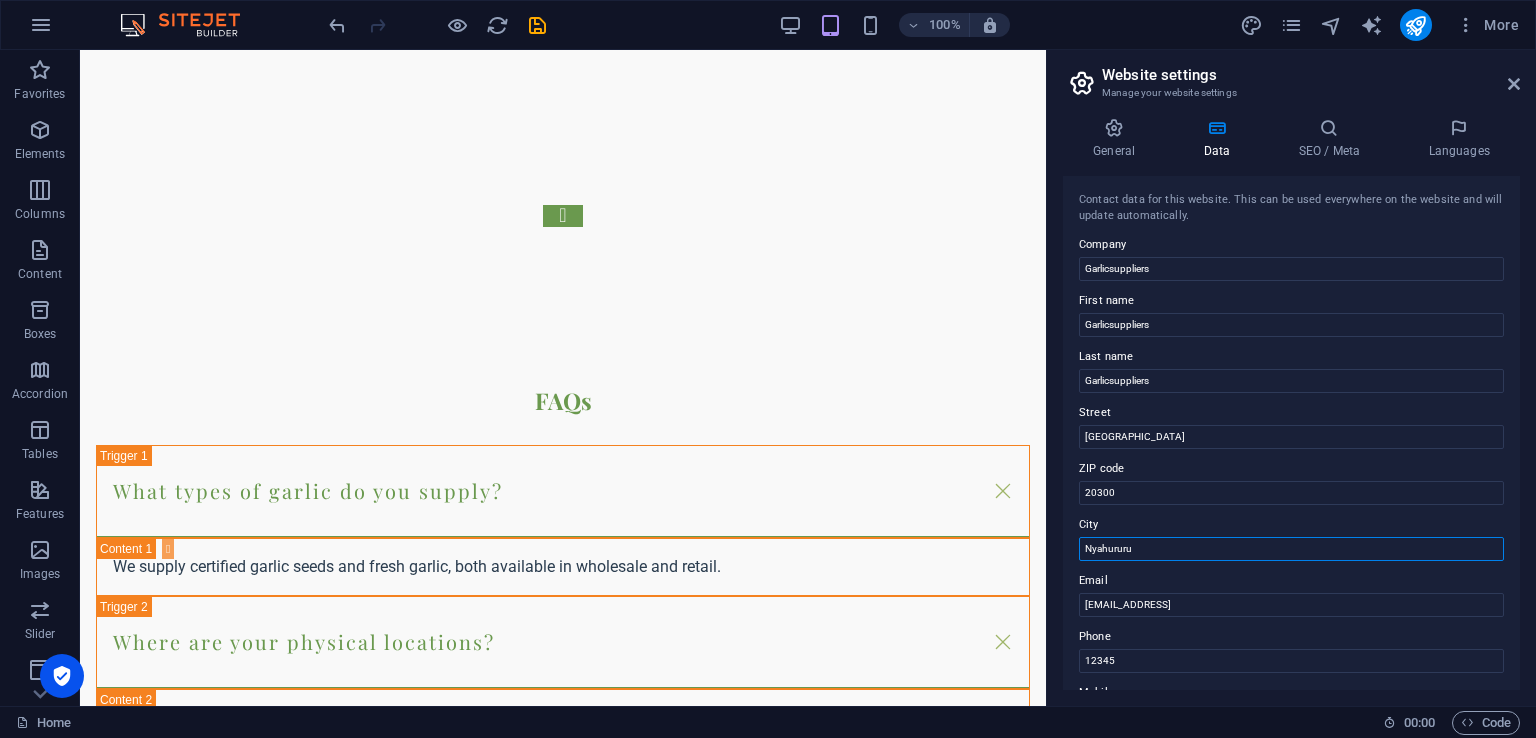 scroll, scrollTop: 4176, scrollLeft: 0, axis: vertical 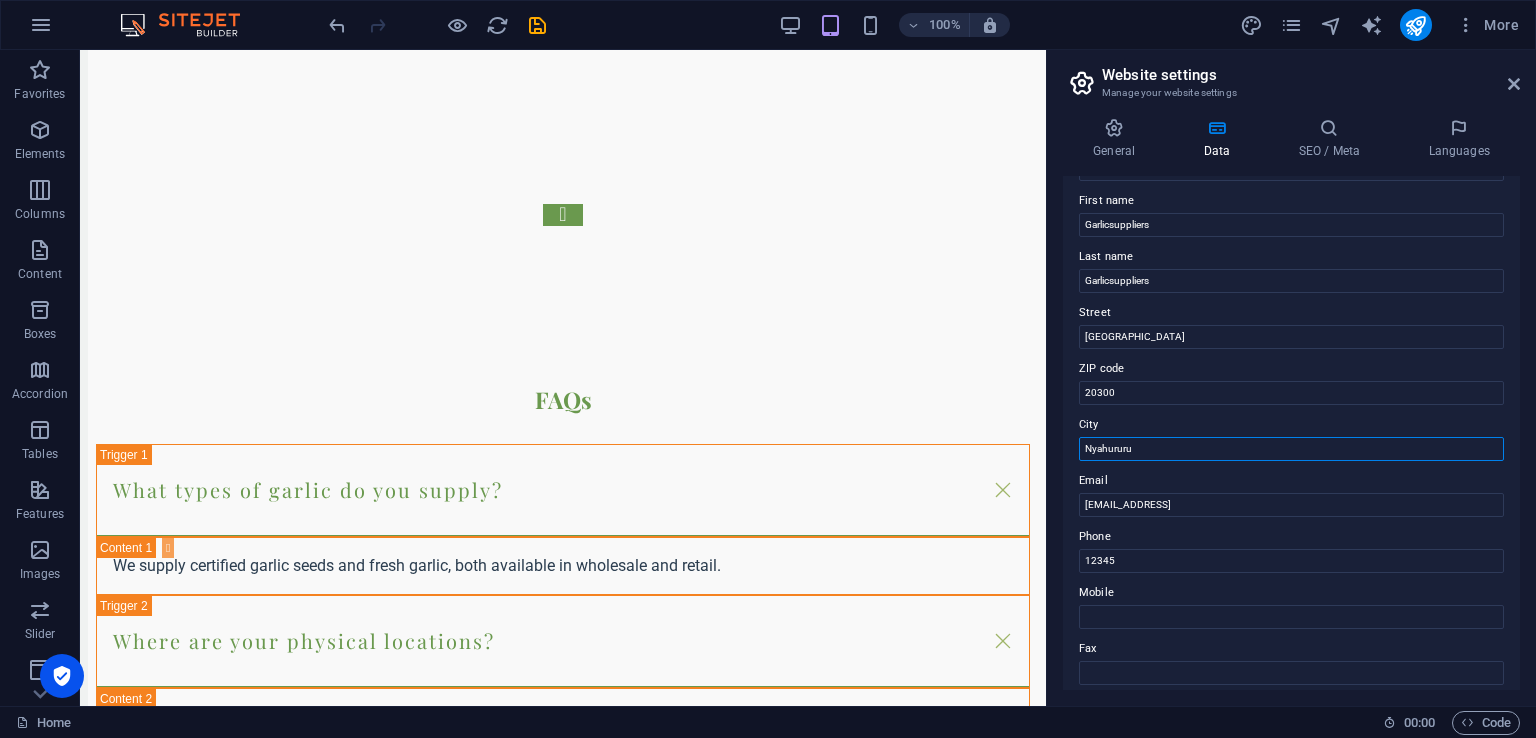 type on "Nyahururu" 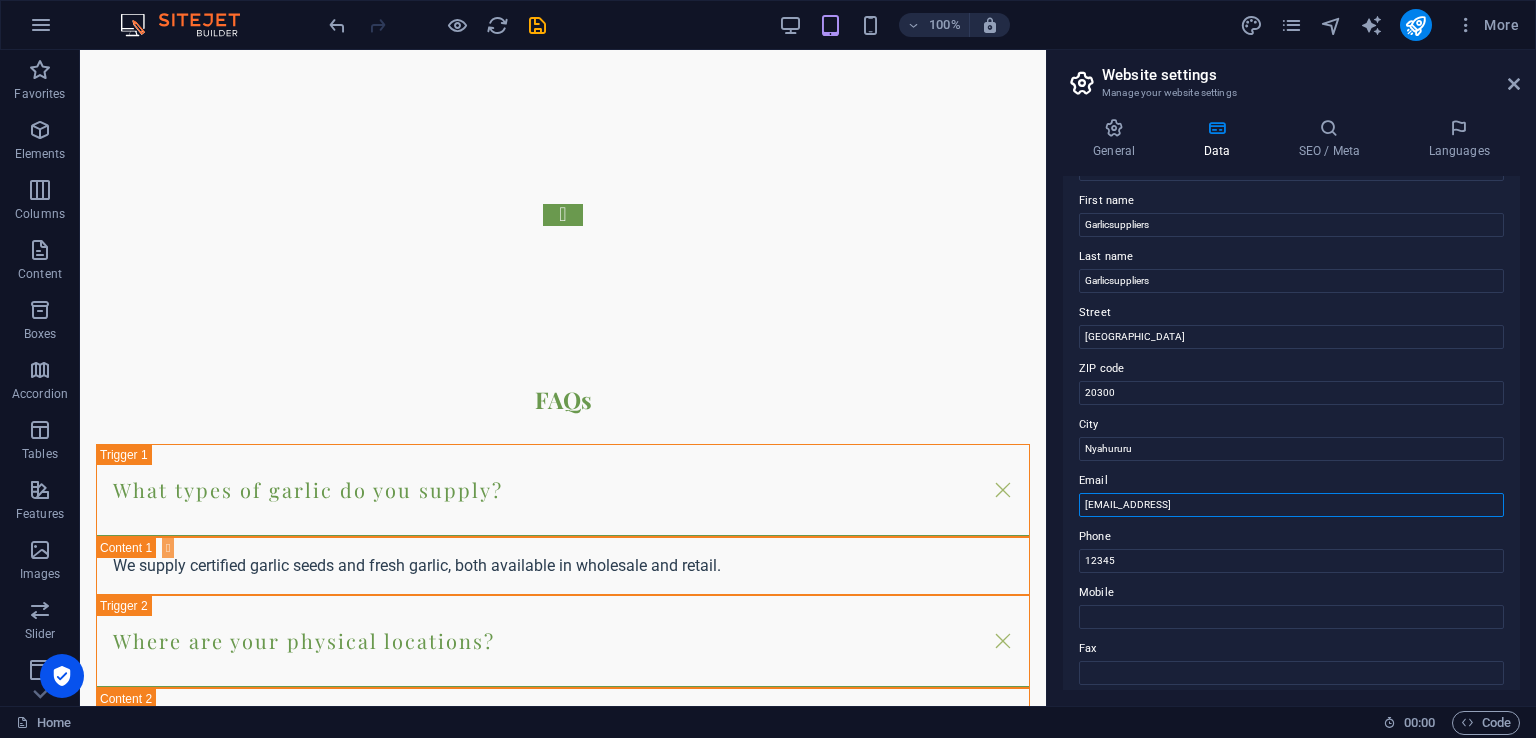 drag, startPoint x: 1312, startPoint y: 509, endPoint x: 1066, endPoint y: 513, distance: 246.03252 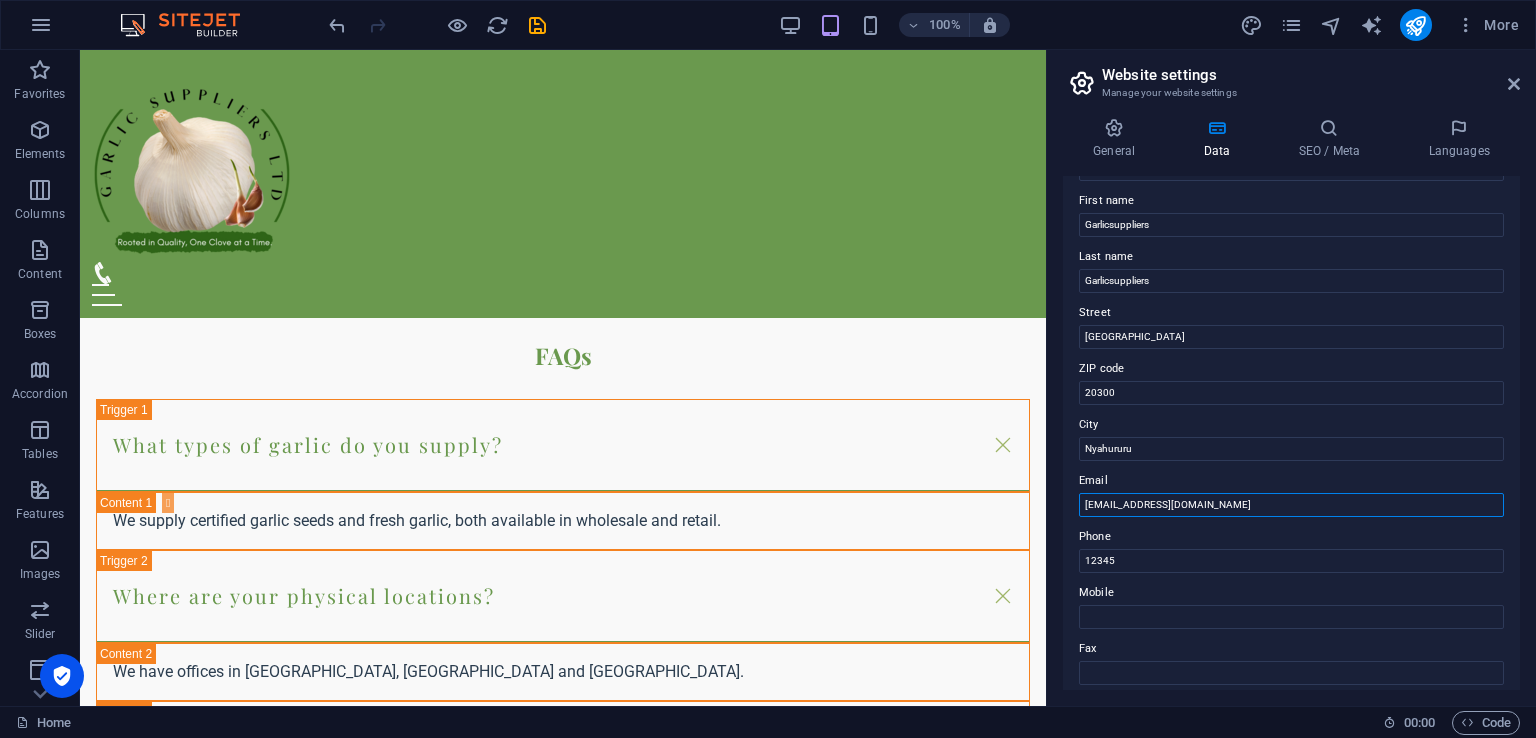 scroll, scrollTop: 4152, scrollLeft: 0, axis: vertical 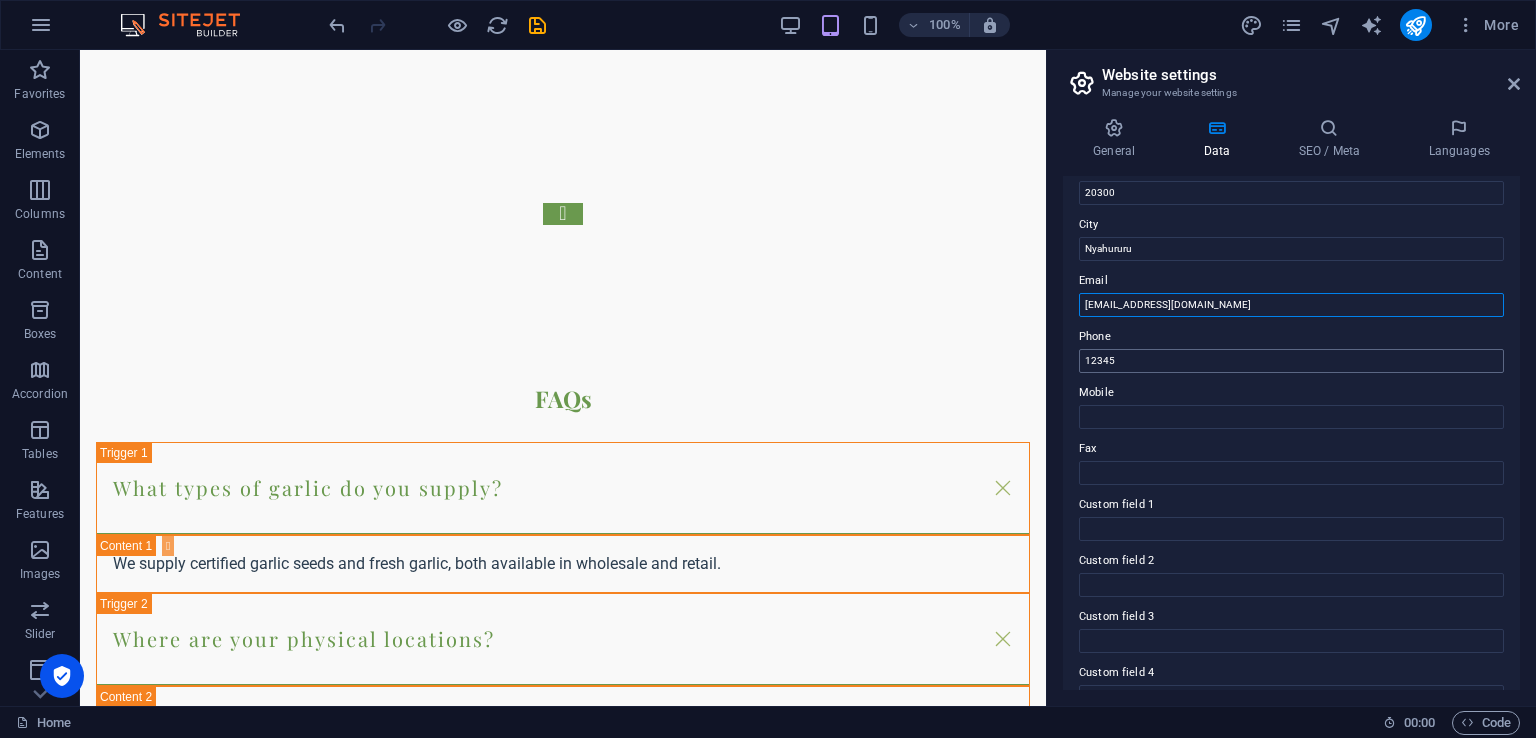 type on "[EMAIL_ADDRESS][DOMAIN_NAME]" 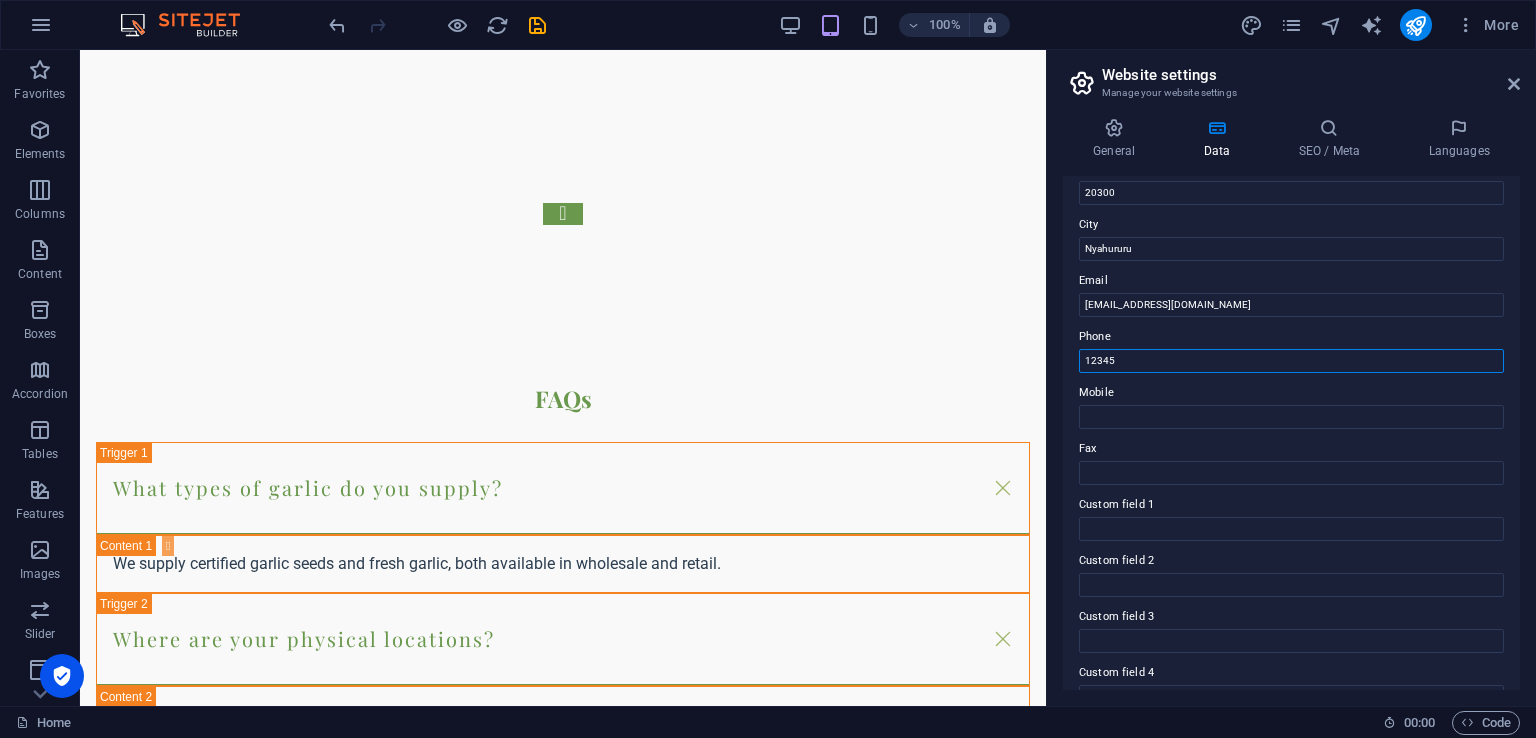 scroll, scrollTop: 4176, scrollLeft: 0, axis: vertical 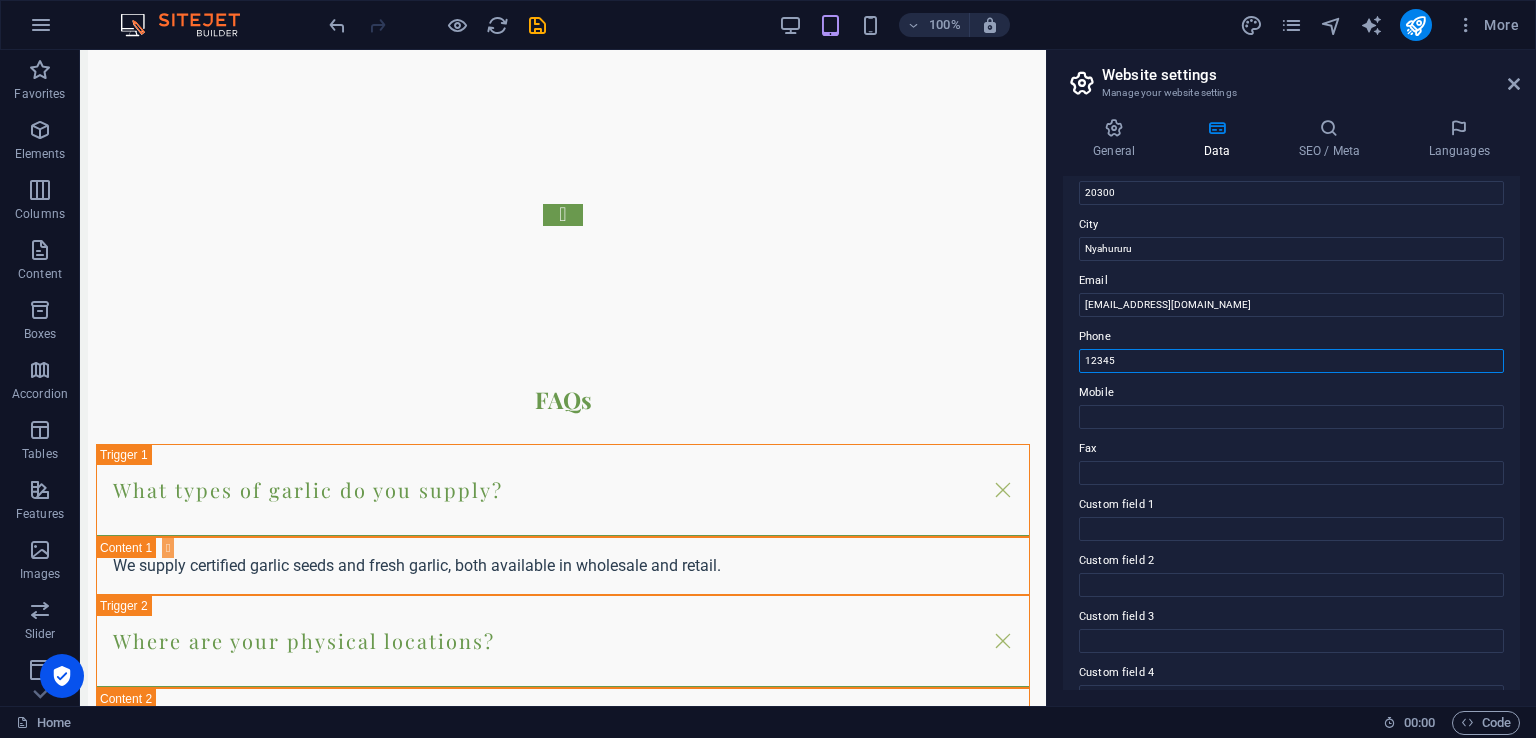 drag, startPoint x: 1211, startPoint y: 403, endPoint x: 1039, endPoint y: 359, distance: 177.53873 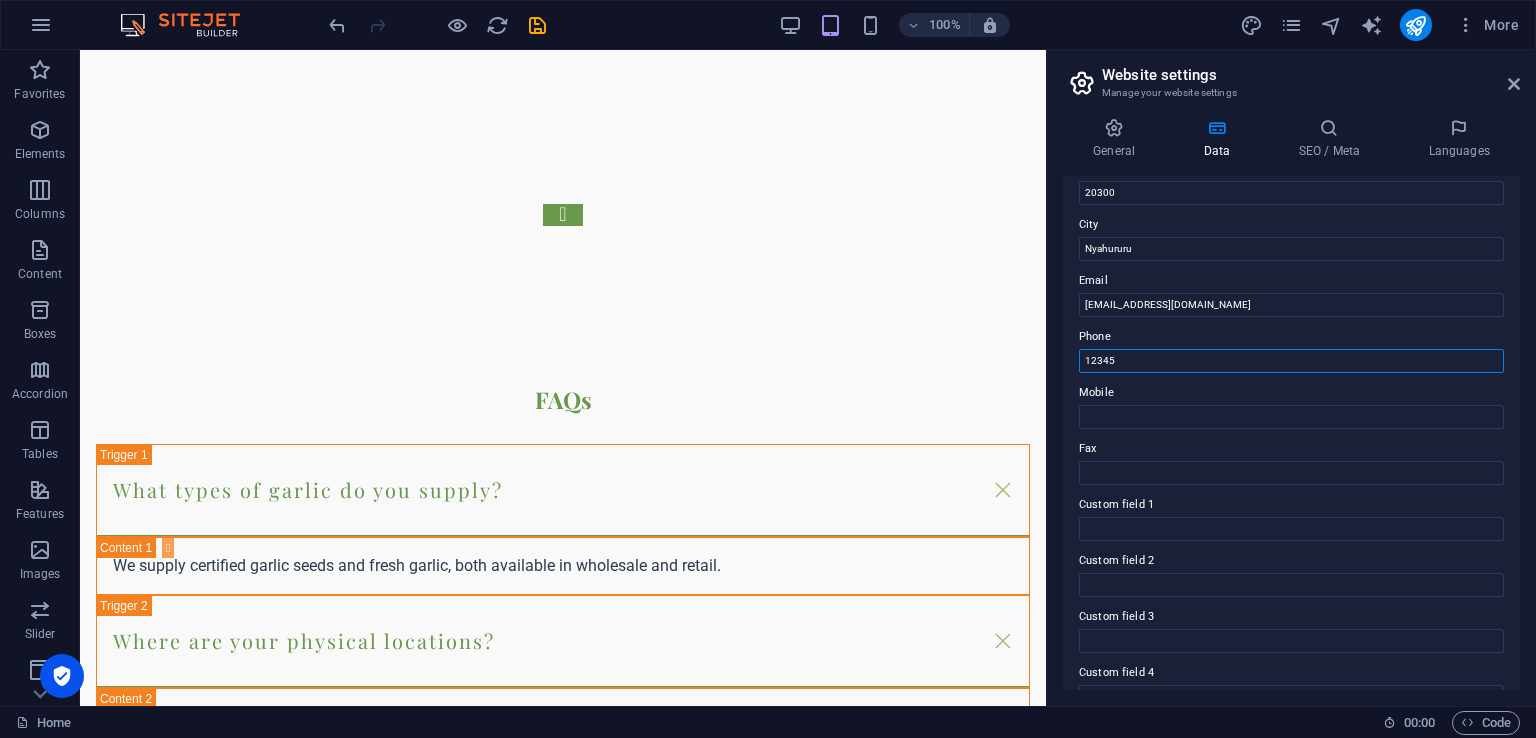 paste on "0792906547" 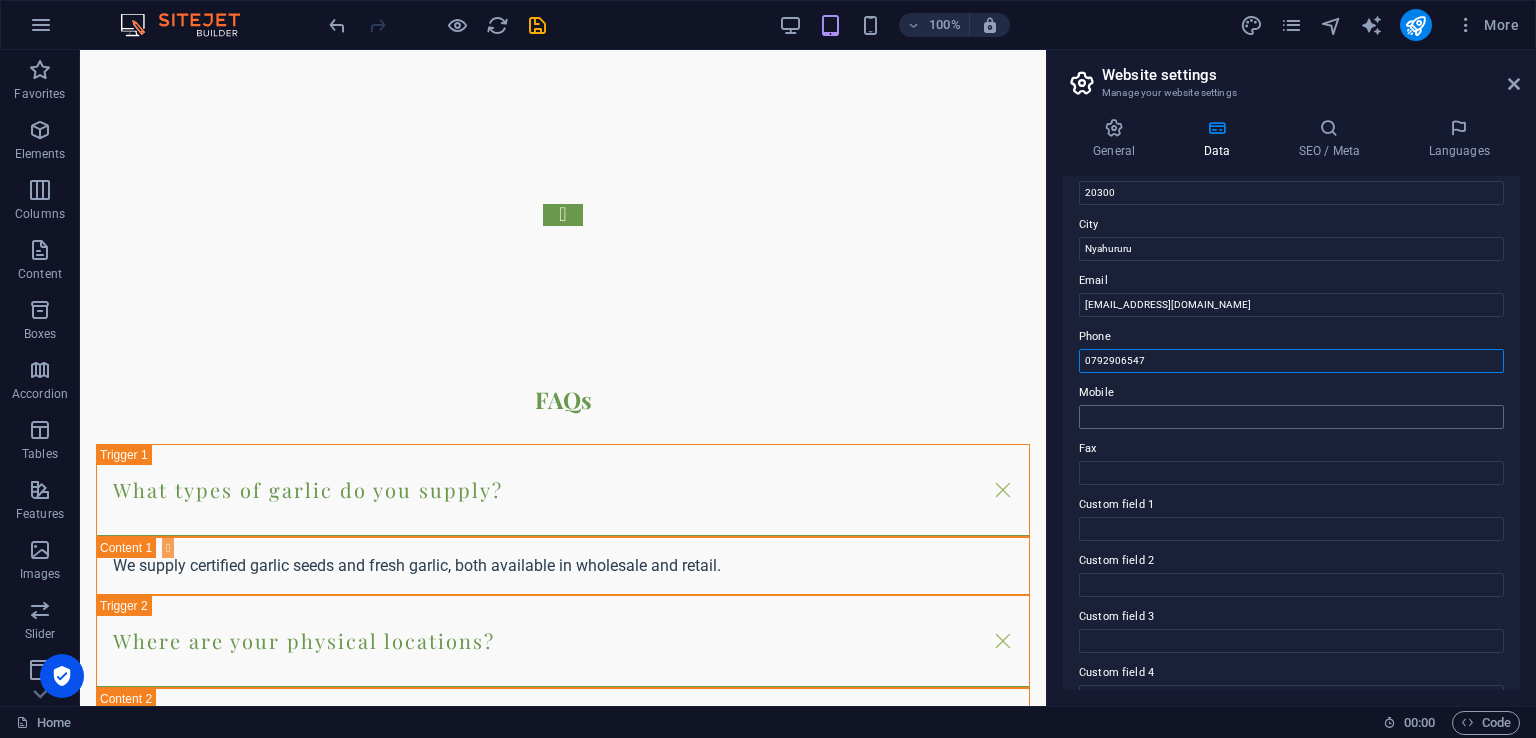 type on "0792906547" 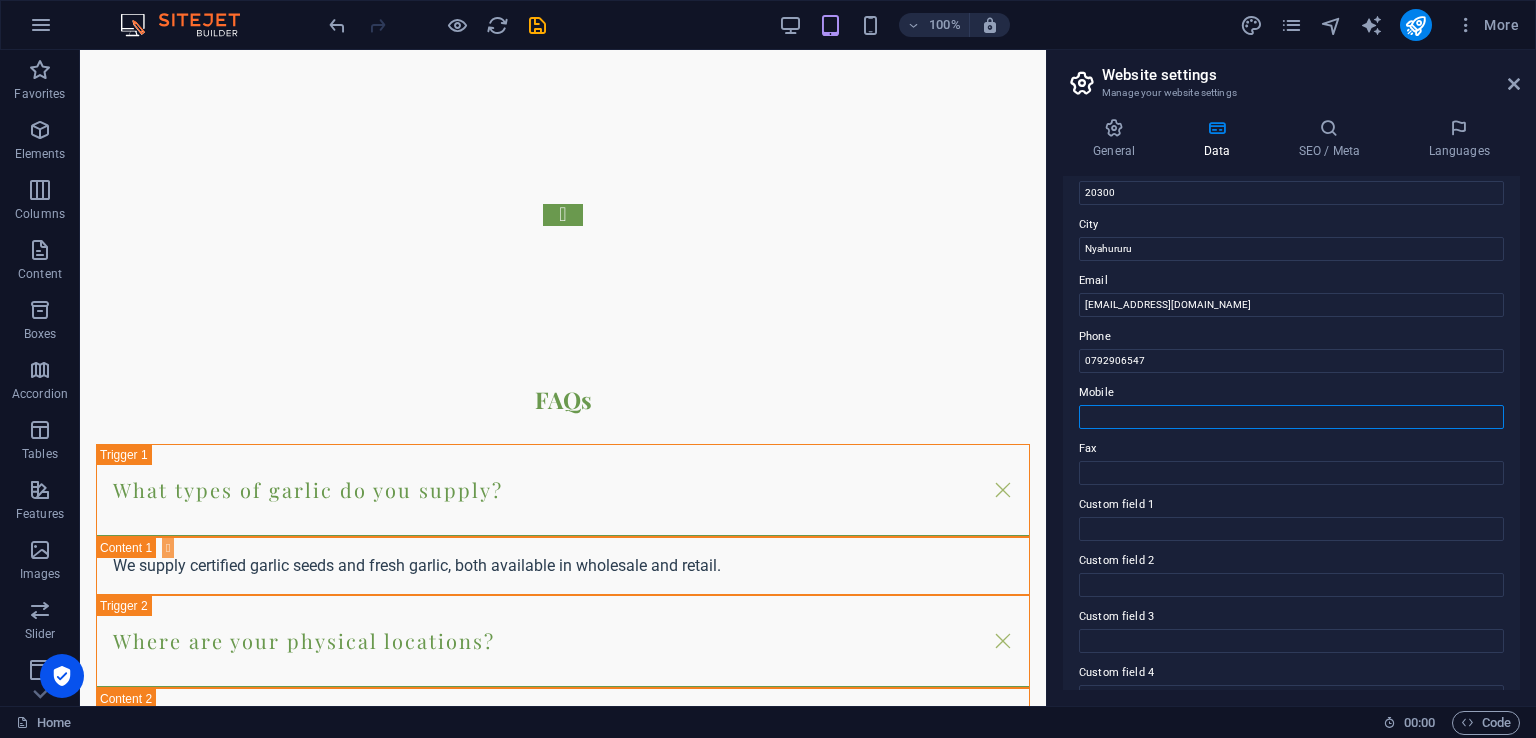 click on "Mobile" at bounding box center (1291, 417) 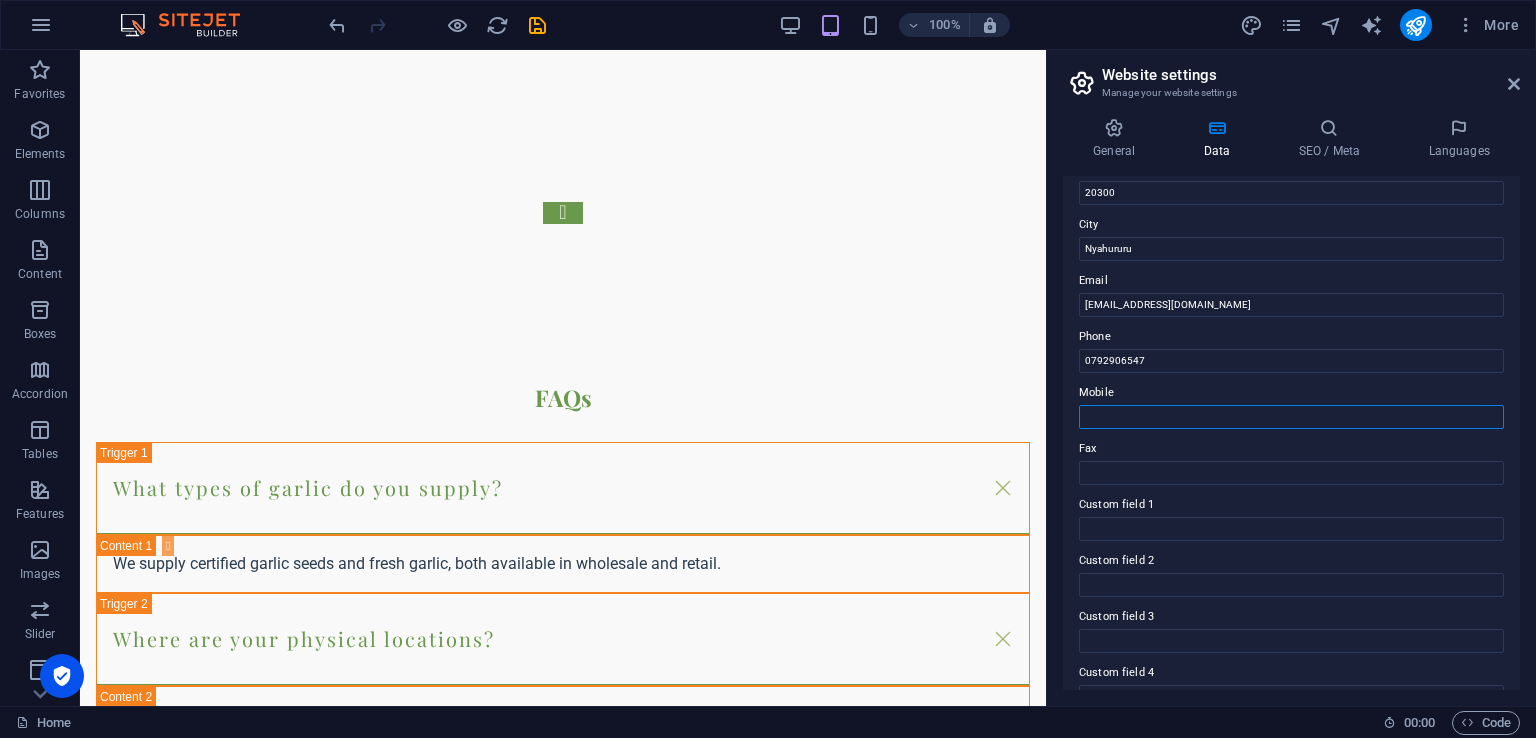 scroll, scrollTop: 4176, scrollLeft: 0, axis: vertical 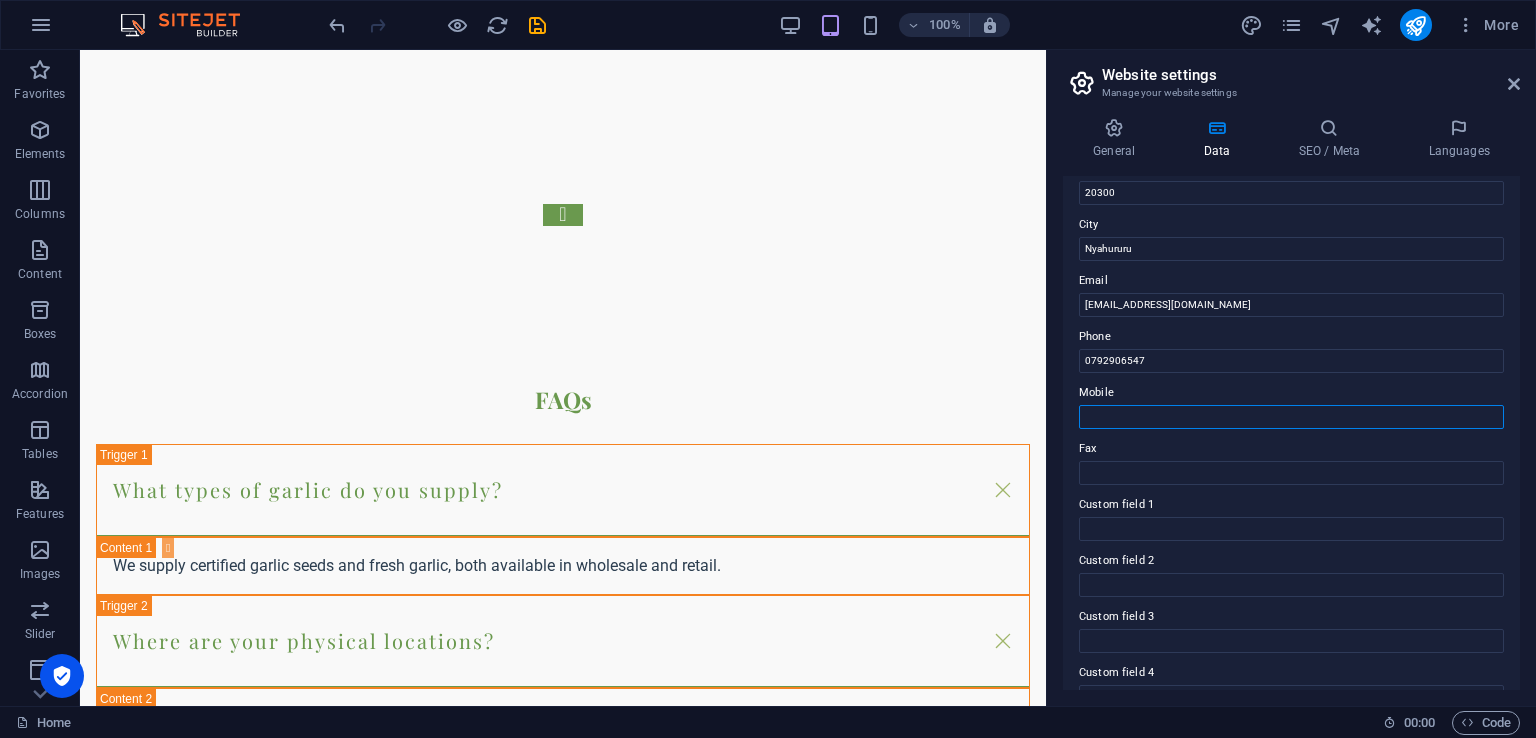 paste on "0725086807" 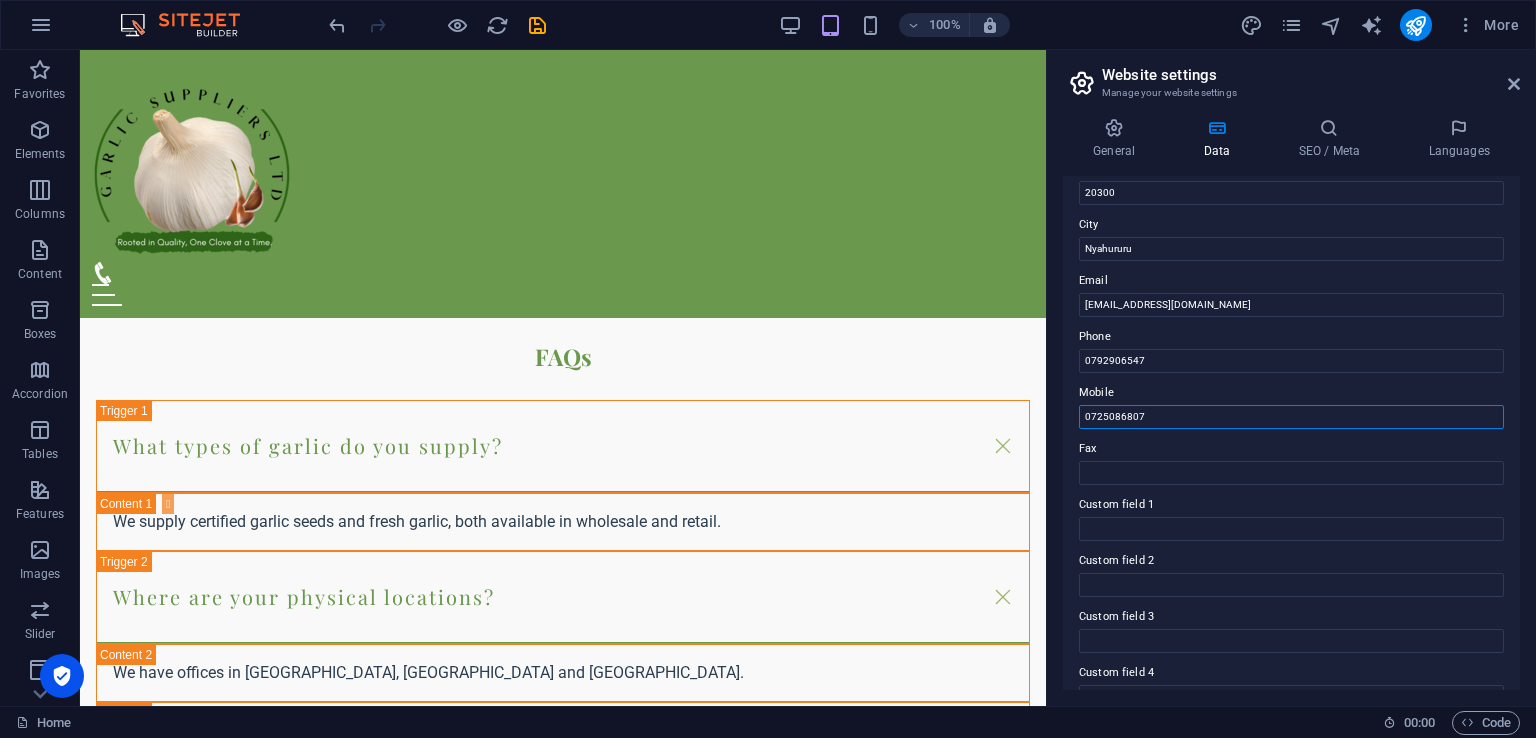 scroll, scrollTop: 4152, scrollLeft: 0, axis: vertical 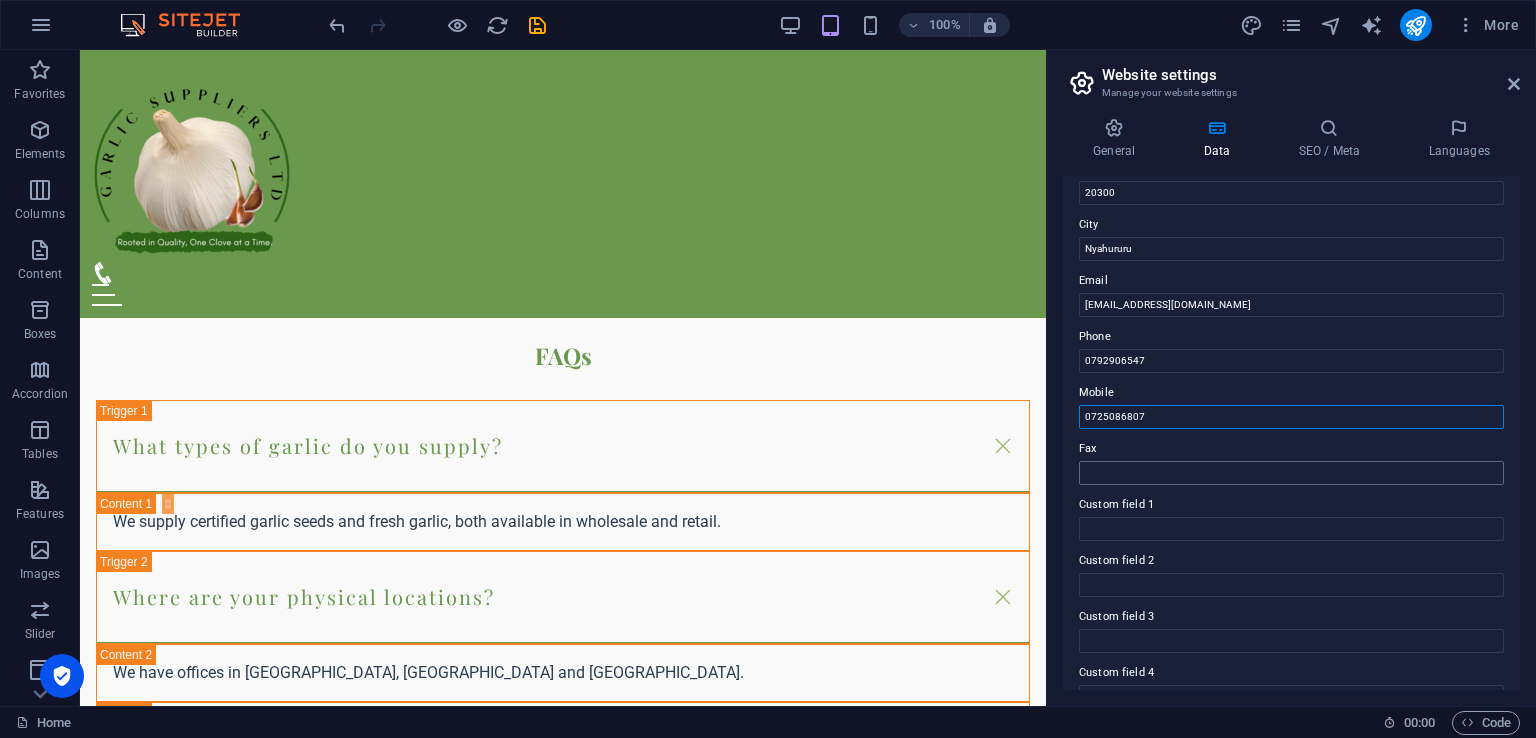 type on "0725086807" 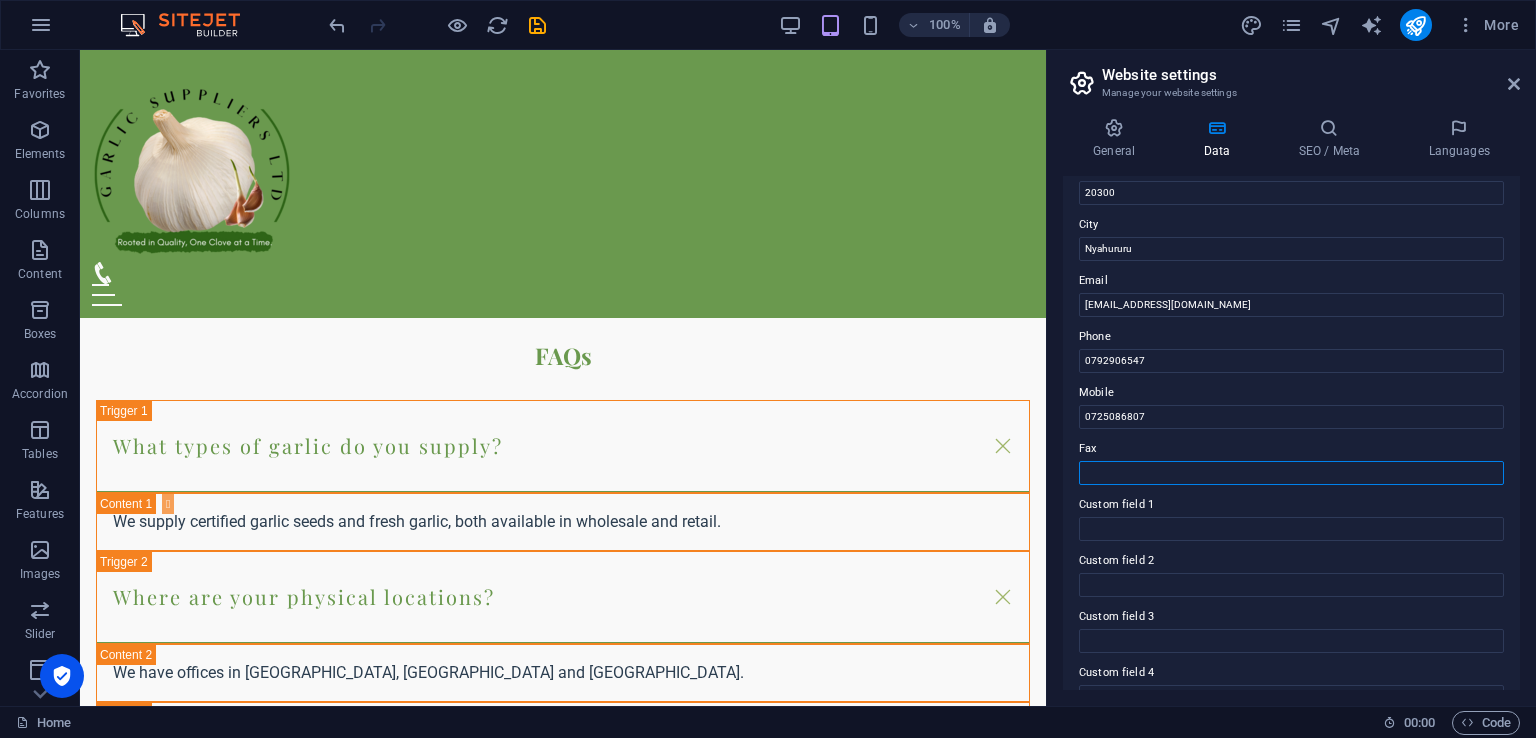 click on "Fax" at bounding box center [1291, 473] 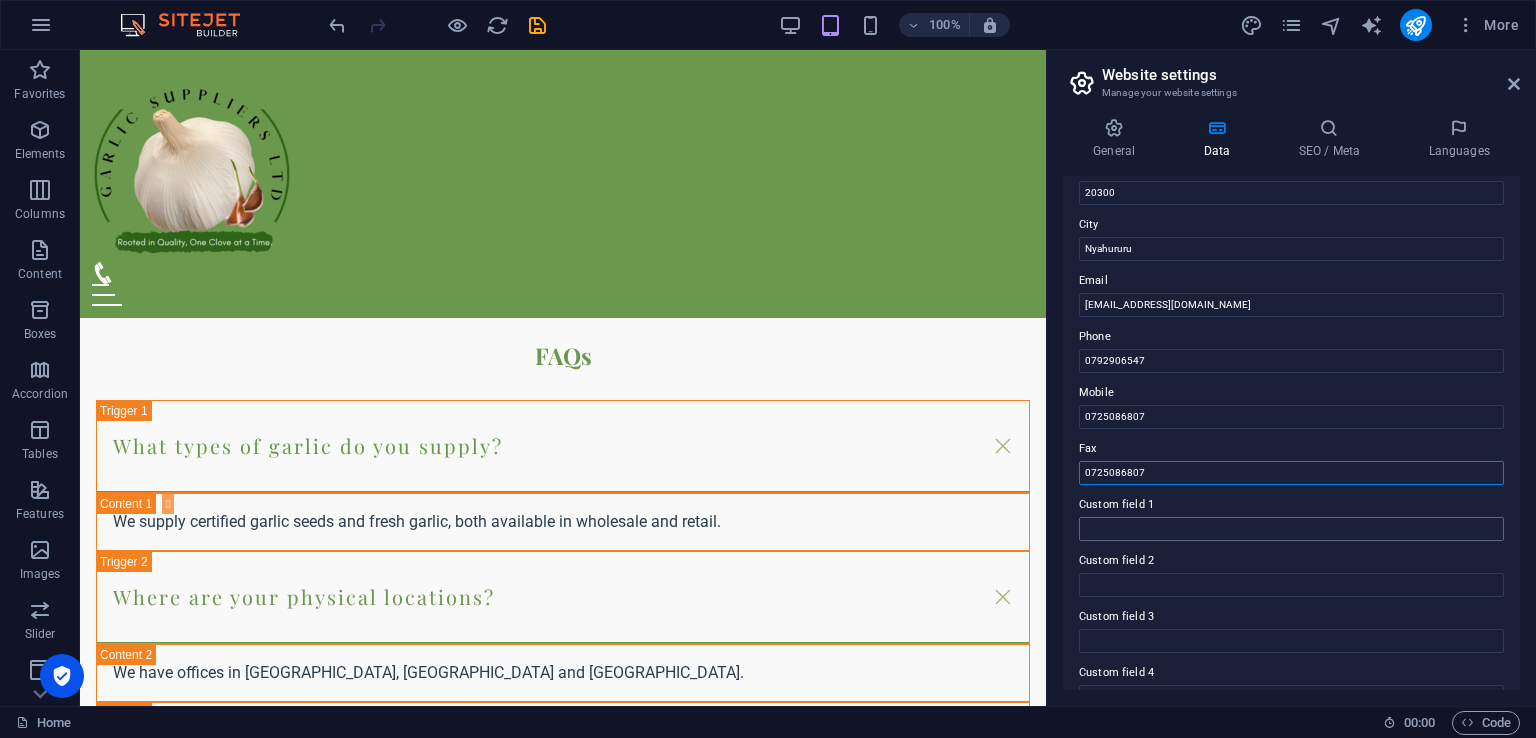 type on "0725086807" 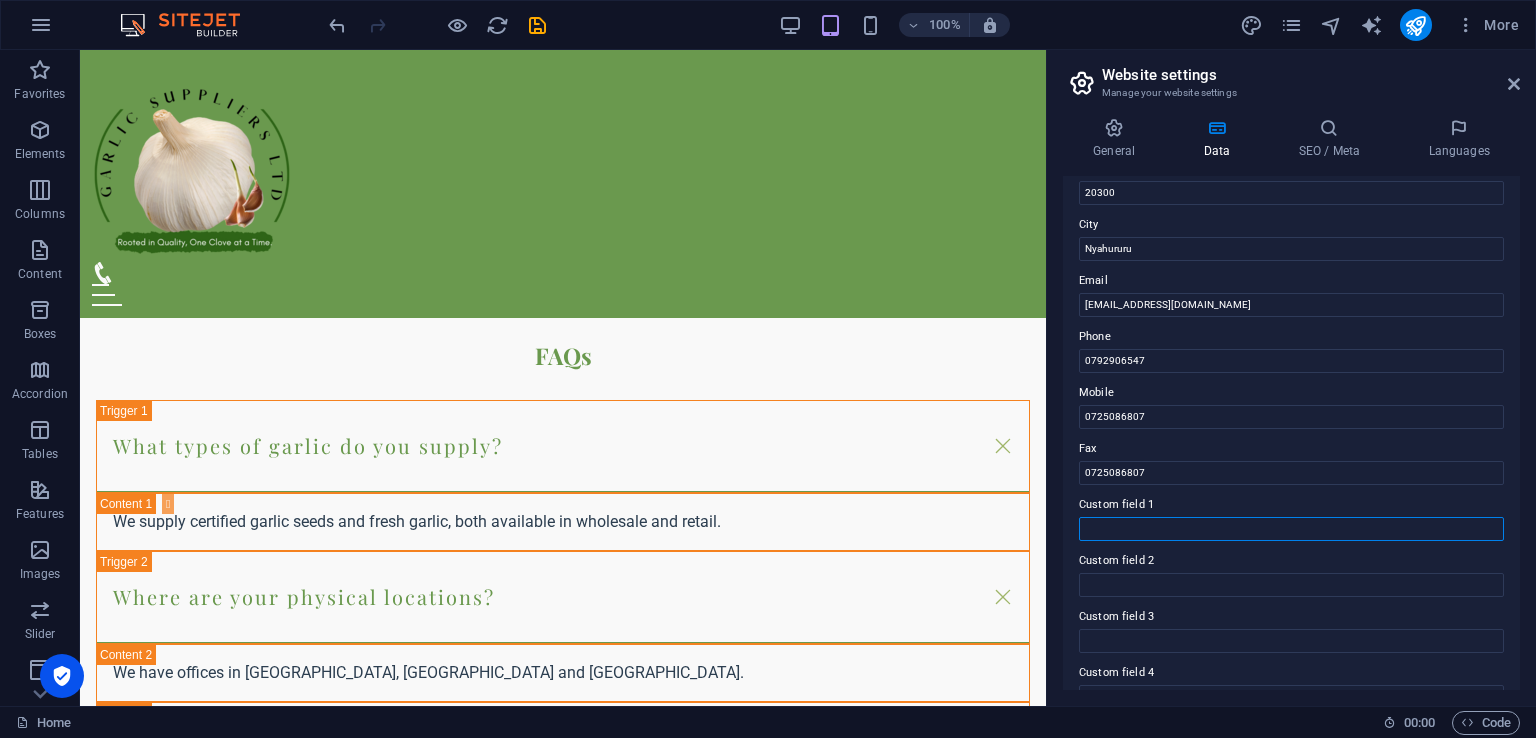 click on "Custom field 1" at bounding box center [1291, 529] 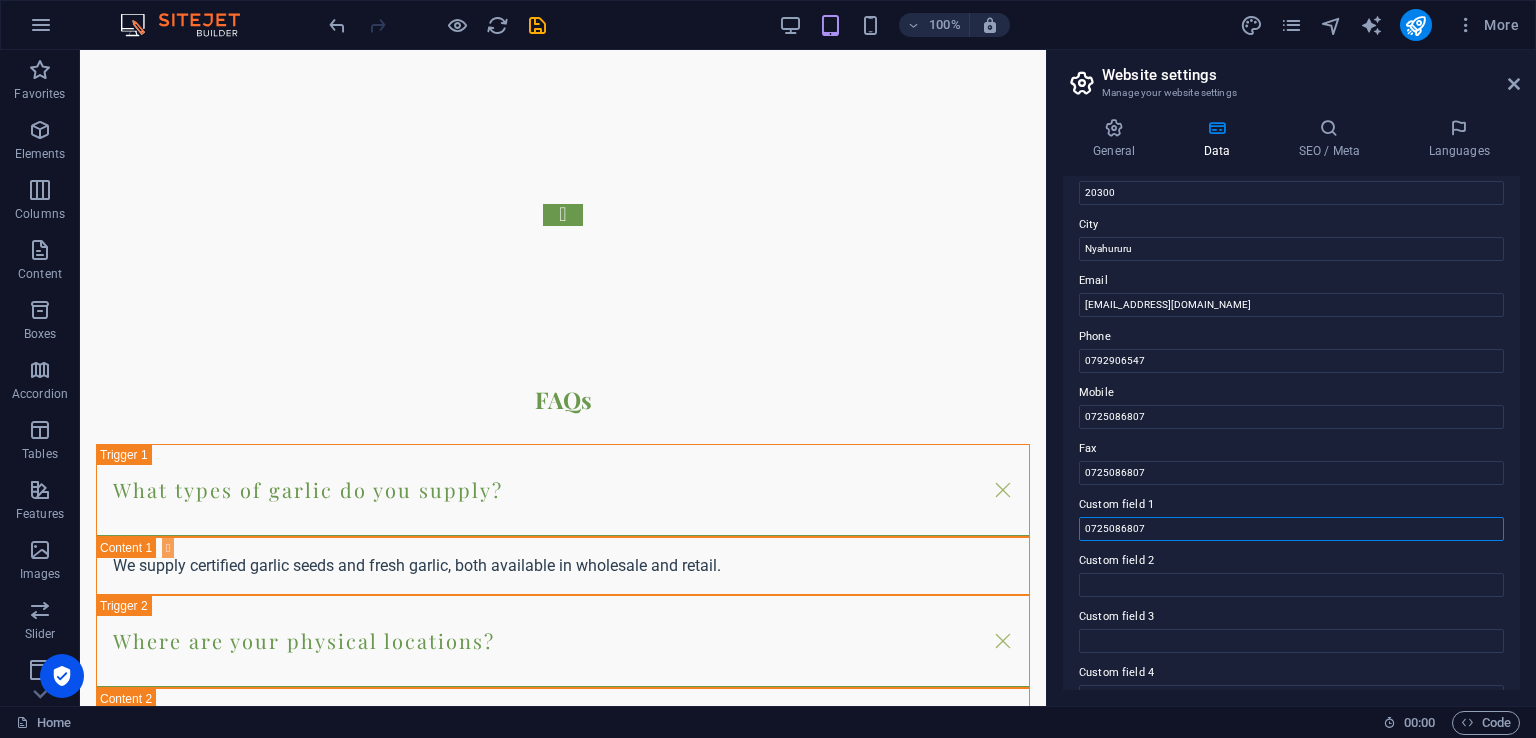scroll, scrollTop: 4176, scrollLeft: 0, axis: vertical 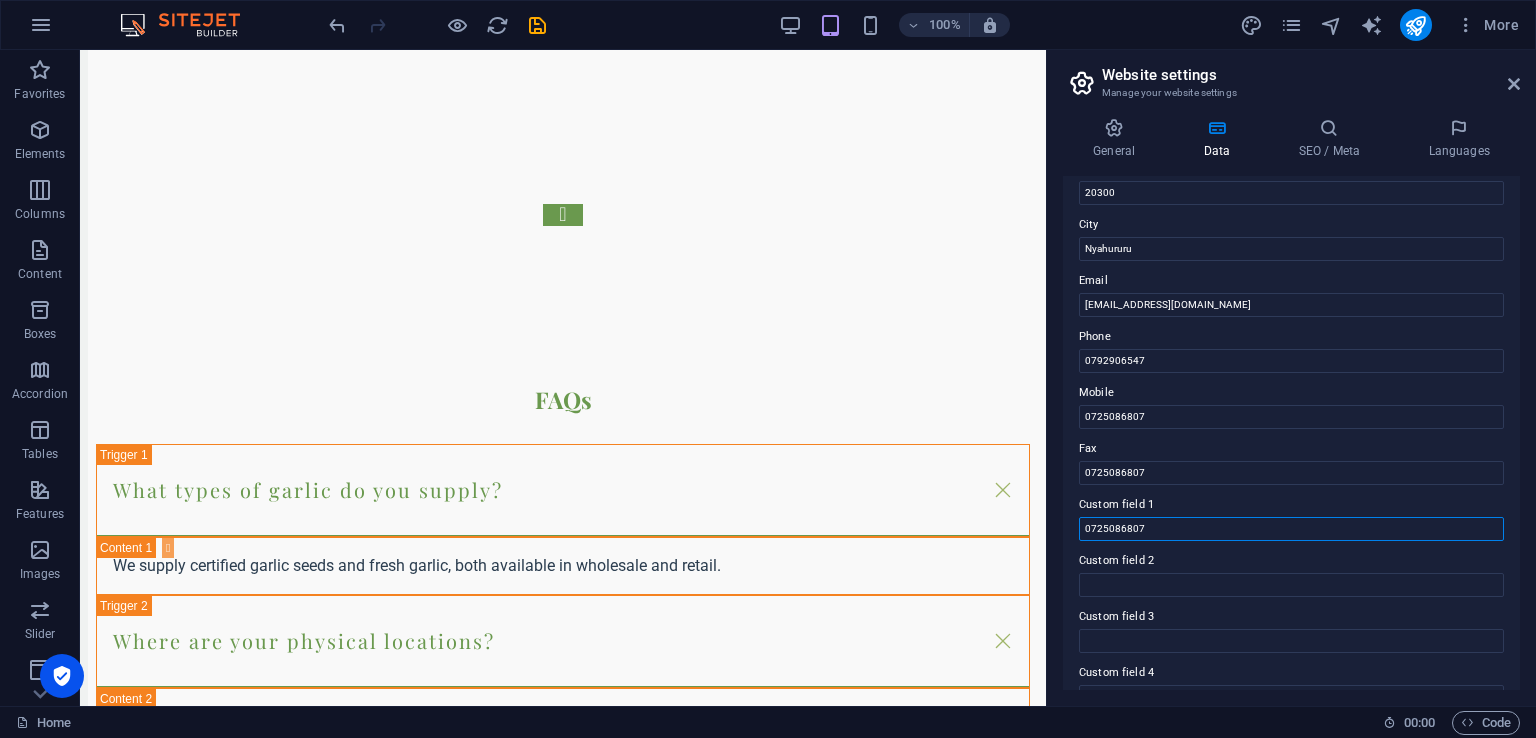 drag, startPoint x: 1156, startPoint y: 531, endPoint x: 1075, endPoint y: 511, distance: 83.43261 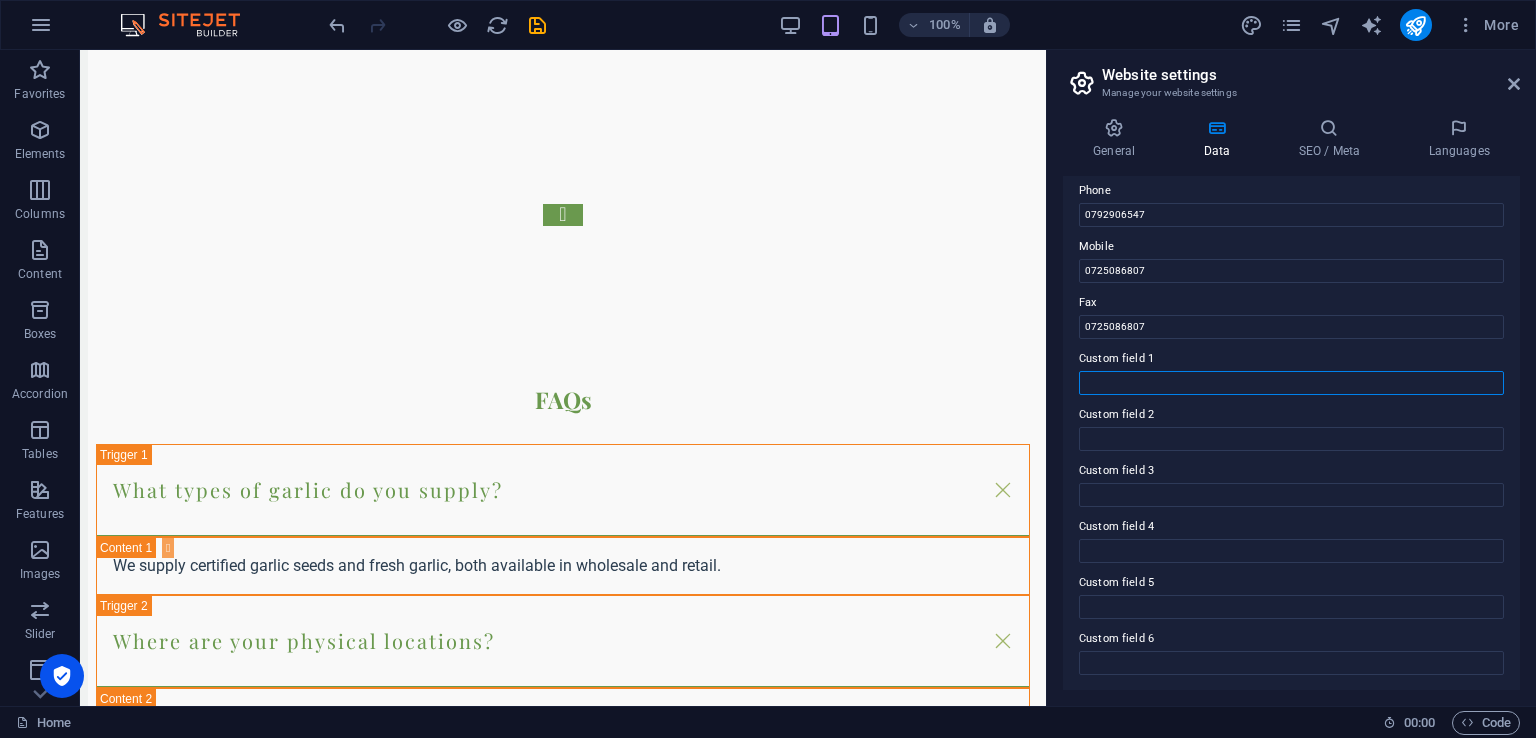 scroll, scrollTop: 0, scrollLeft: 0, axis: both 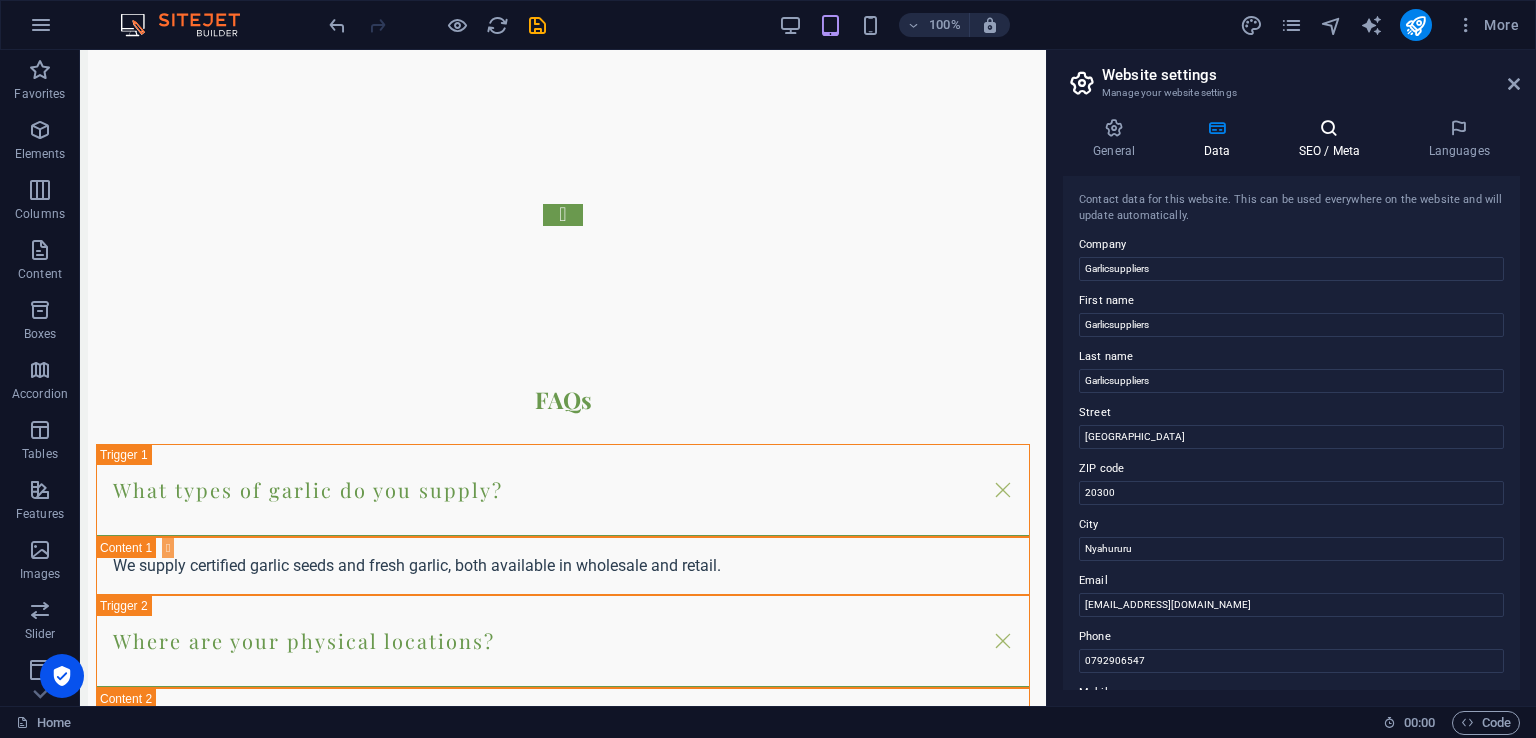 click at bounding box center (1329, 128) 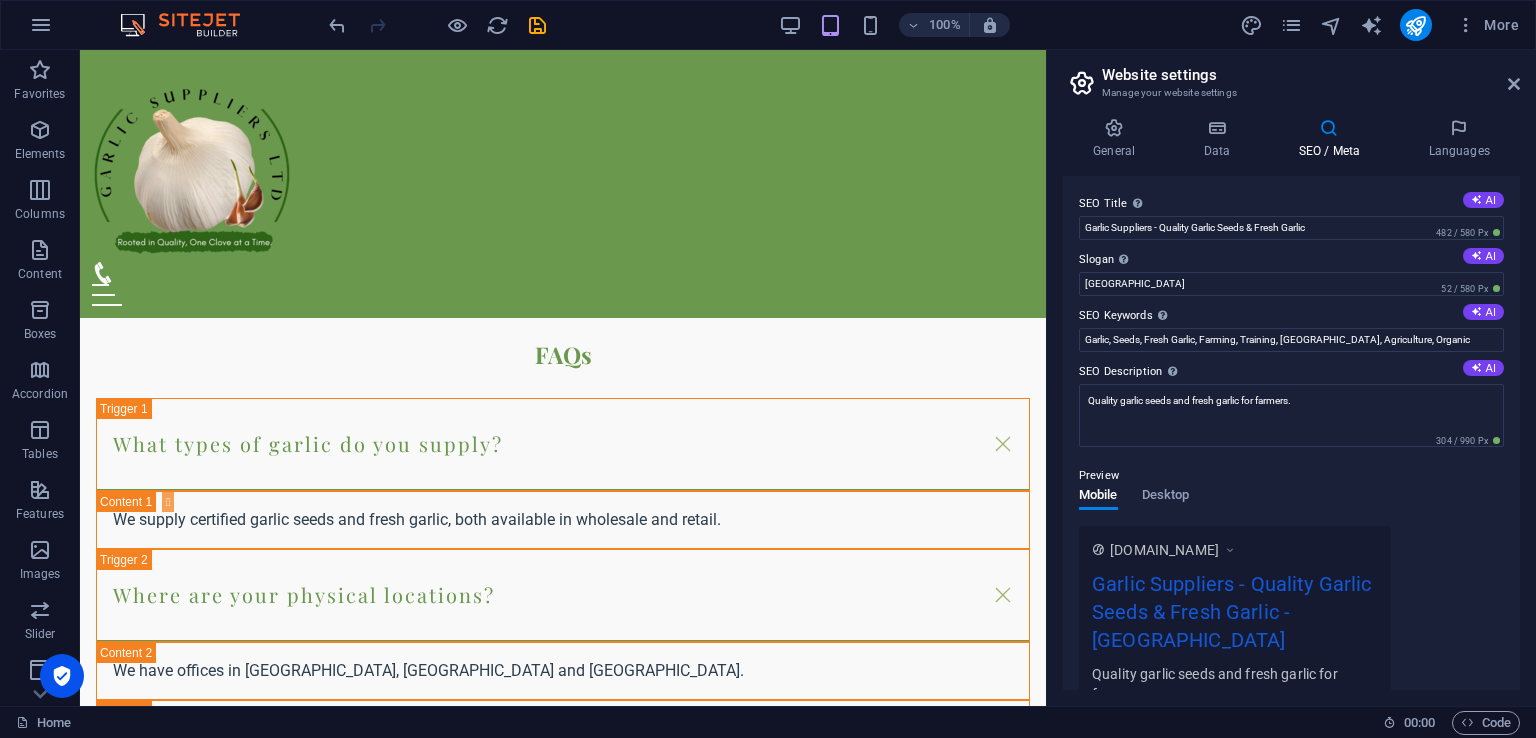 scroll, scrollTop: 4167, scrollLeft: 0, axis: vertical 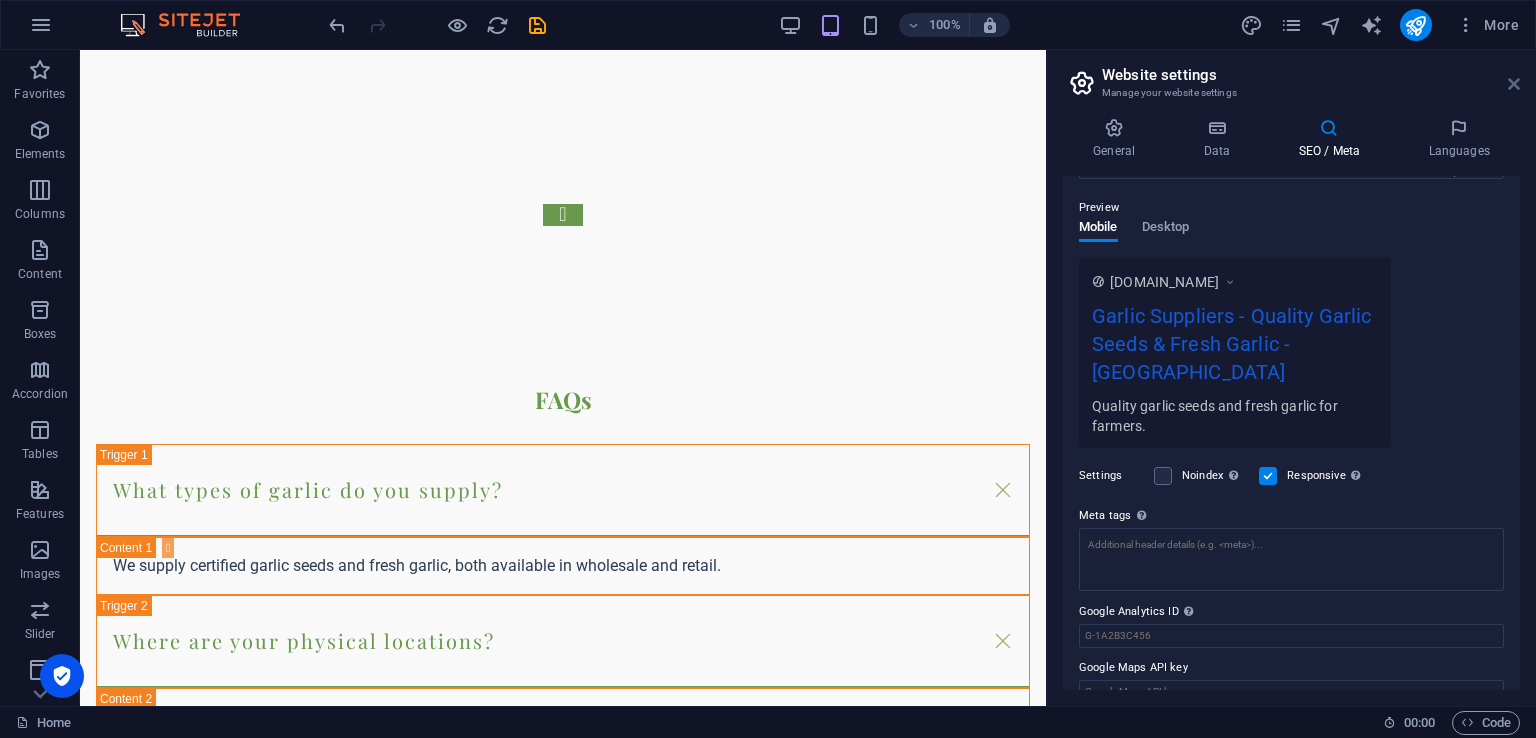 click at bounding box center (1514, 84) 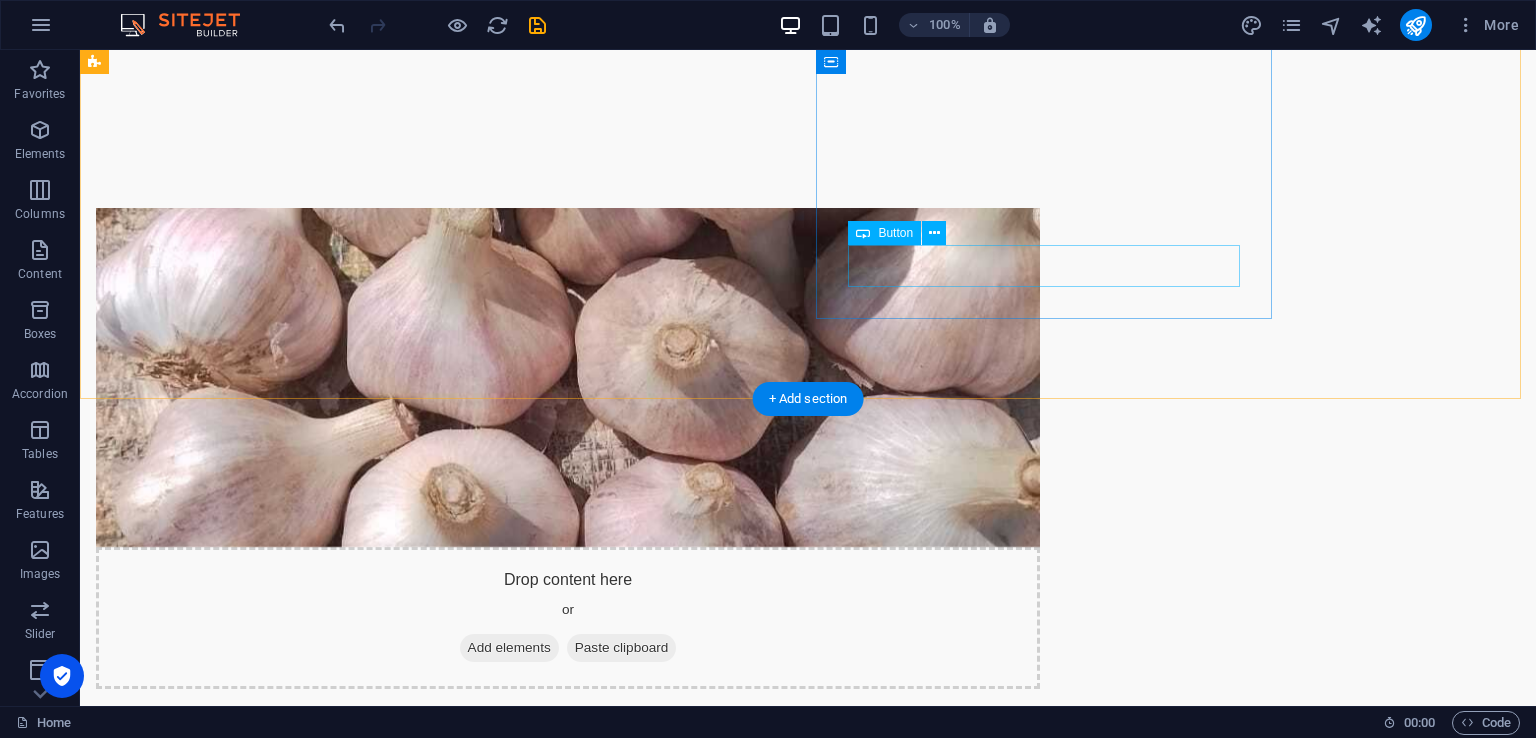 scroll, scrollTop: 1200, scrollLeft: 0, axis: vertical 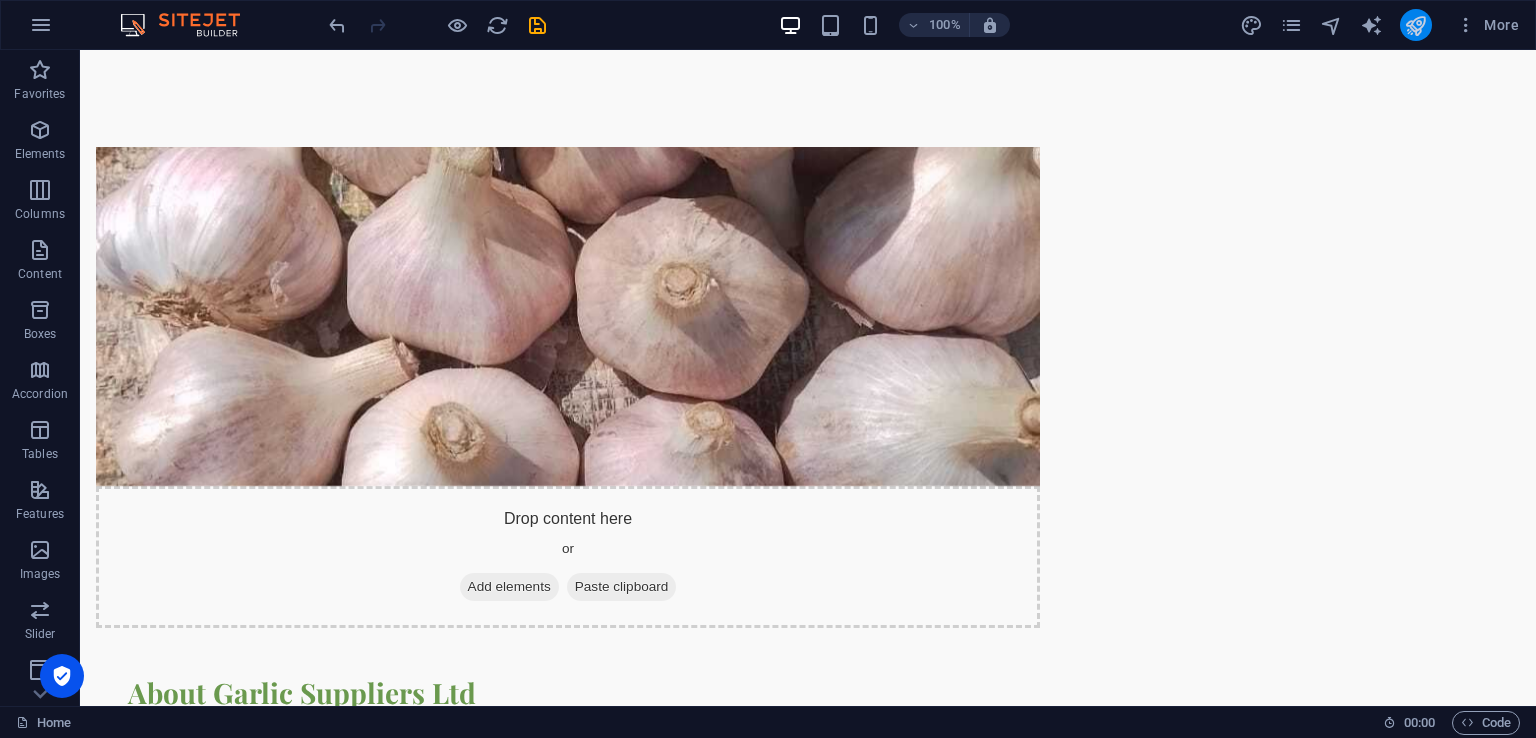 click at bounding box center [1416, 25] 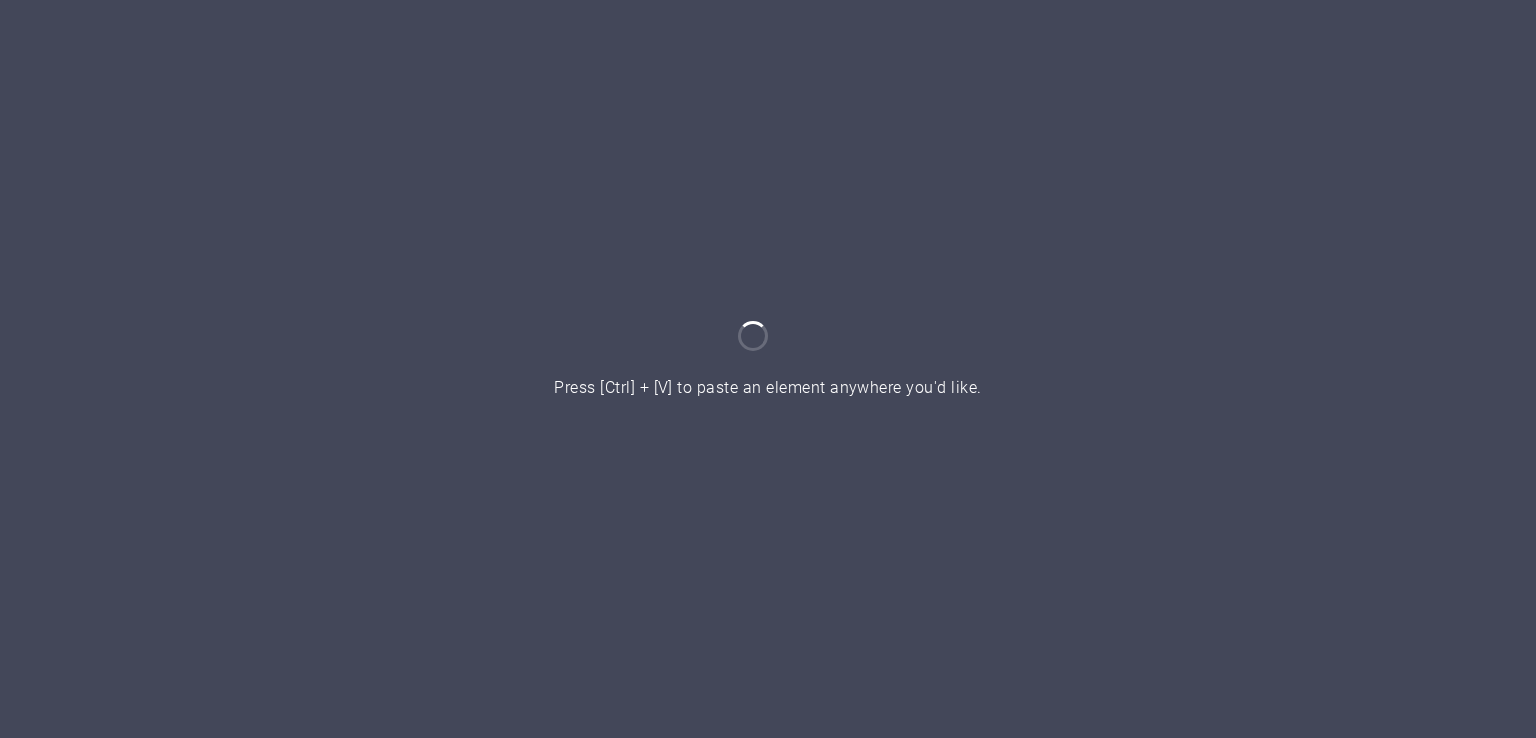 scroll, scrollTop: 0, scrollLeft: 0, axis: both 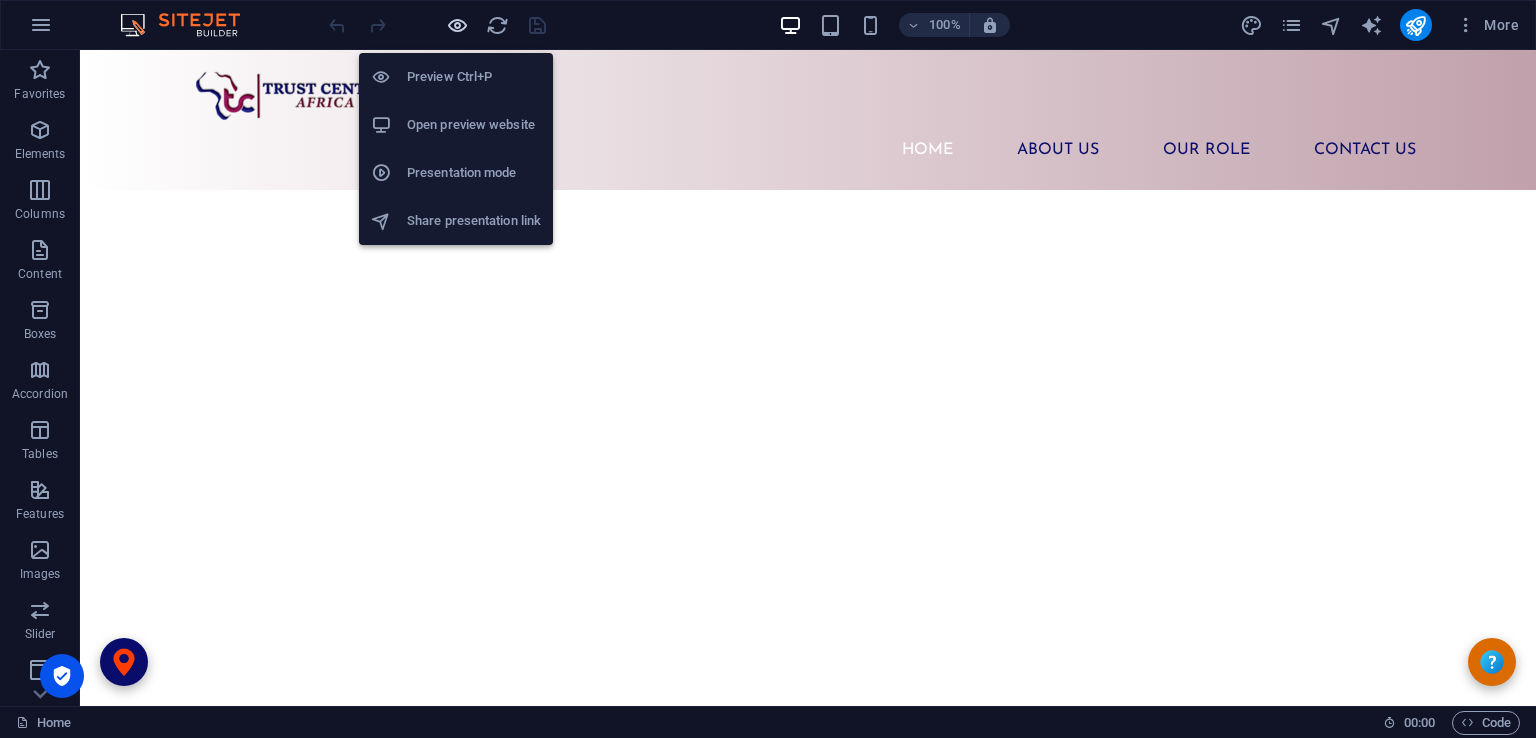 click at bounding box center (457, 25) 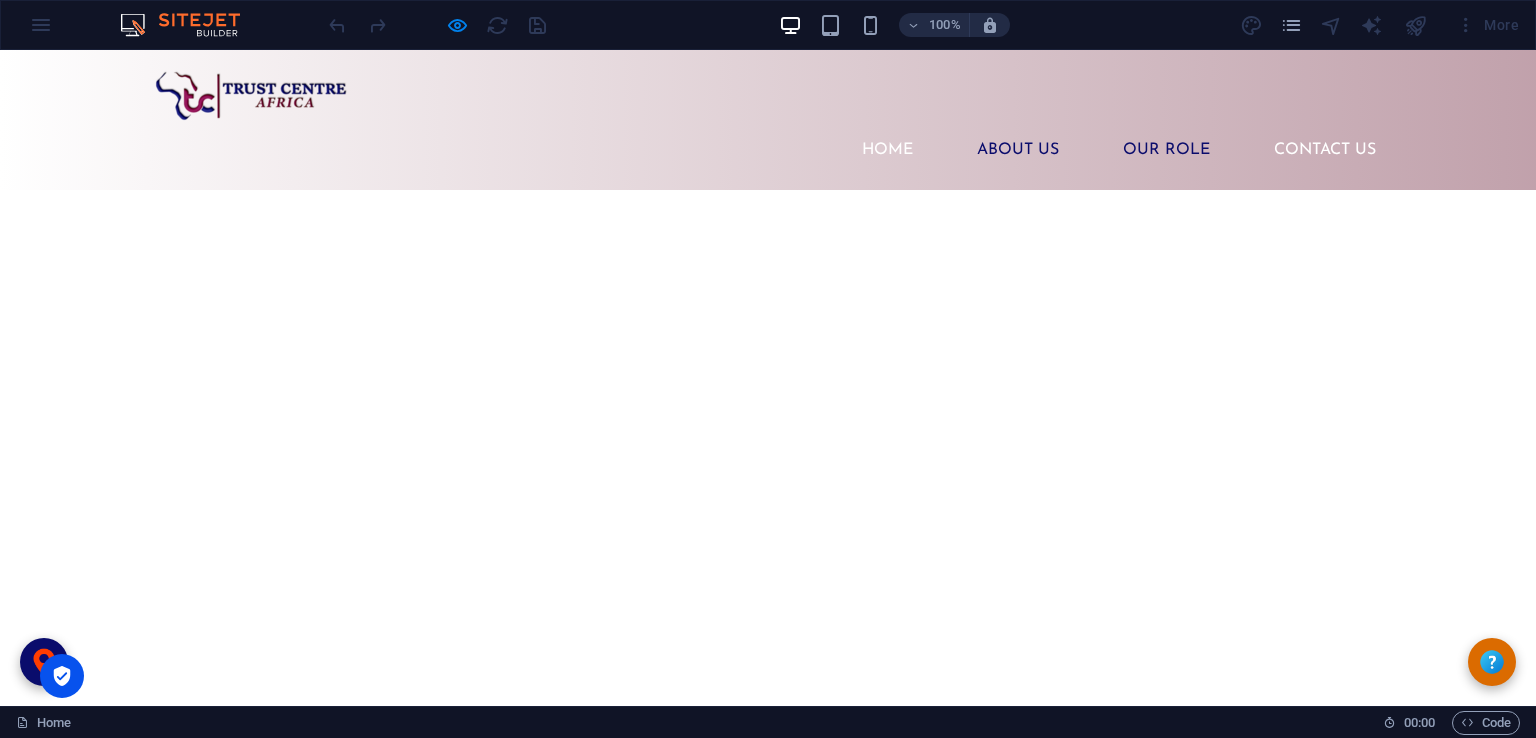 click on "Contact Us" at bounding box center (1325, 150) 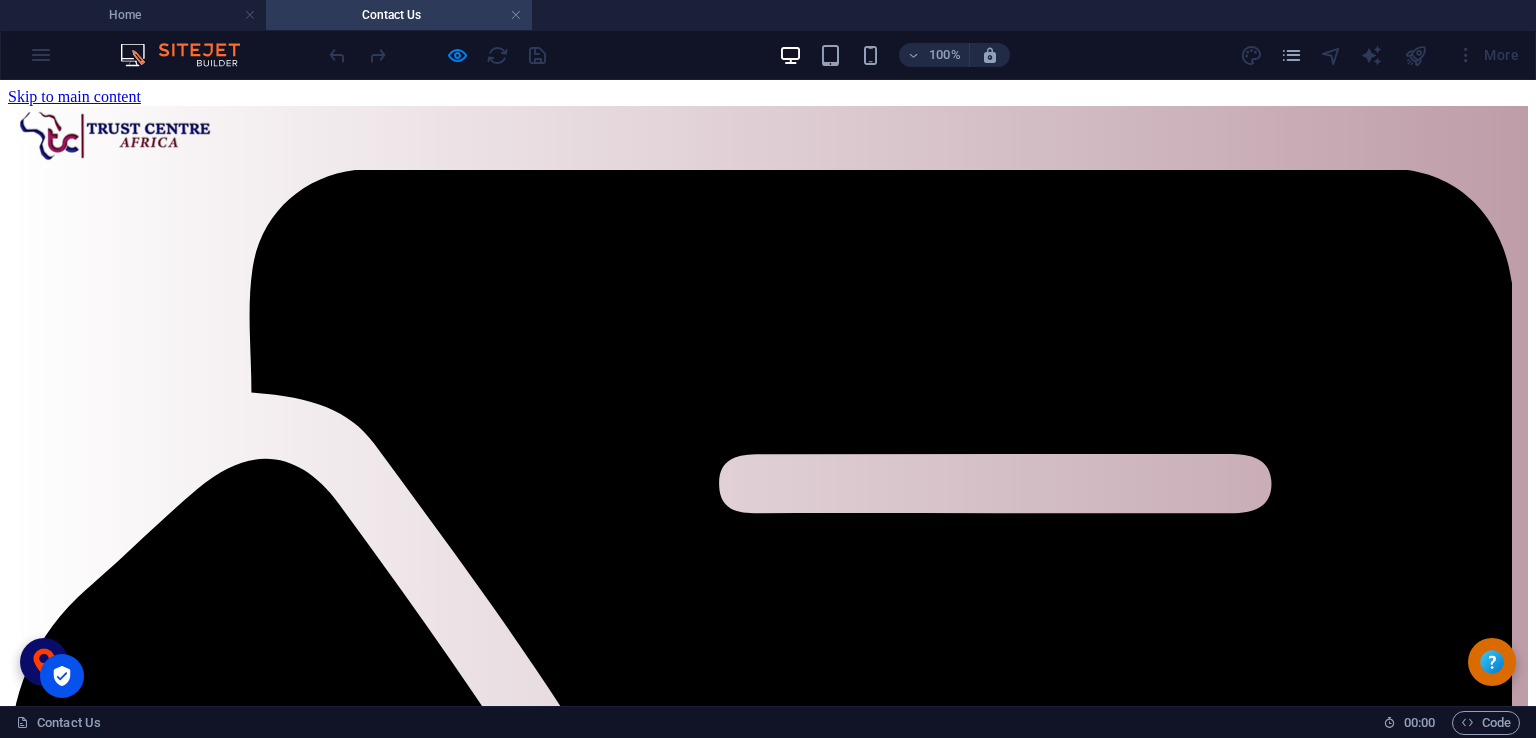 scroll, scrollTop: 0, scrollLeft: 0, axis: both 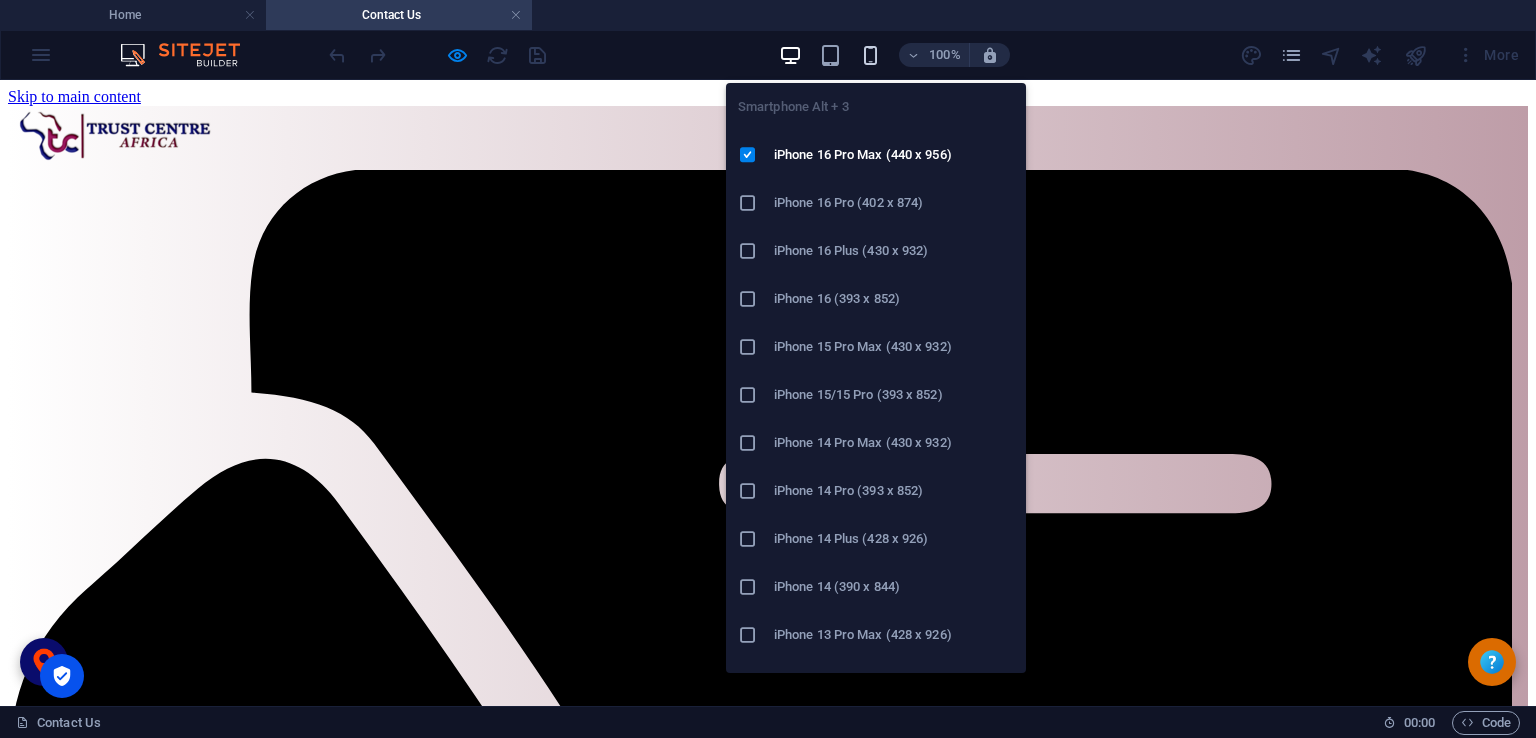 click at bounding box center [870, 55] 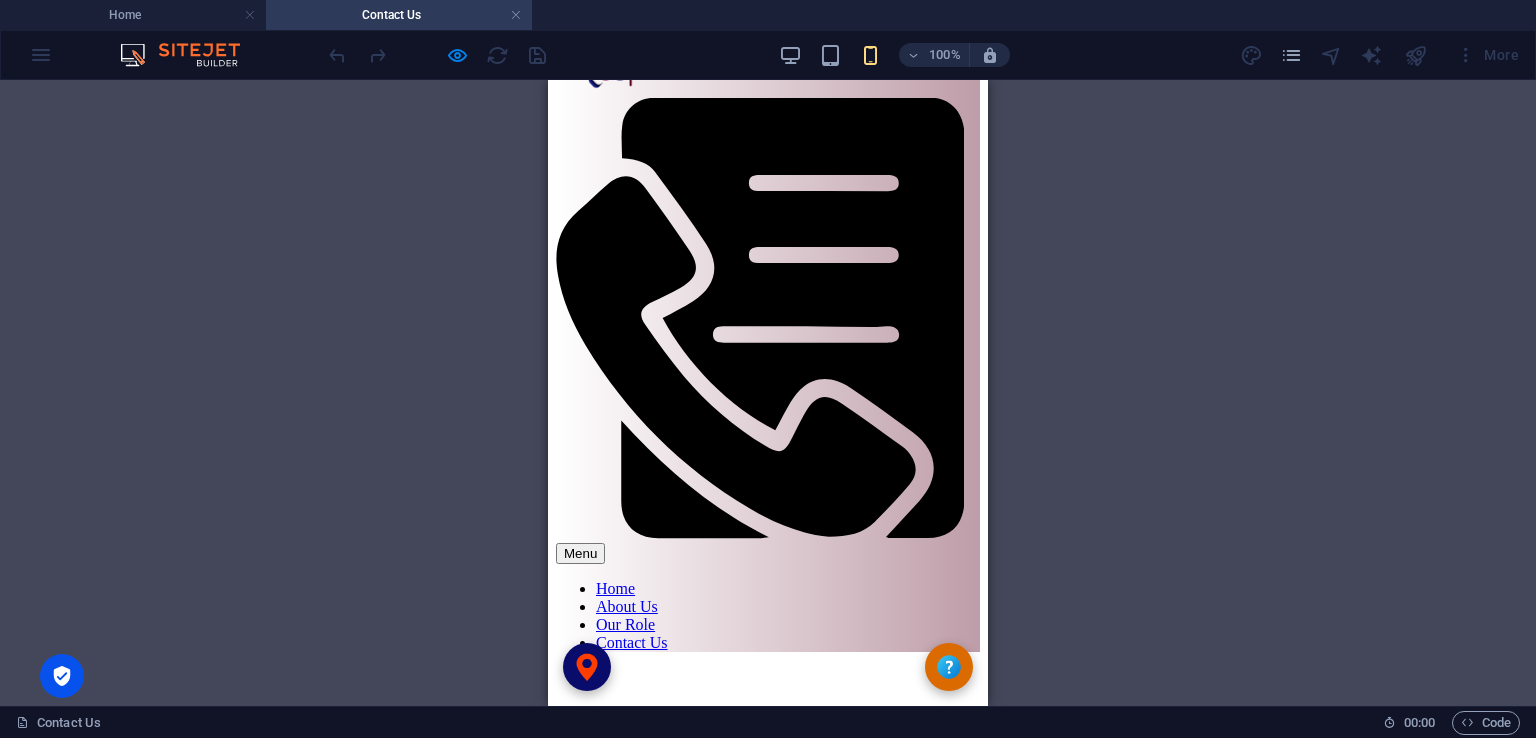 scroll, scrollTop: 100, scrollLeft: 0, axis: vertical 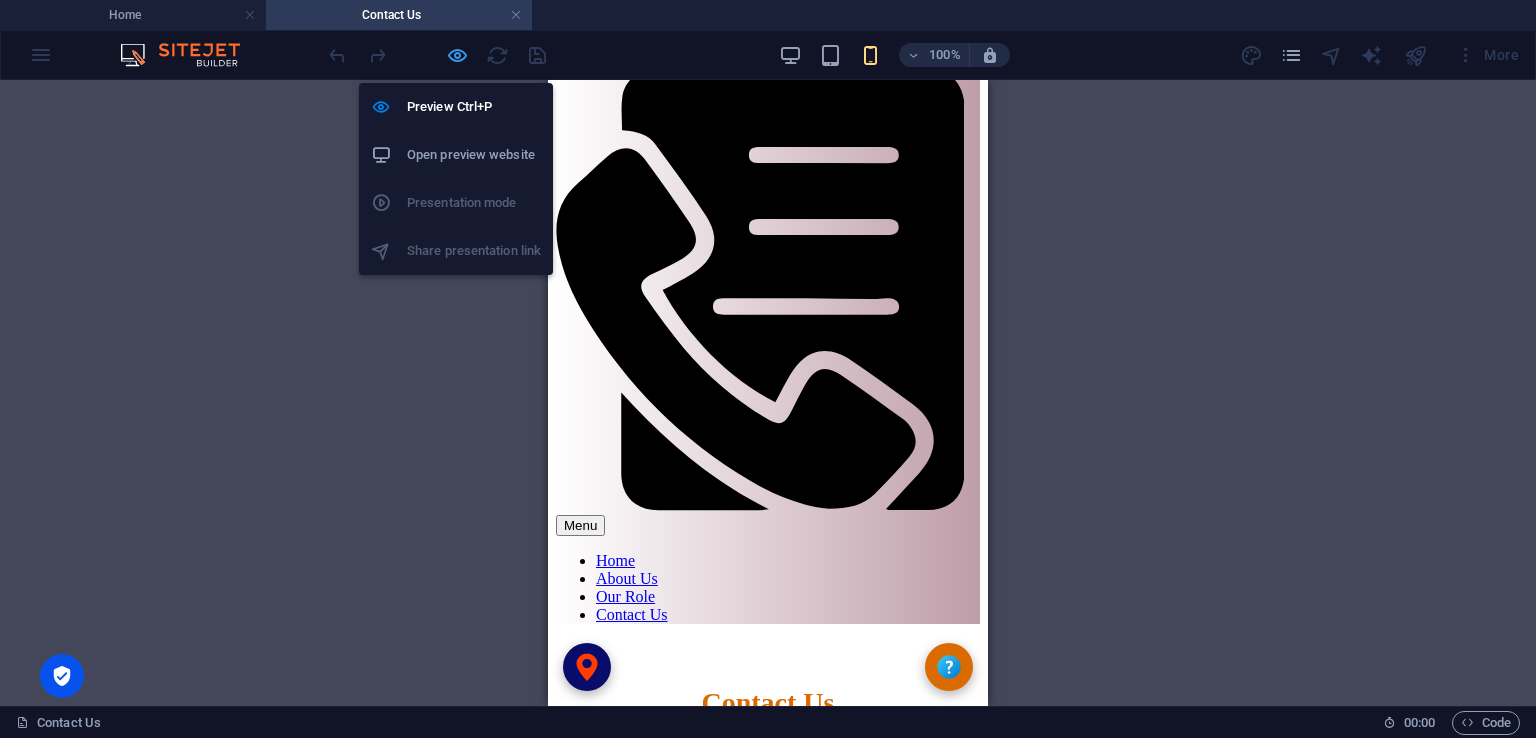 click at bounding box center (457, 55) 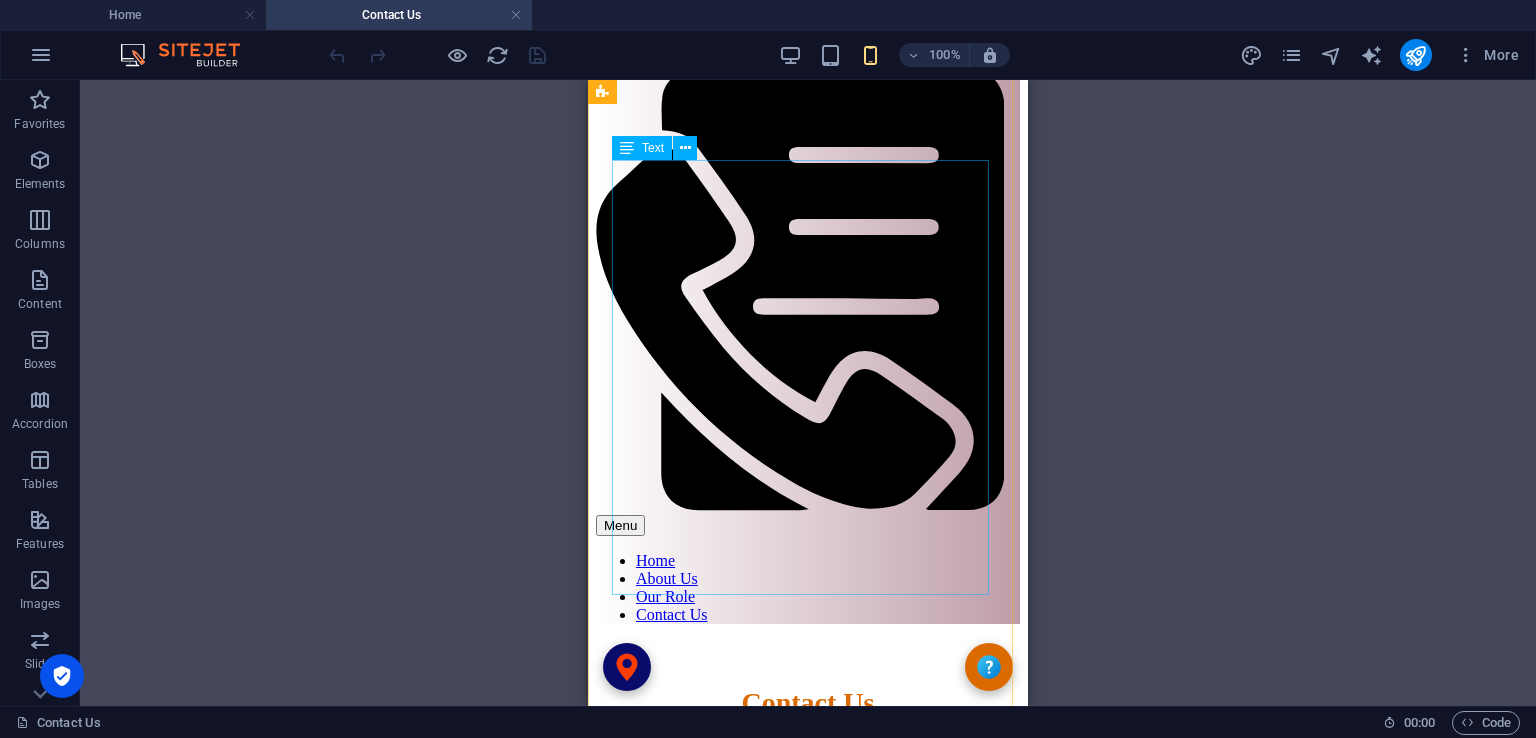 click on "Contact Us
Name:
Phone Number / Email:
Quote
Submit" at bounding box center (808, 881) 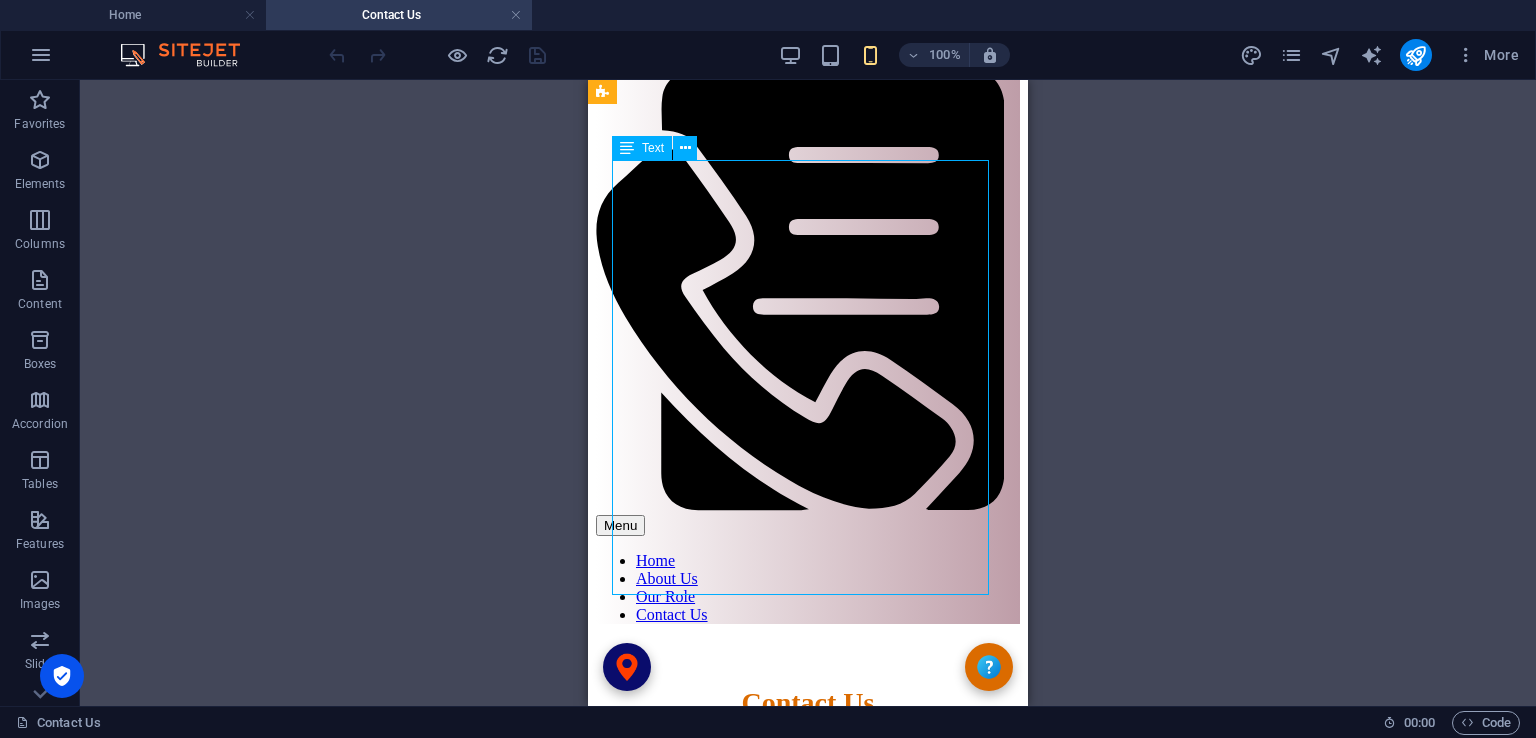 click on "Contact Us
Name:
Phone Number / Email:
Quote
Submit" at bounding box center (808, 881) 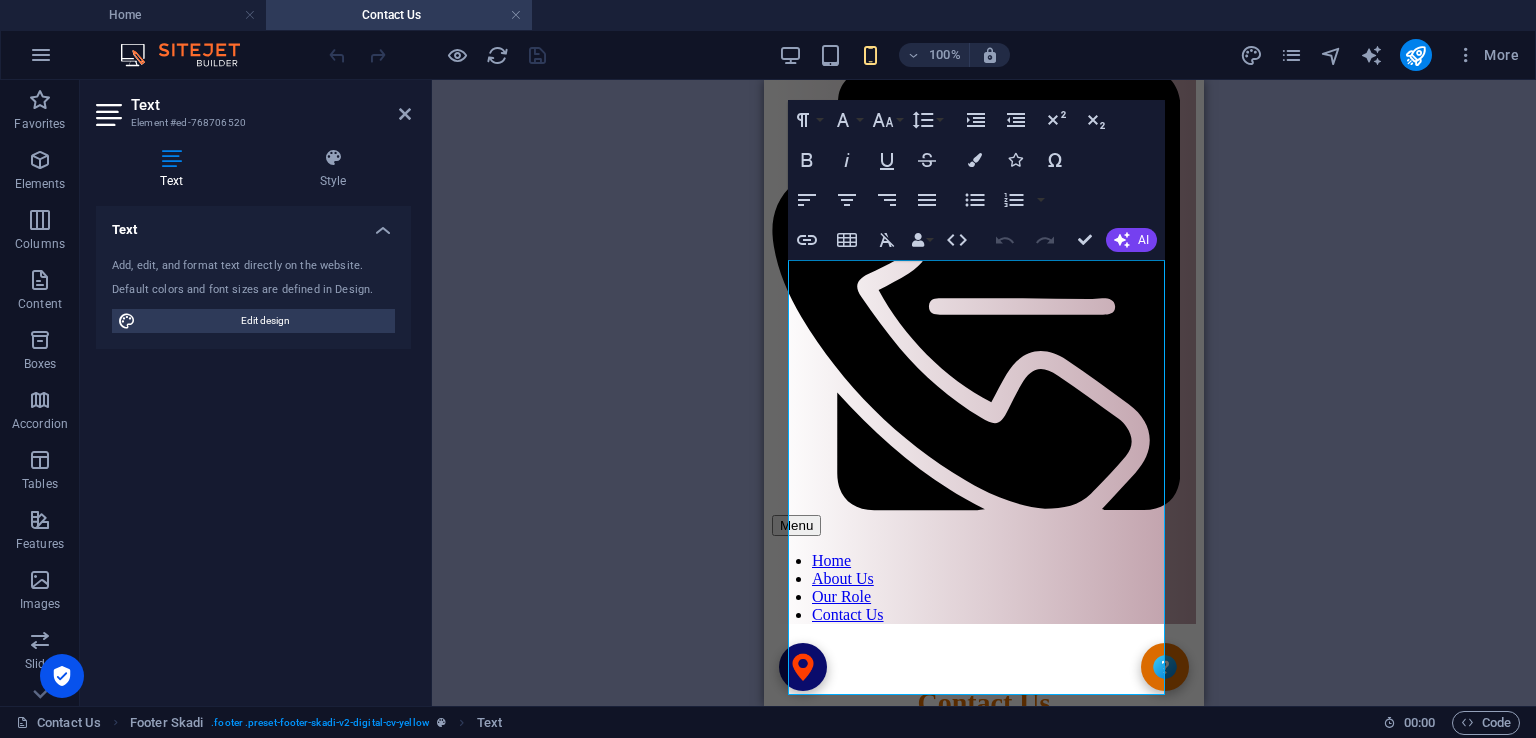 scroll, scrollTop: 0, scrollLeft: 0, axis: both 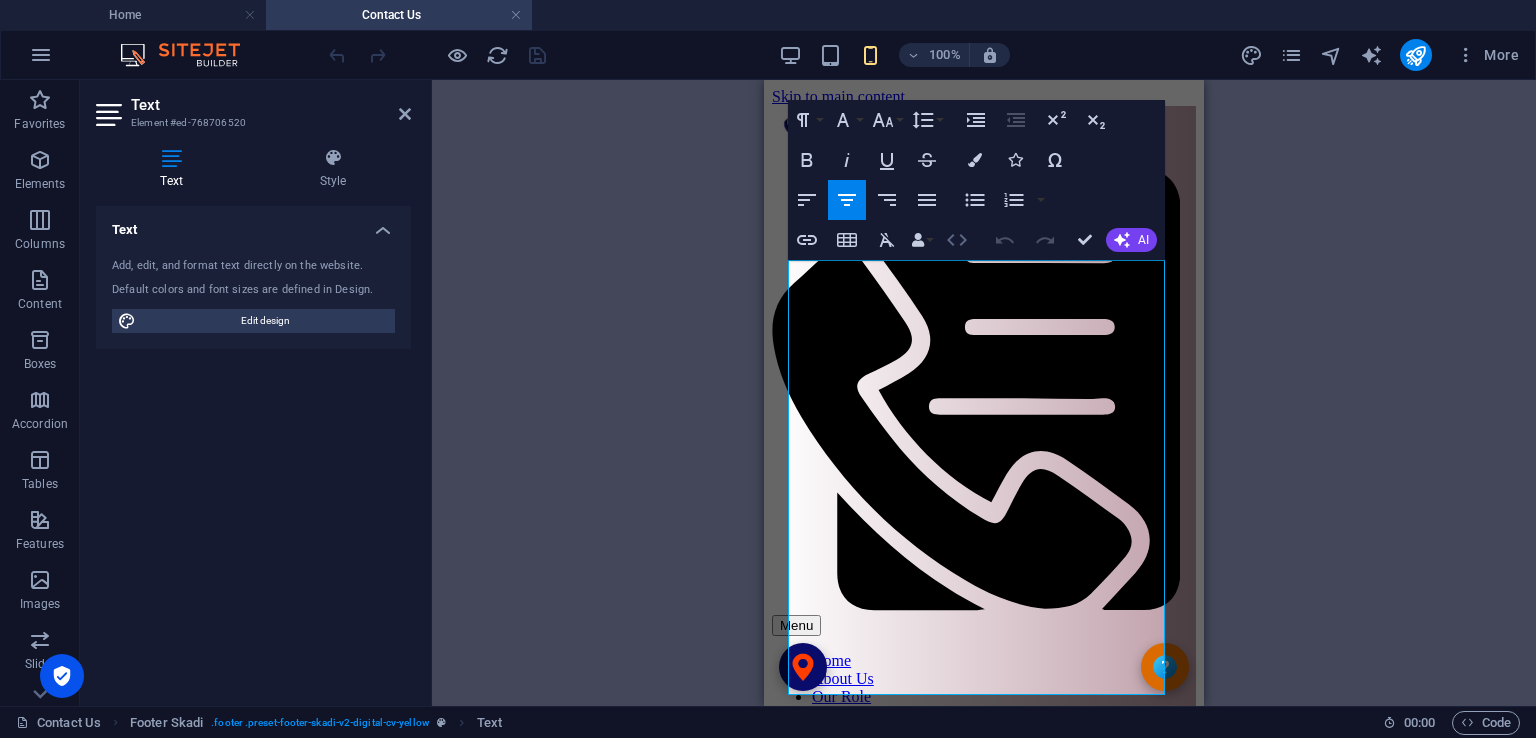 click 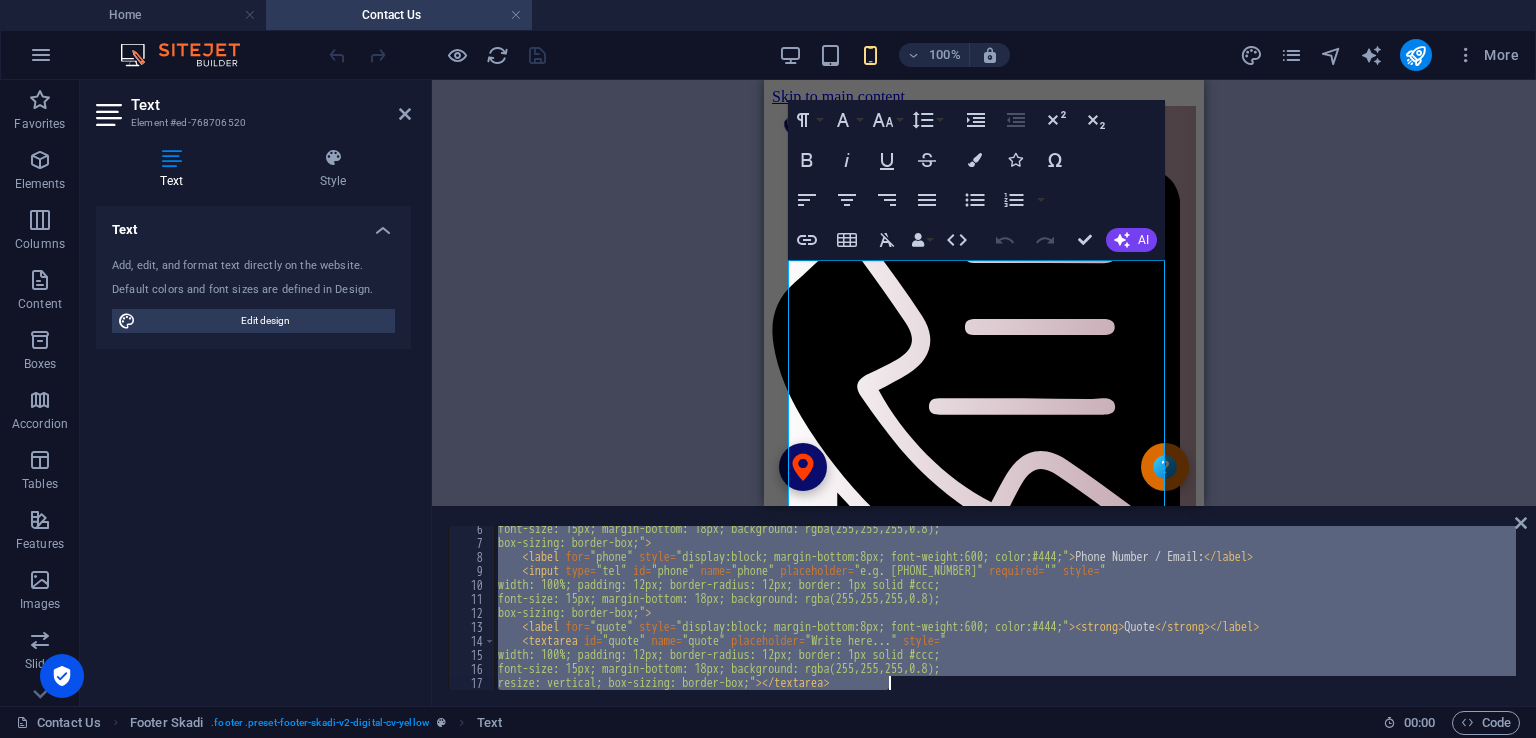 scroll, scrollTop: 312, scrollLeft: 0, axis: vertical 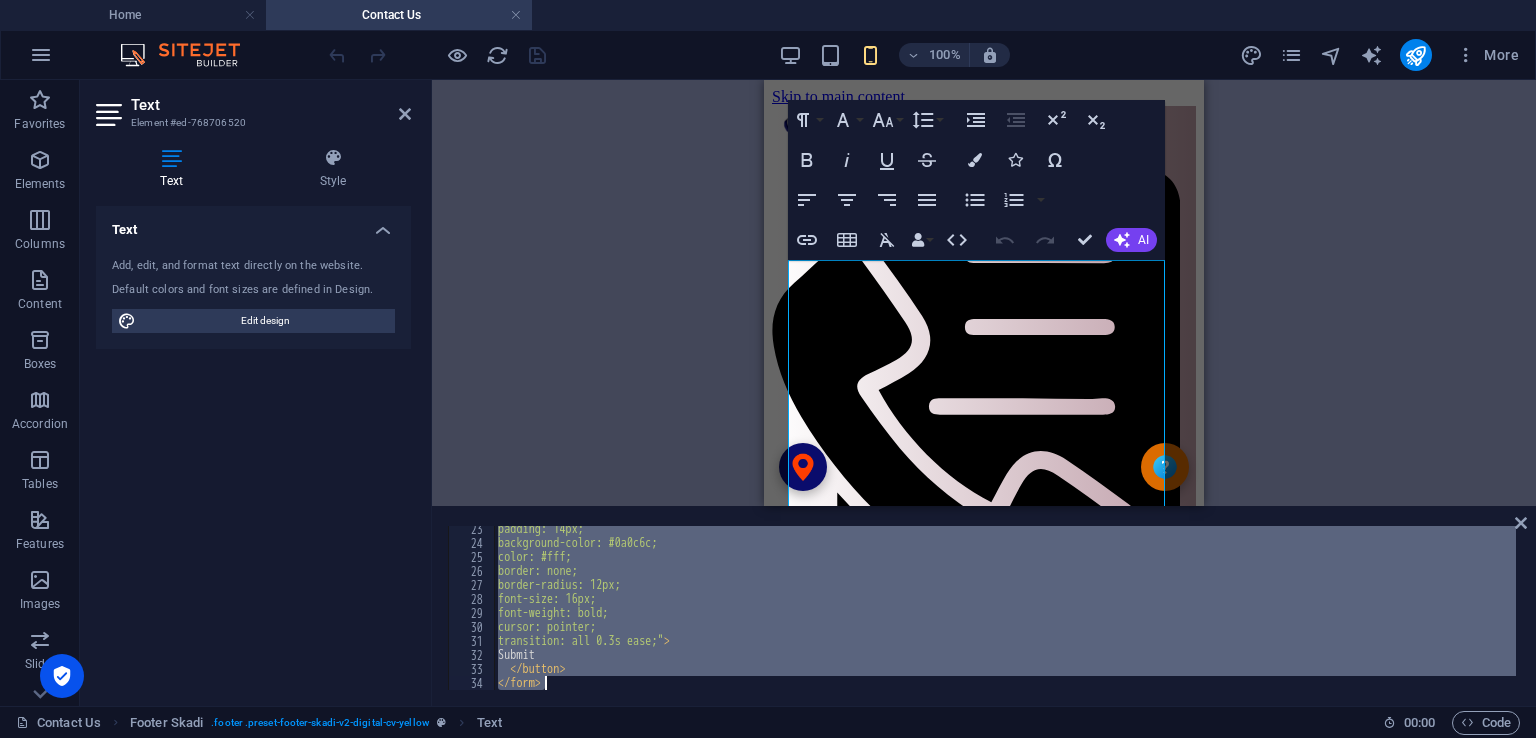 drag, startPoint x: 497, startPoint y: 533, endPoint x: 918, endPoint y: 727, distance: 463.54828 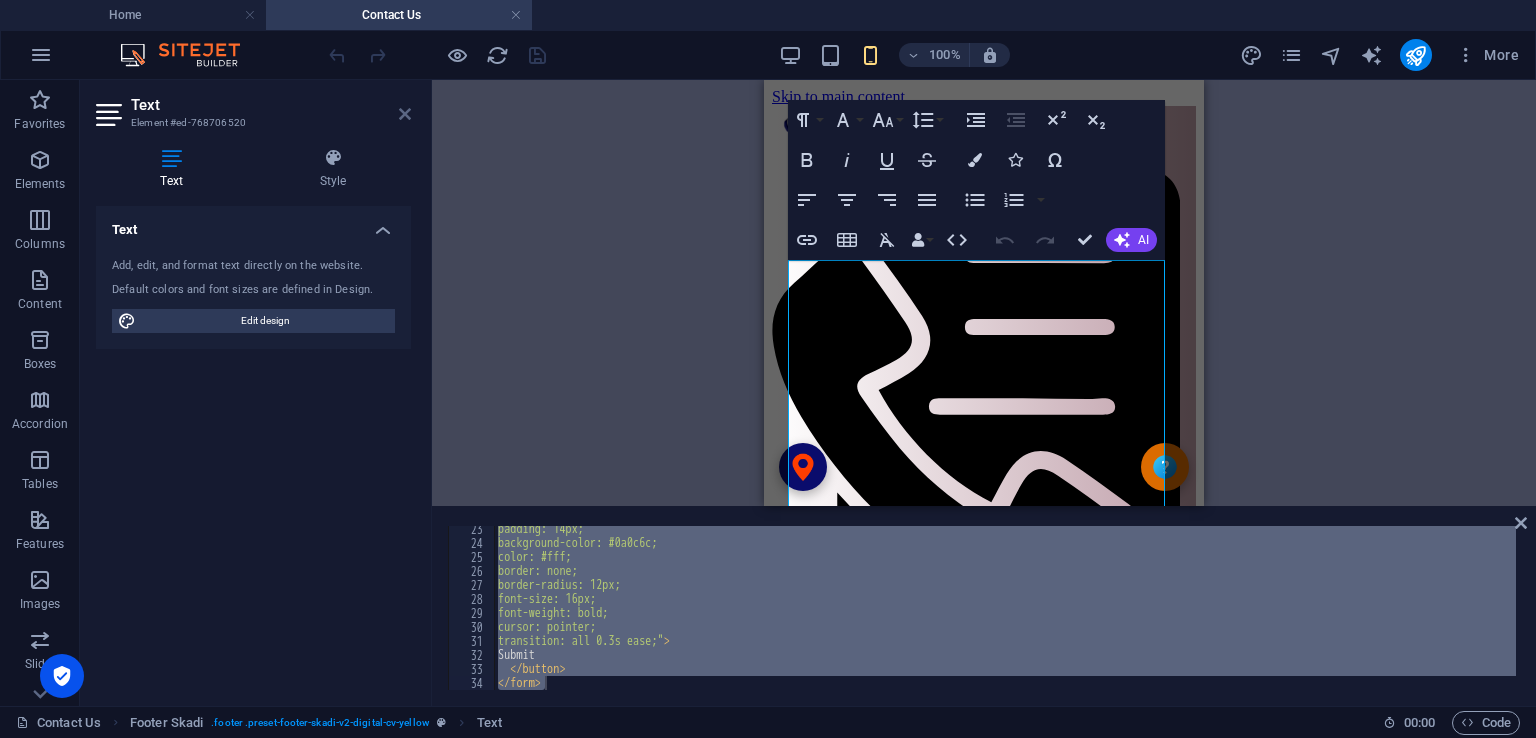 click at bounding box center [405, 114] 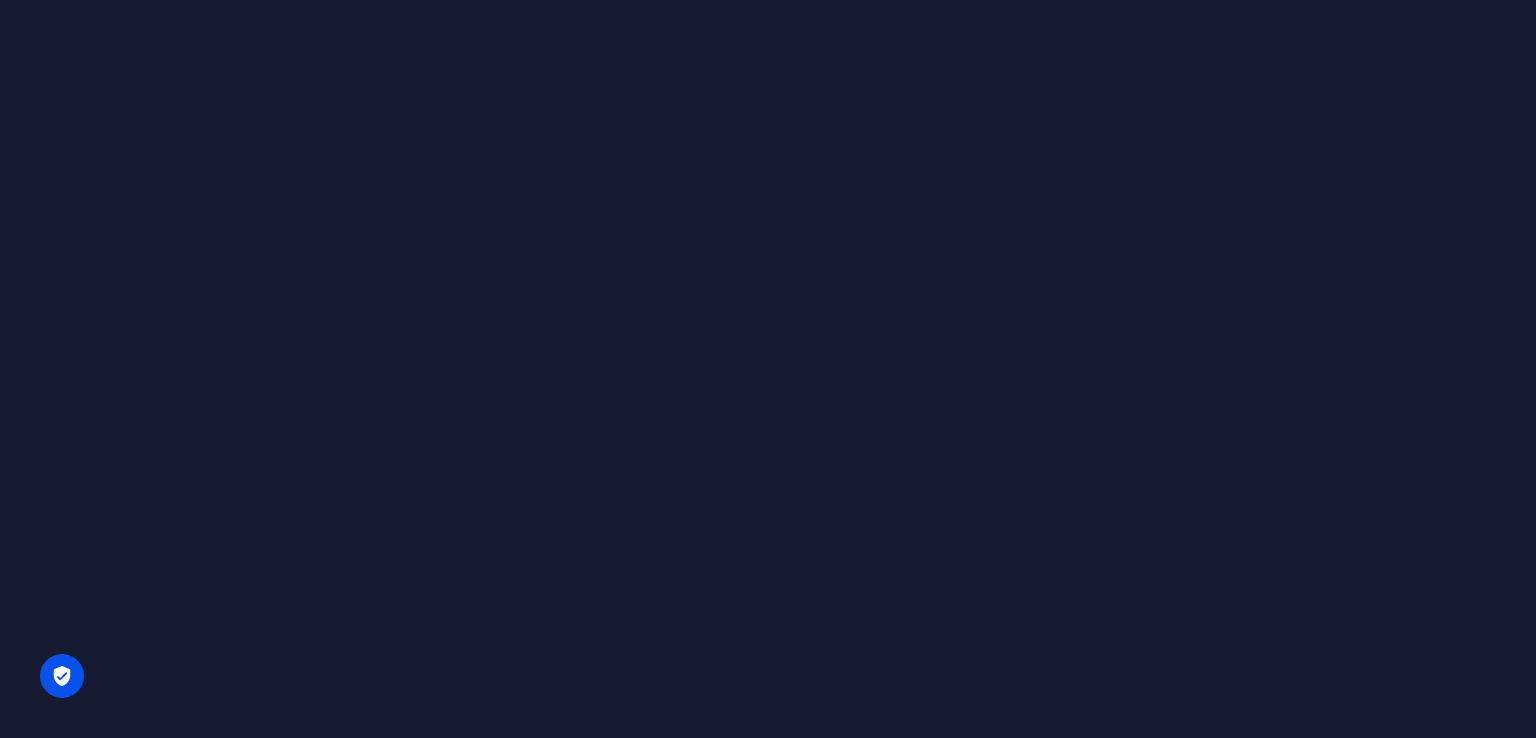 scroll, scrollTop: 0, scrollLeft: 0, axis: both 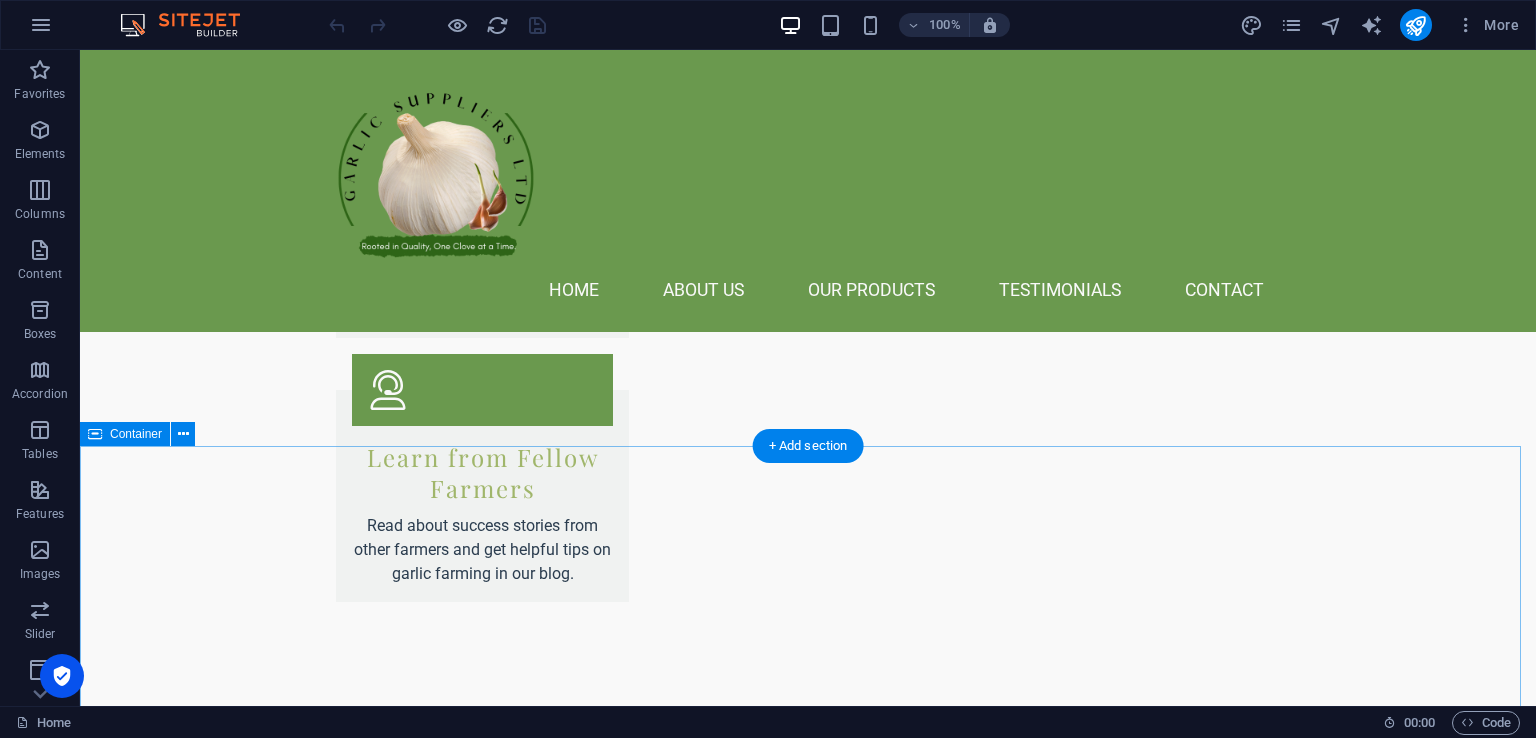 click on "Get in Touch With Us   I have read and understand the privacy policy. Unreadable? Regenerate Contact Us" at bounding box center (808, 3189) 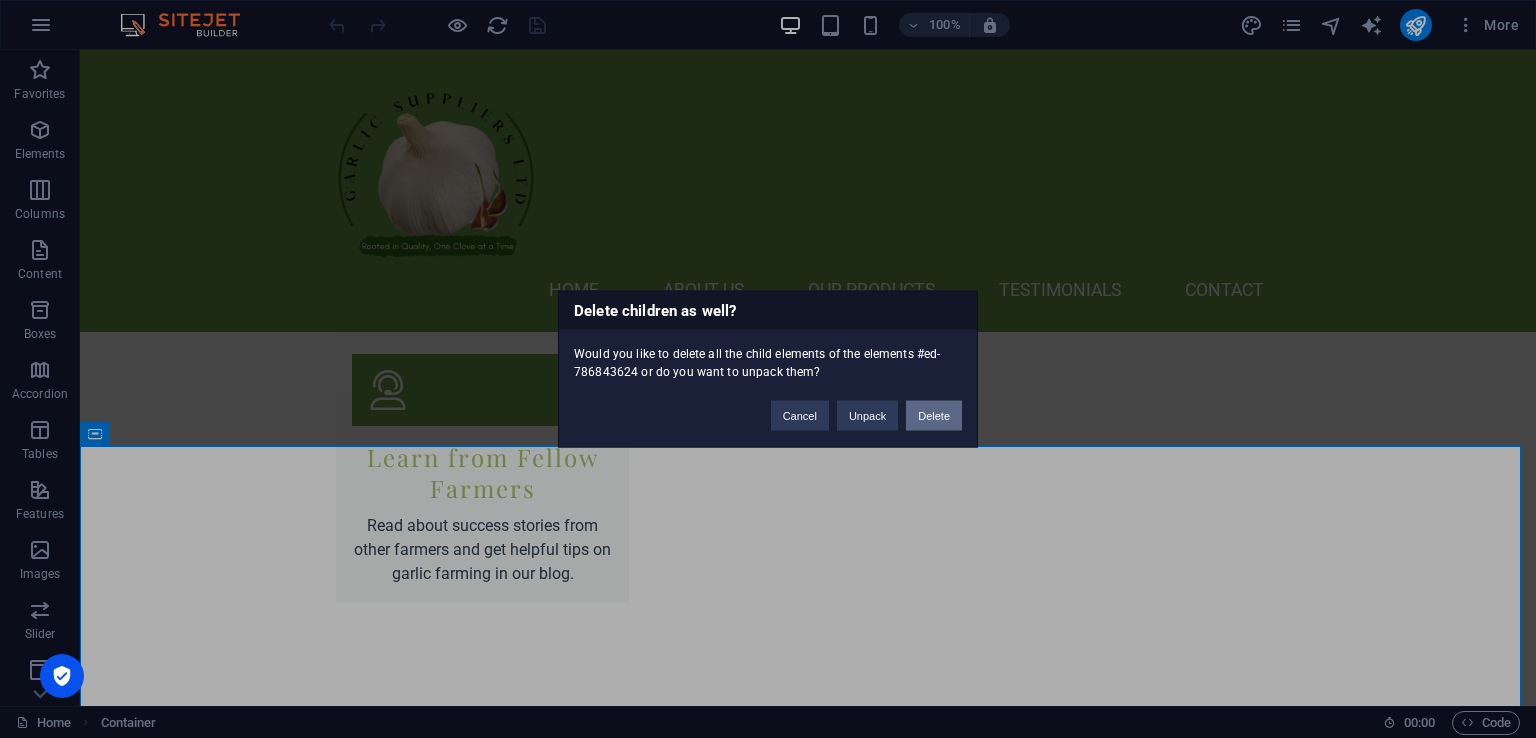 click on "Delete" at bounding box center (934, 416) 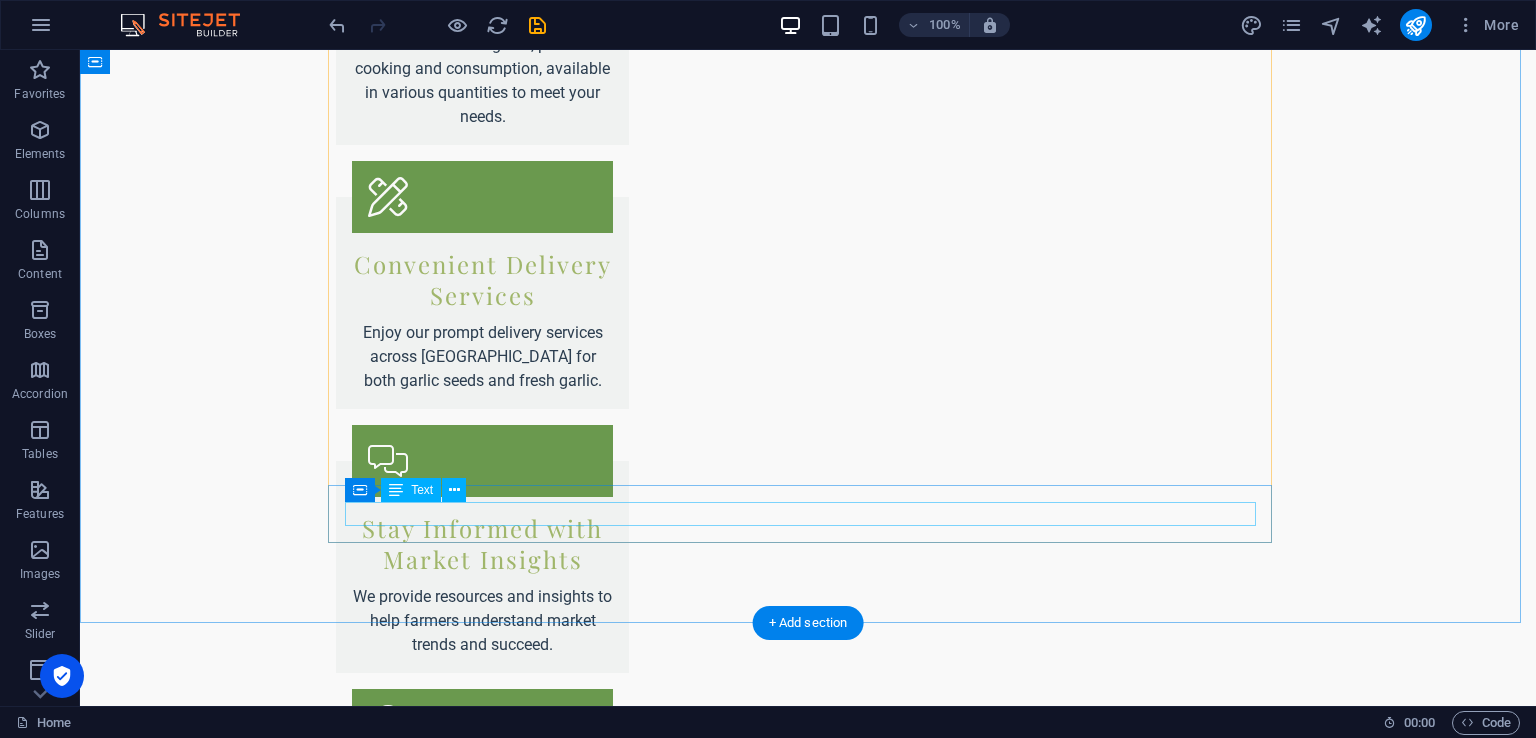 scroll, scrollTop: 3100, scrollLeft: 0, axis: vertical 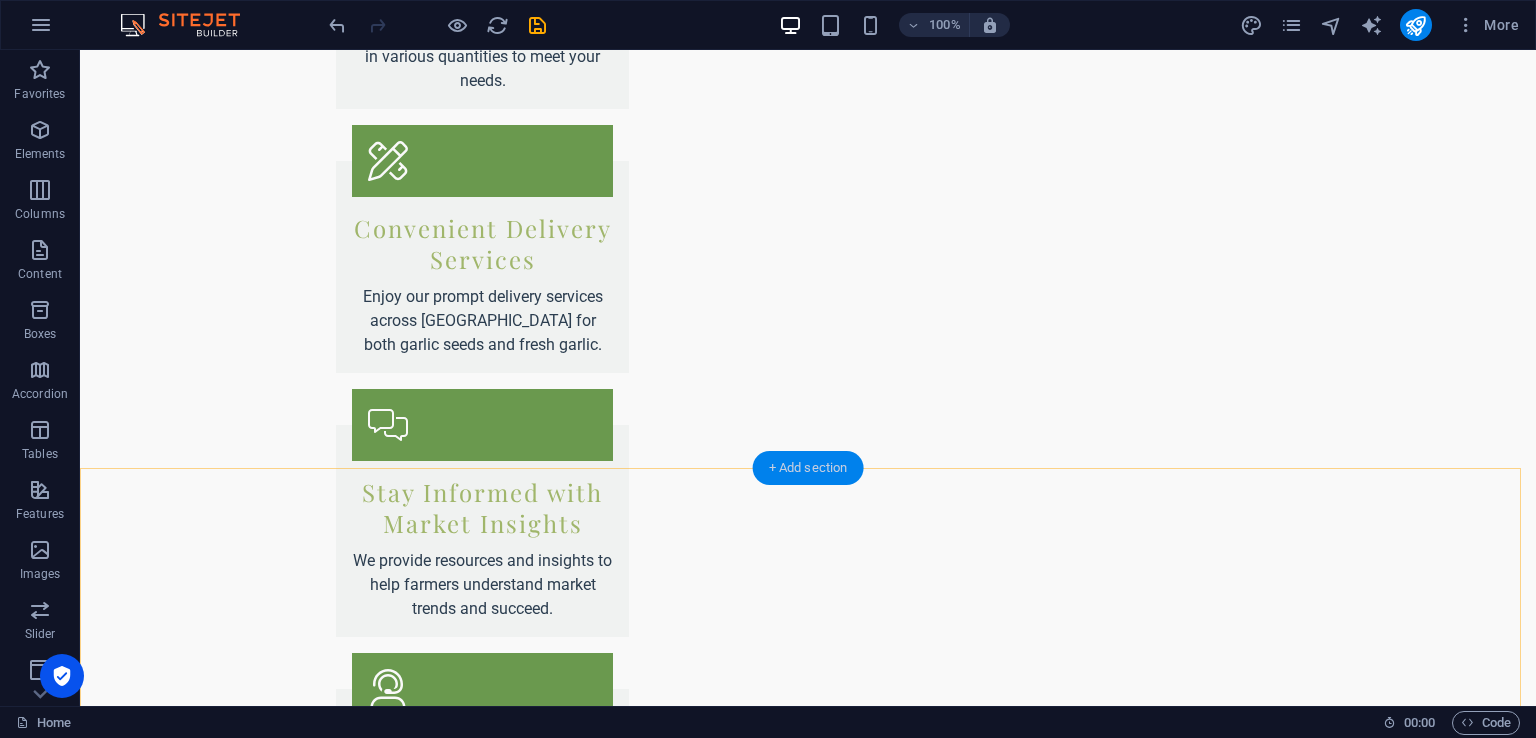 click on "+ Add section" at bounding box center [808, 468] 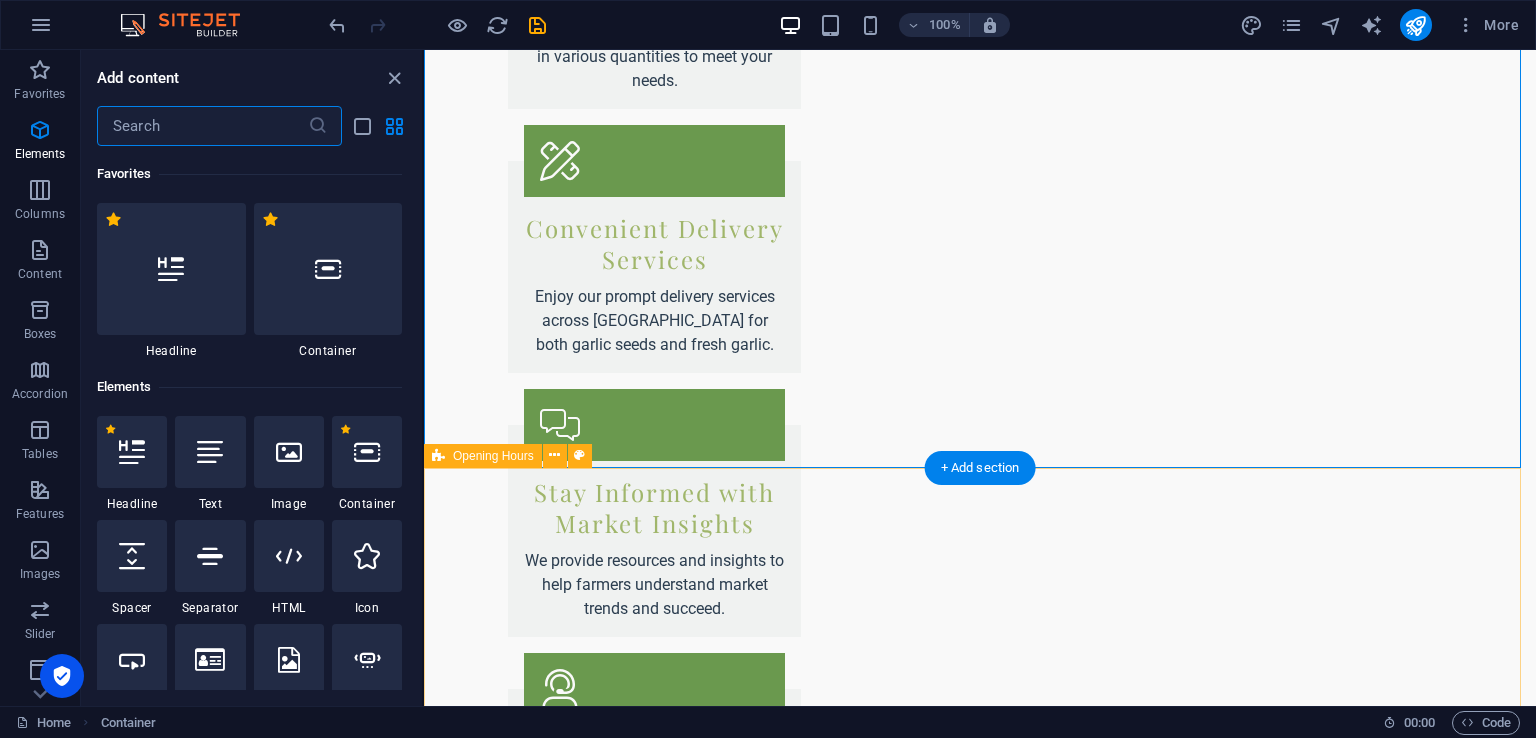 scroll, scrollTop: 3499, scrollLeft: 0, axis: vertical 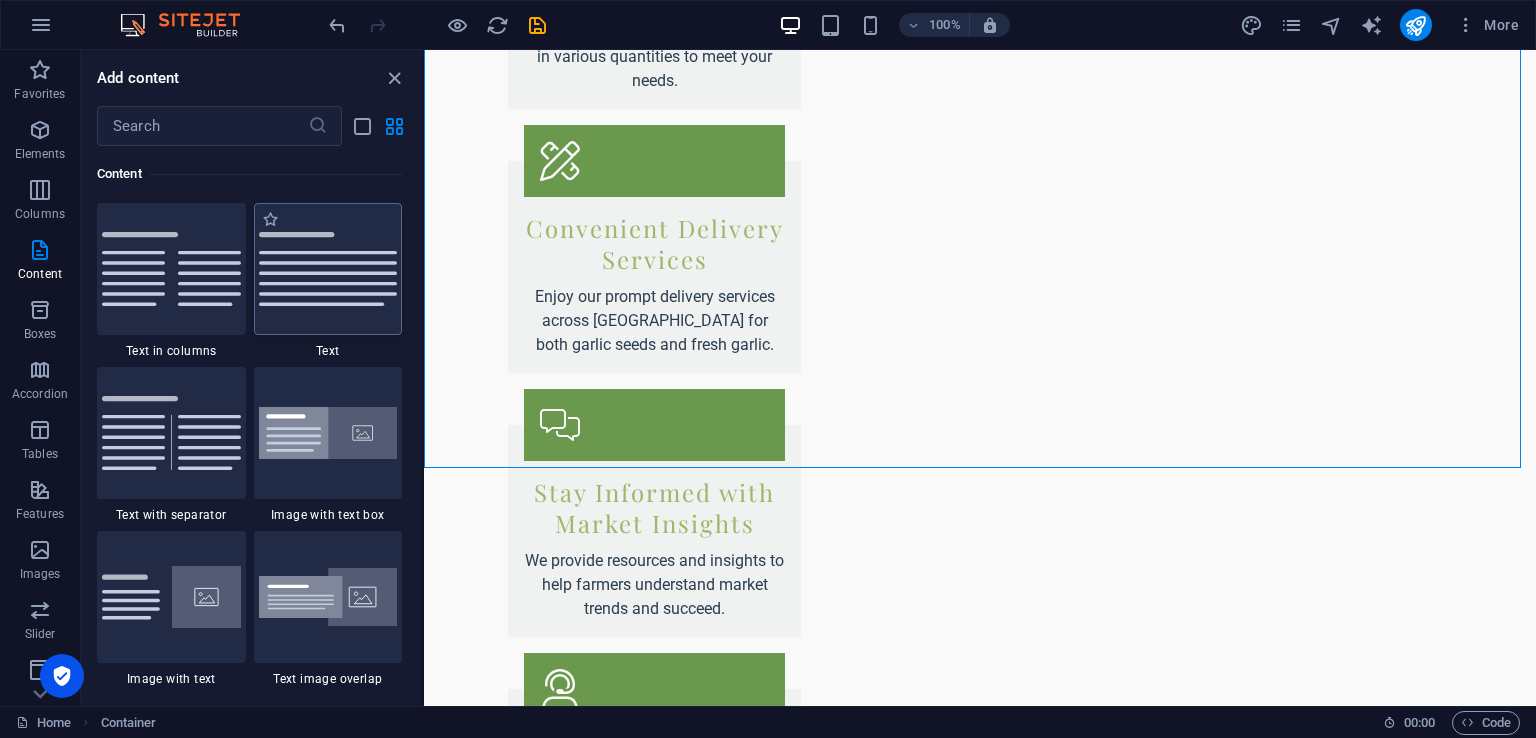 click at bounding box center [328, 269] 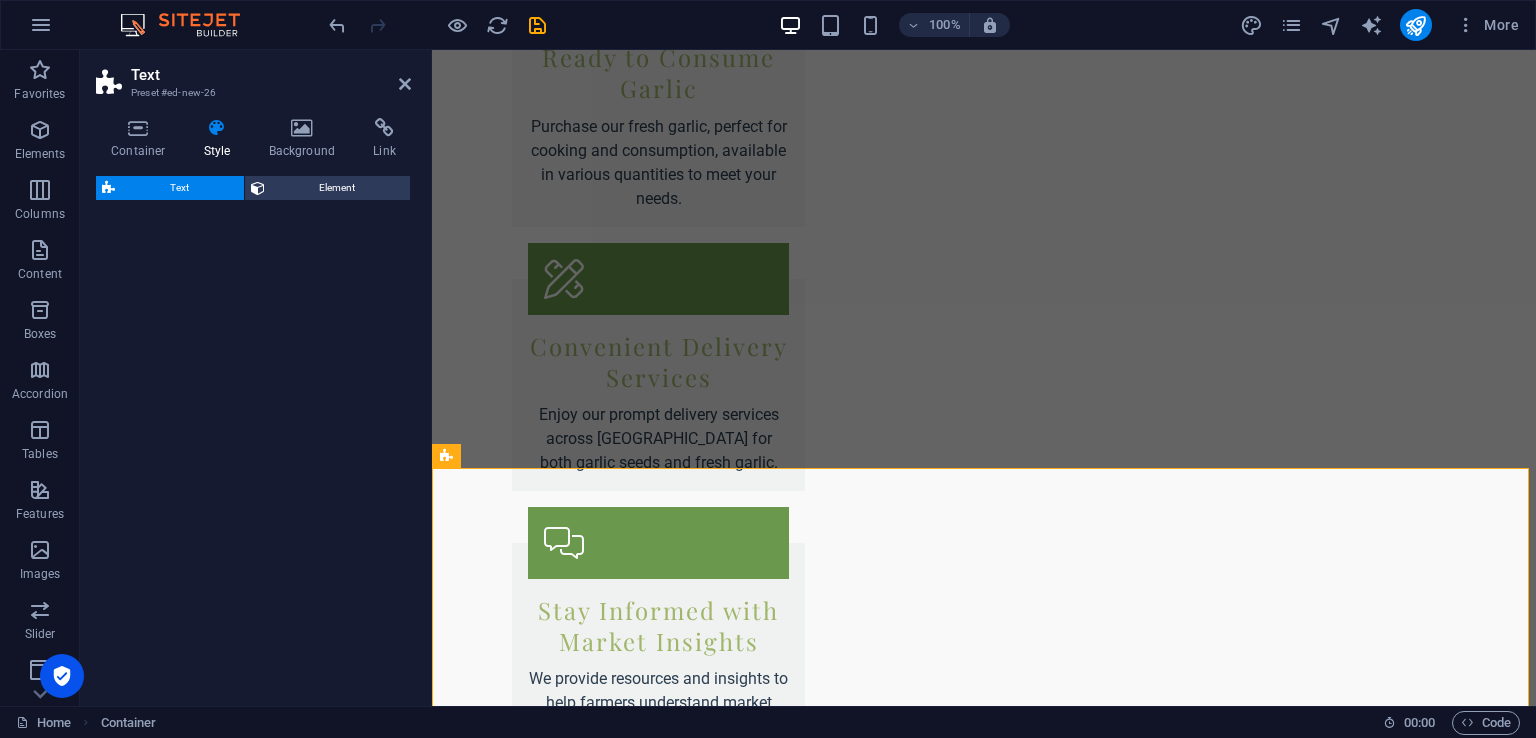 select on "preset-text-v2-default" 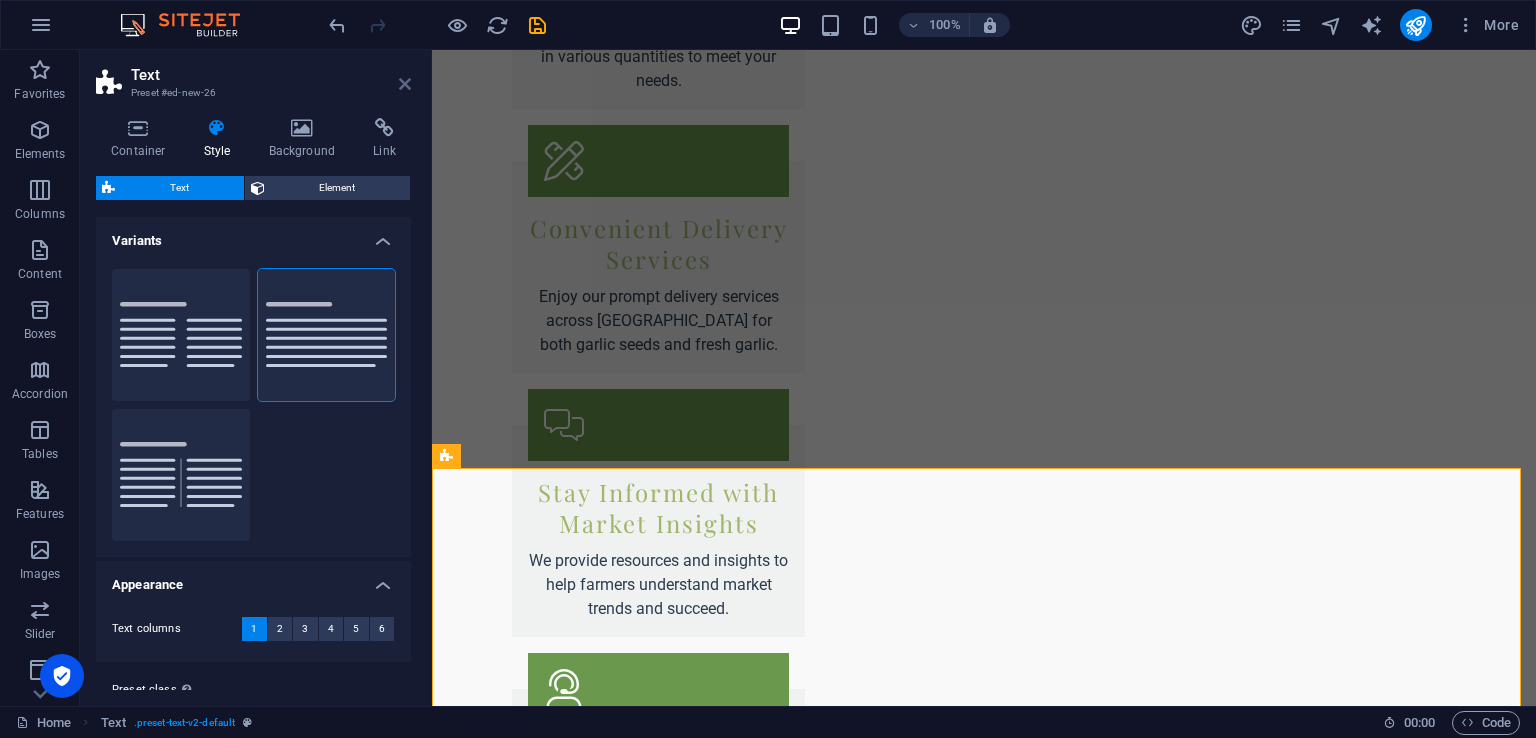 click at bounding box center (405, 84) 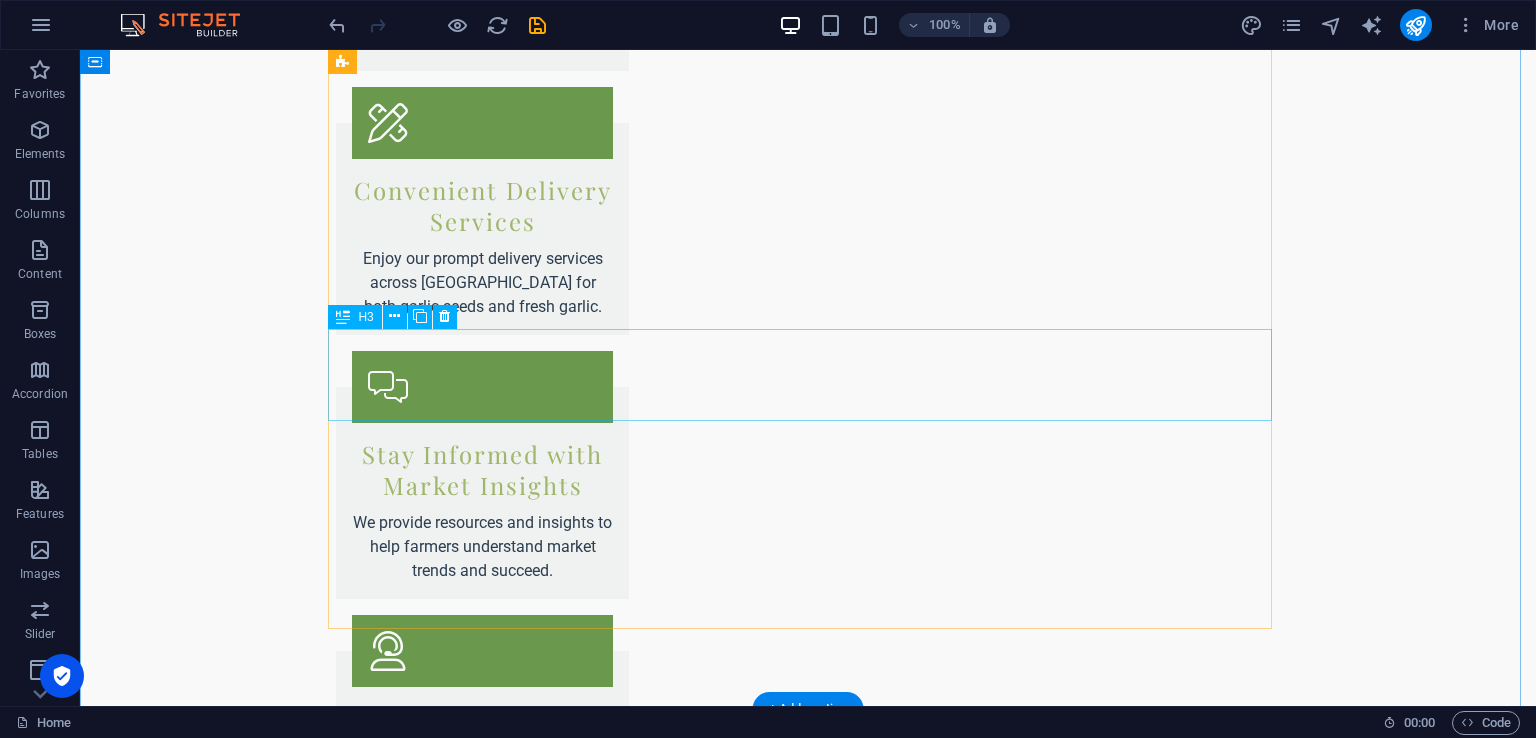 scroll, scrollTop: 3200, scrollLeft: 0, axis: vertical 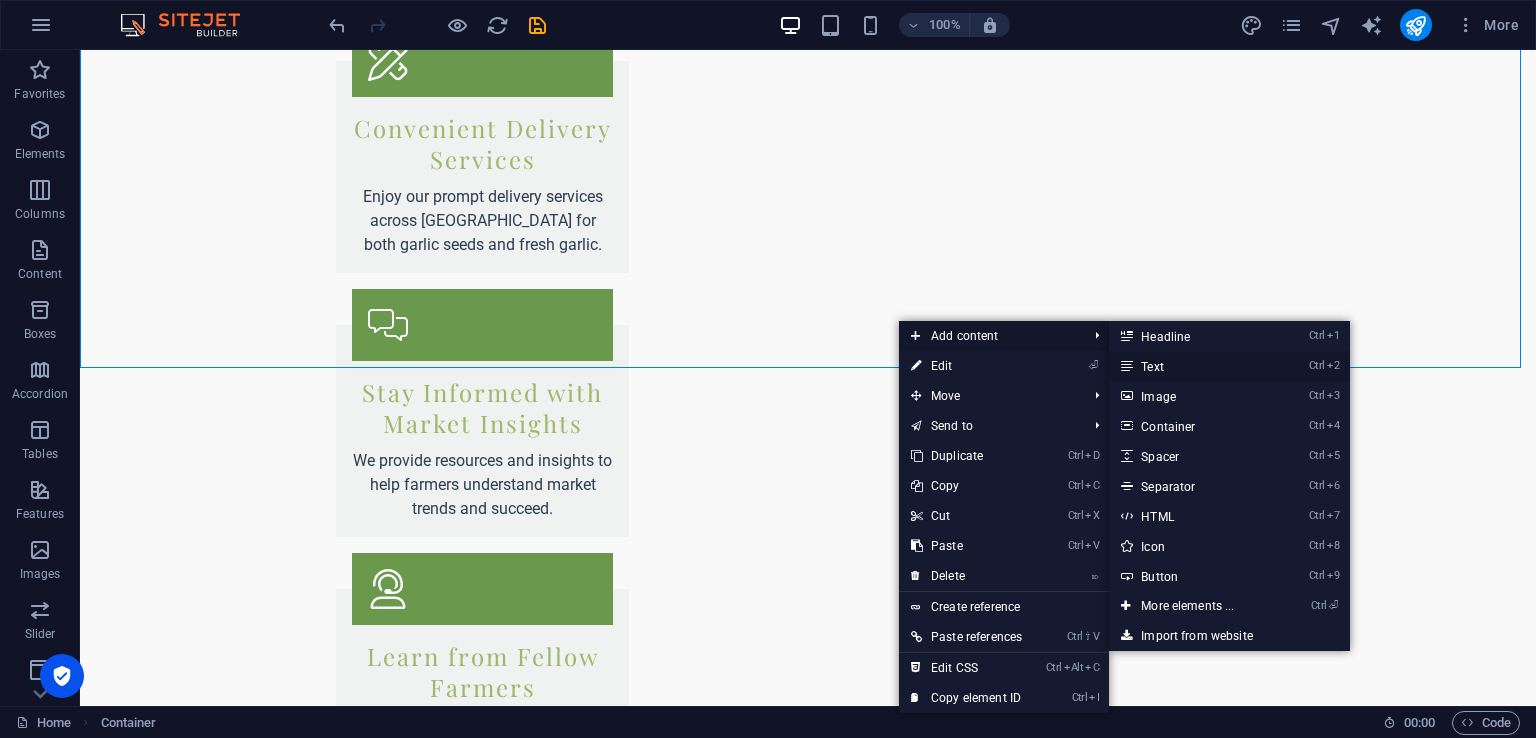 click on "Ctrl 2  Text" at bounding box center [1191, 366] 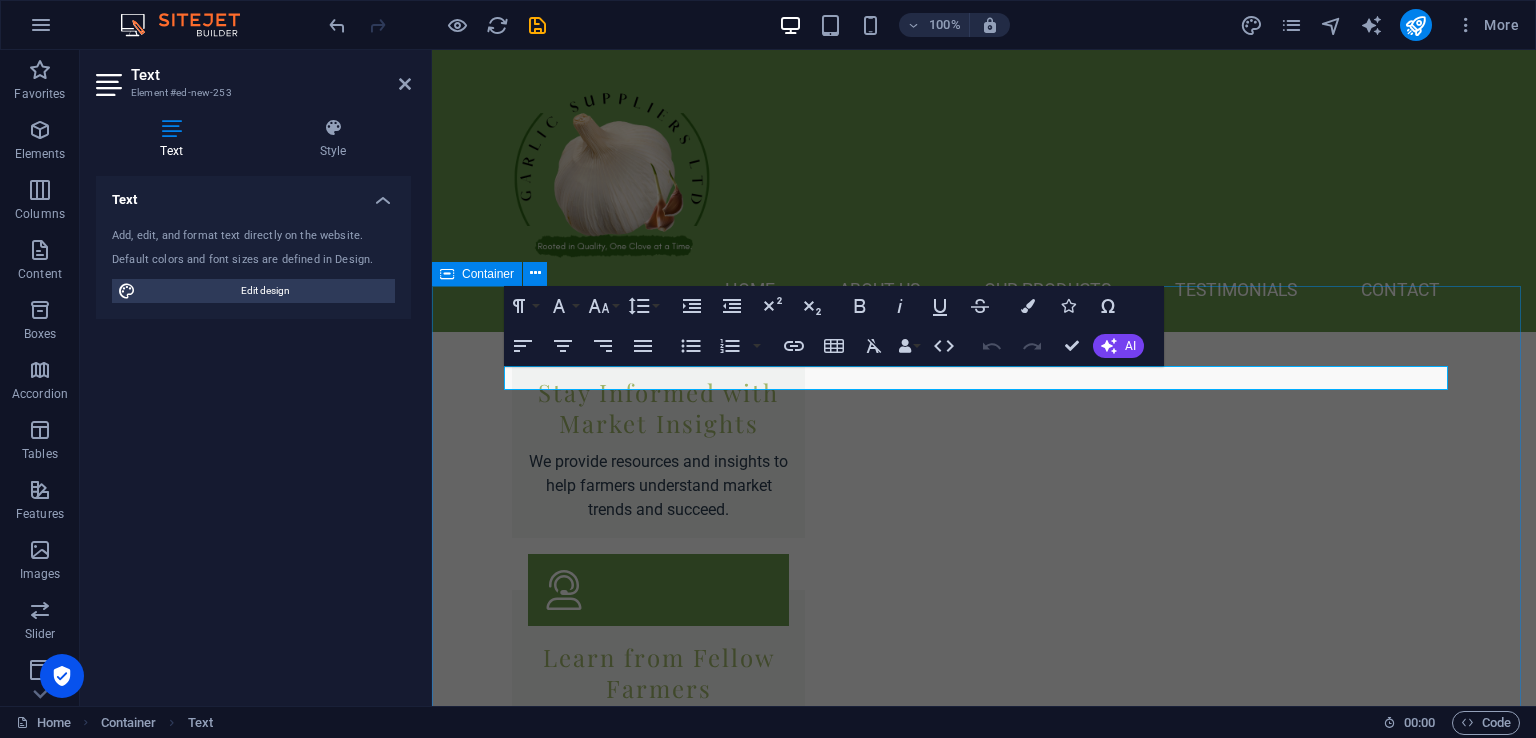 scroll, scrollTop: 2158, scrollLeft: 0, axis: vertical 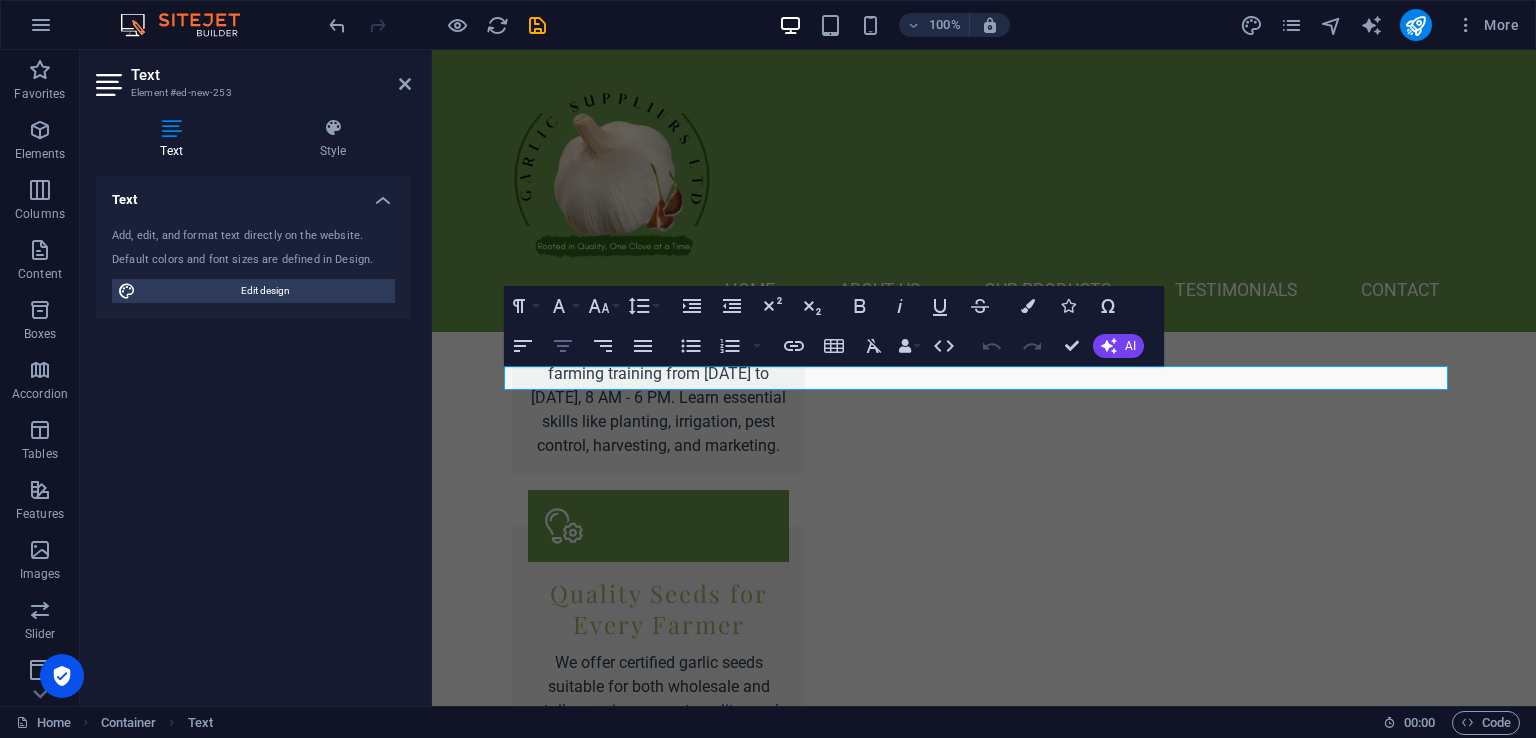 click 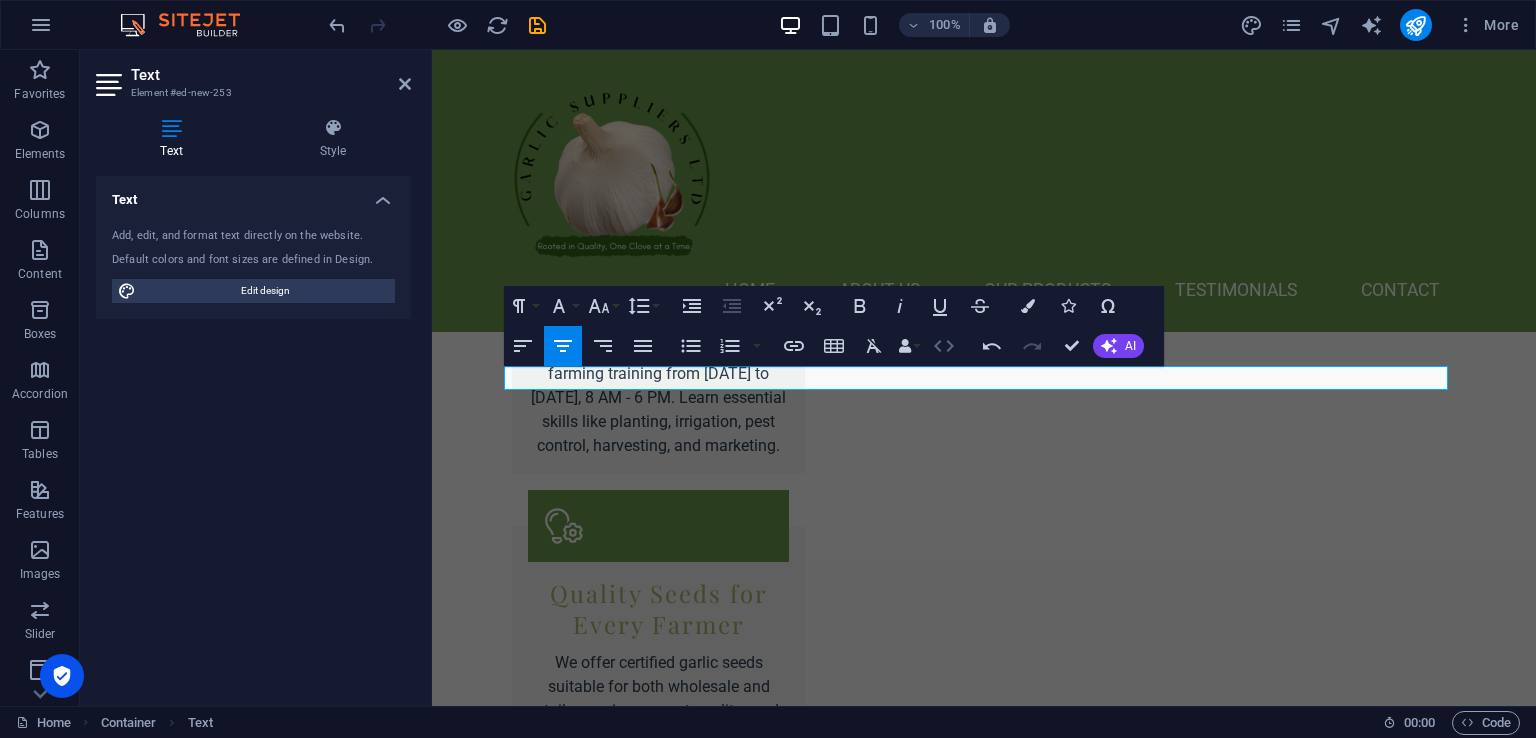 click 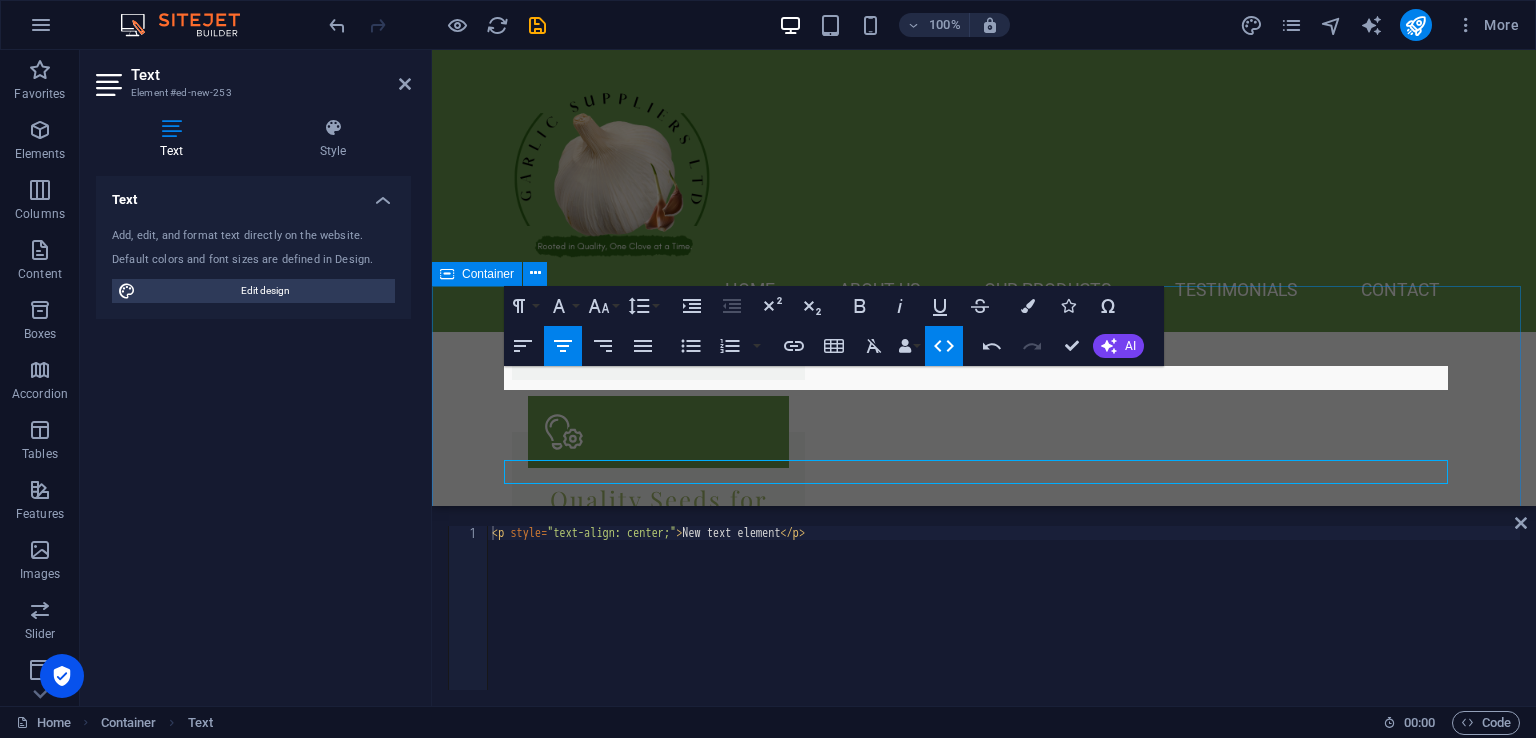 scroll, scrollTop: 2064, scrollLeft: 0, axis: vertical 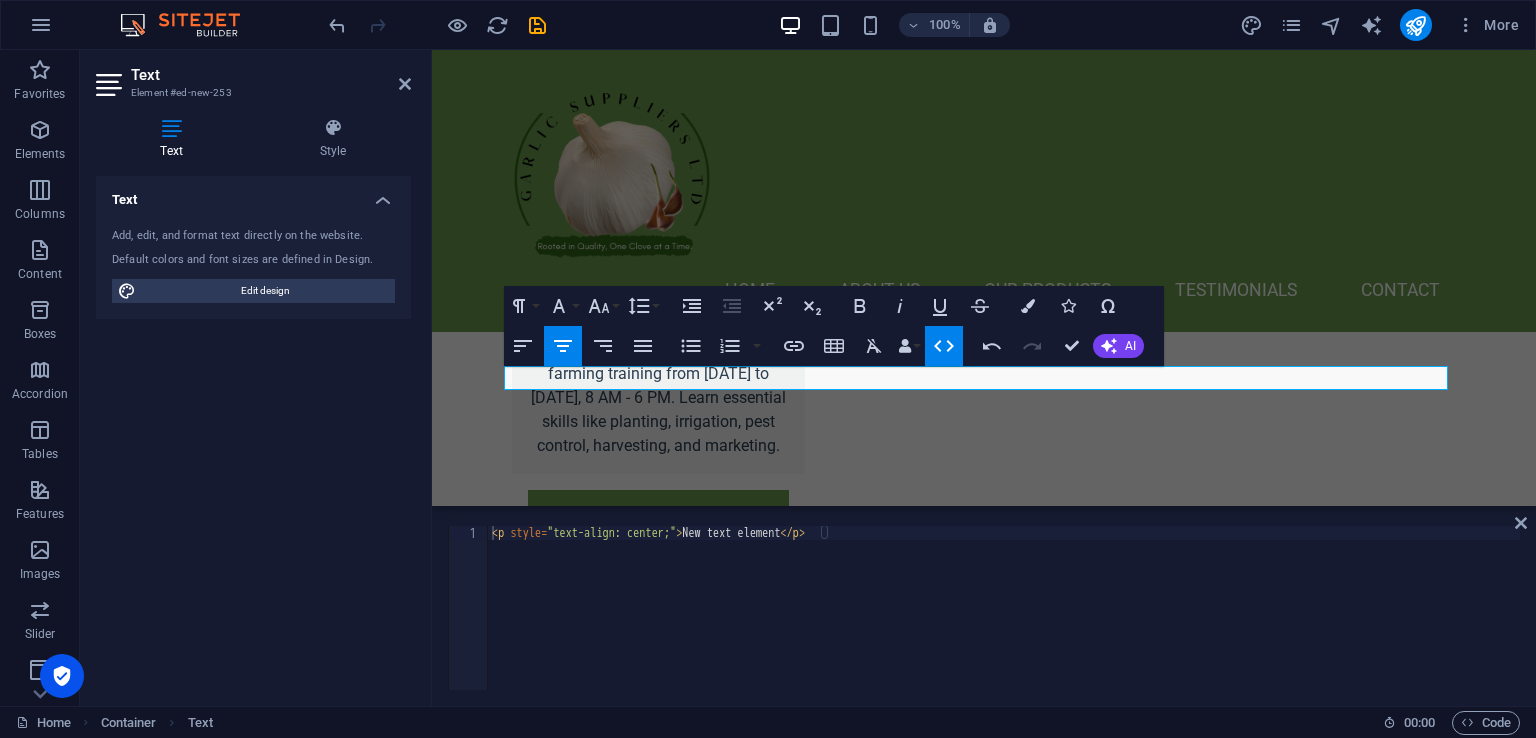 type on "<p style="text-align: center;">New text element</p>" 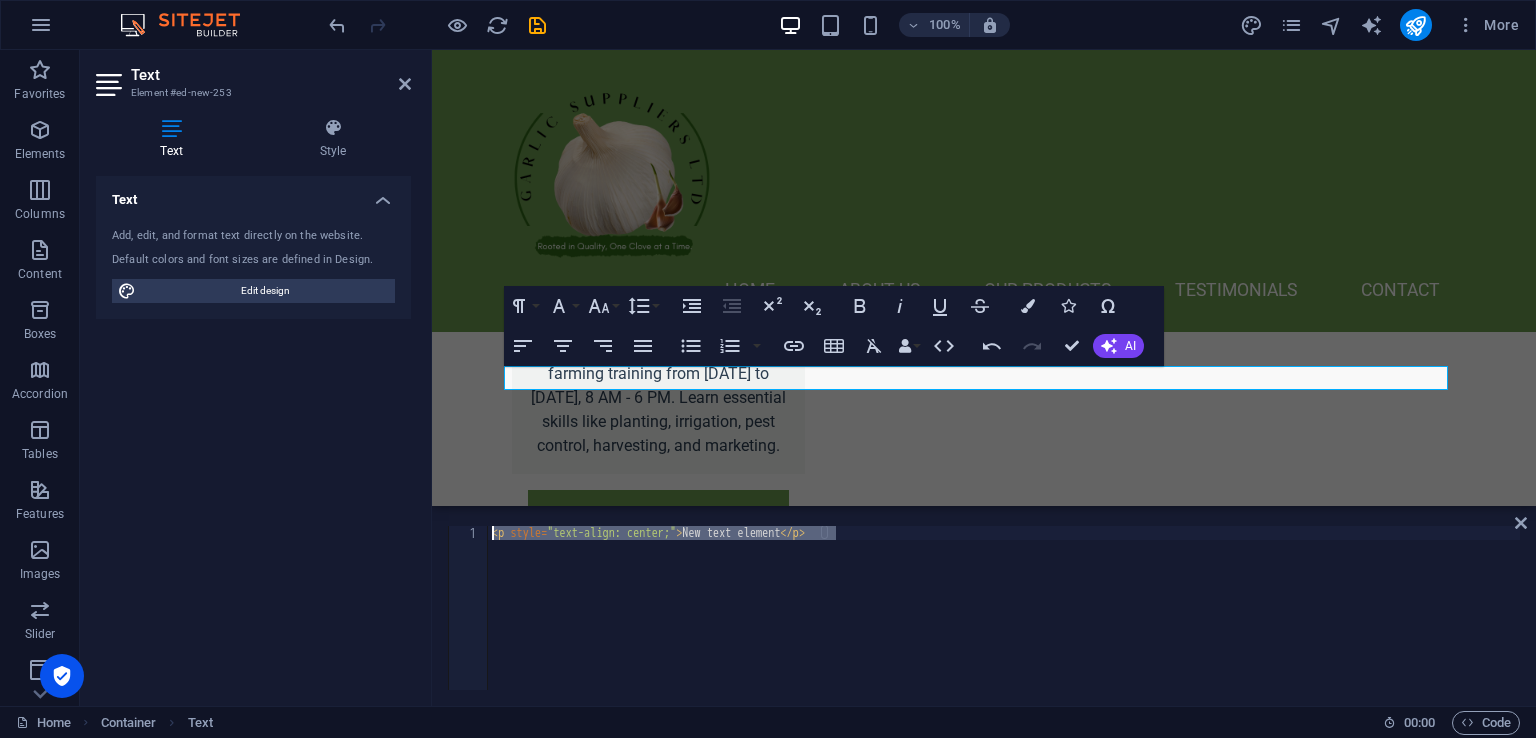 drag, startPoint x: 853, startPoint y: 533, endPoint x: 492, endPoint y: 532, distance: 361.00137 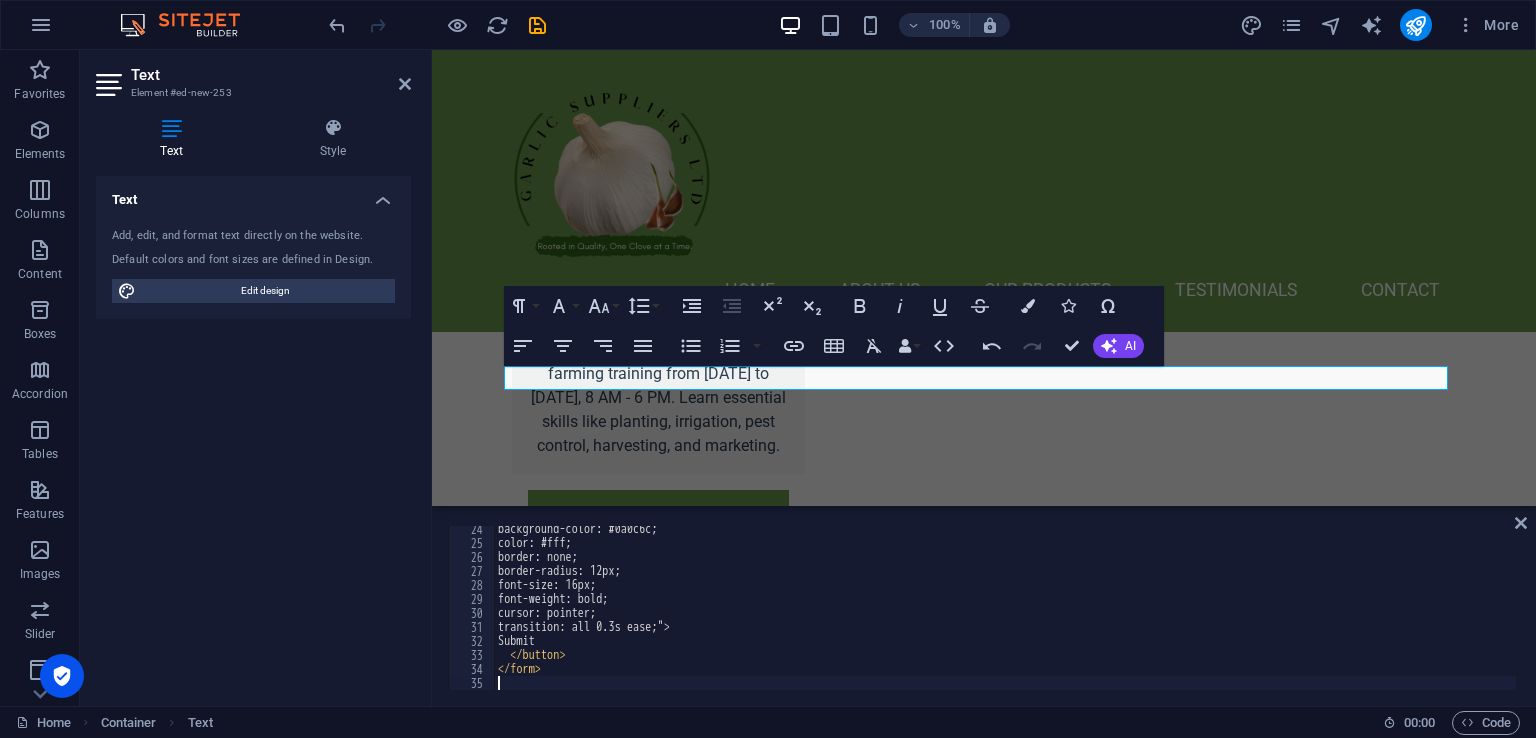 scroll, scrollTop: 326, scrollLeft: 0, axis: vertical 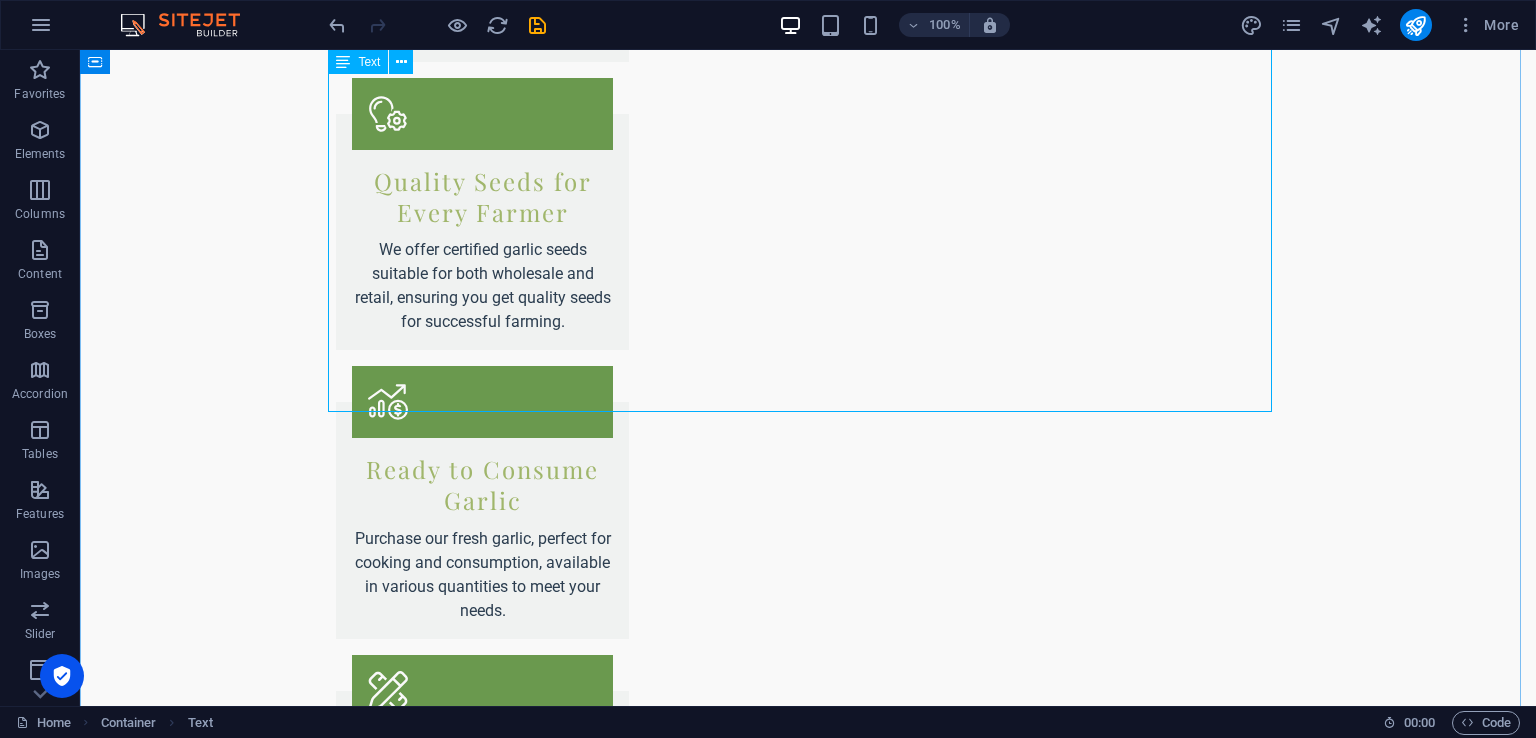 click on "Contact Us
Name:
Phone Number / Email:
Quote
Submit" at bounding box center (808, 2292) 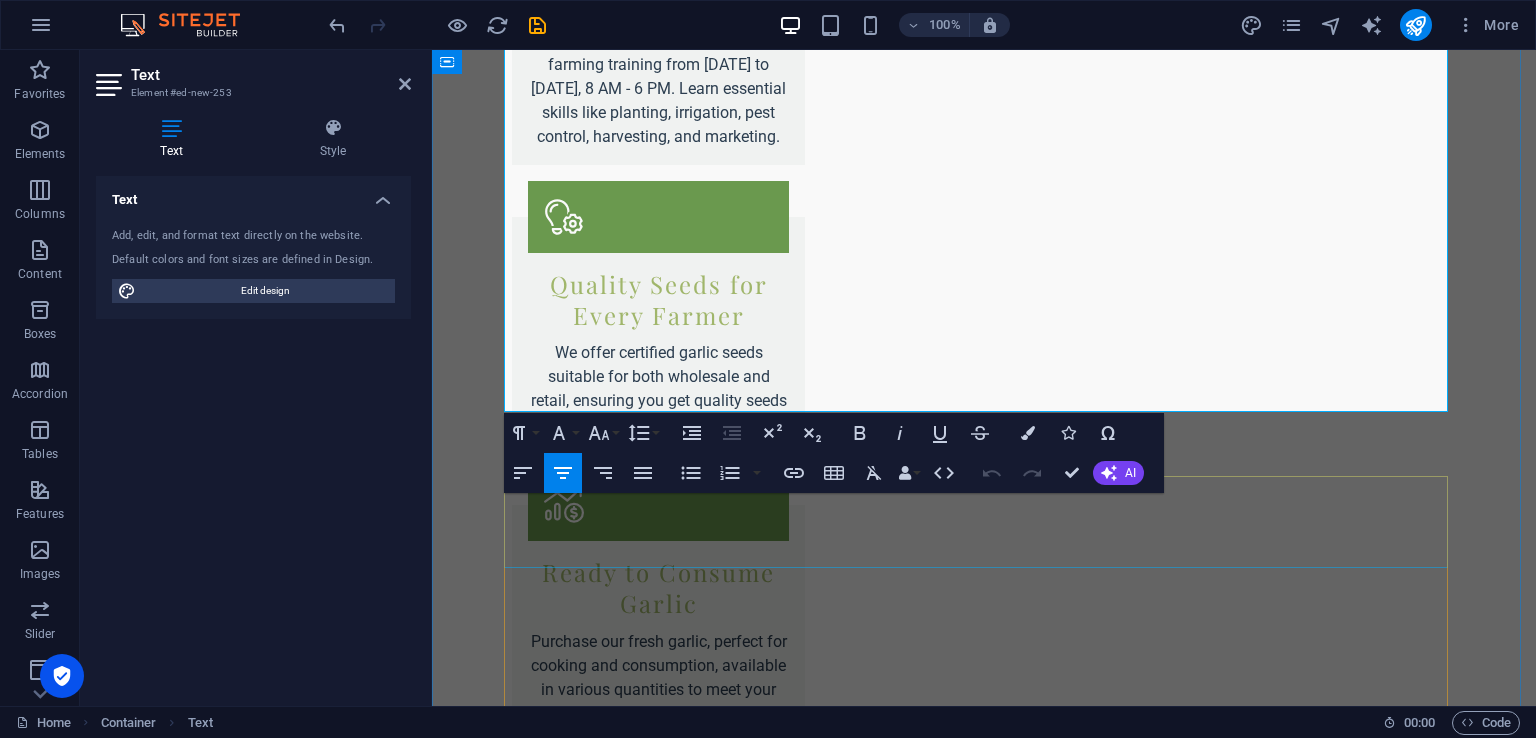 scroll, scrollTop: 2570, scrollLeft: 0, axis: vertical 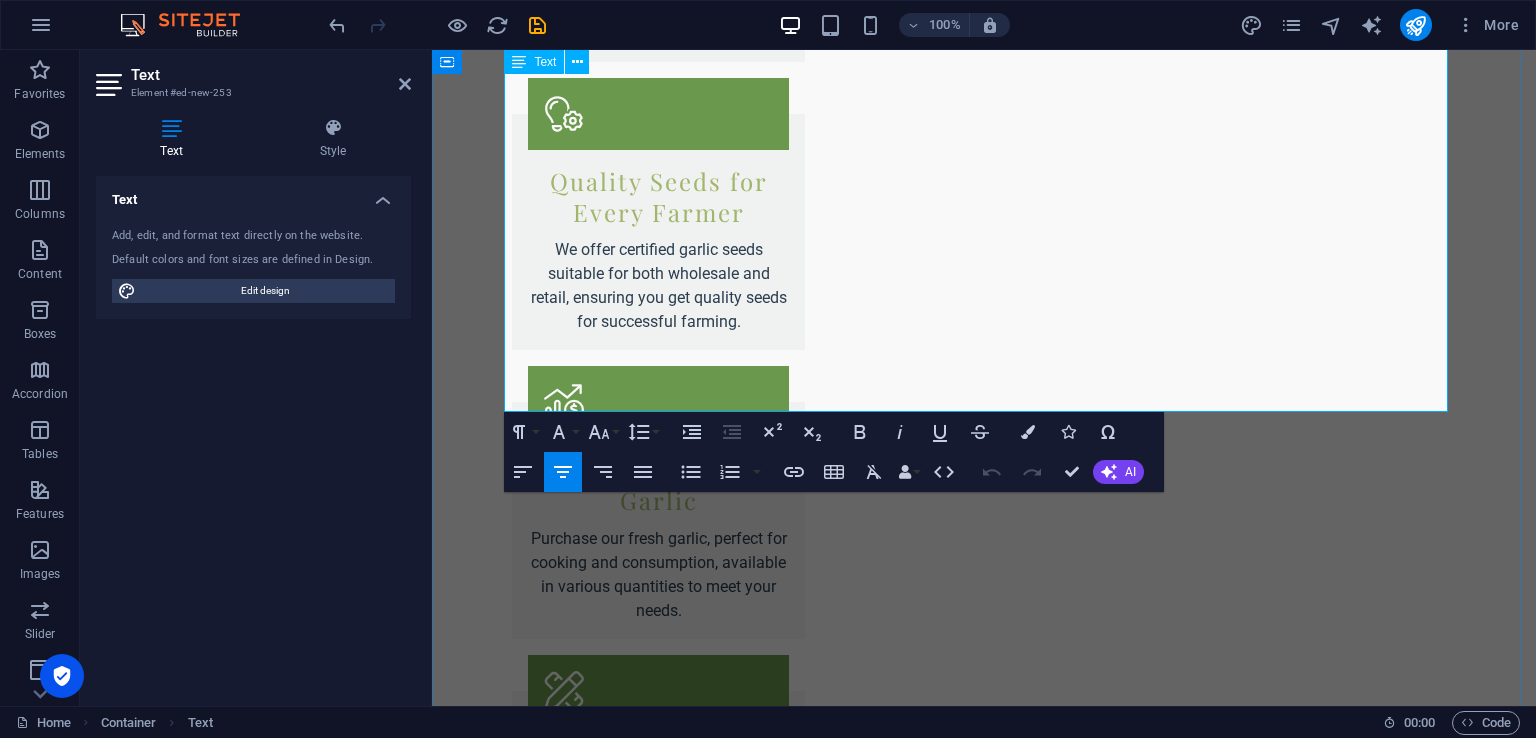 click on "Submit" at bounding box center [984, 2484] 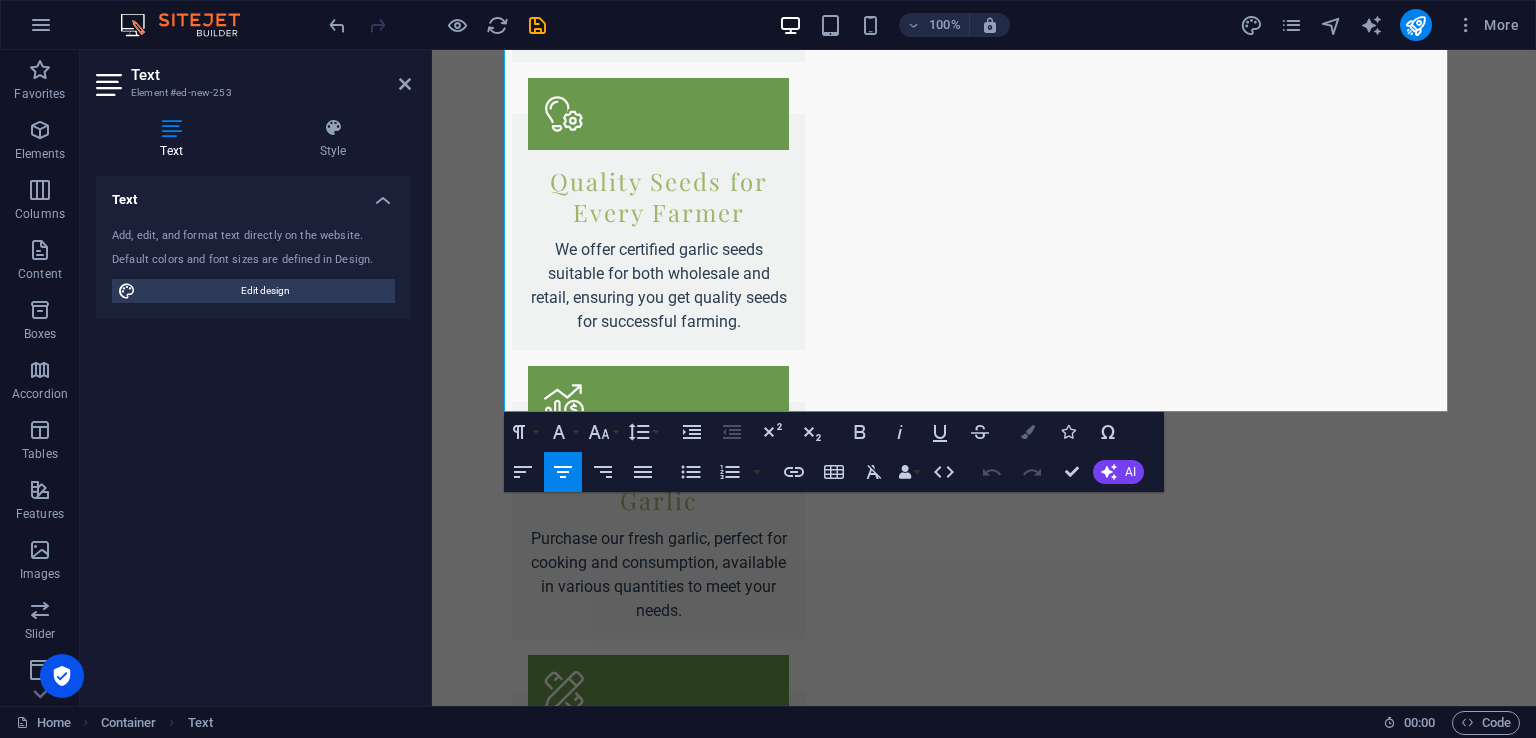 click at bounding box center (1028, 432) 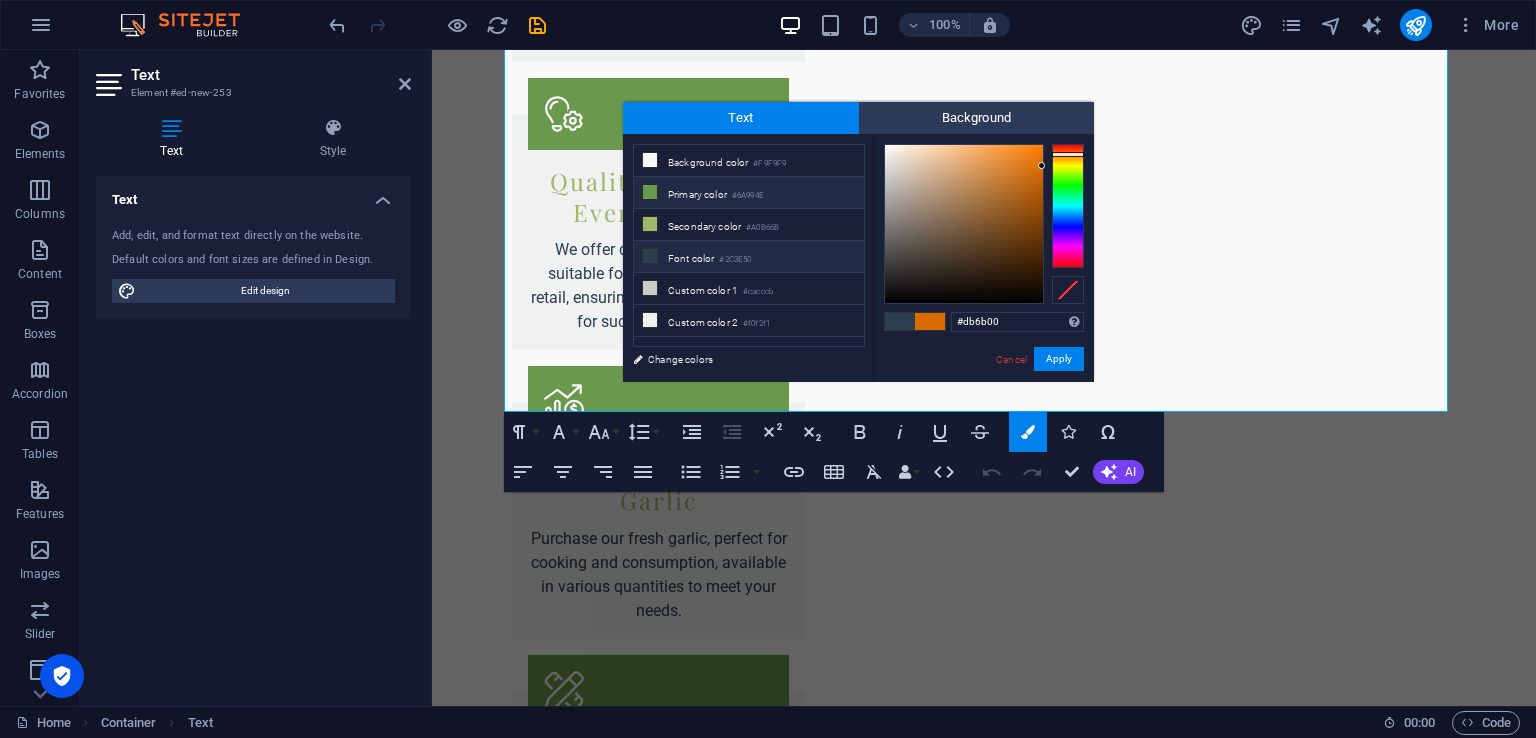 click on "Primary color
#6A994E" at bounding box center (749, 193) 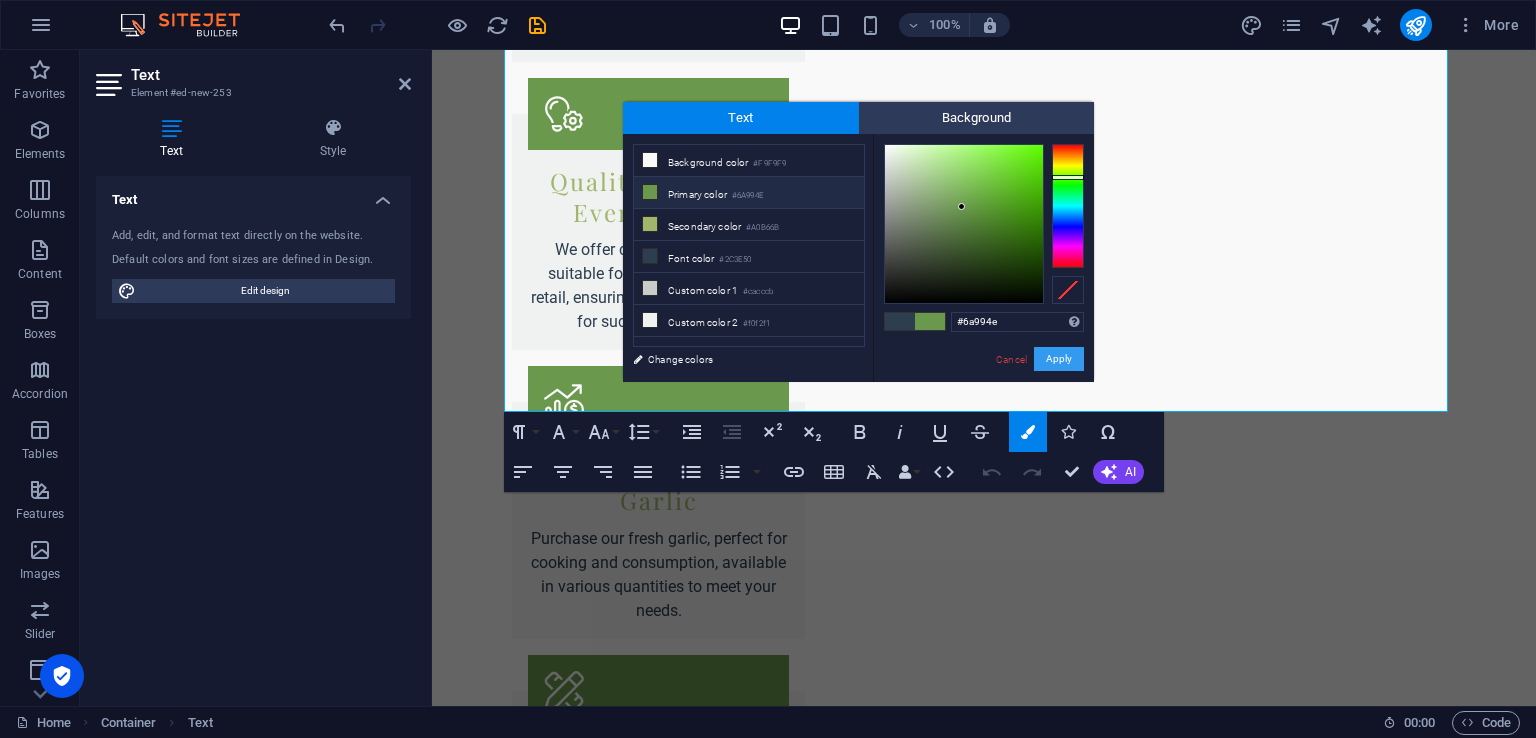 click on "Apply" at bounding box center (1059, 359) 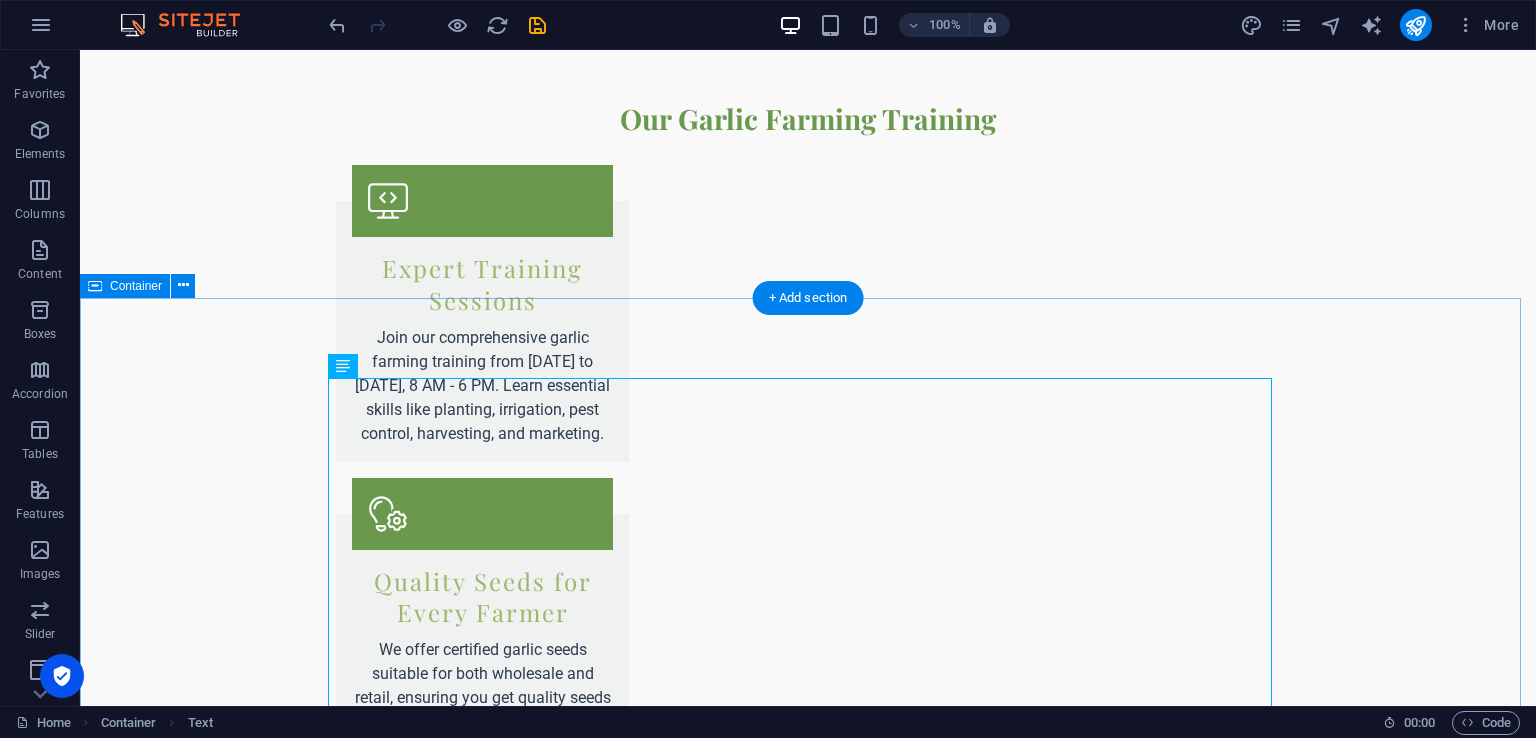 scroll, scrollTop: 2370, scrollLeft: 0, axis: vertical 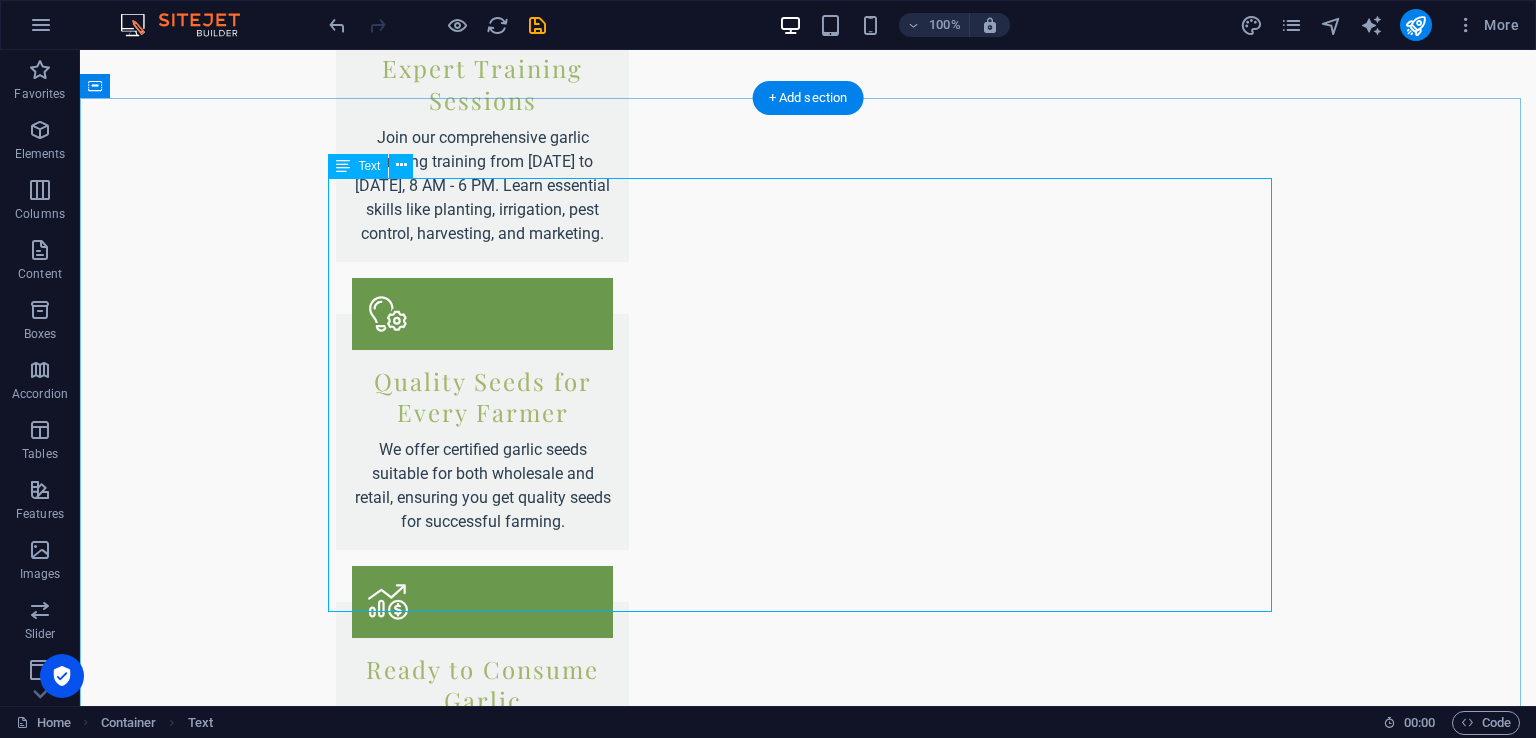 click on "Contact Us
Name:
Phone Number / Email:
Quote
Submit" at bounding box center (808, 2492) 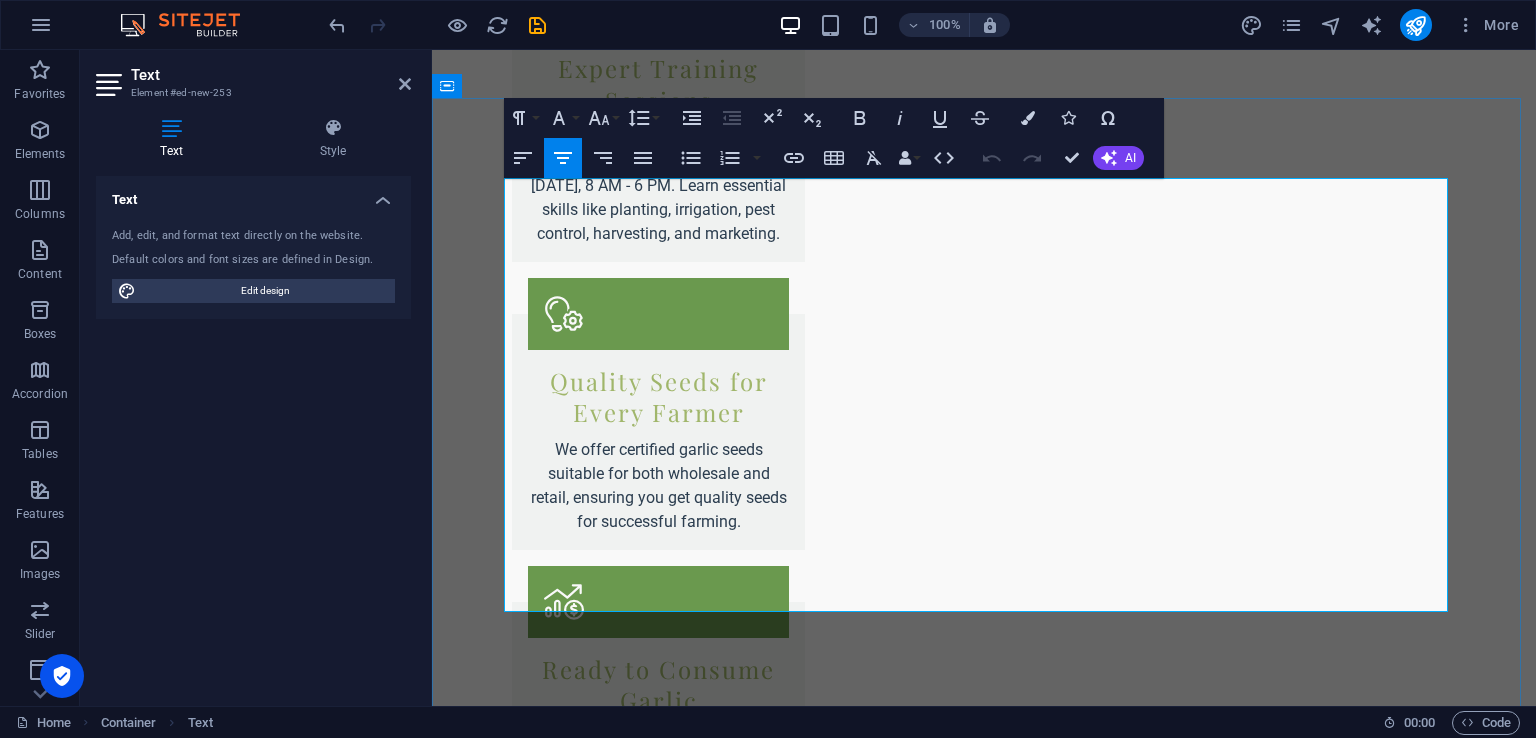 drag, startPoint x: 1035, startPoint y: 205, endPoint x: 908, endPoint y: 193, distance: 127.56567 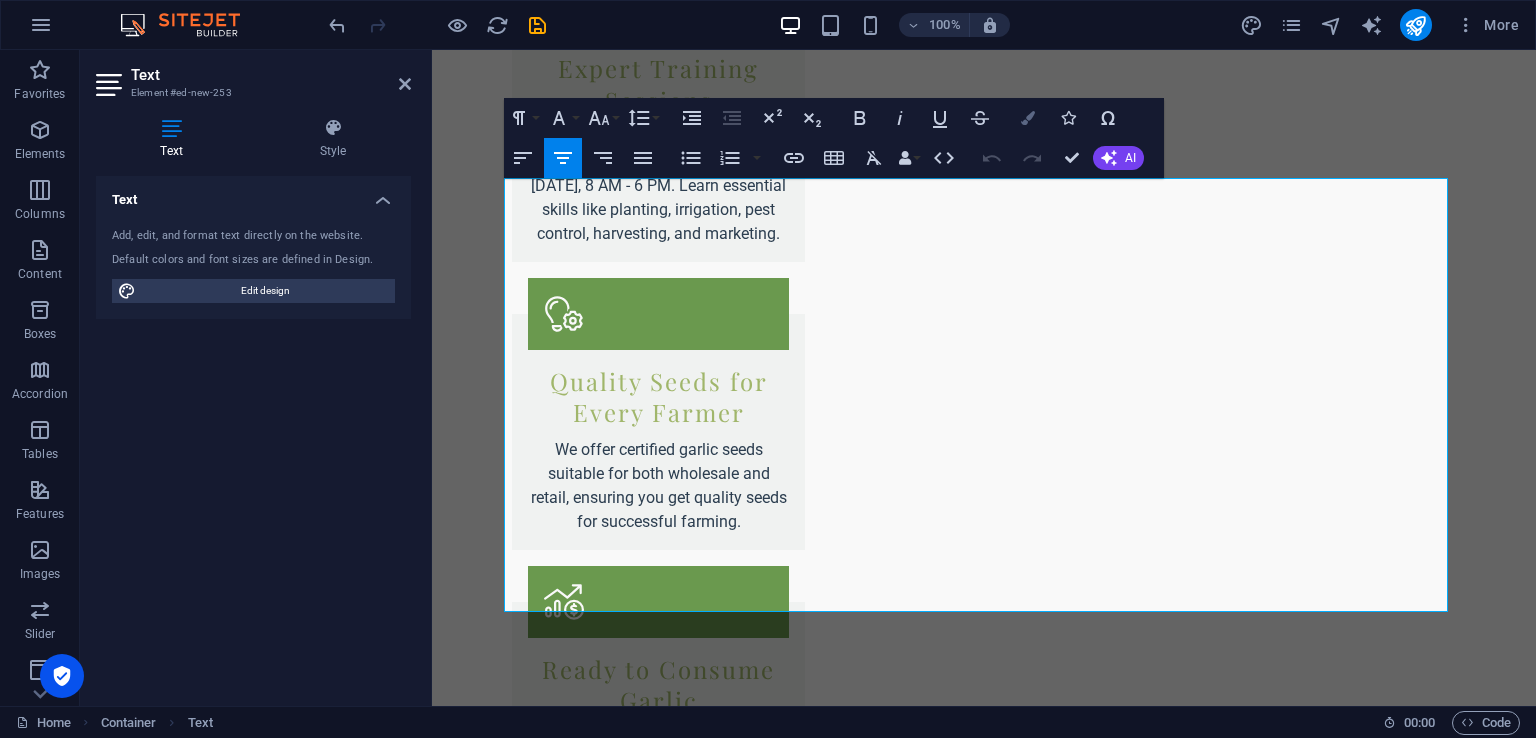 click at bounding box center [1028, 118] 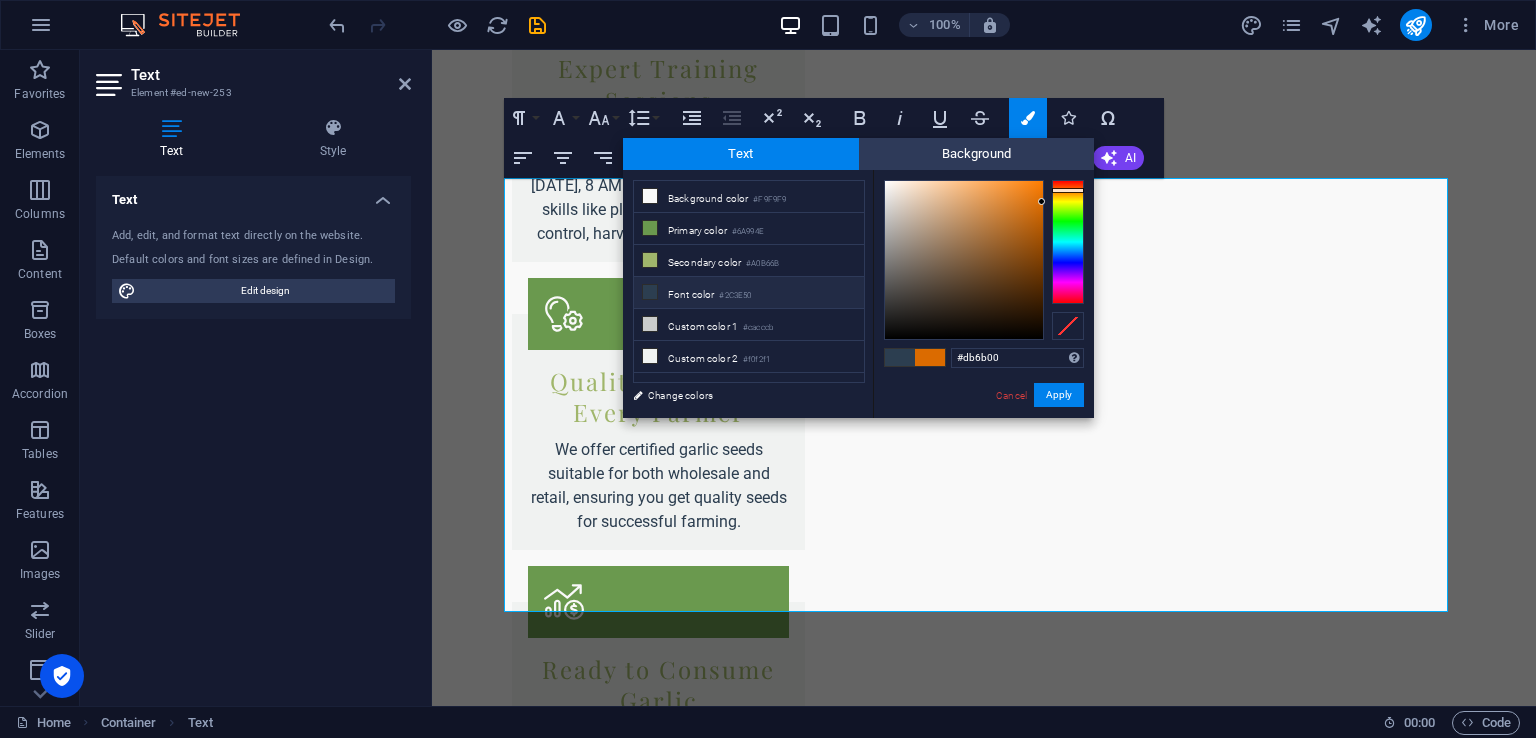 type on "#27db00" 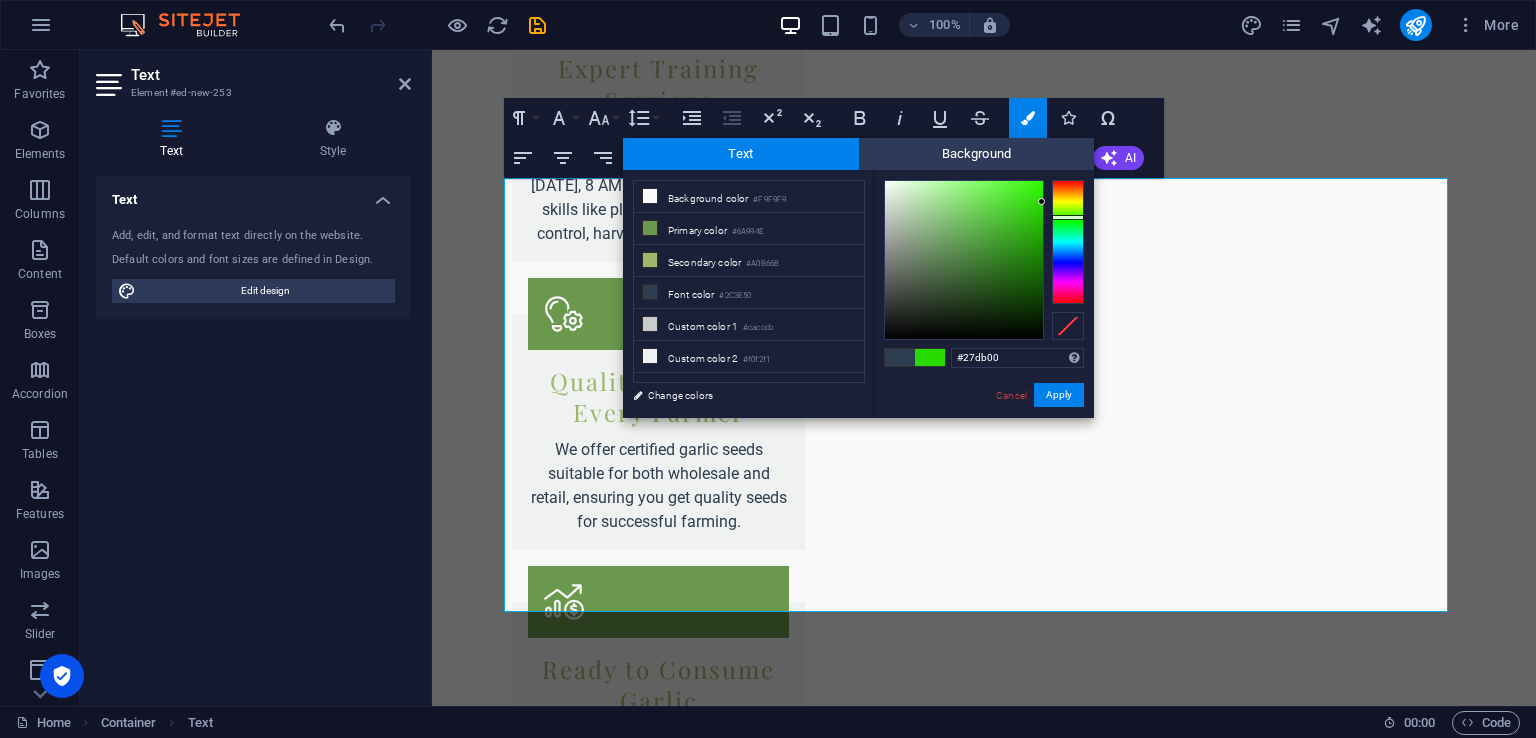 click at bounding box center (1068, 242) 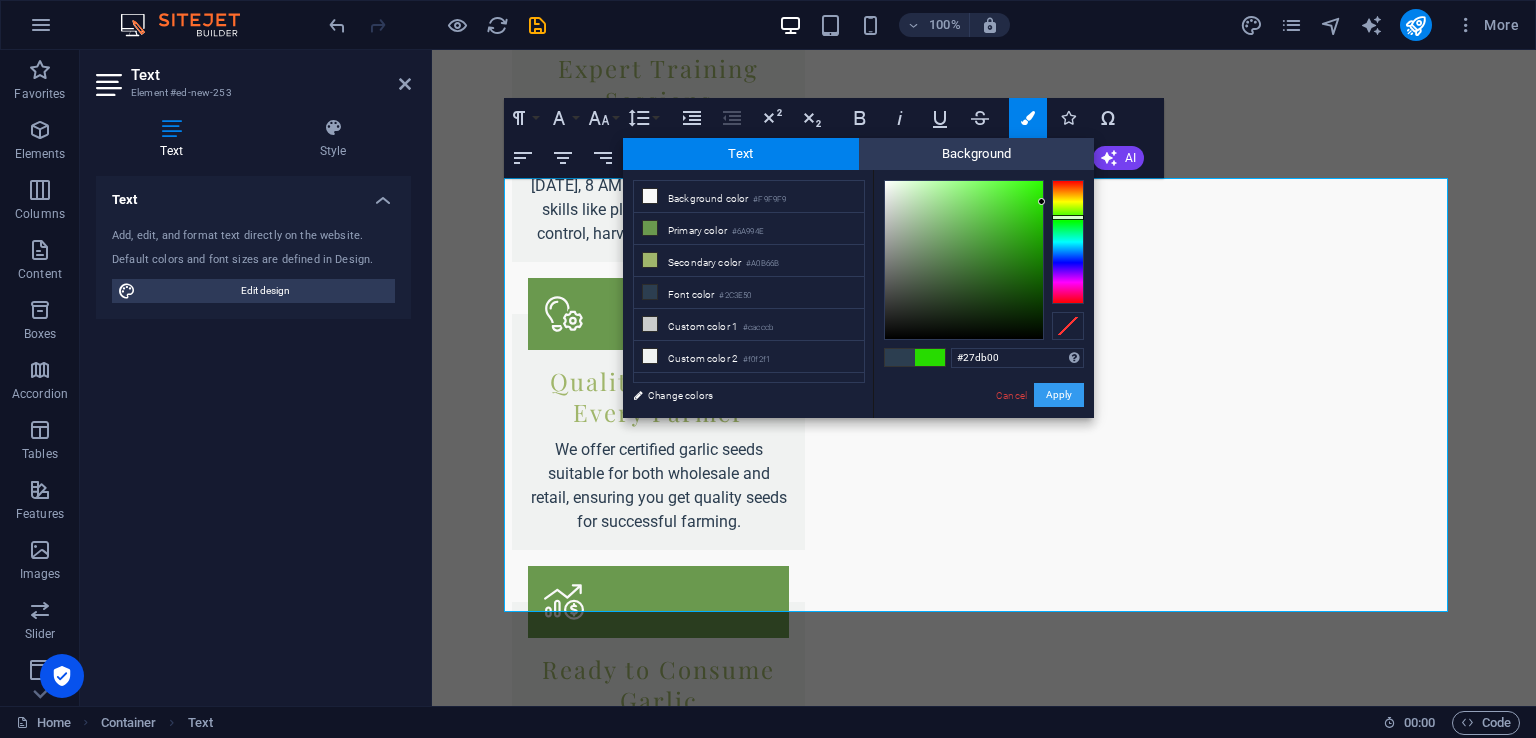 click on "Apply" at bounding box center (1059, 395) 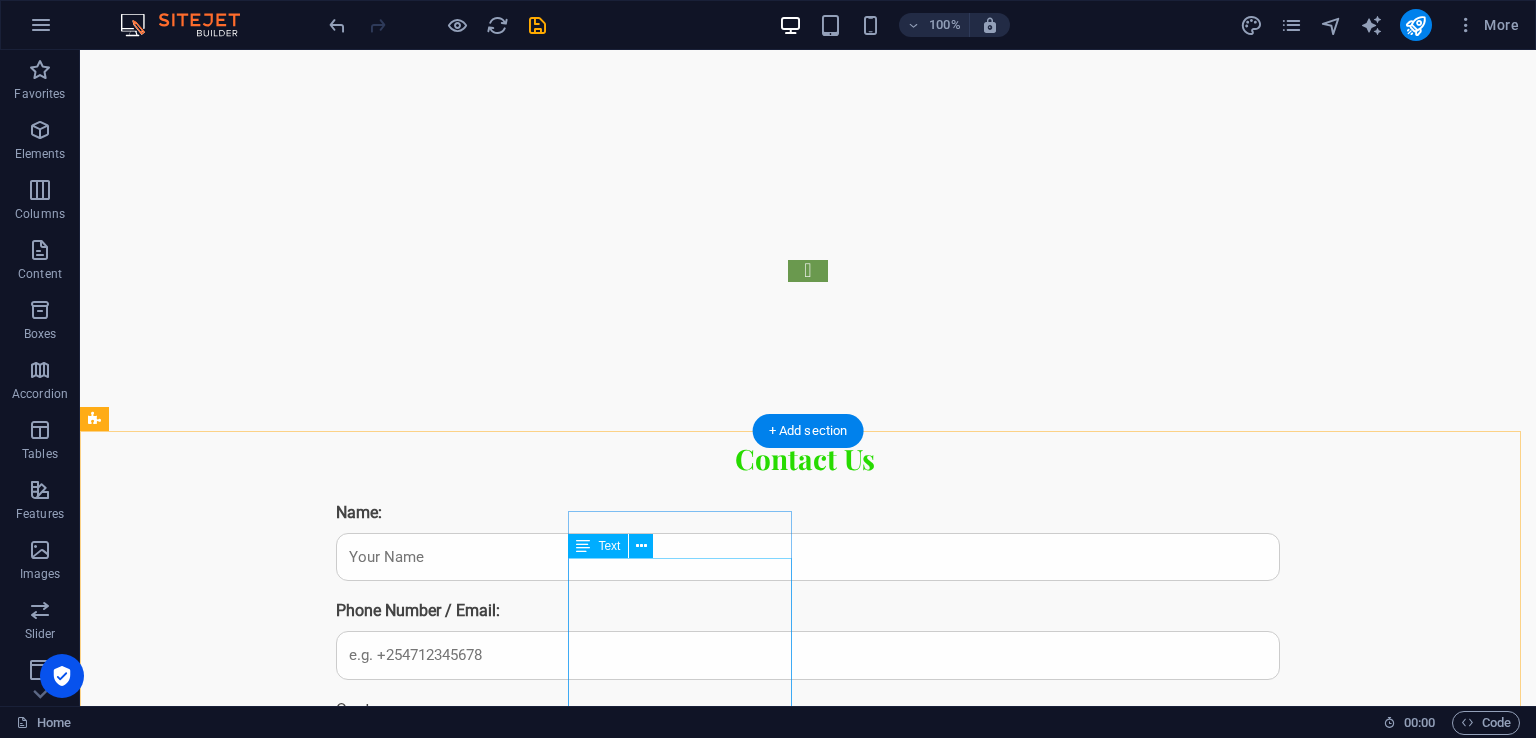 scroll, scrollTop: 4302, scrollLeft: 0, axis: vertical 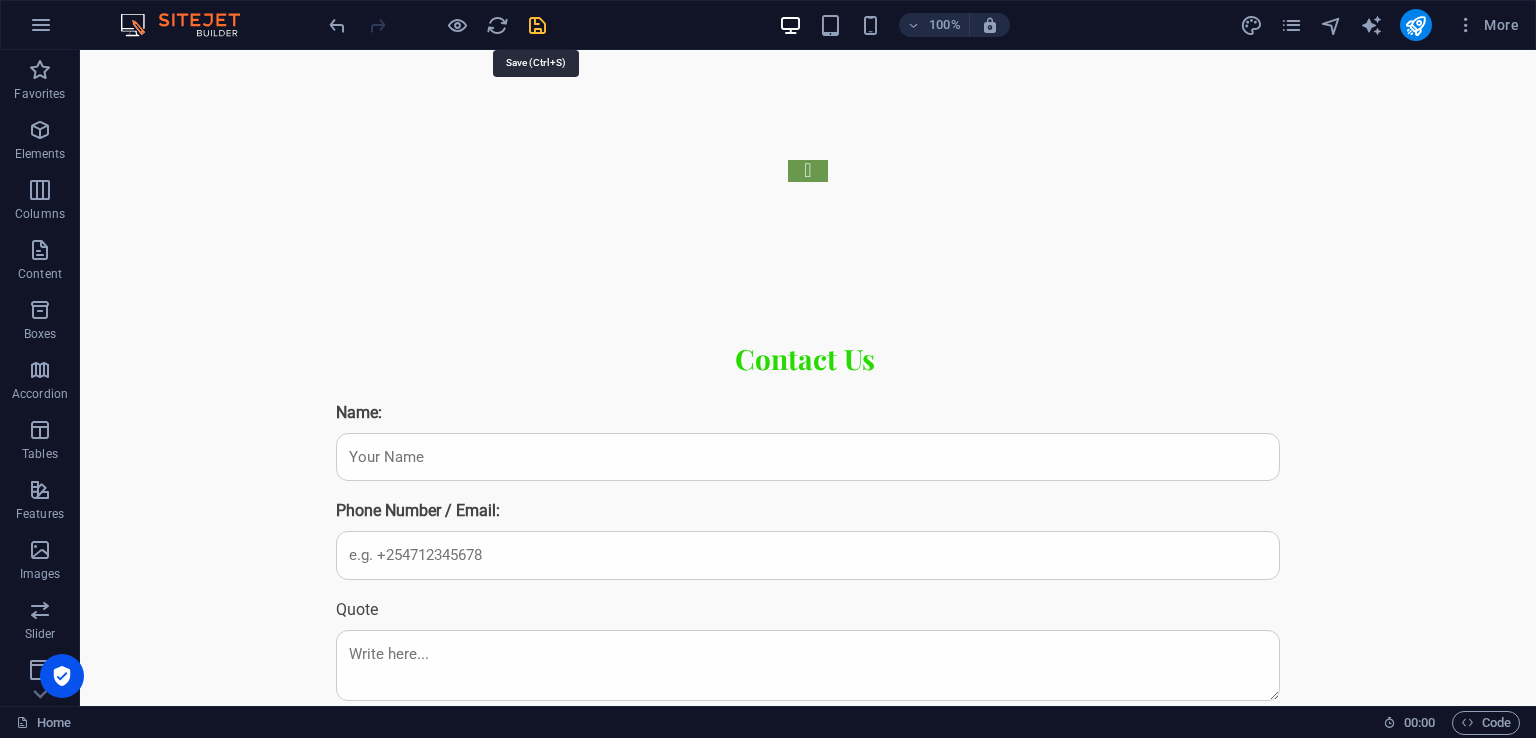 click at bounding box center (537, 25) 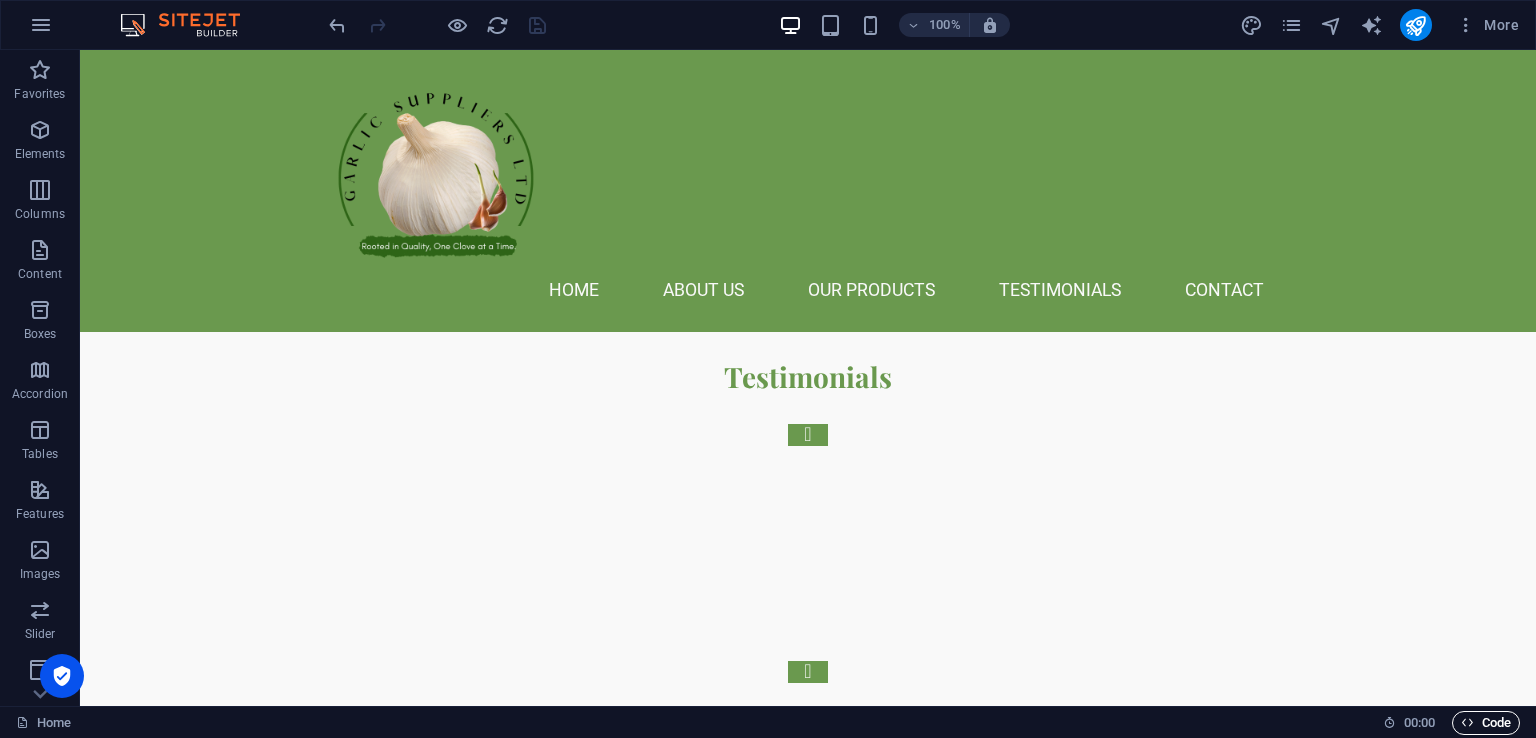 click on "Code" at bounding box center [1486, 723] 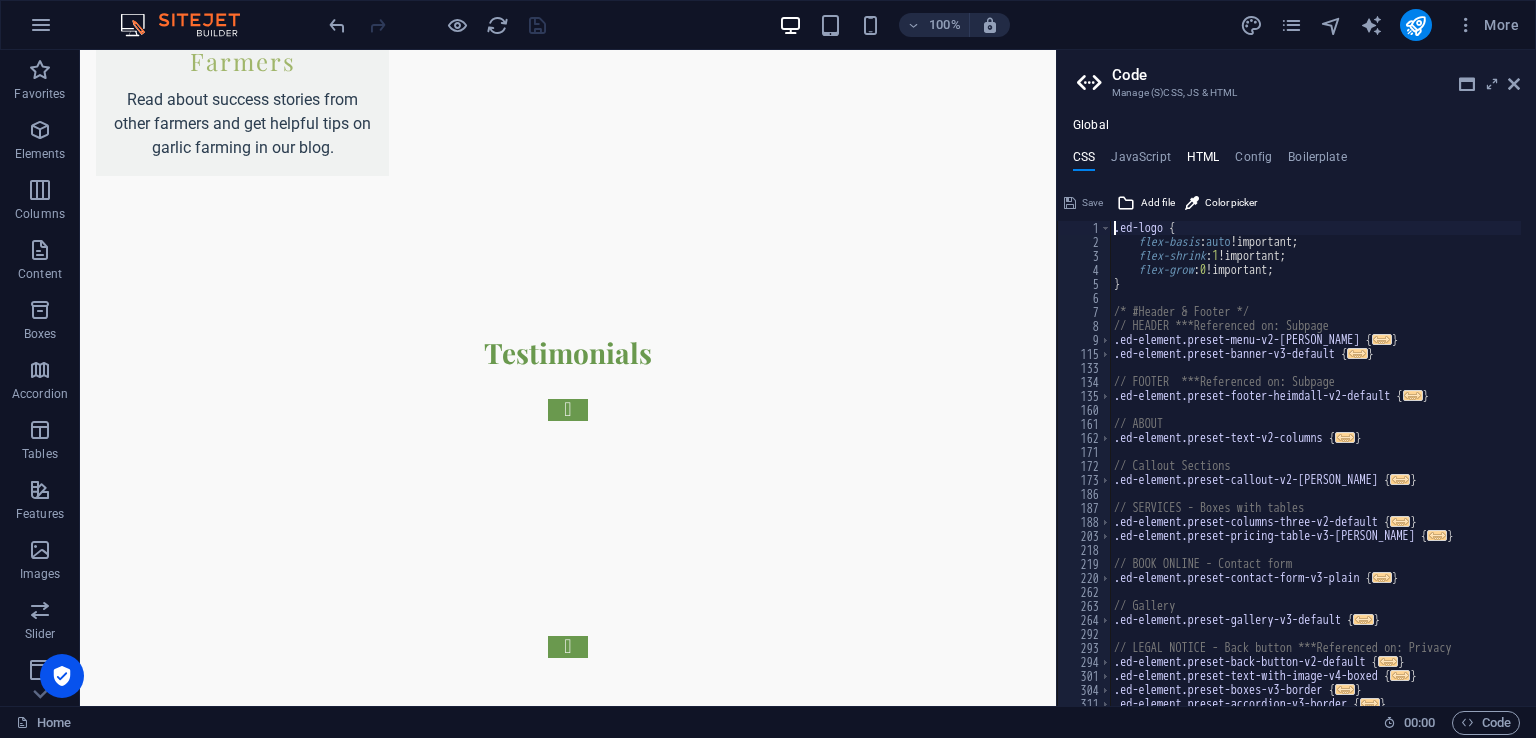 click on "HTML" at bounding box center [1203, 161] 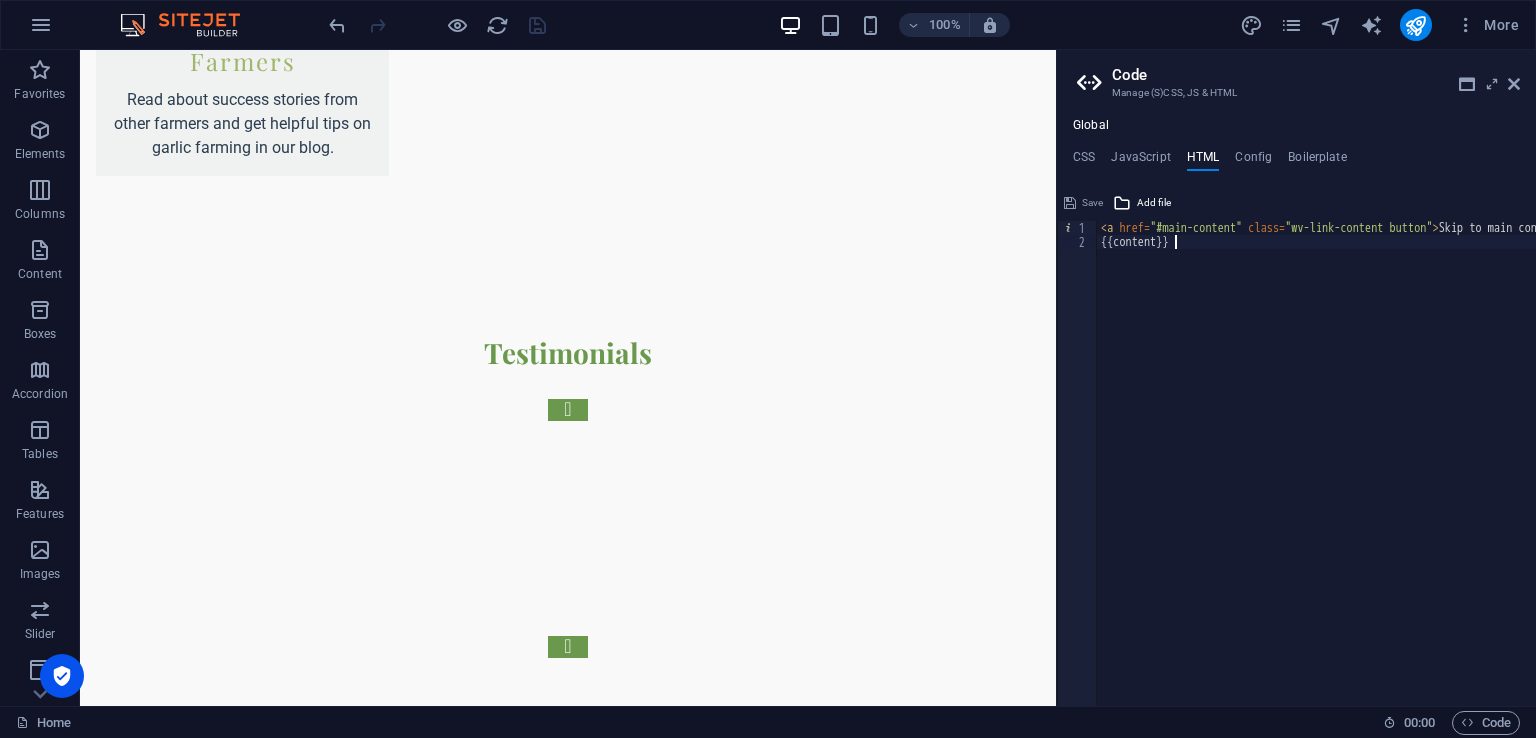 click on "< a   href = "#main-content"   class = "wv-link-content button" > Skip to main content </ a > {{content}}" at bounding box center [1367, 470] 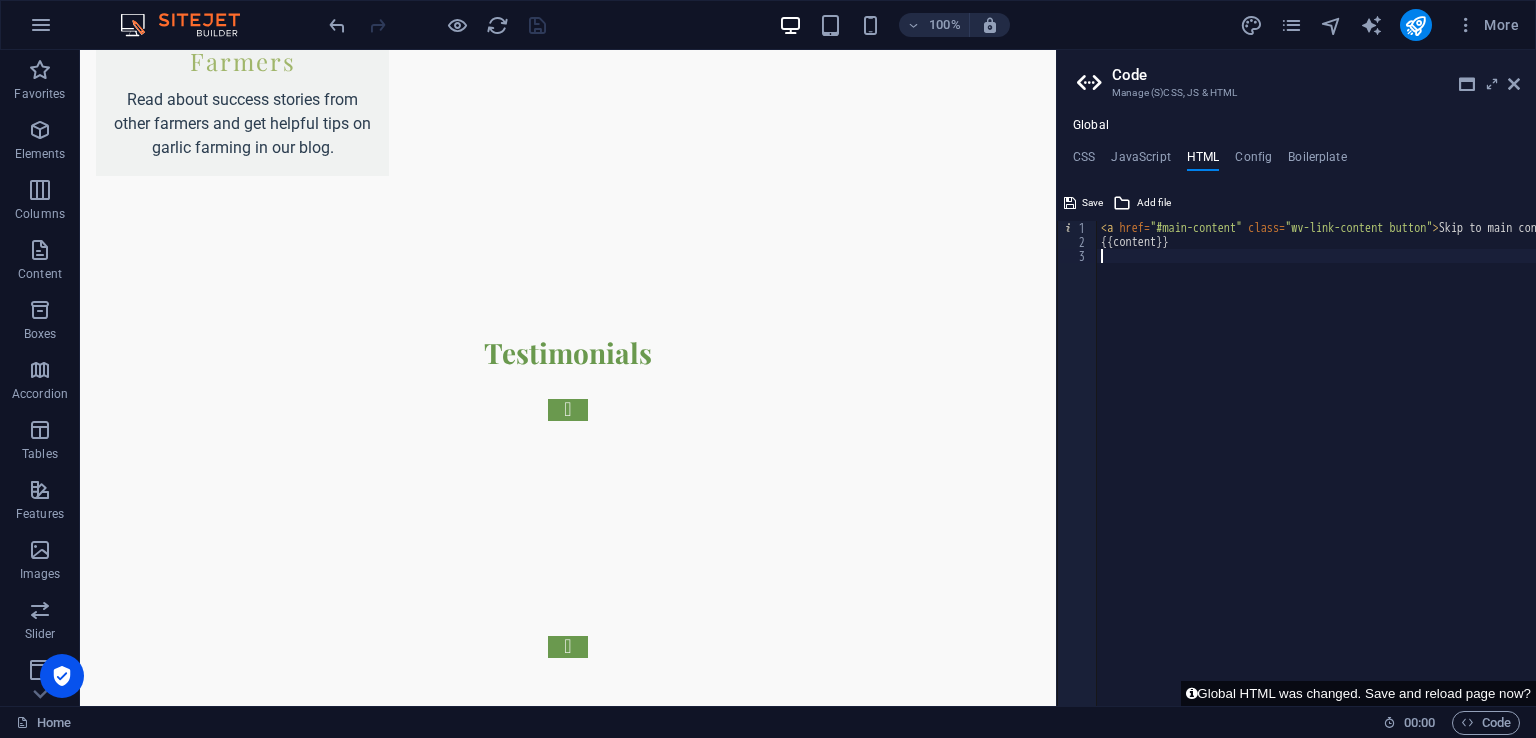 paste on "</style>" 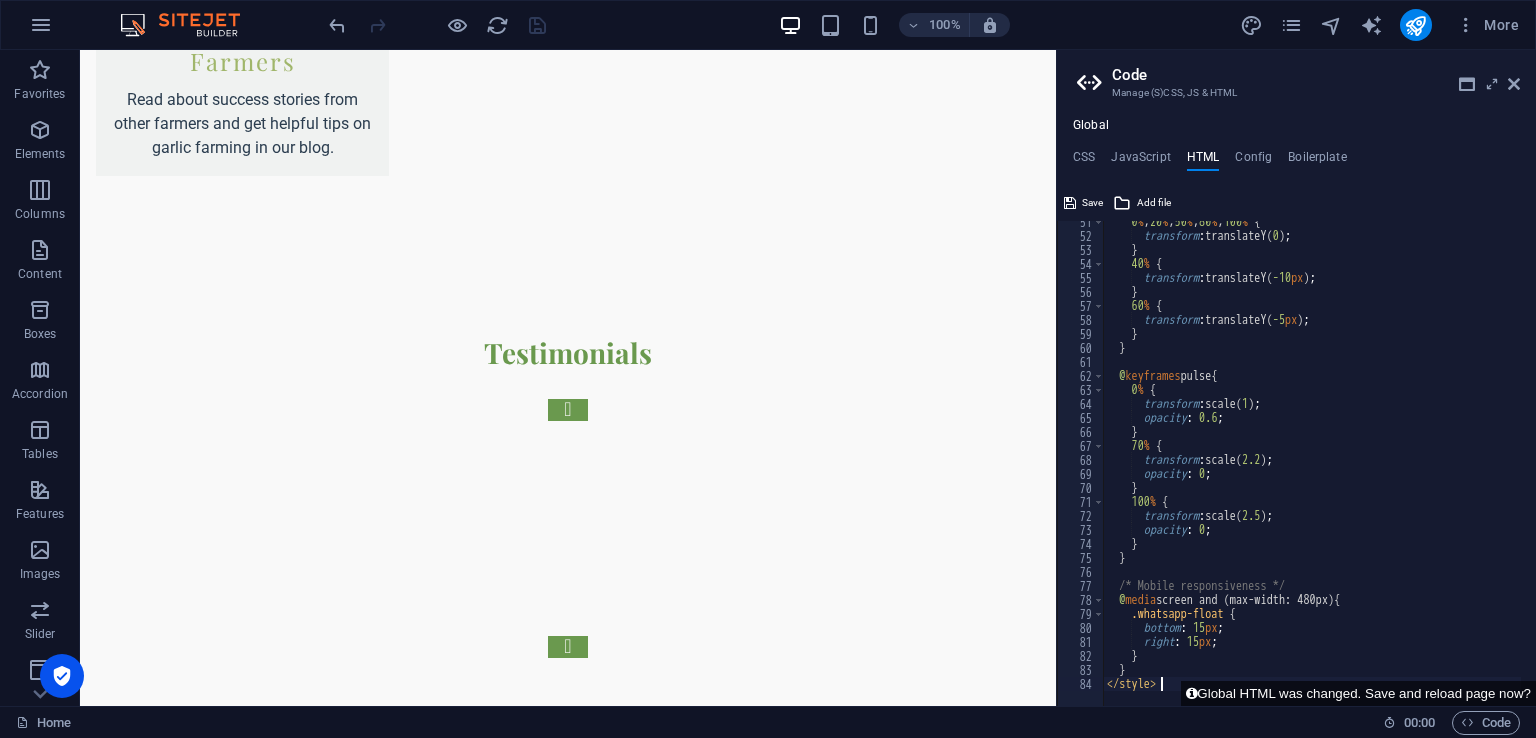 type on "</style>" 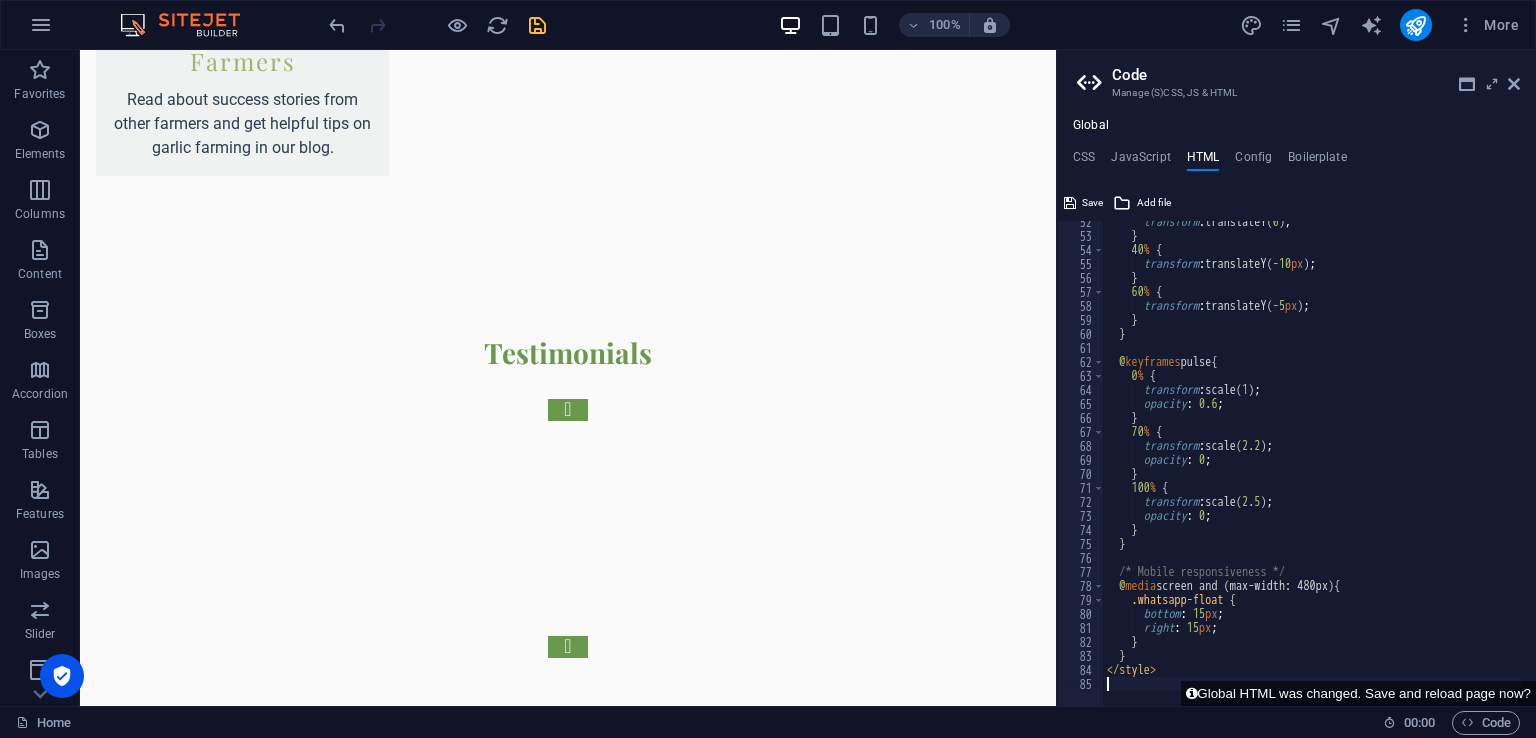 scroll, scrollTop: 720, scrollLeft: 0, axis: vertical 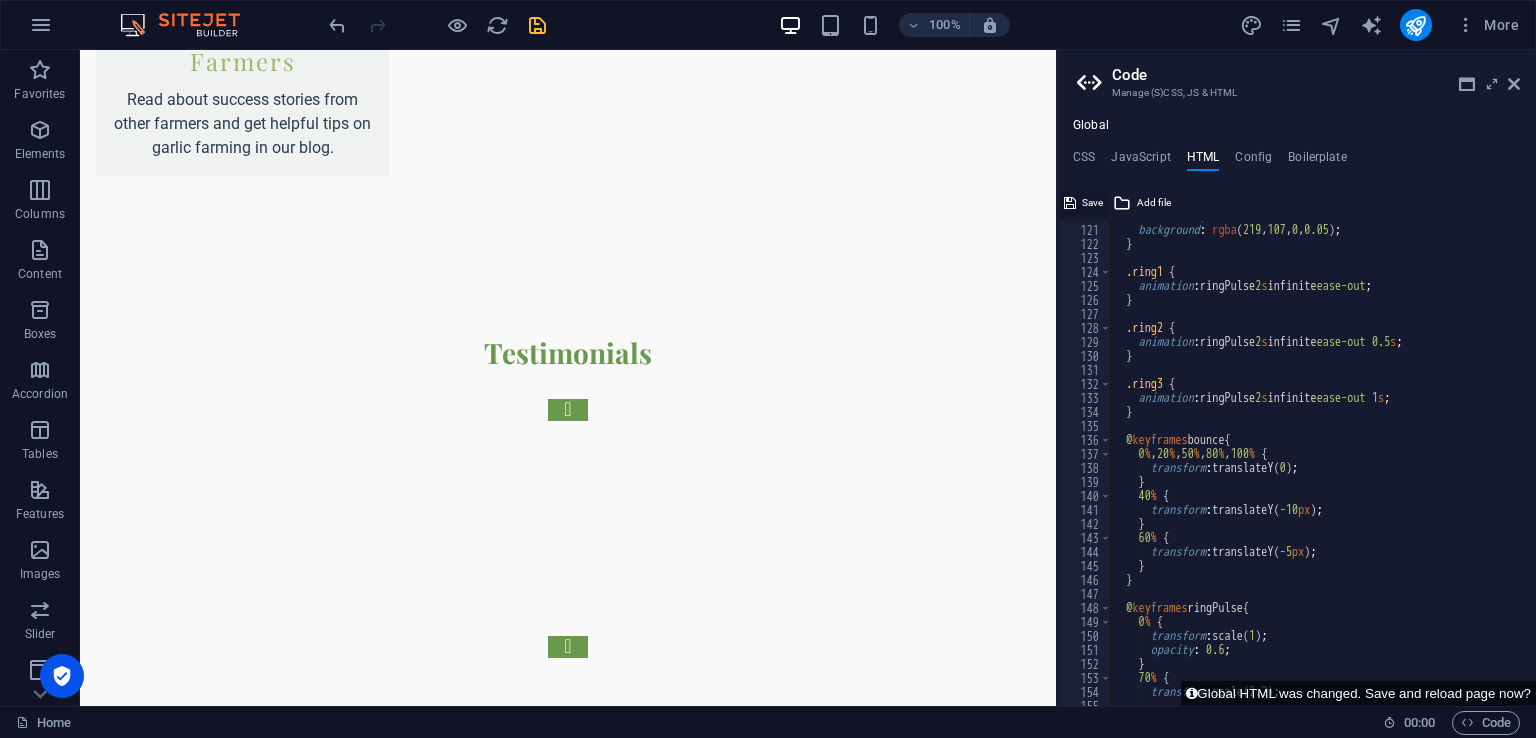 click on "Save" at bounding box center [1092, 203] 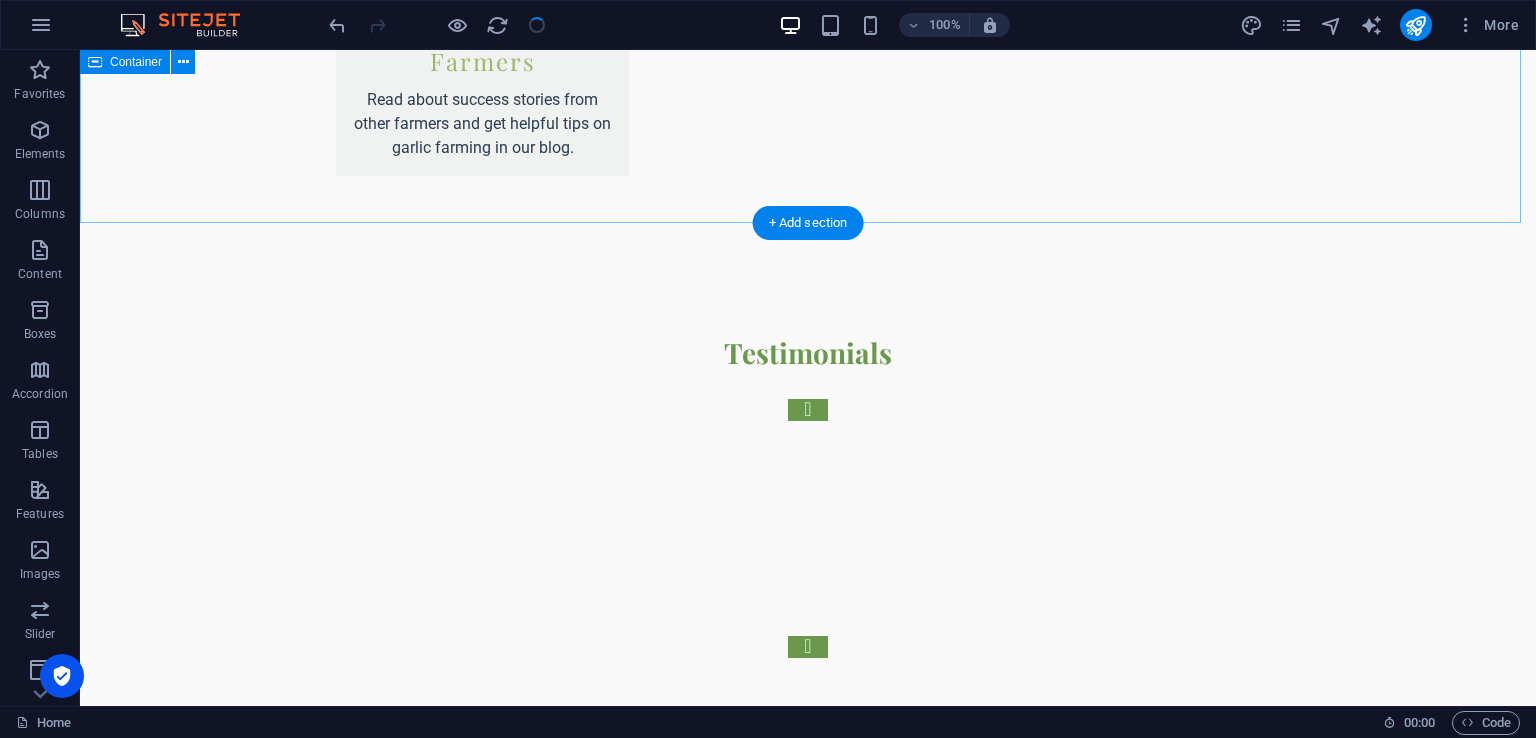 scroll, scrollTop: 3802, scrollLeft: 0, axis: vertical 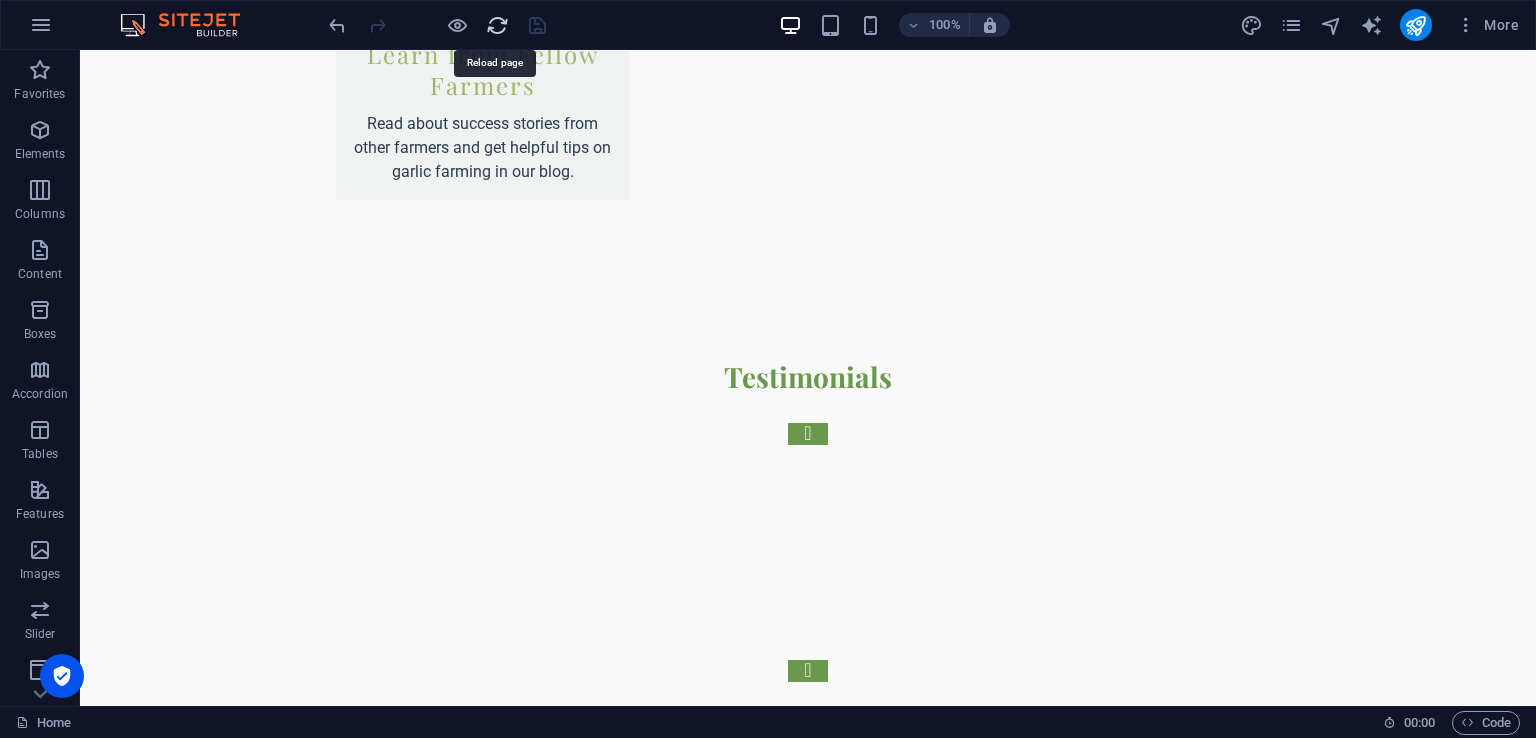click at bounding box center (497, 25) 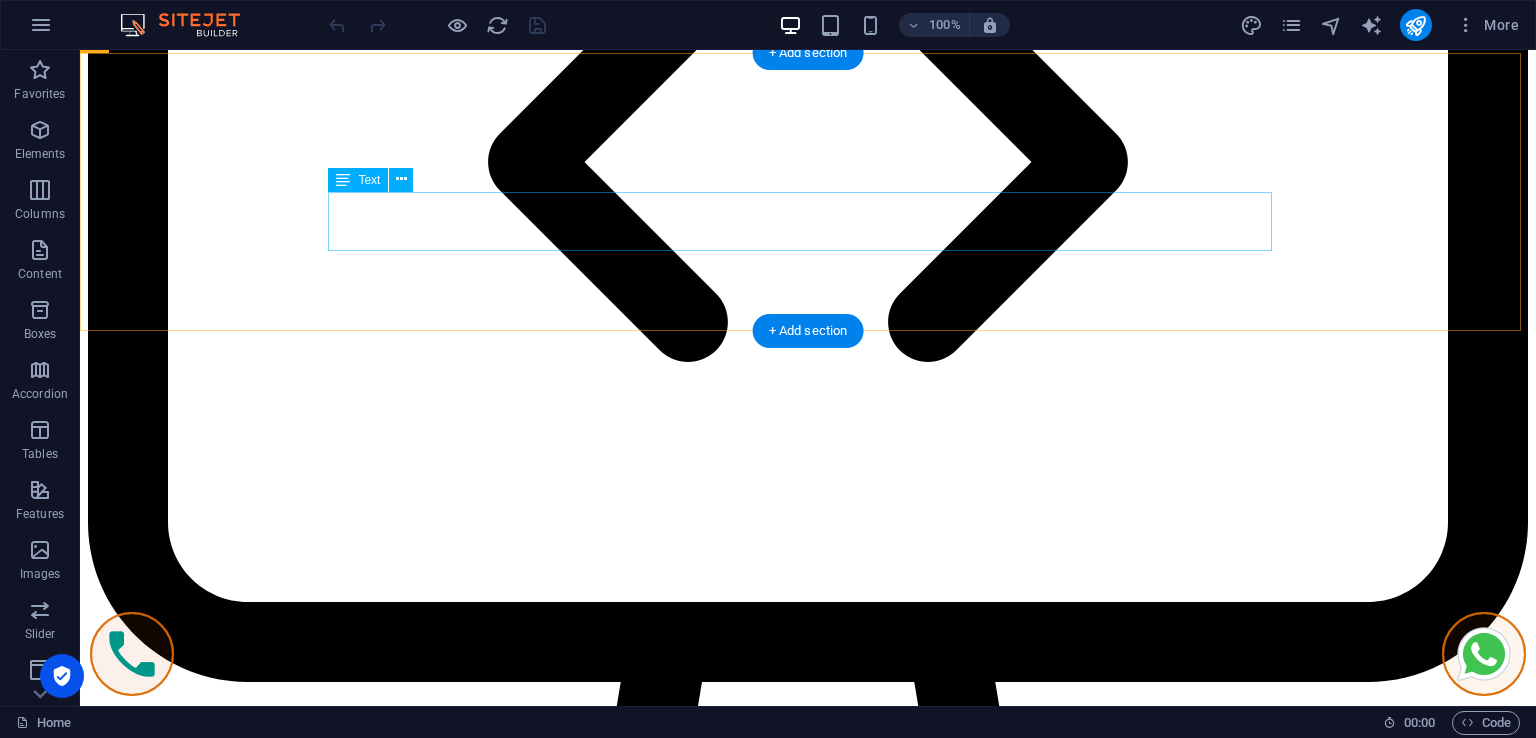scroll, scrollTop: 4302, scrollLeft: 0, axis: vertical 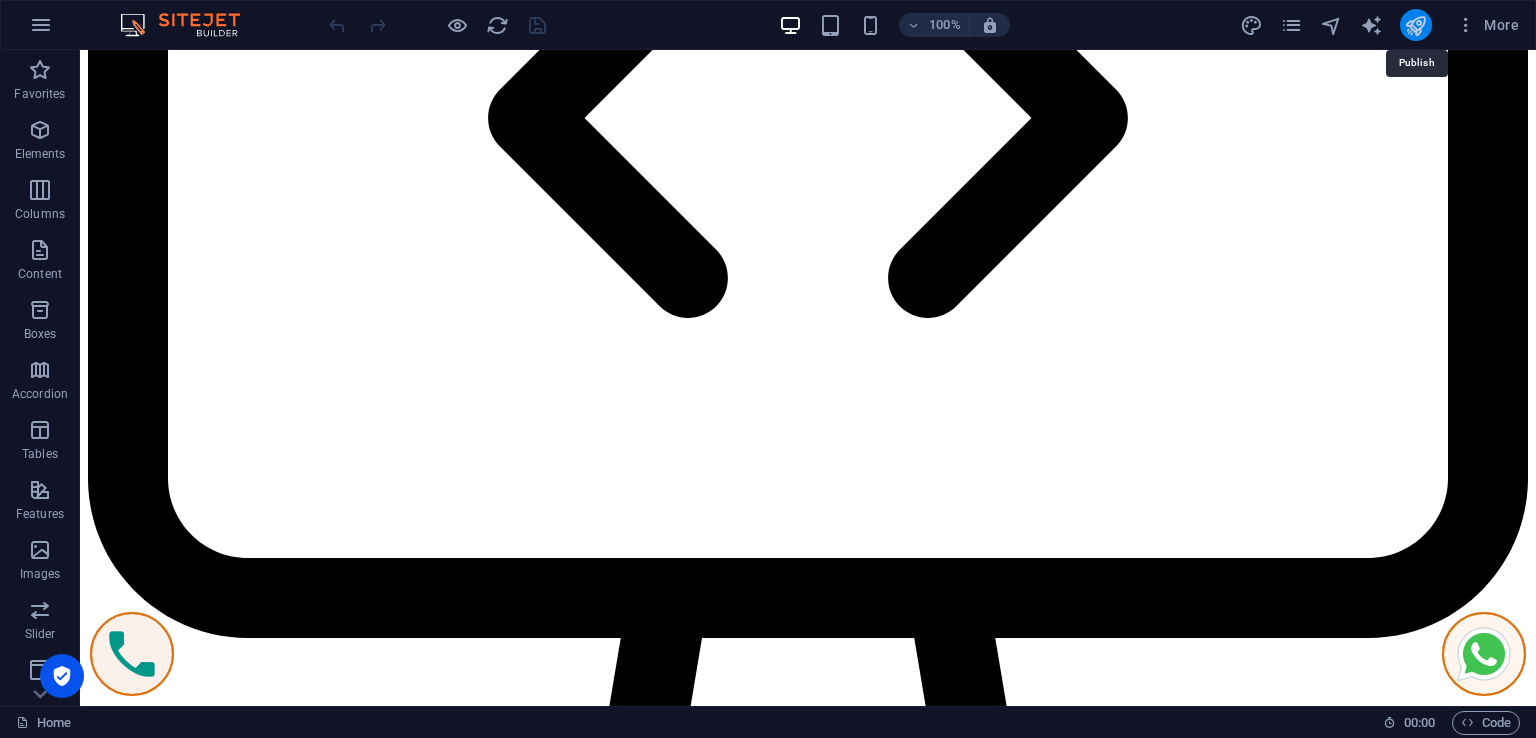 click at bounding box center [1415, 25] 